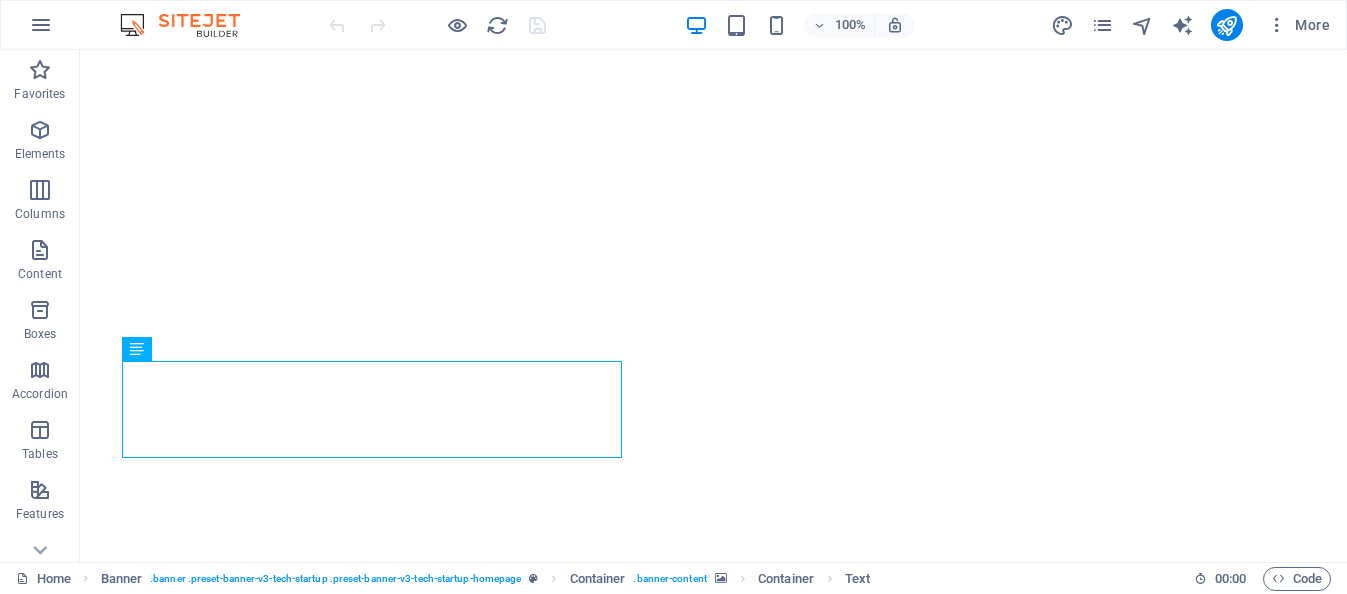 scroll, scrollTop: 0, scrollLeft: 0, axis: both 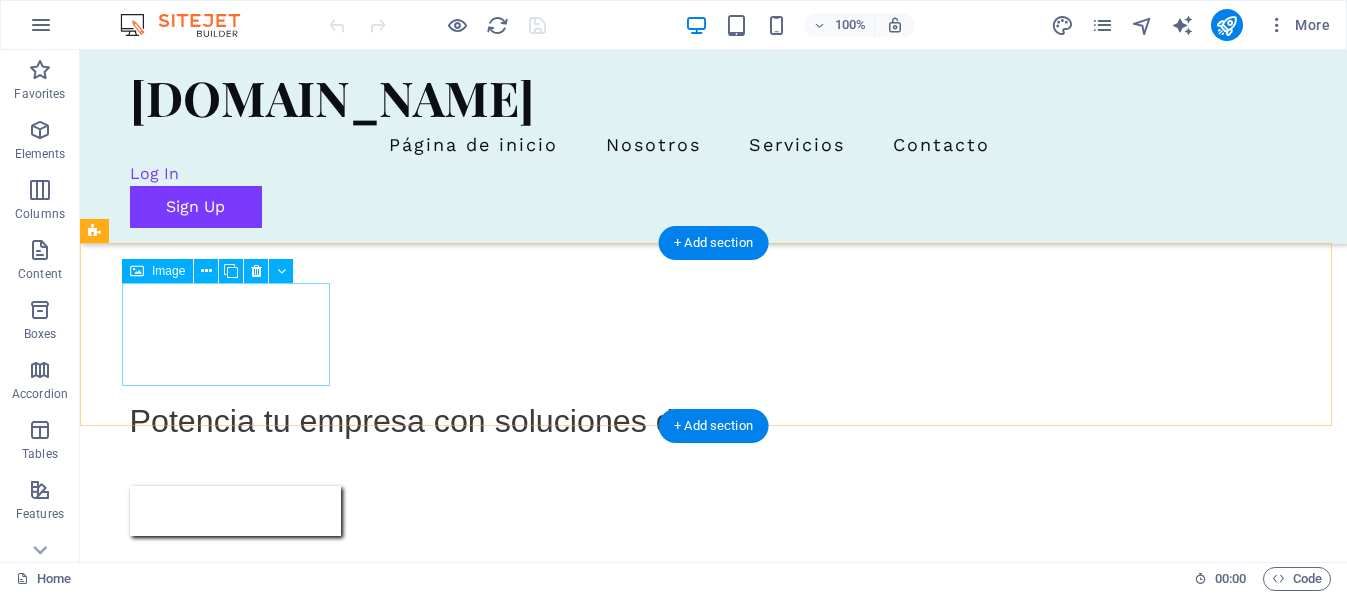 click at bounding box center (200, 722) 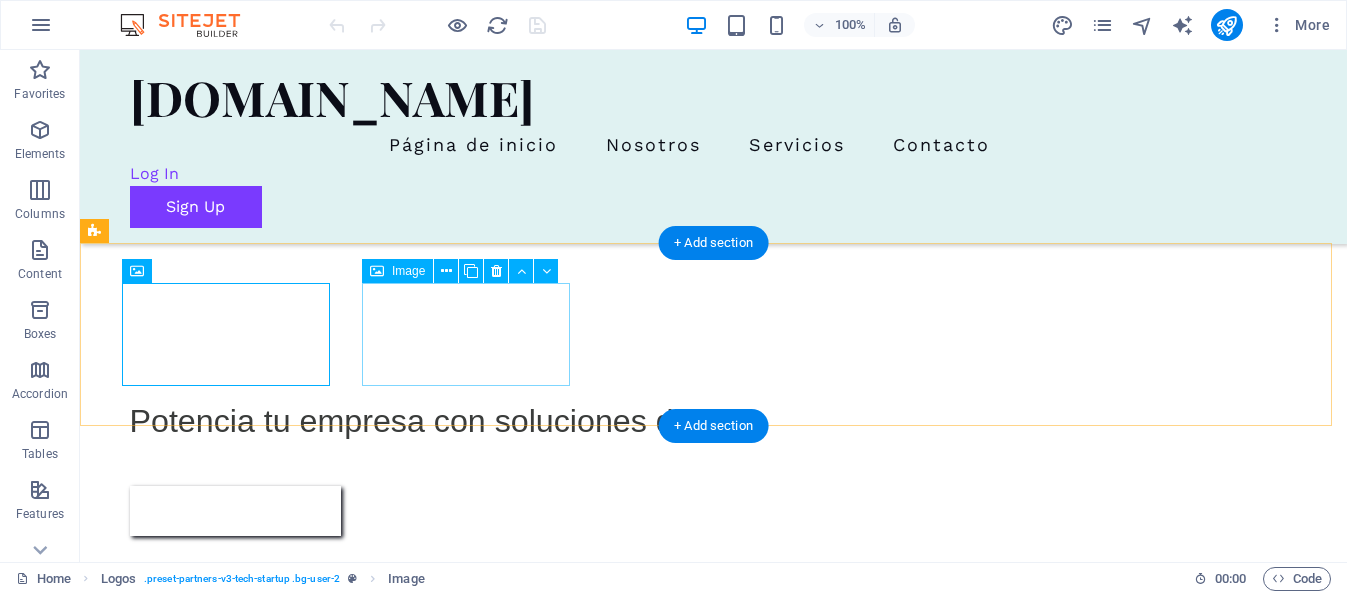 click at bounding box center (200, 841) 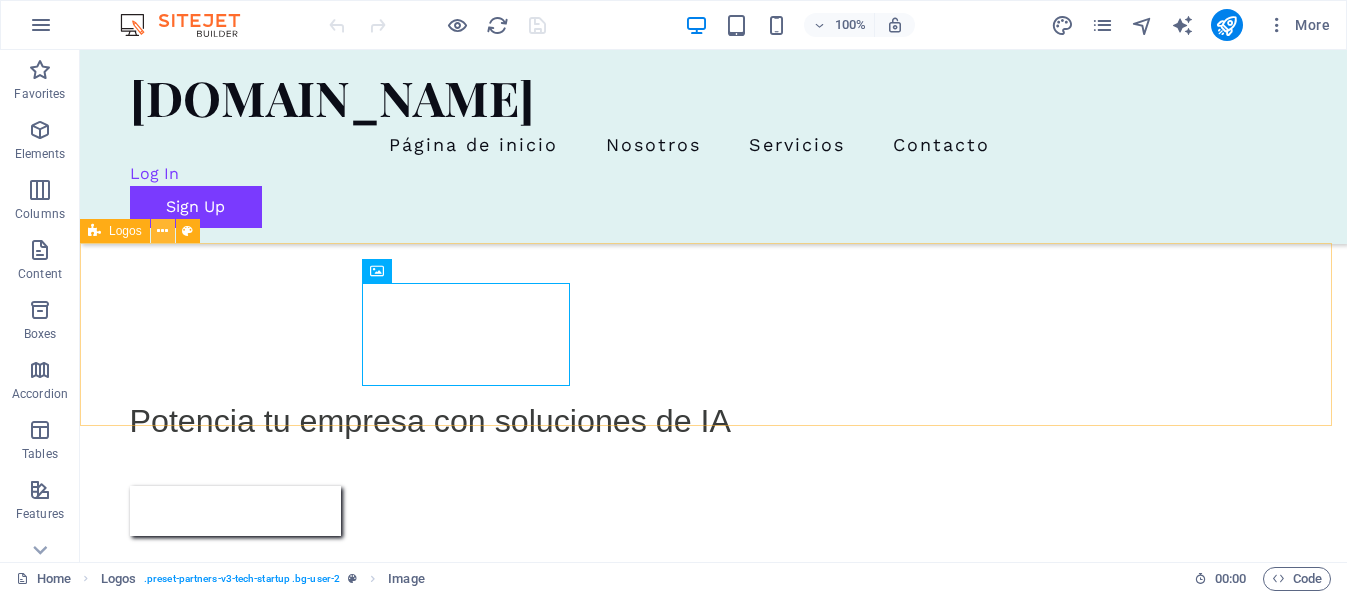 click at bounding box center (162, 231) 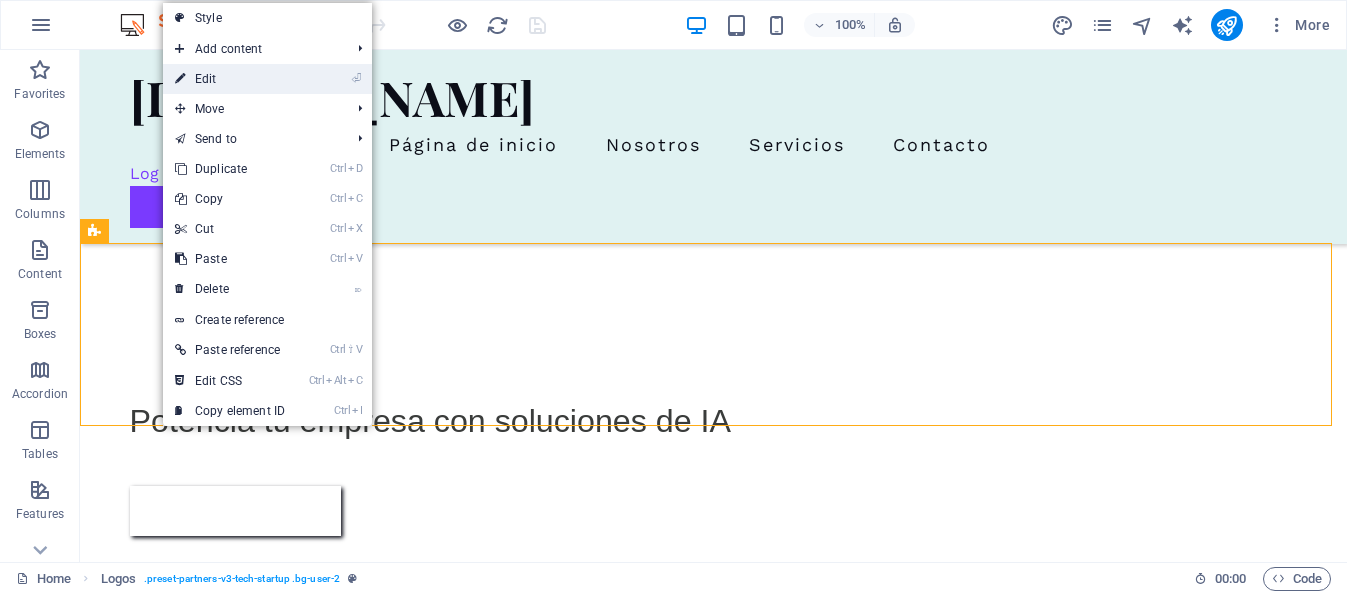 drag, startPoint x: 239, startPoint y: 81, endPoint x: 294, endPoint y: 383, distance: 306.96744 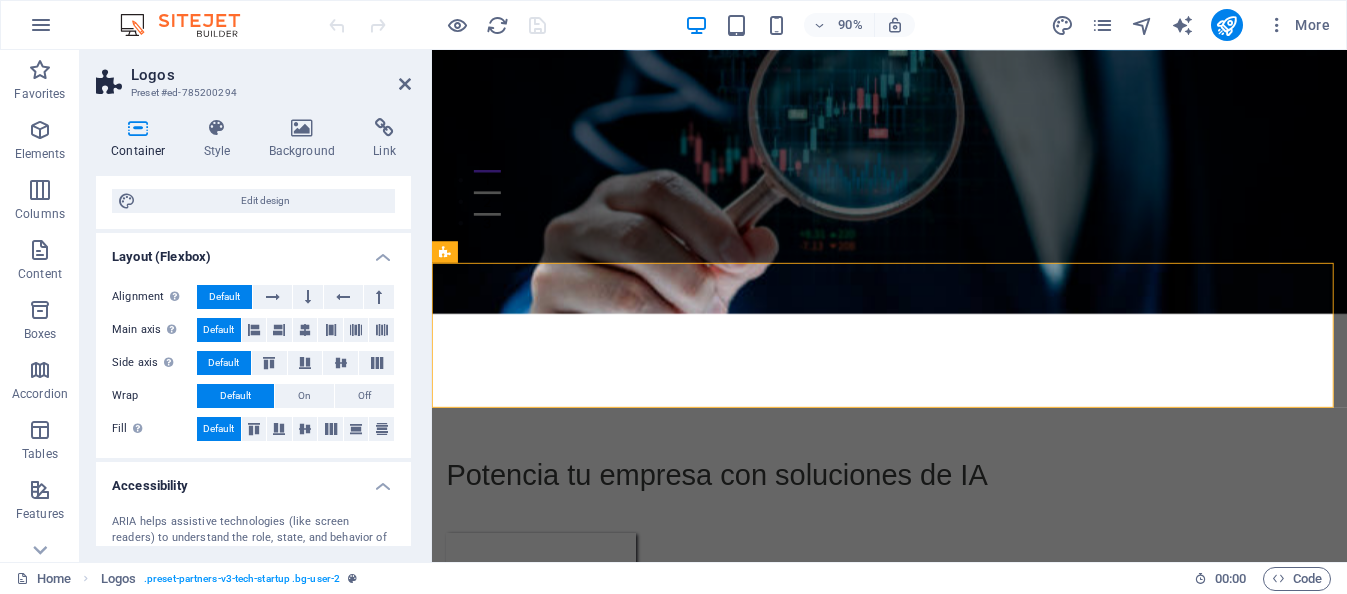 scroll, scrollTop: 0, scrollLeft: 0, axis: both 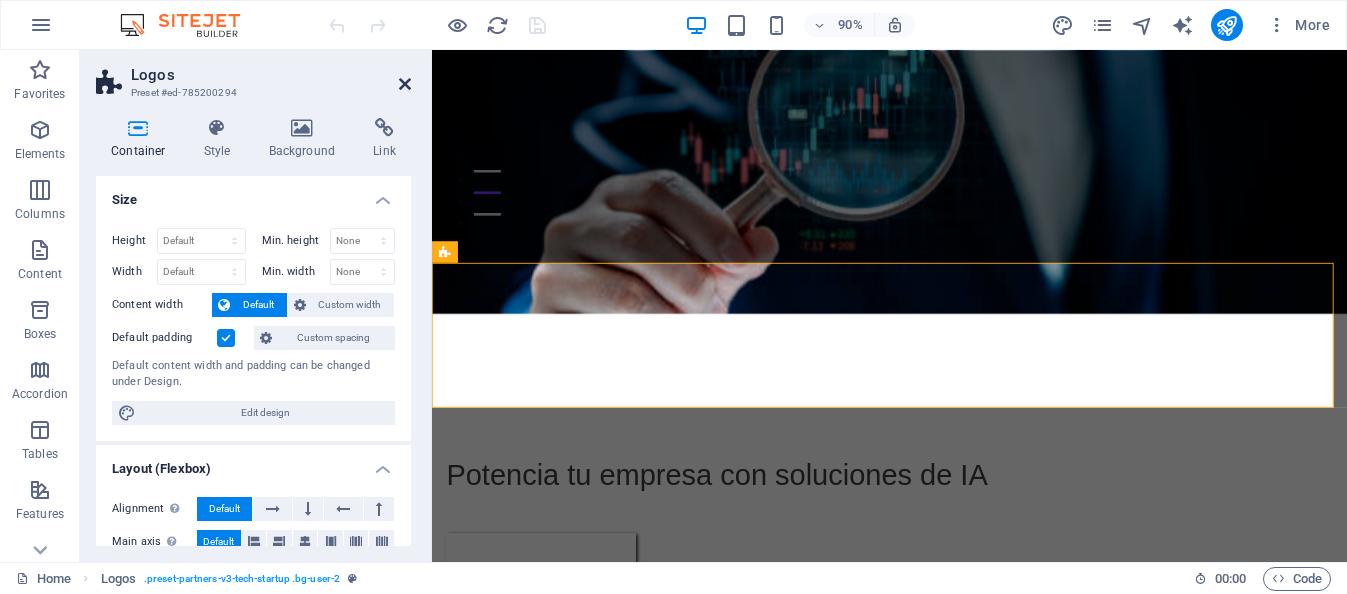 drag, startPoint x: 409, startPoint y: 85, endPoint x: 318, endPoint y: 93, distance: 91.350975 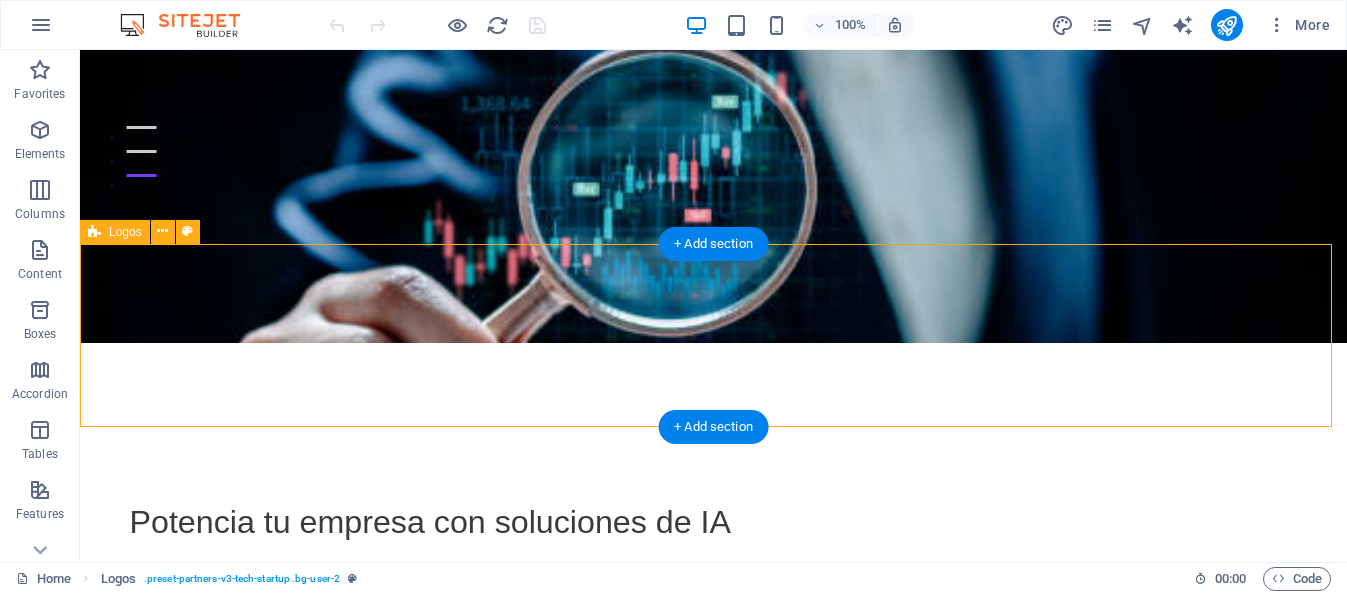 click at bounding box center [713, 1060] 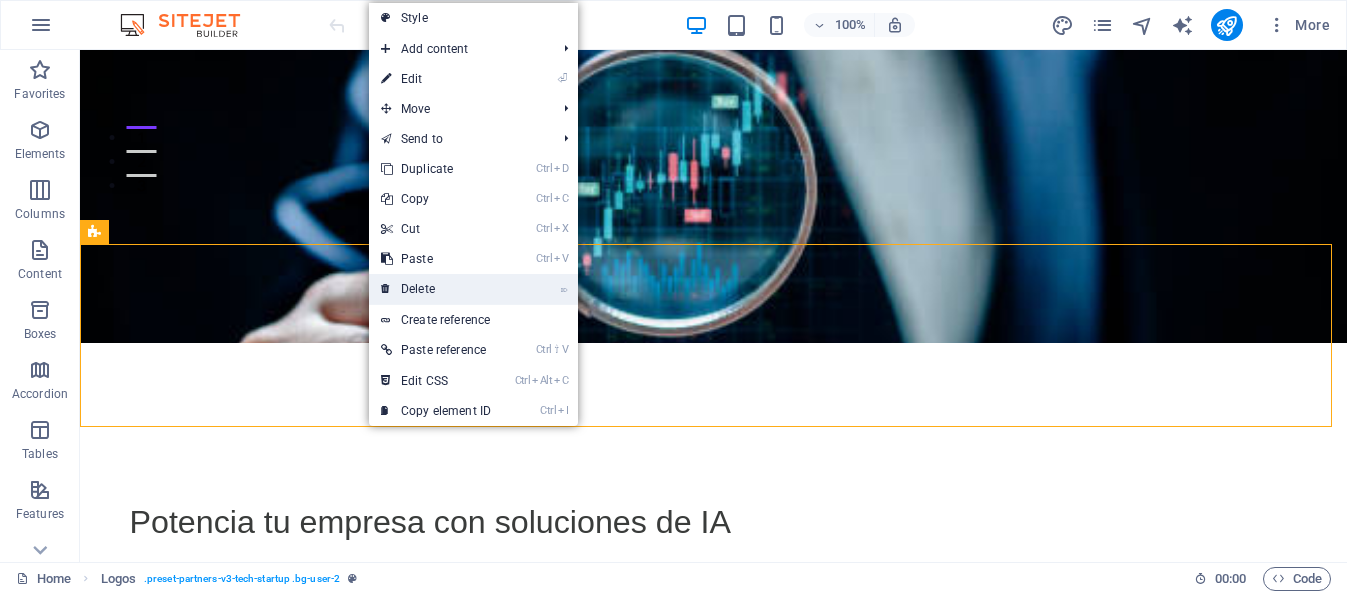 click on "⌦  Delete" at bounding box center [436, 289] 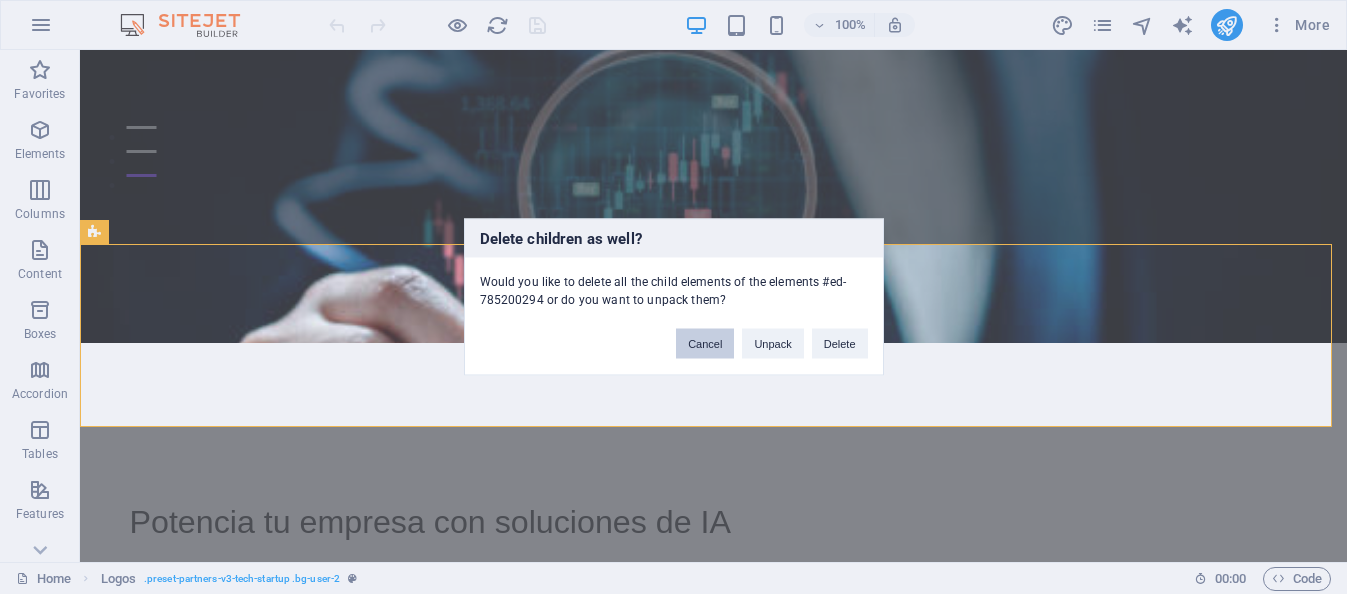 click on "Cancel" at bounding box center (705, 344) 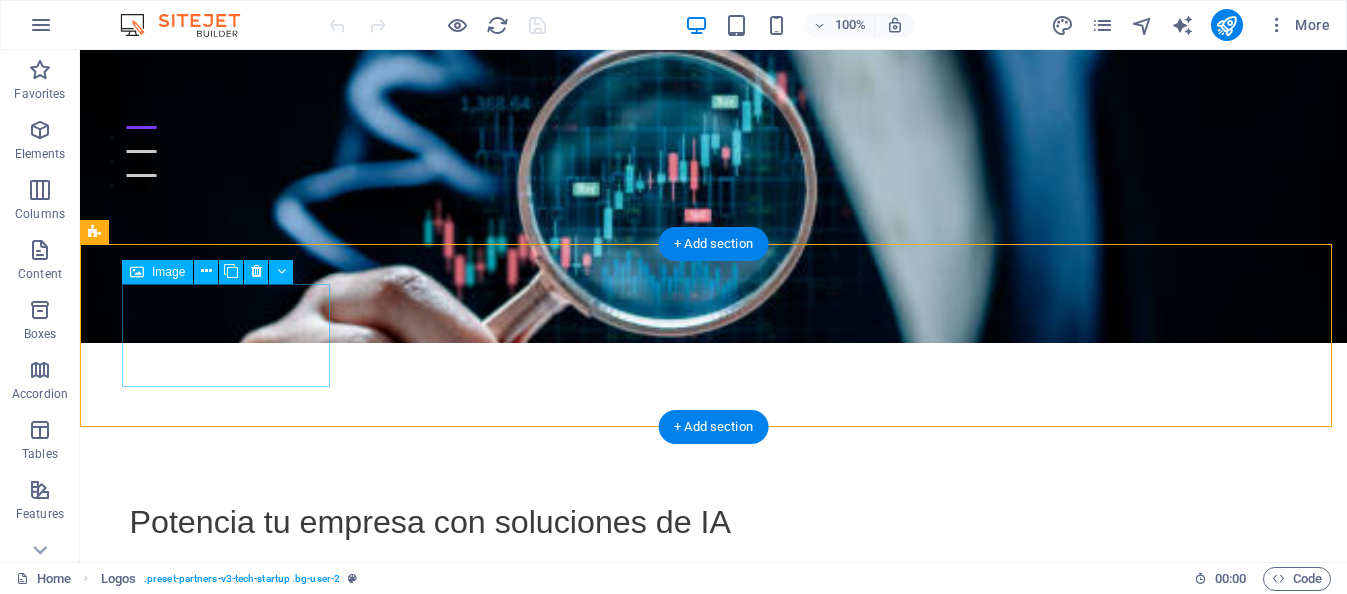 click at bounding box center (200, 822) 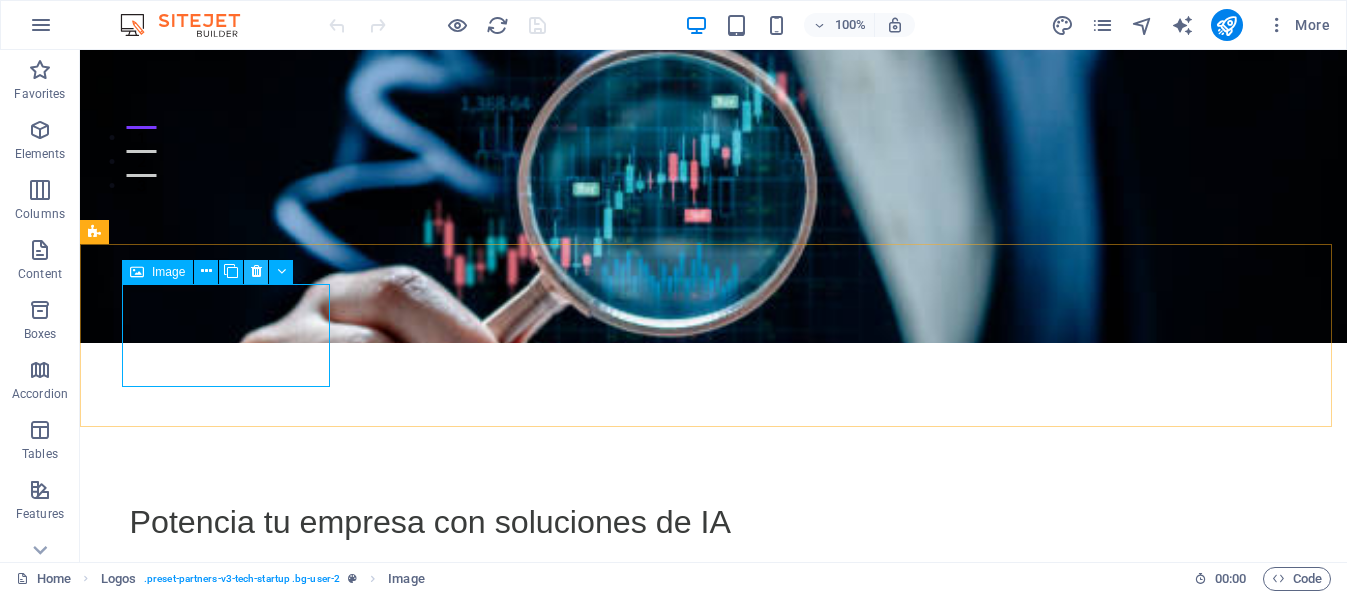 click at bounding box center [256, 272] 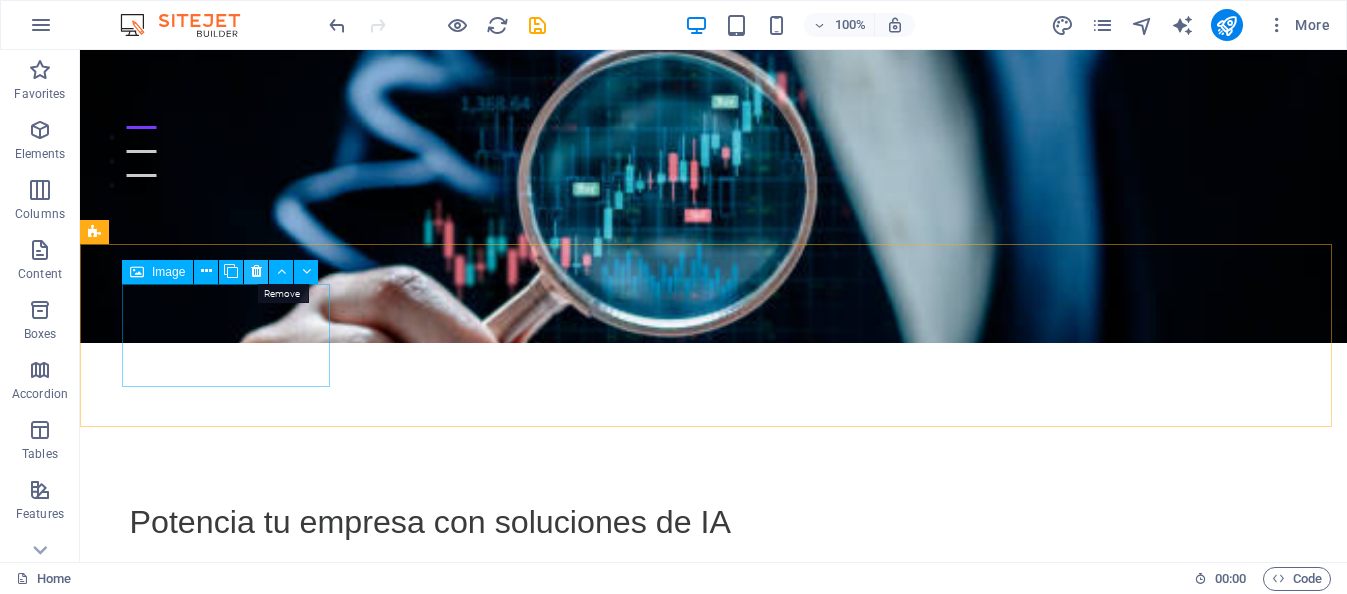 click at bounding box center [256, 271] 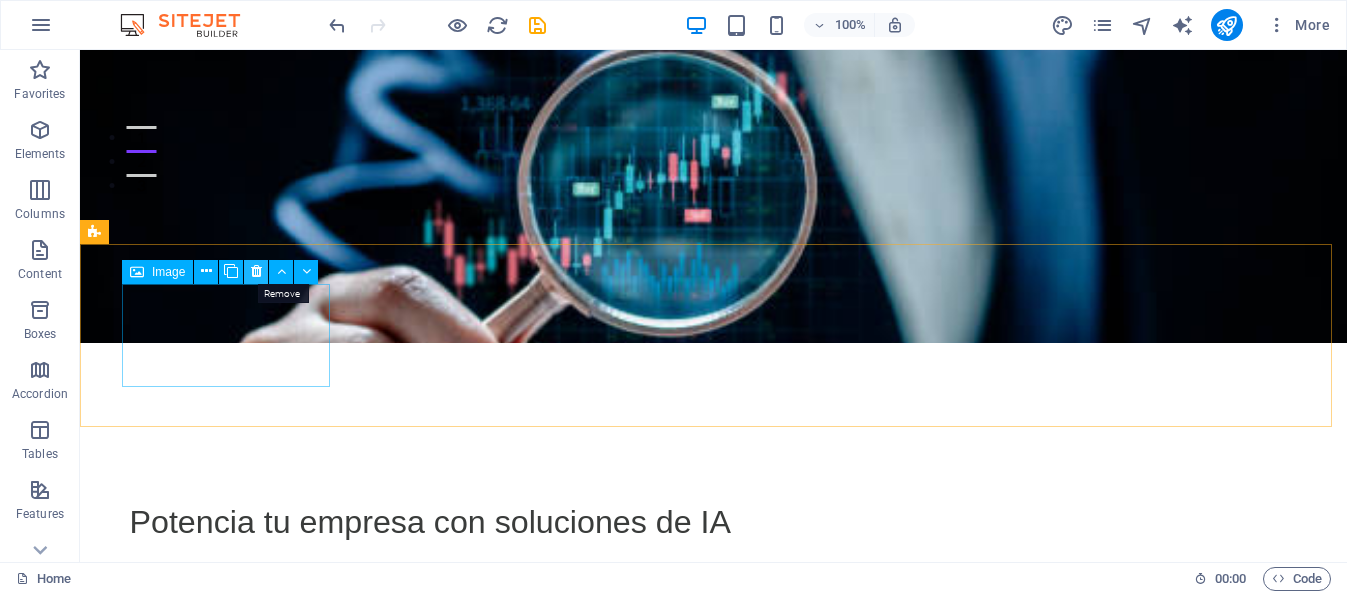 click at bounding box center [256, 271] 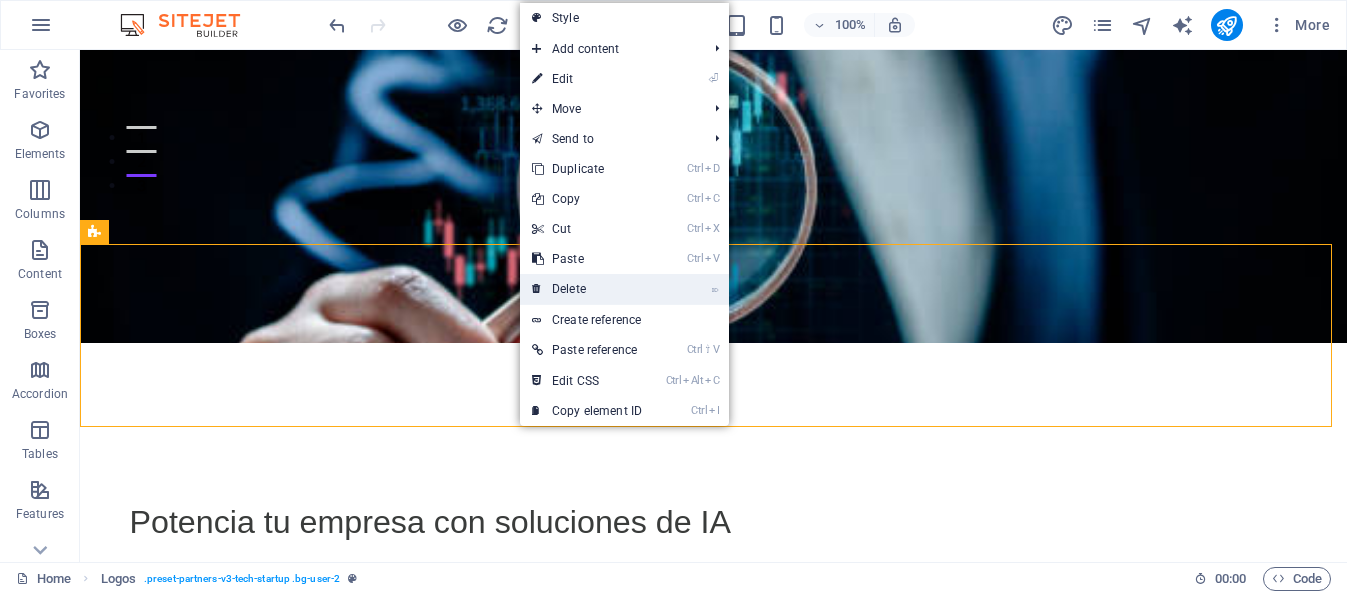 click on "⌦  Delete" at bounding box center (587, 289) 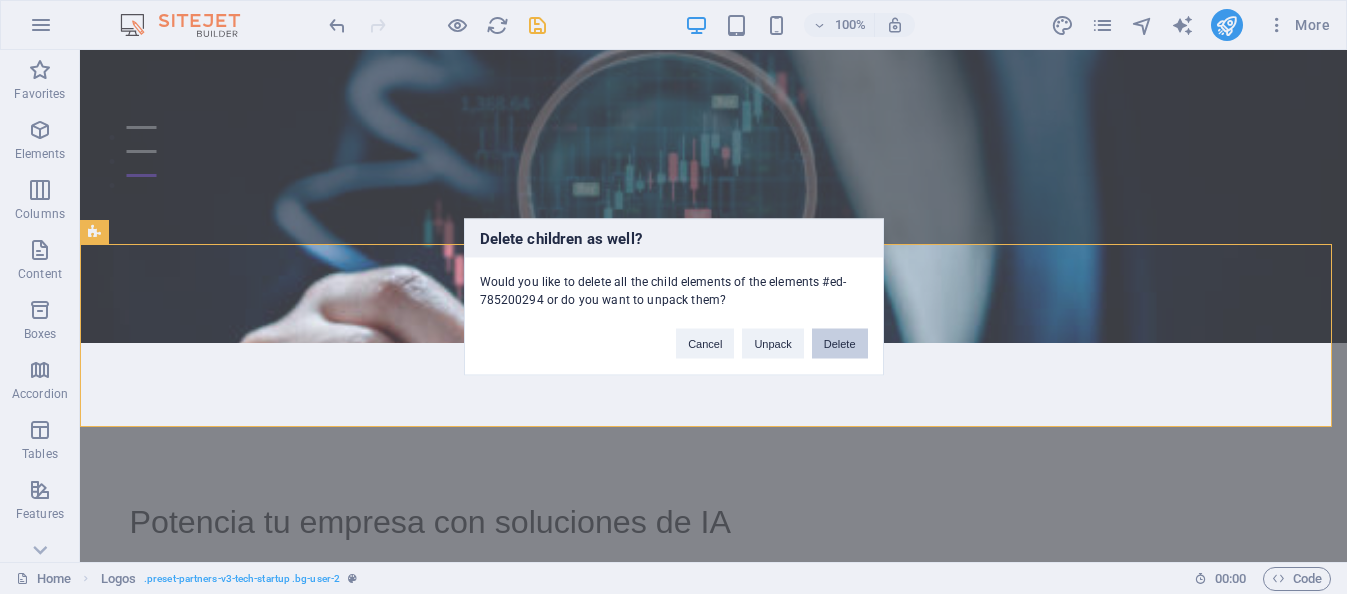 click on "Delete" at bounding box center (840, 344) 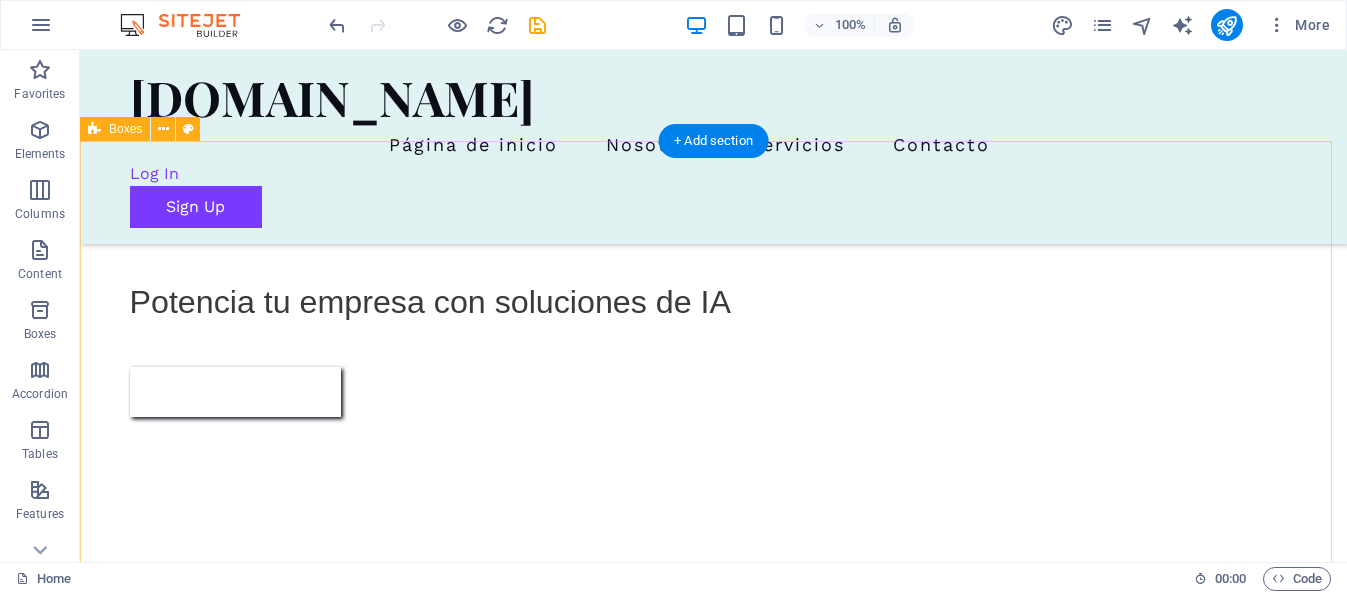 scroll, scrollTop: 499, scrollLeft: 0, axis: vertical 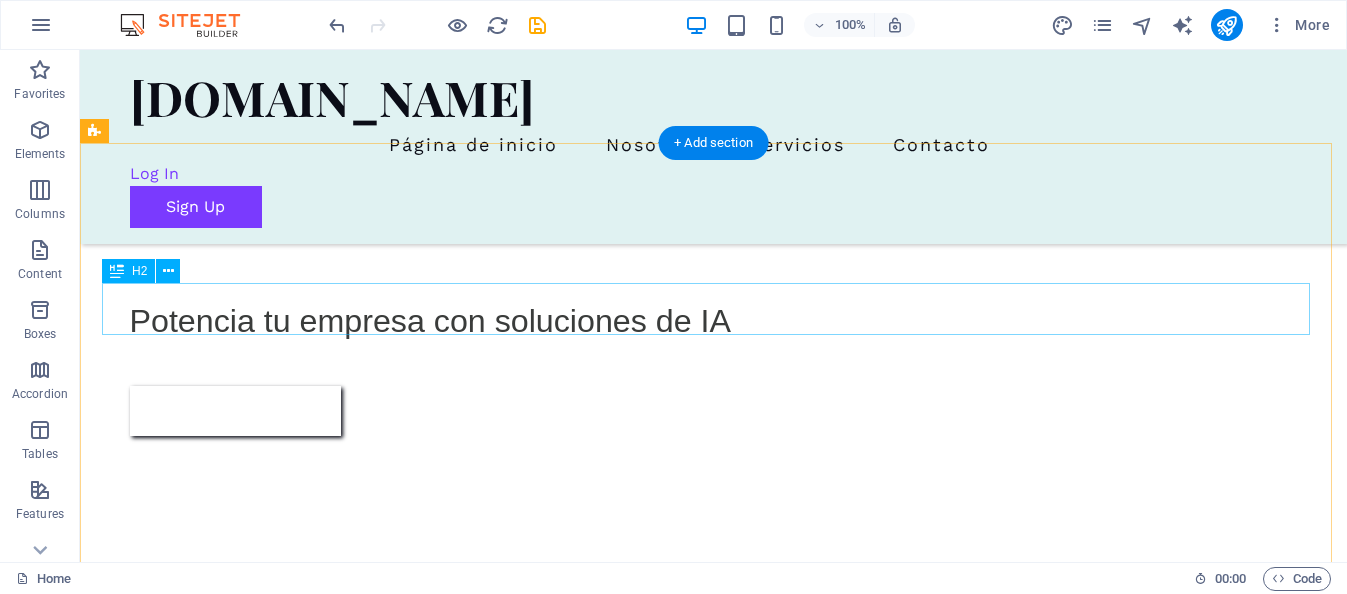 click on "Our Approach" at bounding box center (680, 697) 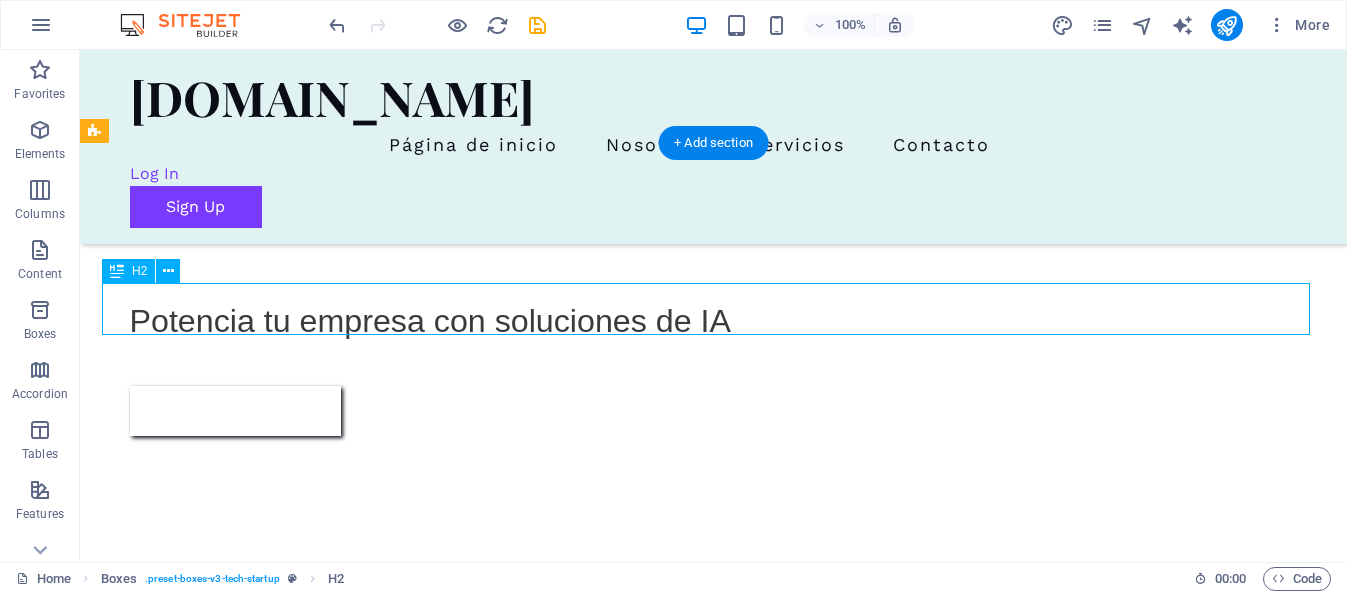 click on "Our Approach" at bounding box center (680, 697) 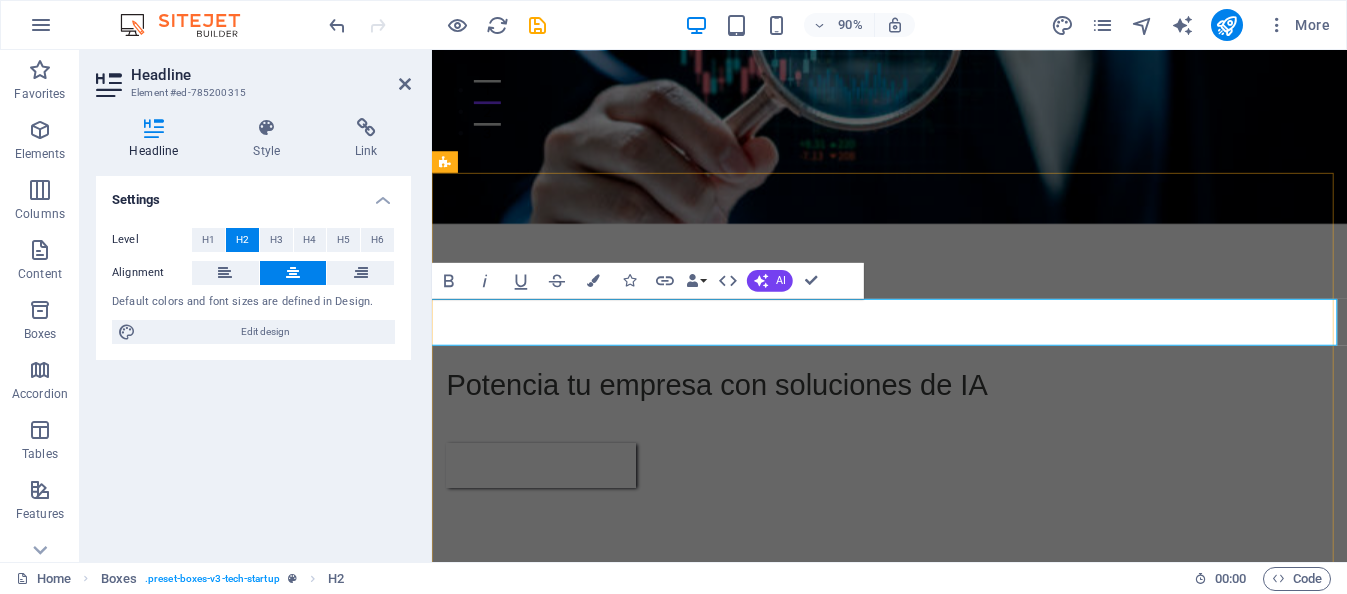 type 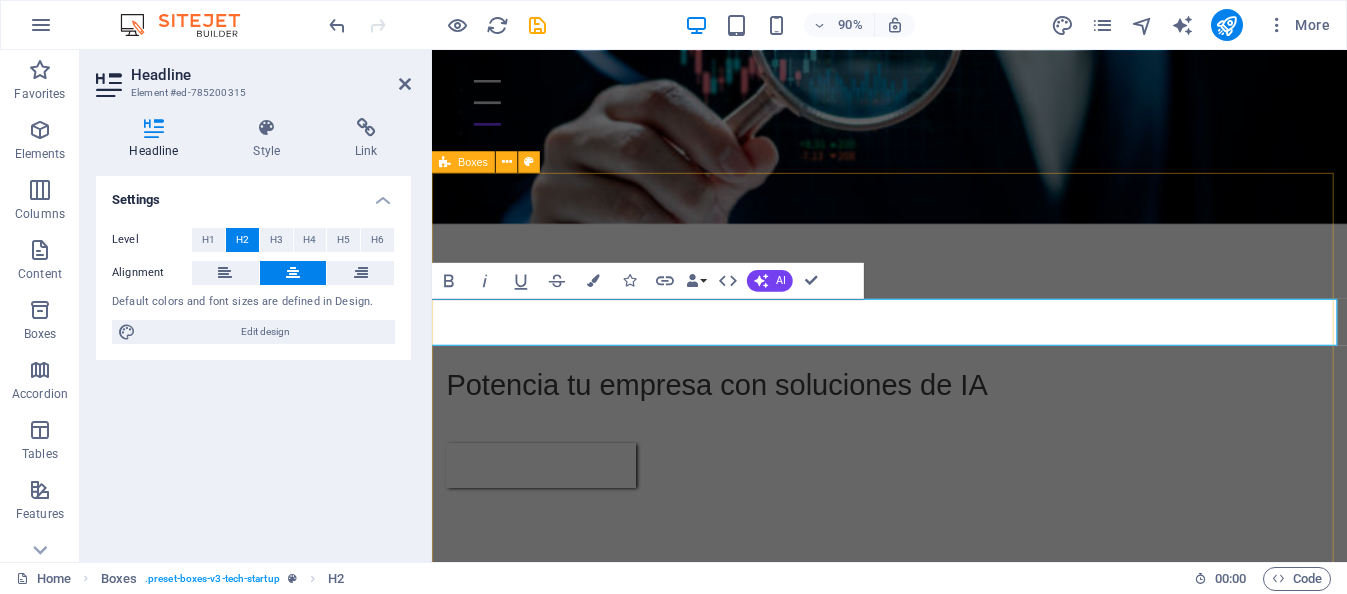 click on "Nuestros Modelos Cloud Services Molestiae eum conse qu atur beatae fugiat opt io nobis eaque assumenda. Velit consequatur volup  Learn more    Innovative Tech Molestiae eum conse qu atur beatae fugiat opt io nobis eaque assumenda. Velit consequatur volup  Learn more    Manage Data Molestiae eum conse qu atur beatae fugiat opt io nobis eaque assumenda. Velit consequatur volup  Learn more    Support Clients Molestiae eum conse qu atur beatae fugiat opt io nobis eaque assumenda. Velit consequatur volup  Learn more   " at bounding box center [940, 1639] 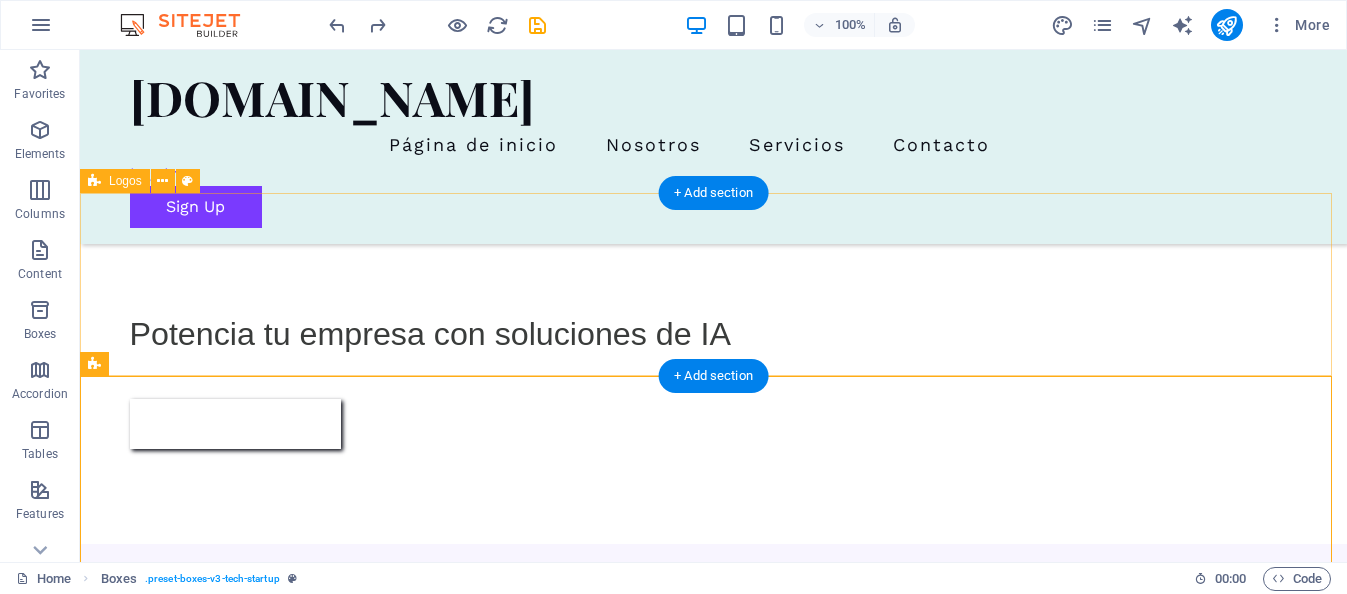 scroll, scrollTop: 428, scrollLeft: 0, axis: vertical 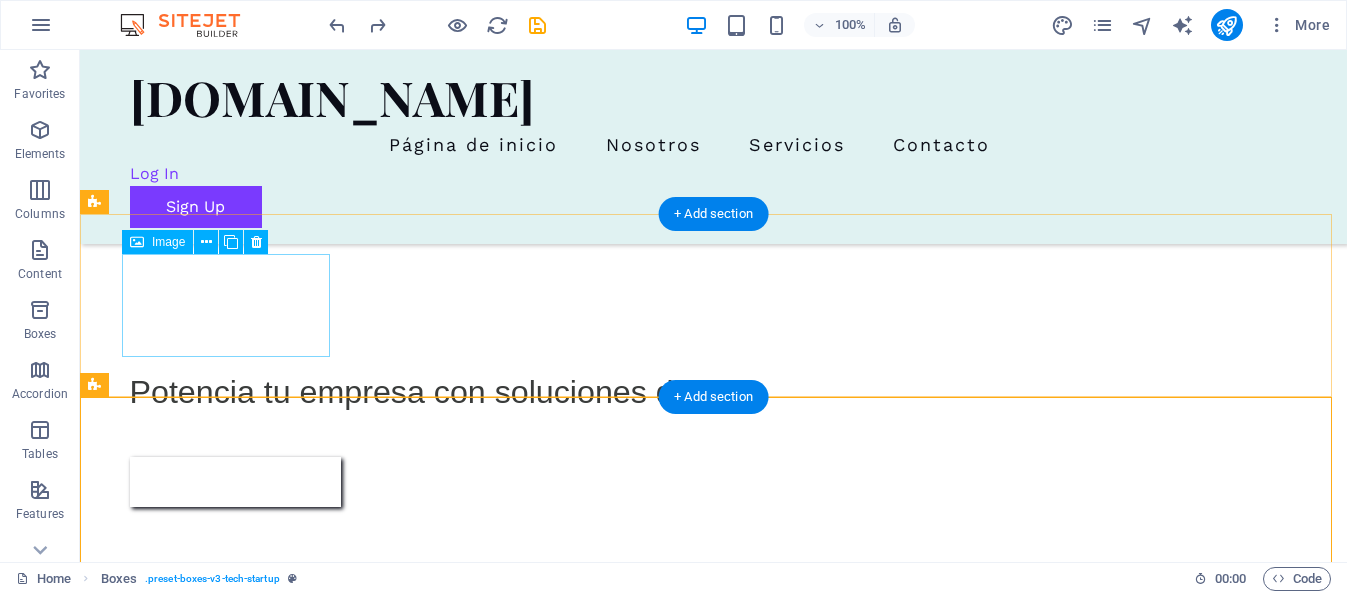 click at bounding box center [200, 693] 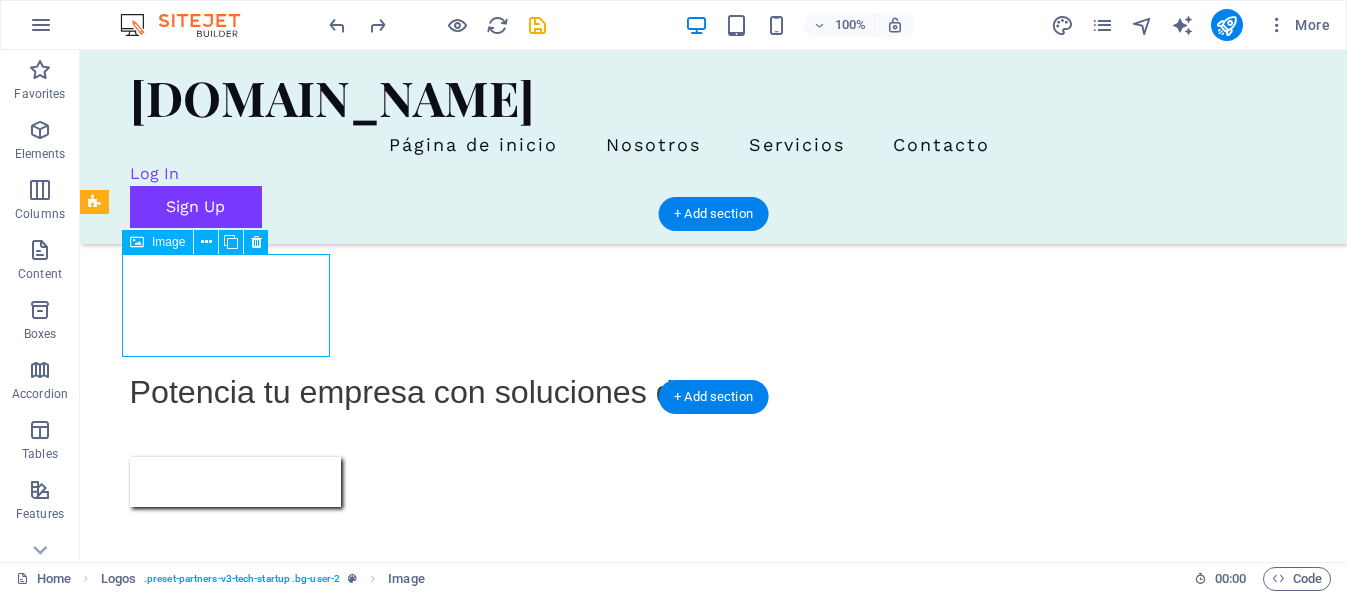 click at bounding box center (200, 693) 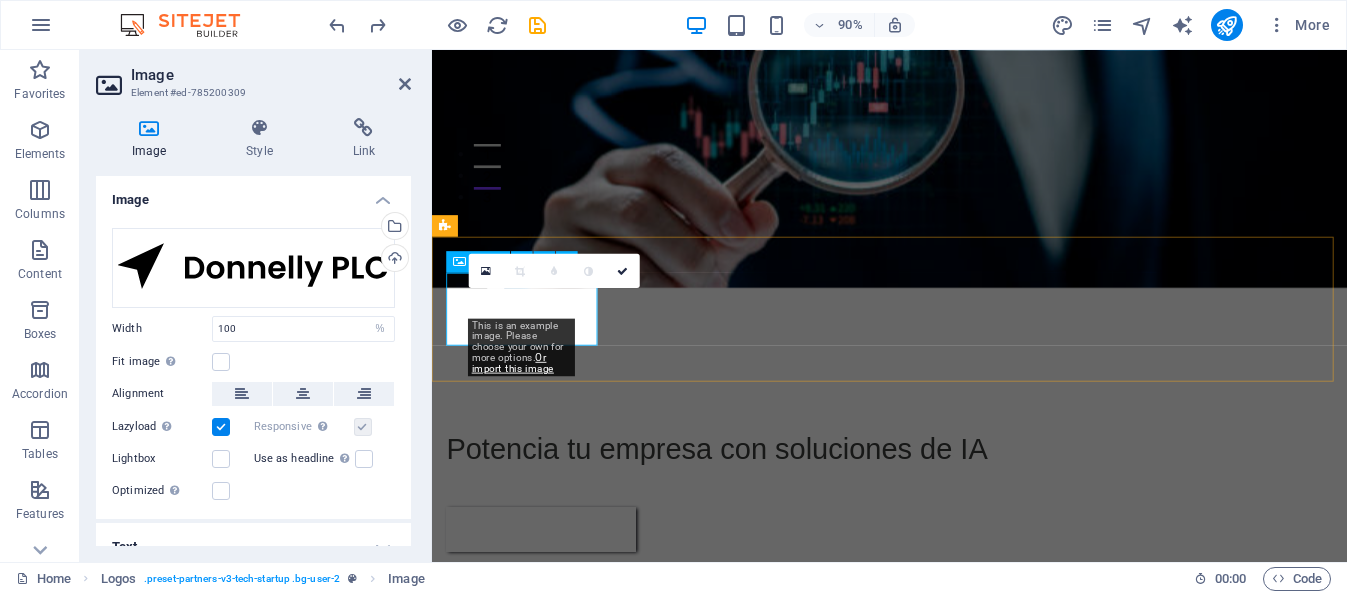 click at bounding box center [533, 783] 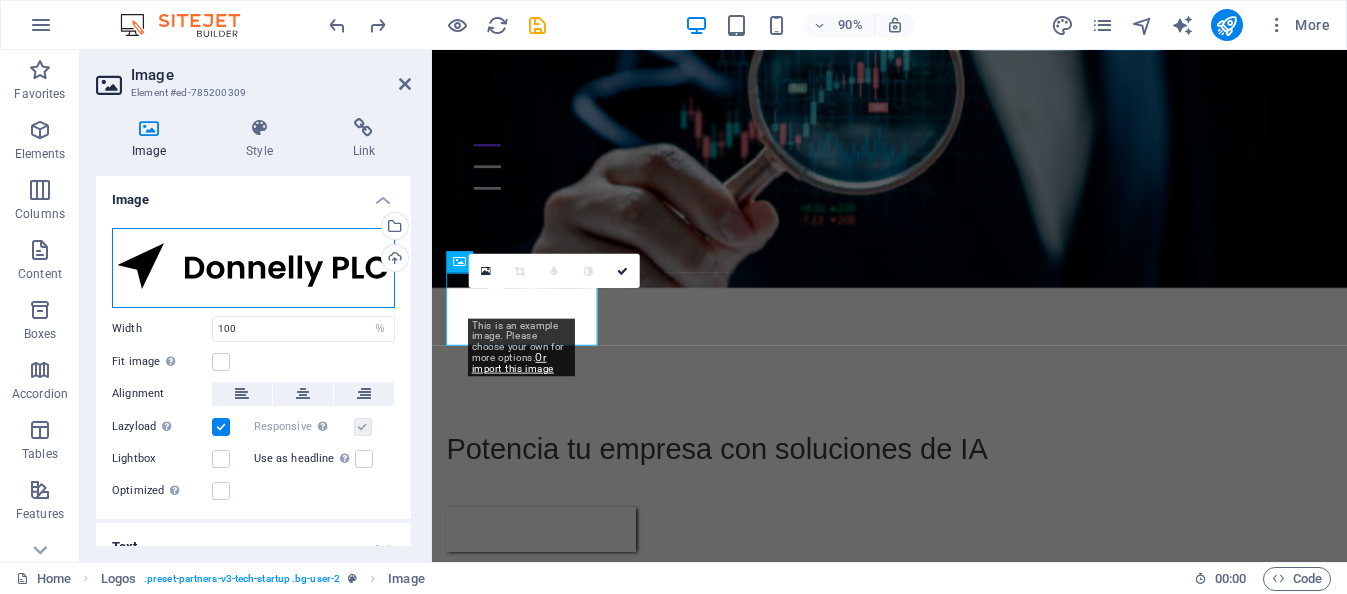 click on "Drag files here, click to choose files or select files from Files or our free stock photos & videos" at bounding box center [253, 268] 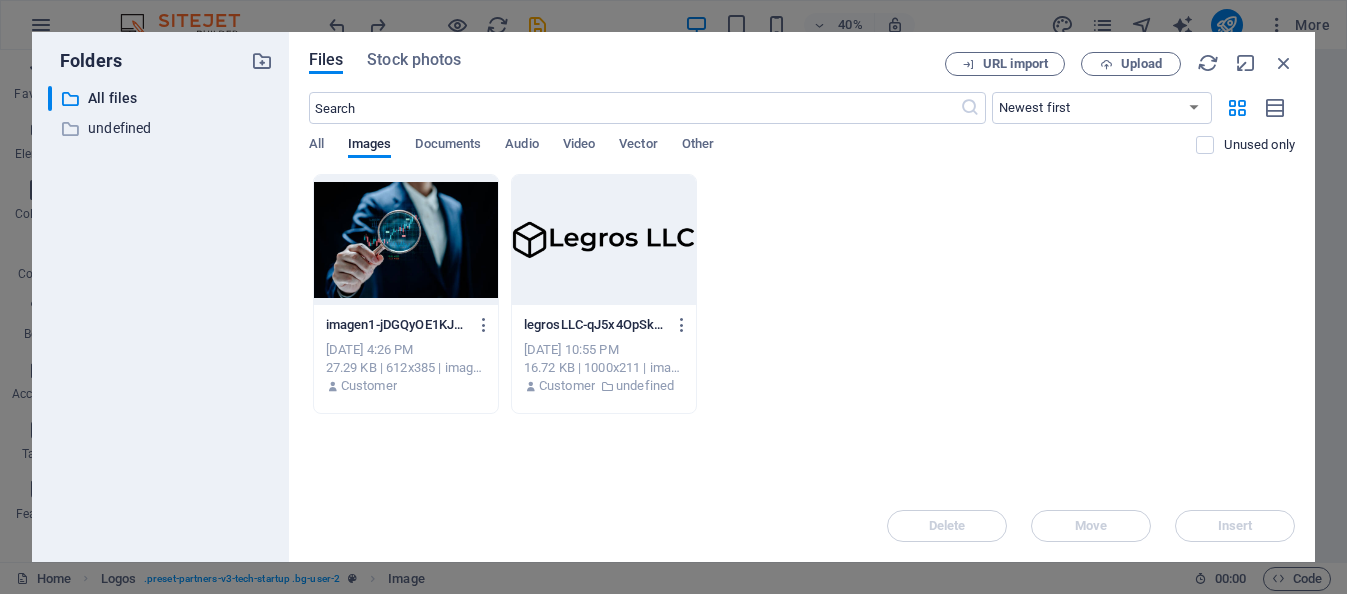 click at bounding box center [604, 240] 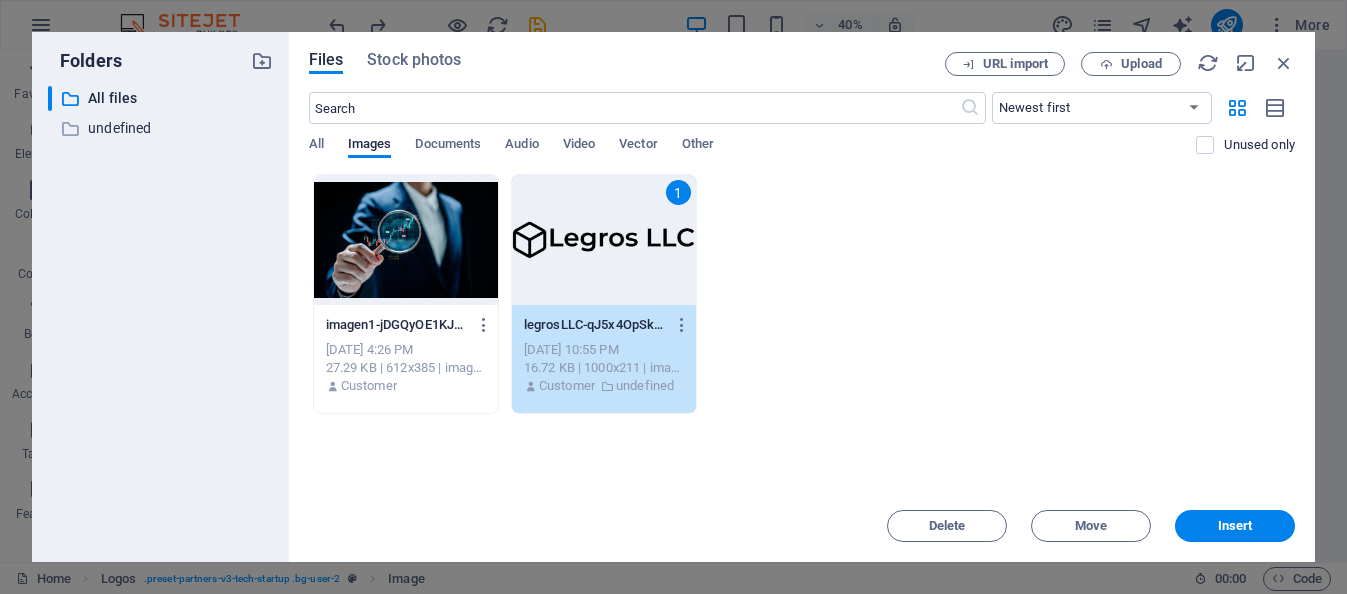 click at bounding box center [406, 240] 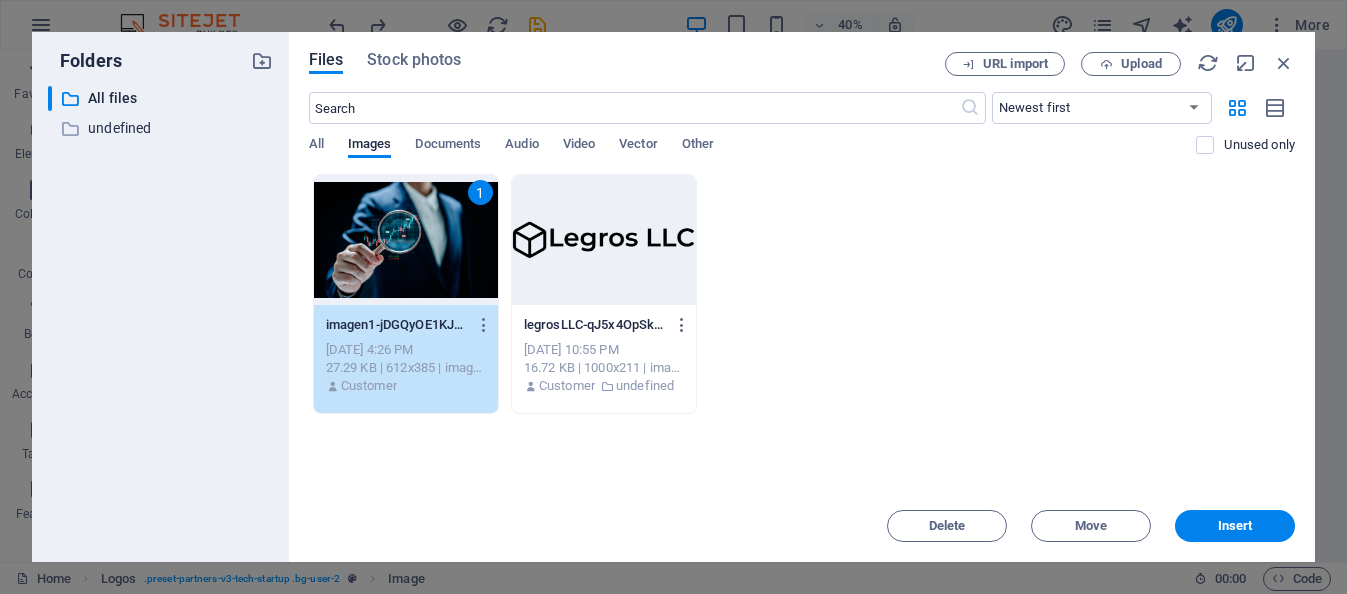 click on "1" at bounding box center [480, 192] 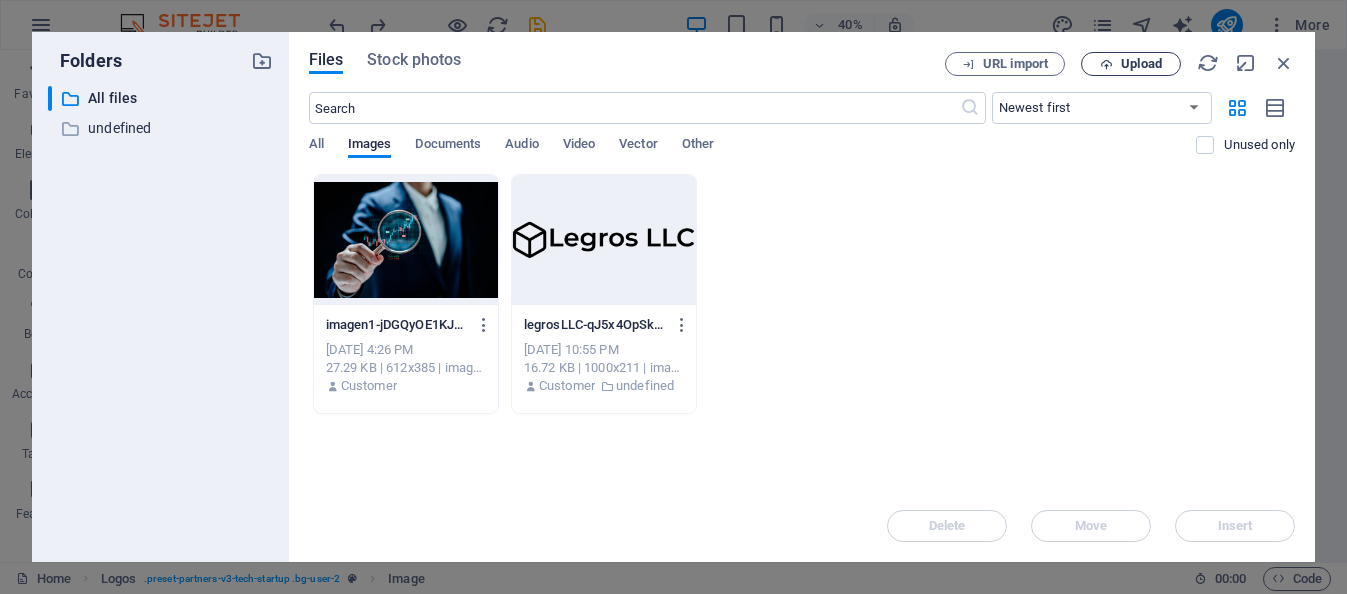 click on "Upload" at bounding box center (1141, 64) 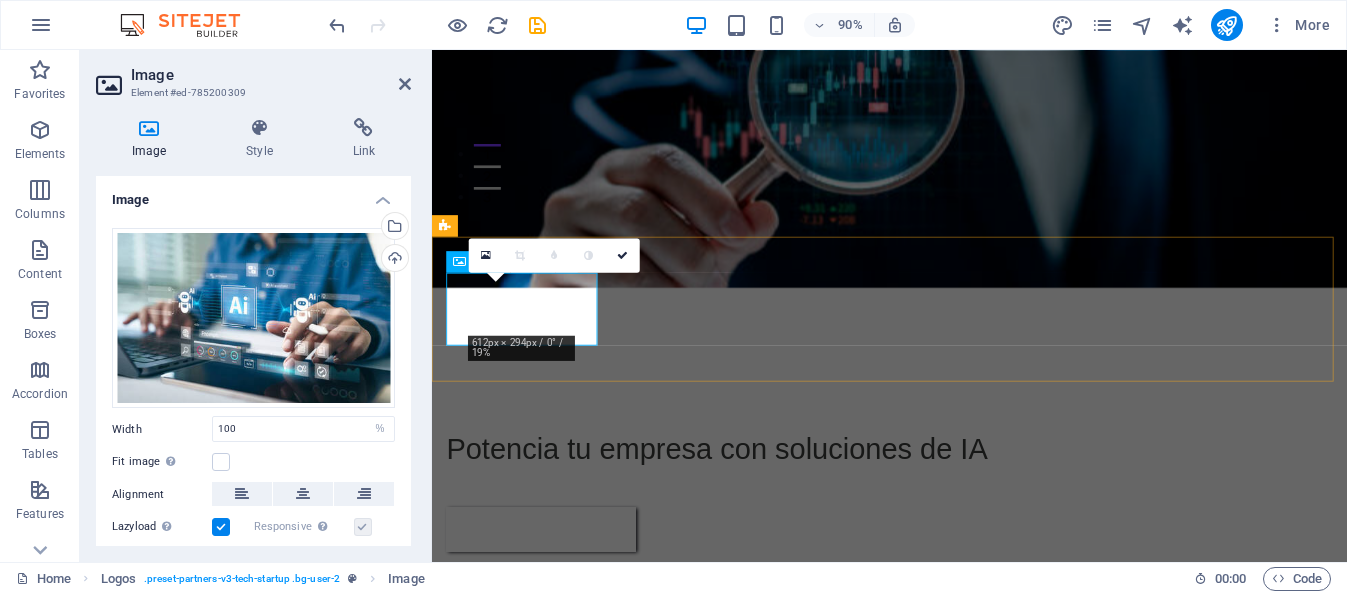 click at bounding box center (533, 783) 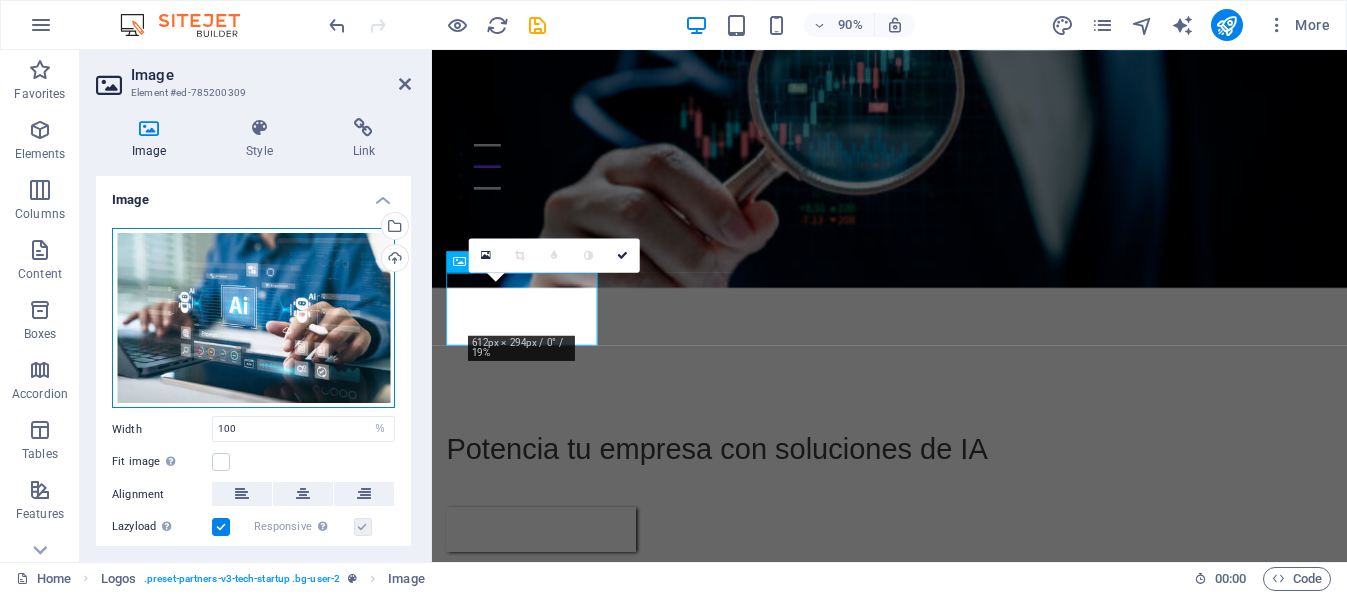 click on "Drag files here, click to choose files or select files from Files or our free stock photos & videos" at bounding box center [253, 318] 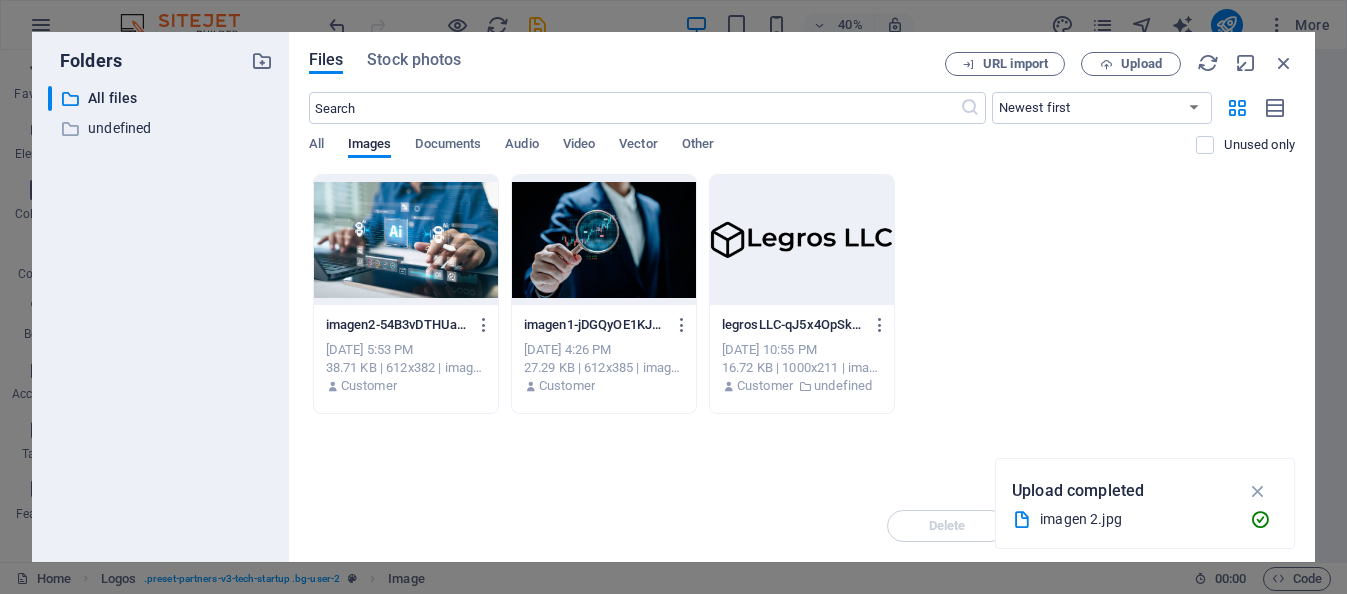 click at bounding box center (406, 240) 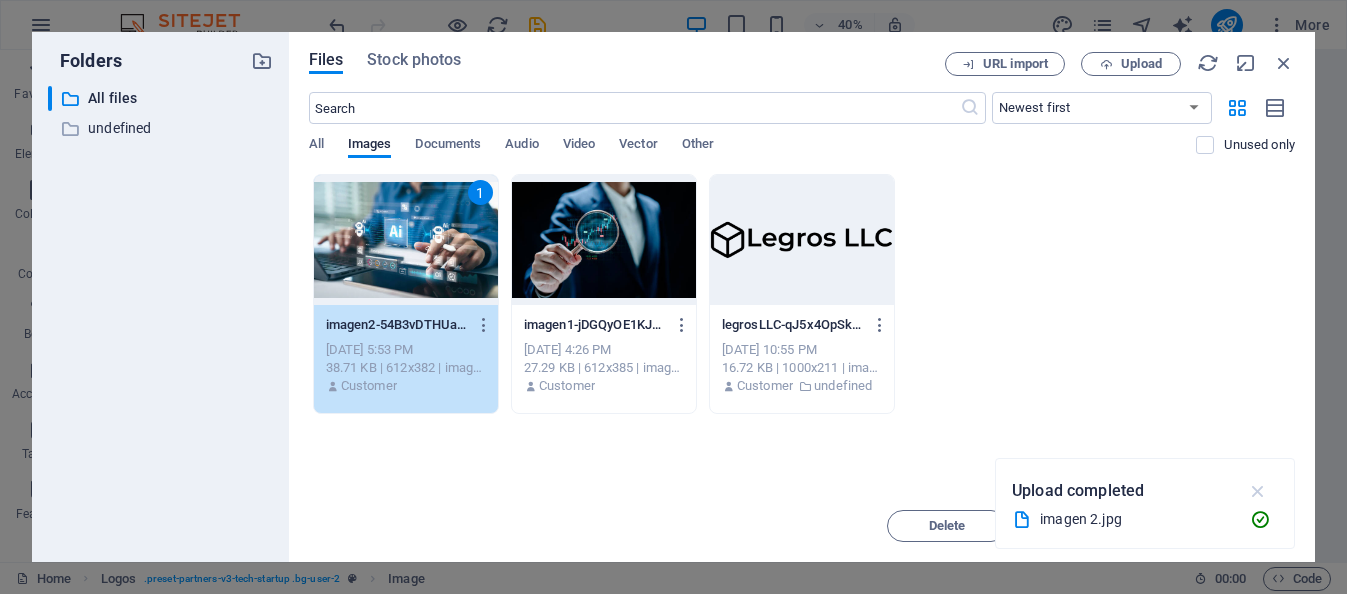 click at bounding box center [1258, 491] 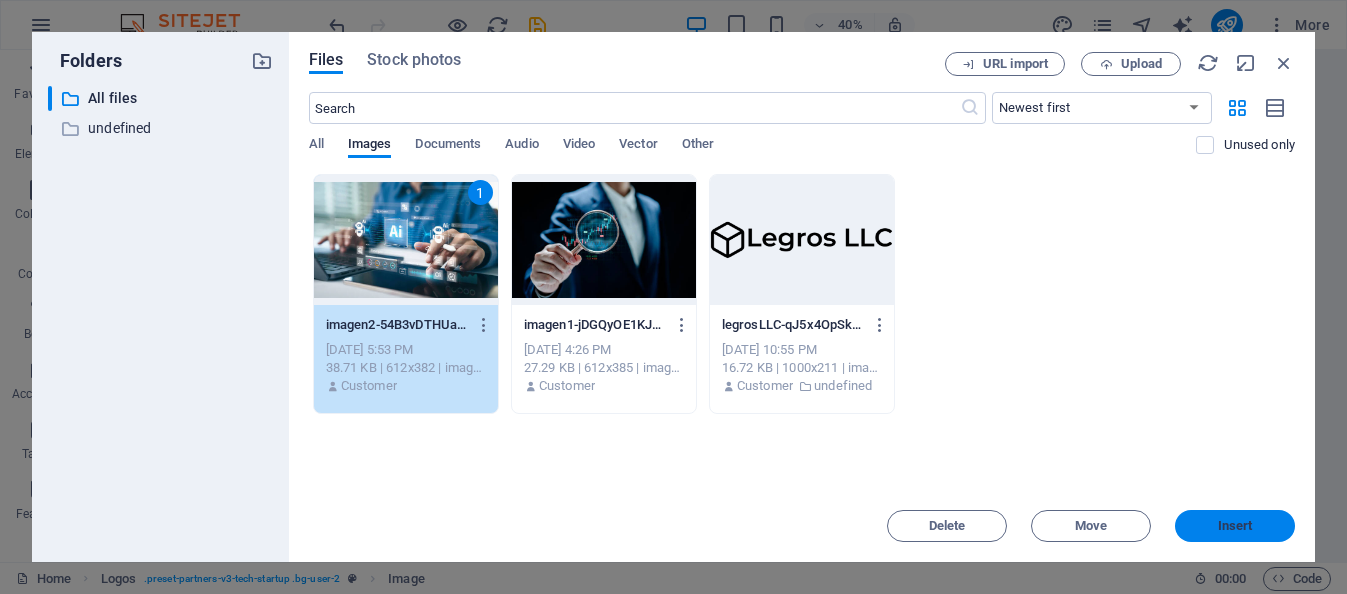 click on "Insert" at bounding box center (1235, 526) 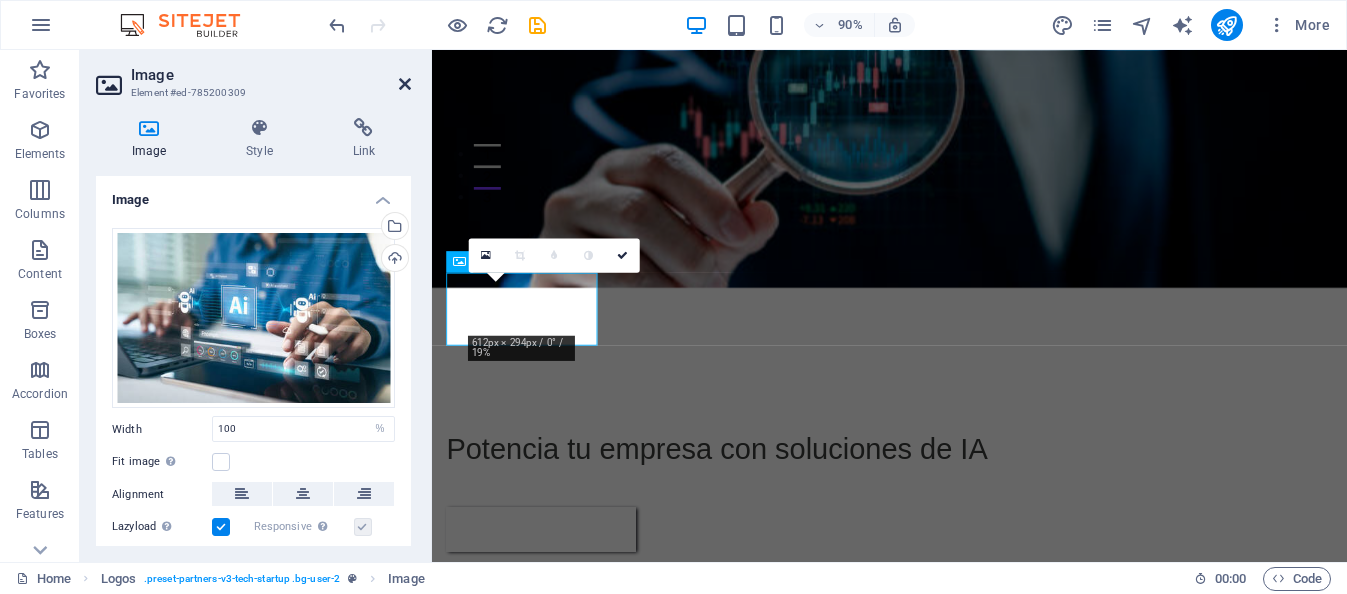 click at bounding box center [405, 84] 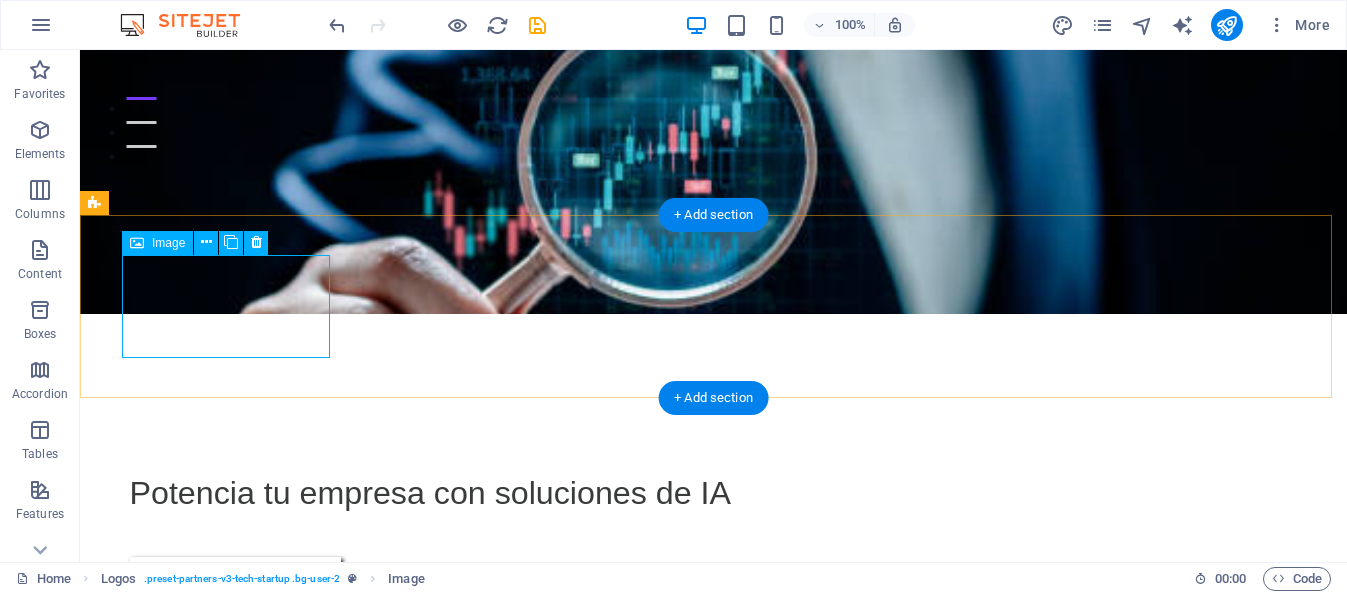 click at bounding box center (200, 793) 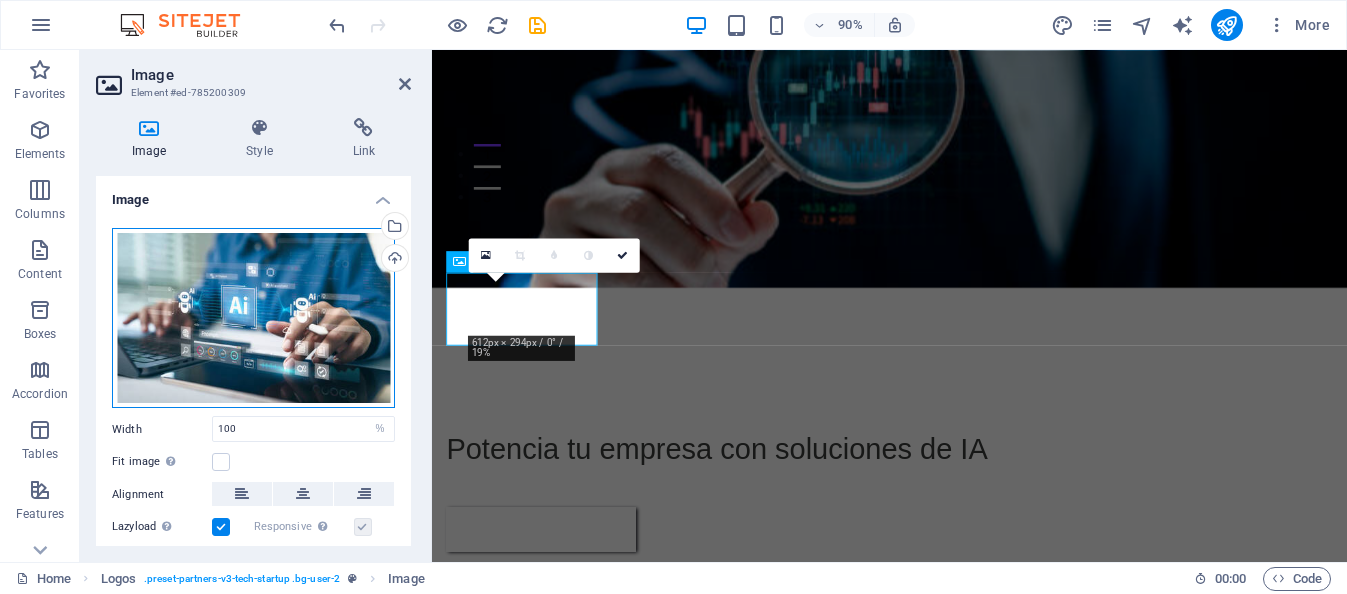 click on "Drag files here, click to choose files or select files from Files or our free stock photos & videos" at bounding box center [253, 318] 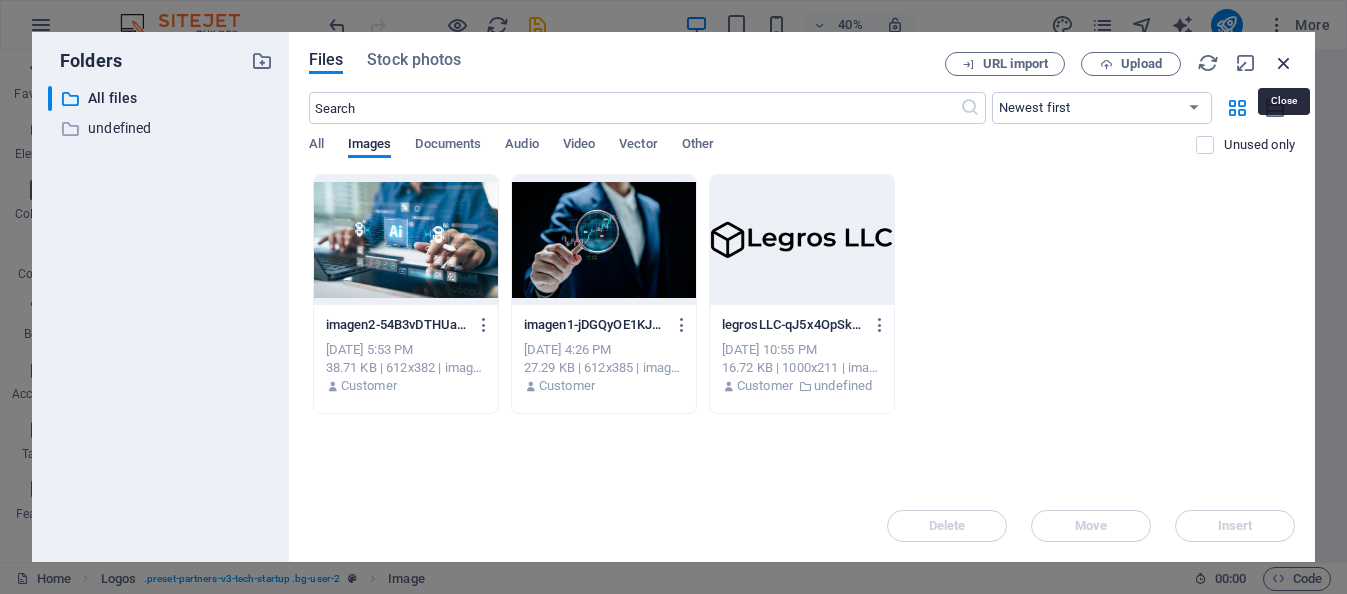 click at bounding box center [1284, 63] 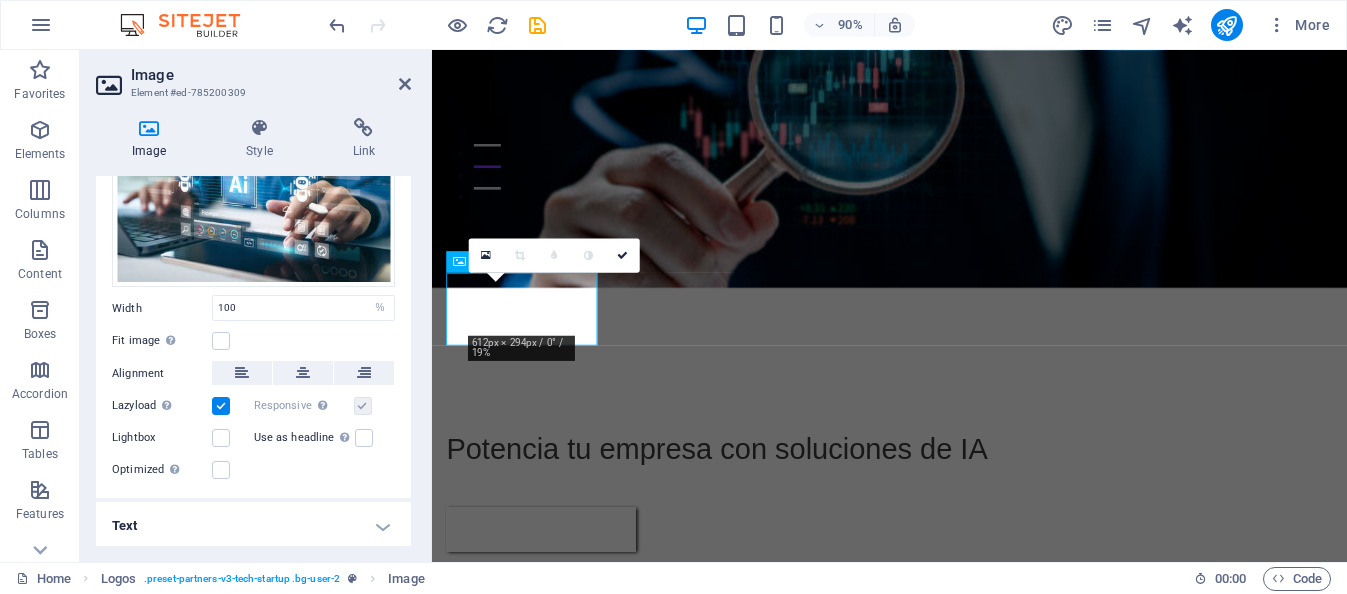 scroll, scrollTop: 123, scrollLeft: 0, axis: vertical 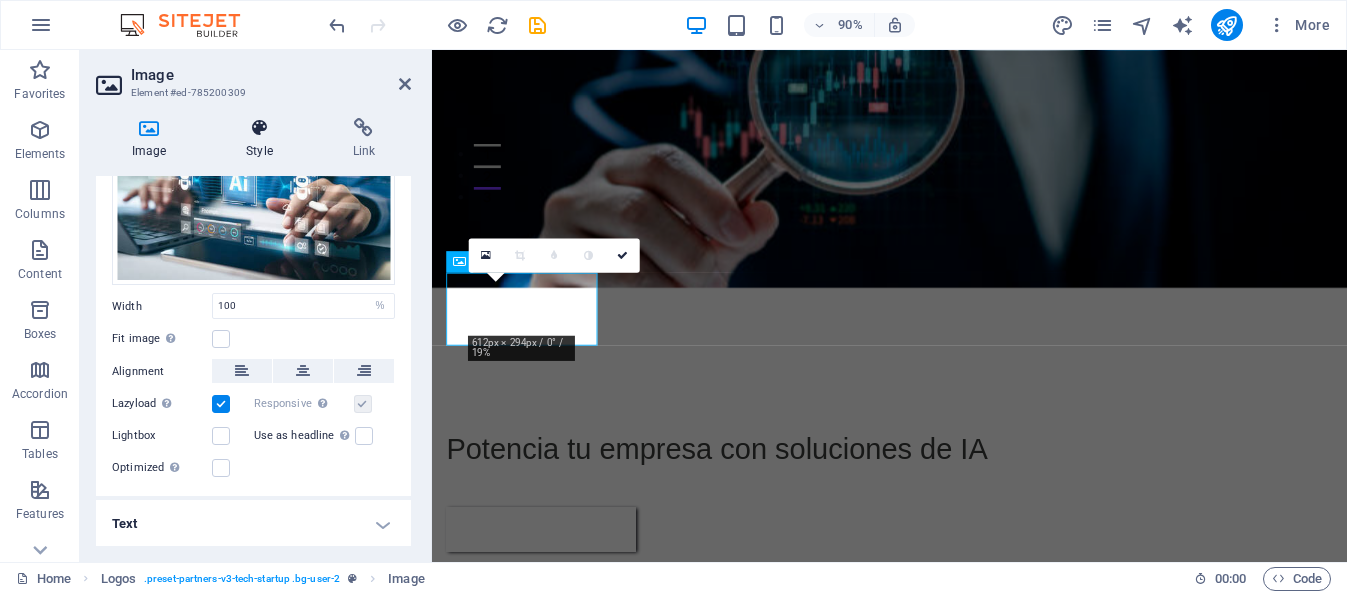 click at bounding box center [259, 128] 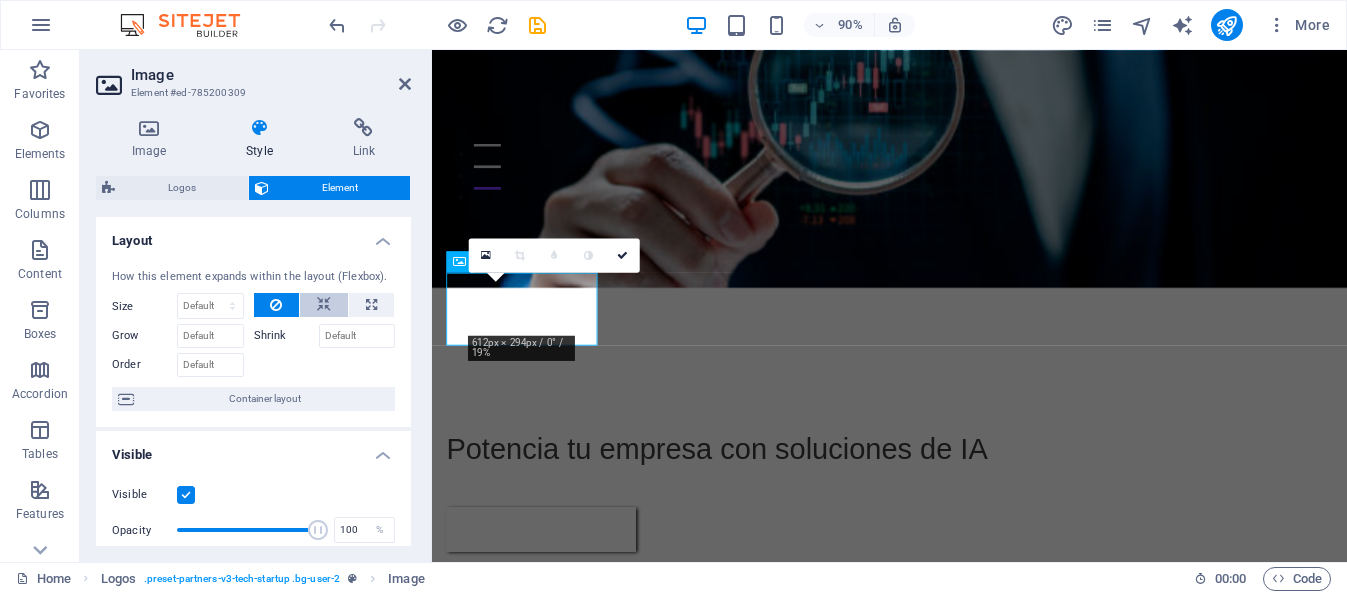 click at bounding box center [324, 305] 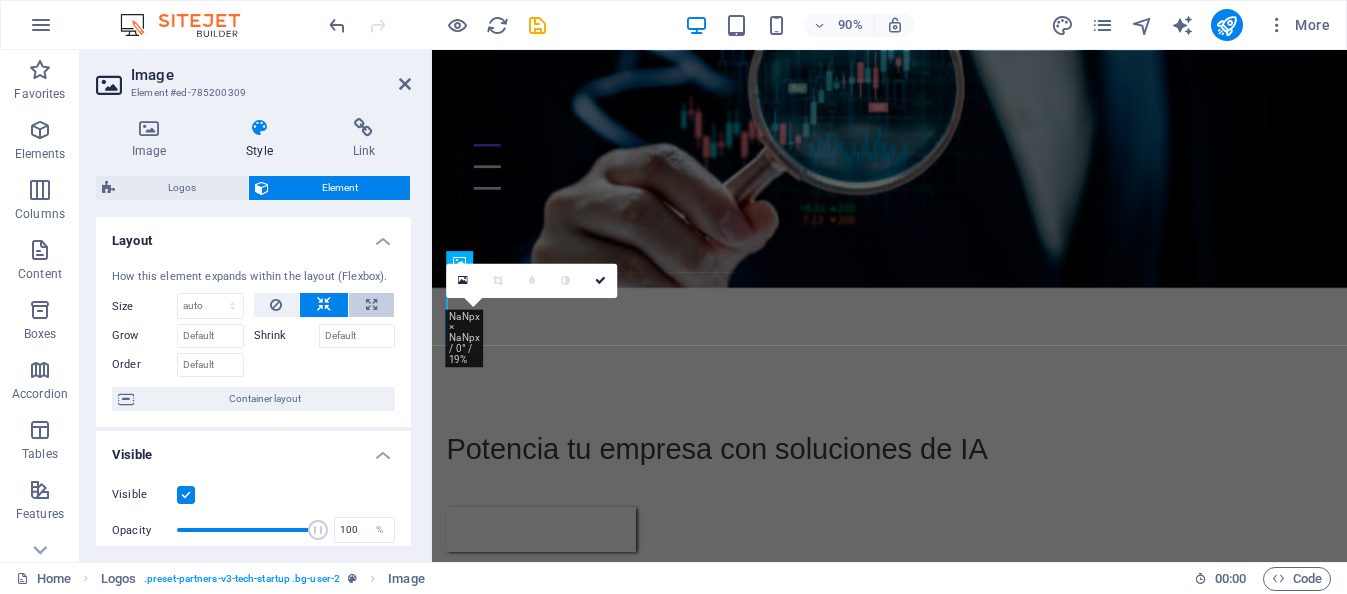 click at bounding box center (371, 305) 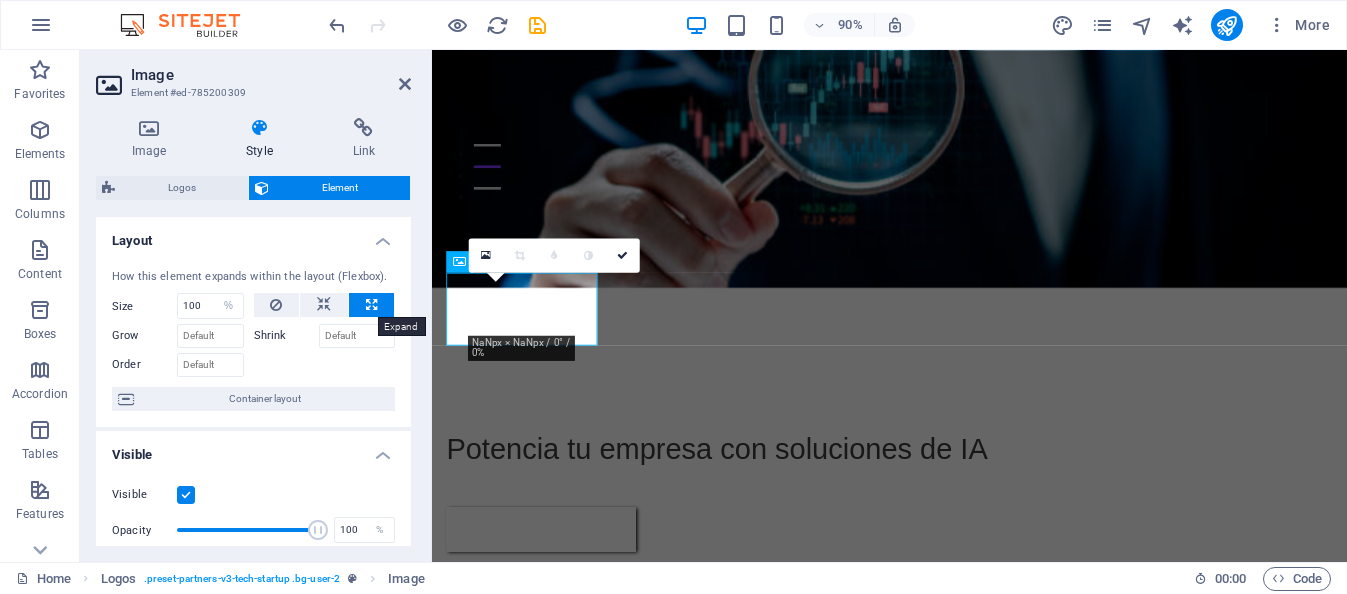 click at bounding box center [371, 305] 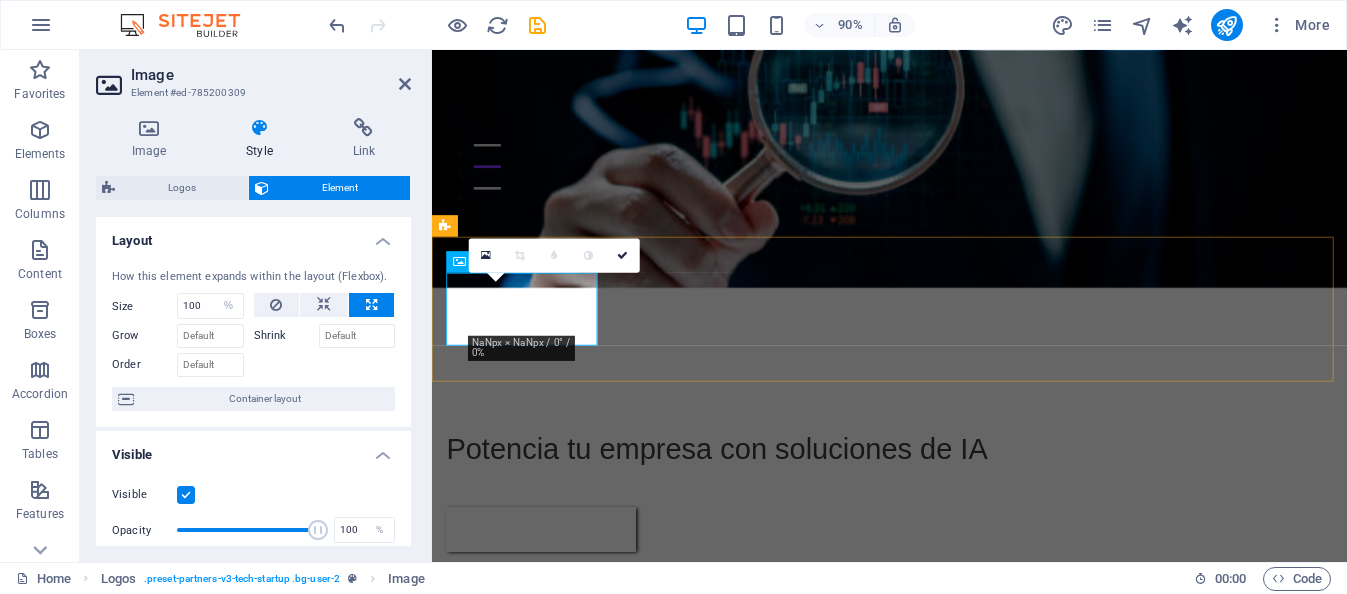 click at bounding box center [533, 783] 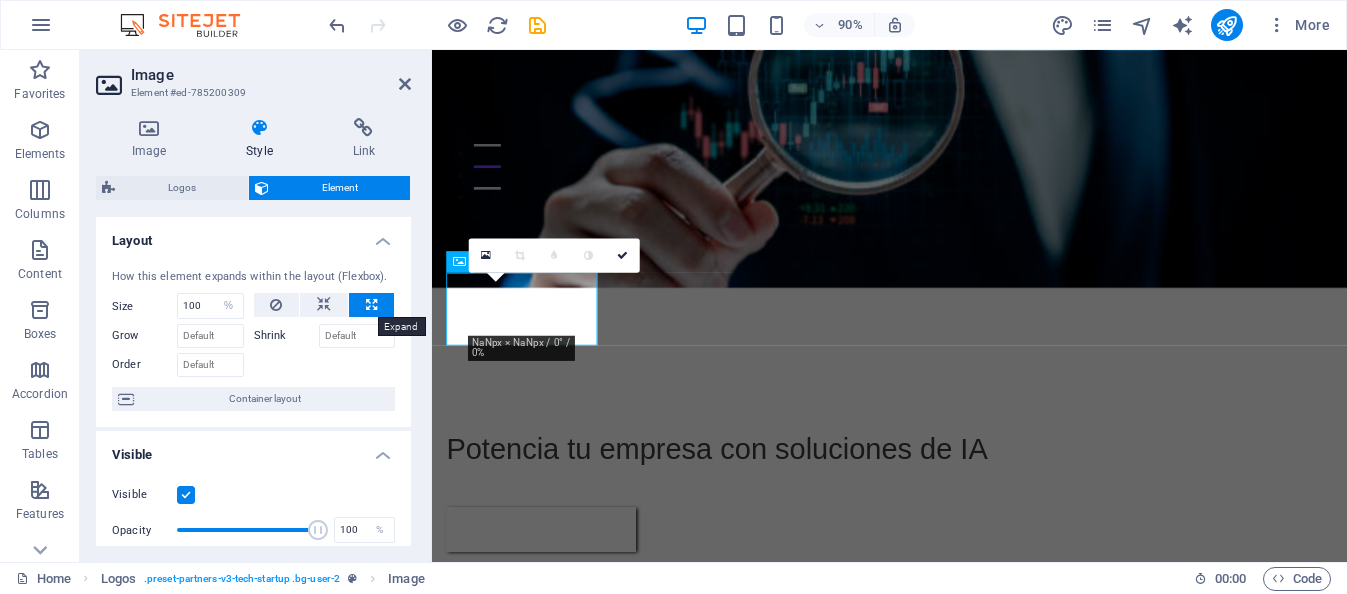 click at bounding box center (371, 305) 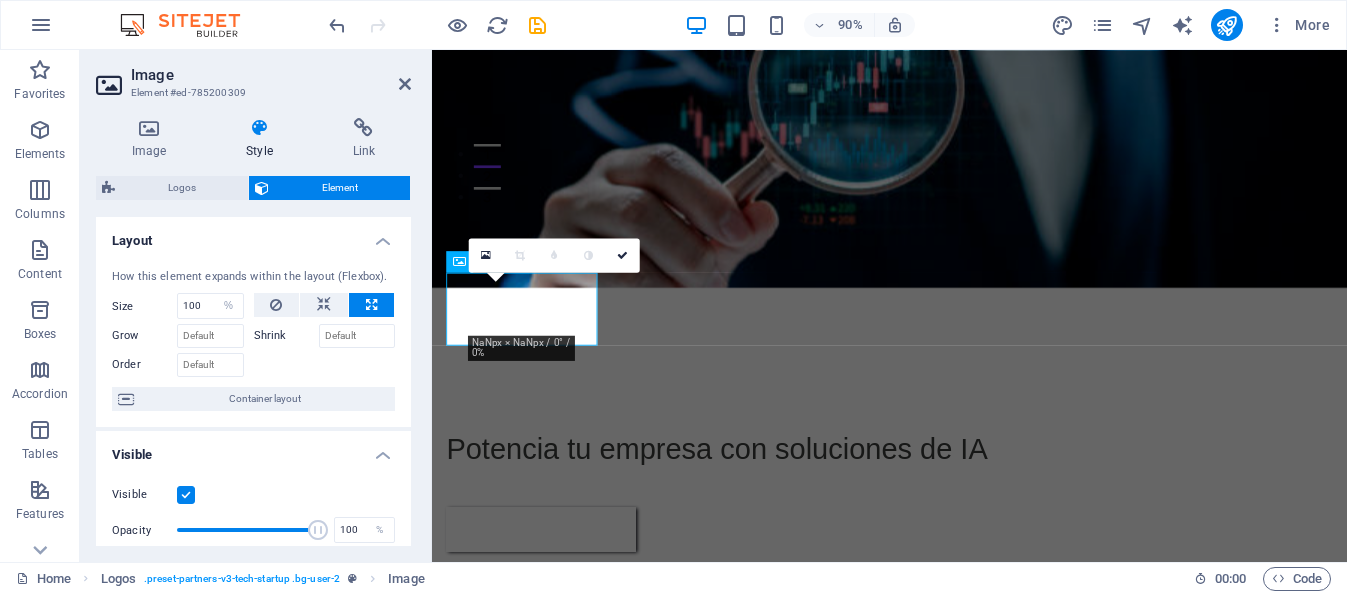 click on "Shrink" at bounding box center (286, 336) 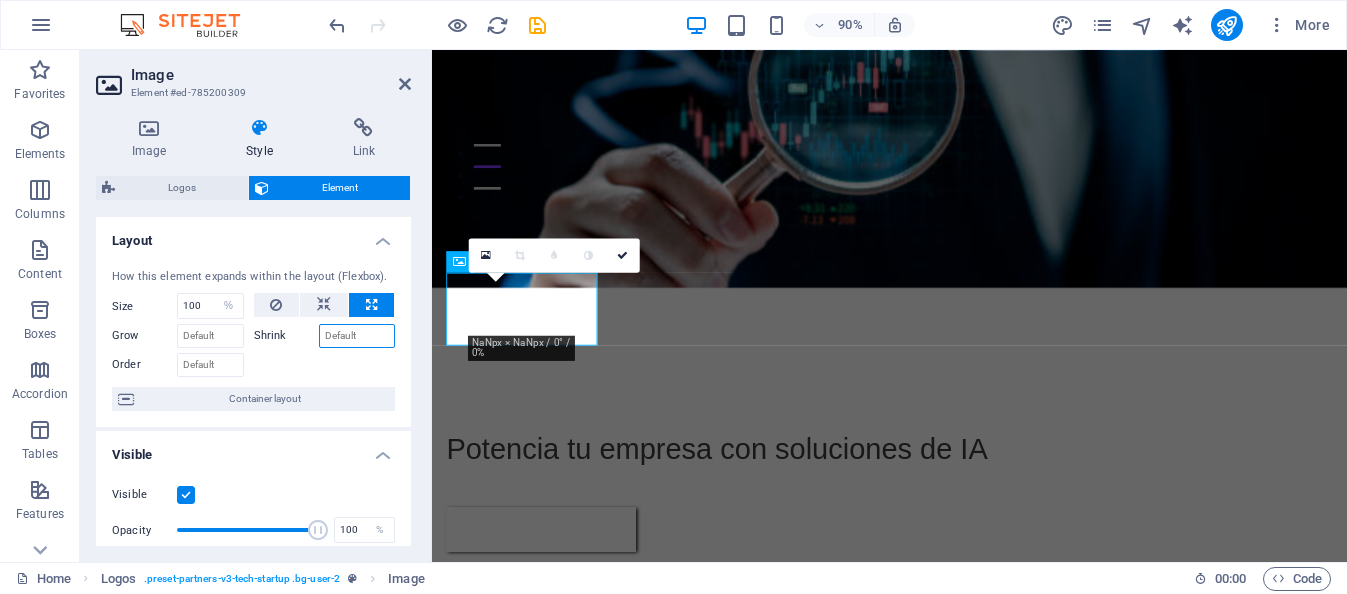 click on "Shrink" at bounding box center [357, 336] 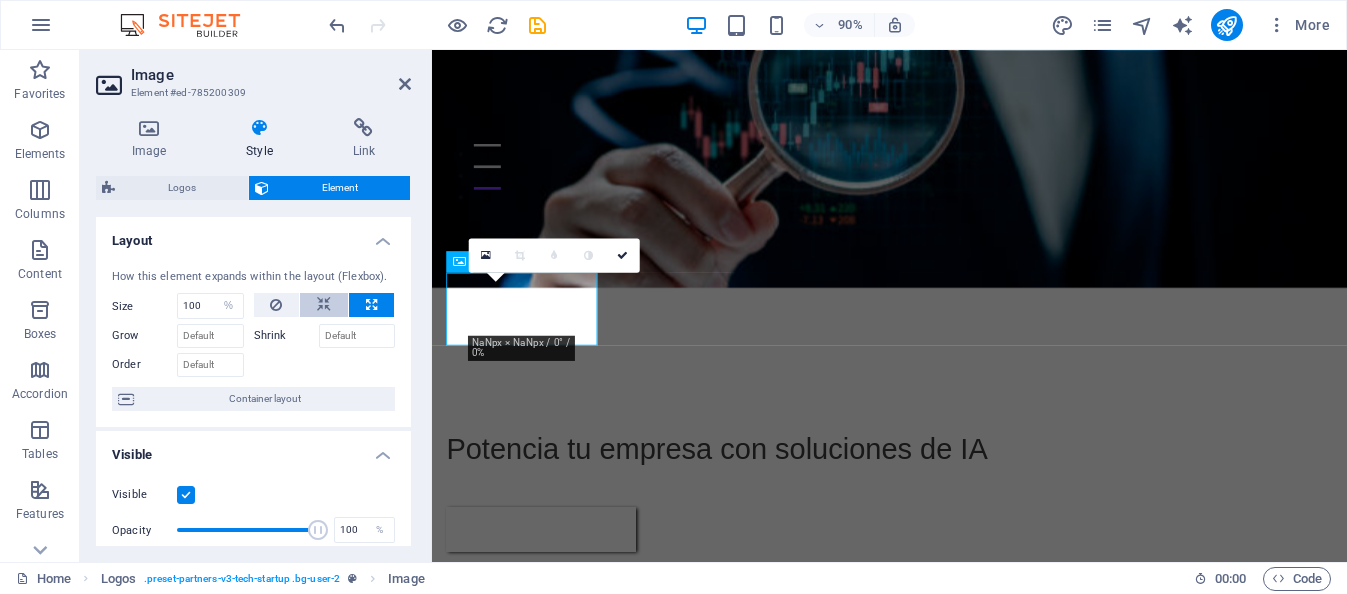 click at bounding box center [324, 305] 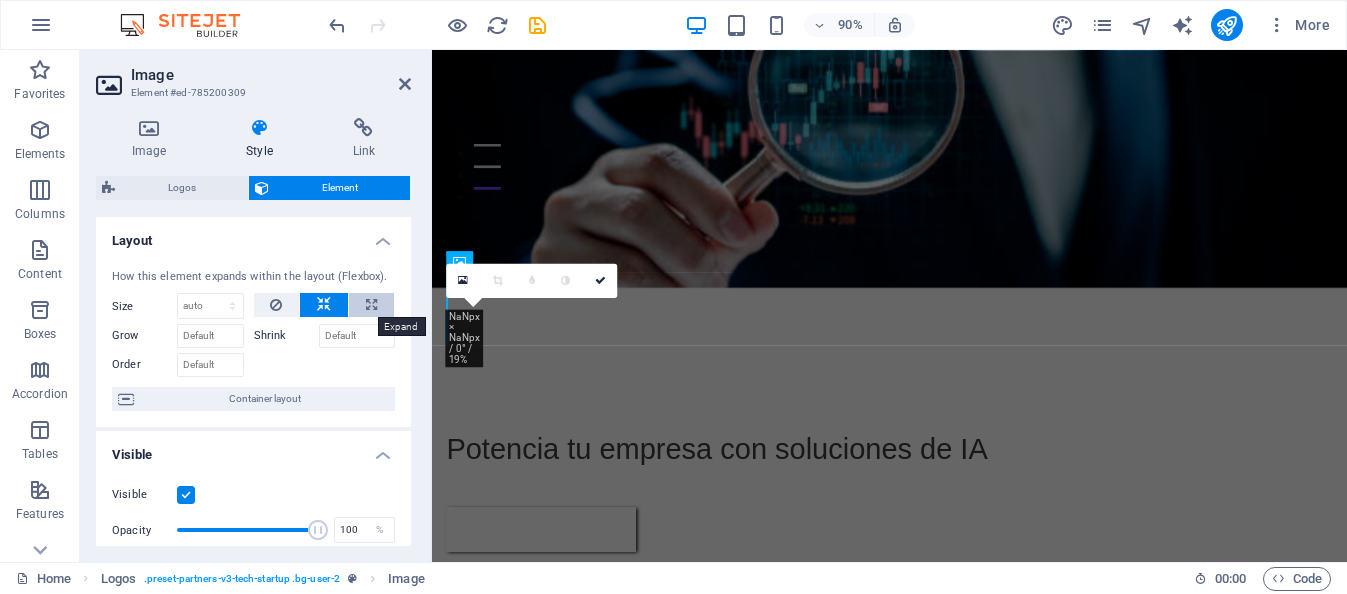 click at bounding box center (371, 305) 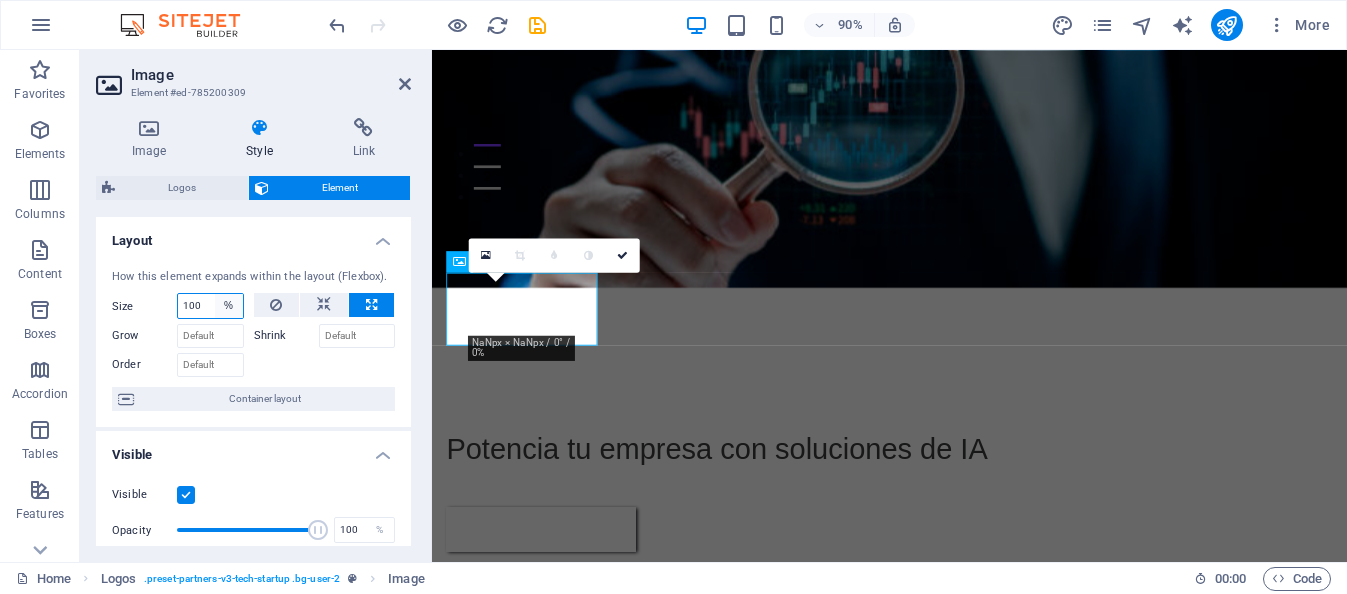 click on "Default auto px % 1/1 1/2 1/3 1/4 1/5 1/6 1/7 1/8 1/9 1/10" at bounding box center (229, 306) 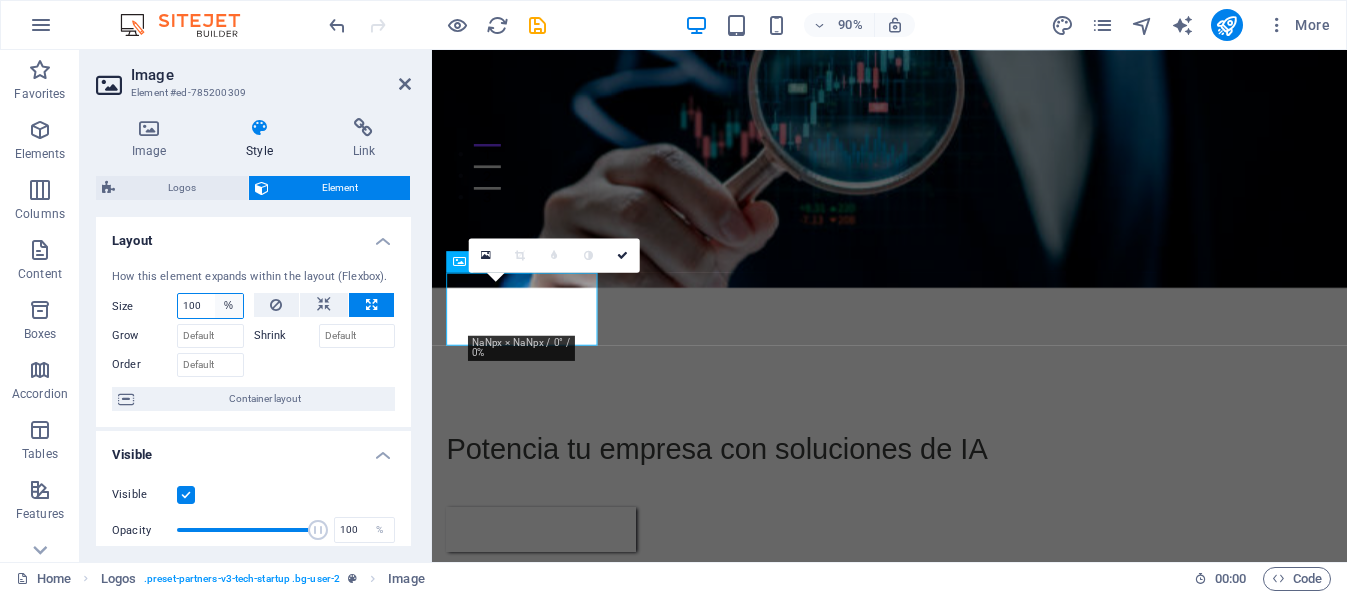 select on "1/10" 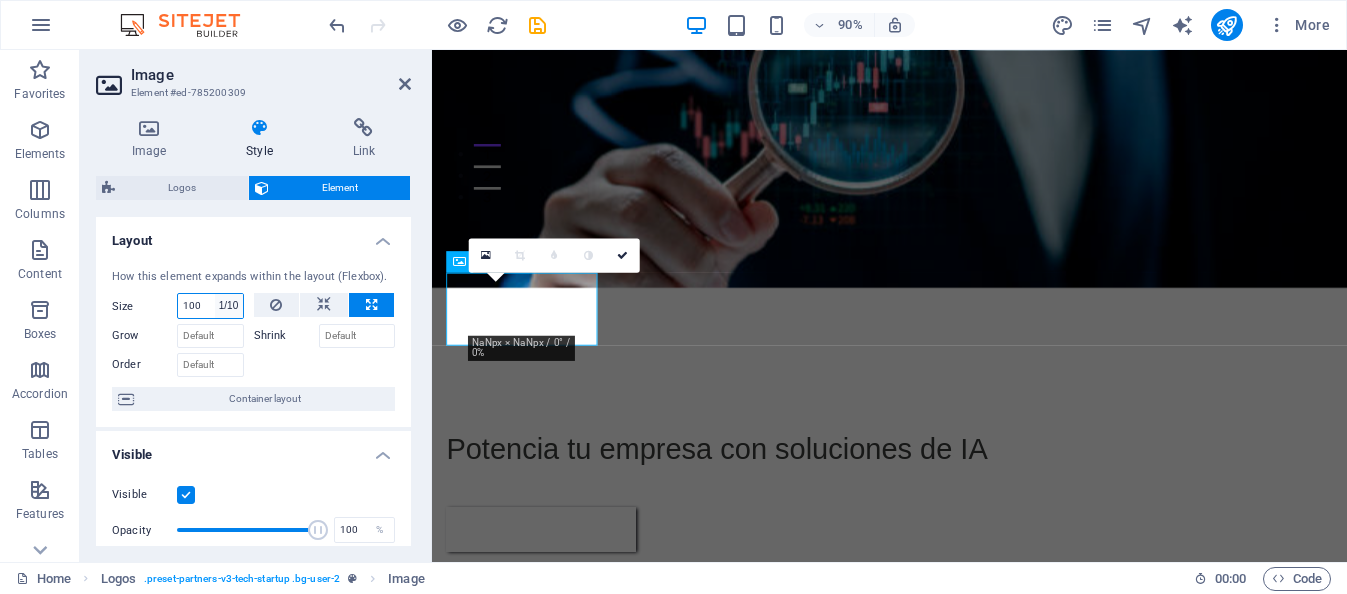 click on "Default auto px % 1/1 1/2 1/3 1/4 1/5 1/6 1/7 1/8 1/9 1/10" at bounding box center (229, 306) 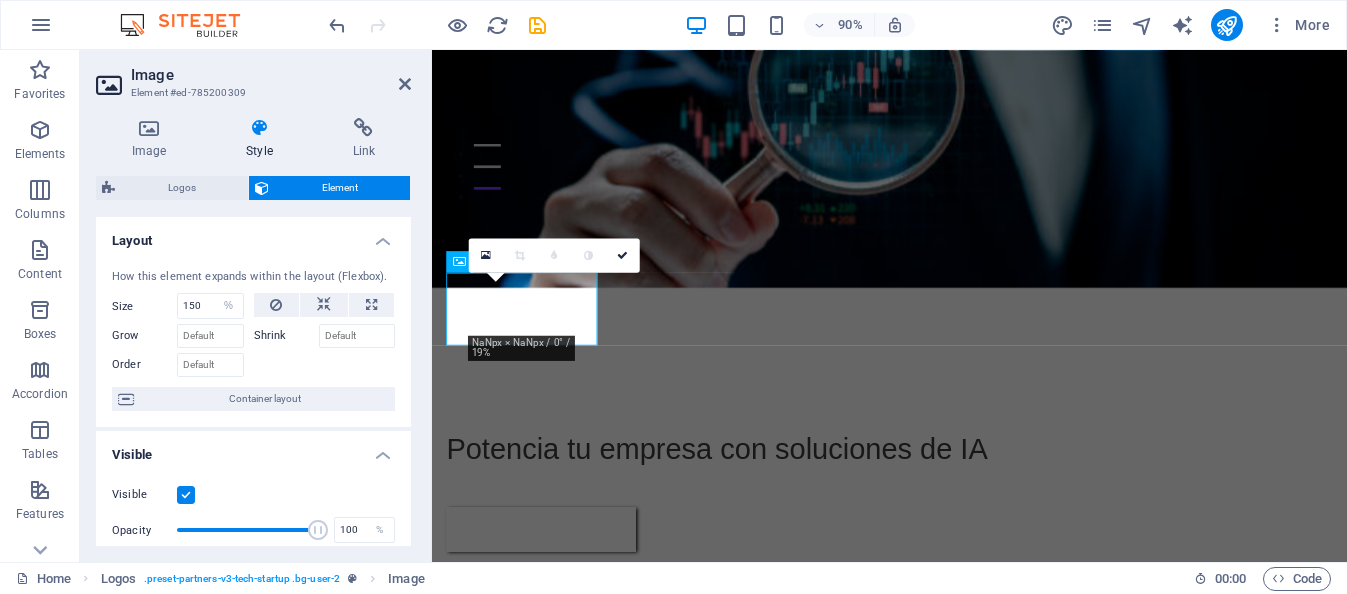 click at bounding box center [325, 362] 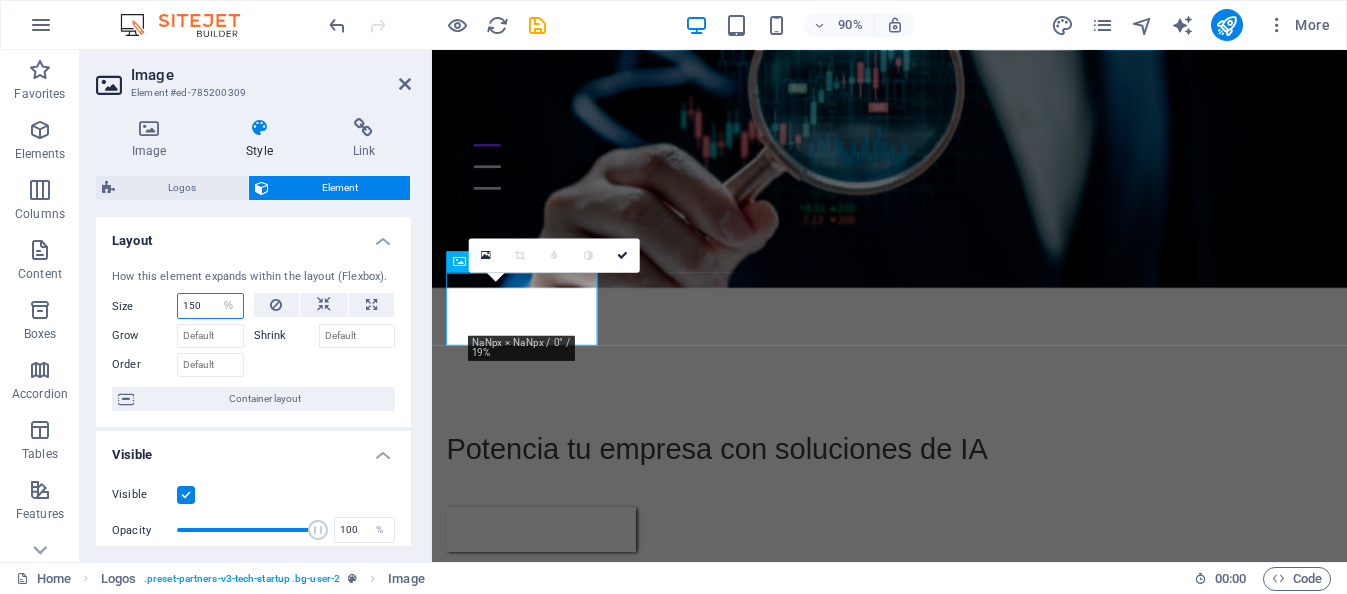 click on "150" at bounding box center (210, 306) 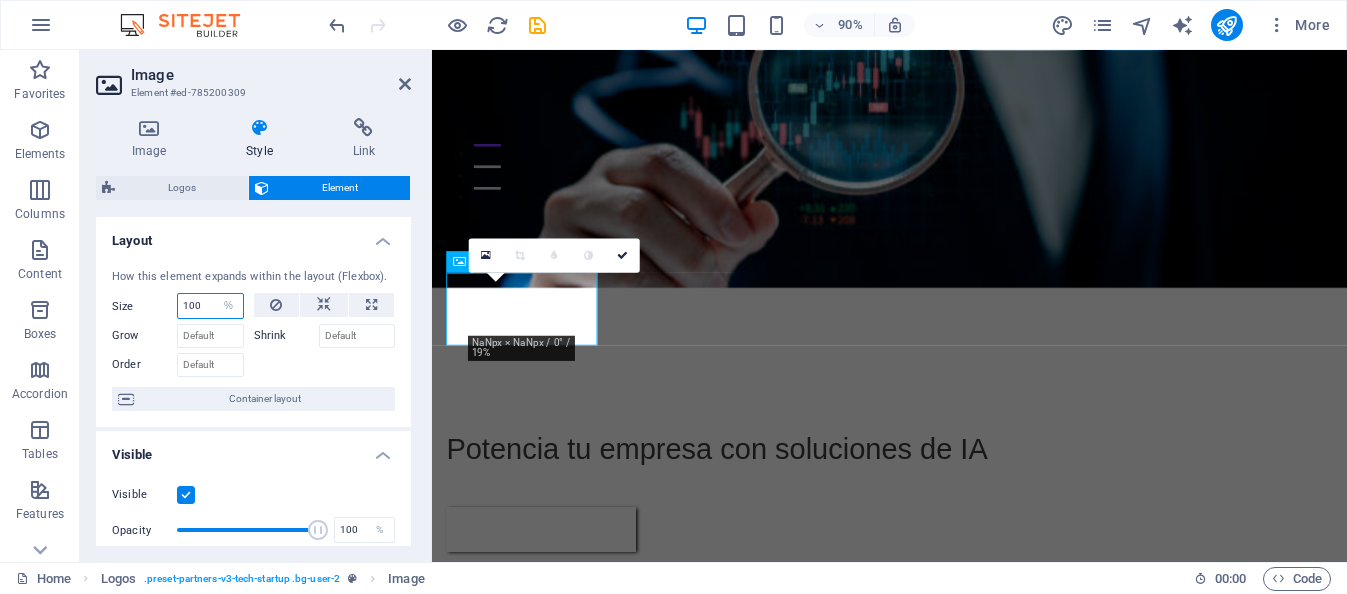 type on "100" 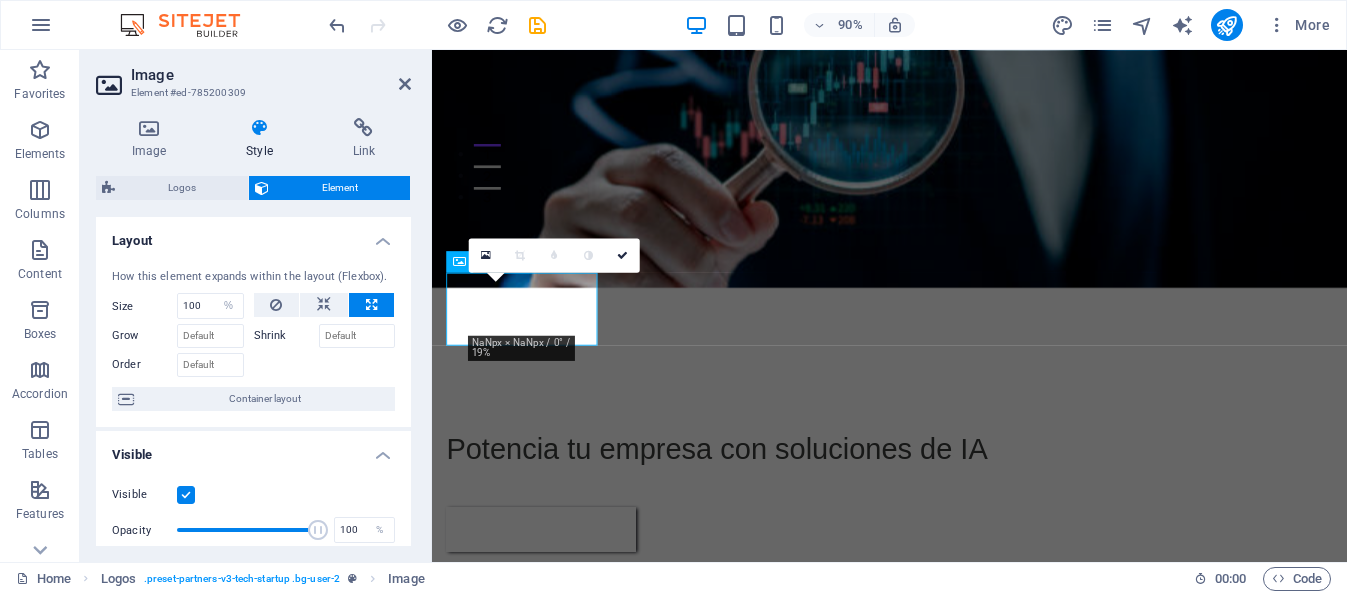 click at bounding box center (325, 362) 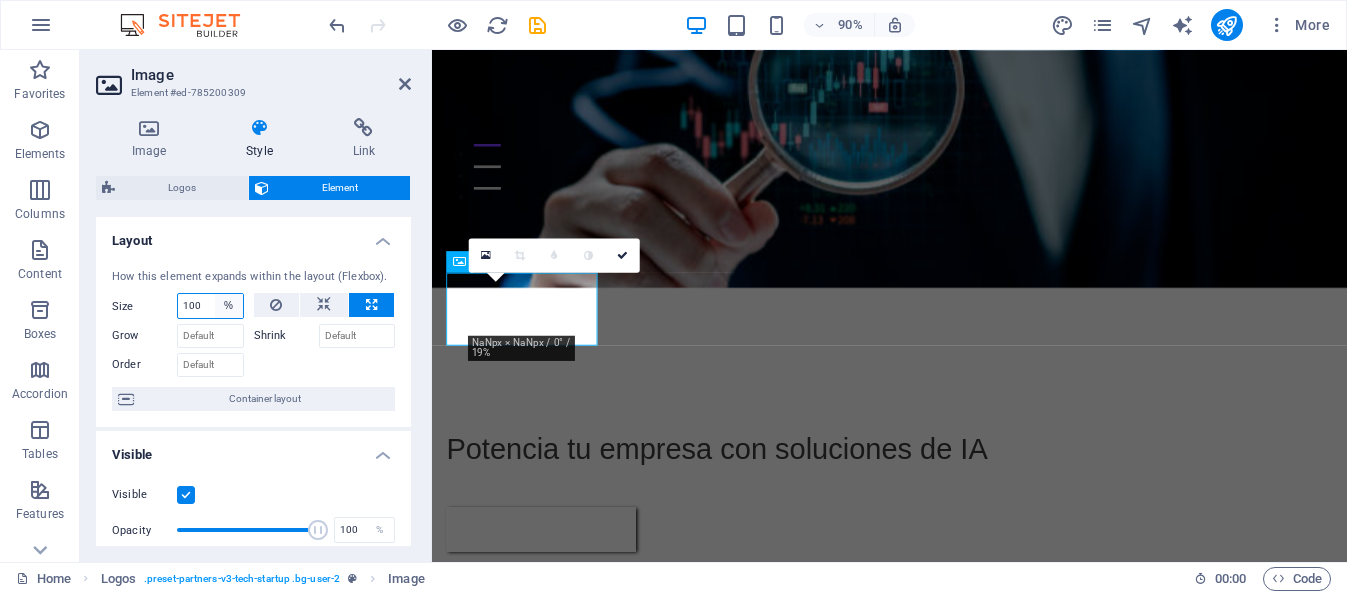click on "Default auto px % 1/1 1/2 1/3 1/4 1/5 1/6 1/7 1/8 1/9 1/10" at bounding box center [229, 306] 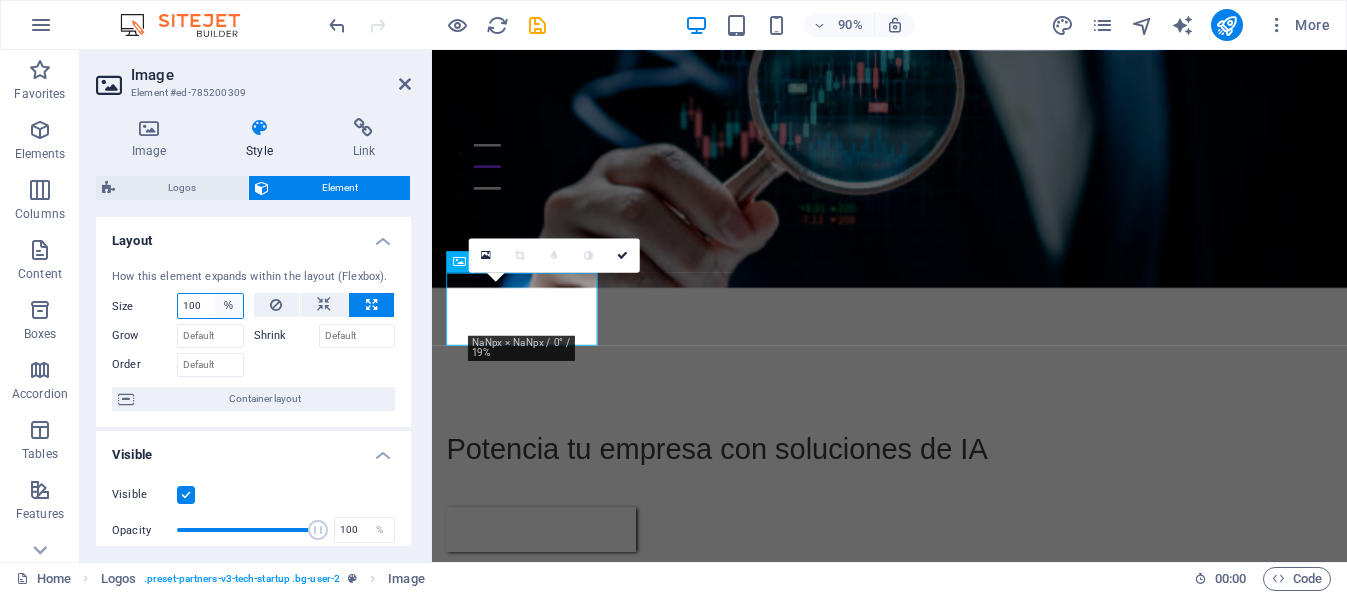 select on "auto" 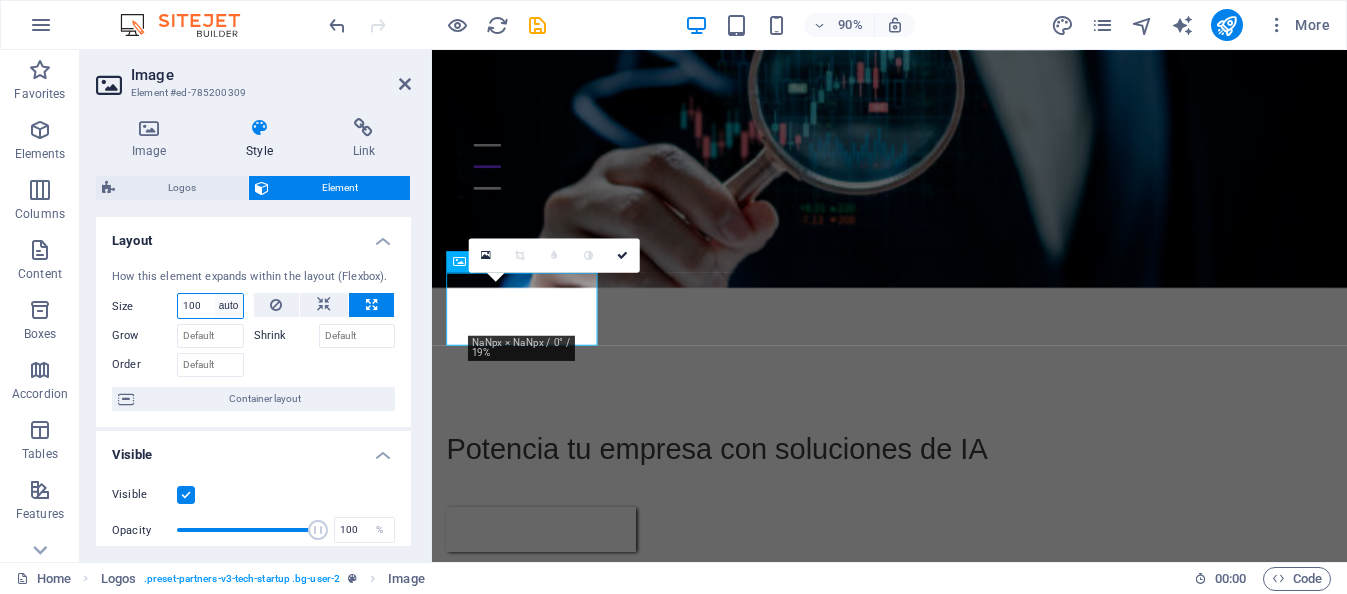 click on "Default auto px % 1/1 1/2 1/3 1/4 1/5 1/6 1/7 1/8 1/9 1/10" at bounding box center (229, 306) 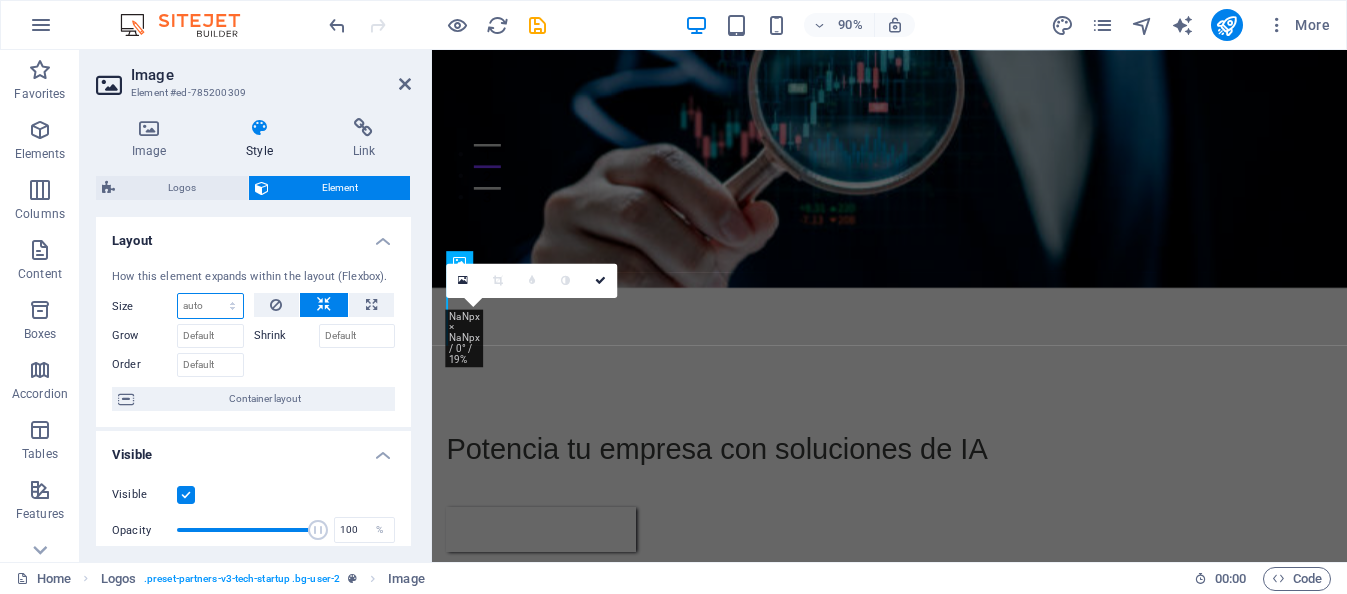 click on "Default auto px % 1/1 1/2 1/3 1/4 1/5 1/6 1/7 1/8 1/9 1/10" at bounding box center [210, 306] 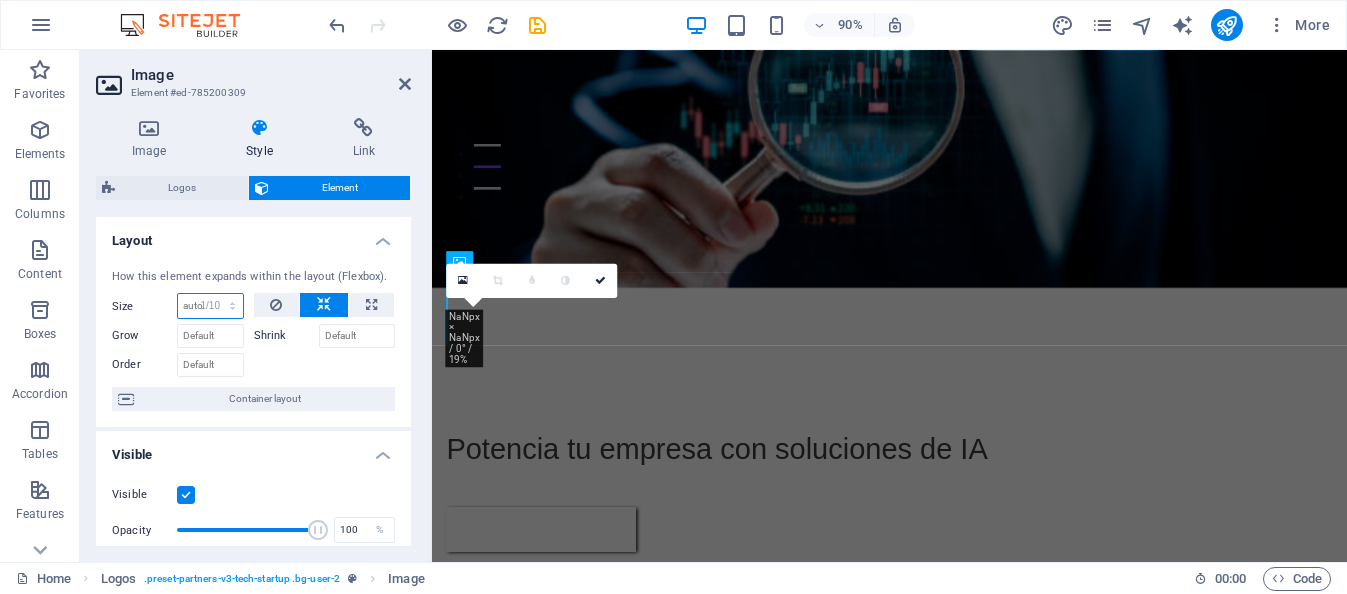 click on "Default auto px % 1/1 1/2 1/3 1/4 1/5 1/6 1/7 1/8 1/9 1/10" at bounding box center (210, 306) 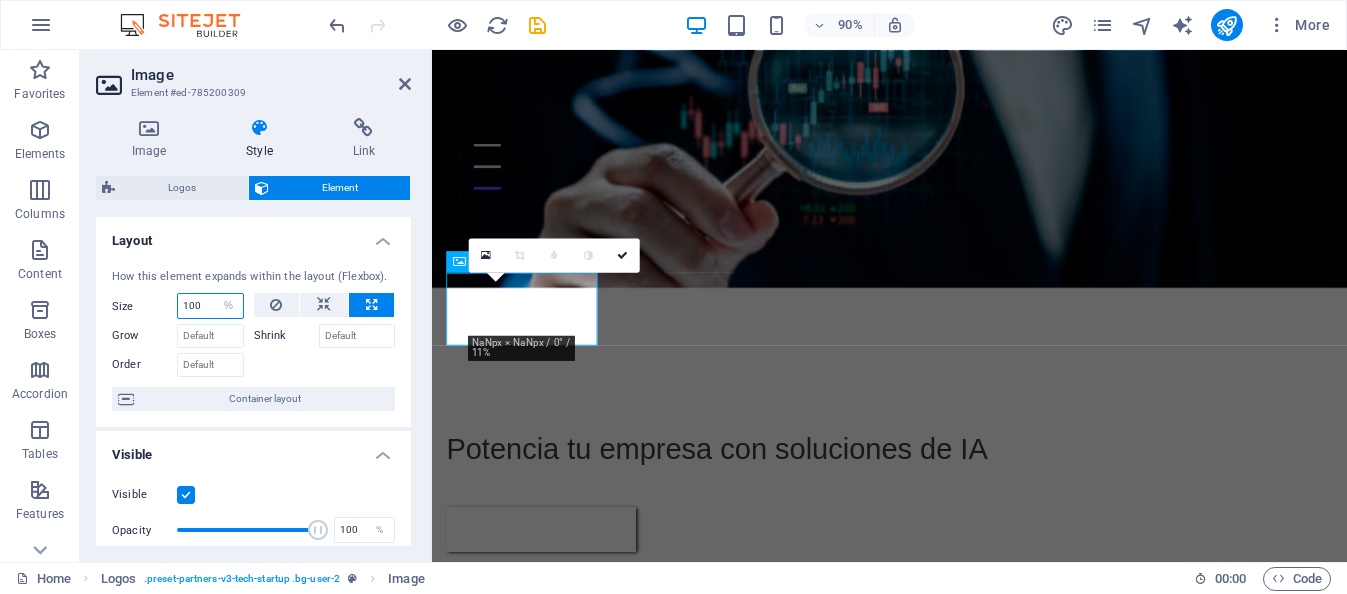 type on "100" 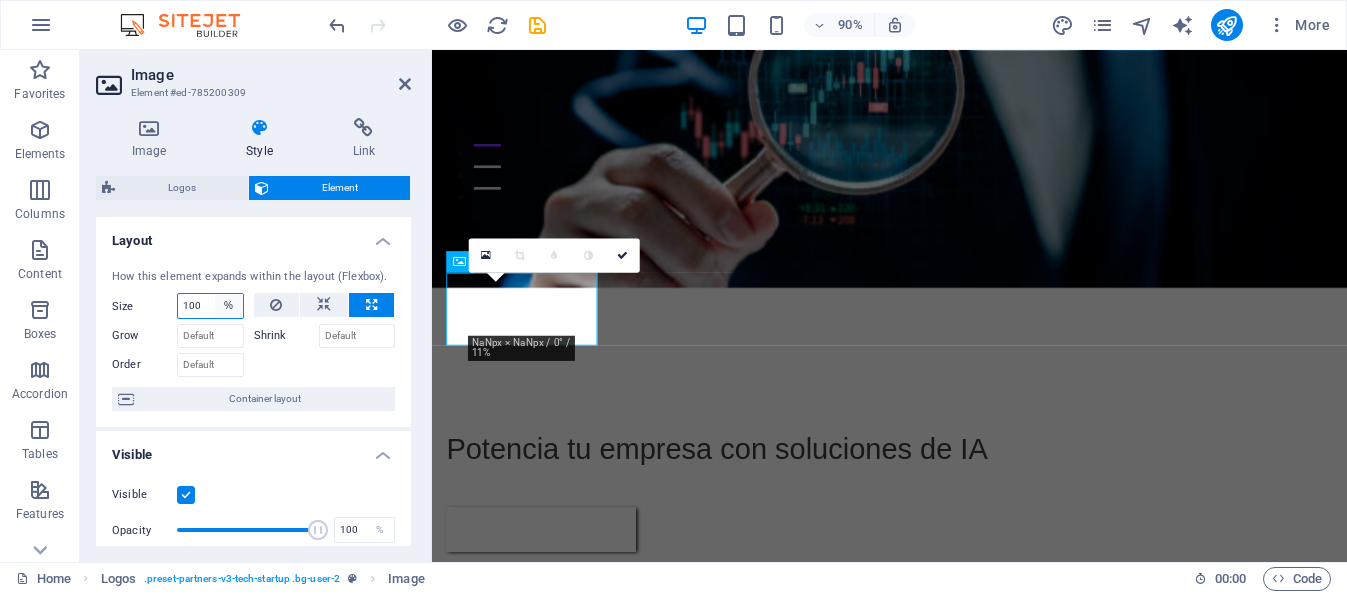 click on "Default auto px % 1/1 1/2 1/3 1/4 1/5 1/6 1/7 1/8 1/9 1/10" at bounding box center [229, 306] 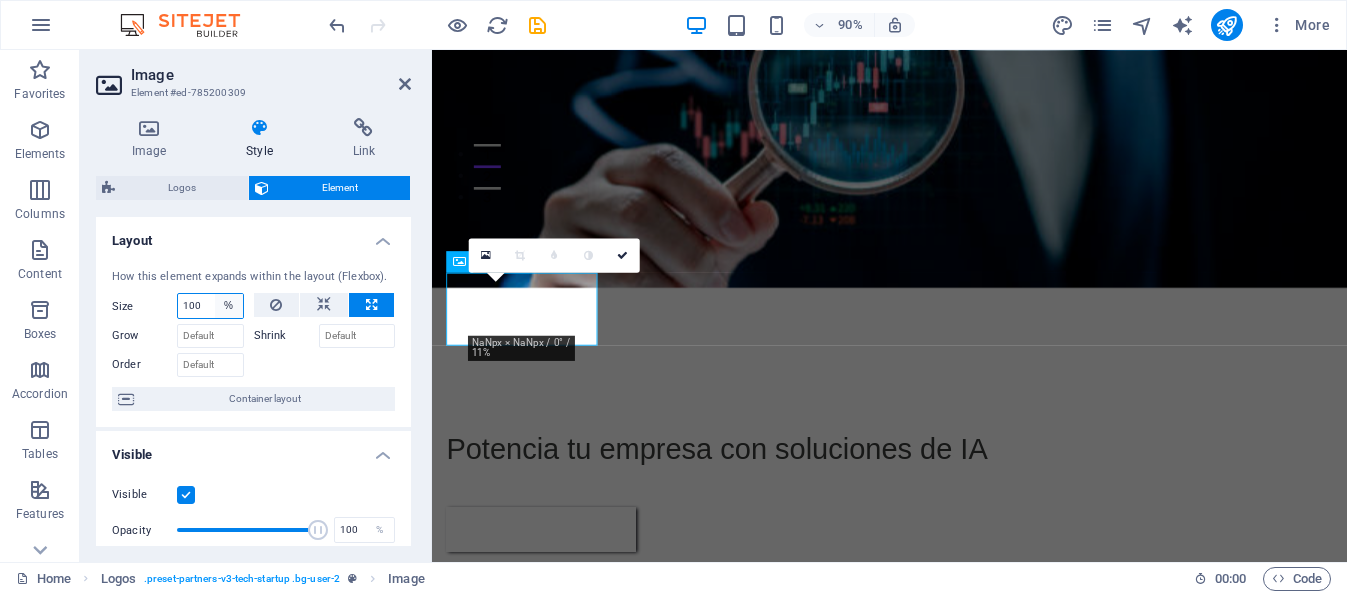 select on "1/1" 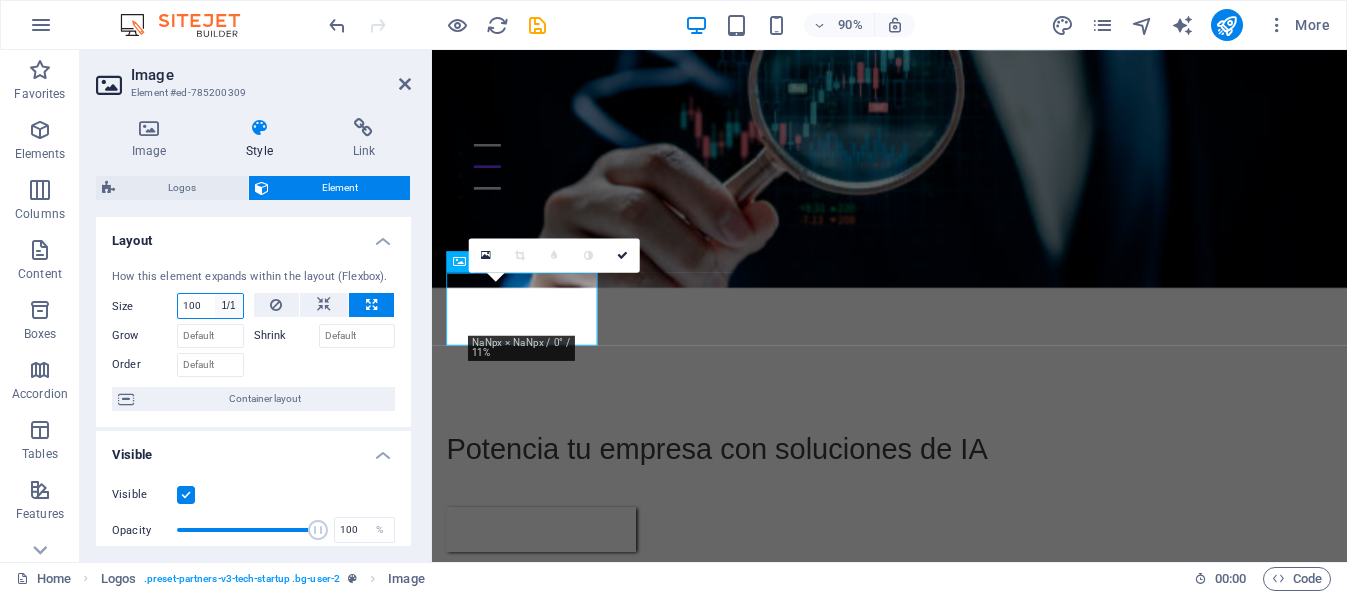 click on "Default auto px % 1/1 1/2 1/3 1/4 1/5 1/6 1/7 1/8 1/9 1/10" at bounding box center [229, 306] 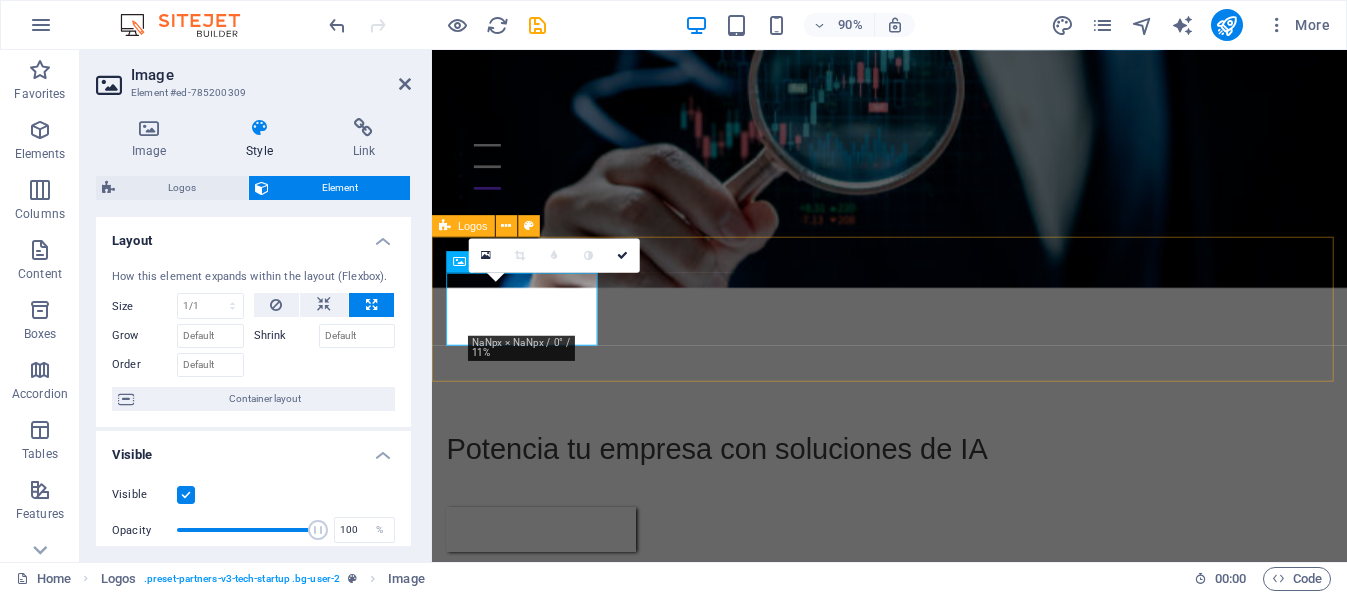 click at bounding box center (940, 783) 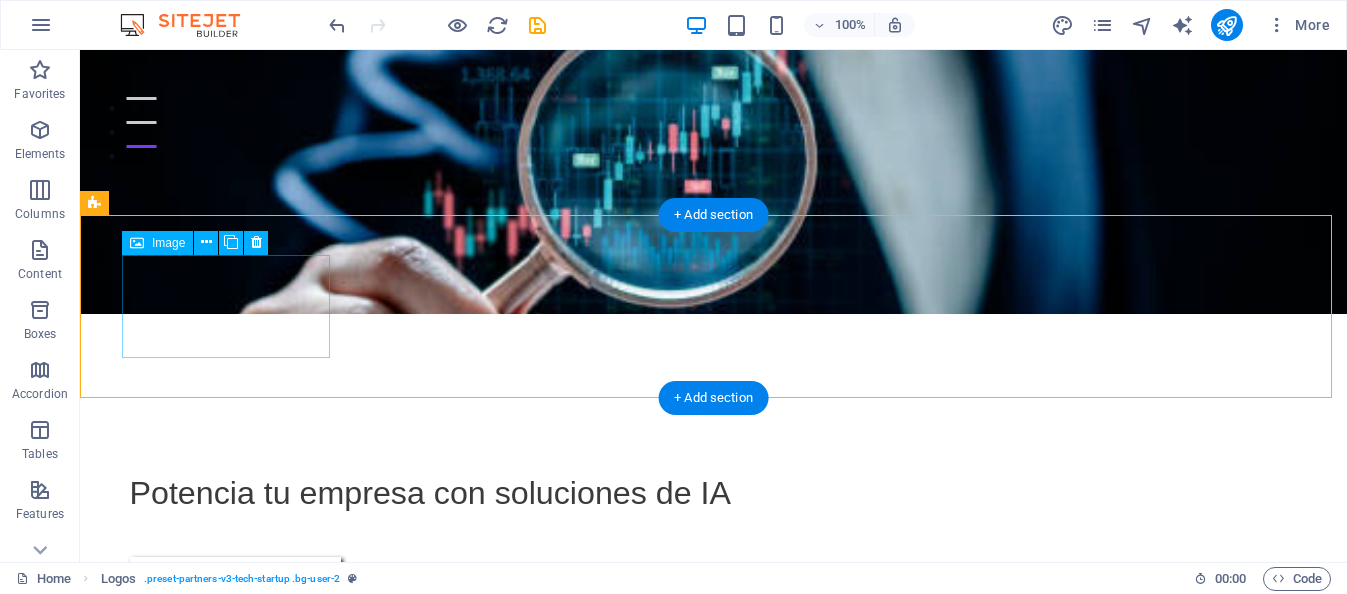 click at bounding box center (200, 793) 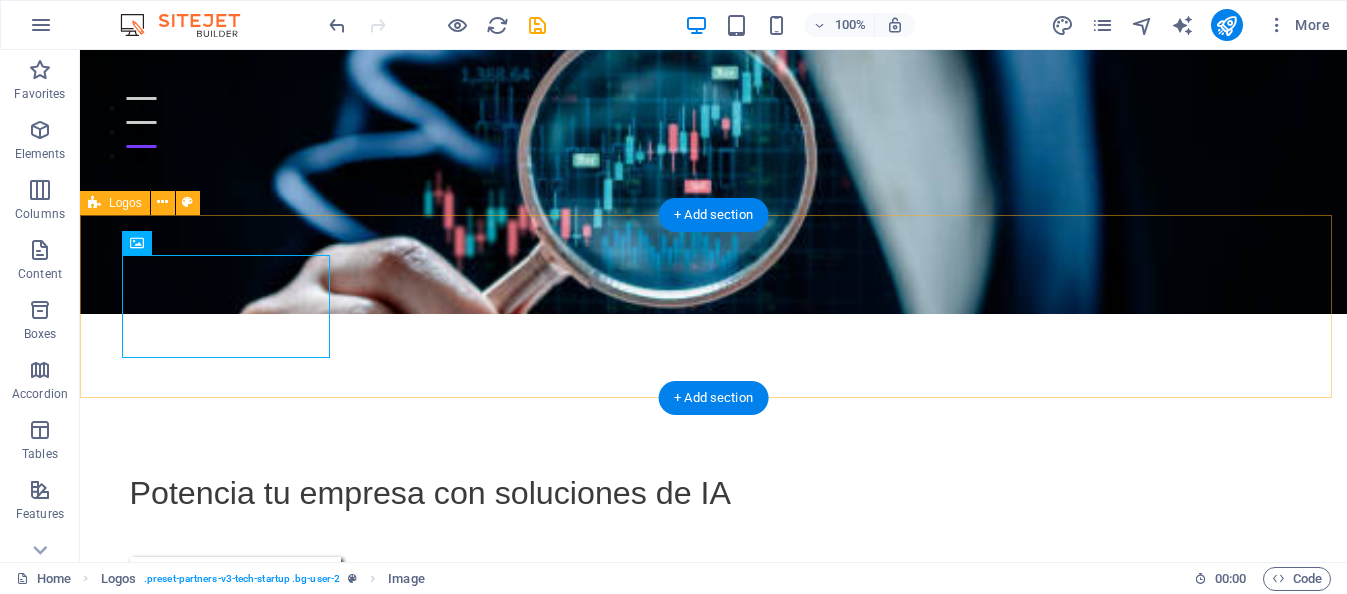 click at bounding box center (713, 793) 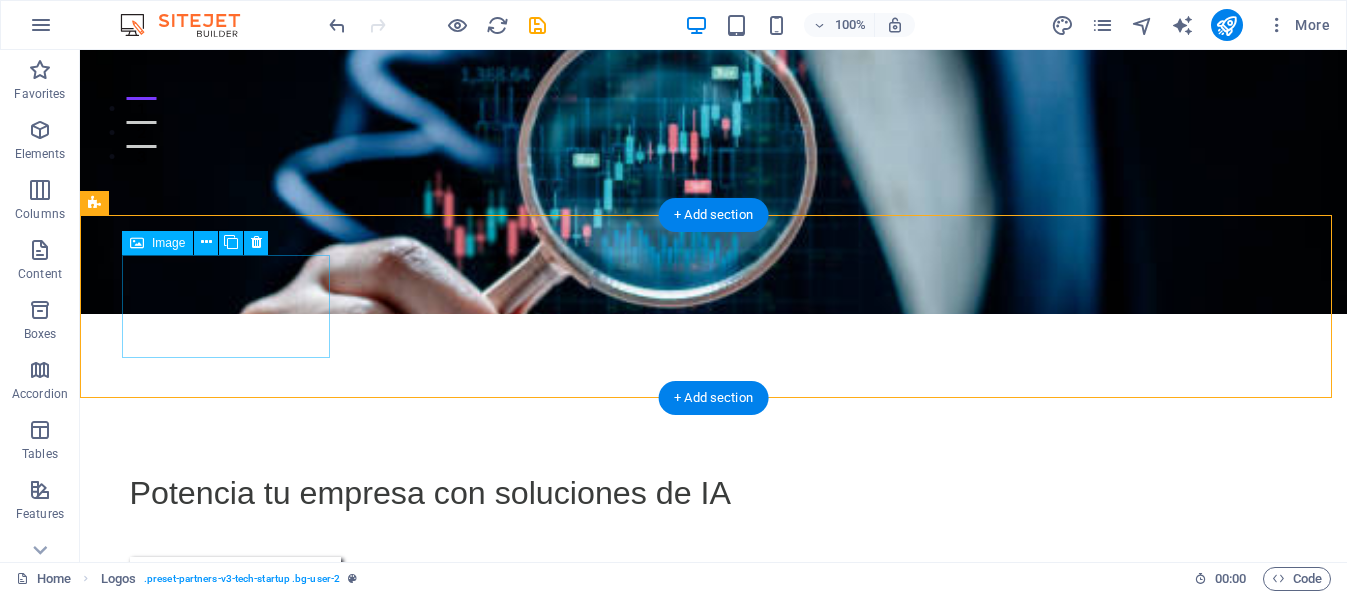 click at bounding box center [200, 793] 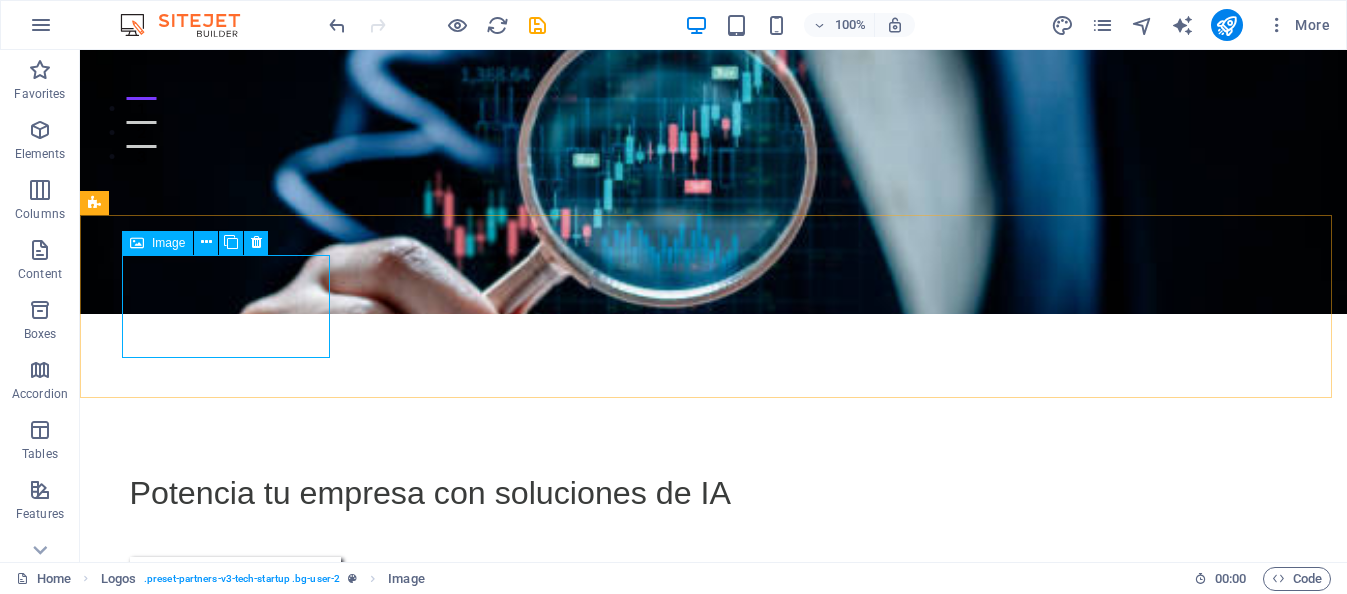 click on "Image" at bounding box center (168, 243) 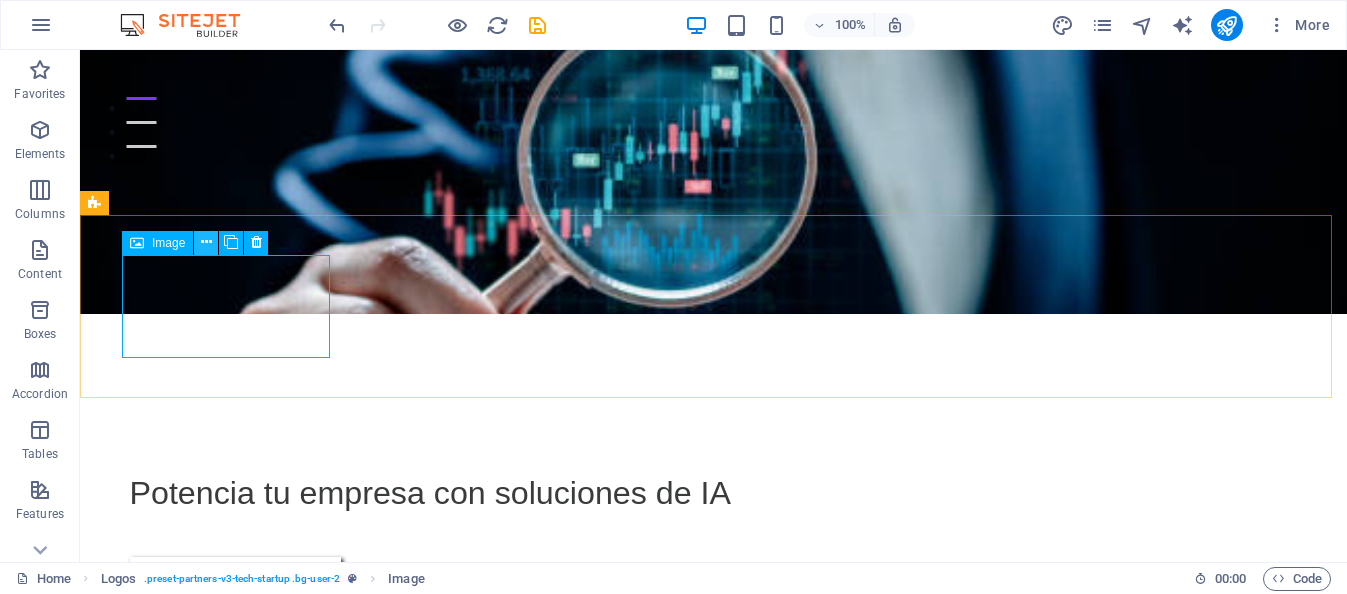click at bounding box center [206, 242] 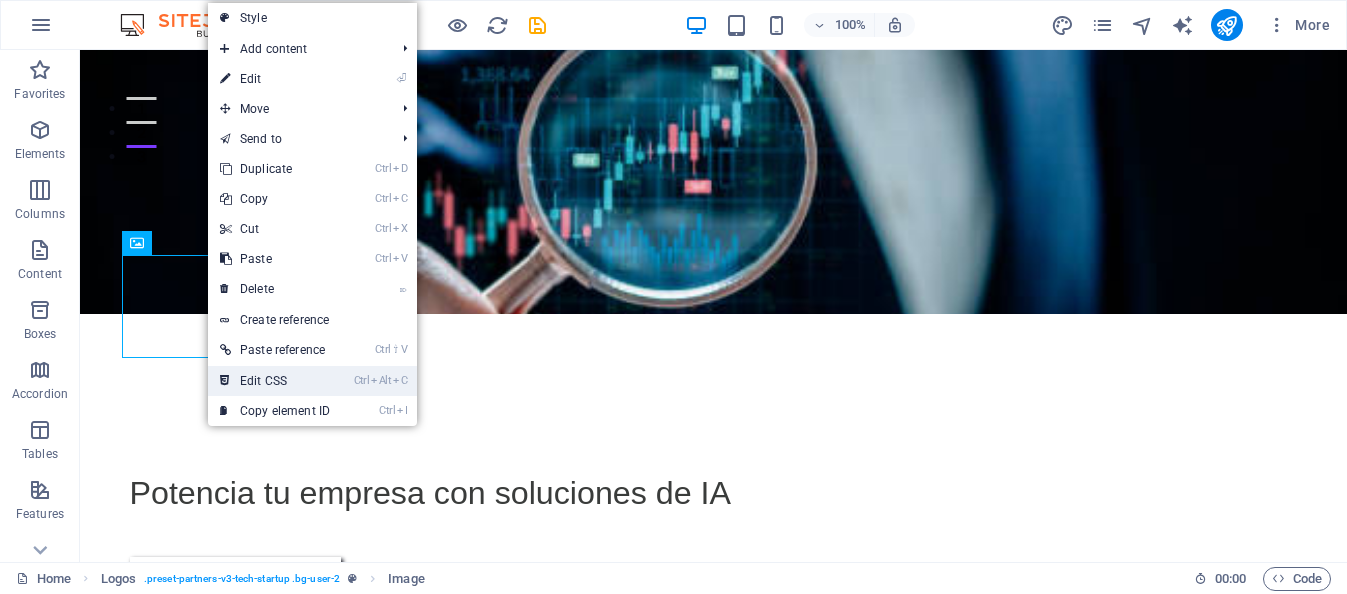 click on "Ctrl Alt C  Edit CSS" at bounding box center [275, 381] 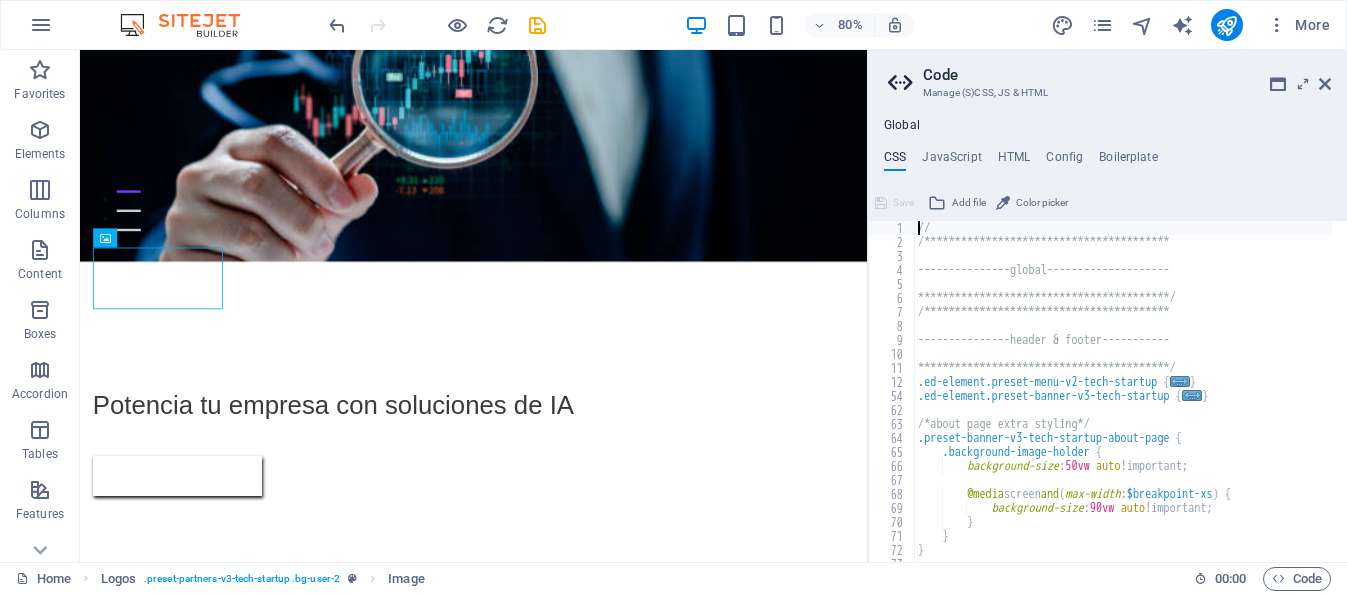 click on "Code Manage (S)CSS, JS & HTML" at bounding box center (1109, 76) 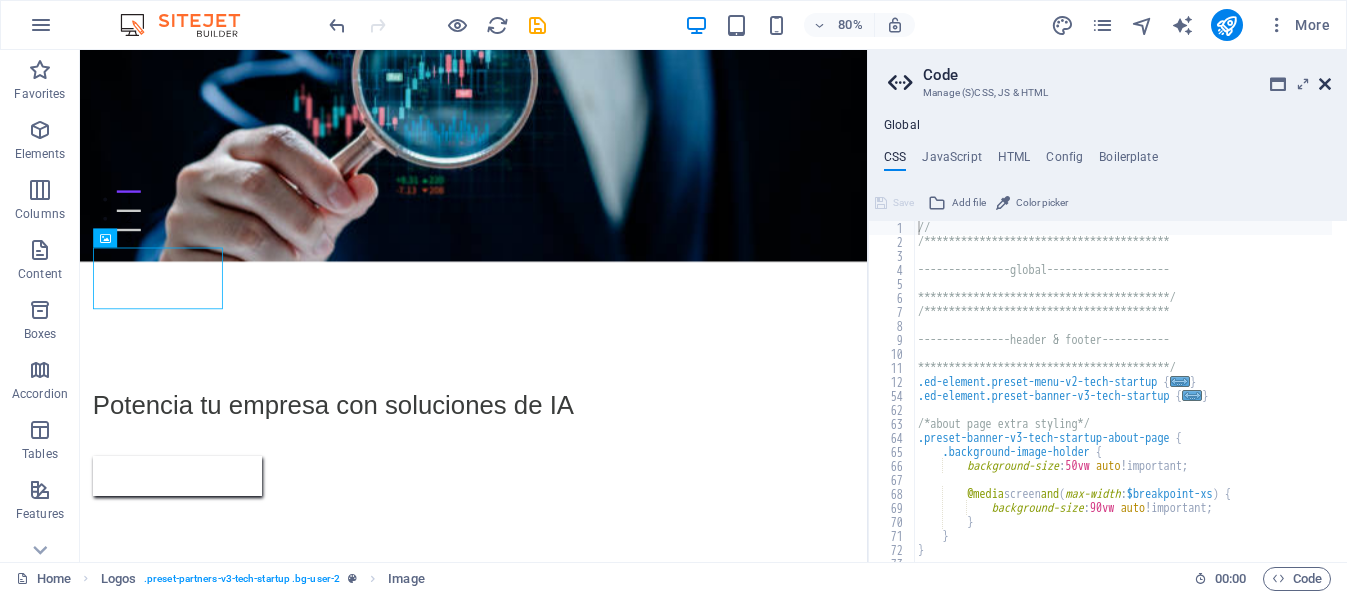 click at bounding box center [1325, 84] 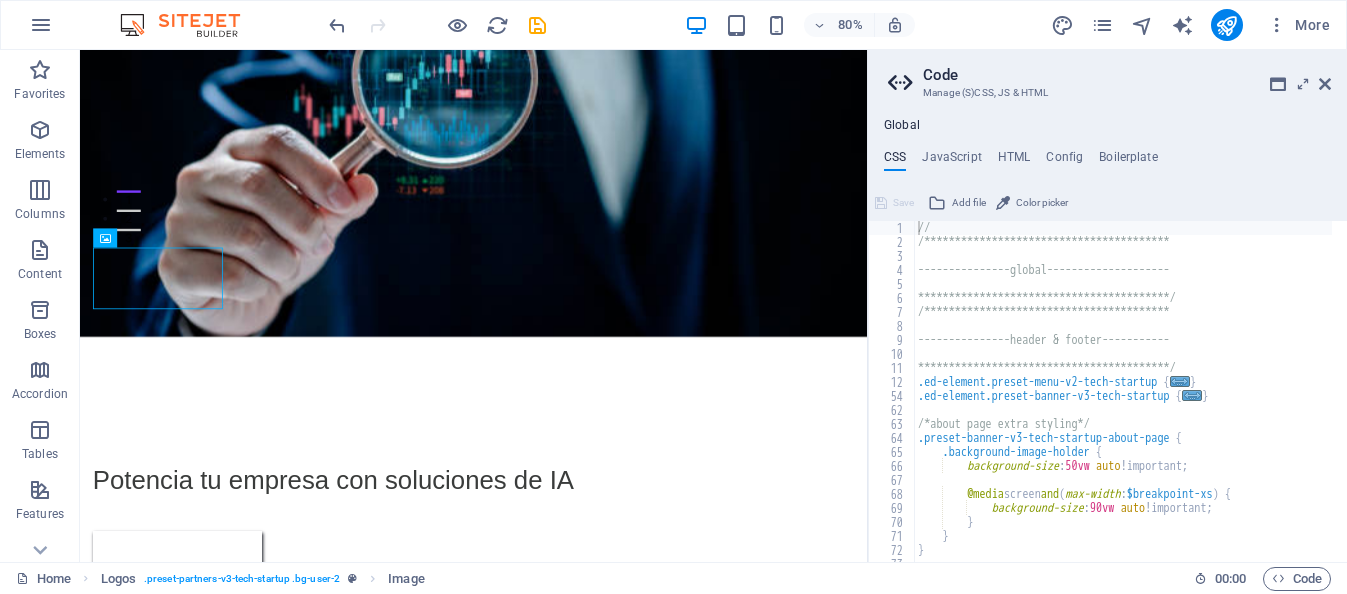 scroll, scrollTop: 386, scrollLeft: 0, axis: vertical 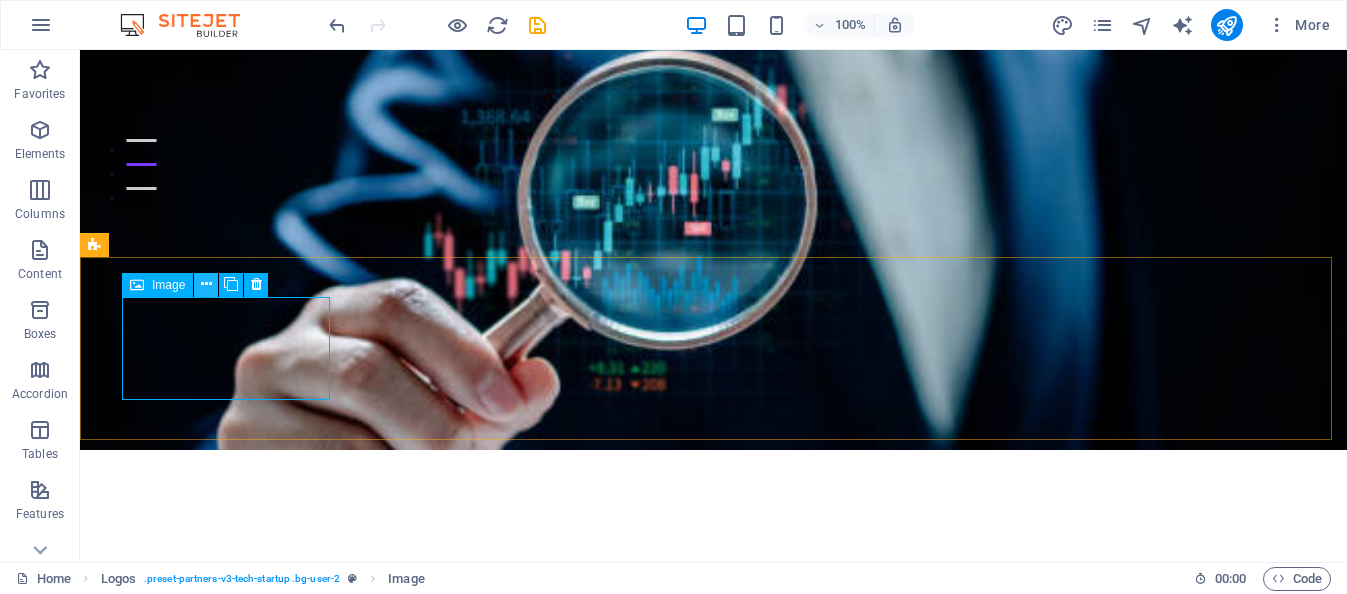 click at bounding box center (206, 285) 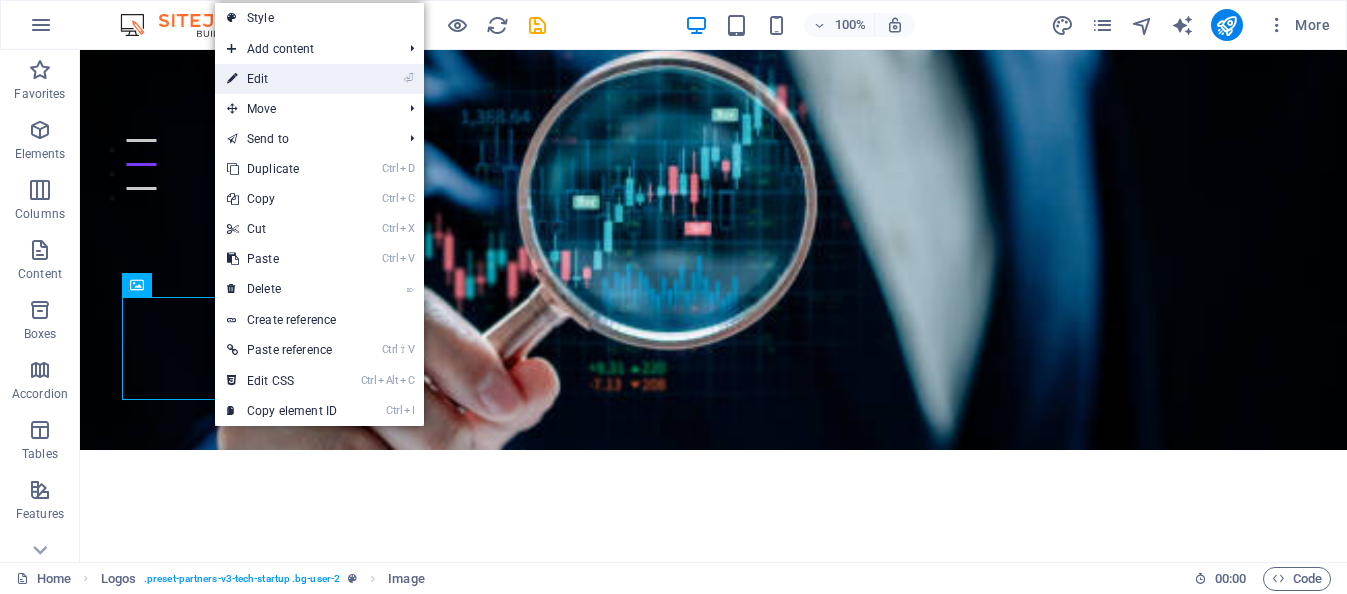 click on "⏎  Edit" at bounding box center [282, 79] 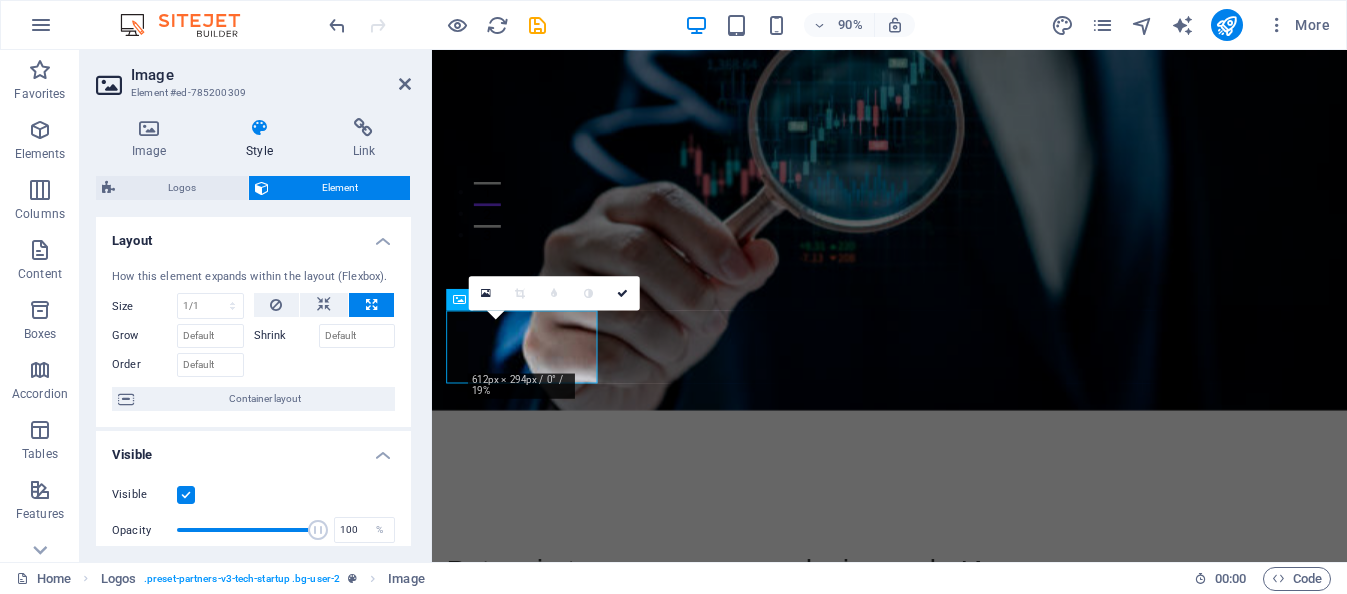 type on "100" 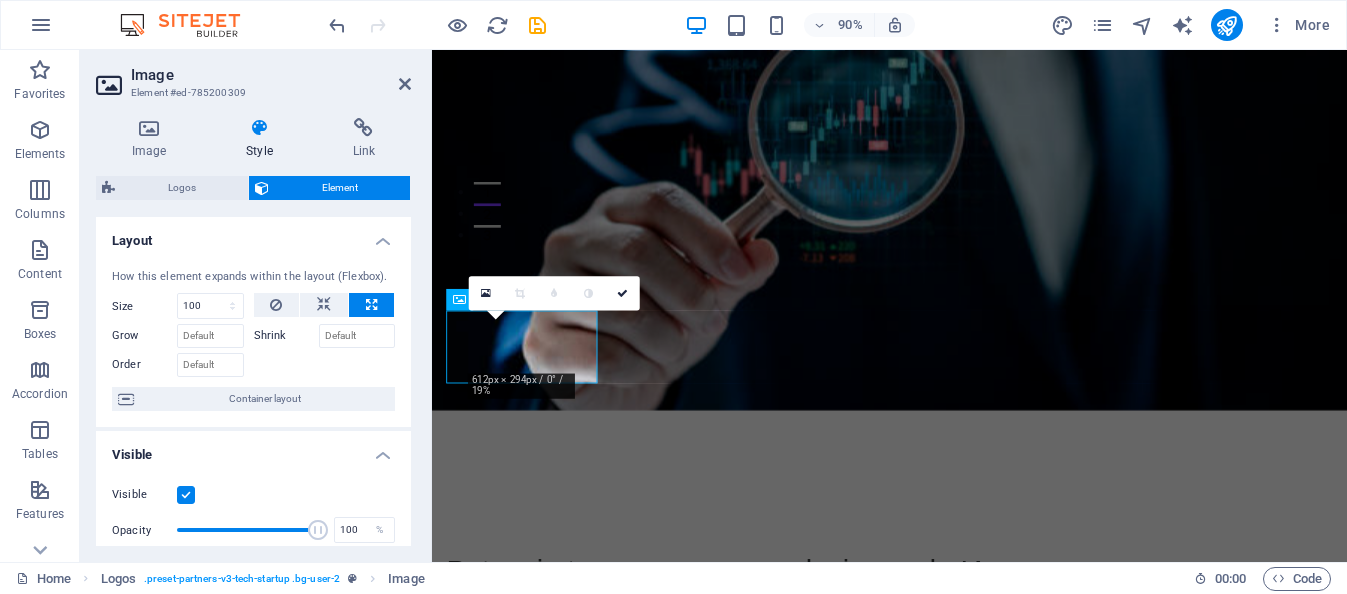 select on "%" 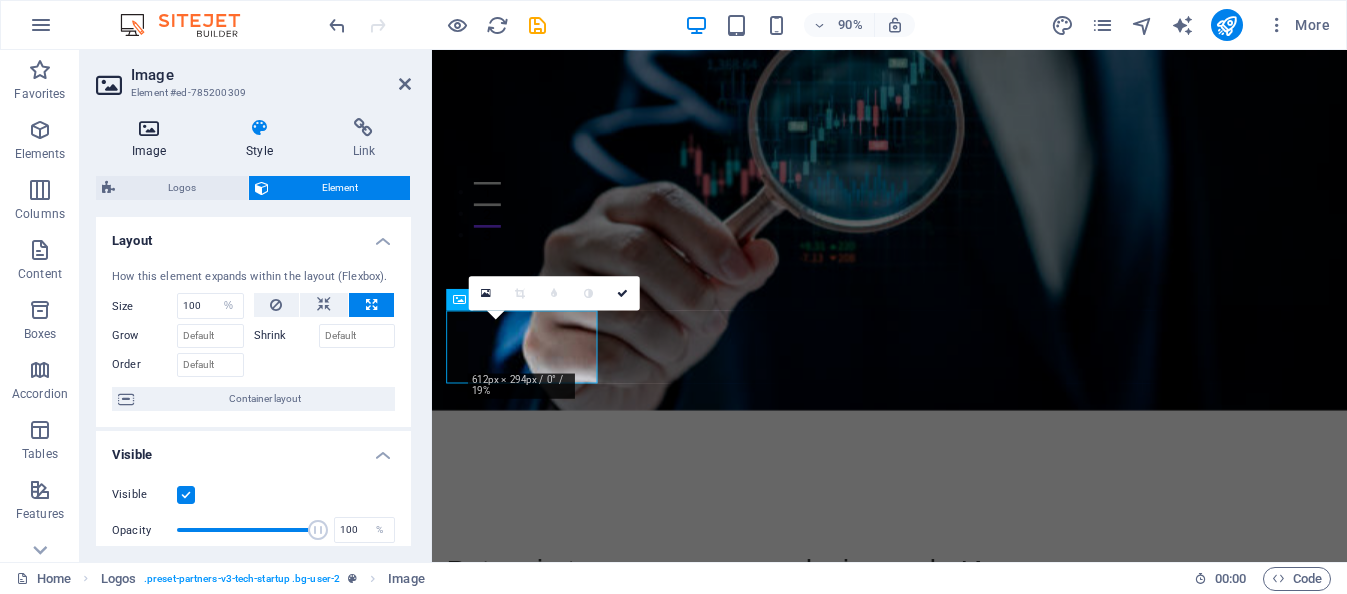 click at bounding box center [149, 128] 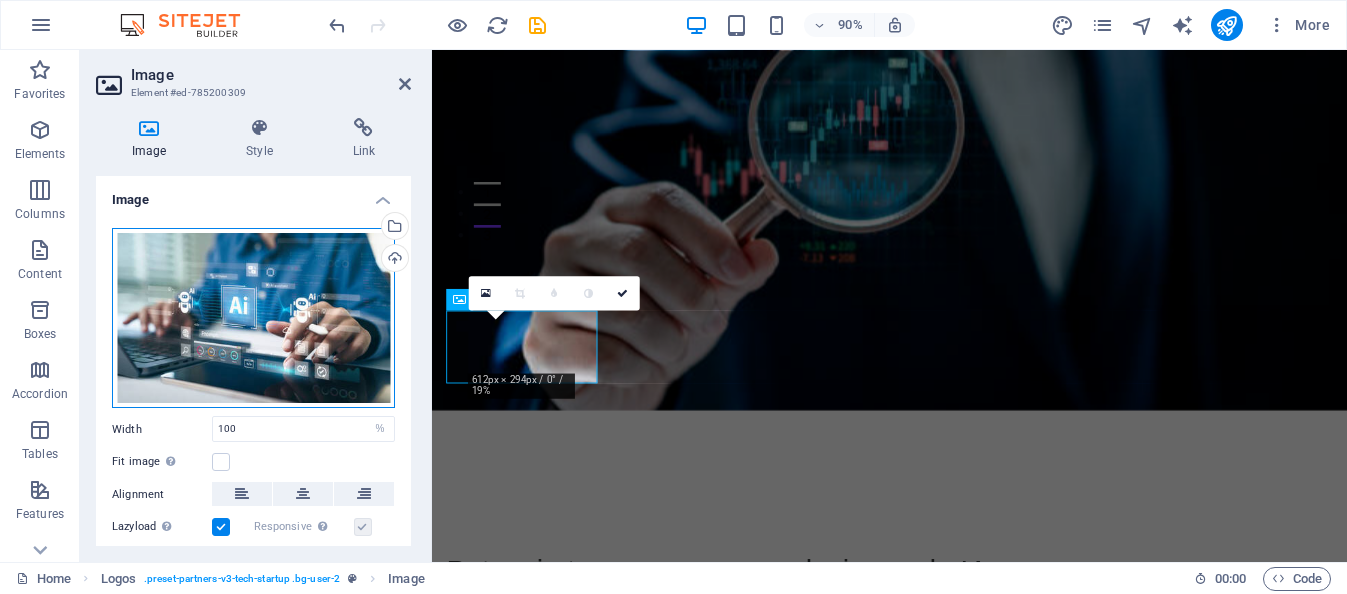 click on "Drag files here, click to choose files or select files from Files or our free stock photos & videos" at bounding box center (253, 318) 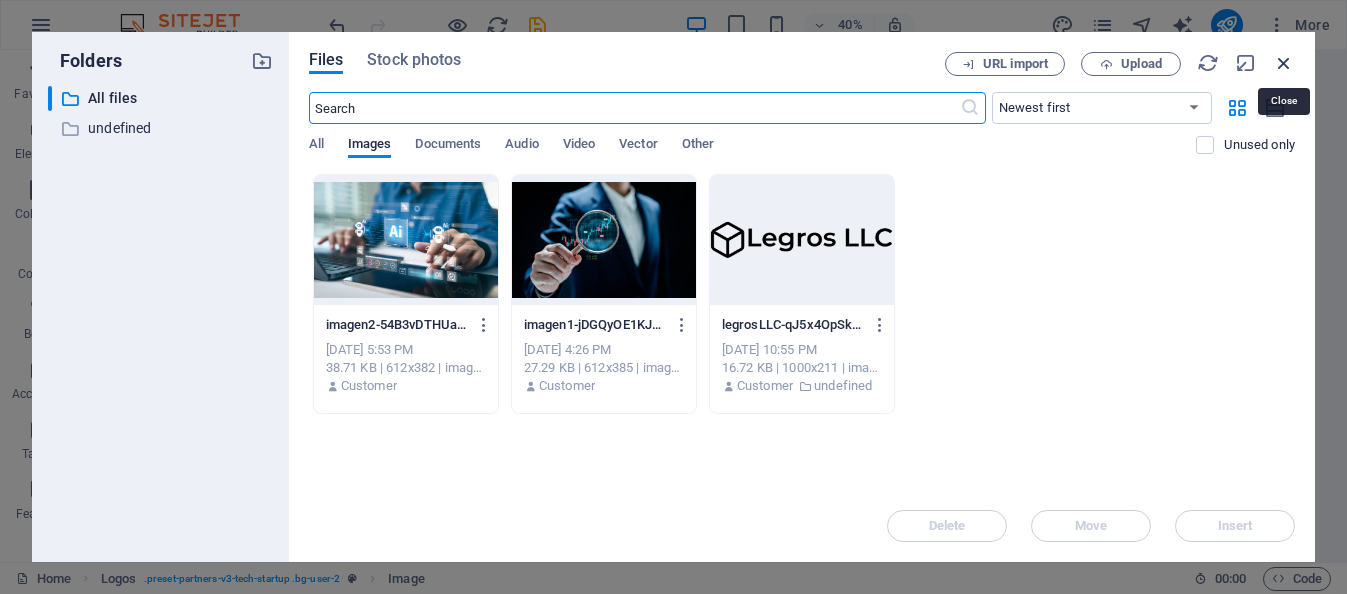 click at bounding box center [1284, 63] 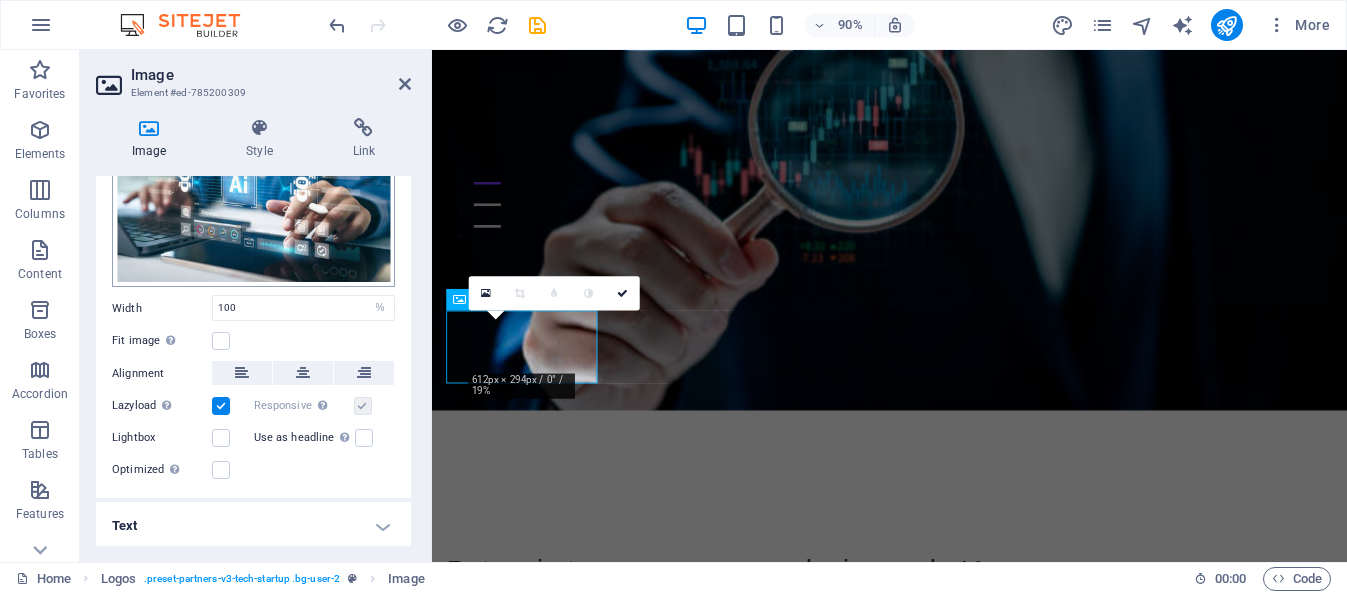 scroll, scrollTop: 123, scrollLeft: 0, axis: vertical 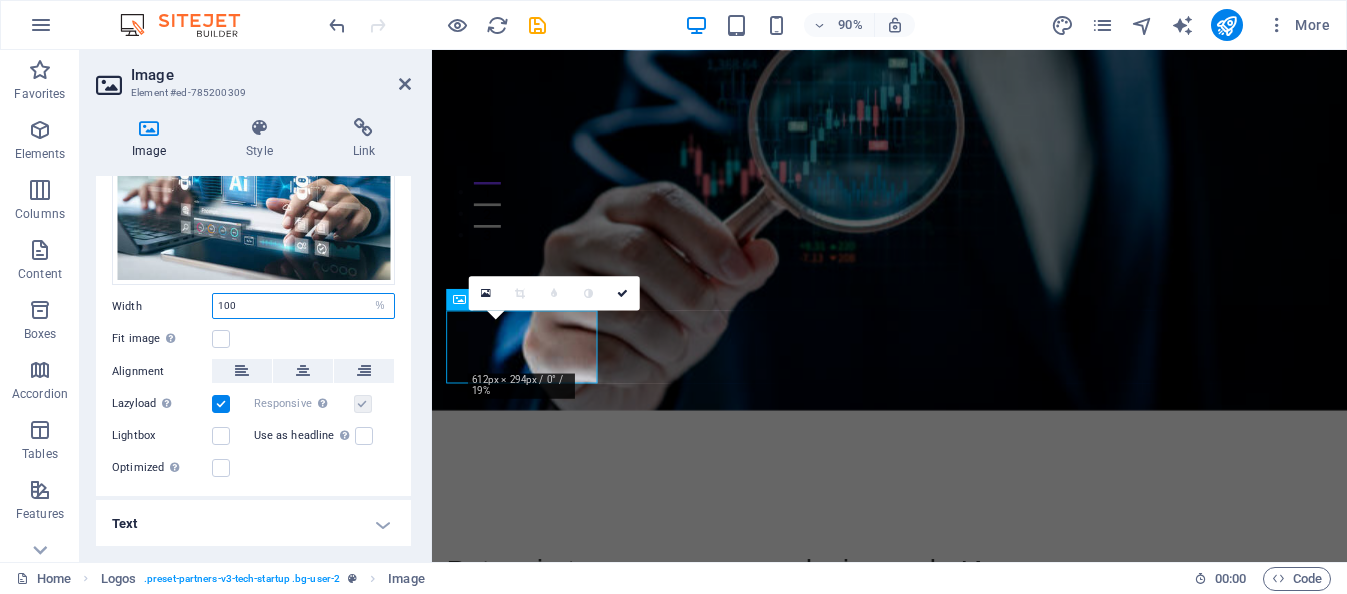 click on "100" at bounding box center (303, 306) 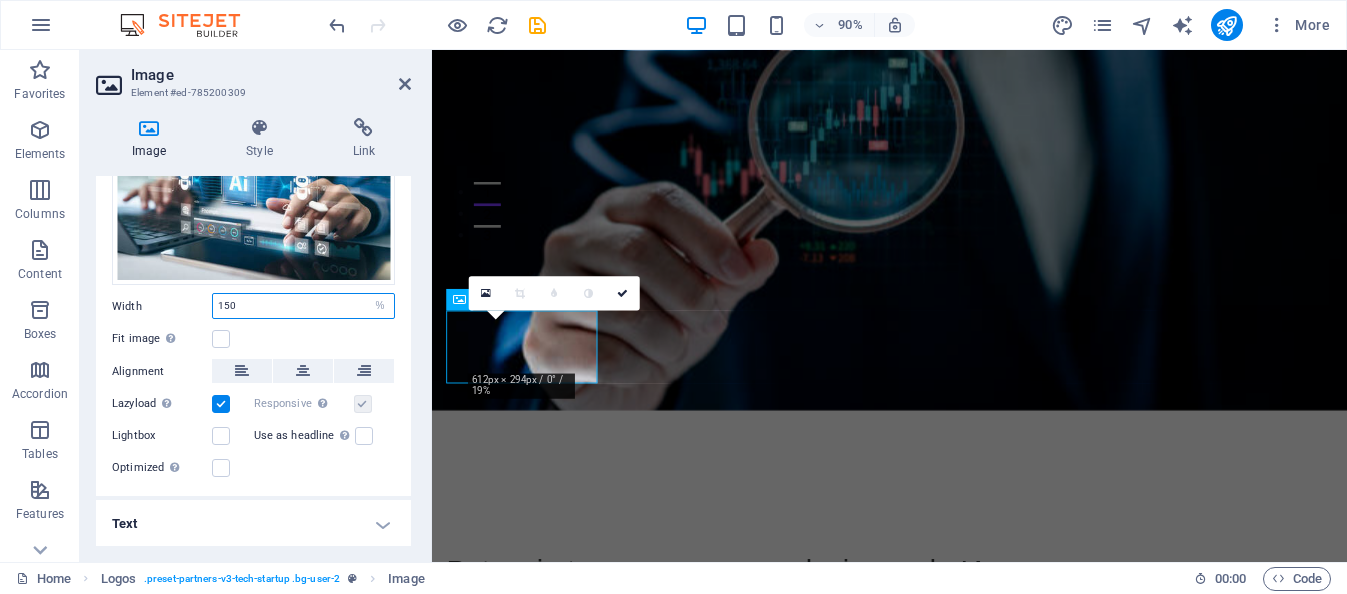 type on "100" 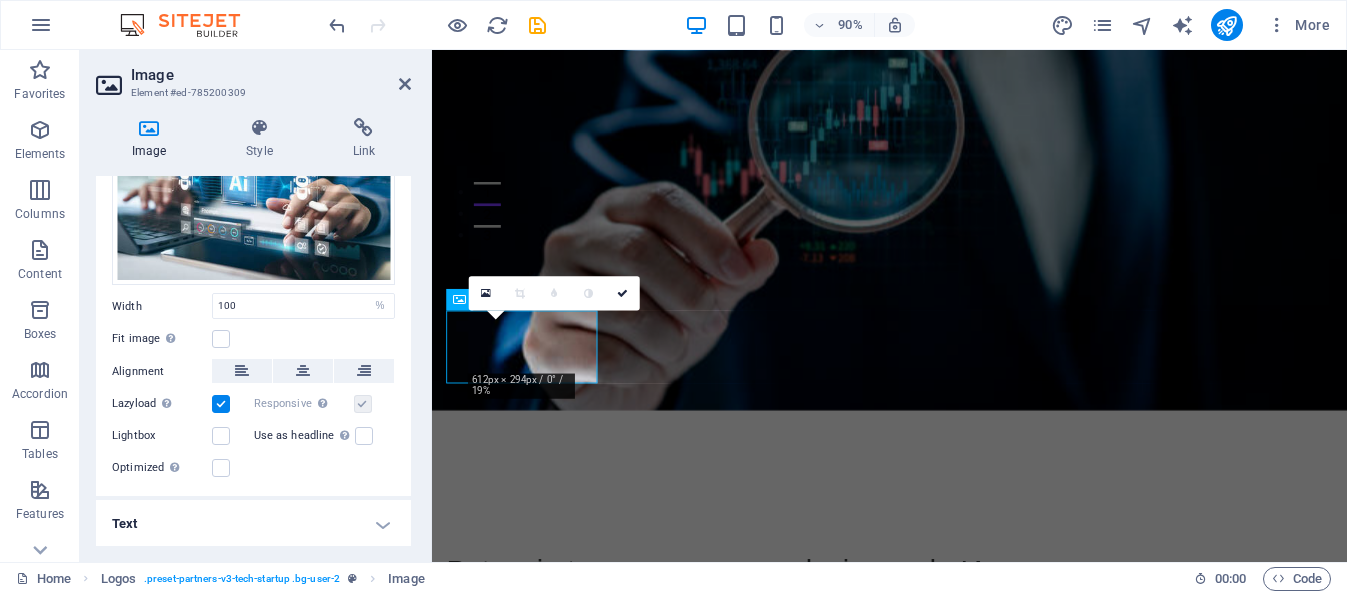 click on "Fit image Automatically fit image to a fixed width and height" at bounding box center (253, 339) 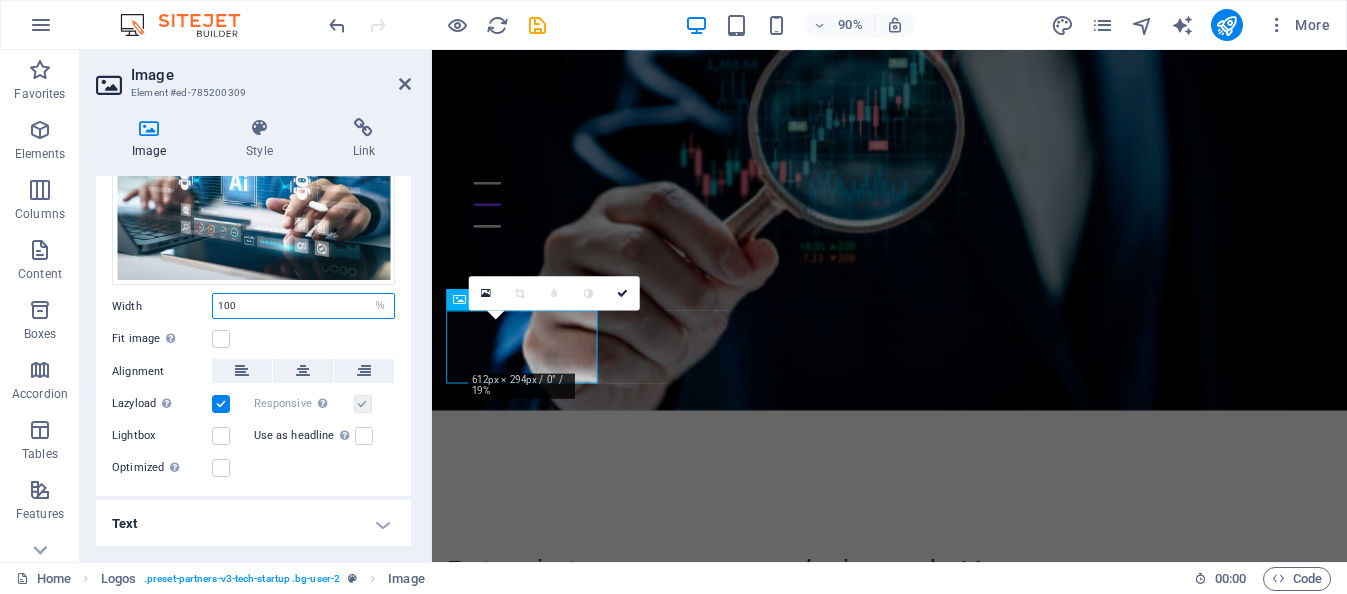 click on "100" at bounding box center (303, 306) 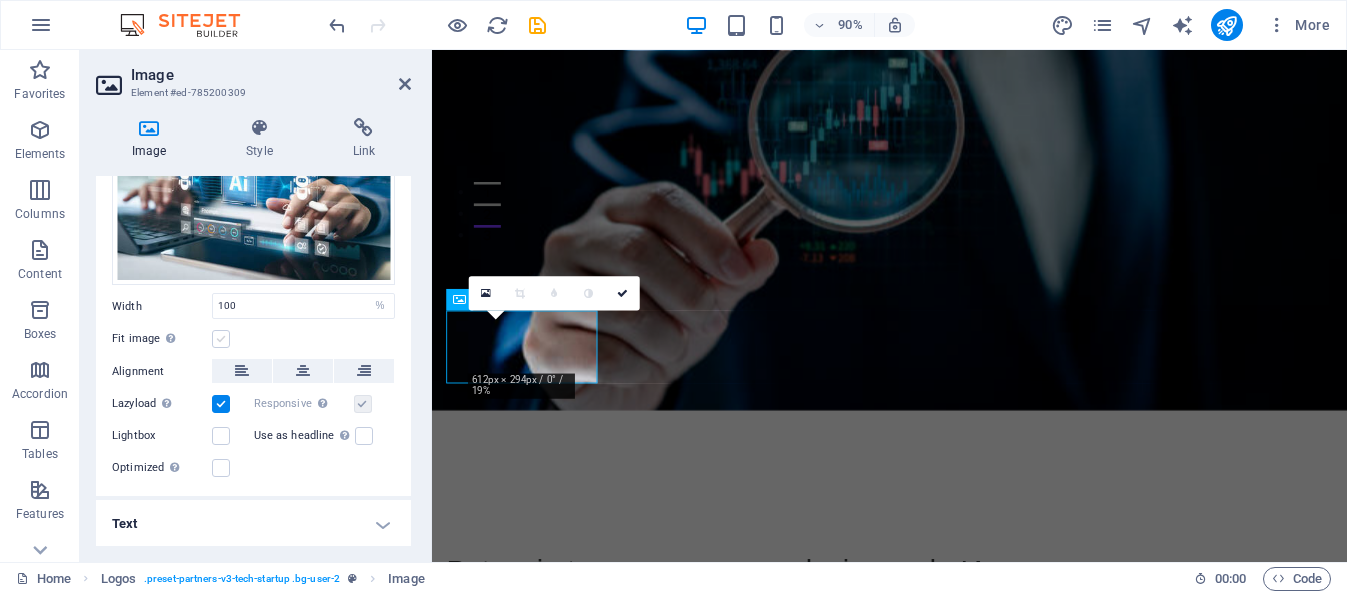 click at bounding box center [221, 339] 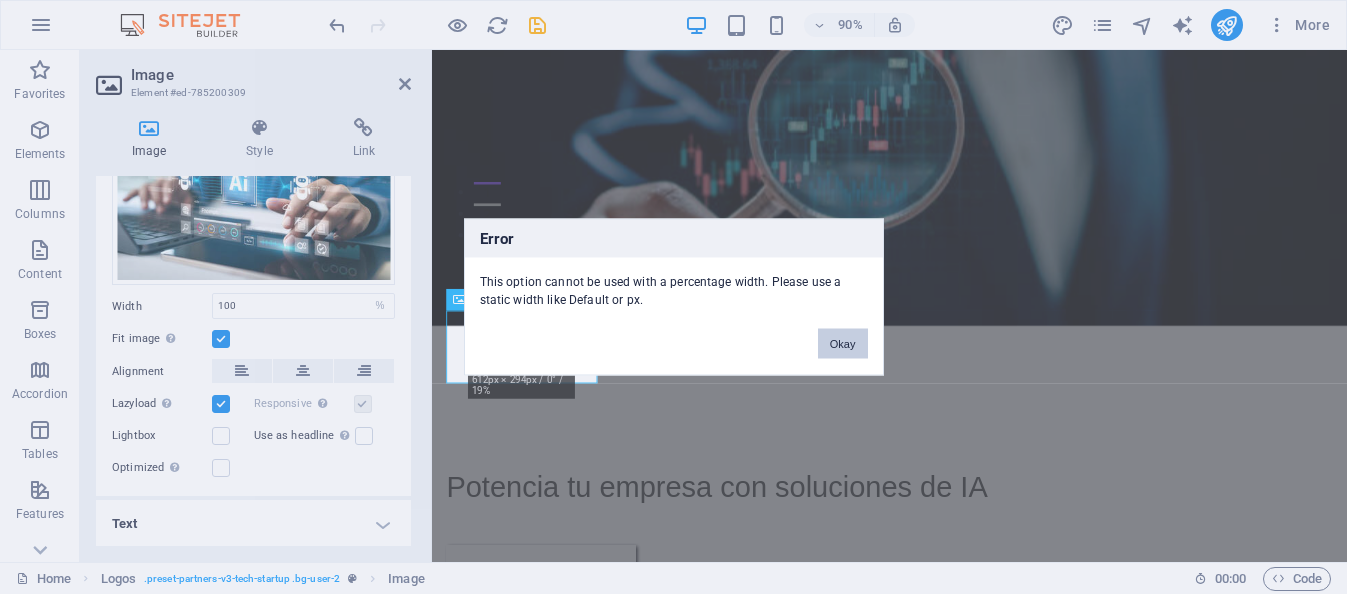 click on "Okay" at bounding box center (843, 344) 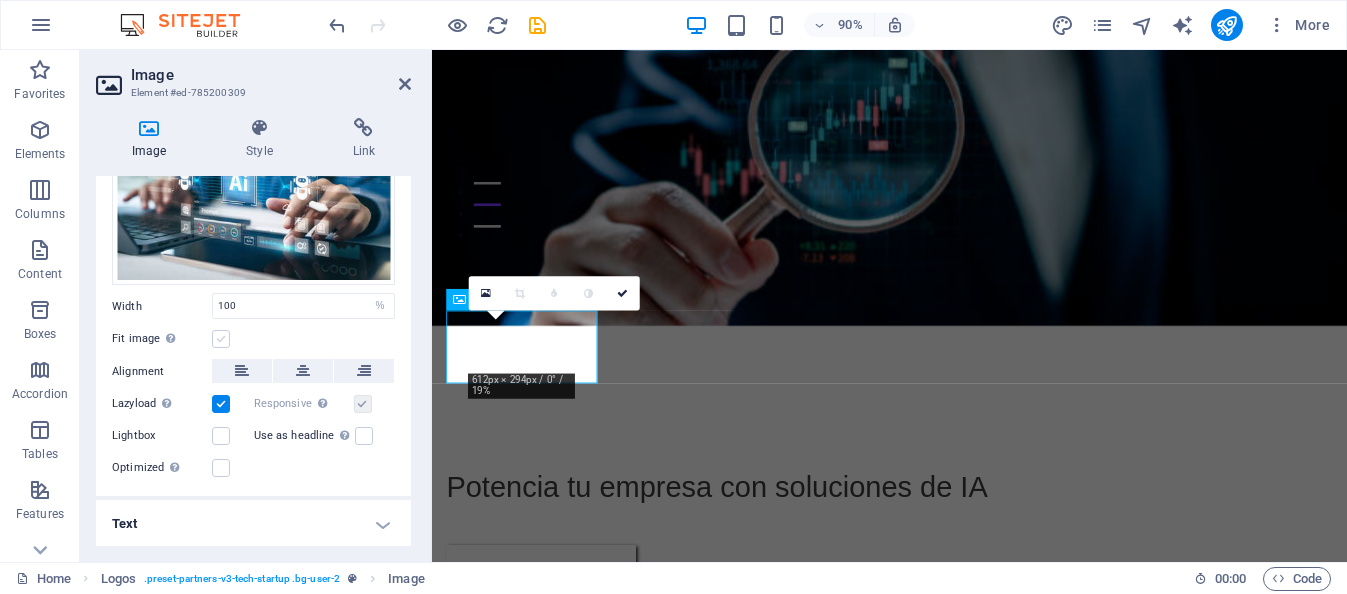 click at bounding box center [221, 339] 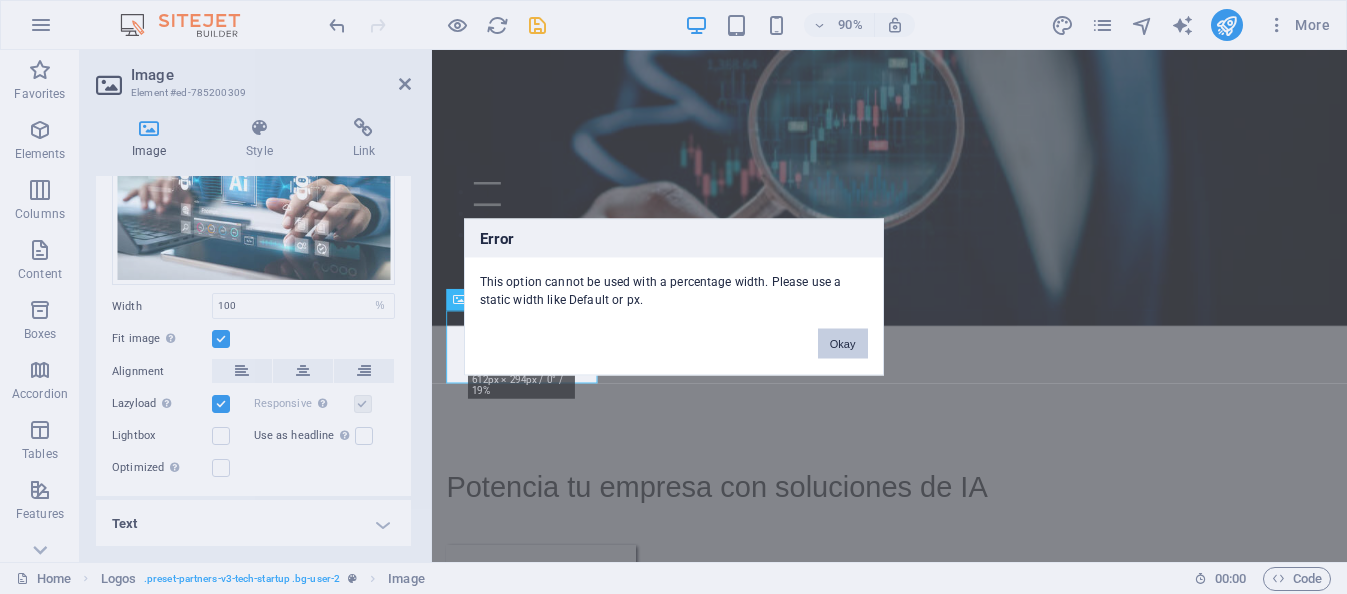 click on "Okay" at bounding box center (843, 344) 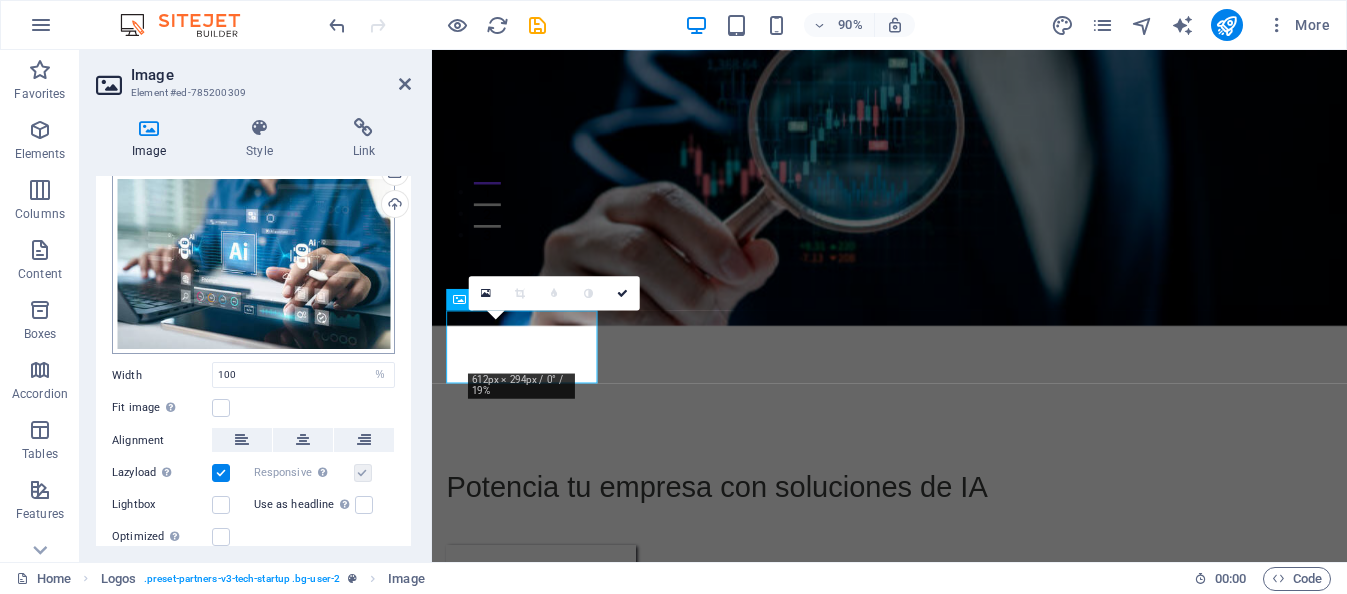 scroll, scrollTop: 0, scrollLeft: 0, axis: both 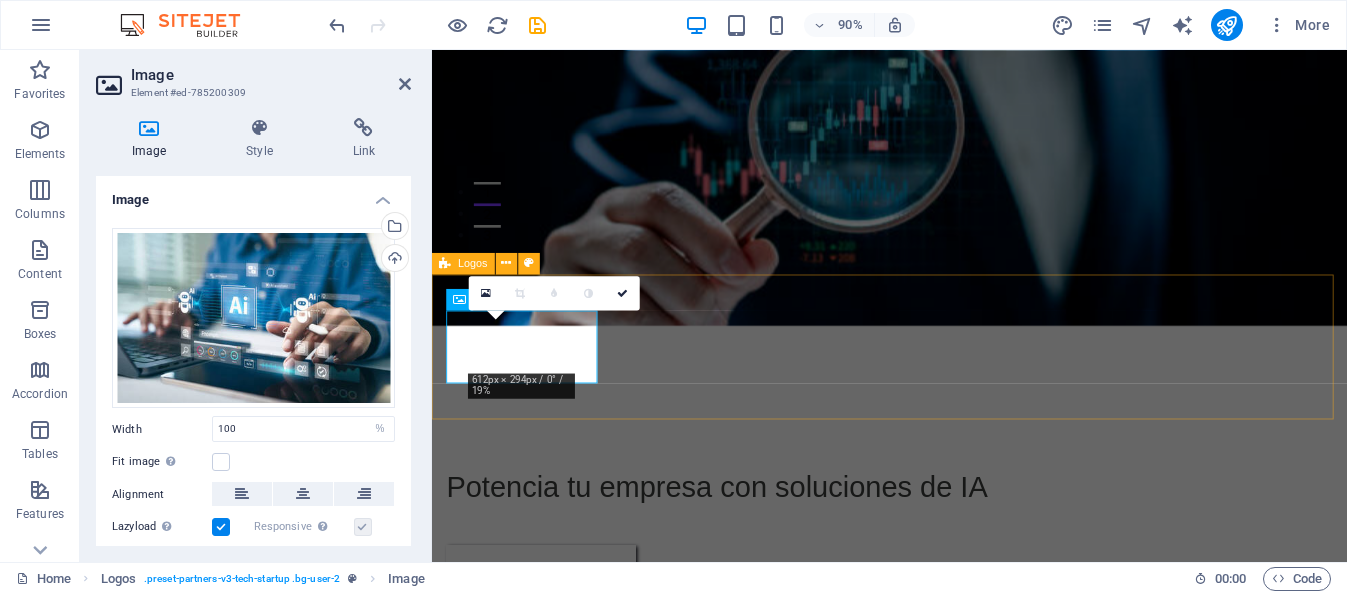 click at bounding box center (940, 825) 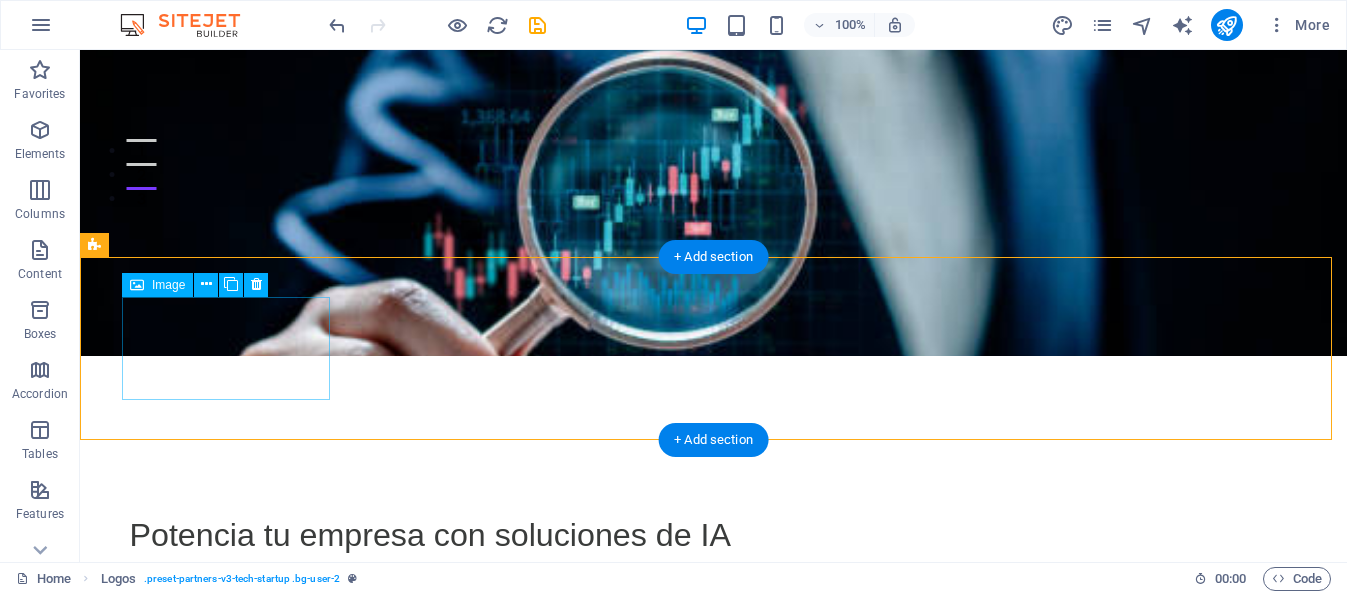click at bounding box center [200, 835] 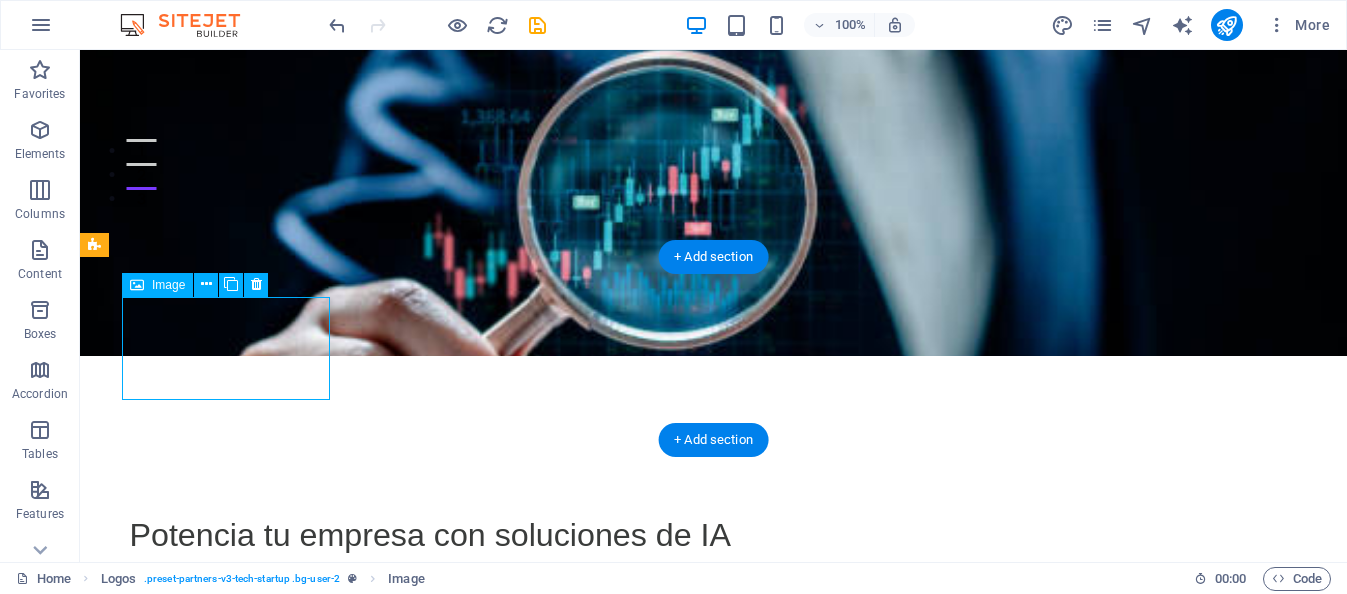 click at bounding box center [200, 835] 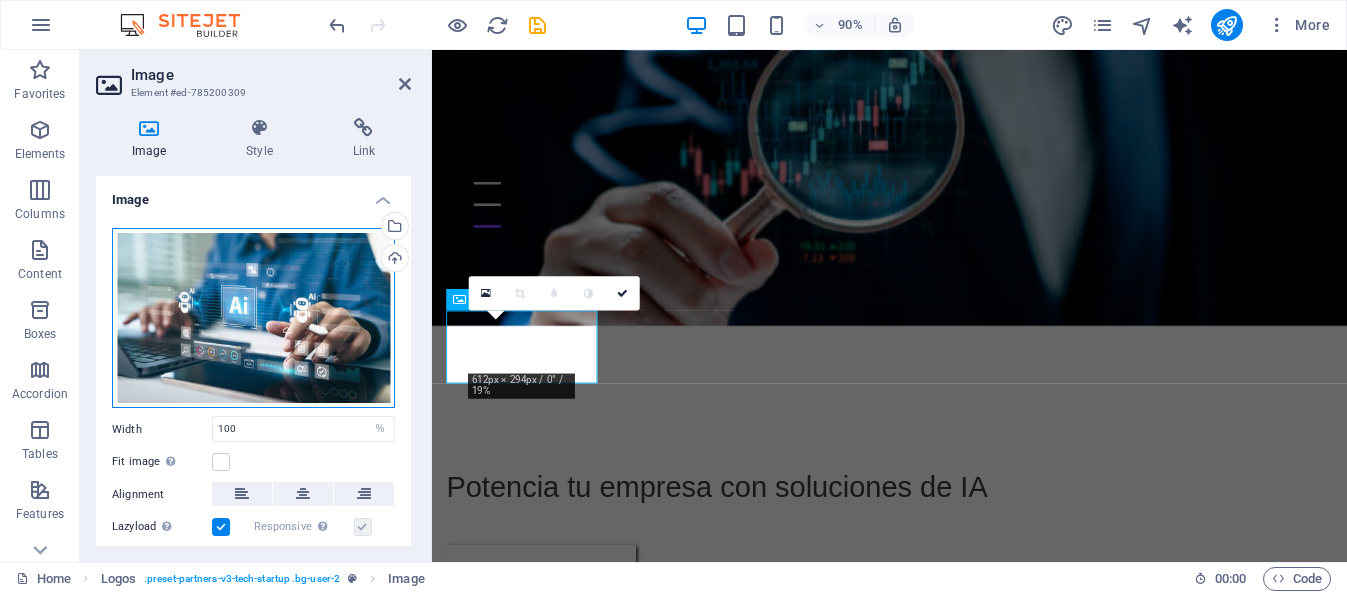 click on "Drag files here, click to choose files or select files from Files or our free stock photos & videos" at bounding box center [253, 318] 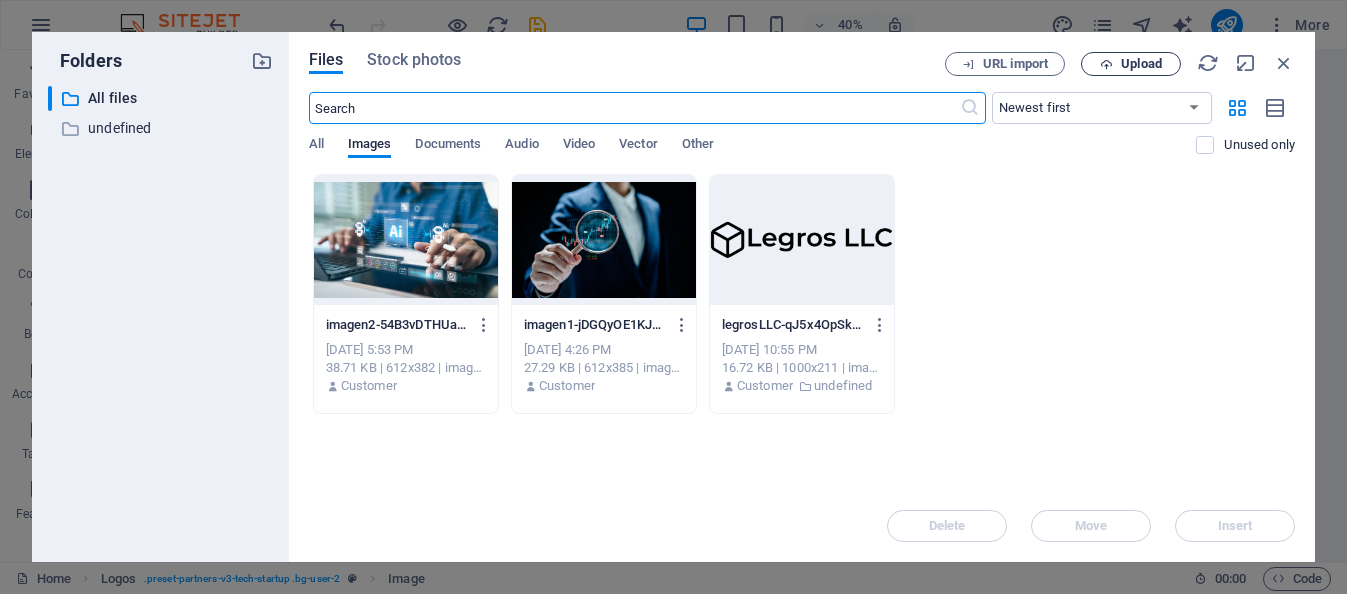 click on "Upload" at bounding box center [1141, 64] 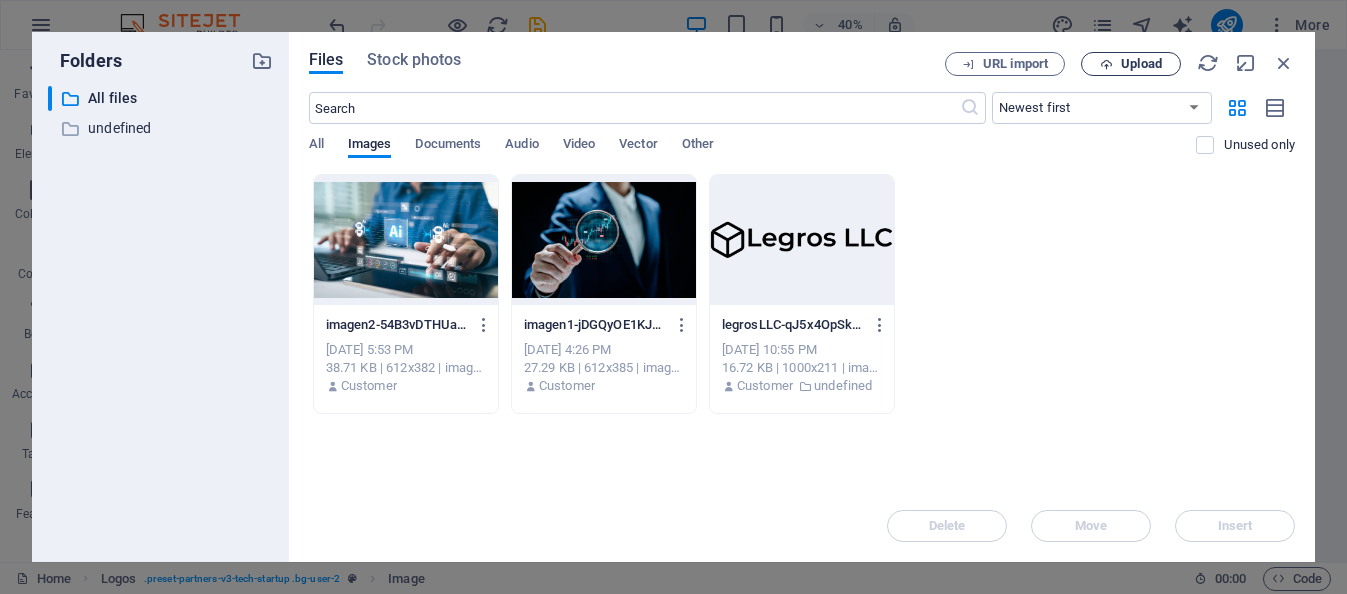 click on "Upload" at bounding box center [1141, 64] 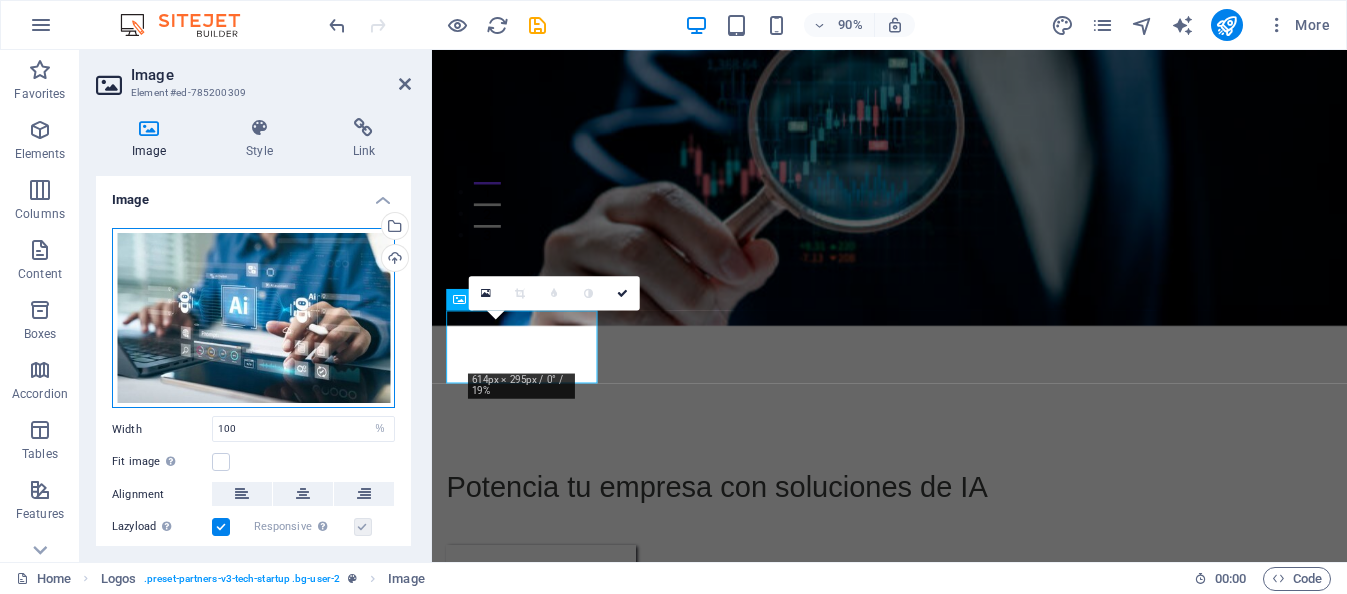 click on "Drag files here, click to choose files or select files from Files or our free stock photos & videos" at bounding box center [253, 318] 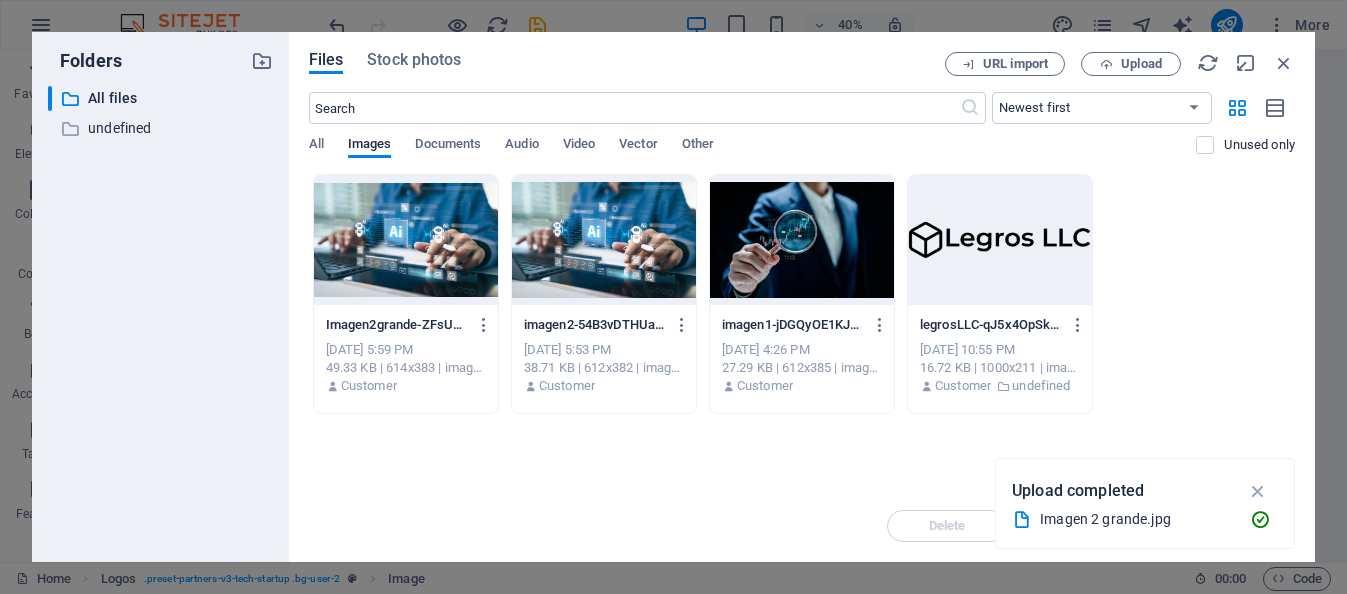 click at bounding box center (406, 240) 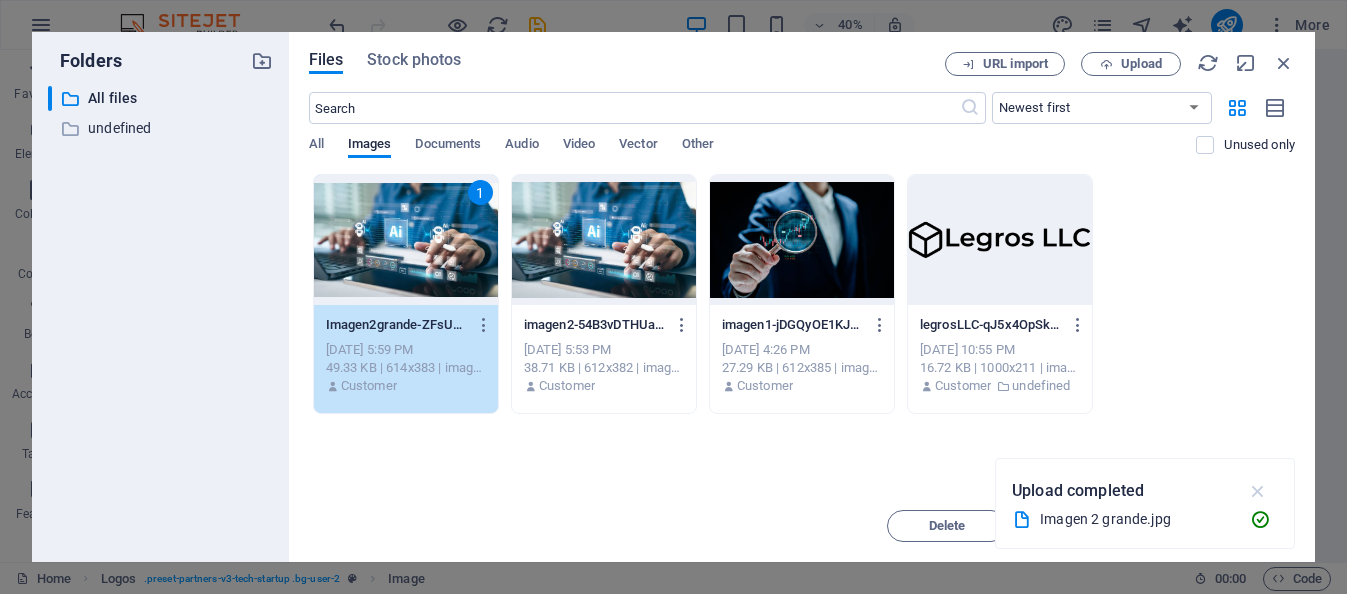 click at bounding box center [1258, 491] 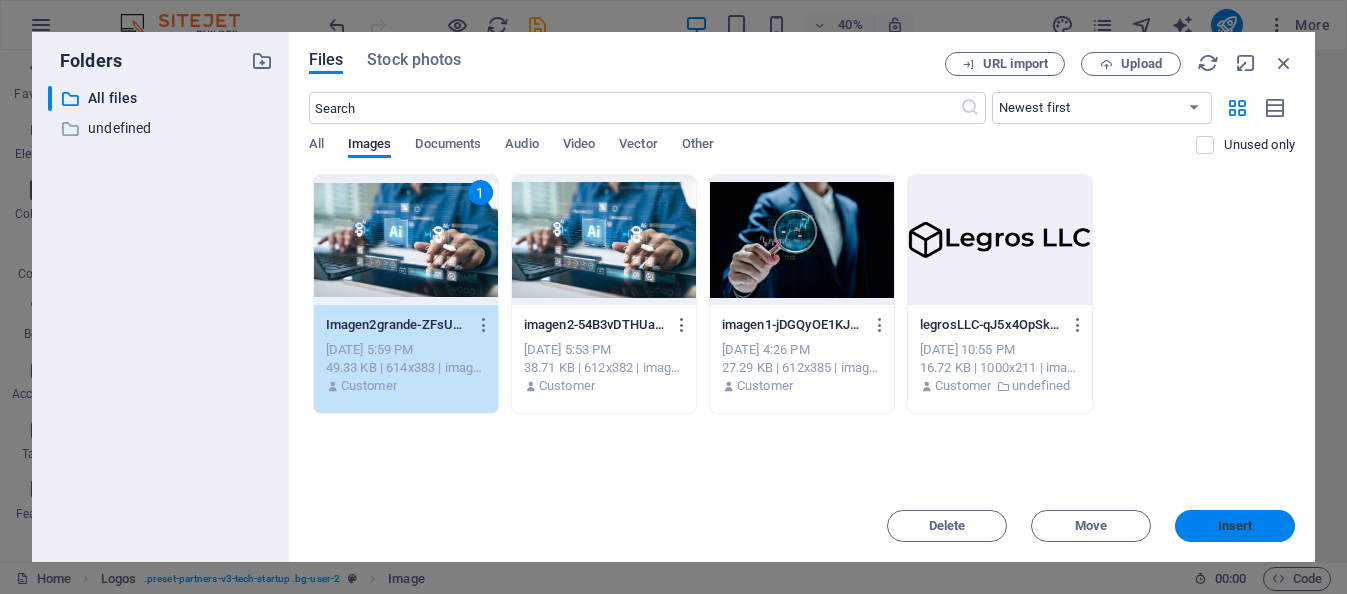 click on "Insert" at bounding box center [1235, 526] 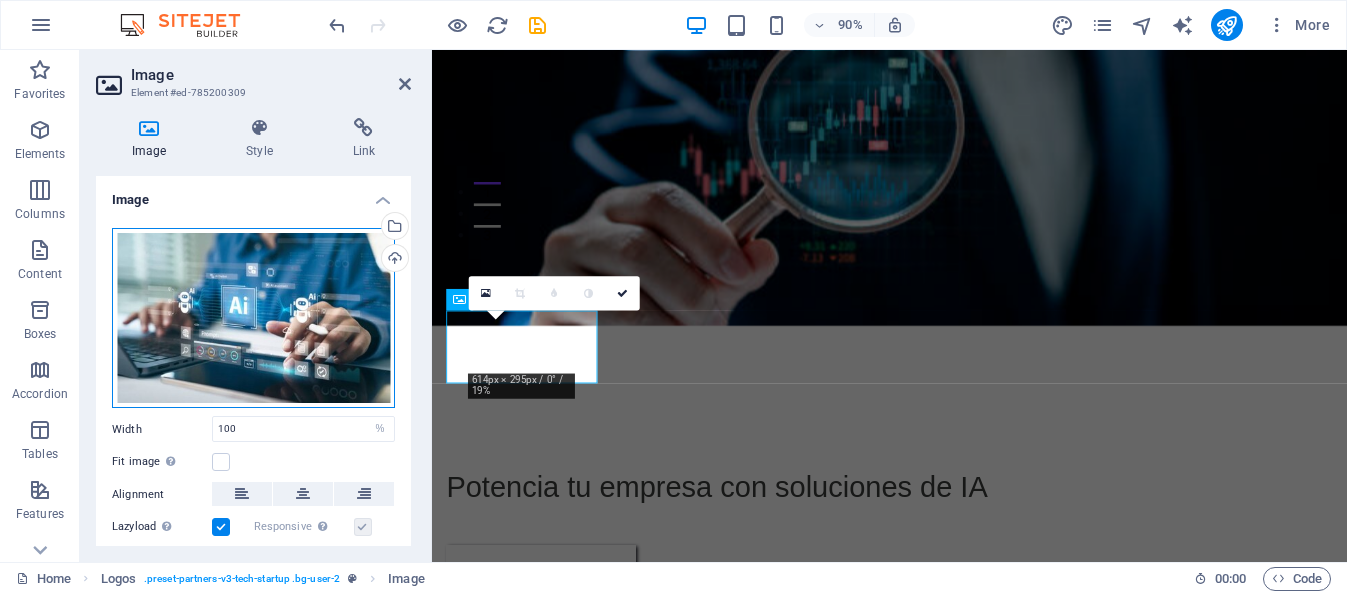 click on "Drag files here, click to choose files or select files from Files or our free stock photos & videos" at bounding box center (253, 318) 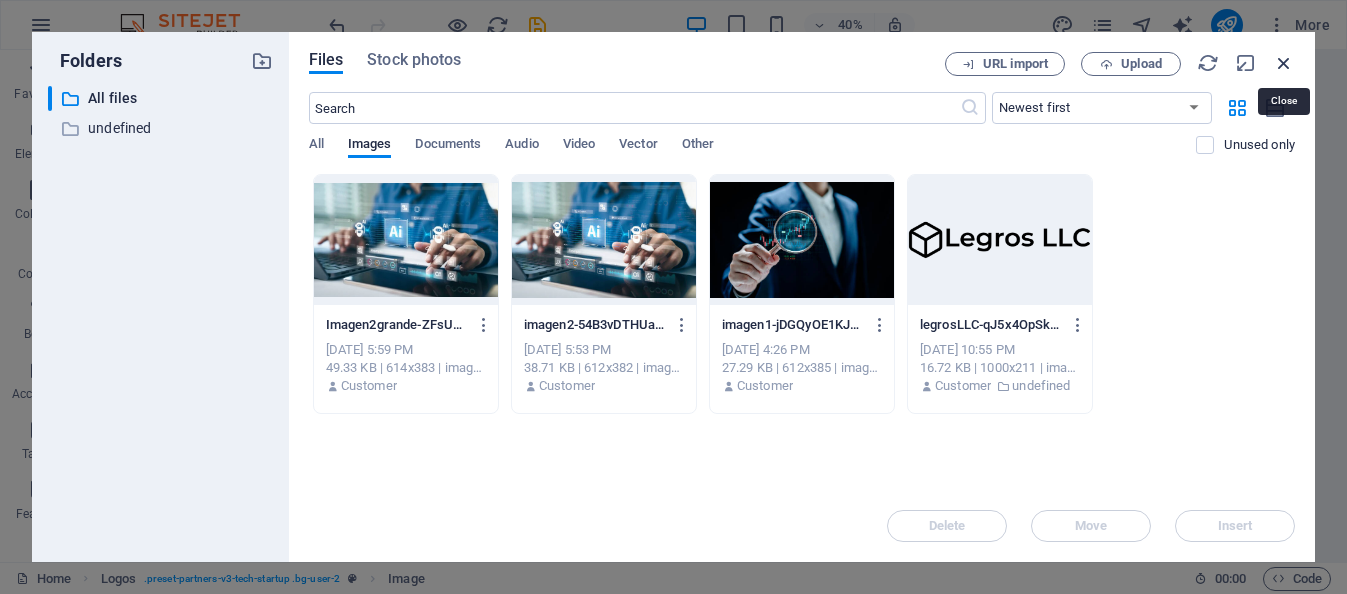 drag, startPoint x: 1282, startPoint y: 60, endPoint x: 856, endPoint y: 77, distance: 426.33908 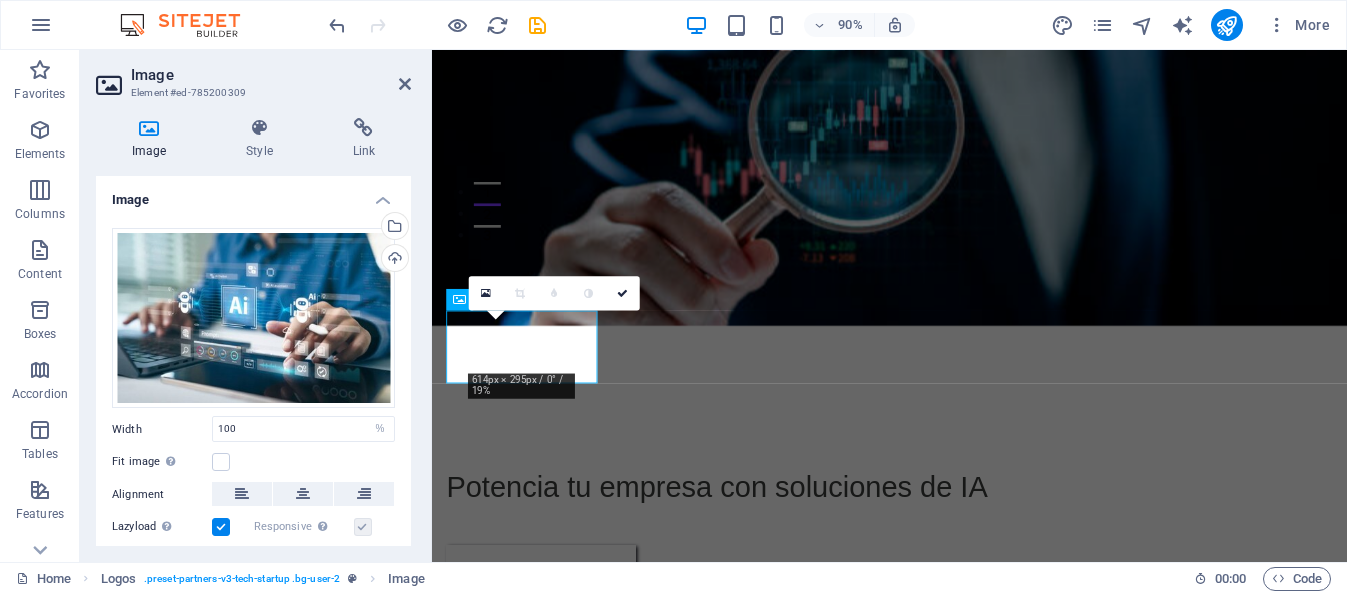 click at bounding box center (940, 107) 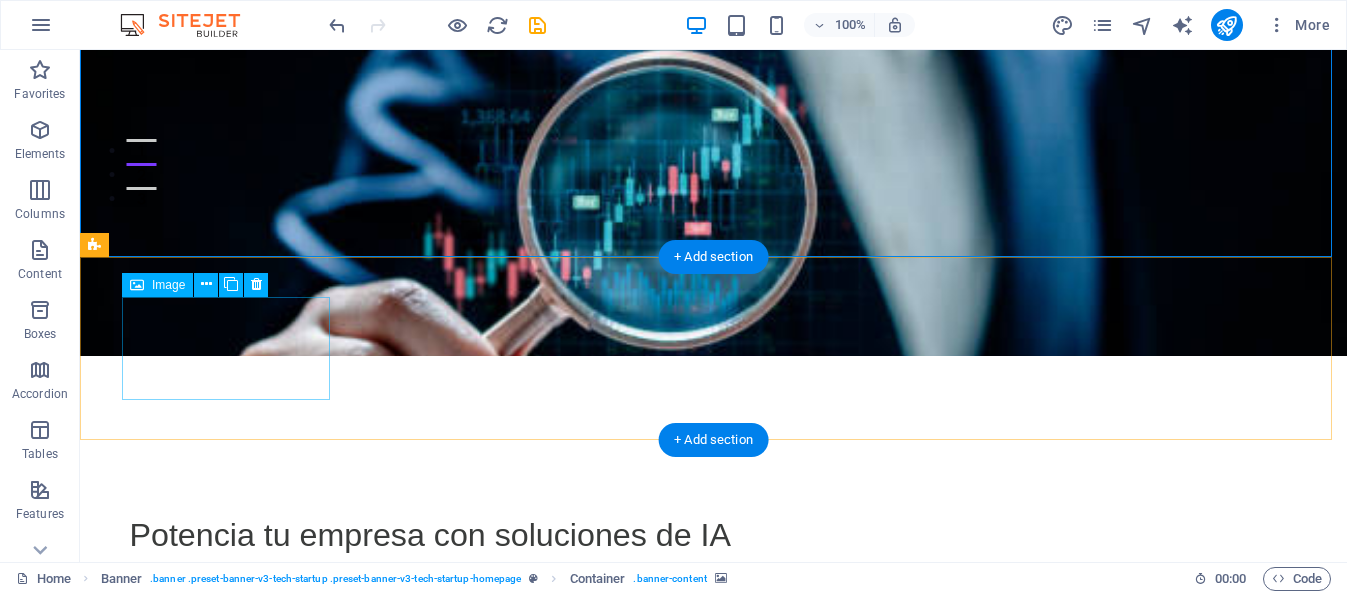 click at bounding box center (200, 835) 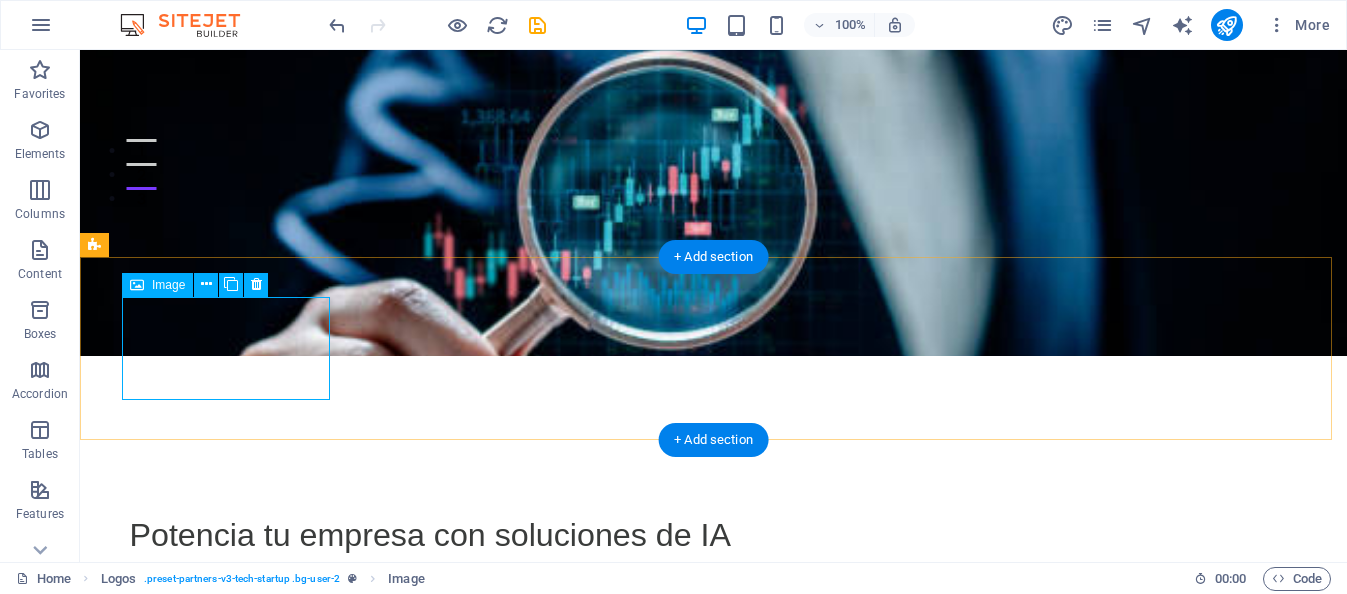 click at bounding box center [200, 835] 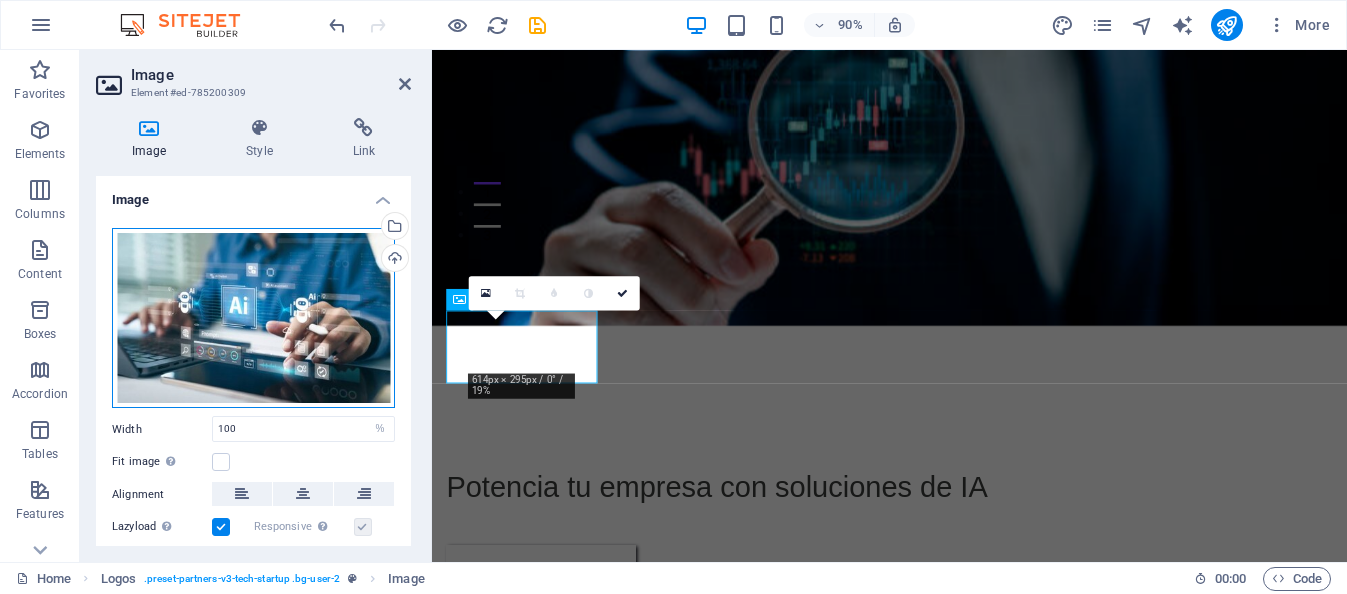 click on "Drag files here, click to choose files or select files from Files or our free stock photos & videos" at bounding box center [253, 318] 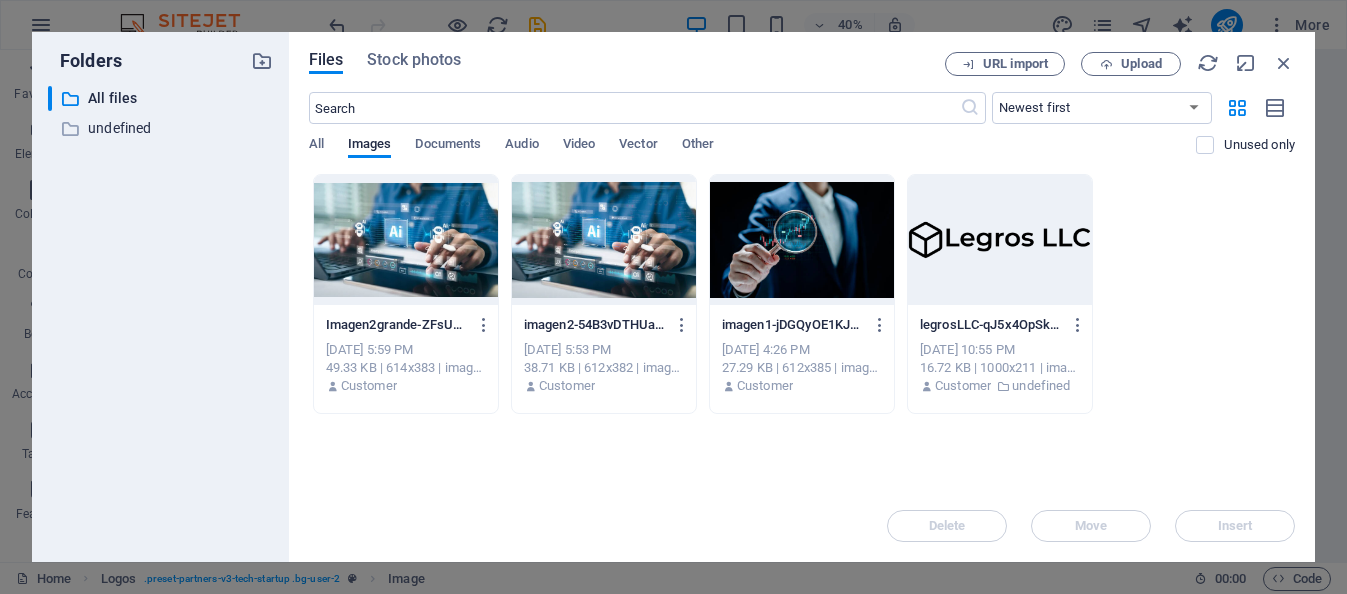 click at bounding box center [604, 240] 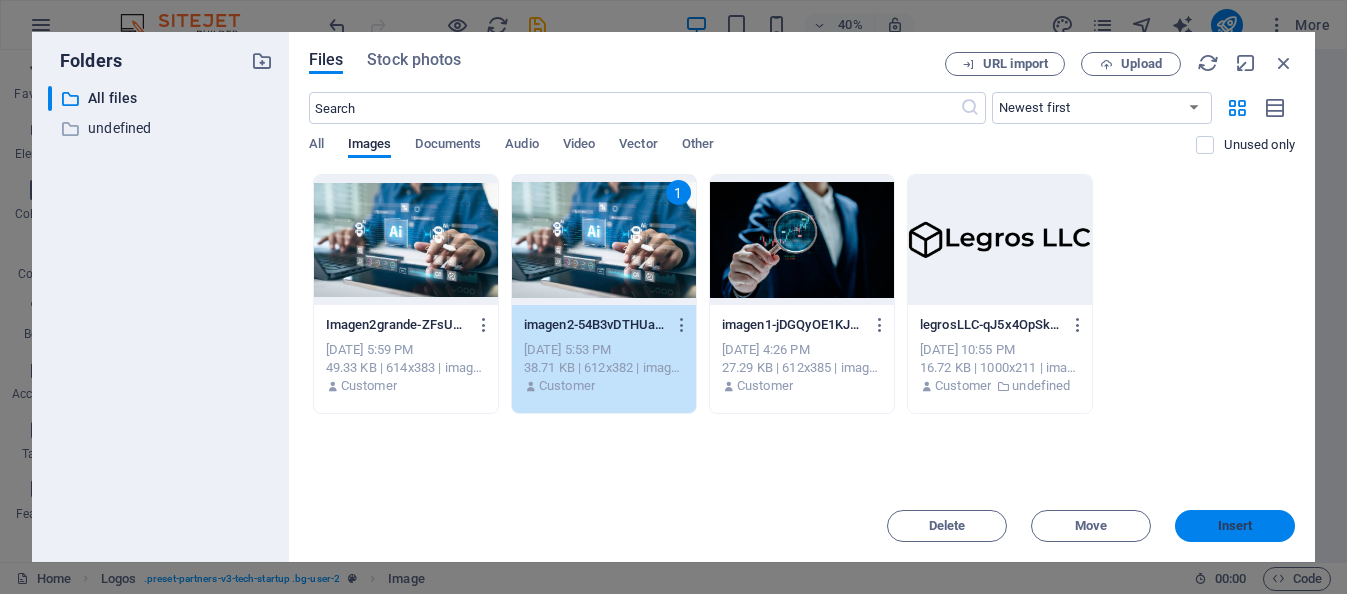 click on "Insert" at bounding box center [1235, 526] 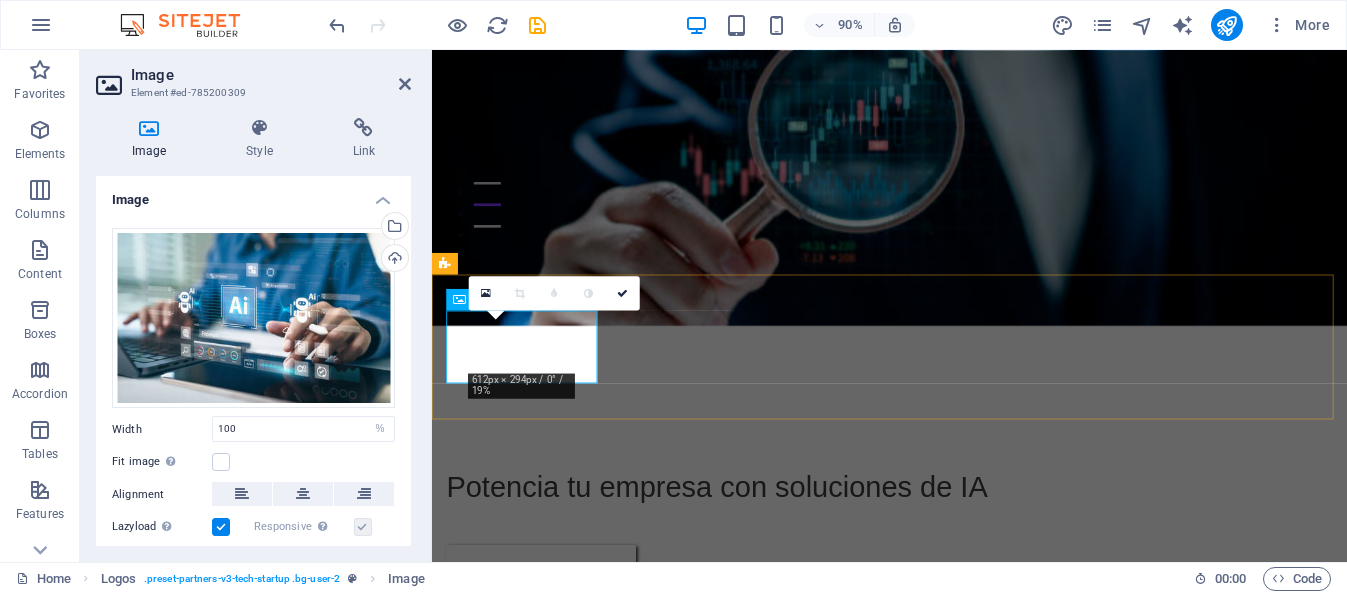 click at bounding box center [533, 825] 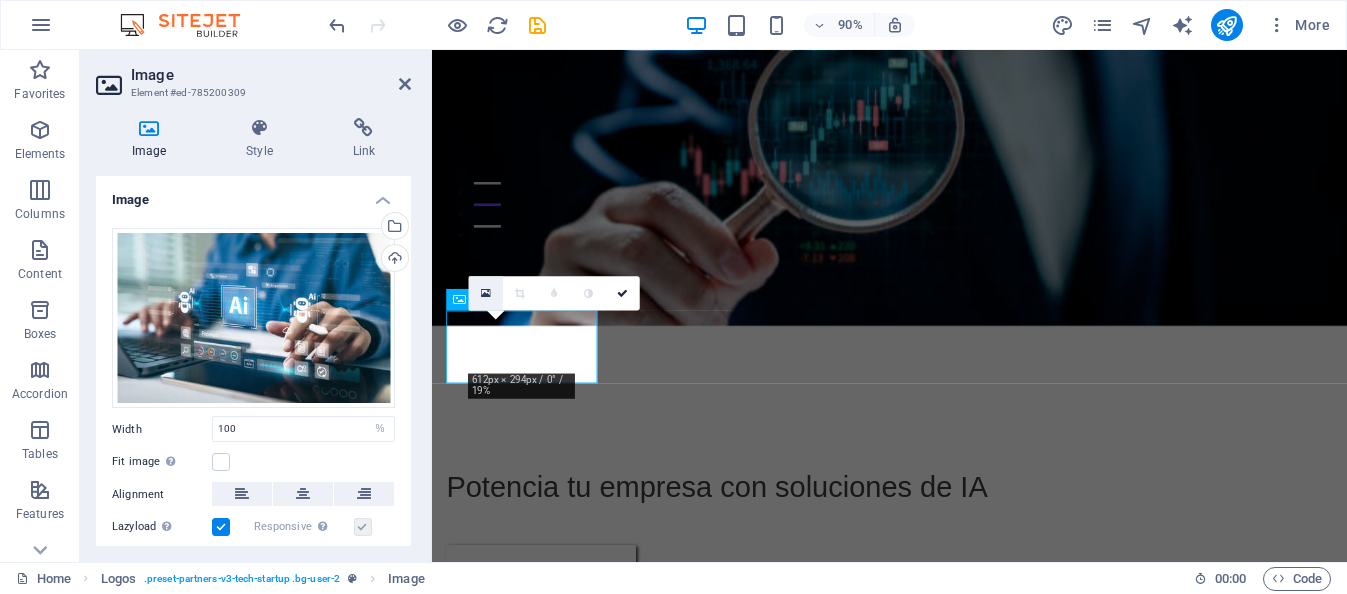click at bounding box center (486, 293) 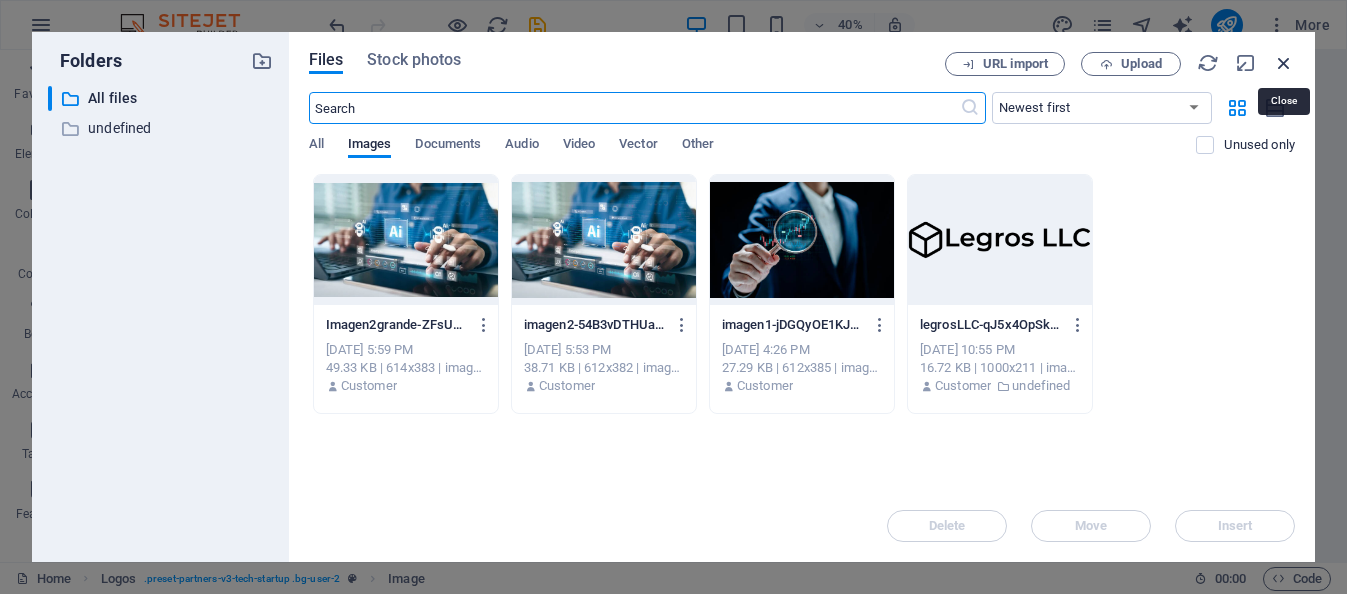 click at bounding box center (1284, 63) 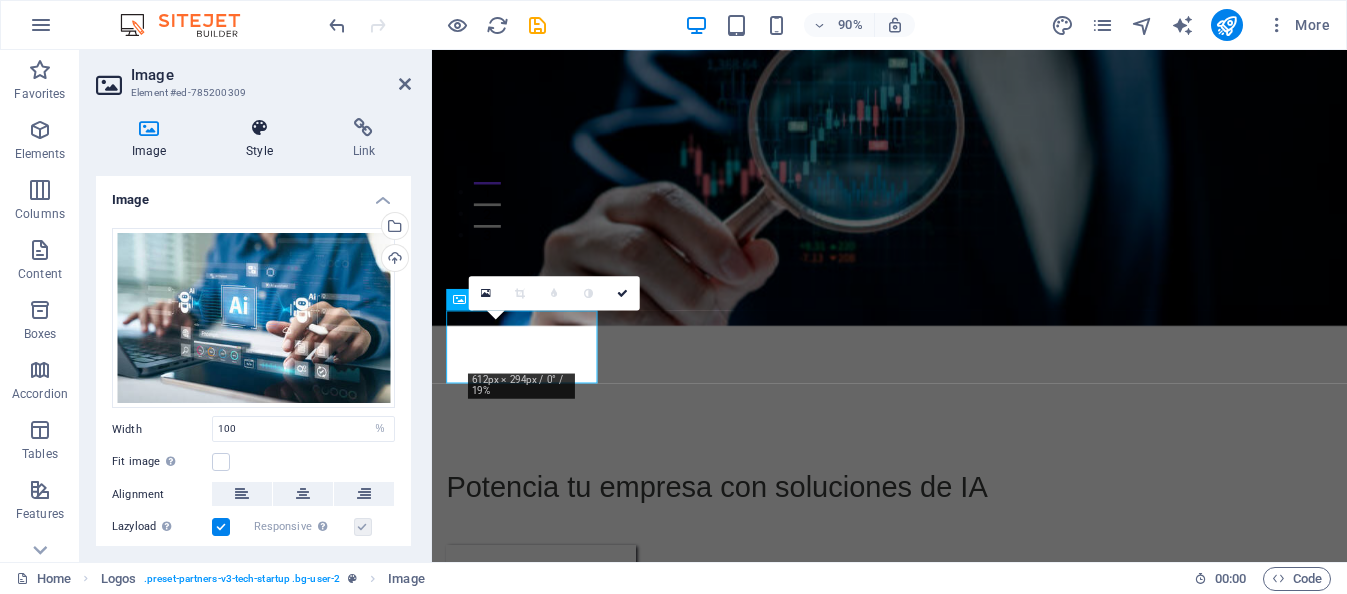 click at bounding box center [259, 128] 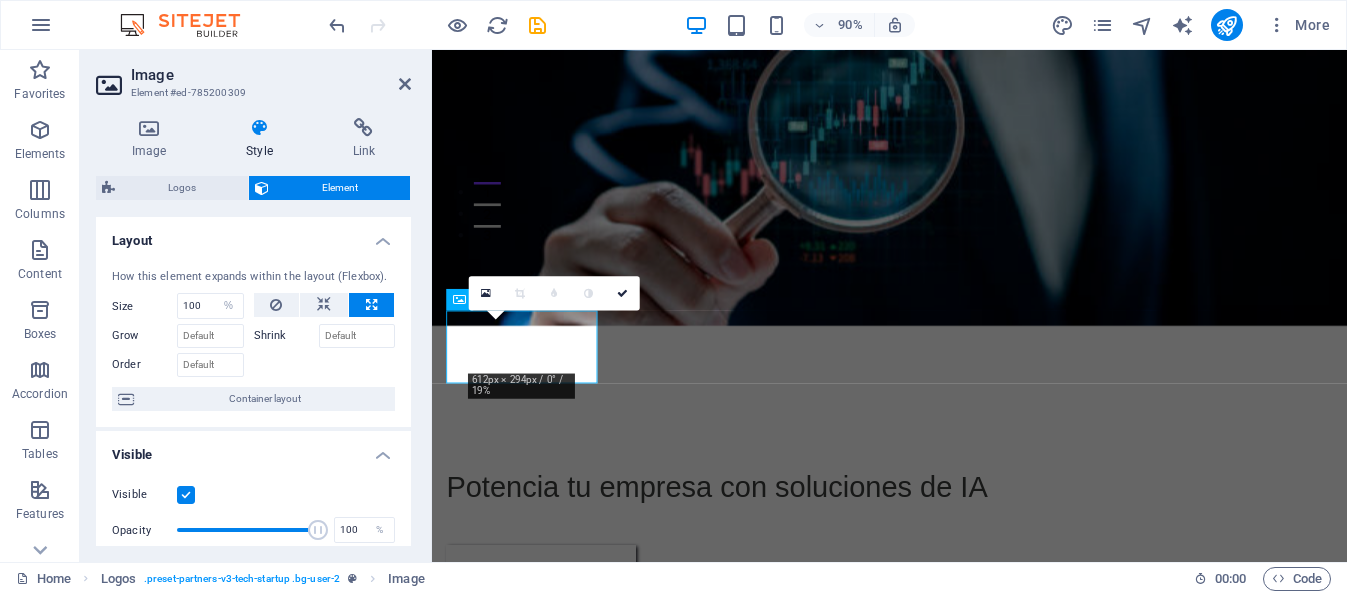 click at bounding box center (371, 305) 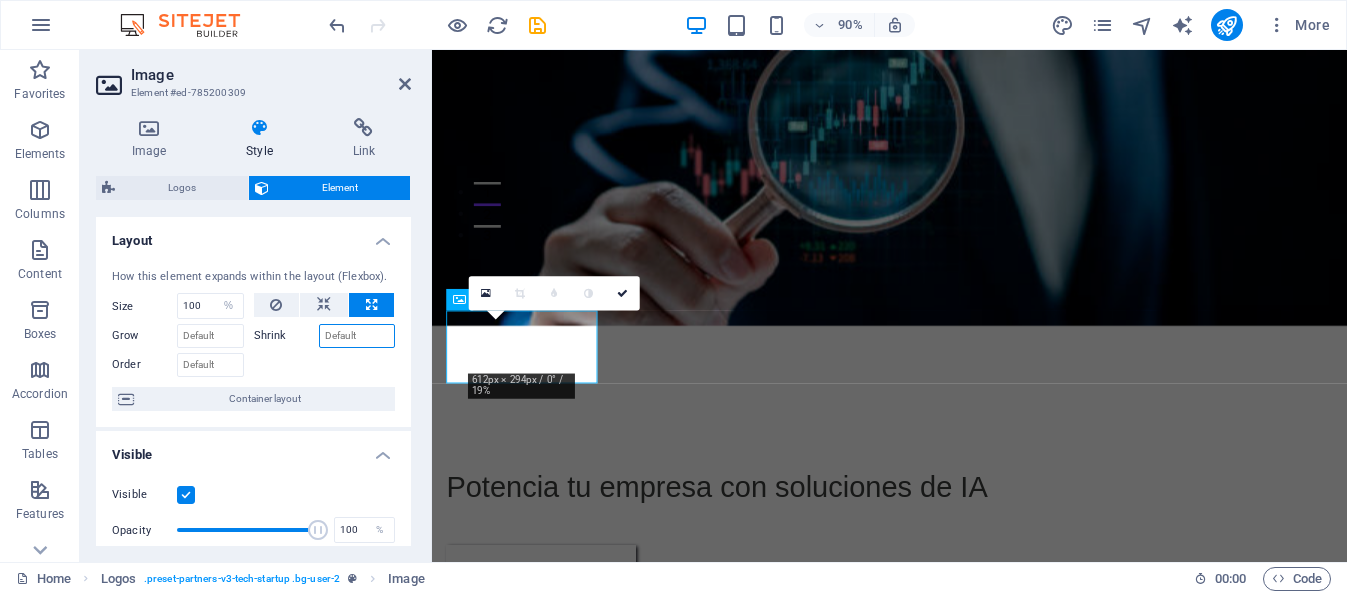 click on "Shrink" at bounding box center [357, 336] 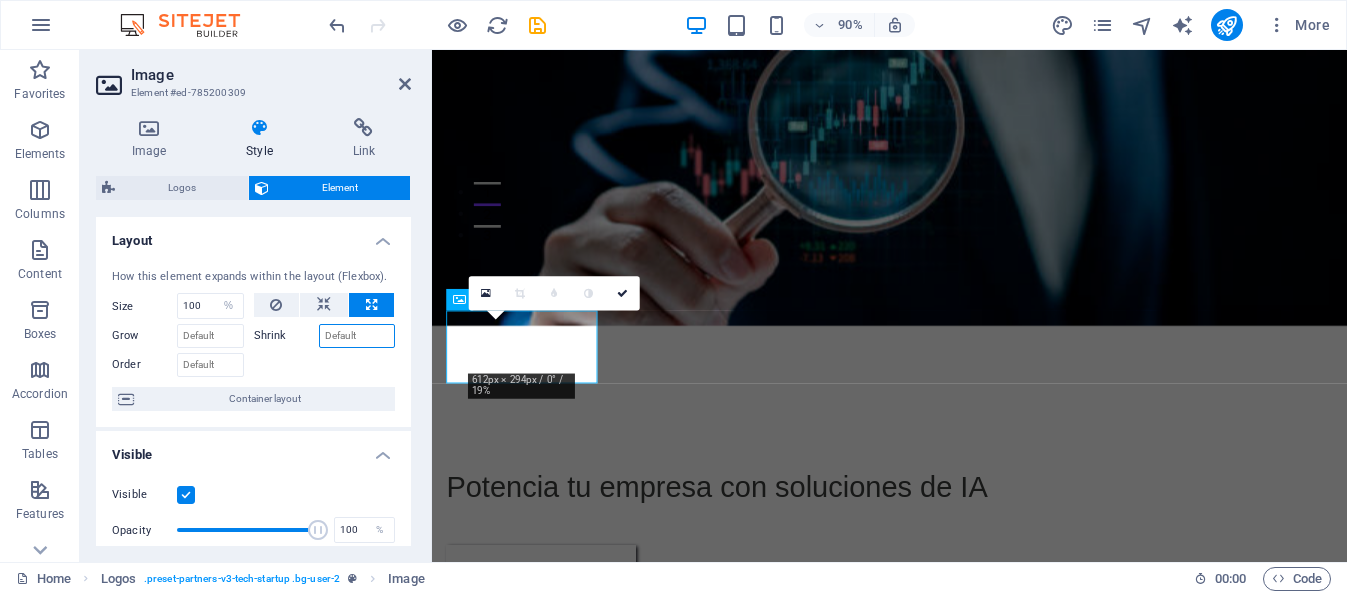 click on "Shrink" at bounding box center (357, 336) 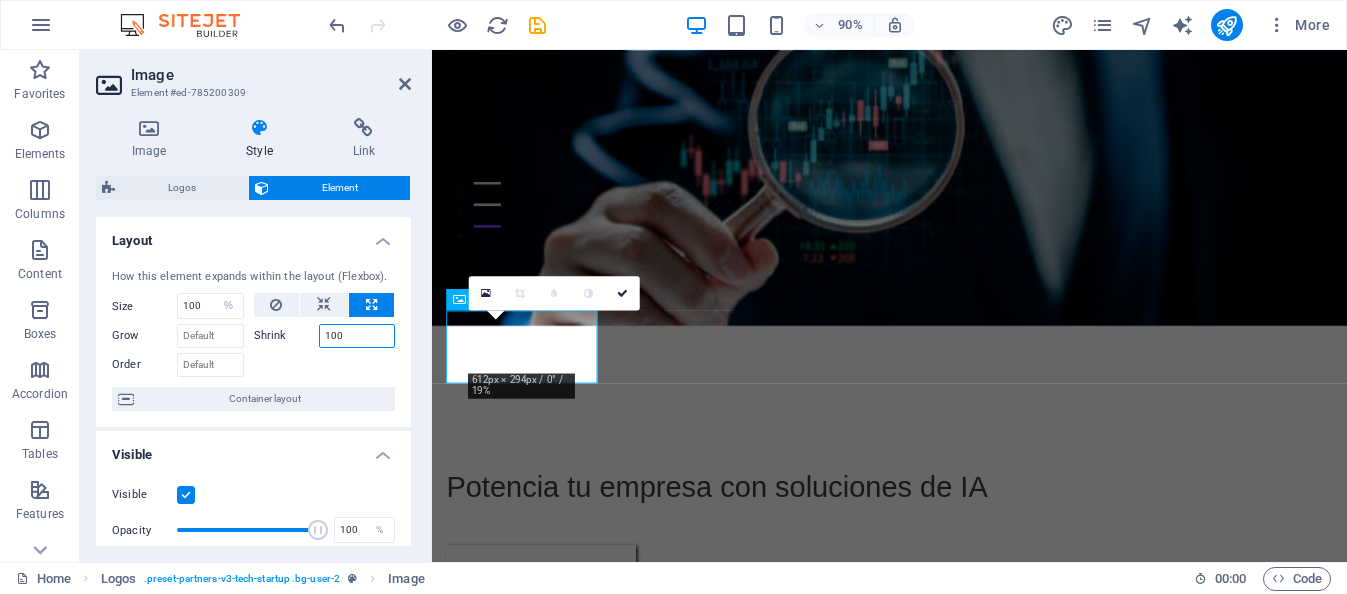 type on "100" 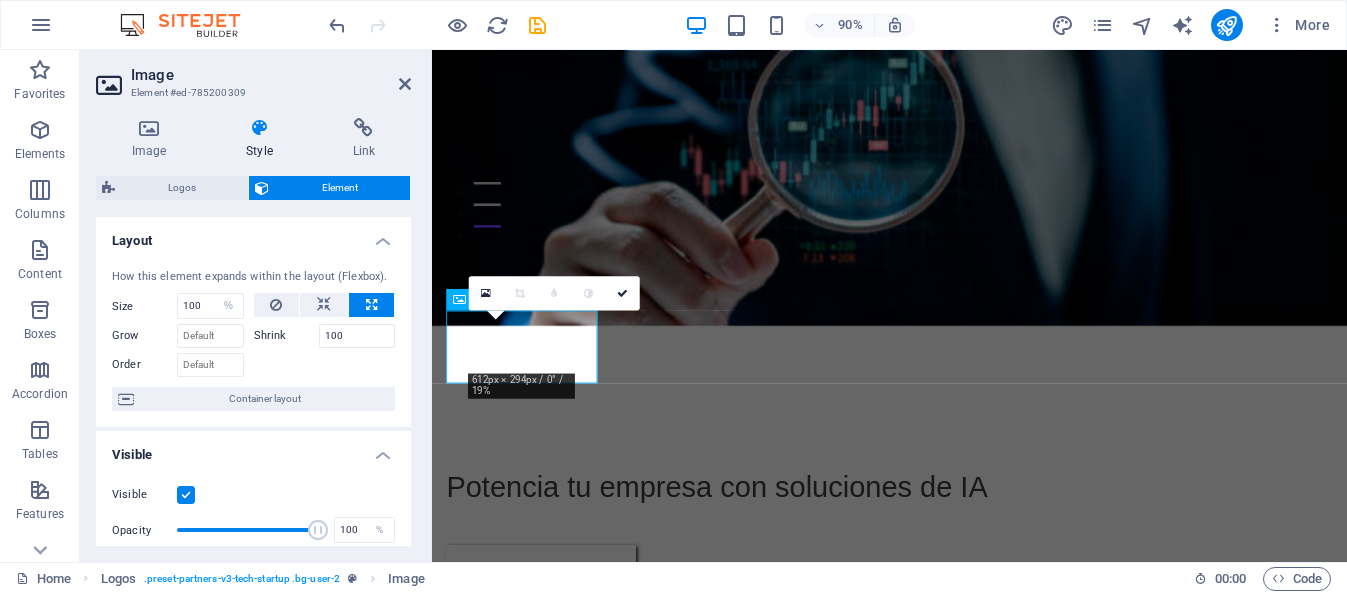 click at bounding box center [325, 362] 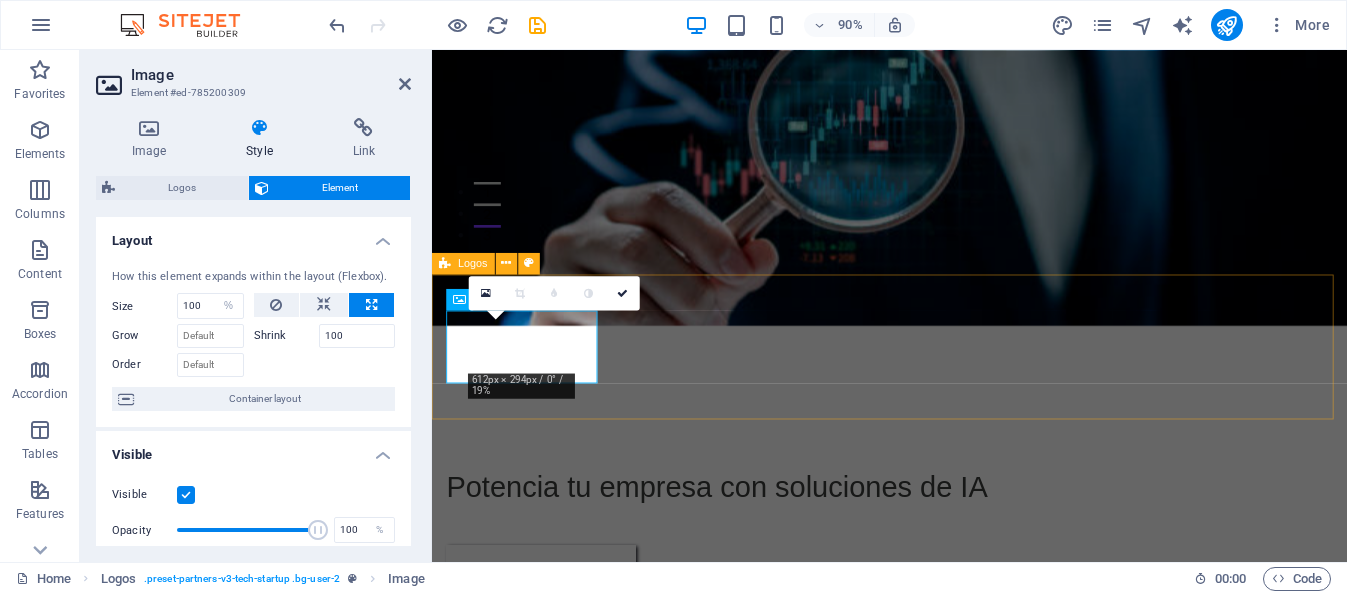 click at bounding box center [940, 825] 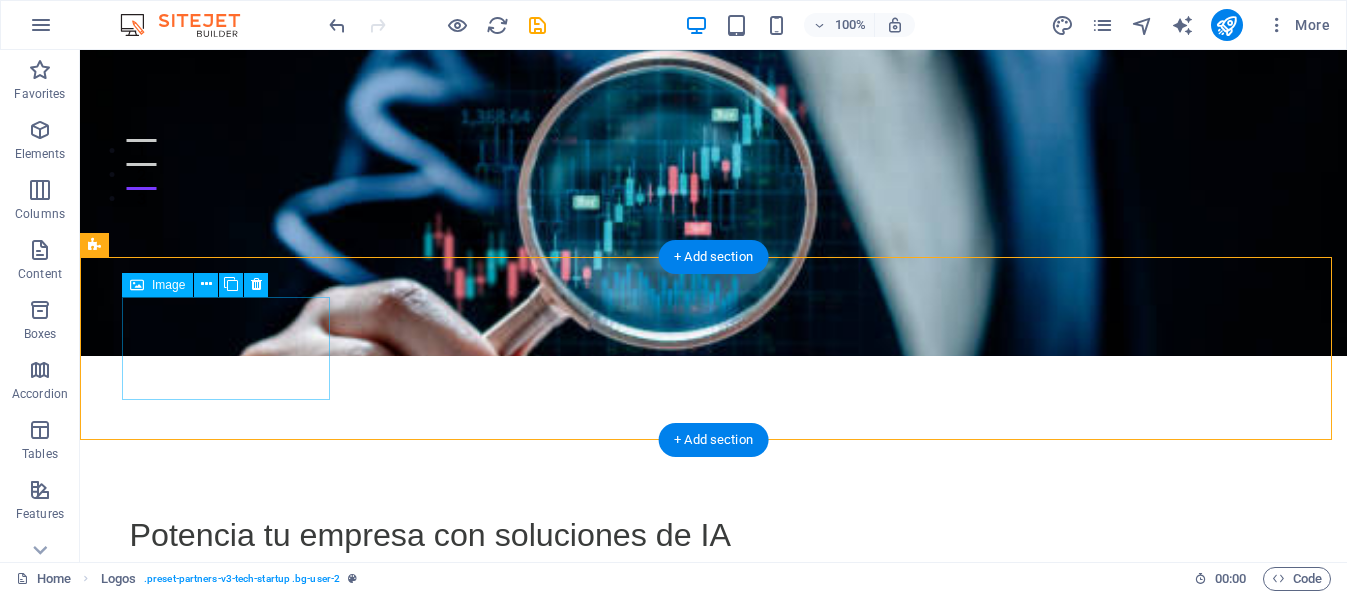 click at bounding box center (200, 835) 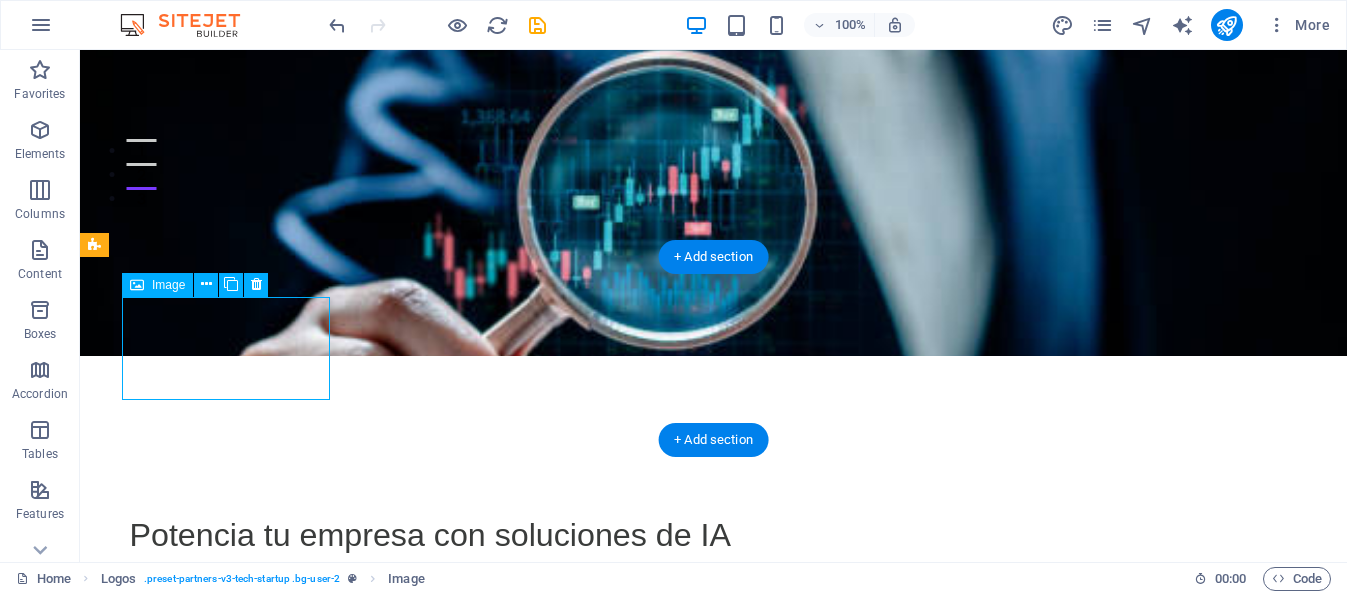 click at bounding box center [200, 835] 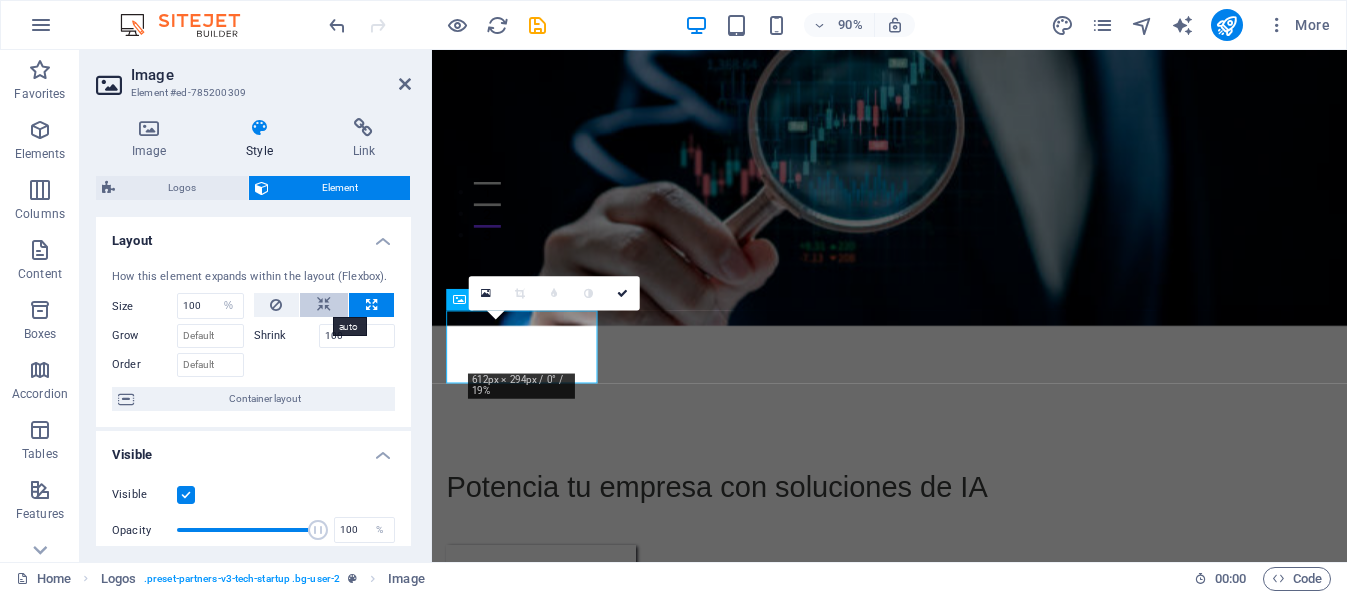 click at bounding box center [324, 305] 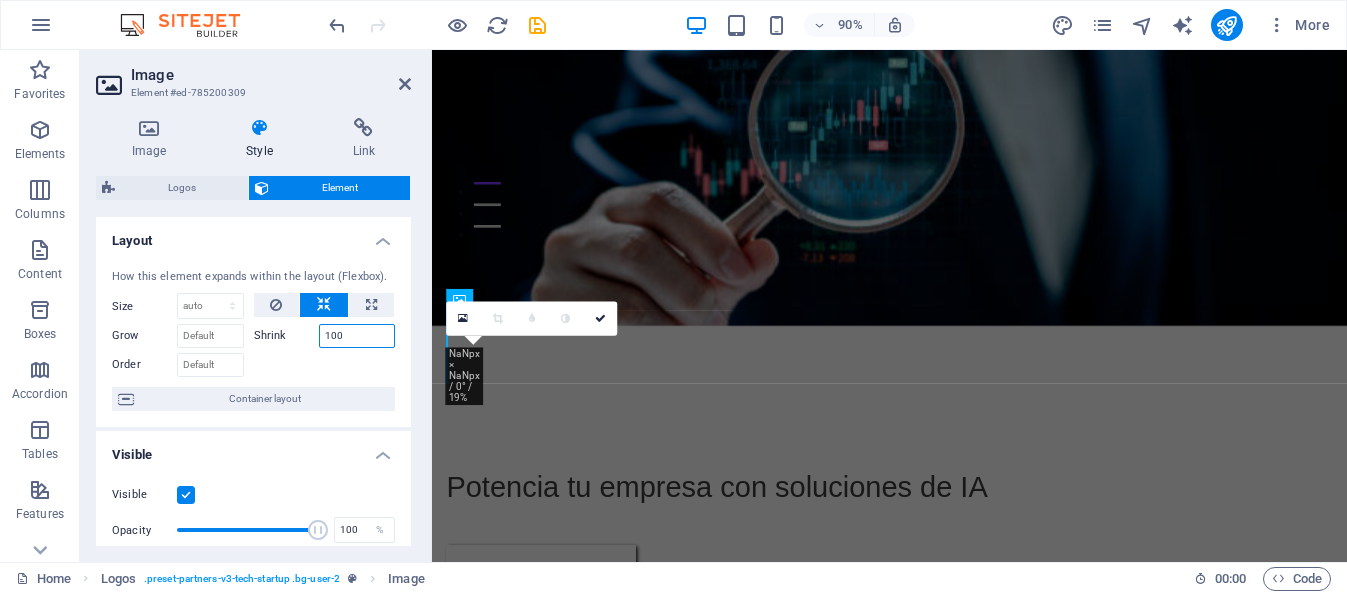 click on "100" at bounding box center (357, 336) 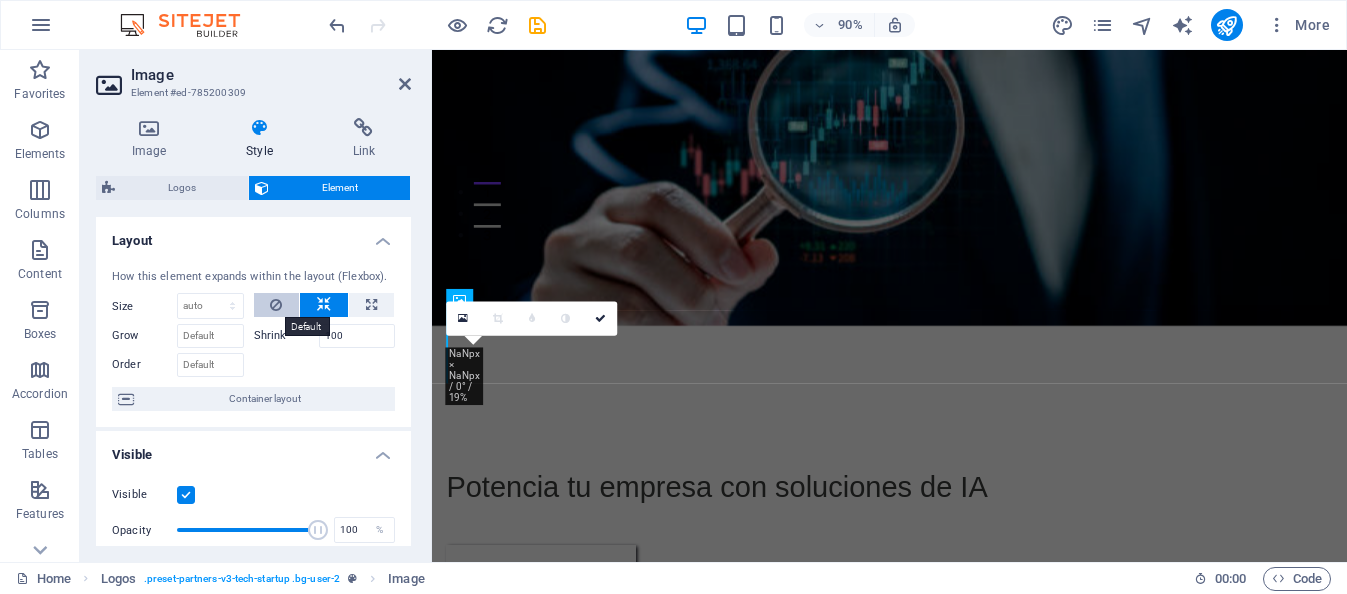 click at bounding box center [276, 305] 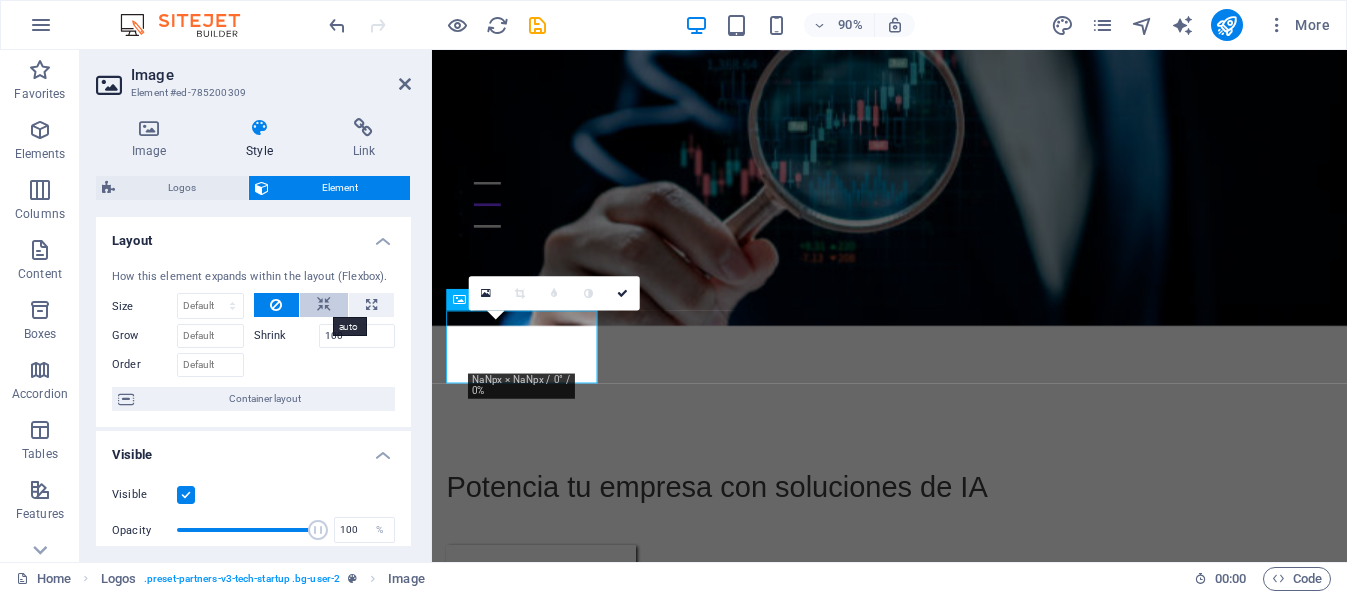 click at bounding box center (324, 305) 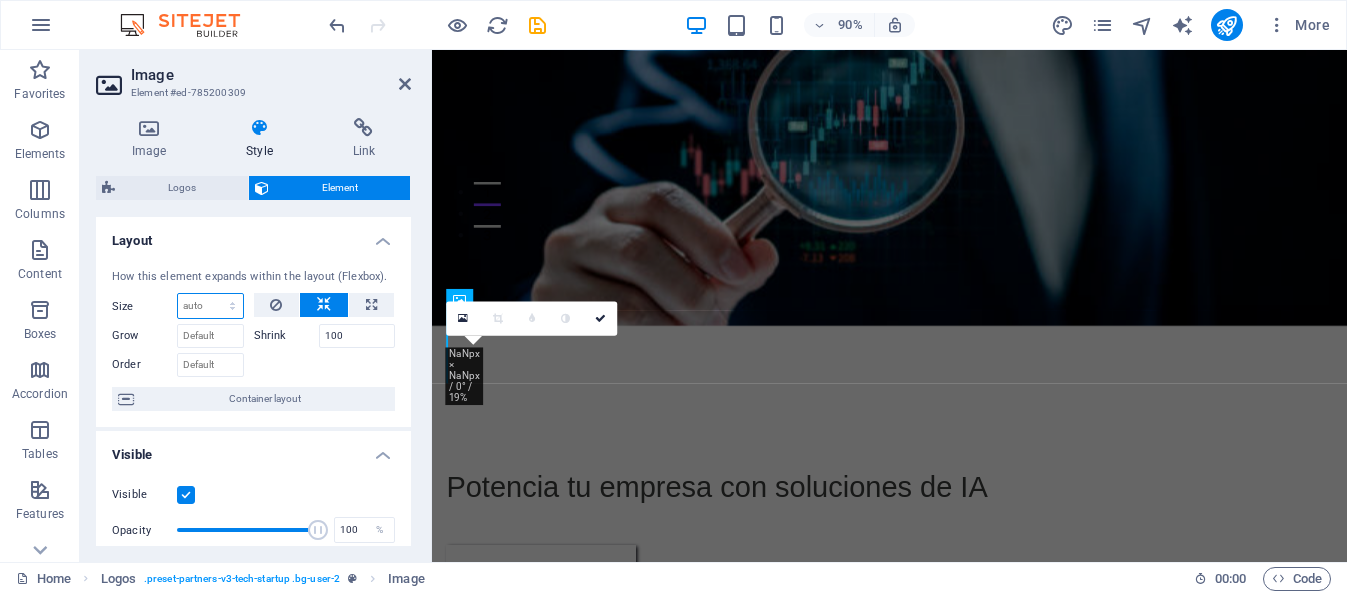 click on "Default auto px % 1/1 1/2 1/3 1/4 1/5 1/6 1/7 1/8 1/9 1/10" at bounding box center (210, 306) 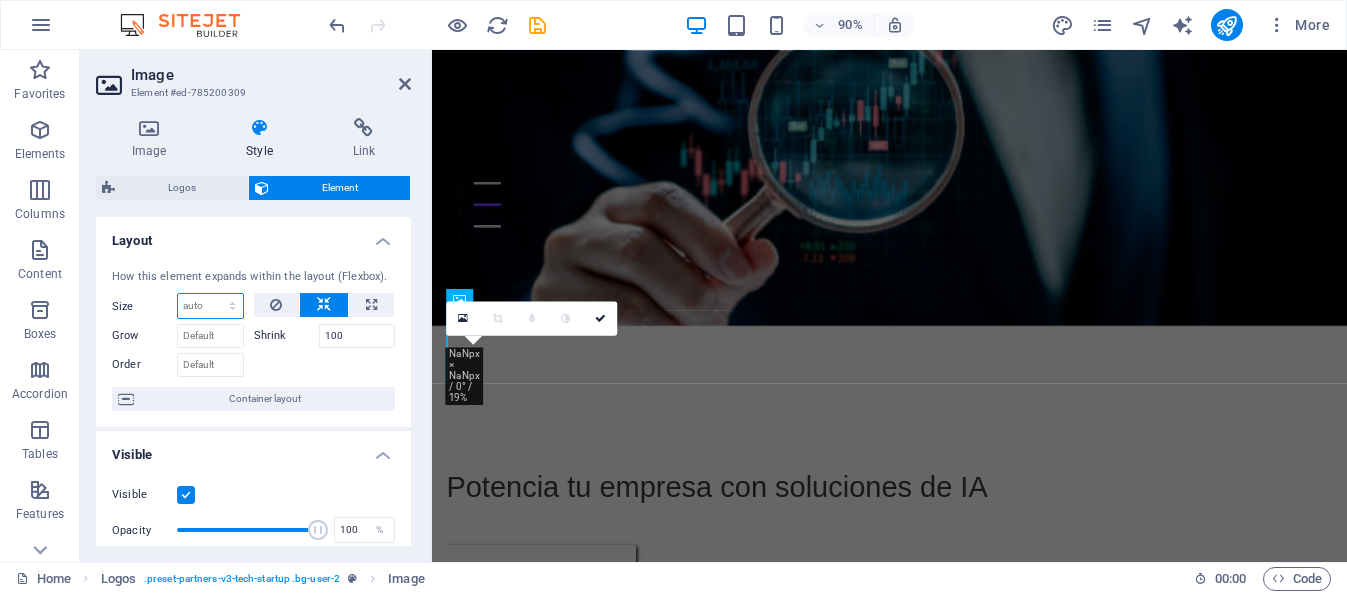 select on "1/10" 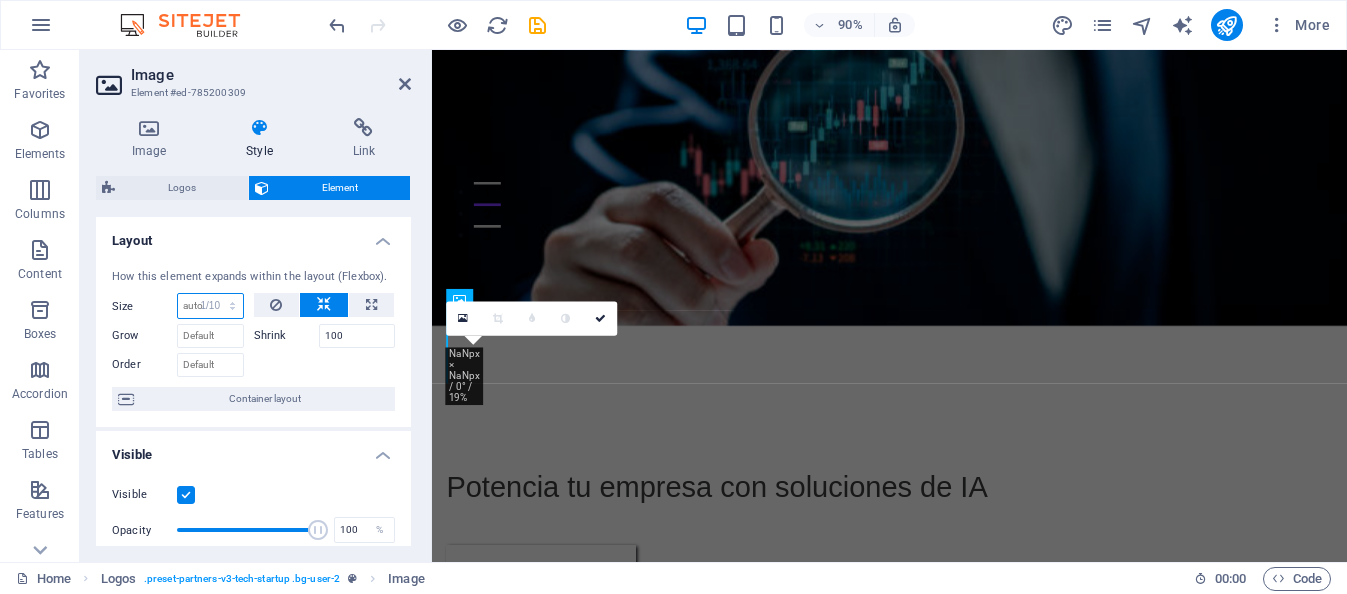 click on "Default auto px % 1/1 1/2 1/3 1/4 1/5 1/6 1/7 1/8 1/9 1/10" at bounding box center (210, 306) 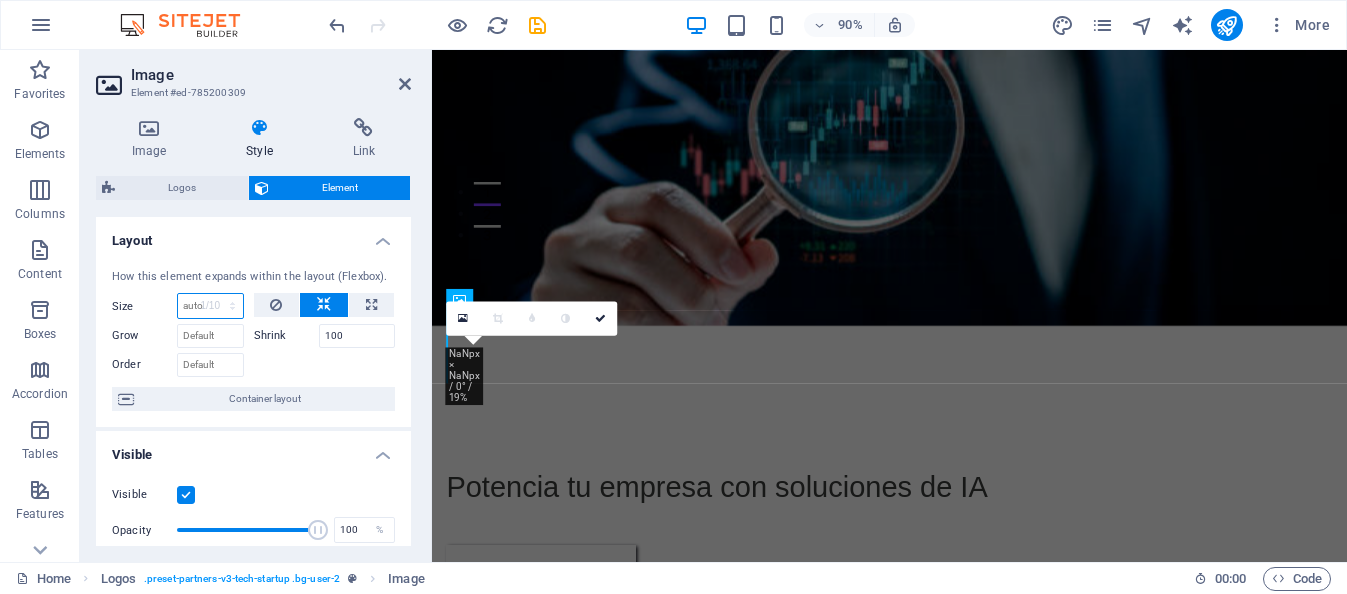 type on "10" 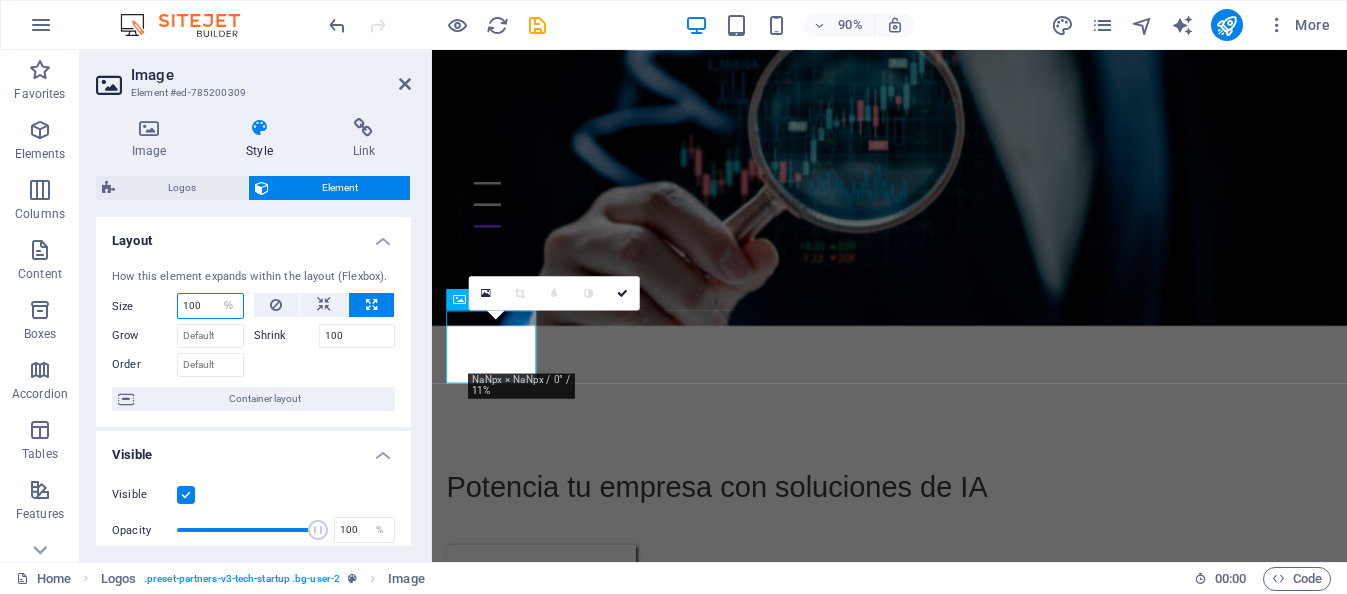 type on "100" 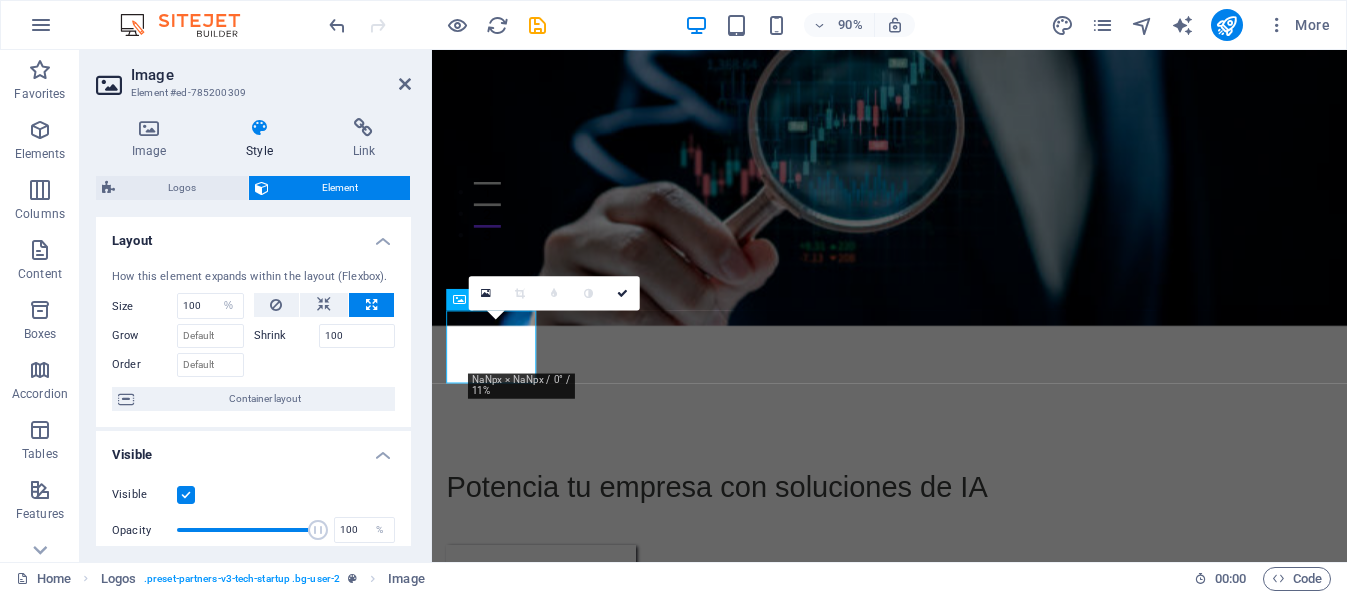 click at bounding box center [325, 362] 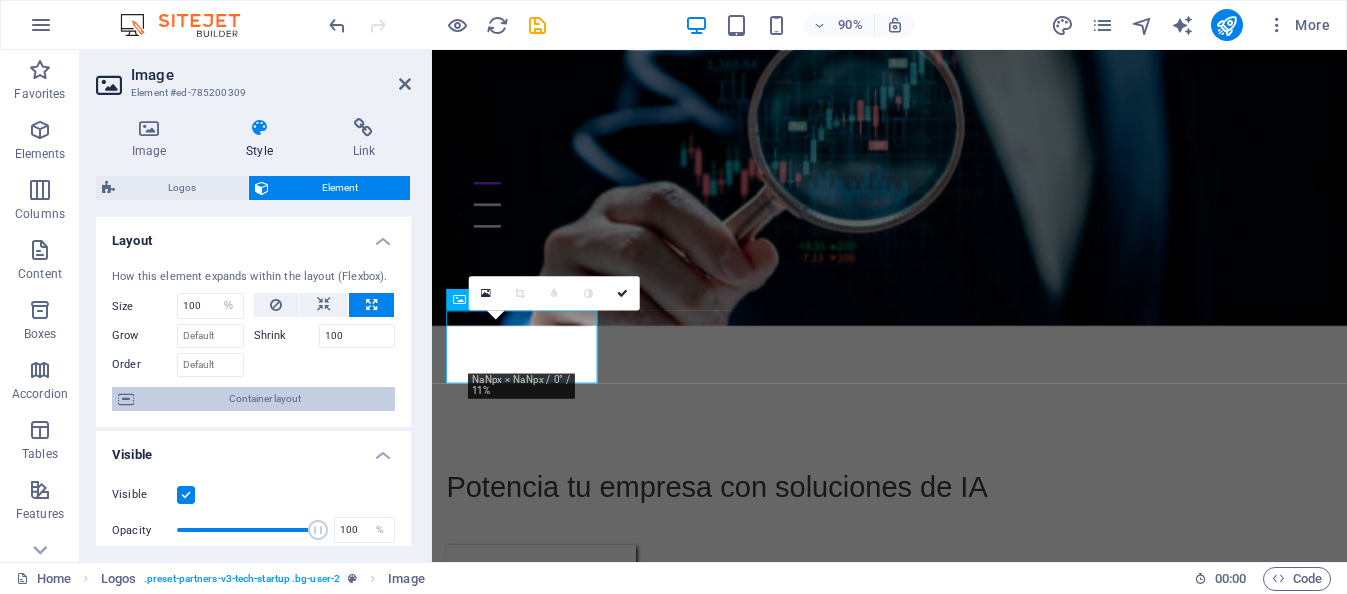 click on "Container layout" at bounding box center [264, 399] 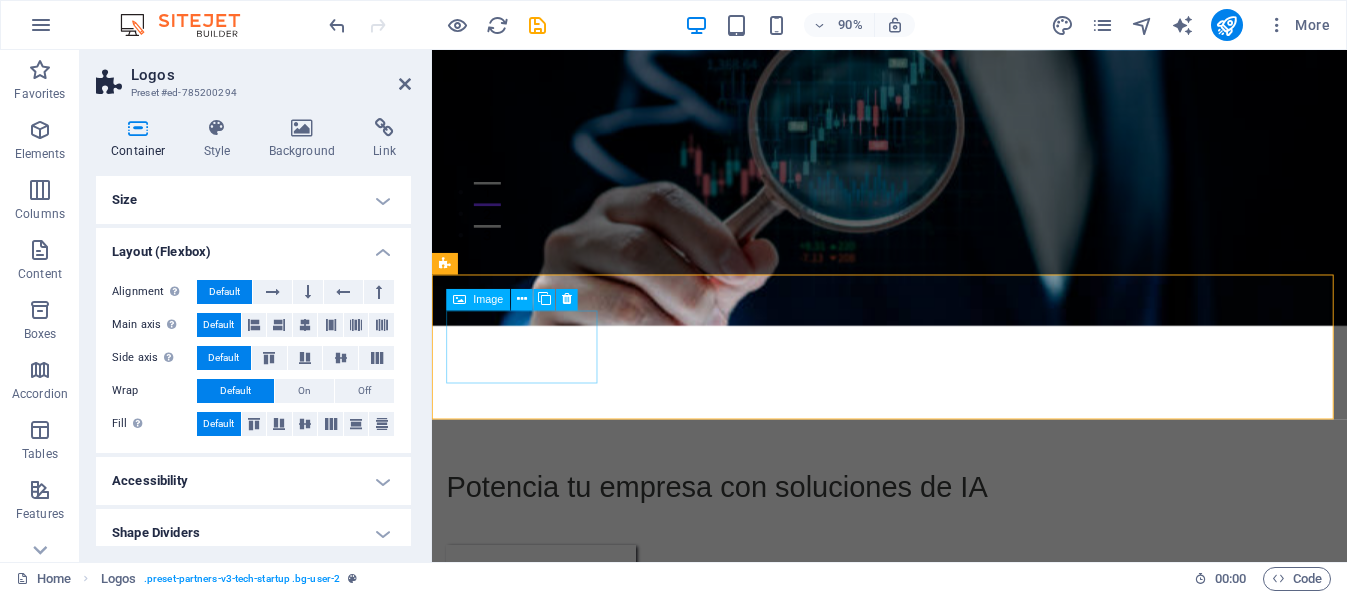 click at bounding box center [533, 825] 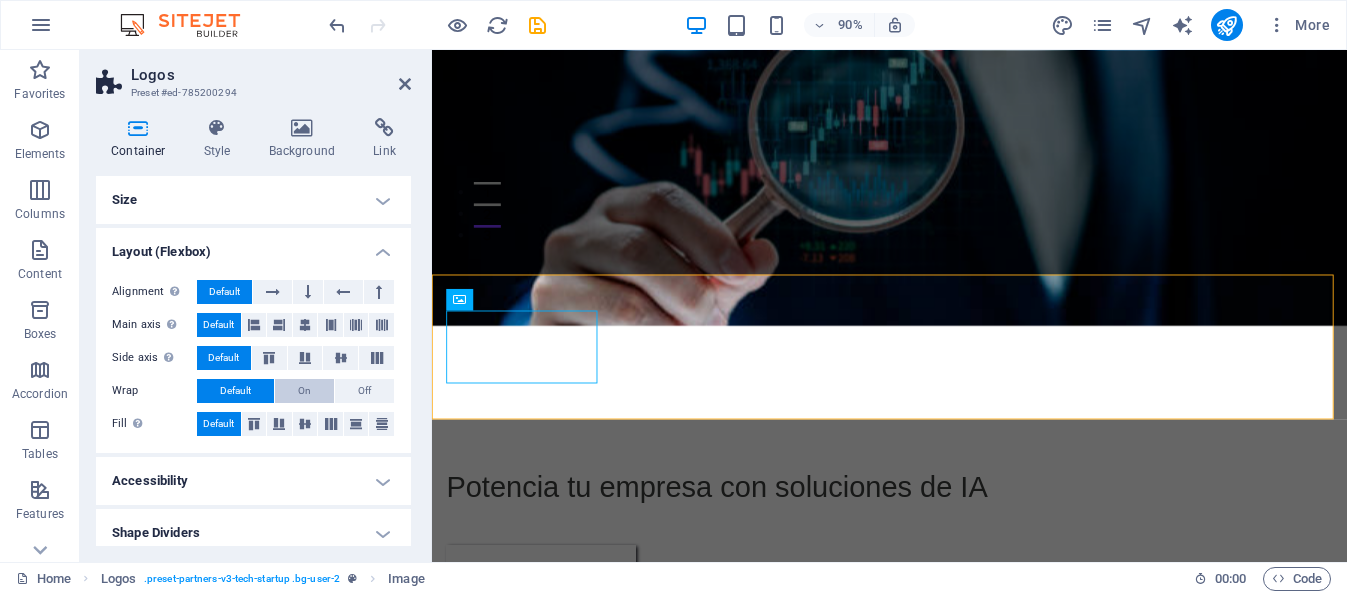 click on "On" at bounding box center [304, 391] 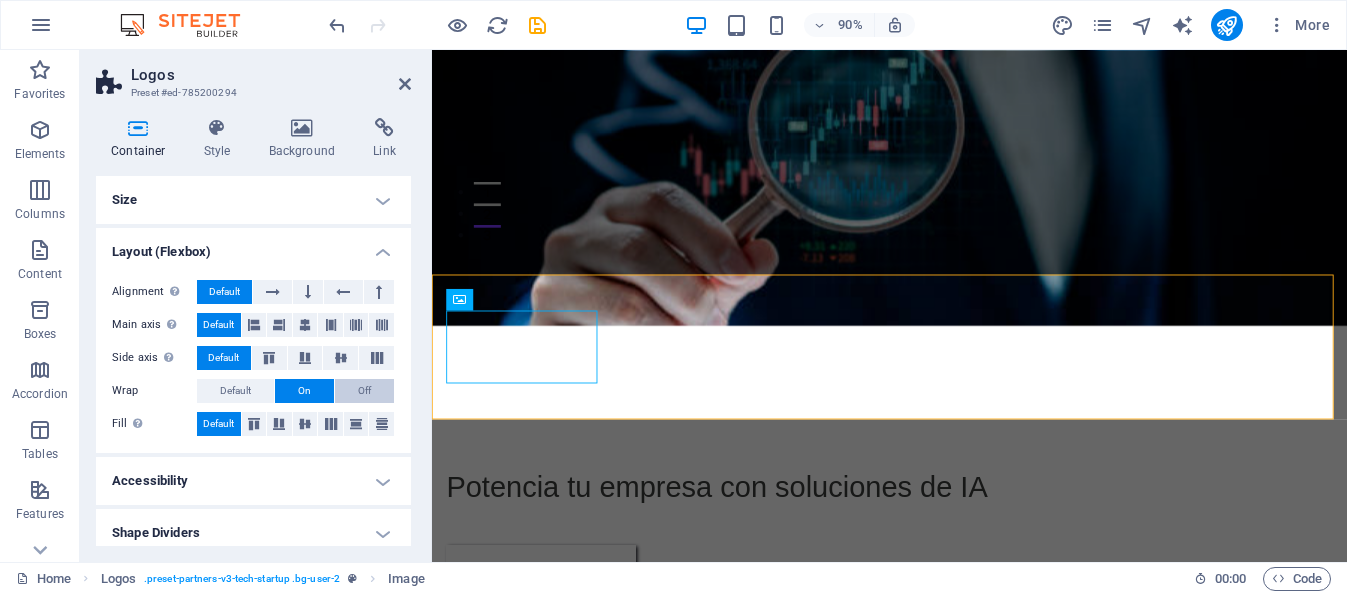 click on "Off" at bounding box center [364, 391] 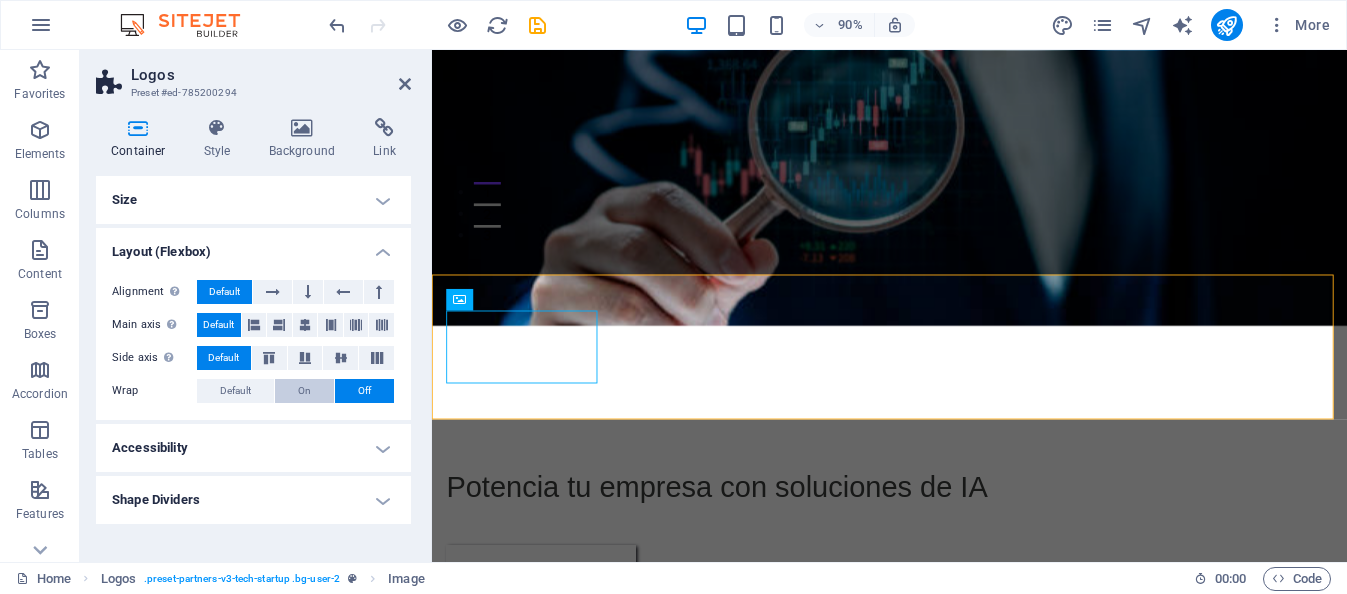 click on "On" at bounding box center (304, 391) 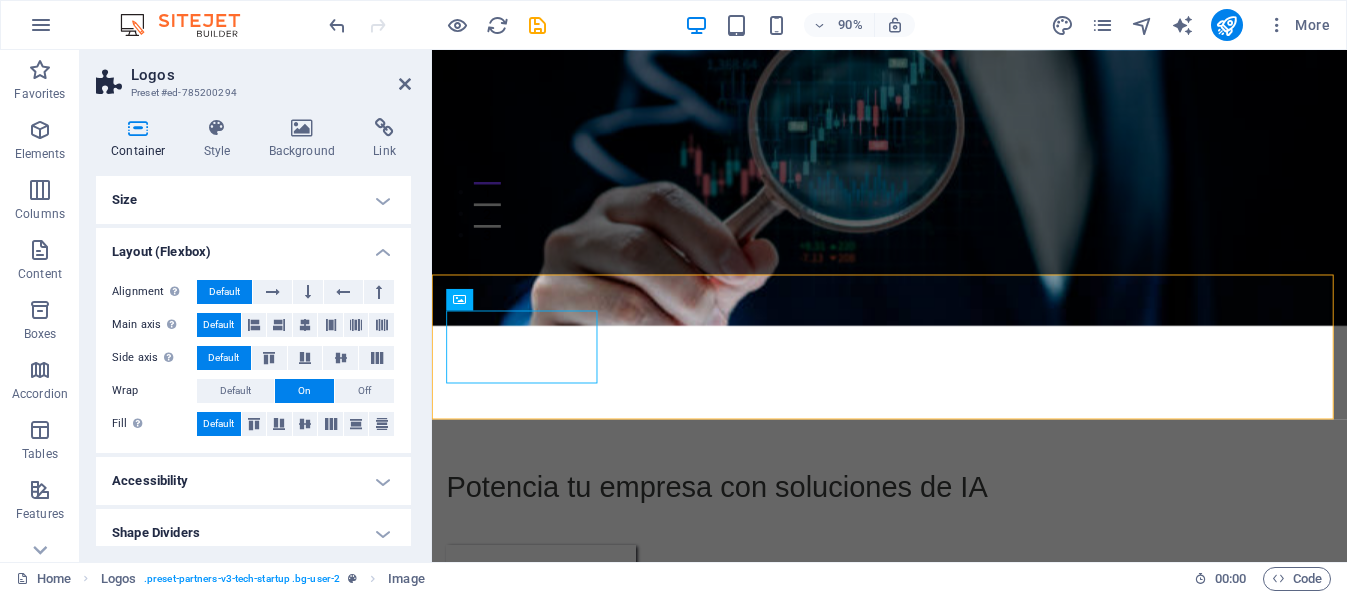 click on "Accessibility" at bounding box center [253, 481] 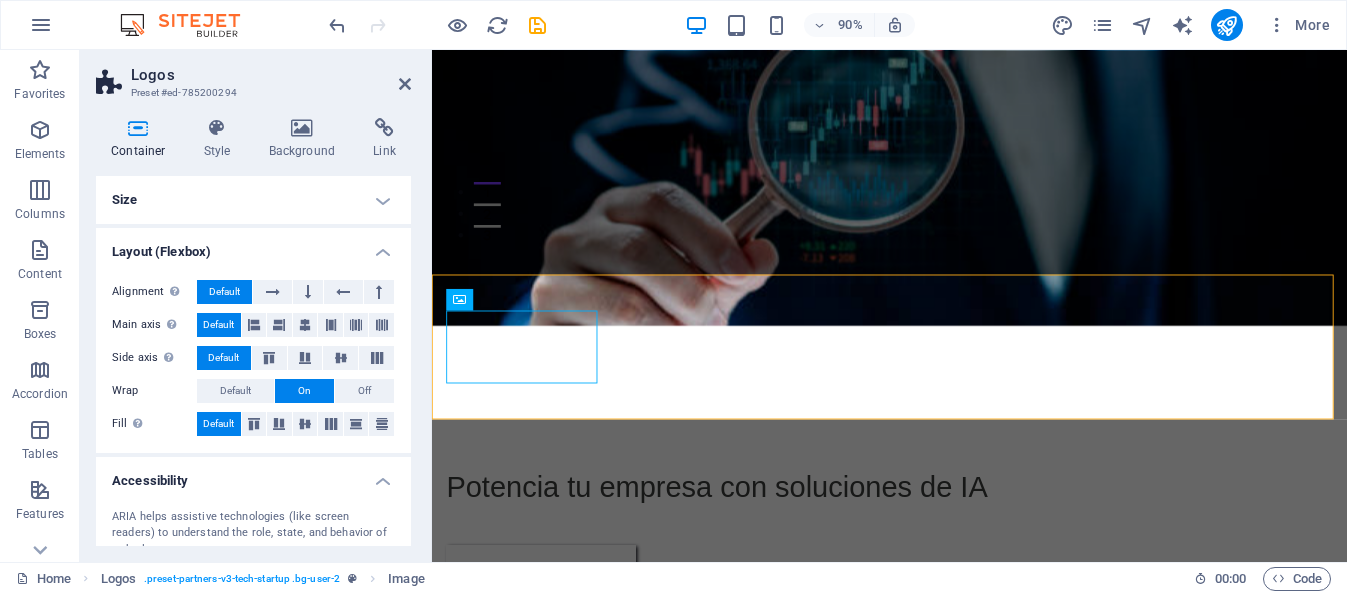 scroll, scrollTop: 144, scrollLeft: 0, axis: vertical 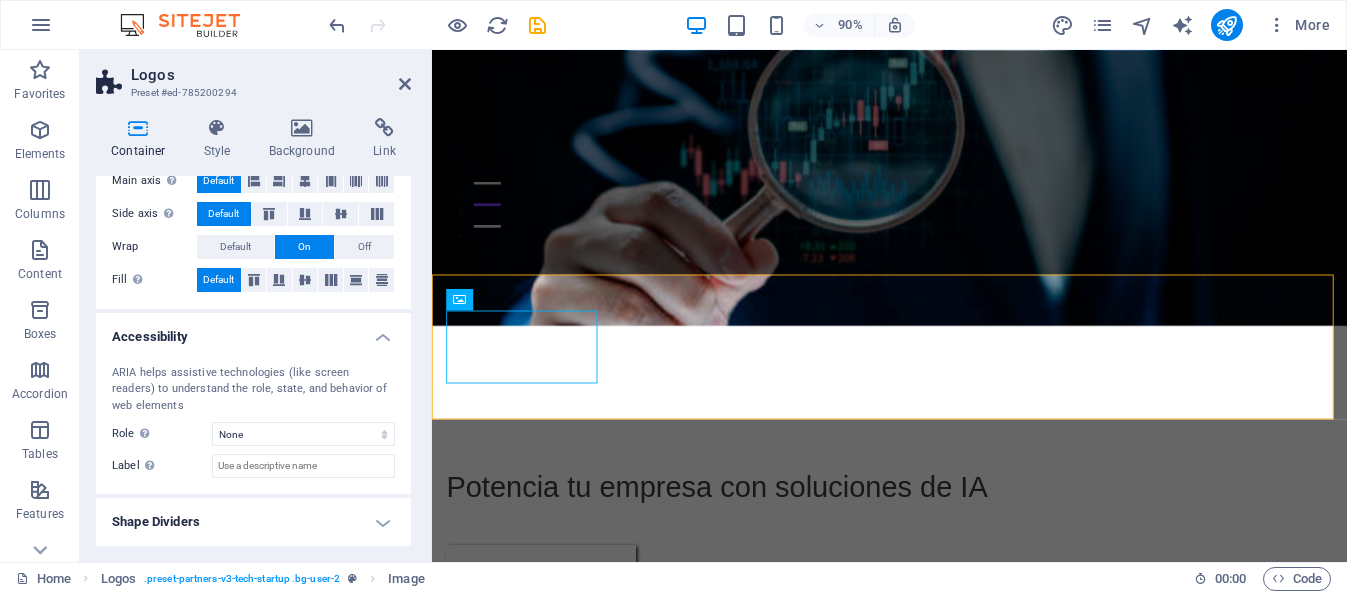 click on "Accessibility" at bounding box center [253, 331] 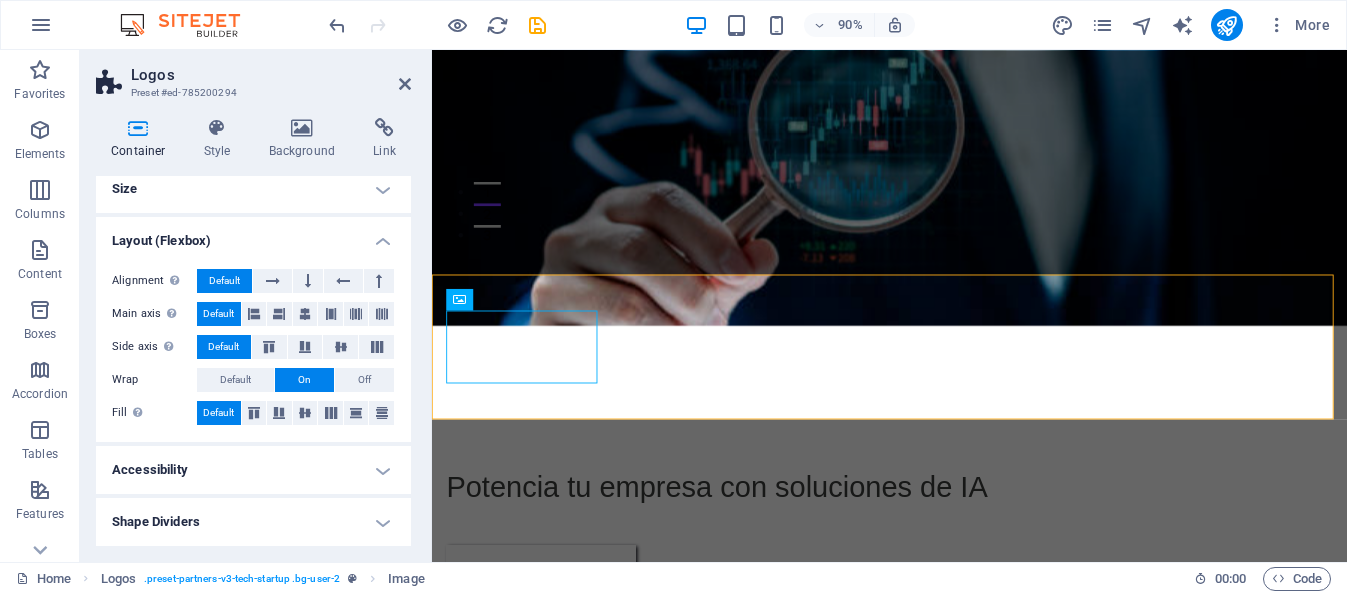scroll, scrollTop: 11, scrollLeft: 0, axis: vertical 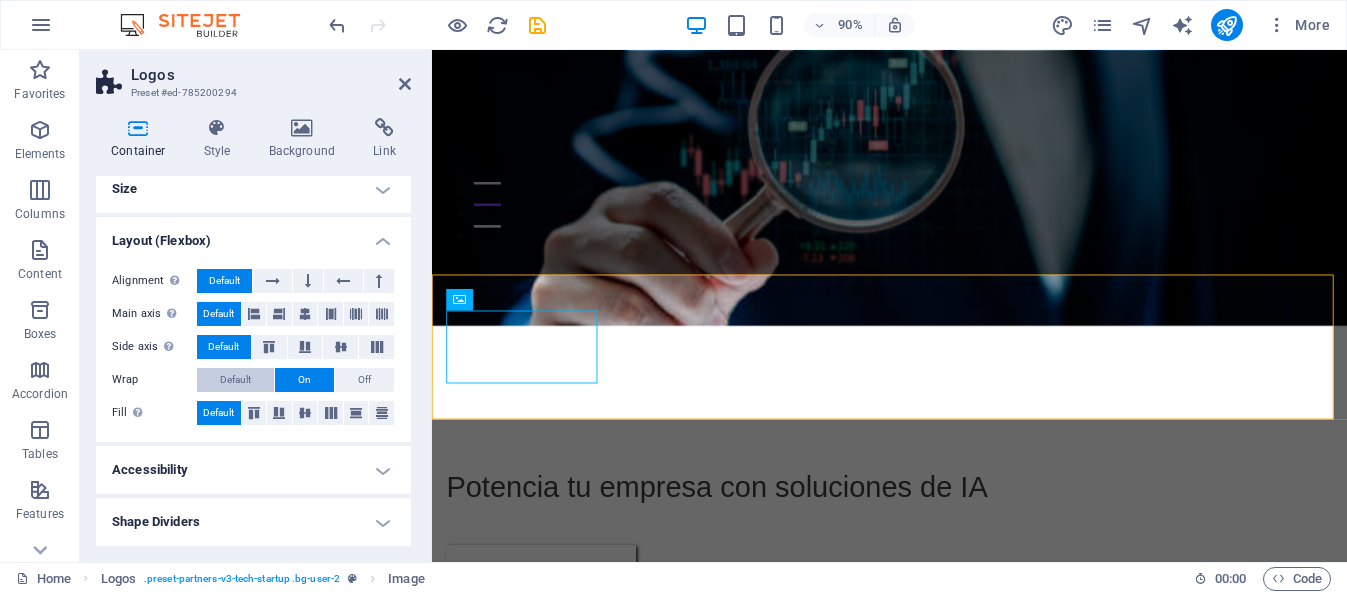 click on "Default" at bounding box center (235, 380) 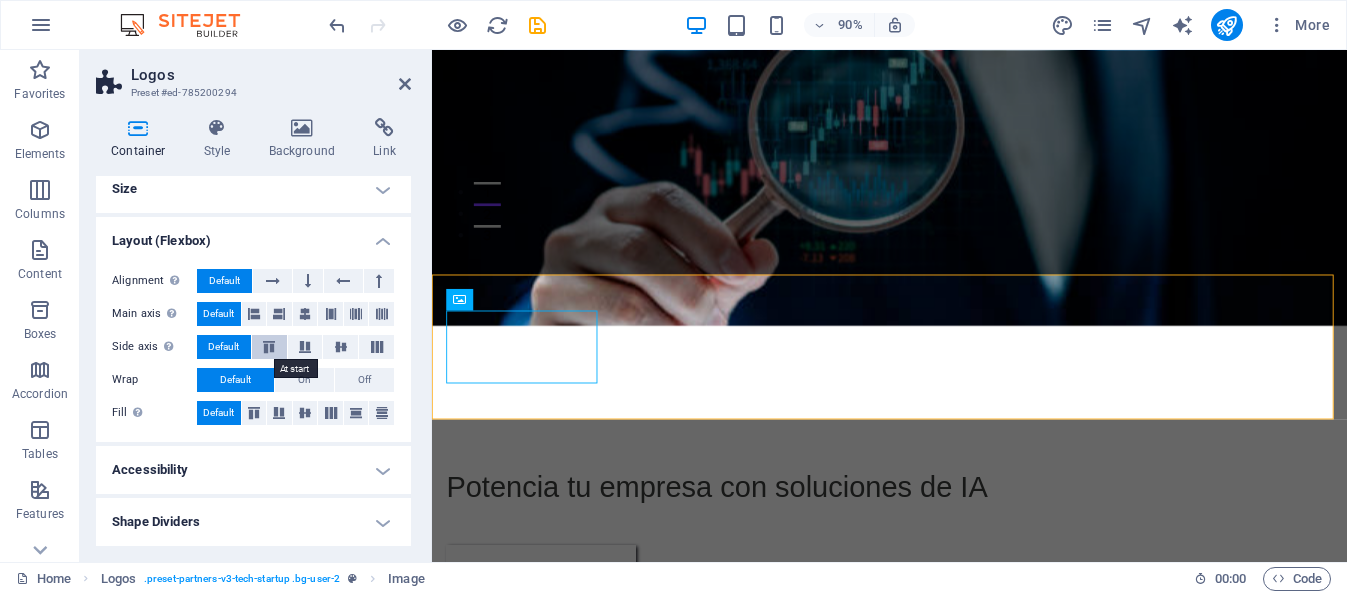 click at bounding box center [269, 347] 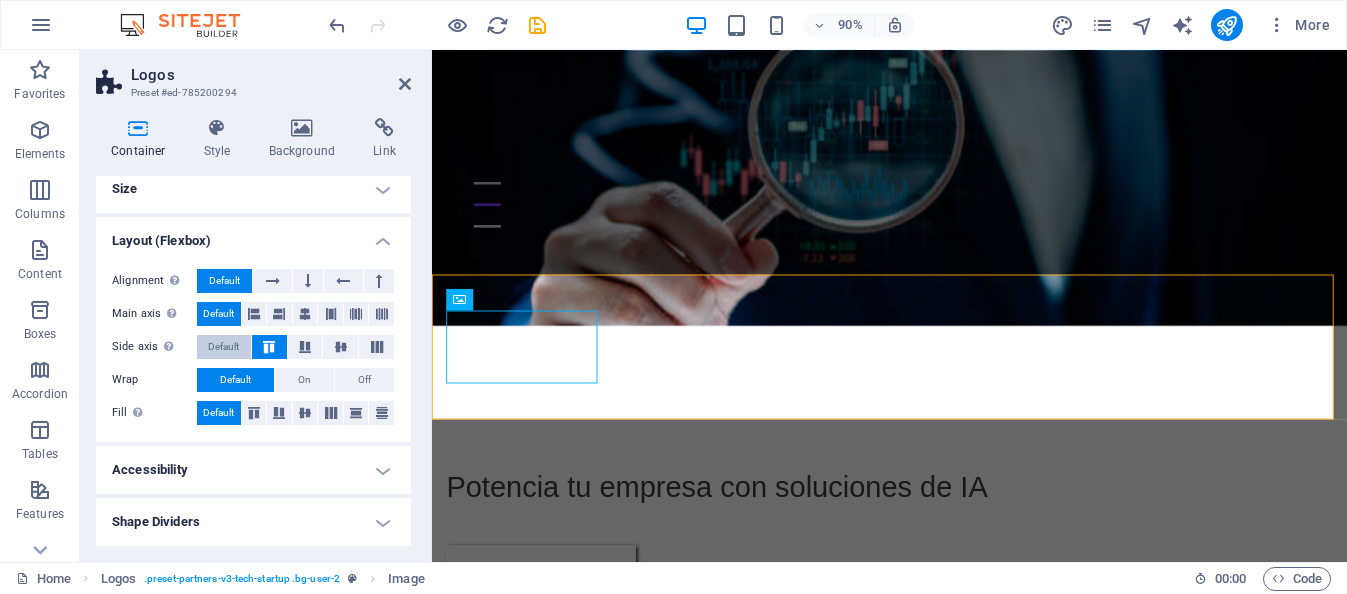 click on "Default" at bounding box center [223, 347] 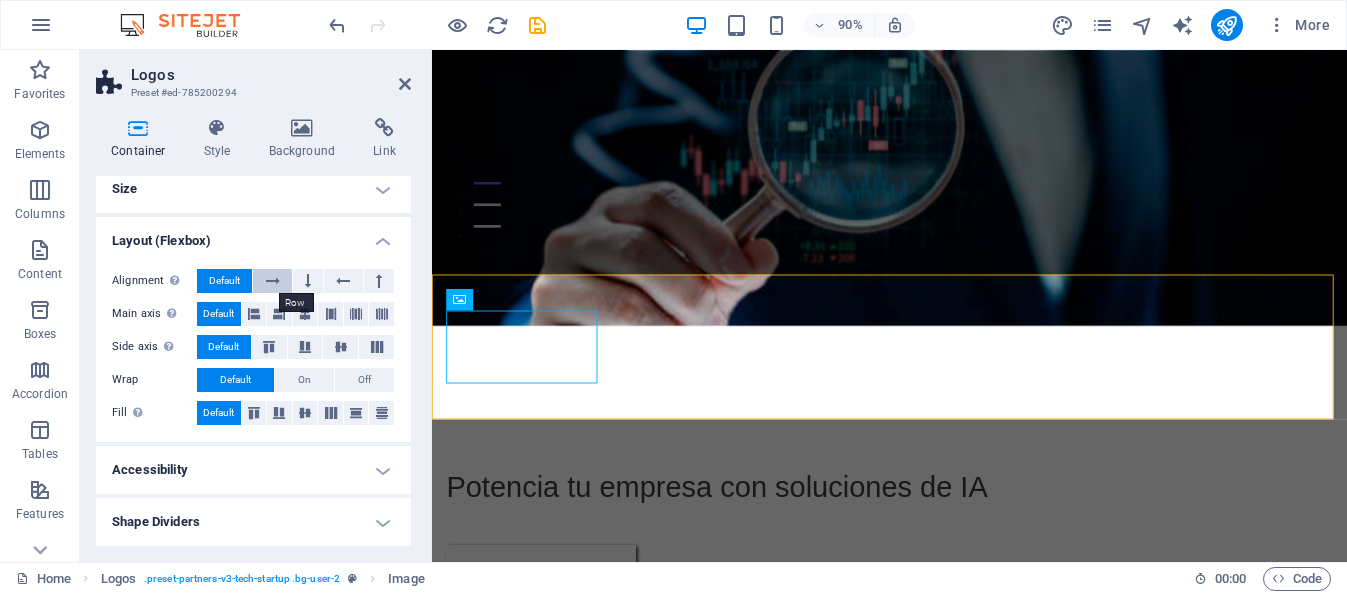 click at bounding box center [273, 281] 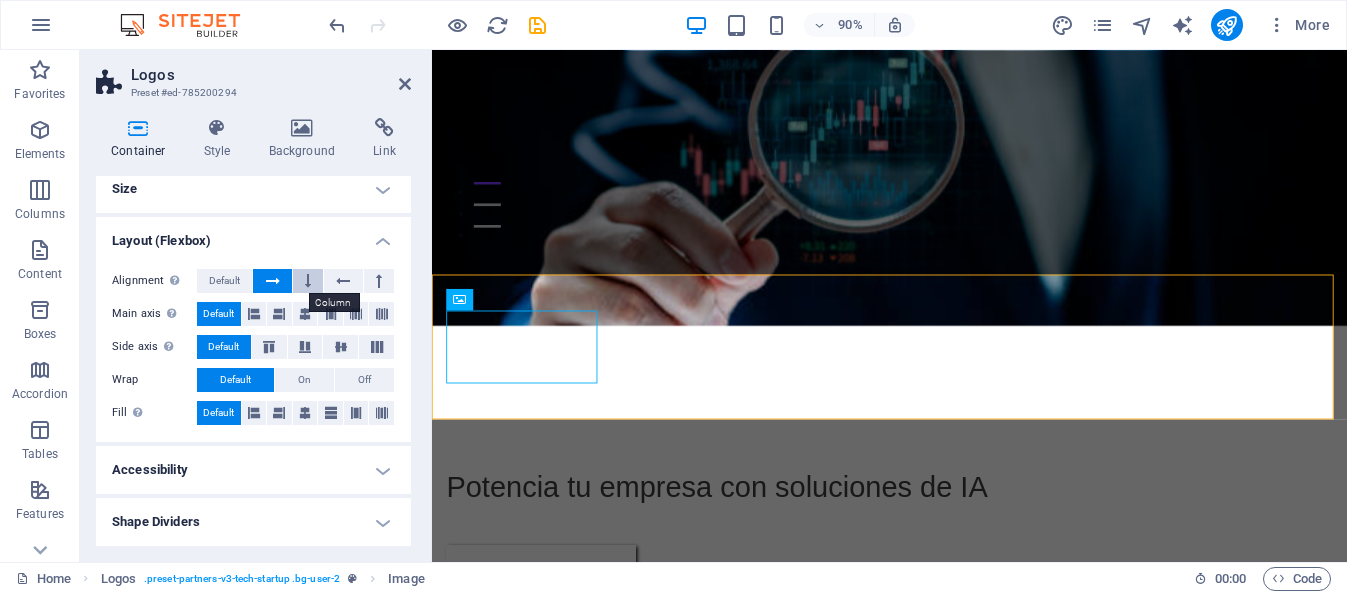 click at bounding box center [308, 281] 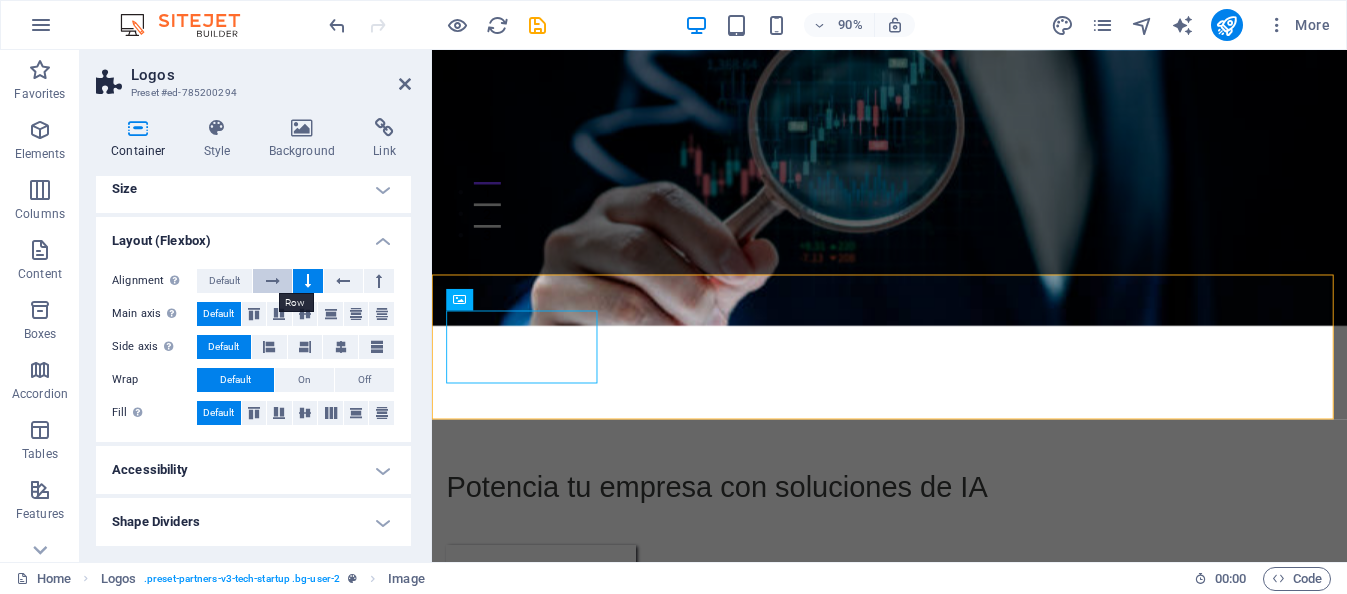click at bounding box center (273, 281) 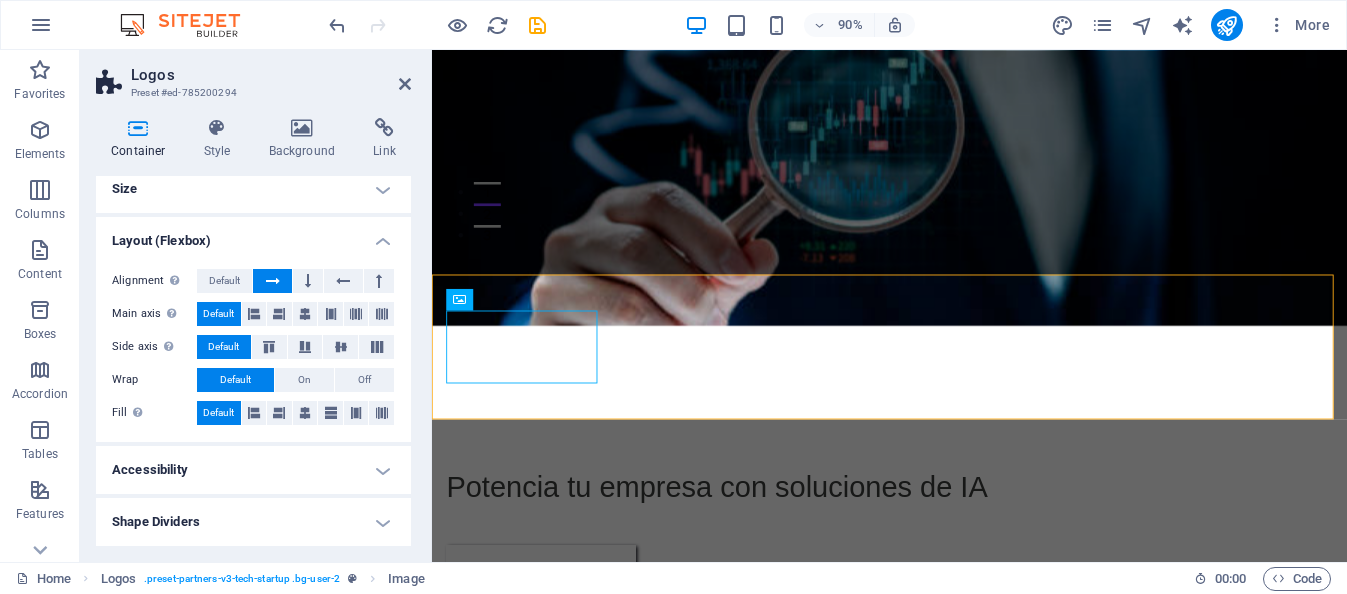 click on "Accessibility" at bounding box center [253, 470] 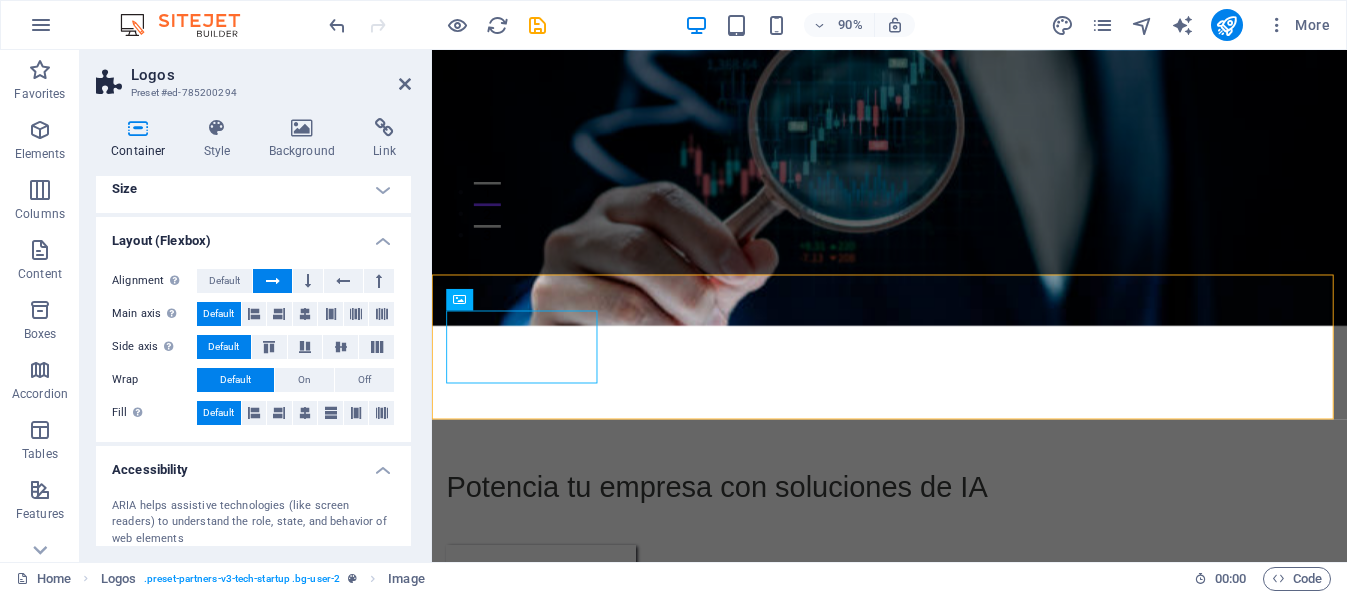click on "Accessibility" at bounding box center [253, 464] 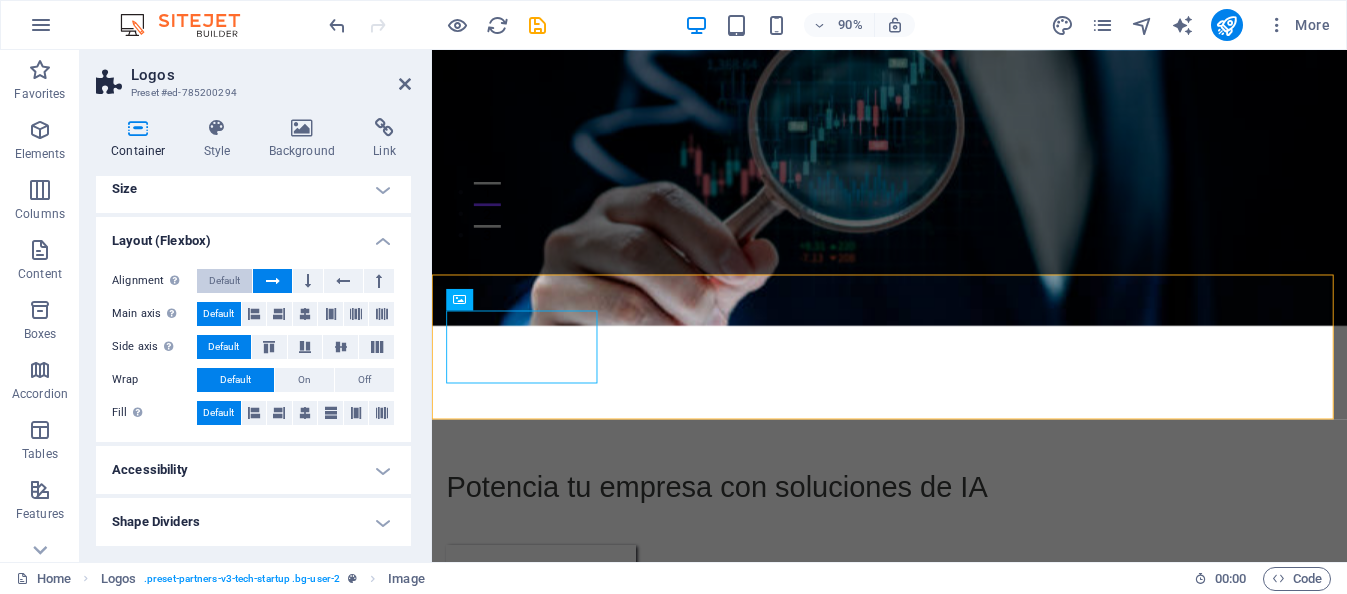 click on "Default" at bounding box center [224, 281] 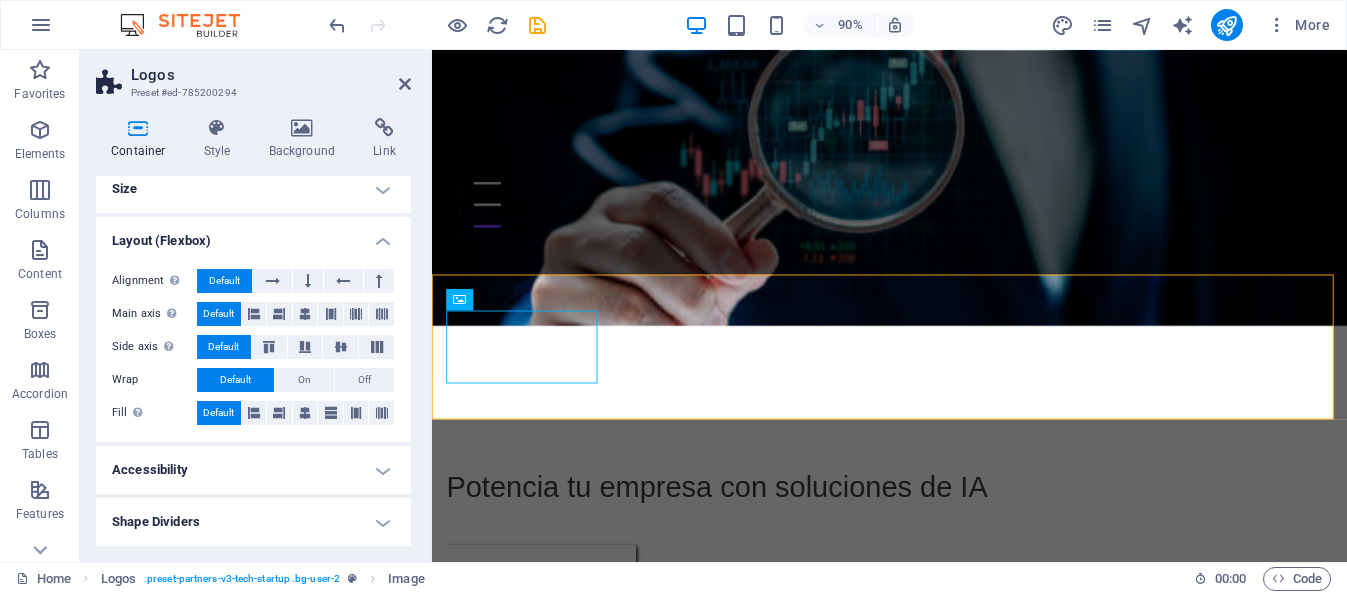 click on "Size" at bounding box center (253, 189) 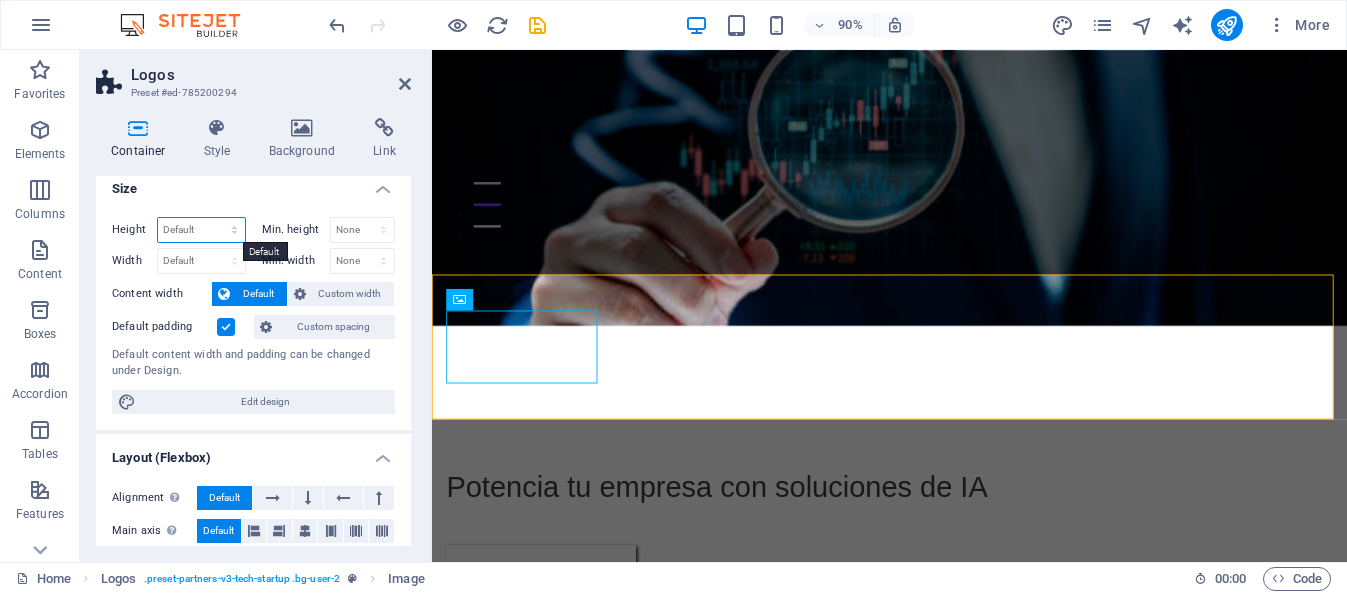 click on "Default px rem % vh vw" at bounding box center [201, 230] 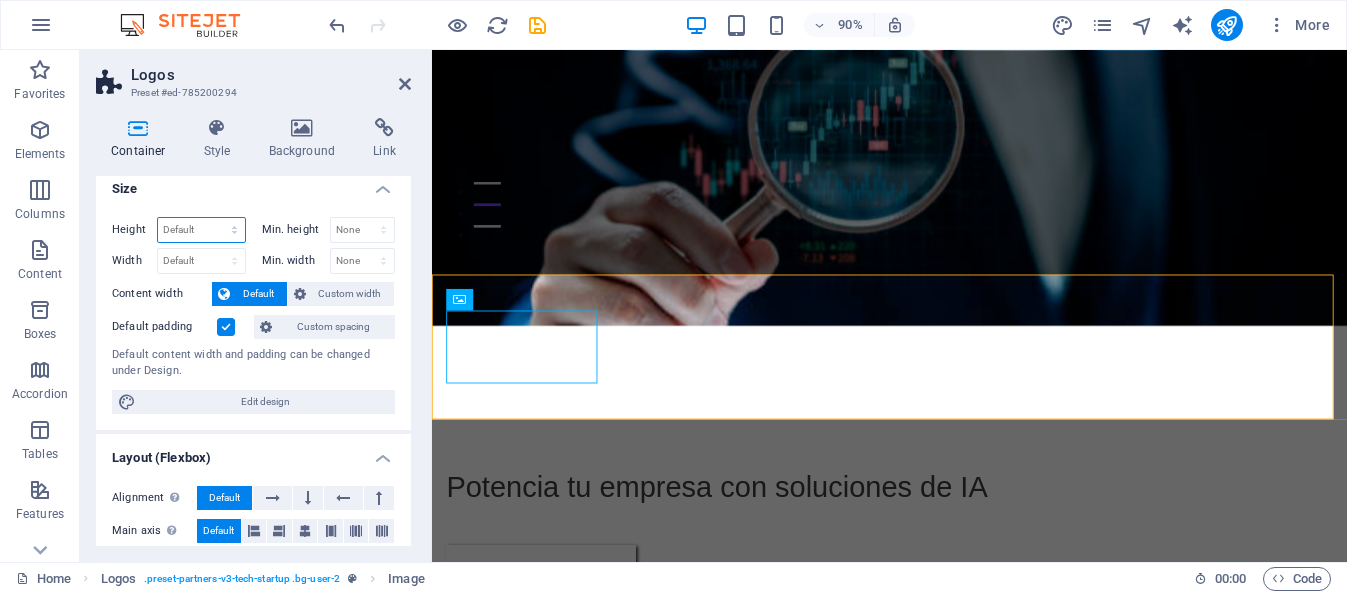 select on "%" 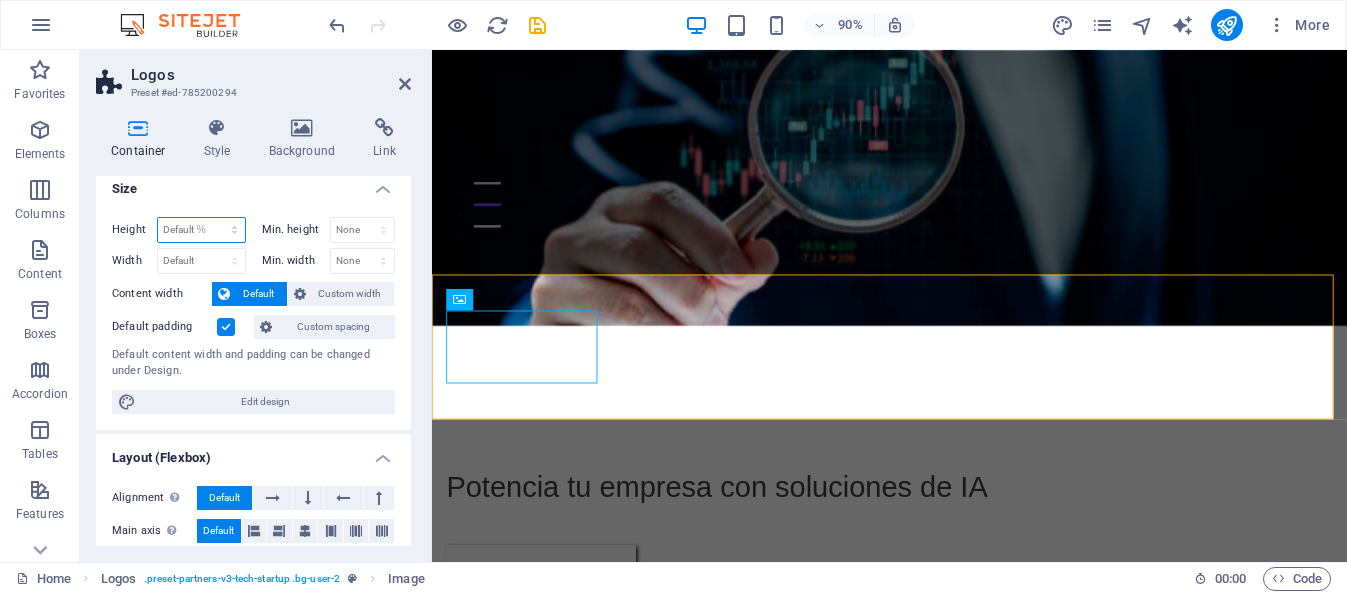 click on "Default px rem % vh vw" at bounding box center (201, 230) 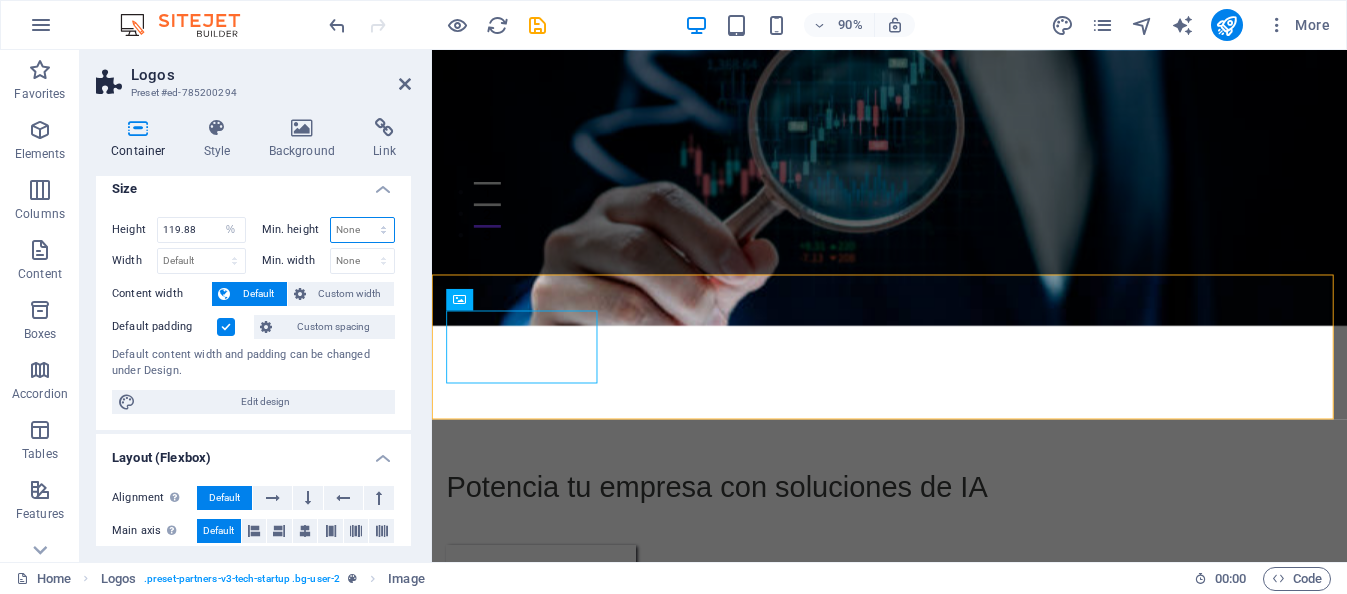click on "None px rem % vh vw" at bounding box center [363, 230] 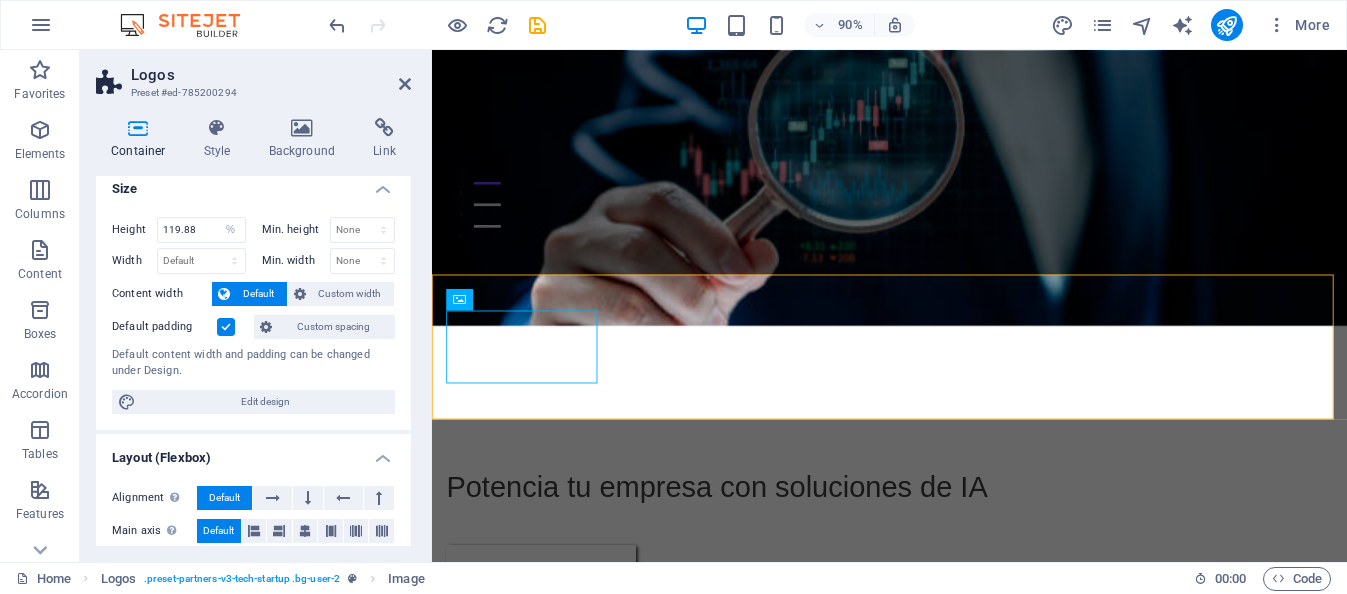 click on "Size" at bounding box center [253, 183] 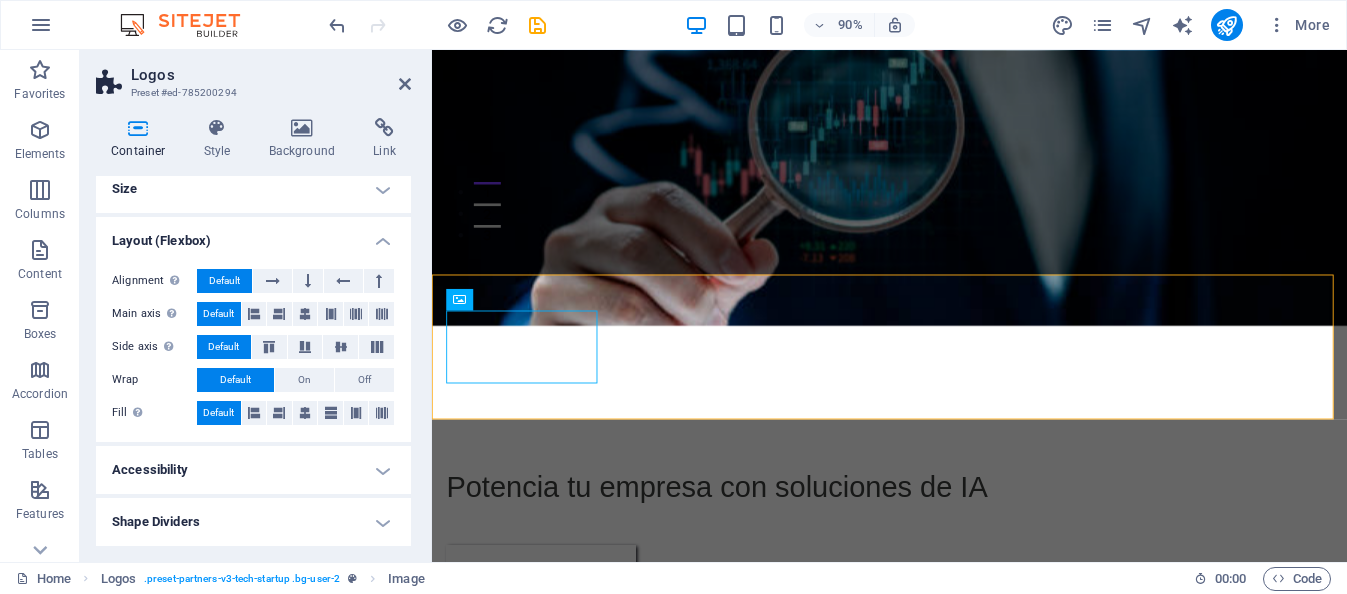 click on "Size" at bounding box center [253, 189] 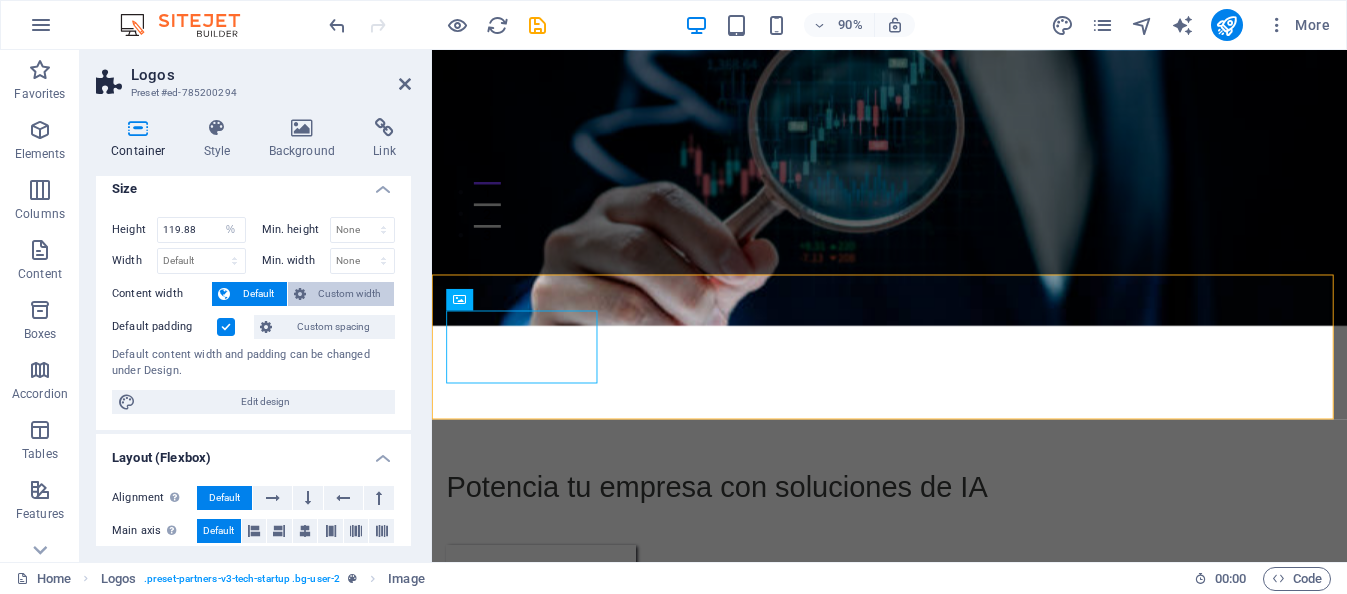 click on "Custom width" at bounding box center (350, 294) 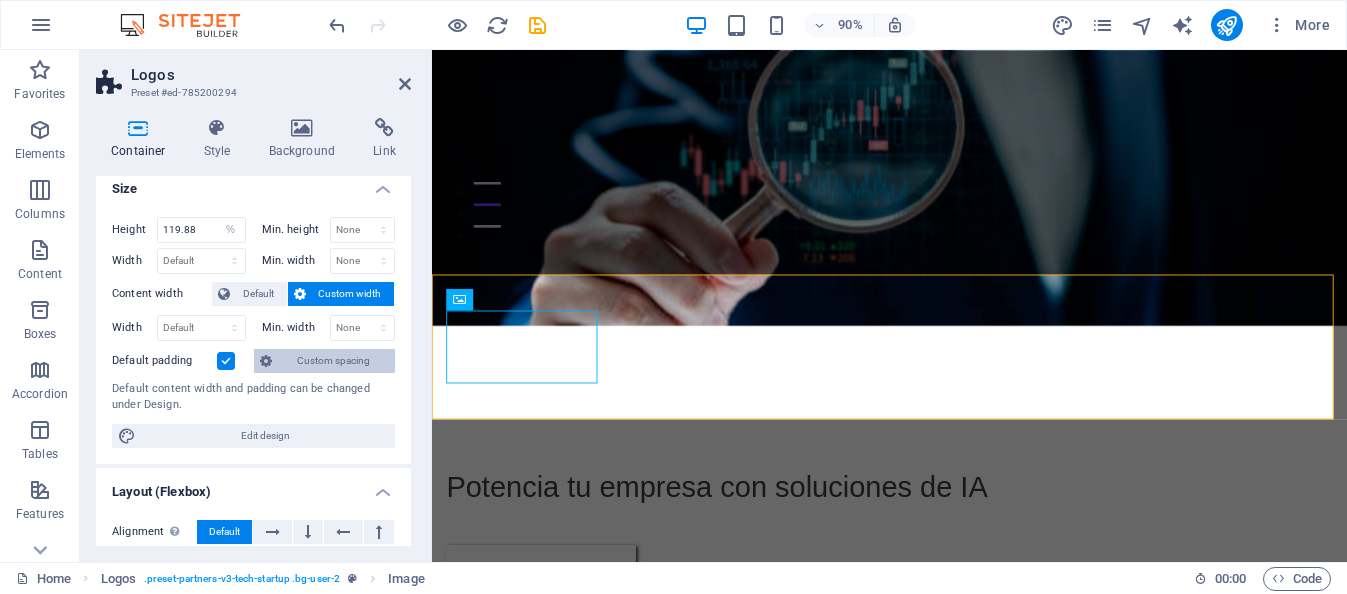 click on "Custom spacing" at bounding box center (333, 361) 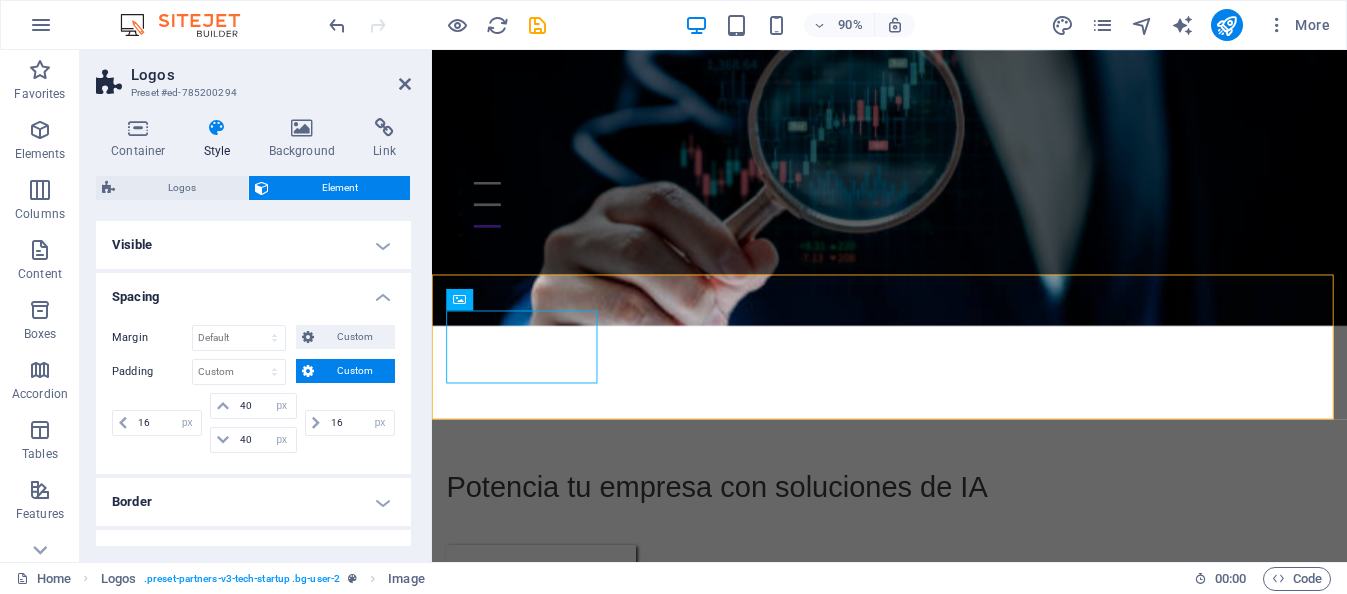 click on "Spacing" at bounding box center (253, 291) 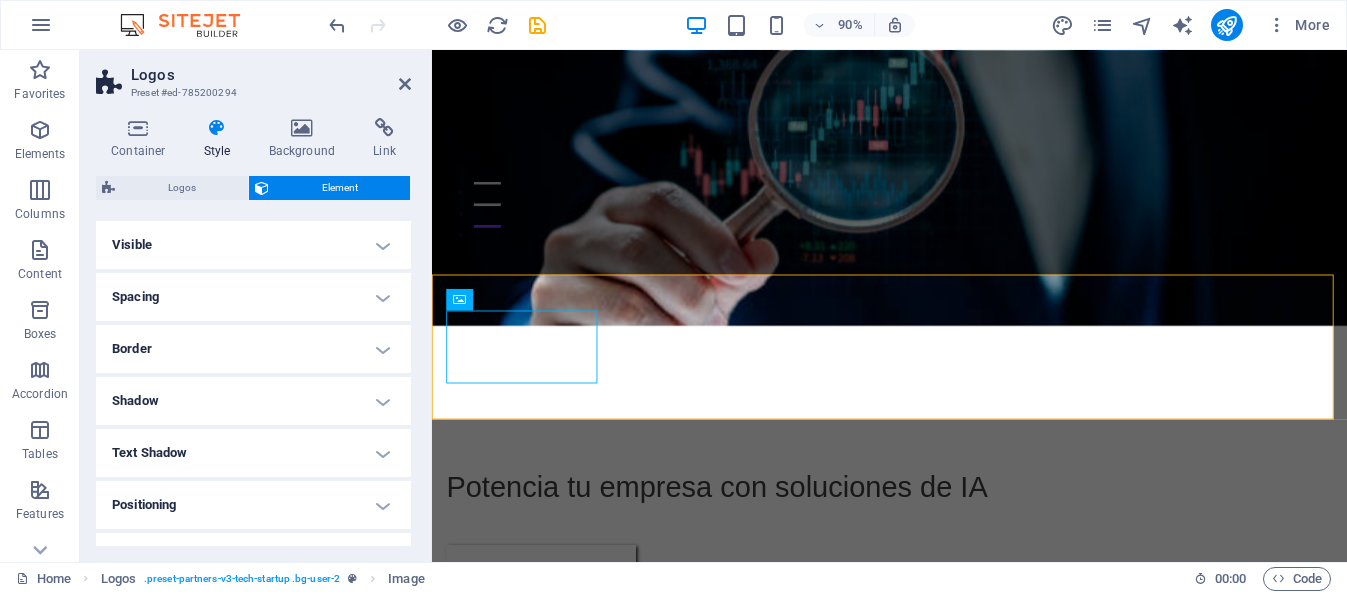 click on "Visible" at bounding box center (253, 245) 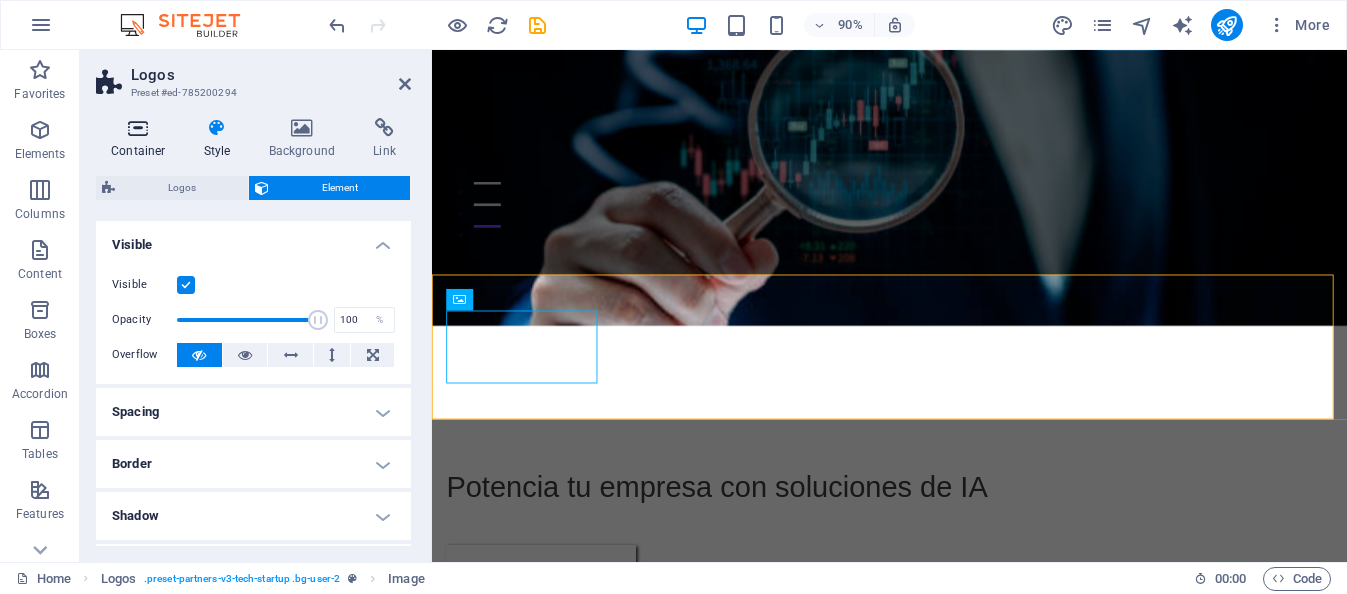 click at bounding box center [138, 128] 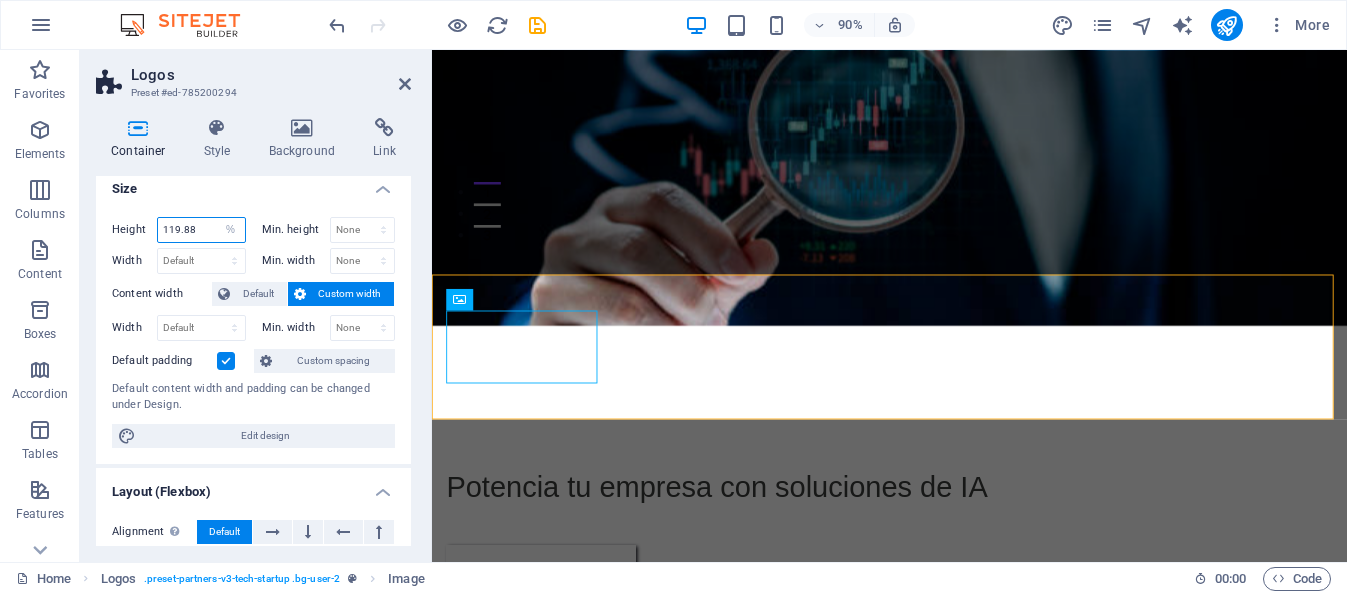 click on "119.88" at bounding box center [201, 230] 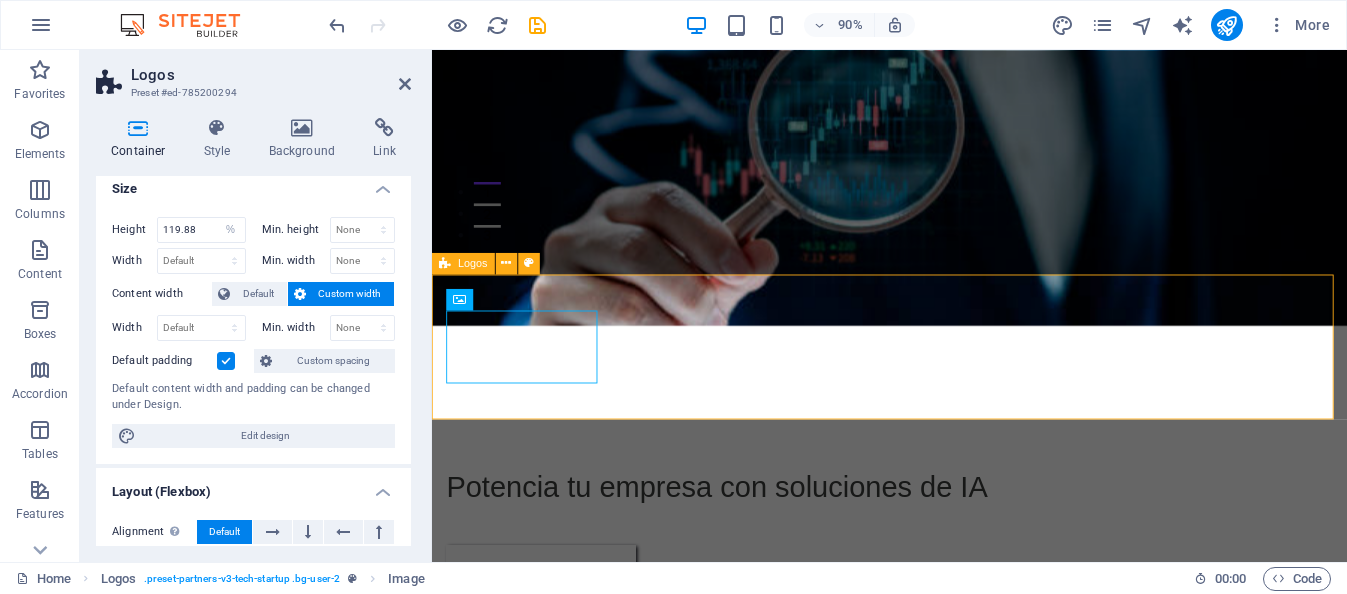 click at bounding box center (940, 825) 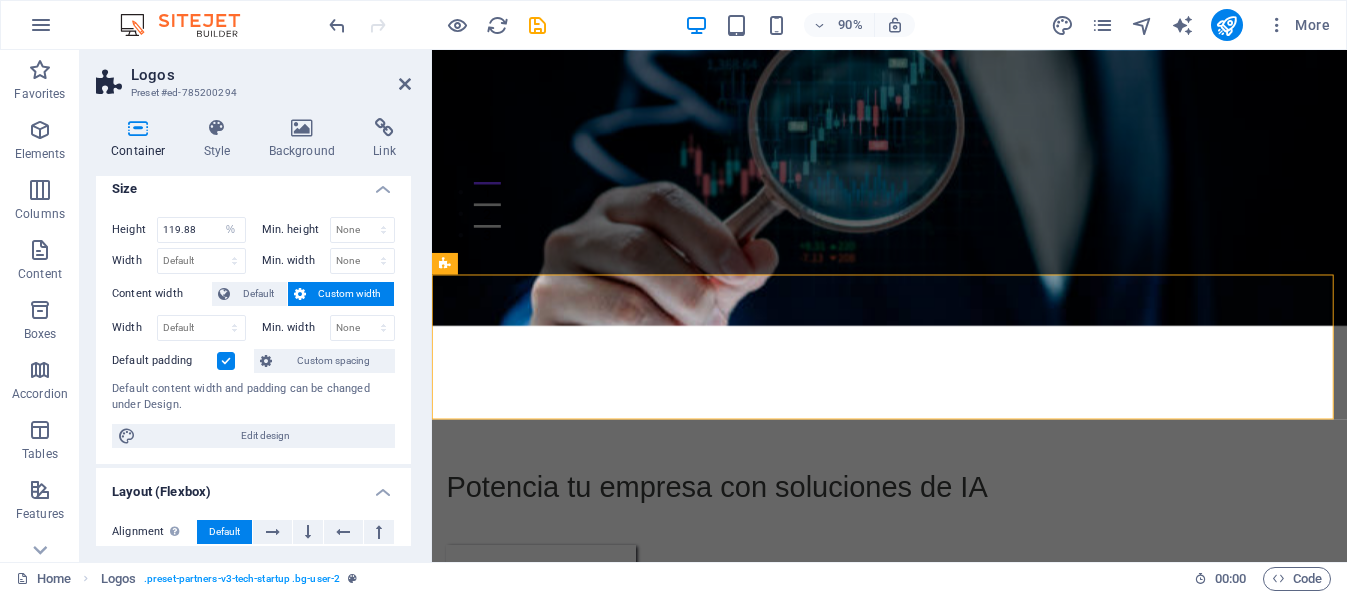 click at bounding box center (940, 107) 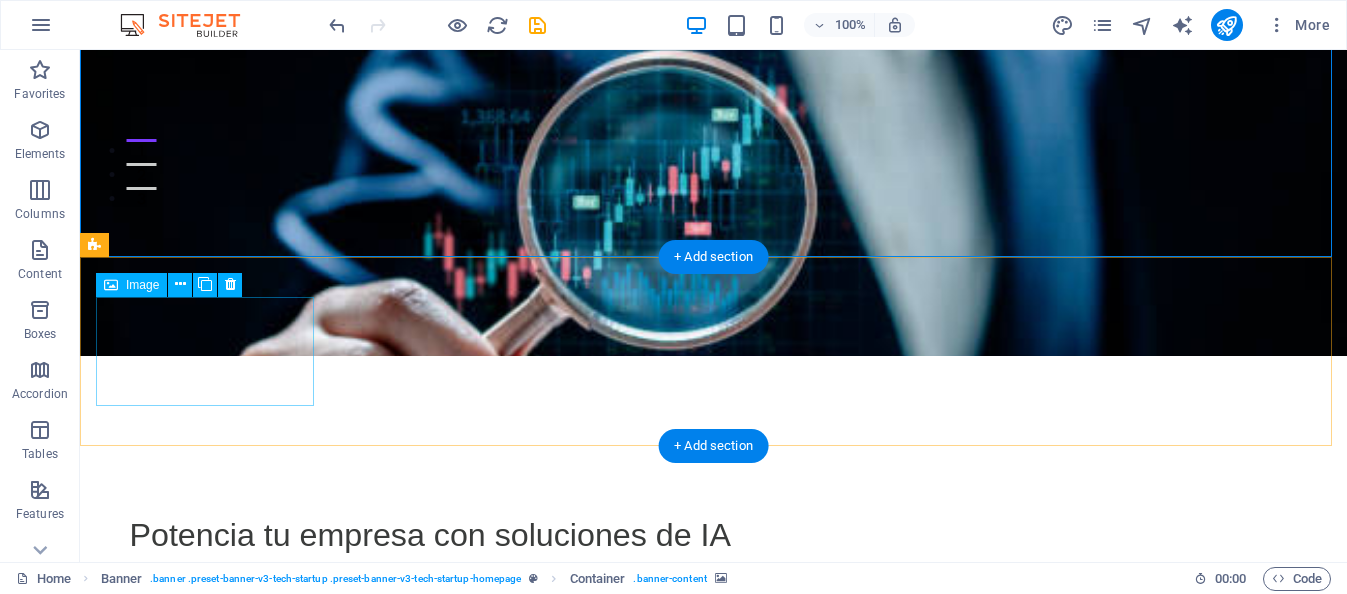 click at bounding box center [206, 839] 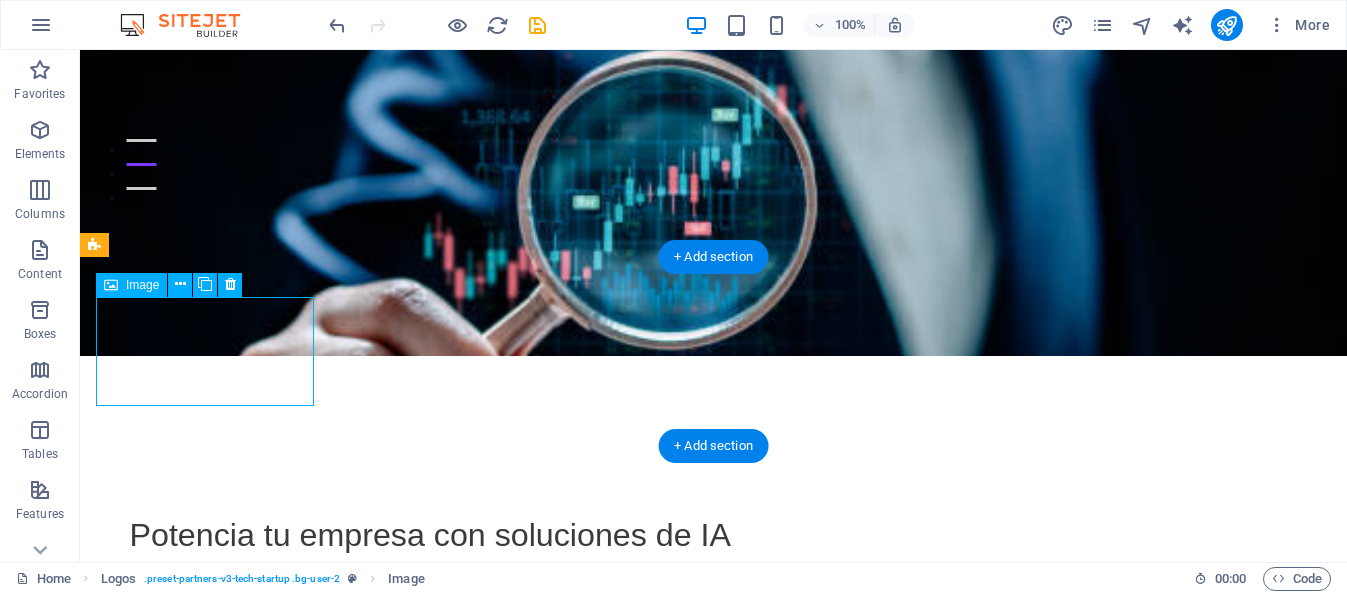 click at bounding box center (206, 839) 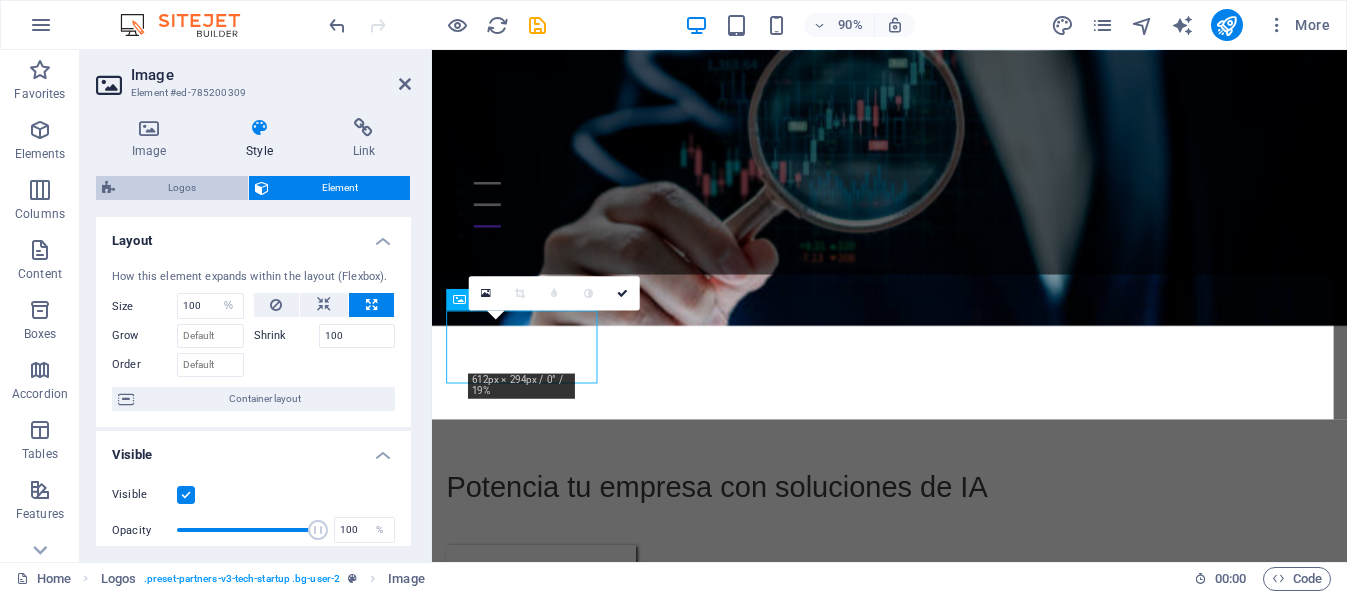 click on "Logos" at bounding box center (181, 188) 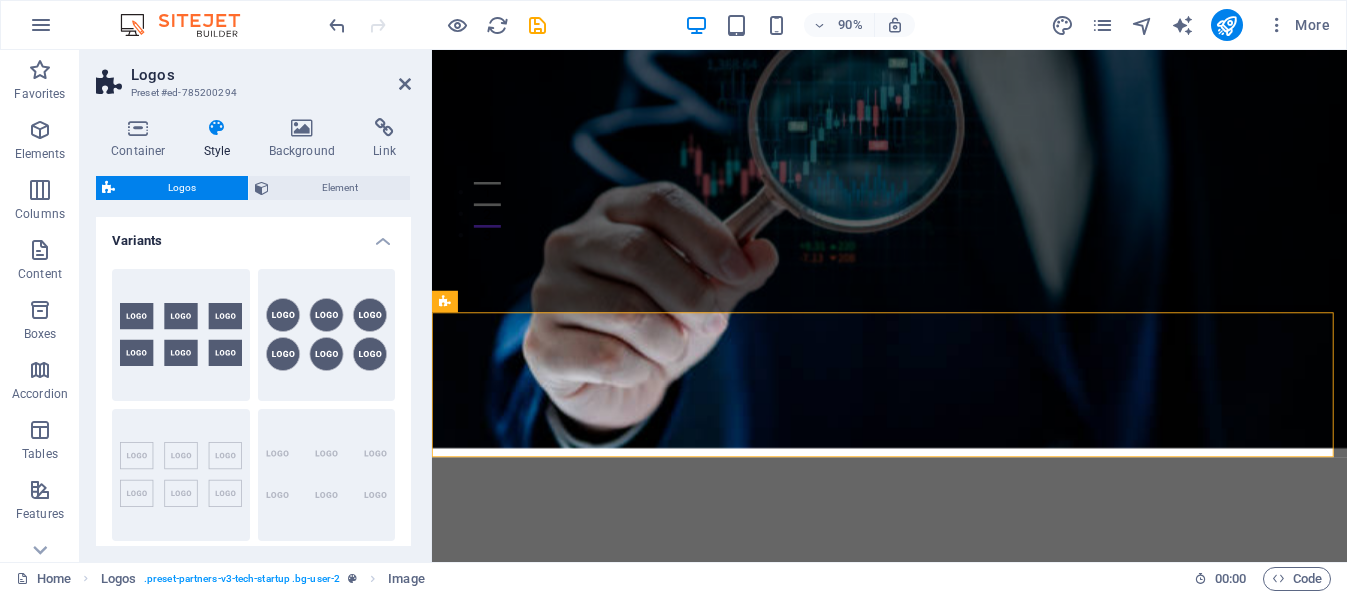 scroll, scrollTop: 344, scrollLeft: 0, axis: vertical 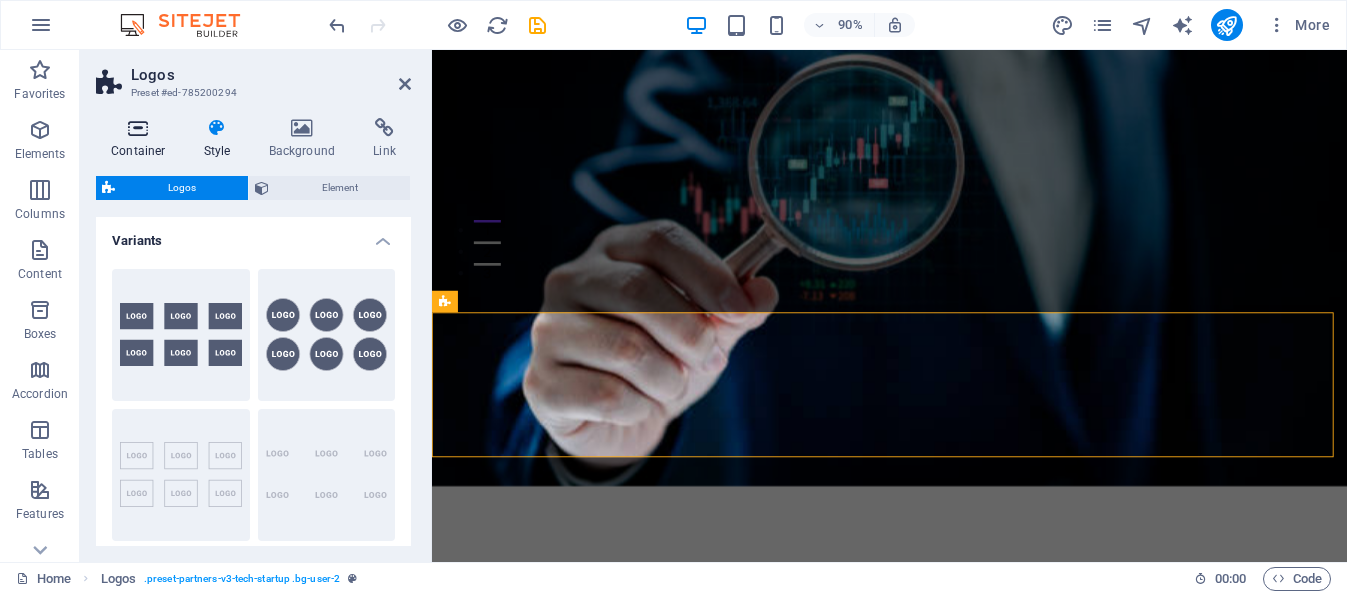 click on "Container" at bounding box center [142, 139] 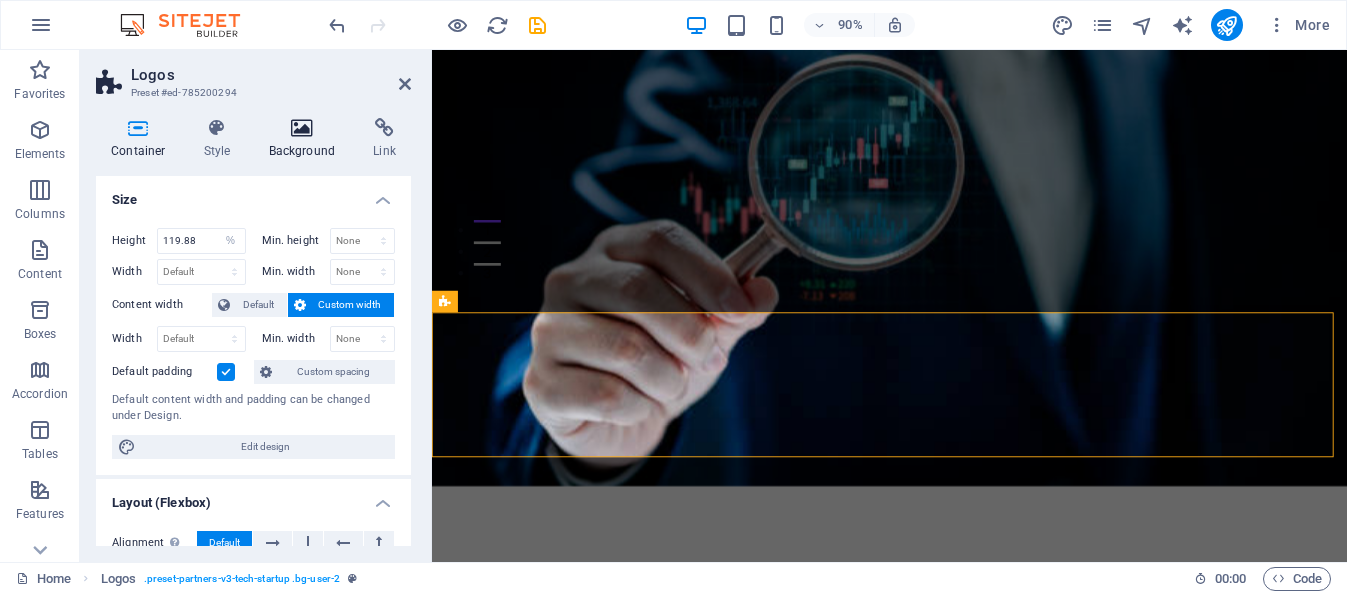 click at bounding box center [302, 128] 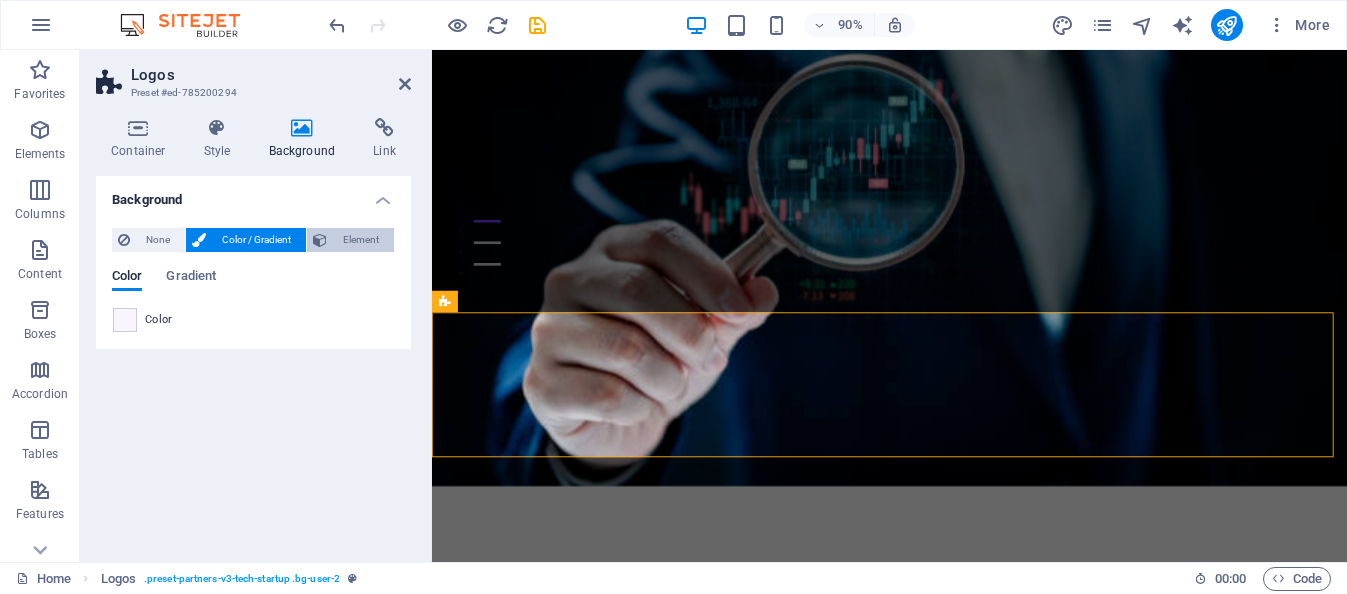 click on "Element" at bounding box center [350, 240] 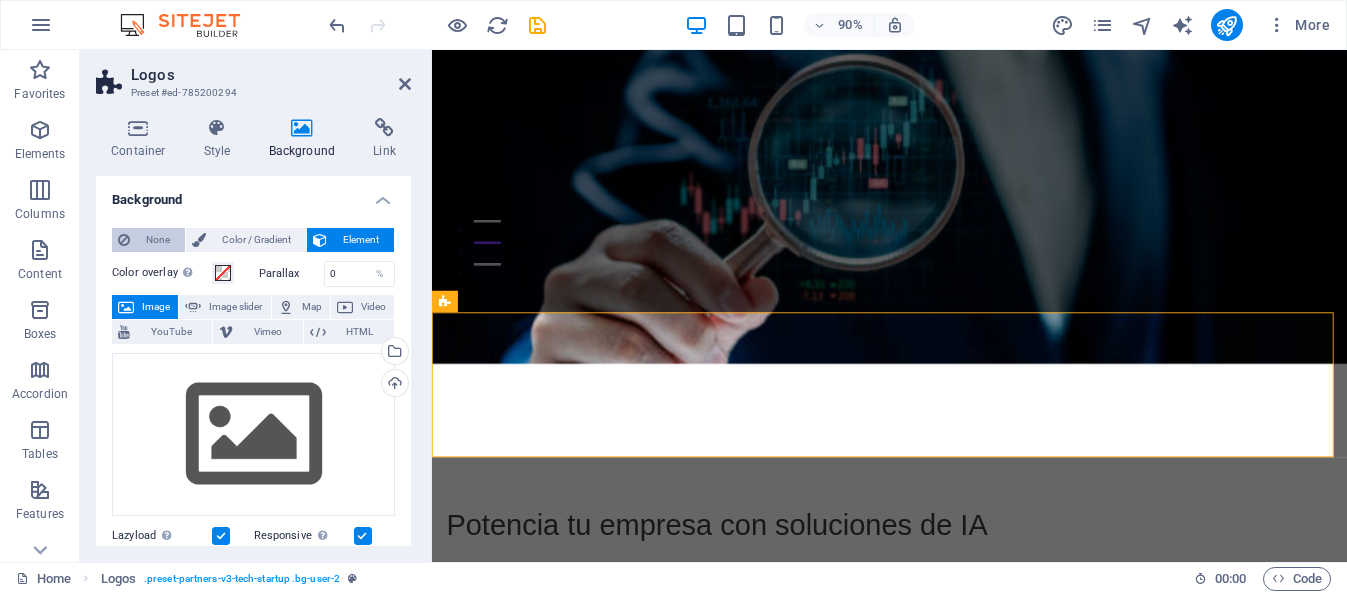 click on "None" at bounding box center (157, 240) 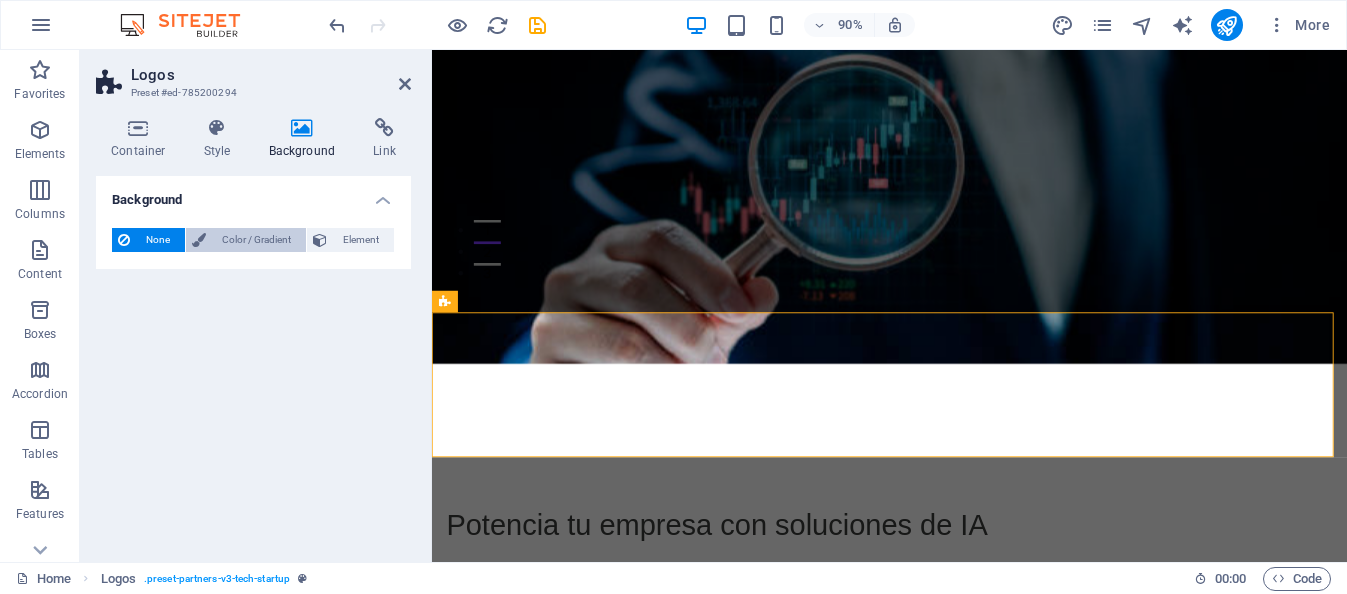 click on "Color / Gradient" at bounding box center [256, 240] 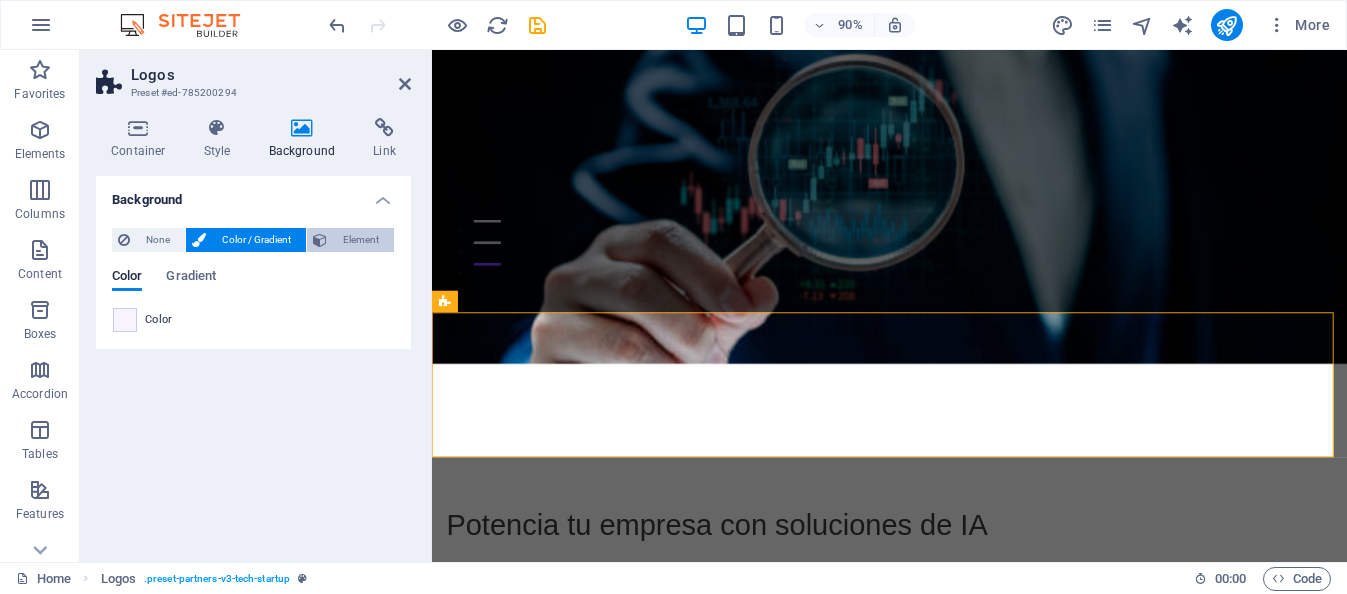 click on "Element" at bounding box center [350, 240] 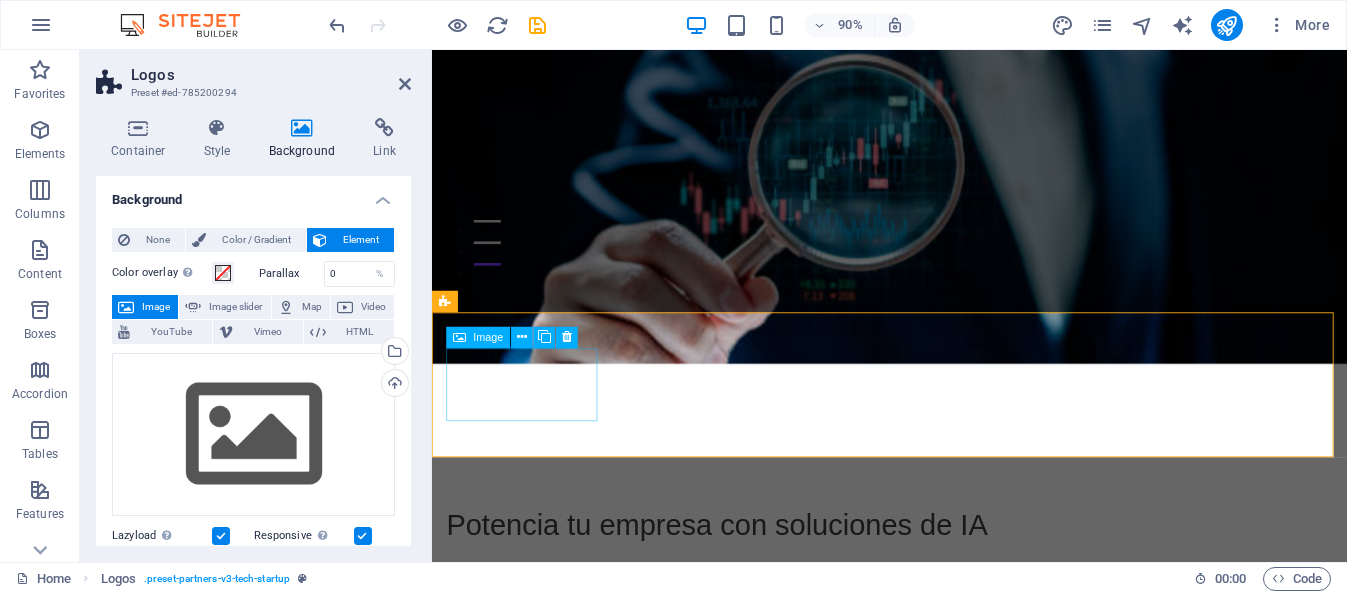 click at bounding box center (533, 1028) 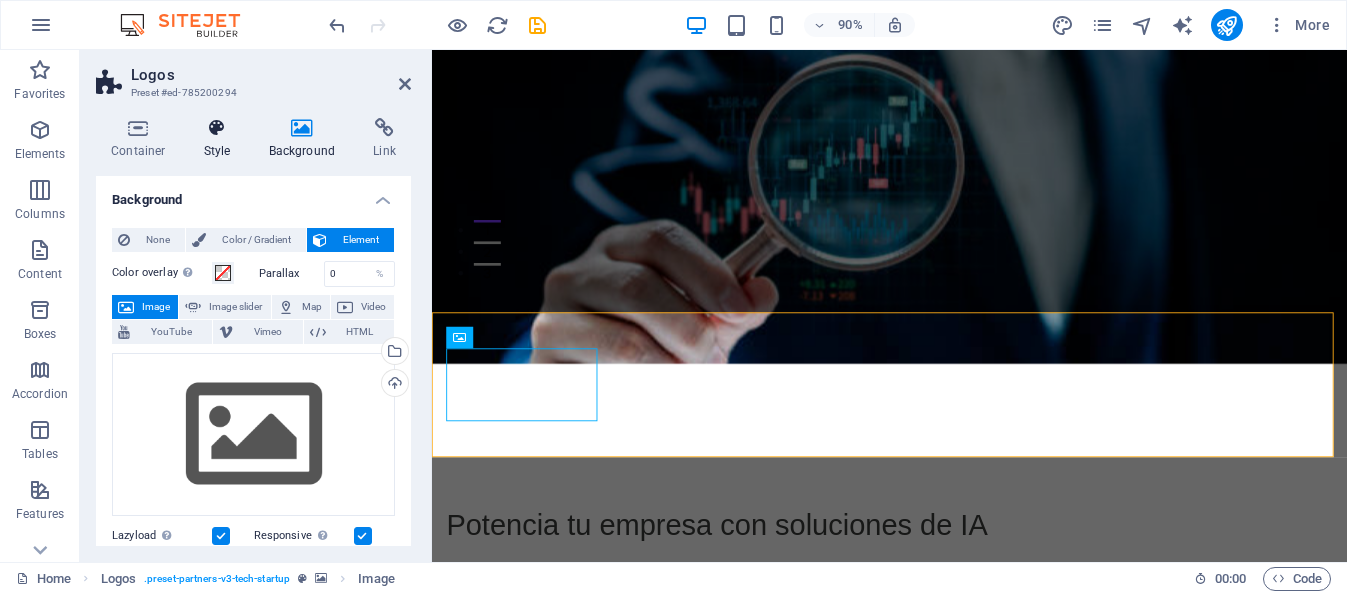 click on "Style" at bounding box center [221, 139] 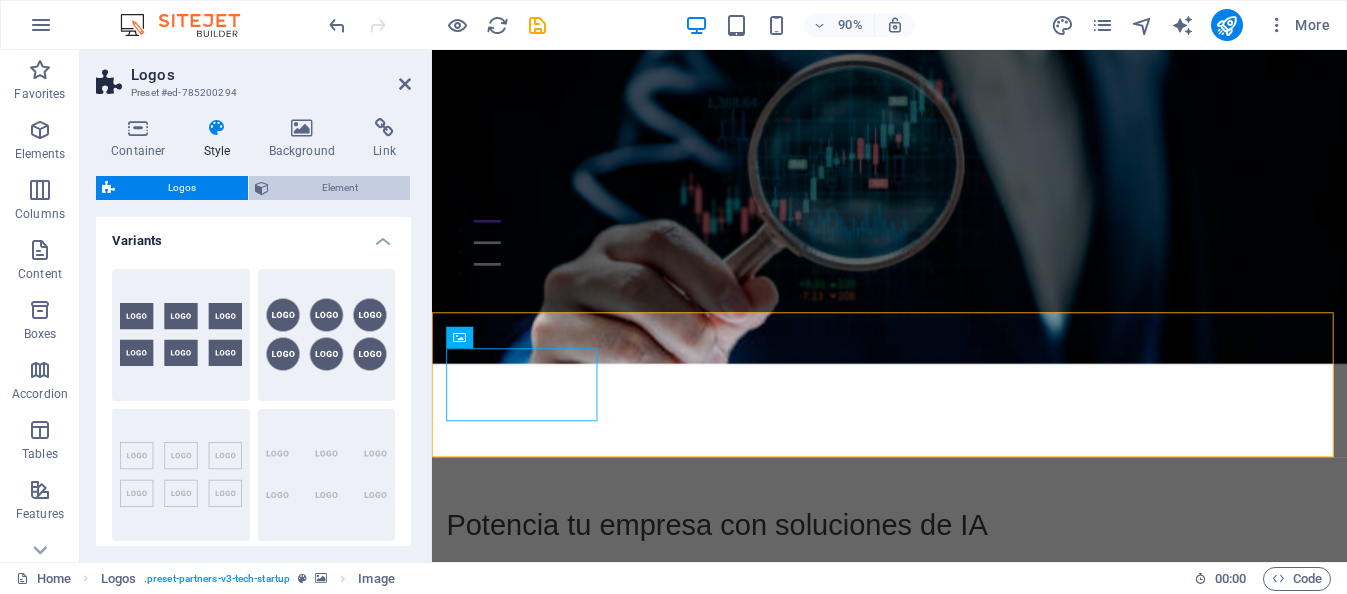click on "Element" at bounding box center (339, 188) 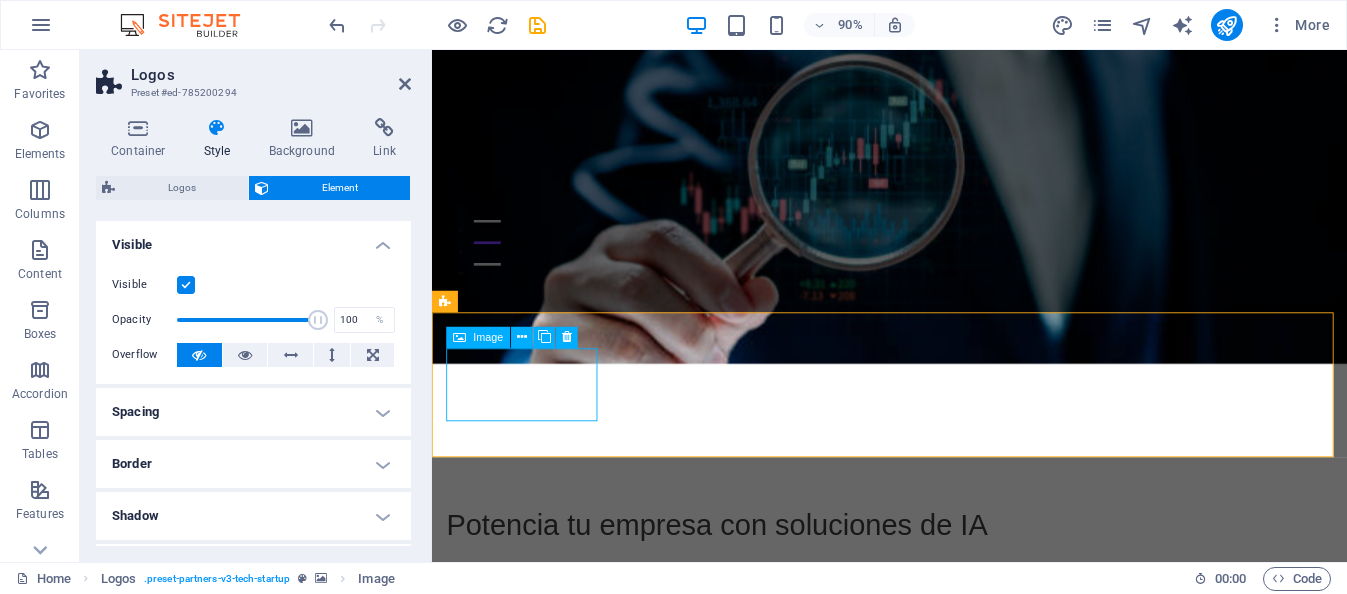 click at bounding box center [533, 1028] 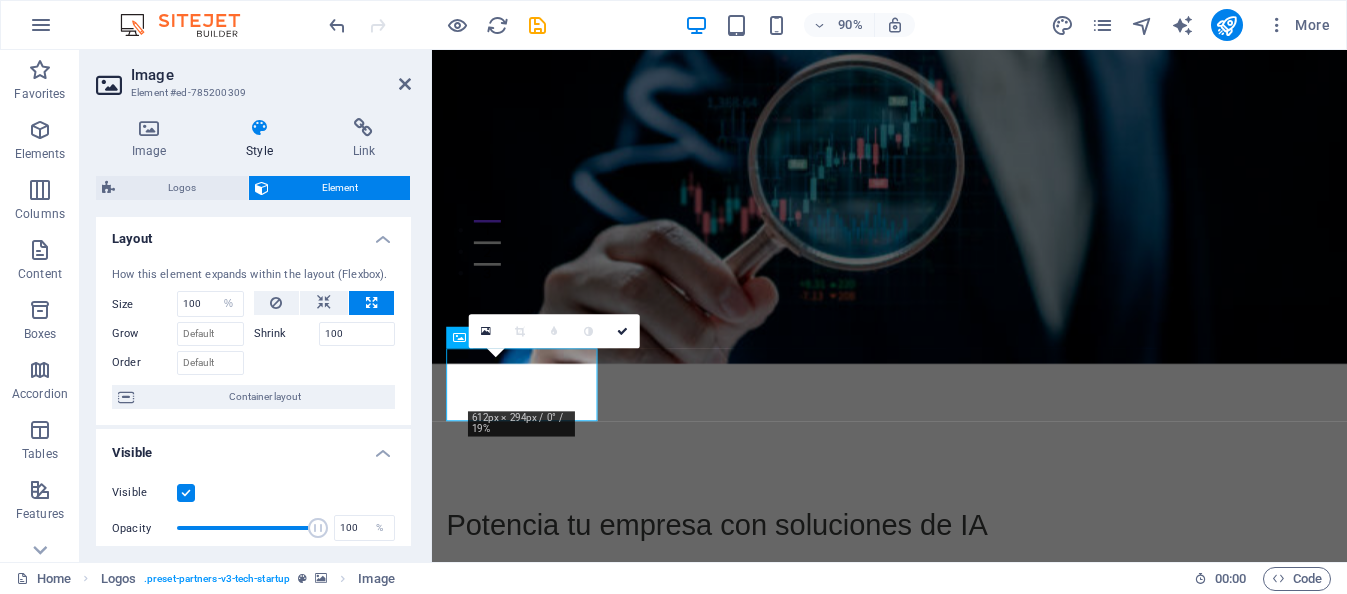 scroll, scrollTop: 0, scrollLeft: 0, axis: both 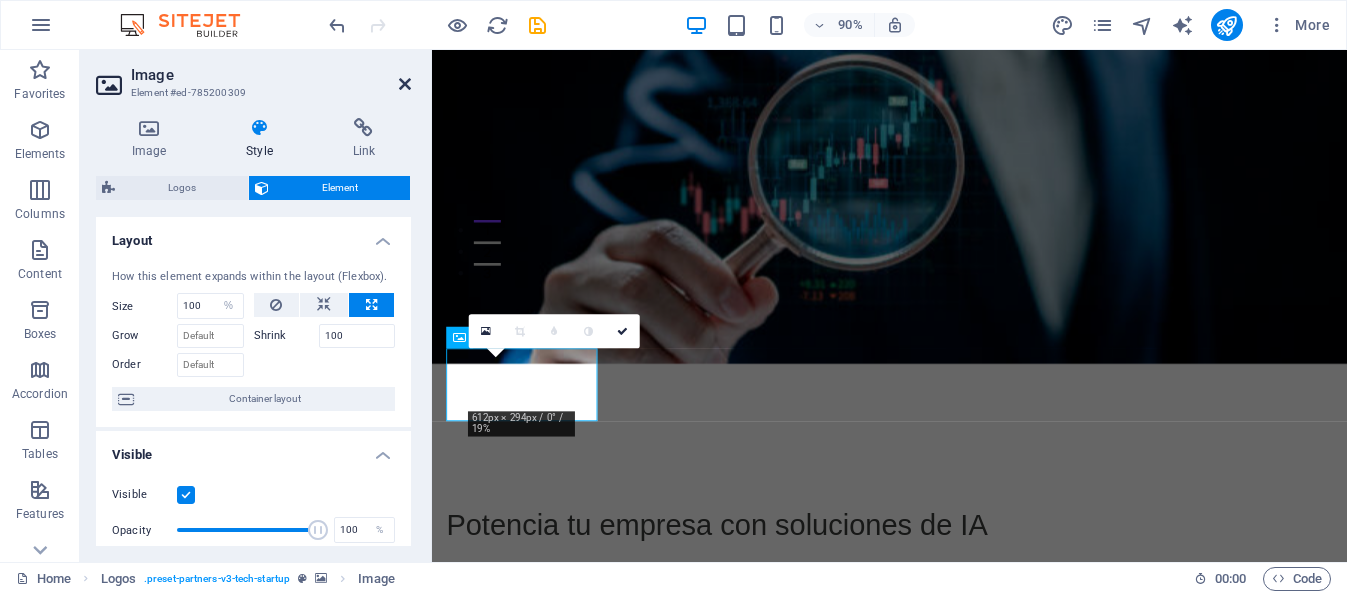 click at bounding box center (405, 84) 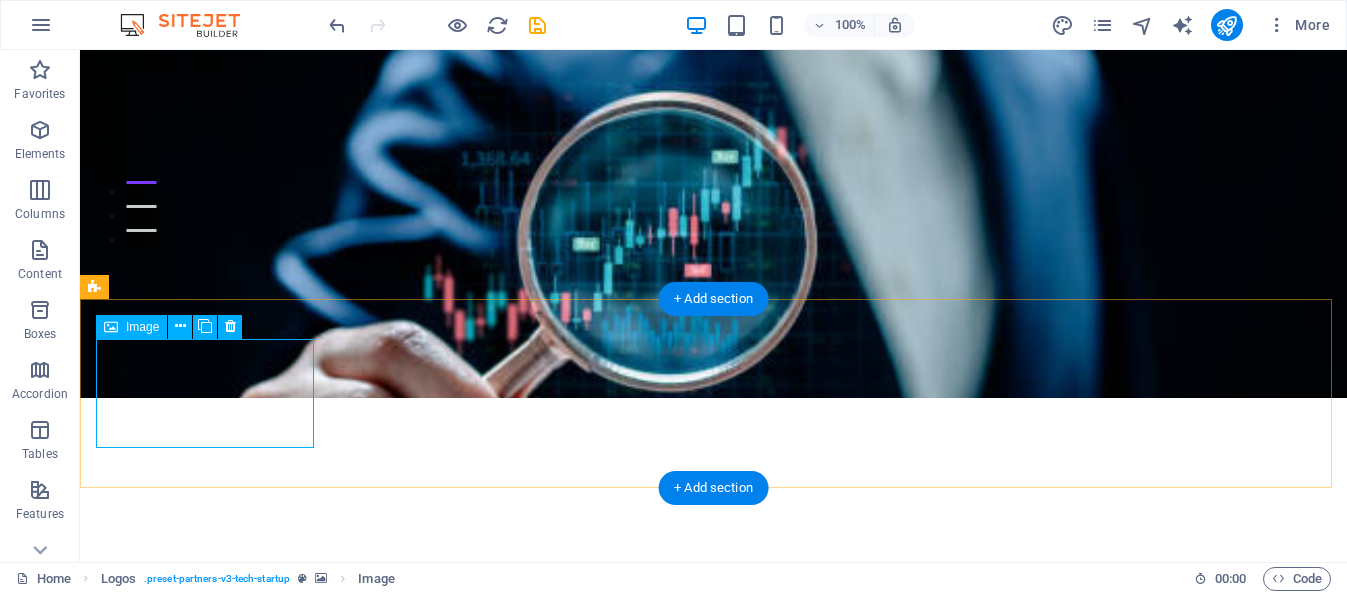 click at bounding box center (206, 1042) 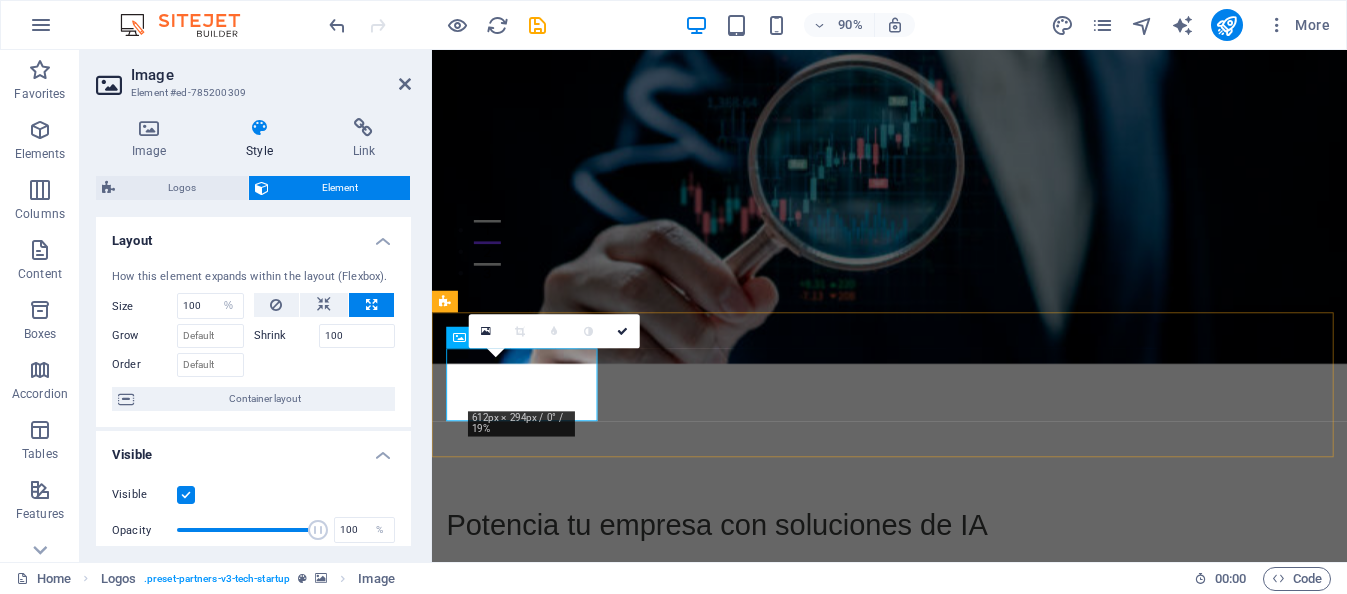 click at bounding box center (533, 1028) 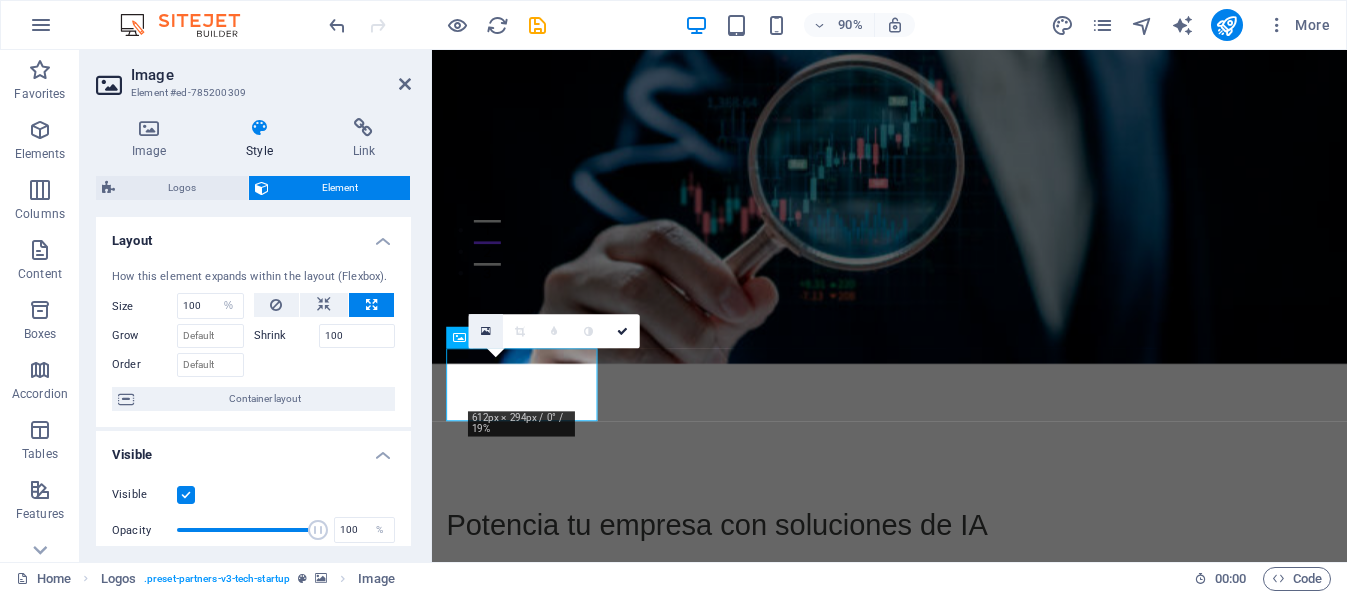 click at bounding box center (486, 331) 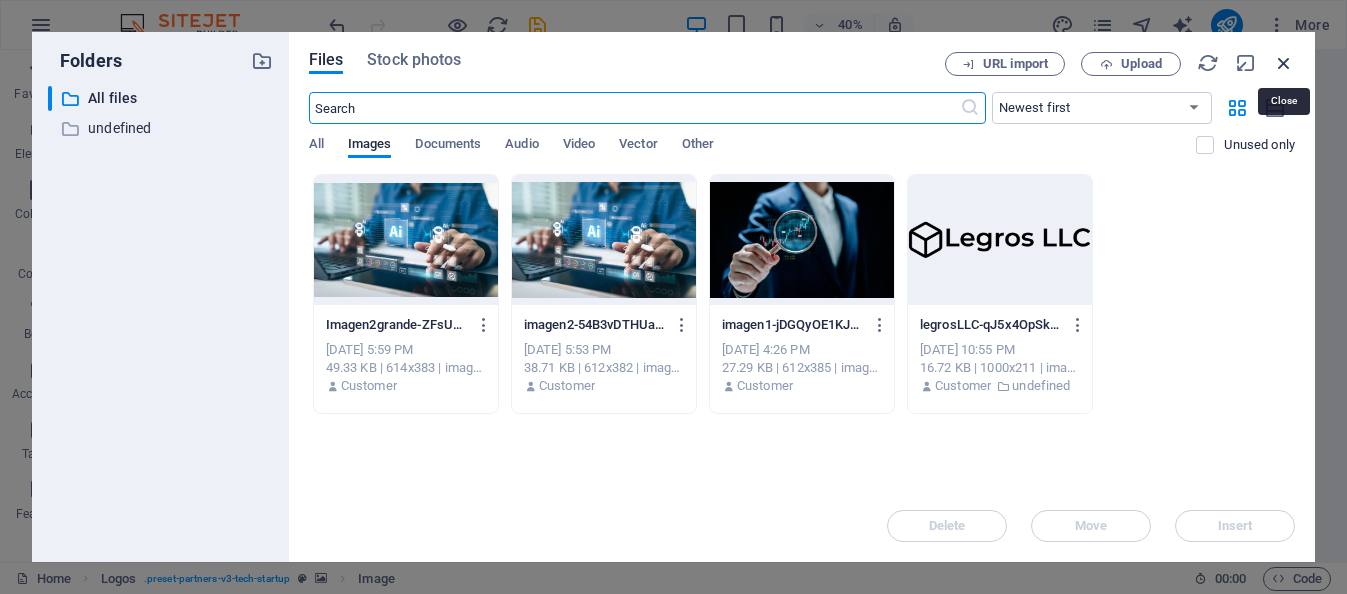 click at bounding box center (1284, 63) 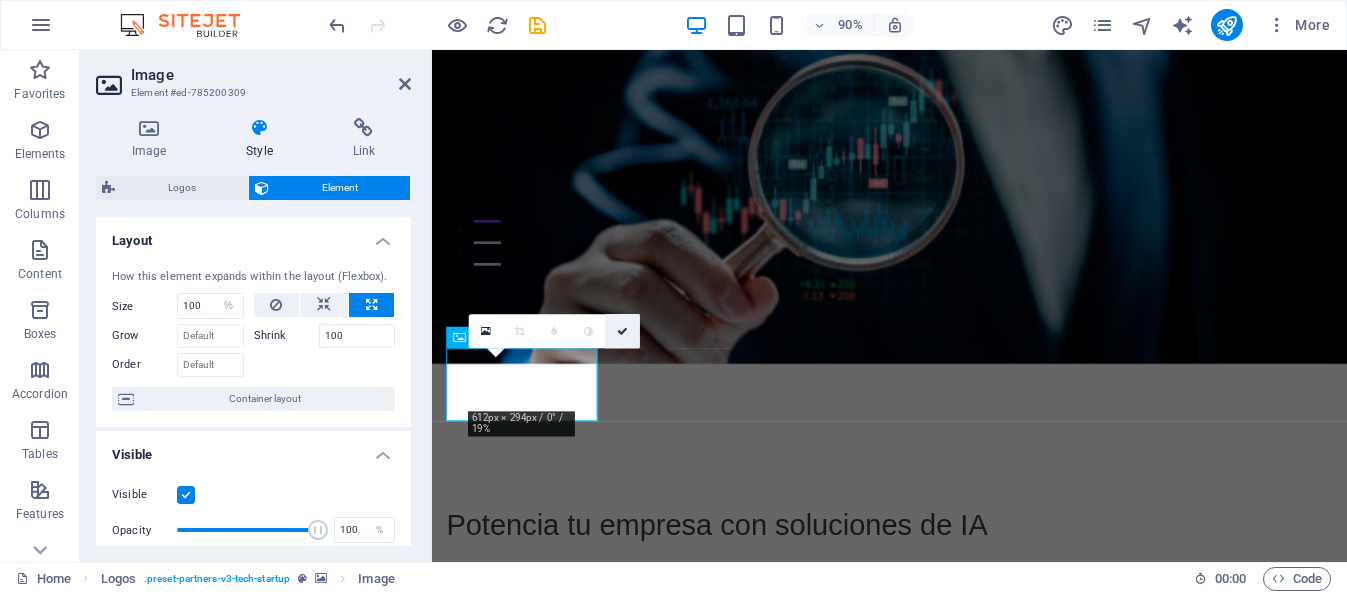click at bounding box center (623, 330) 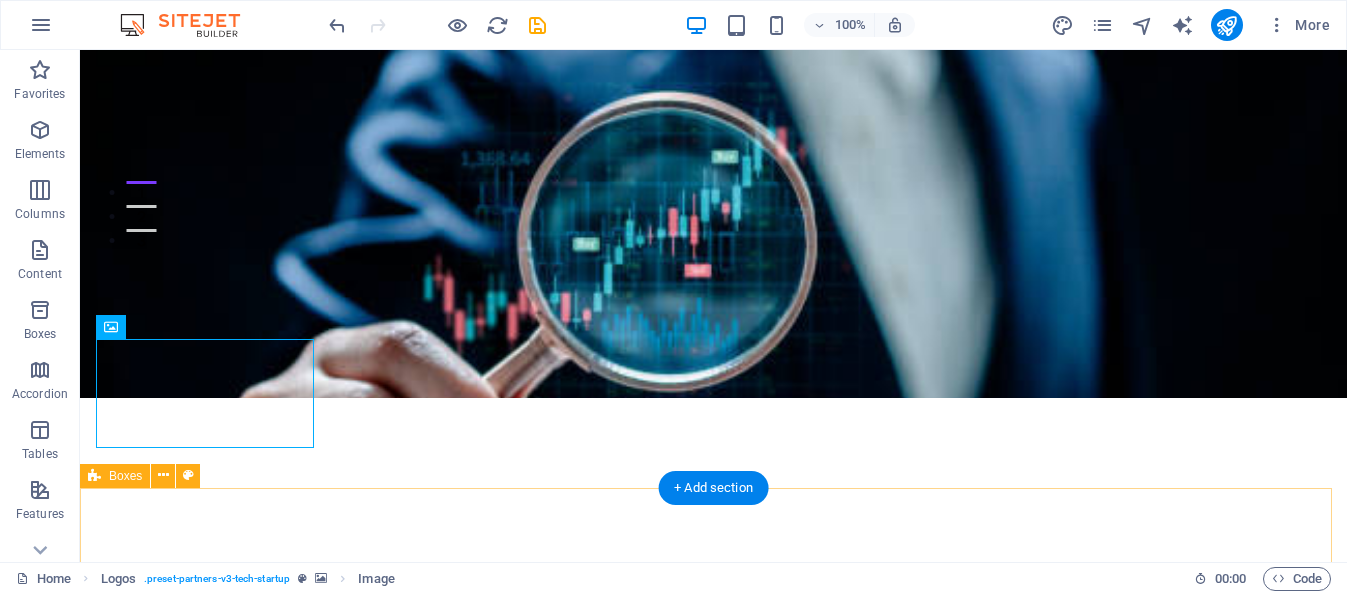 click on "Our Approach Cloud Services Molestiae eum conse qu atur beatae fugiat opt io nobis eaque assumenda. Velit consequatur volup  Learn more    Innovative Tech Molestiae eum conse qu atur beatae fugiat opt io nobis eaque assumenda. Velit consequatur volup  Learn more    Manage Data Molestiae eum conse qu atur beatae fugiat opt io nobis eaque assumenda. Velit consequatur volup  Learn more    Support Clients Molestiae eum conse qu atur beatae fugiat opt io nobis eaque assumenda. Velit consequatur volup  Learn more   " at bounding box center [713, 2047] 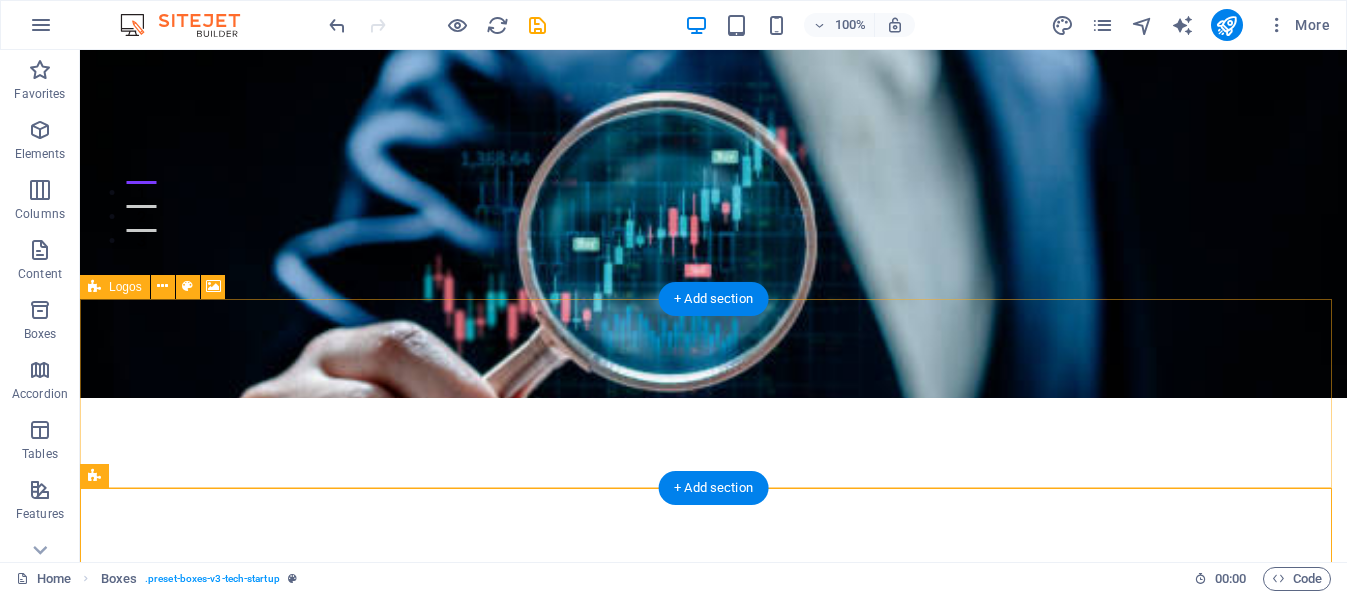 click at bounding box center (713, 866) 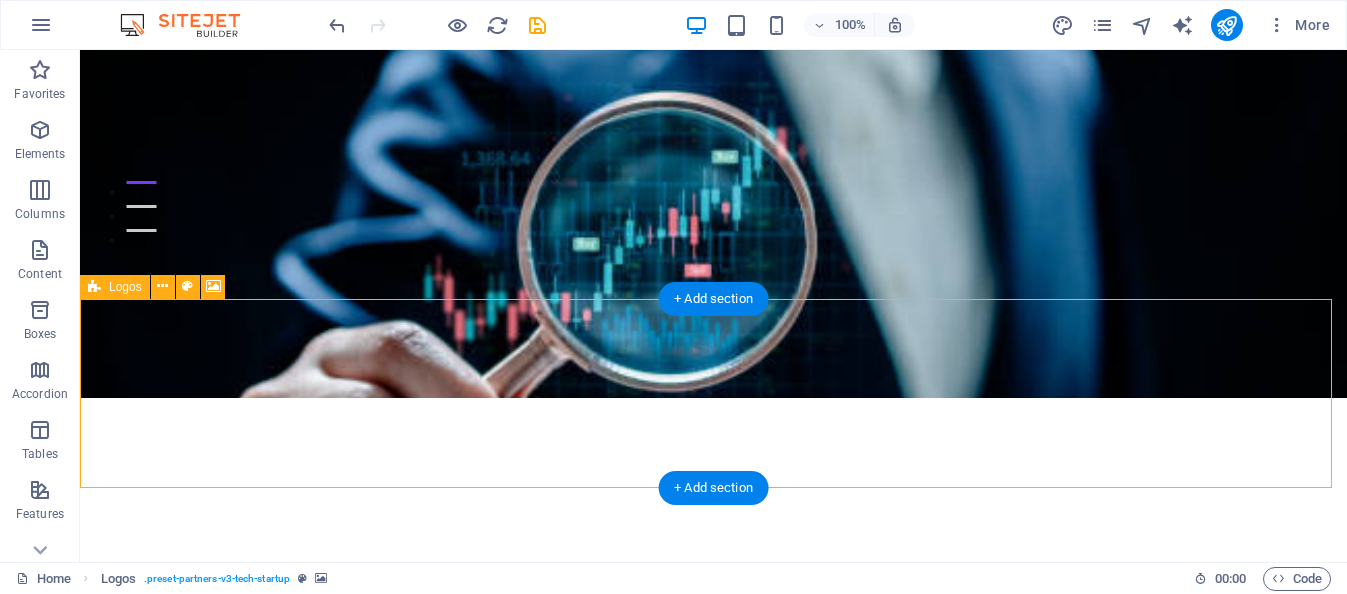 click at bounding box center (713, 866) 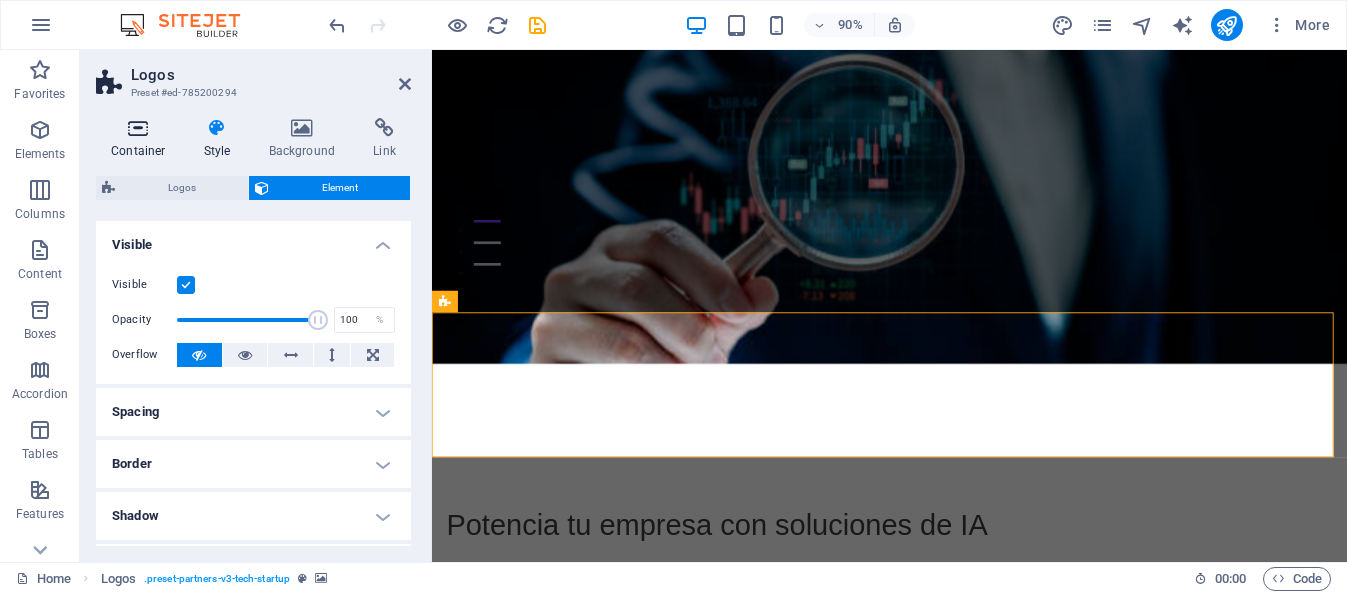 click at bounding box center [138, 128] 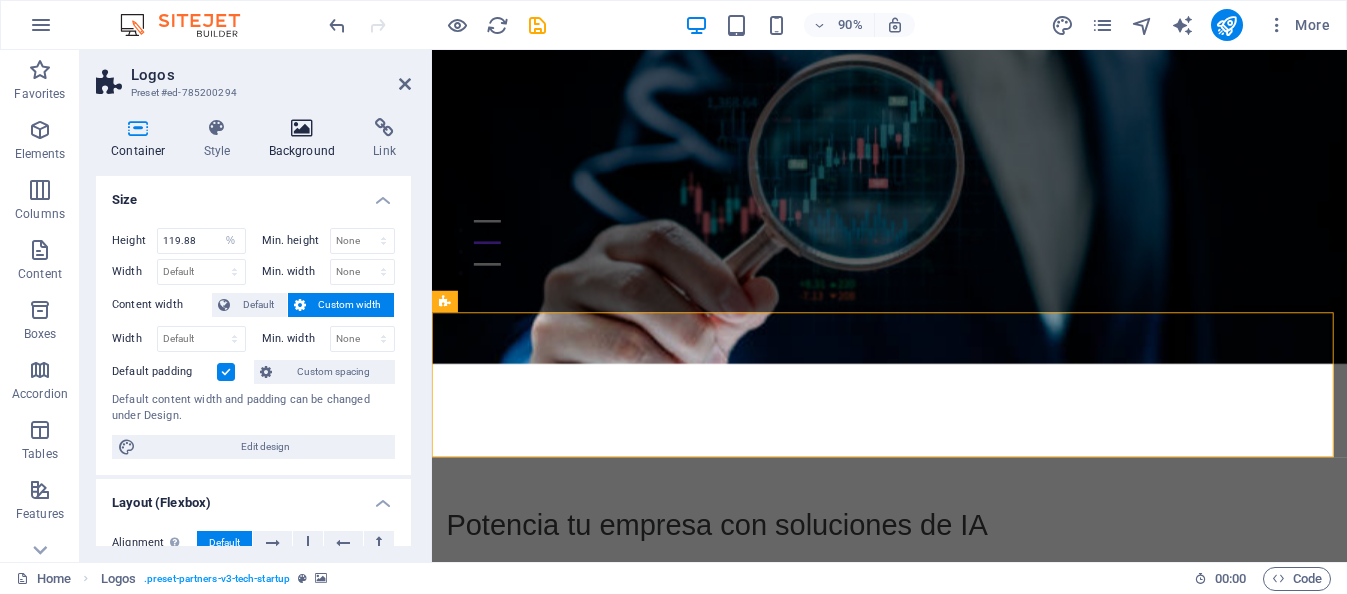 click at bounding box center (302, 128) 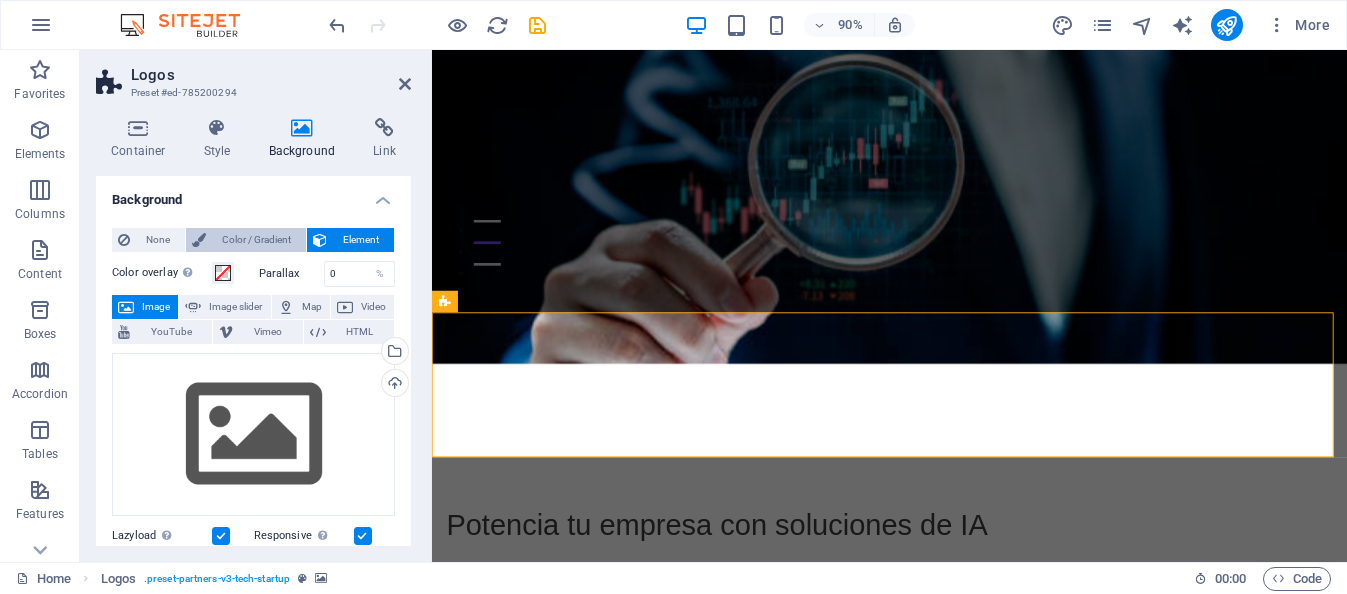 click on "Color / Gradient" at bounding box center [256, 240] 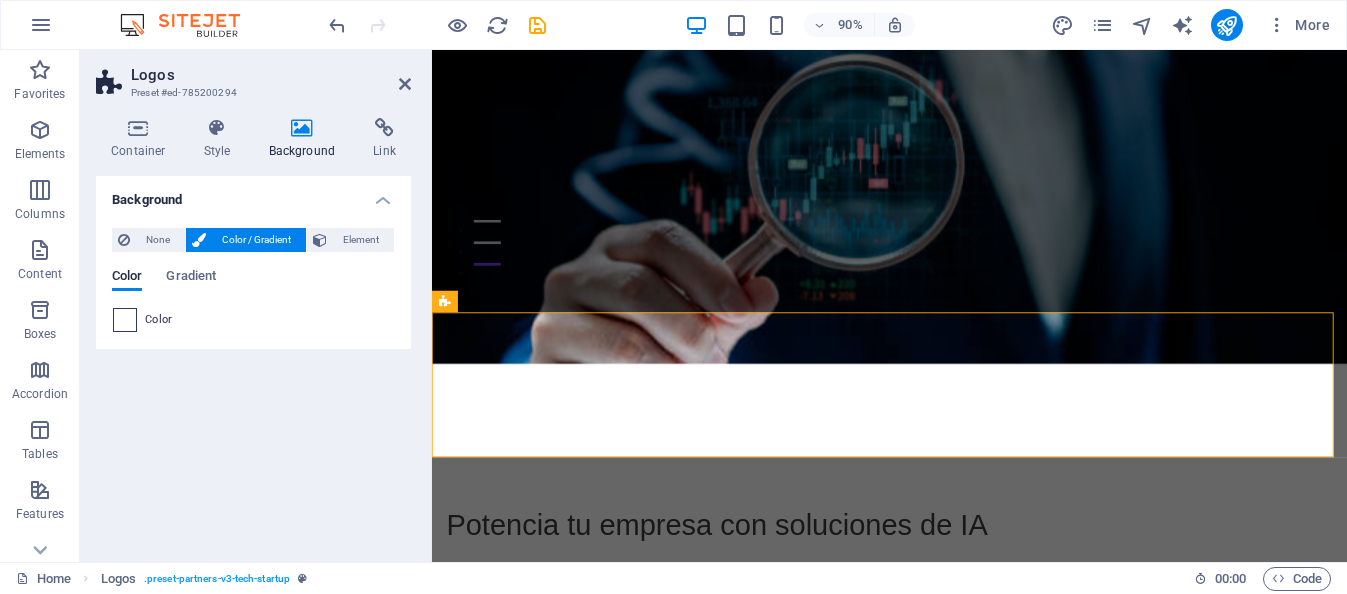 click at bounding box center [125, 320] 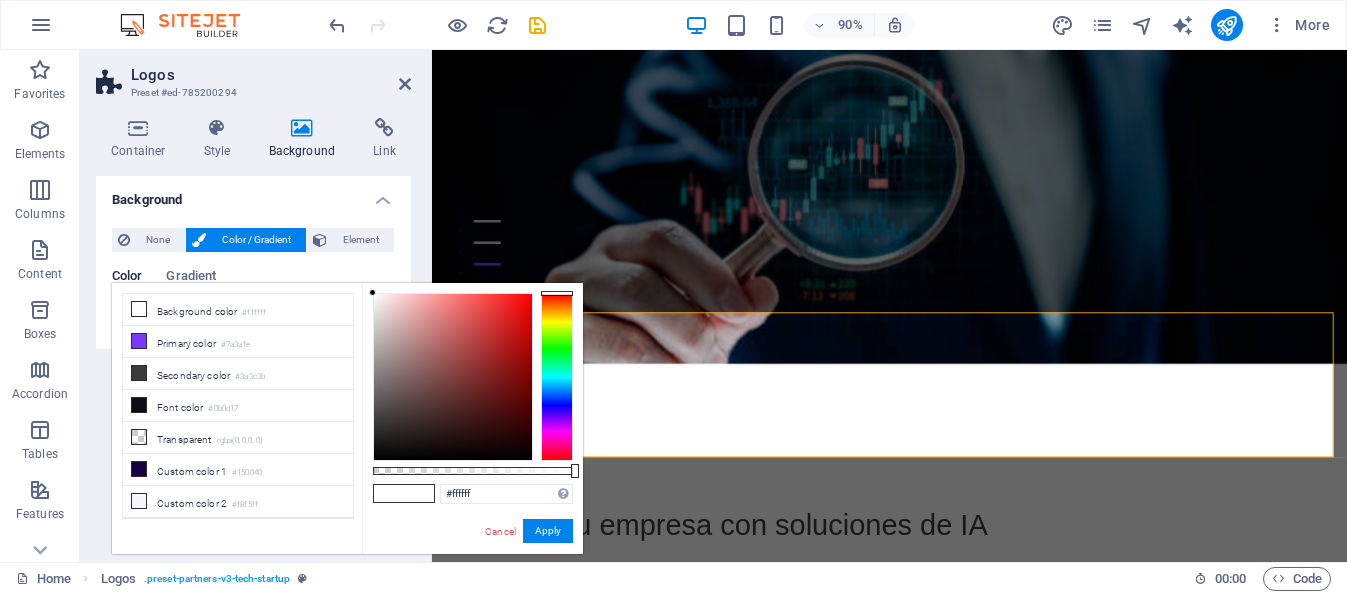 drag, startPoint x: 375, startPoint y: 289, endPoint x: 406, endPoint y: 342, distance: 61.400326 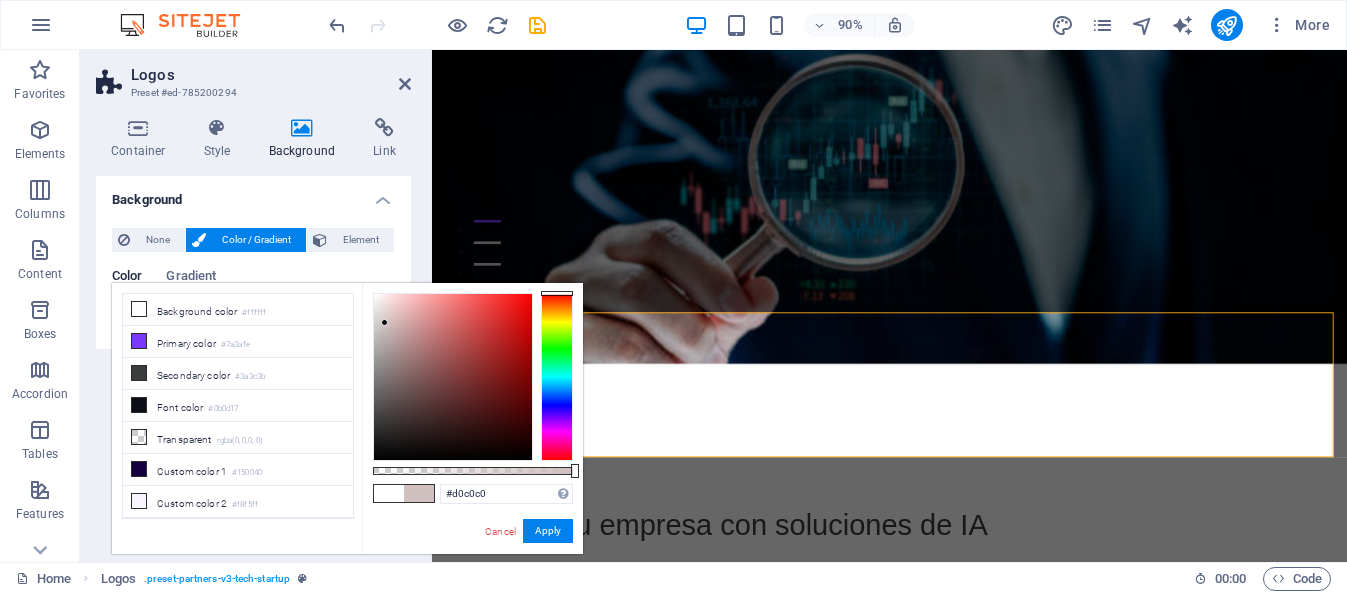 drag, startPoint x: 379, startPoint y: 304, endPoint x: 385, endPoint y: 323, distance: 19.924858 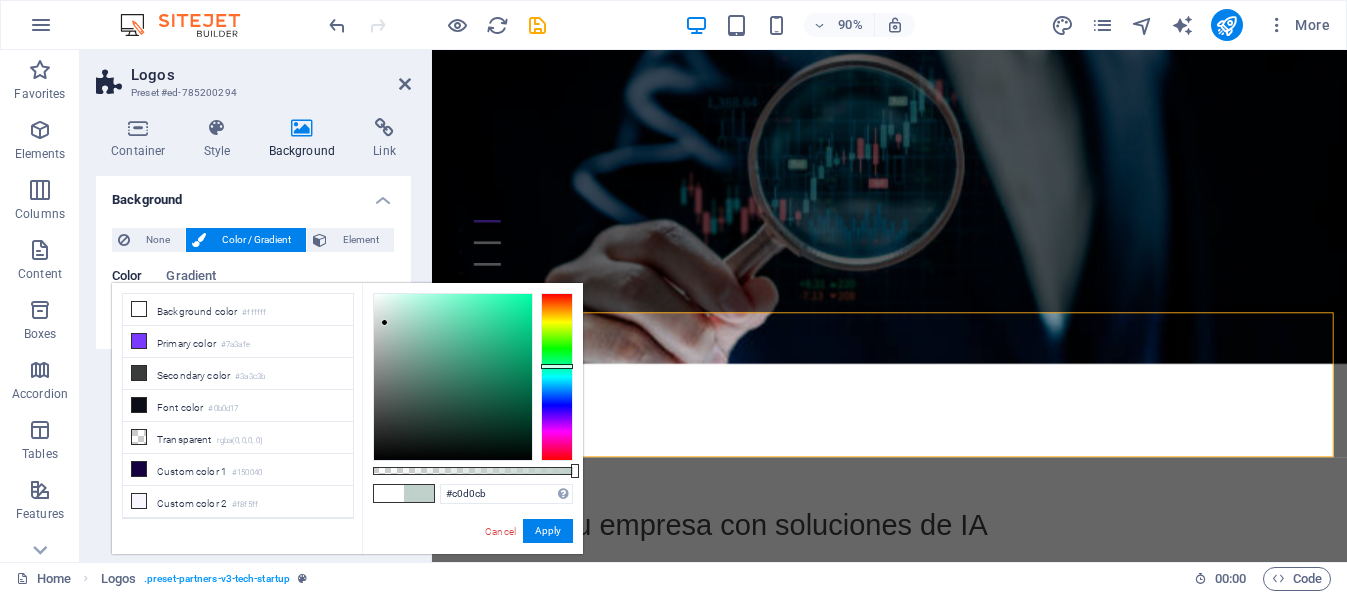 drag, startPoint x: 553, startPoint y: 297, endPoint x: 552, endPoint y: 360, distance: 63.007935 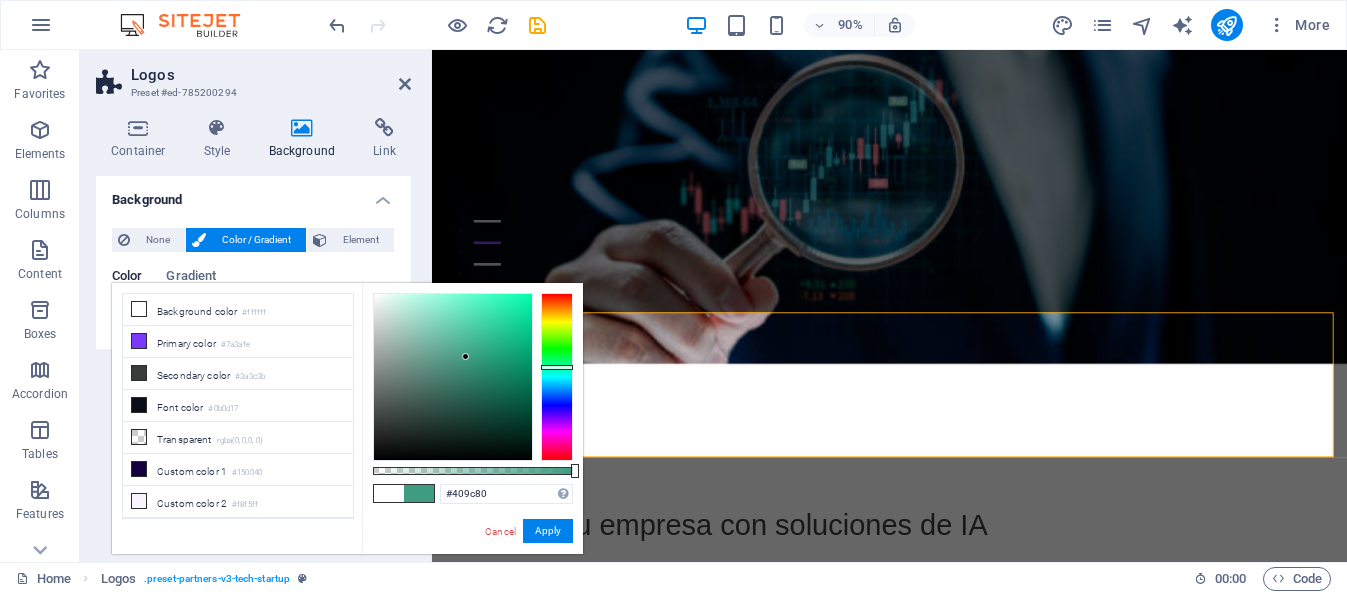 drag, startPoint x: 398, startPoint y: 323, endPoint x: 466, endPoint y: 357, distance: 76.02631 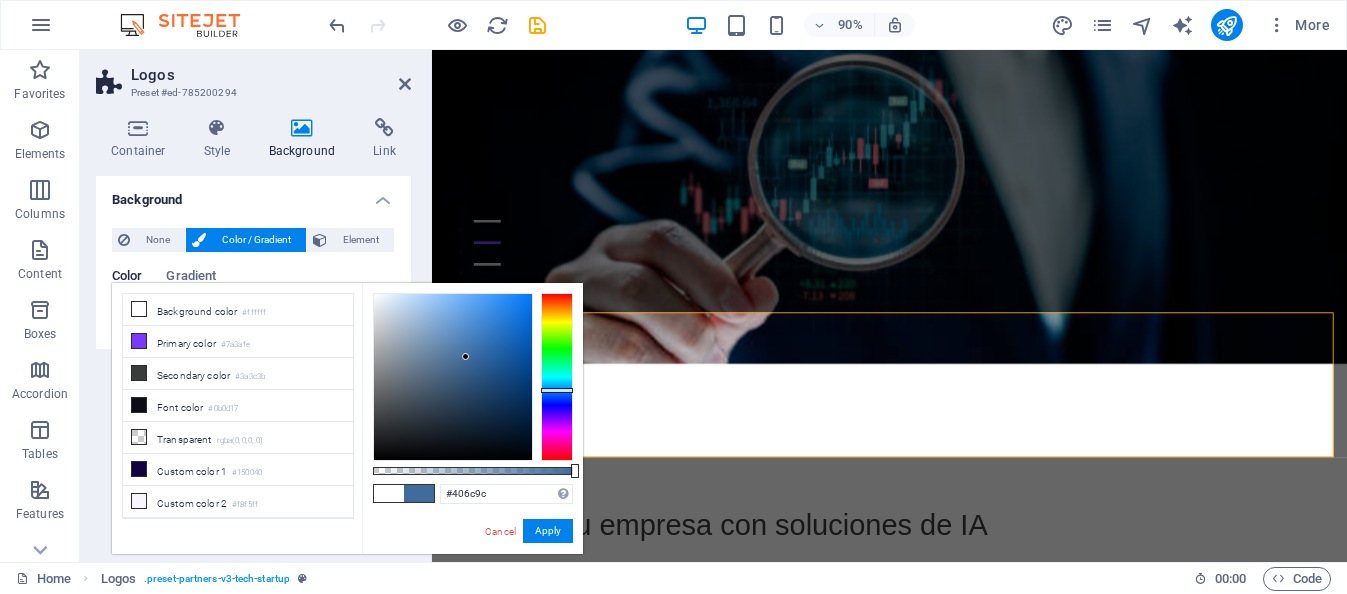 drag, startPoint x: 560, startPoint y: 369, endPoint x: 562, endPoint y: 390, distance: 21.095022 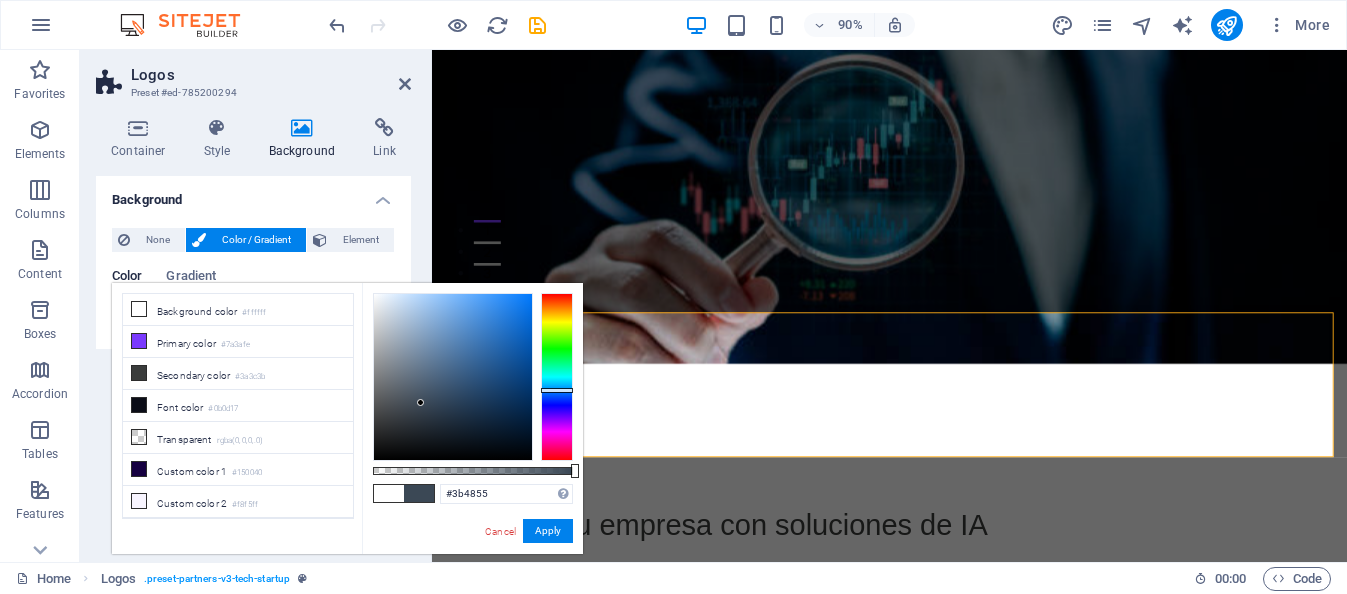 drag, startPoint x: 477, startPoint y: 359, endPoint x: 421, endPoint y: 403, distance: 71.21797 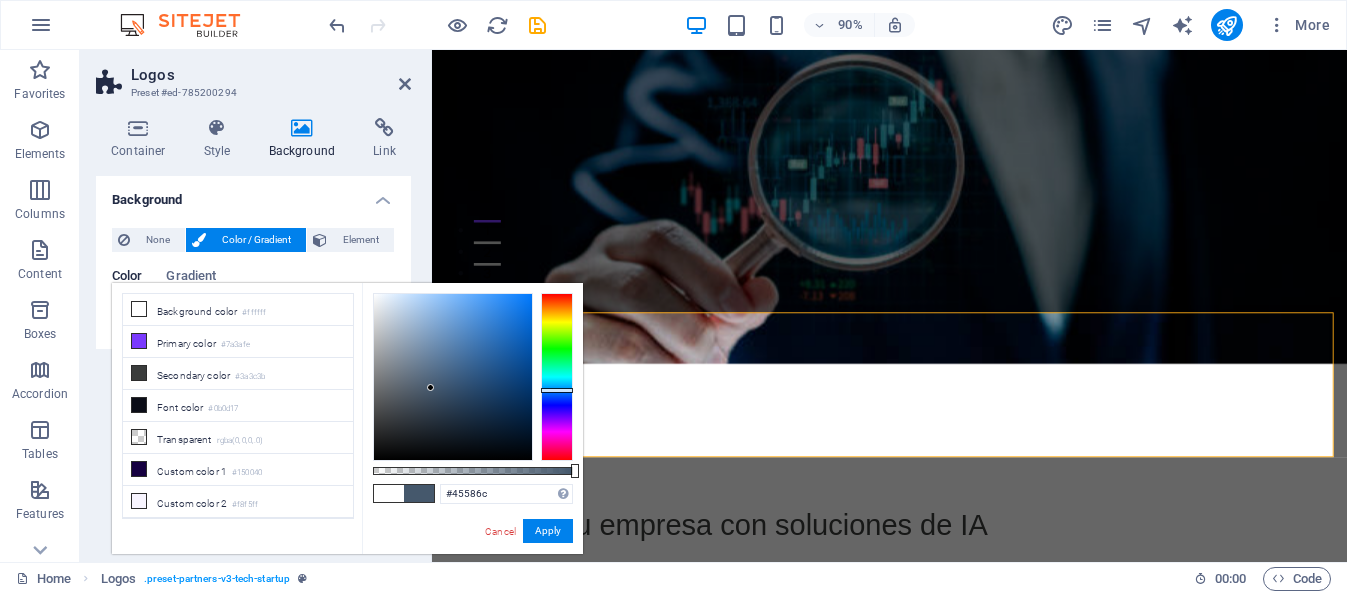 drag, startPoint x: 426, startPoint y: 405, endPoint x: 431, endPoint y: 388, distance: 17.720045 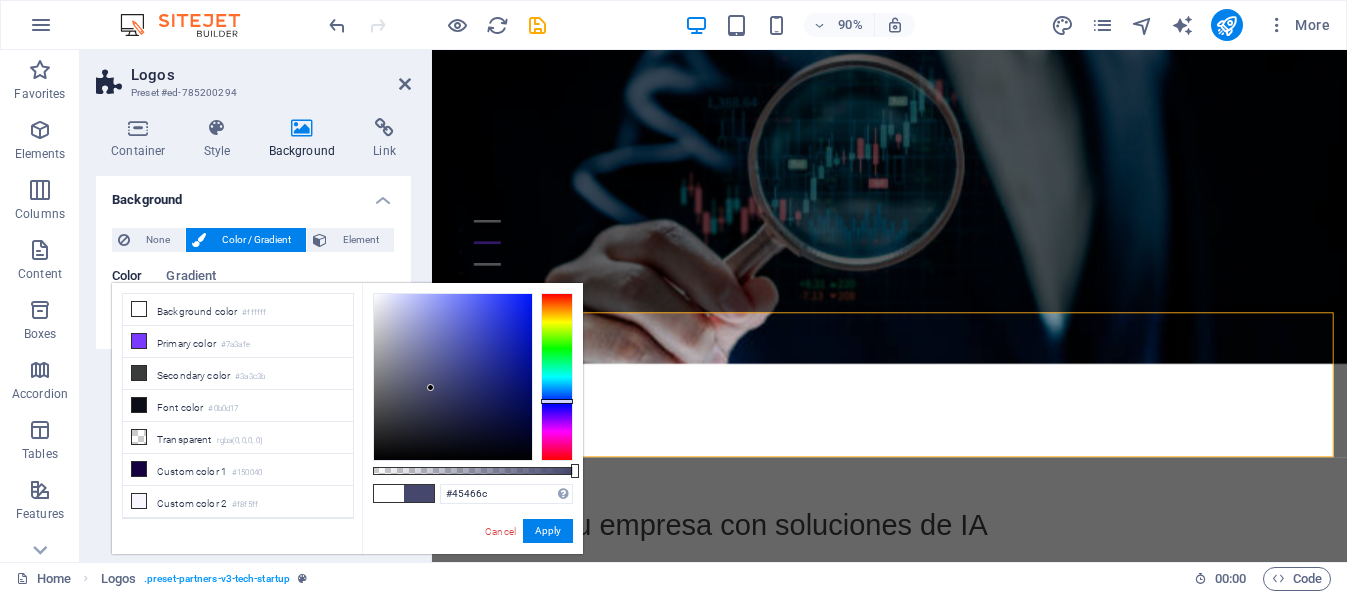 drag, startPoint x: 546, startPoint y: 391, endPoint x: 502, endPoint y: 394, distance: 44.102154 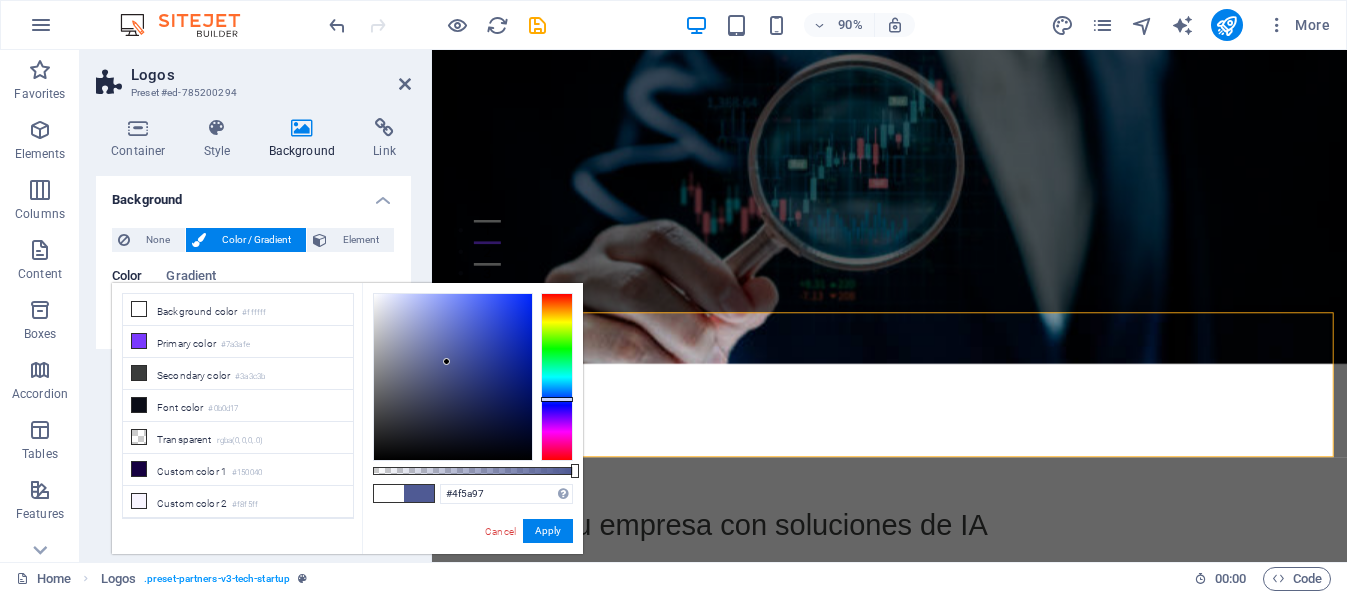 drag, startPoint x: 428, startPoint y: 387, endPoint x: 449, endPoint y: 360, distance: 34.20526 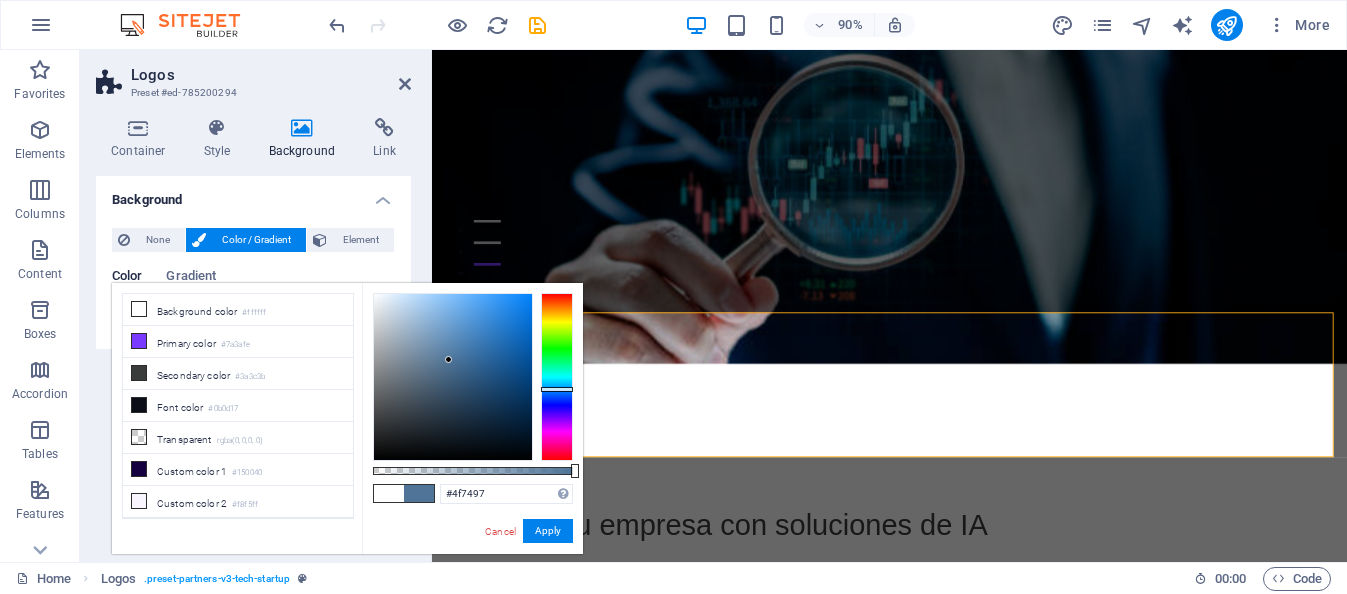 click at bounding box center [557, 389] 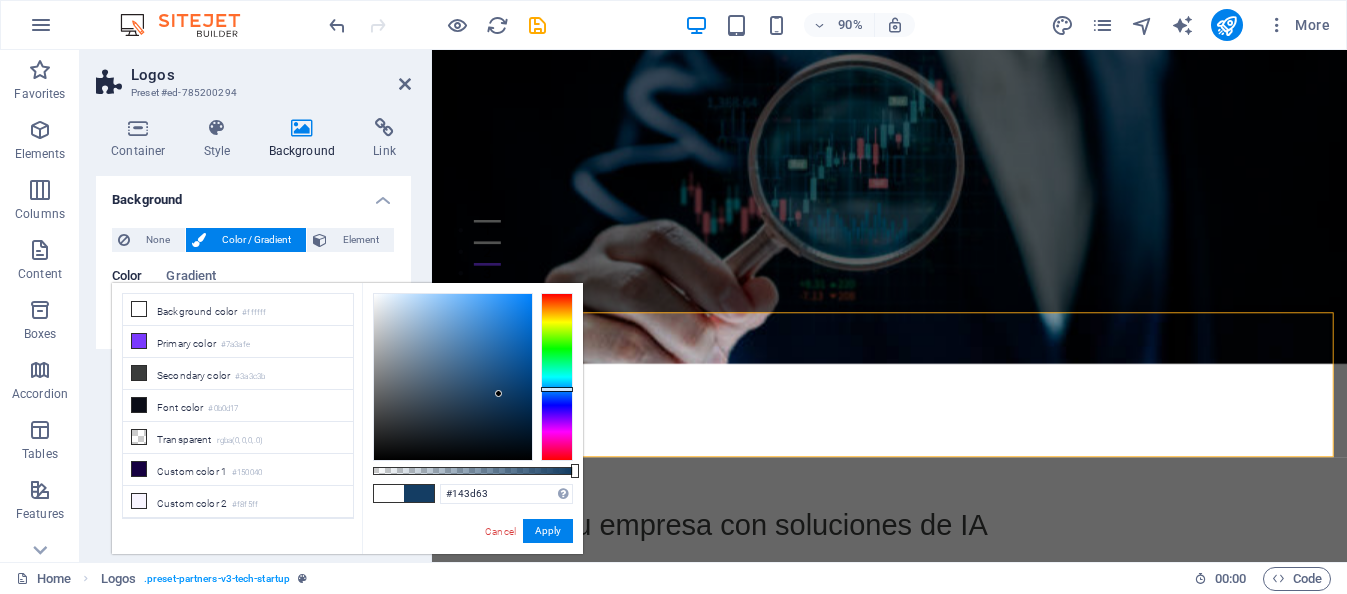 type on "#143f68" 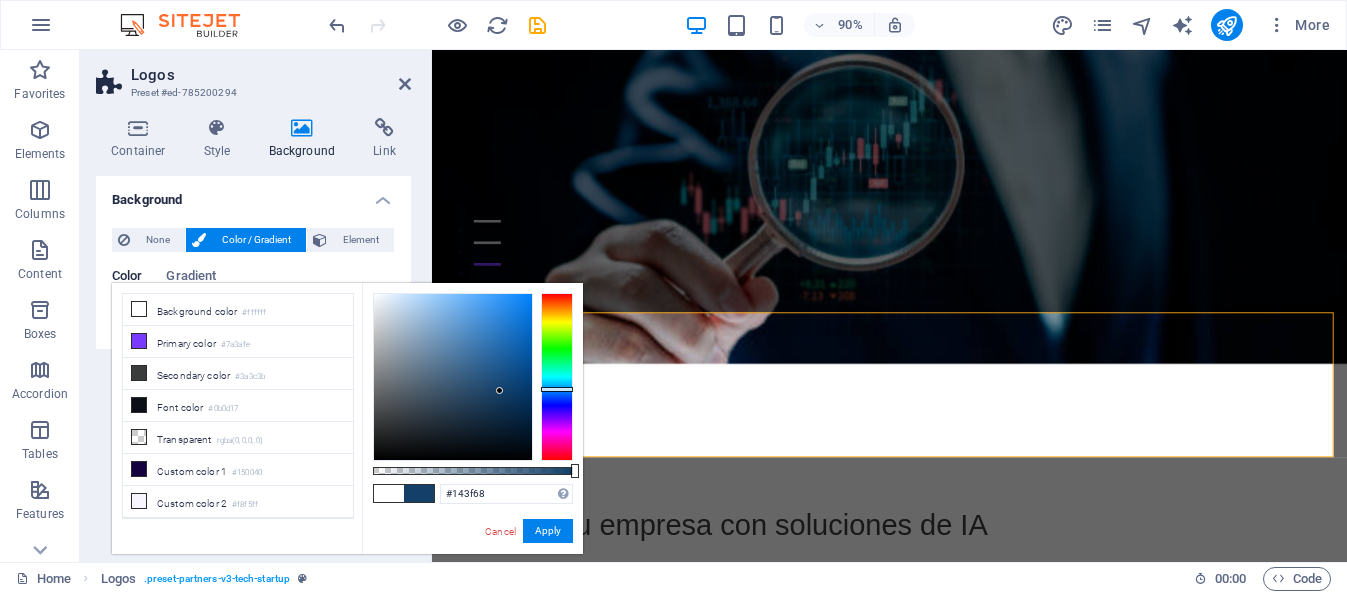 drag, startPoint x: 454, startPoint y: 358, endPoint x: 500, endPoint y: 391, distance: 56.61272 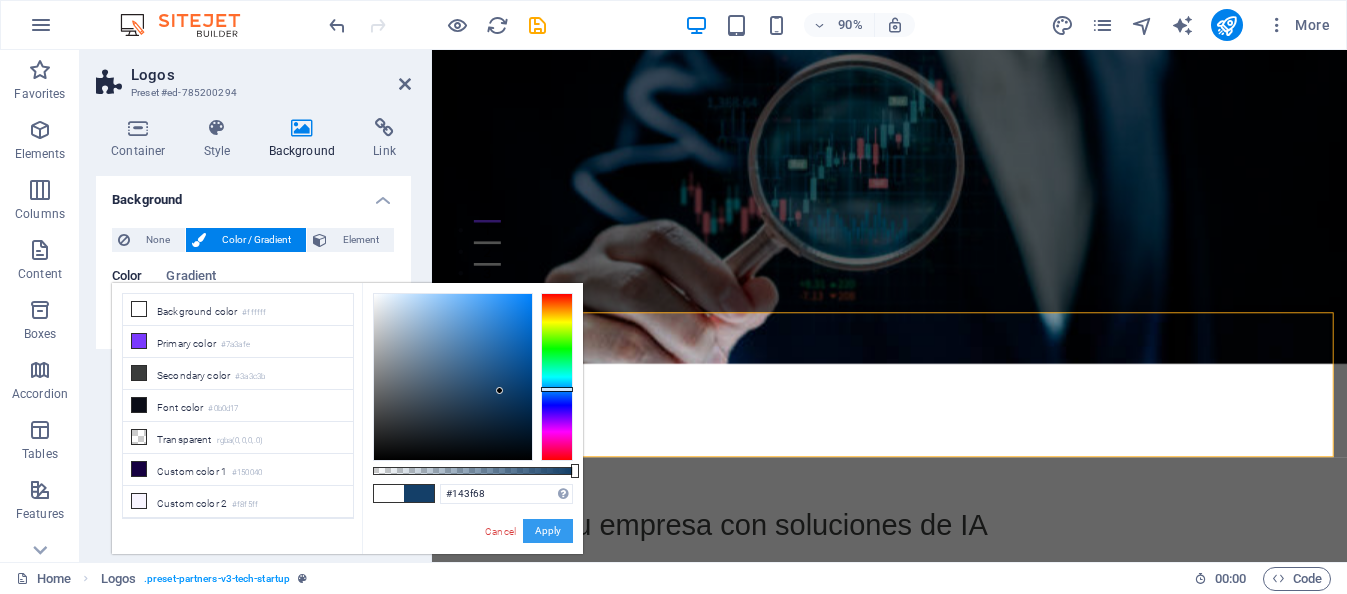 click on "Apply" at bounding box center [548, 531] 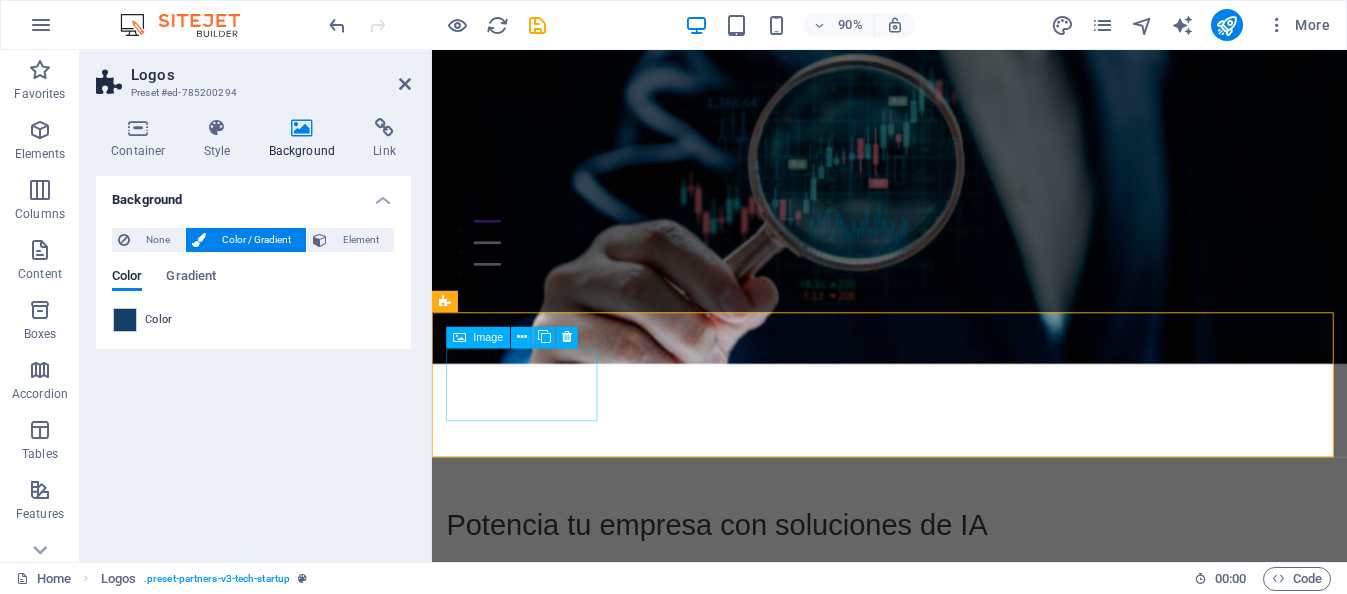 click at bounding box center (533, 867) 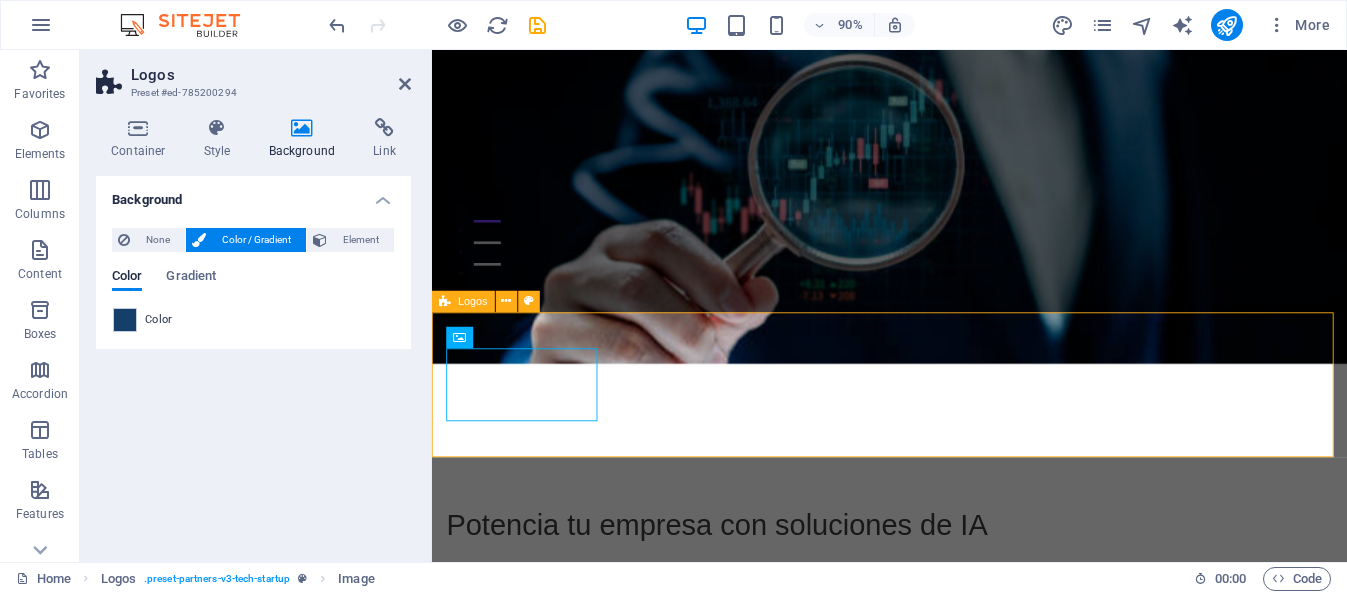 click at bounding box center (940, 867) 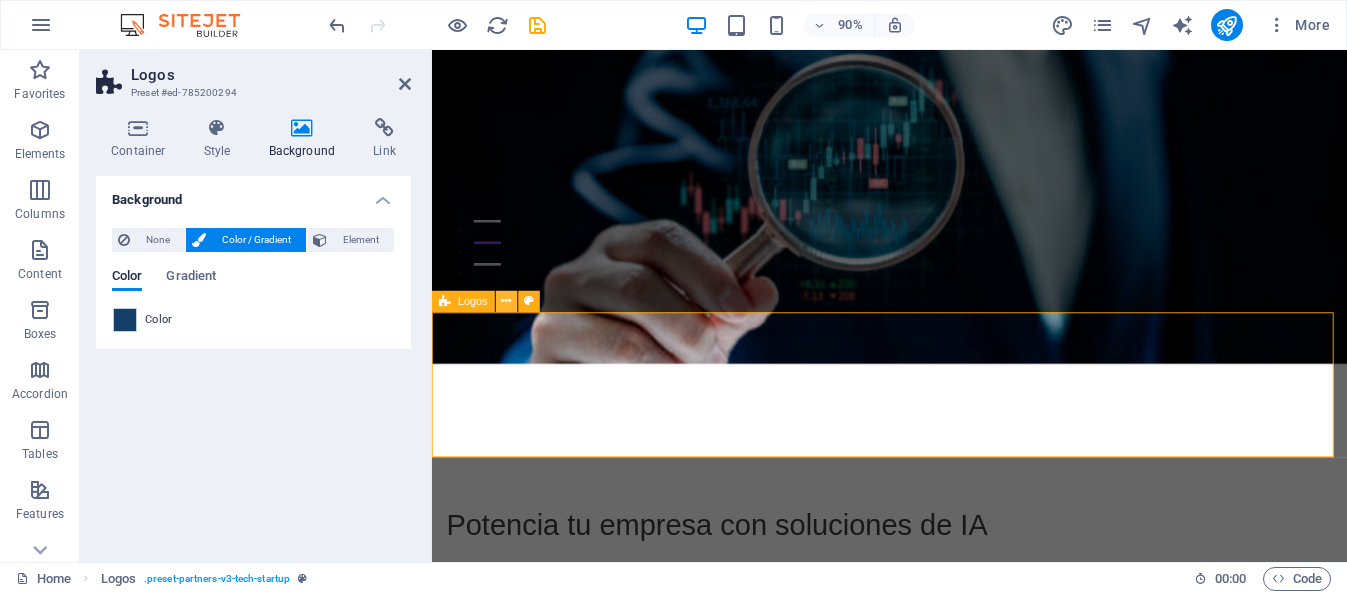 click at bounding box center (506, 300) 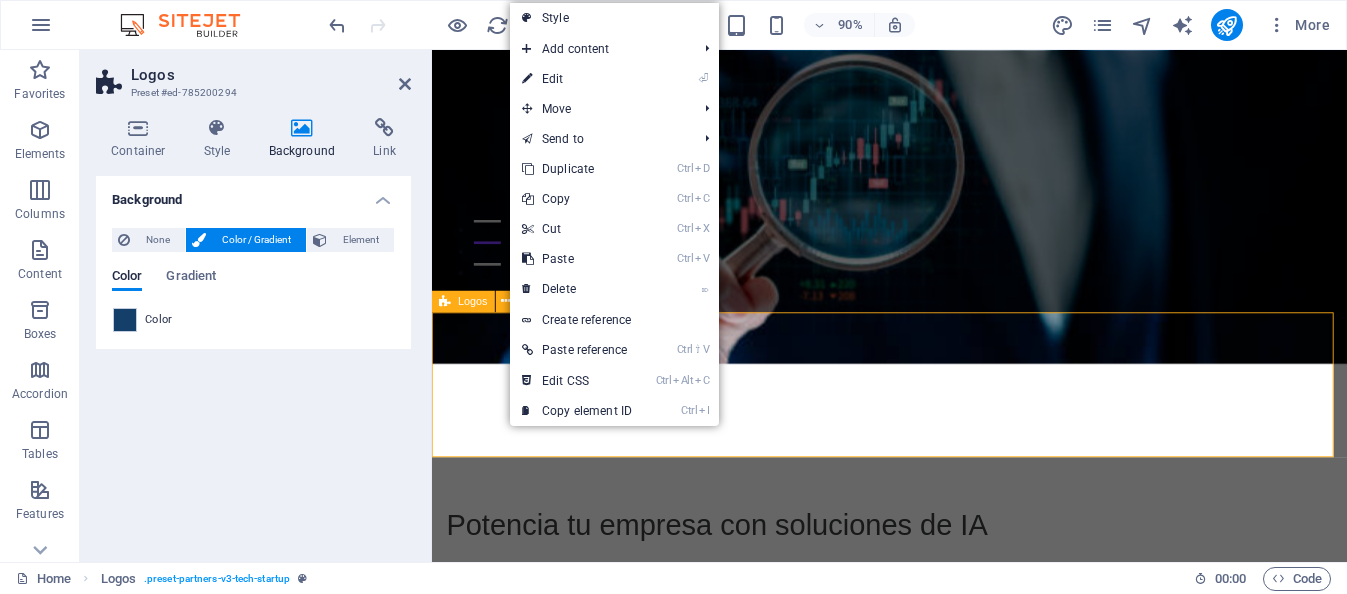click at bounding box center (940, 867) 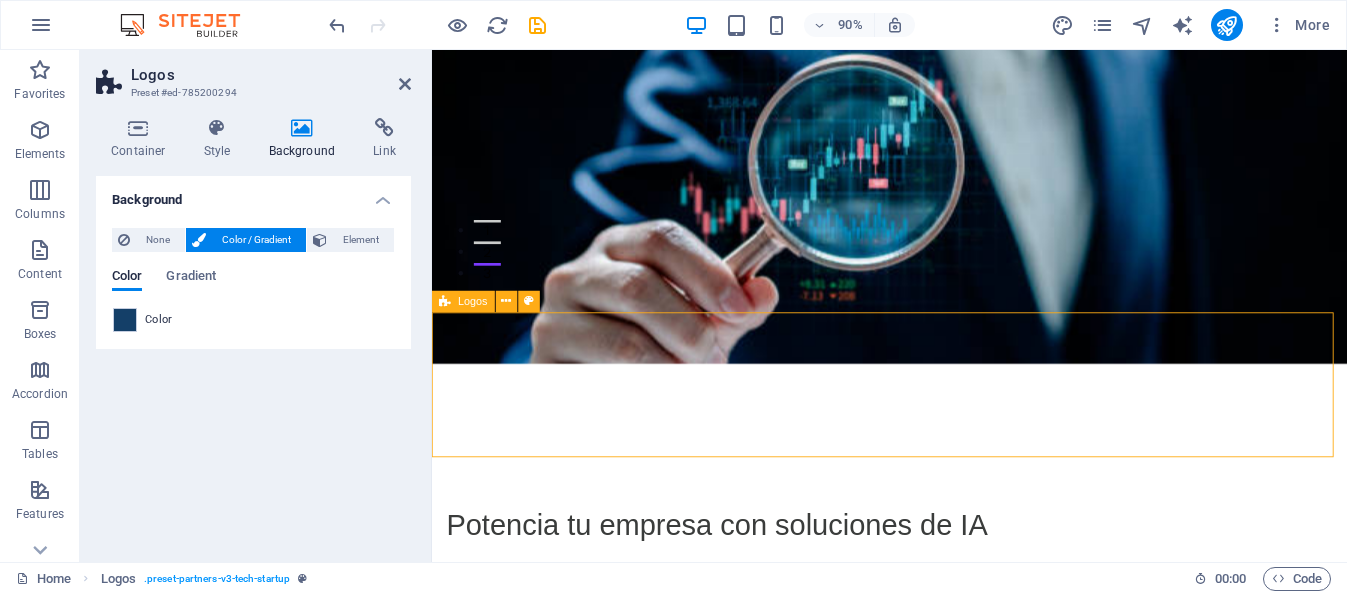 click at bounding box center (940, 867) 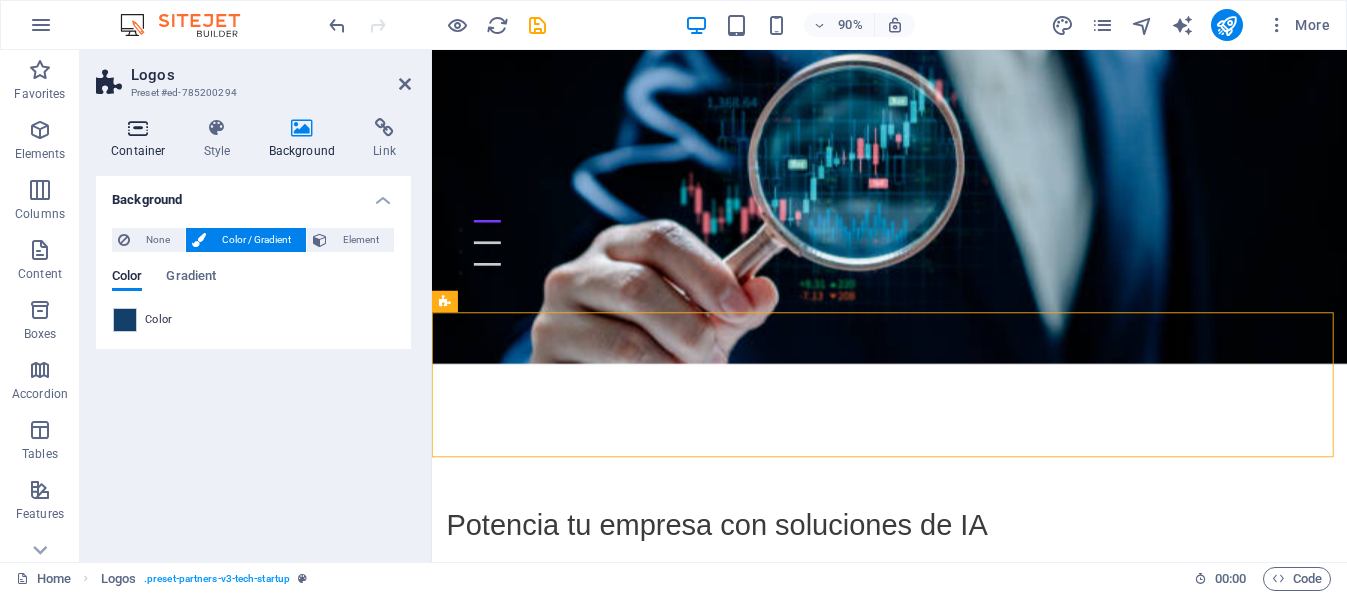 click at bounding box center (138, 128) 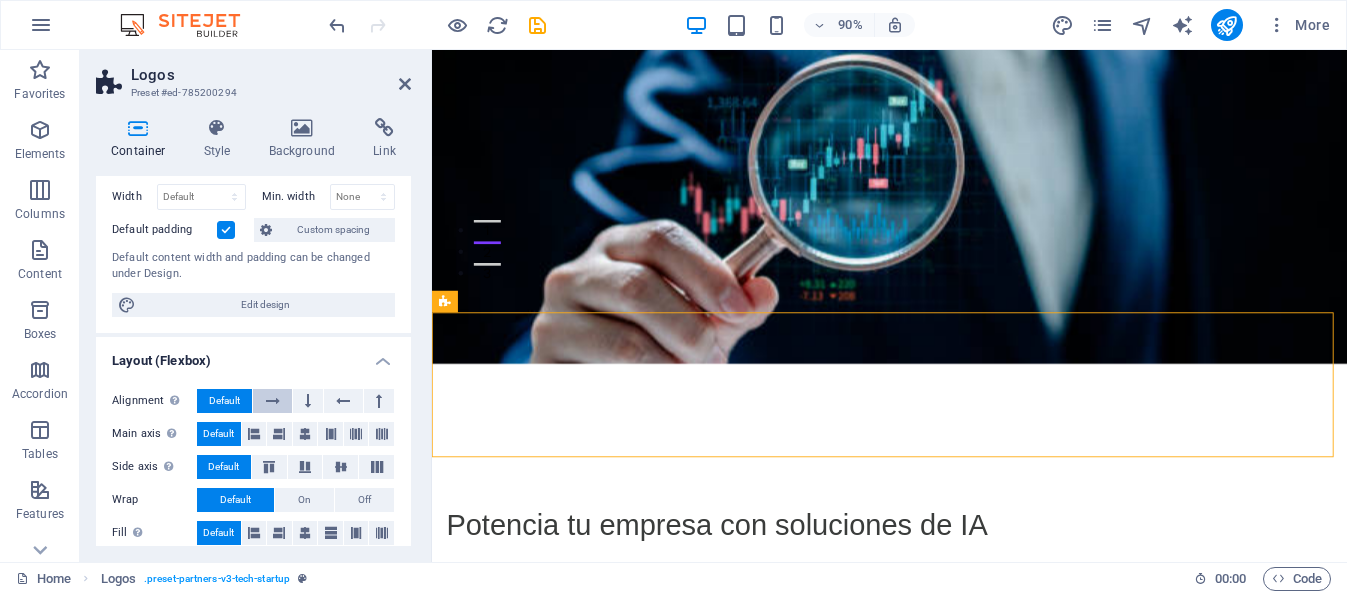 scroll, scrollTop: 0, scrollLeft: 0, axis: both 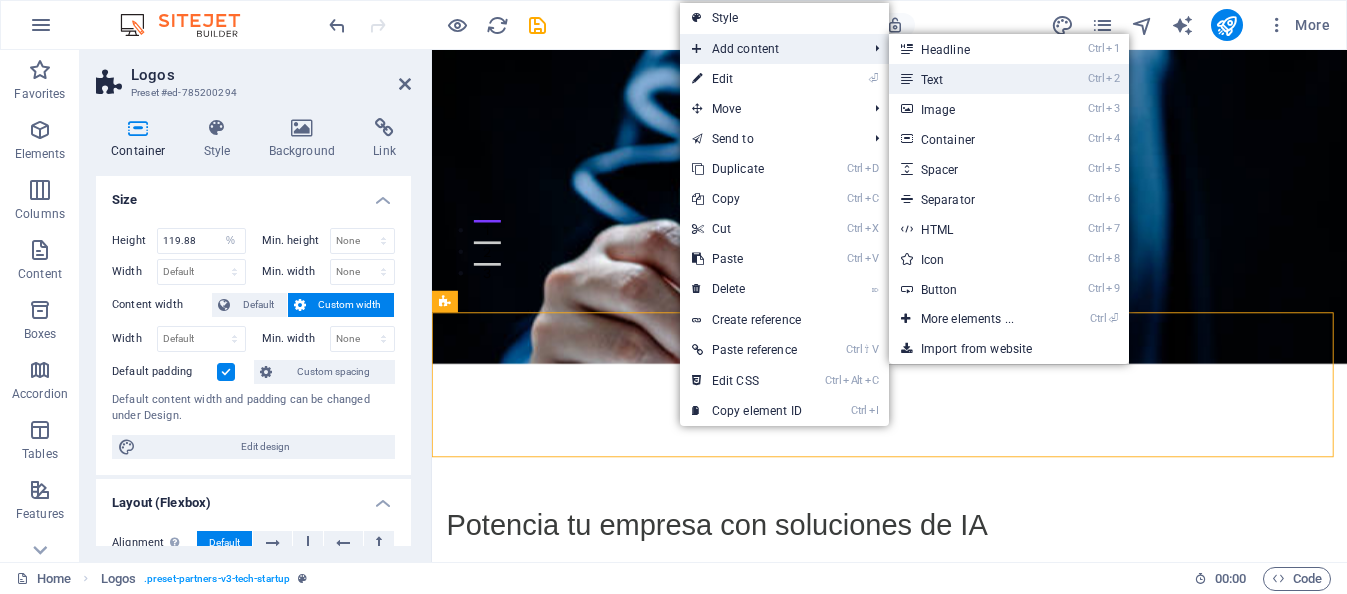 click on "Ctrl 2  Text" at bounding box center (971, 79) 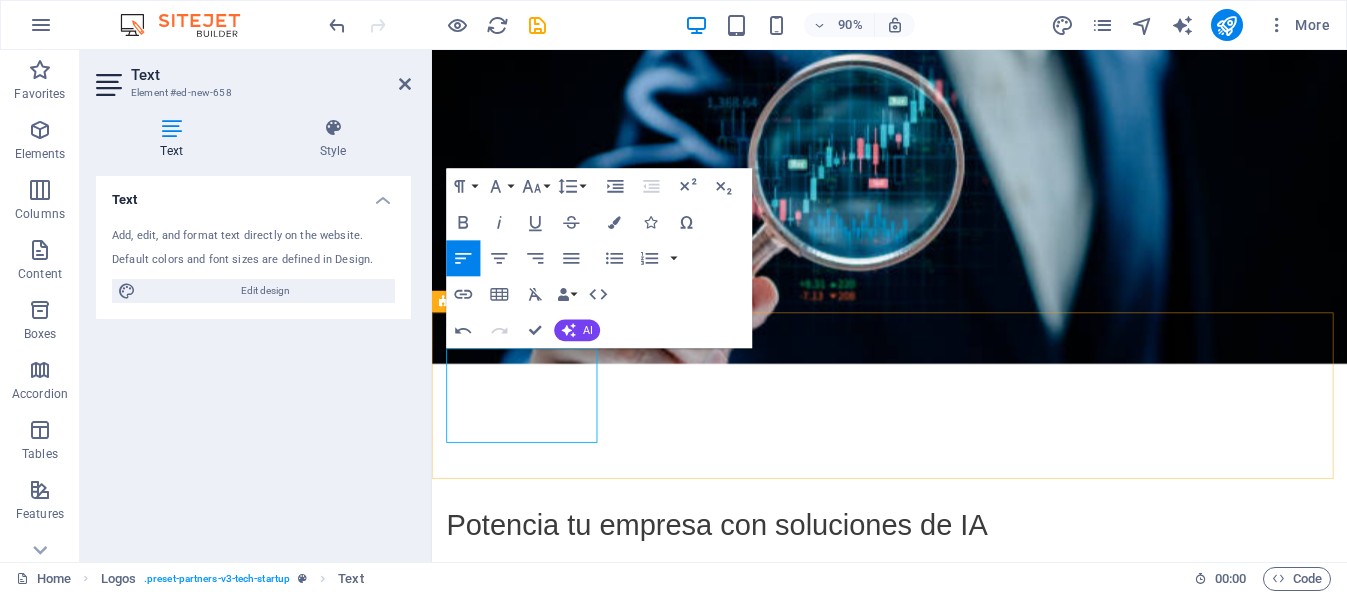 drag, startPoint x: 560, startPoint y: 442, endPoint x: 474, endPoint y: 434, distance: 86.37129 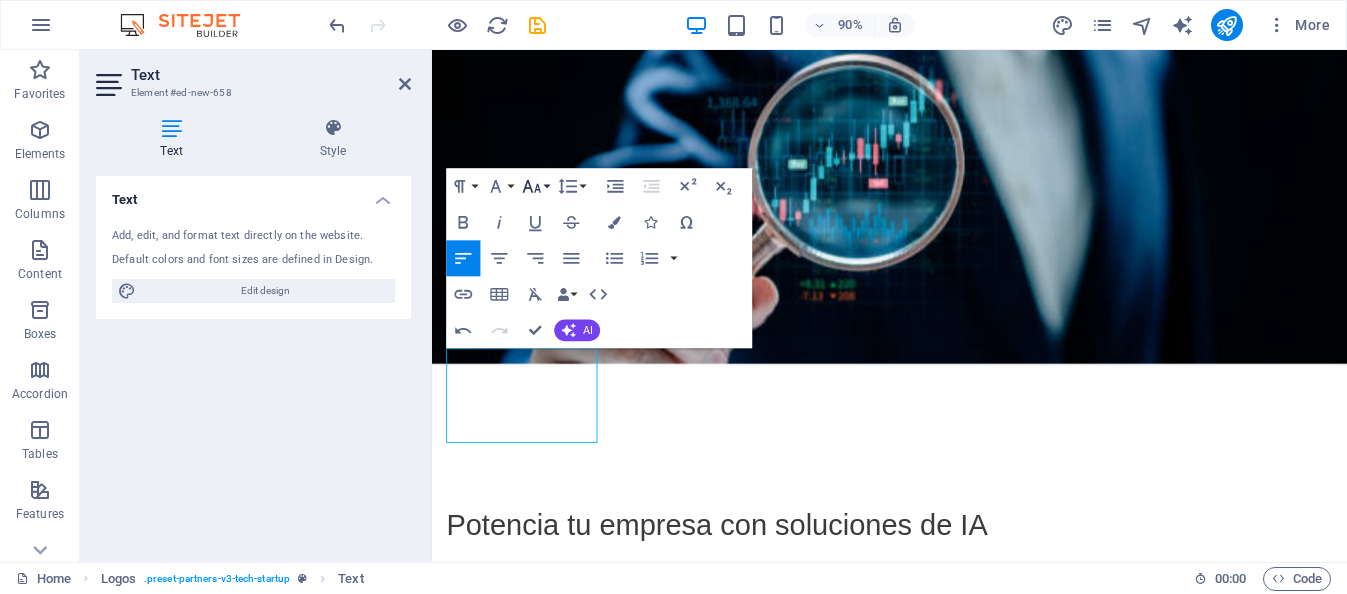 click on "Font Size" at bounding box center [535, 186] 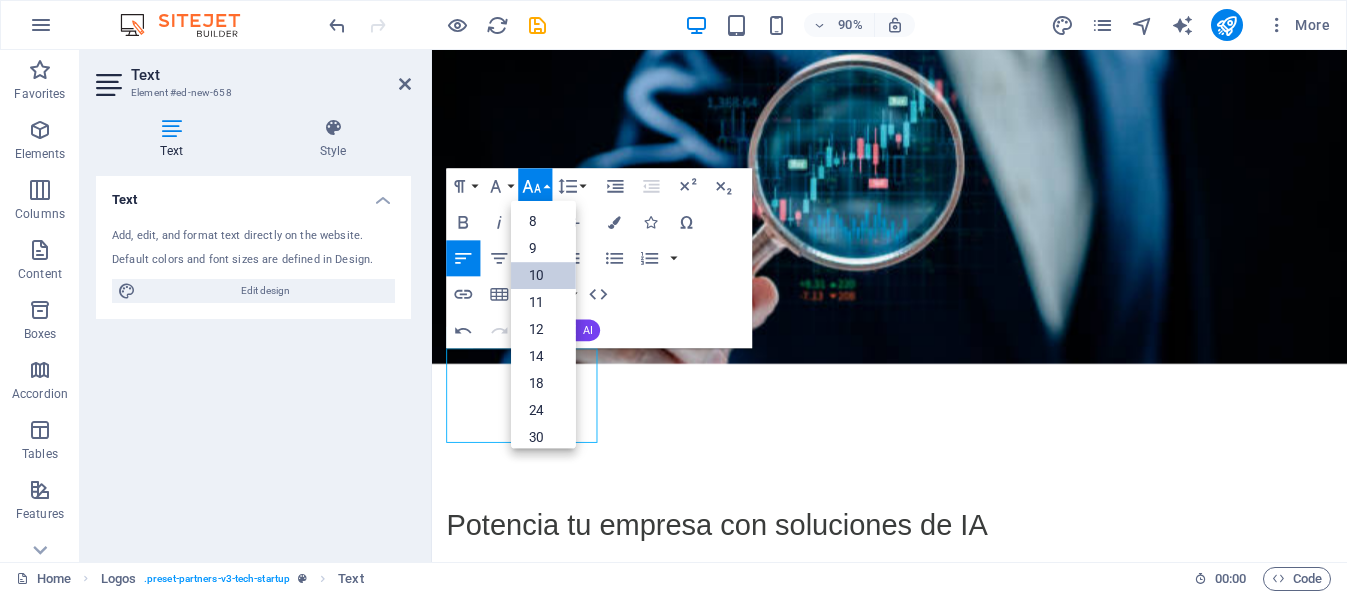 click on "10" at bounding box center (543, 274) 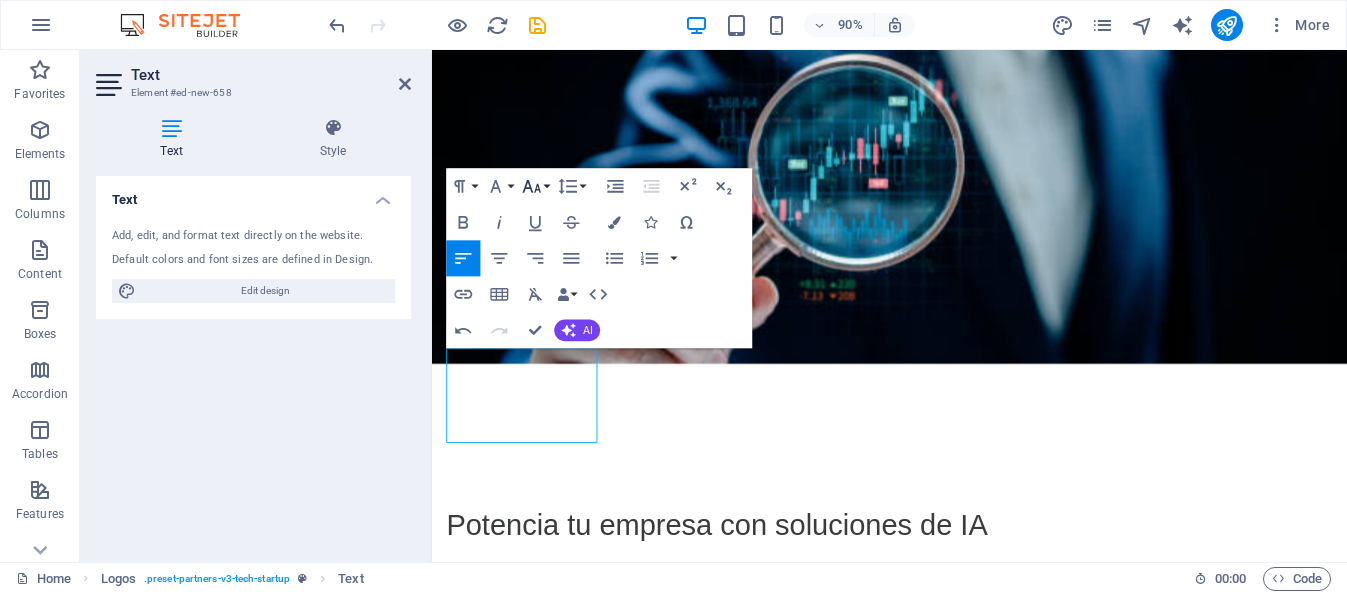 click 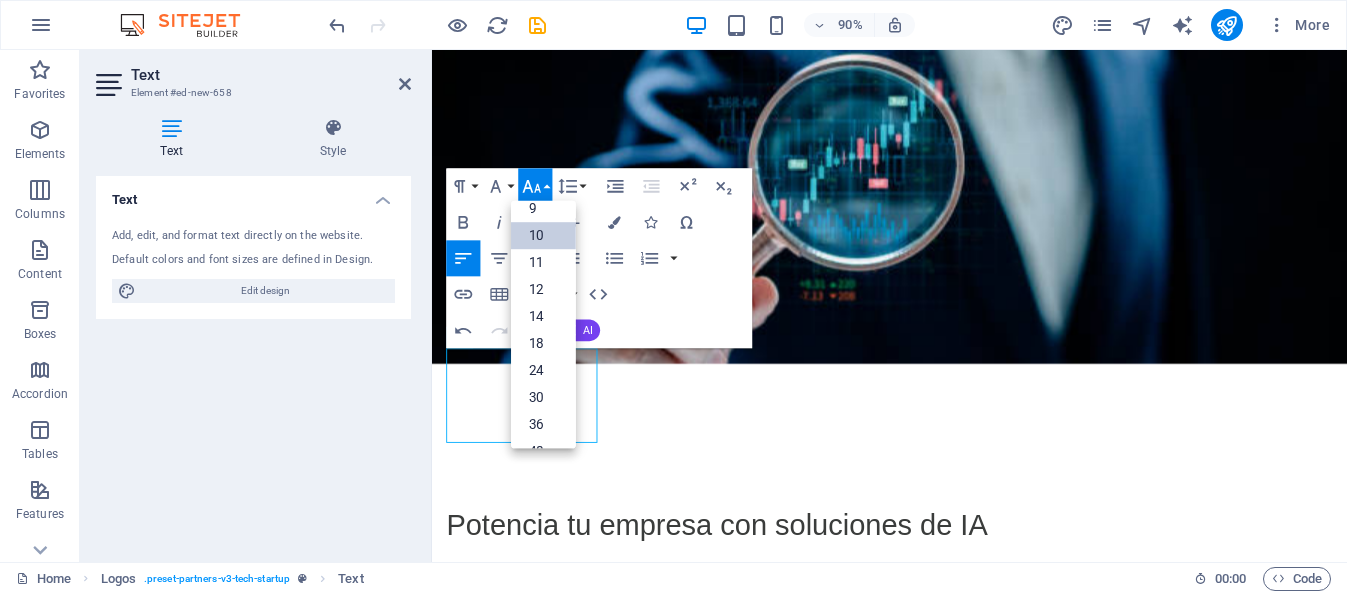 scroll, scrollTop: 0, scrollLeft: 0, axis: both 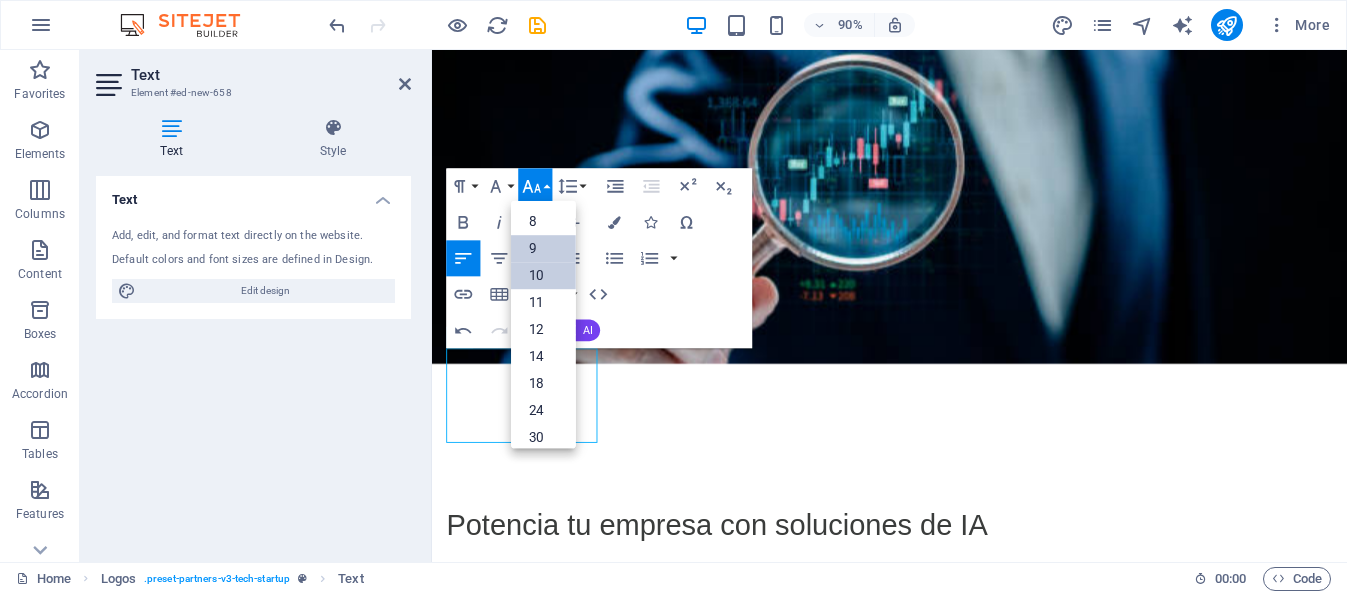 click on "9" at bounding box center (543, 247) 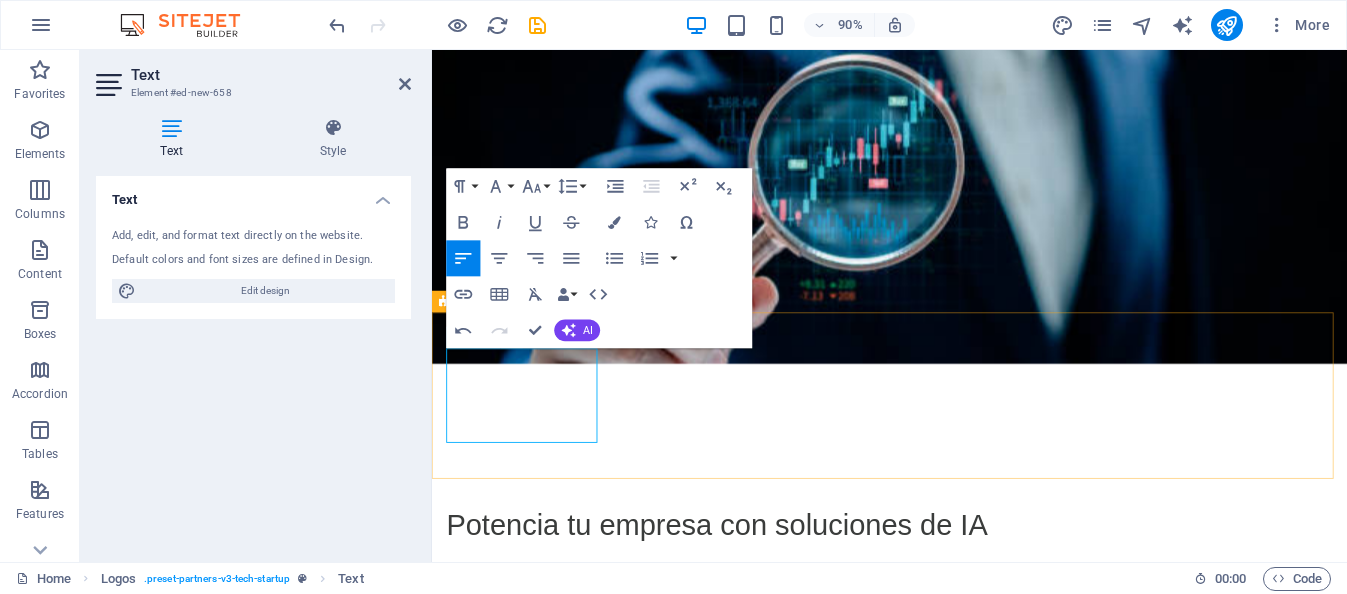 click on "Nos especializamos en crear soluciones avanzadas de inteligencia artificial para empresas, desarrollando agentes diseñados para abordar funciones específicas en cada área de negocio." at bounding box center (537, 1160) 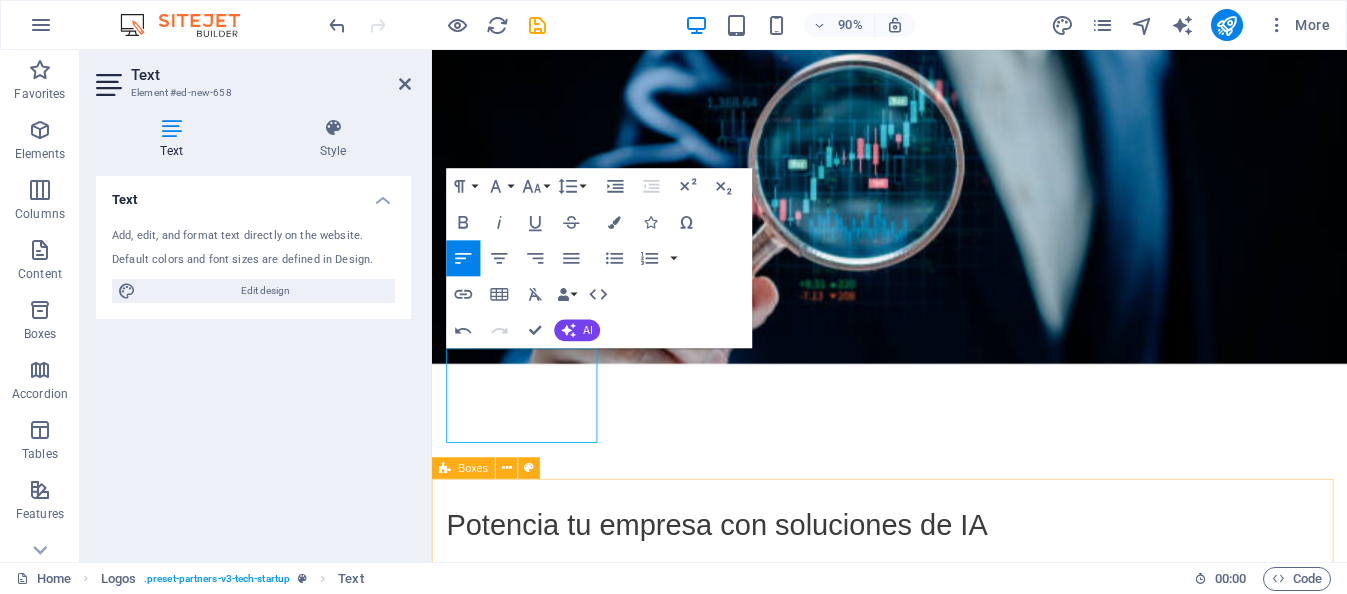drag, startPoint x: 476, startPoint y: 405, endPoint x: 615, endPoint y: 557, distance: 205.9733 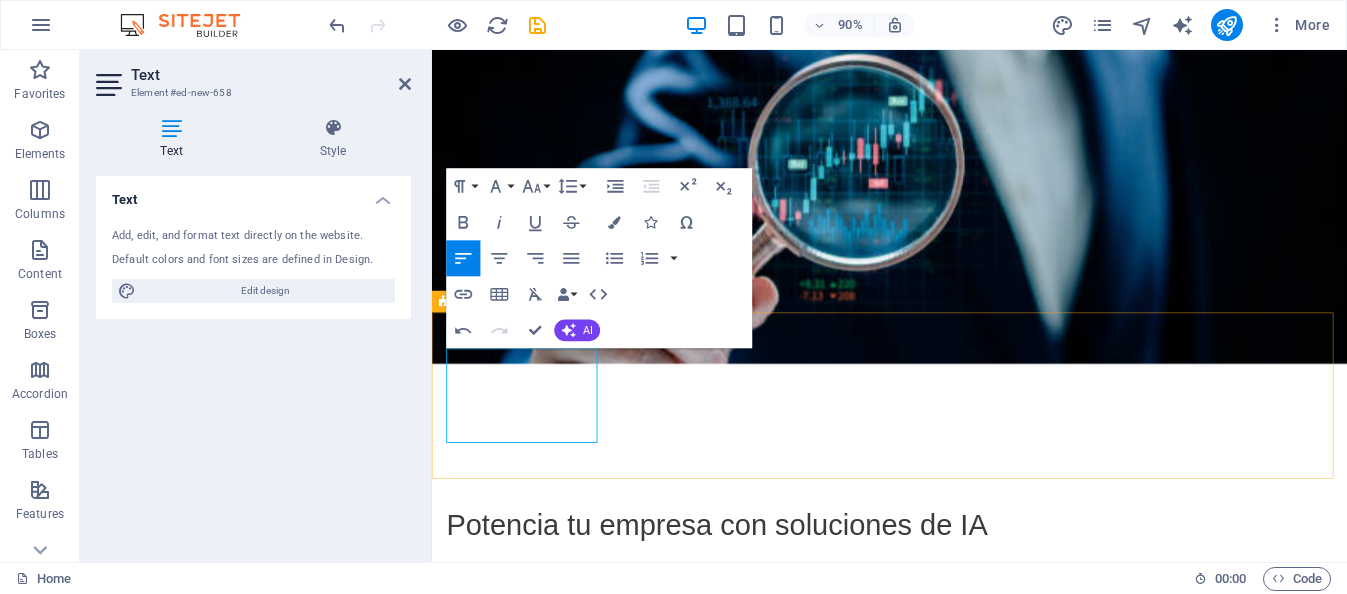 click on "Nos especializamos en crear soluciones avanzadas de inteligencia artificial para empresas, desarrollando agentes diseñados para abordar funciones específicas en cada área de negocio." at bounding box center (537, 1160) 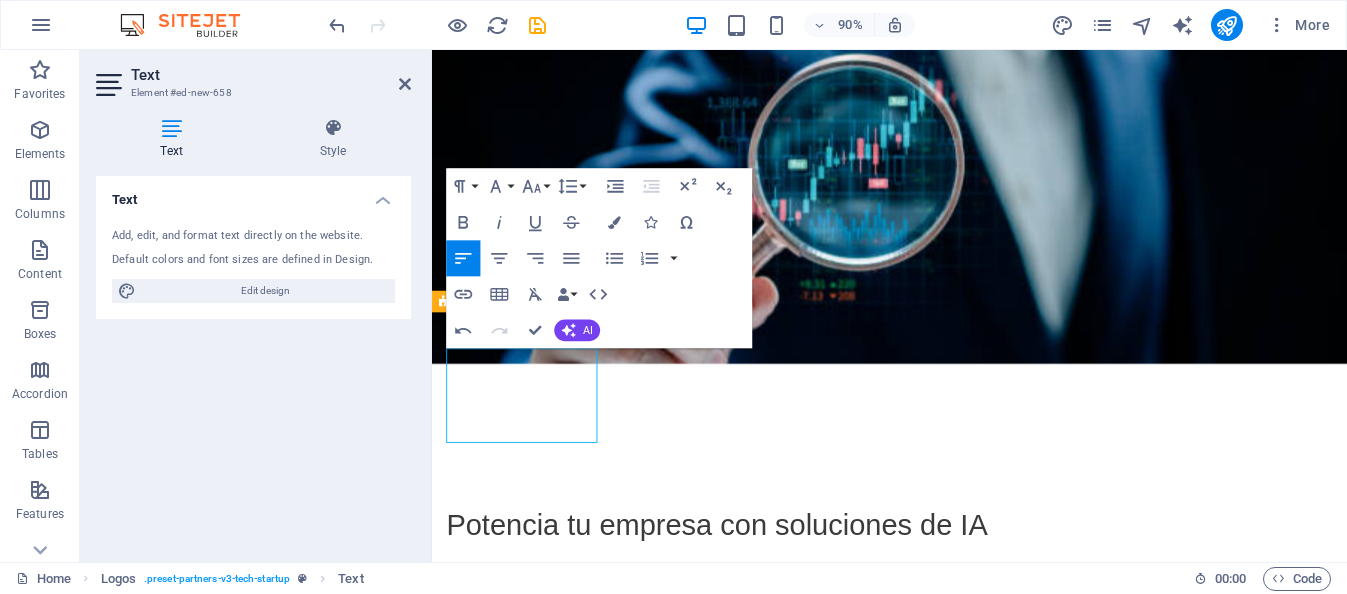 click on "Nos especializamos en crear soluciones avanzadas de inteligencia artificial para empresas, desarrollando agentes diseñados para abordar funciones específicas en cada área de negocio." at bounding box center (537, 1160) 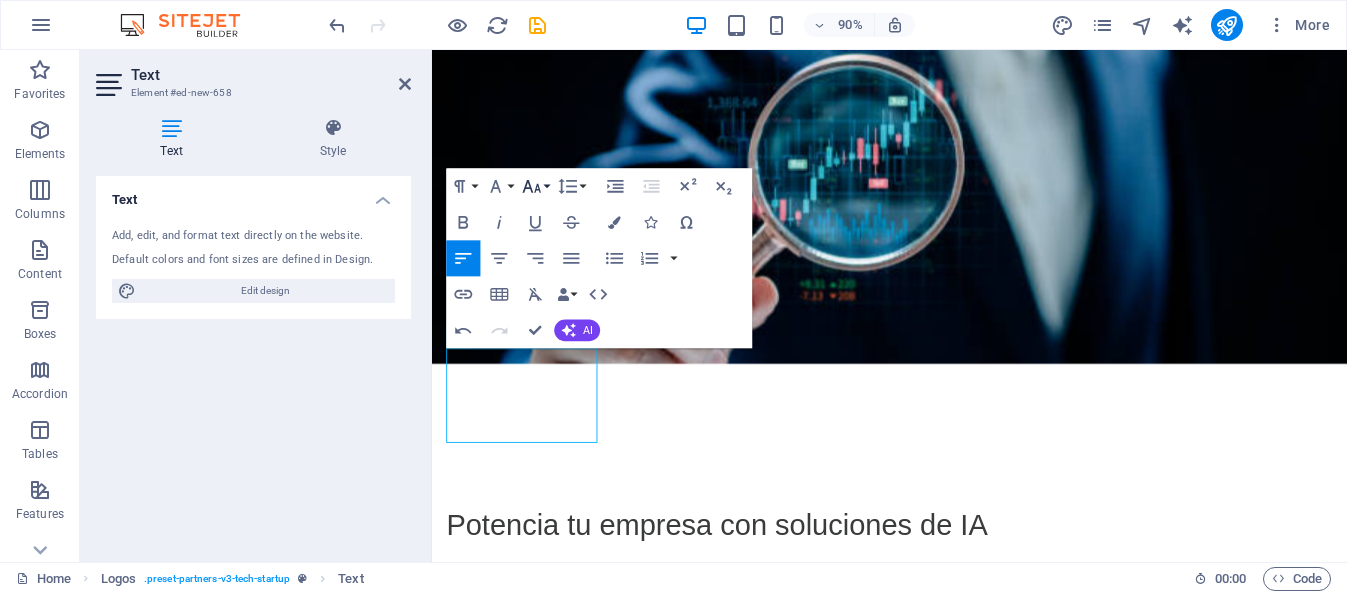 click on "Font Size" at bounding box center [535, 186] 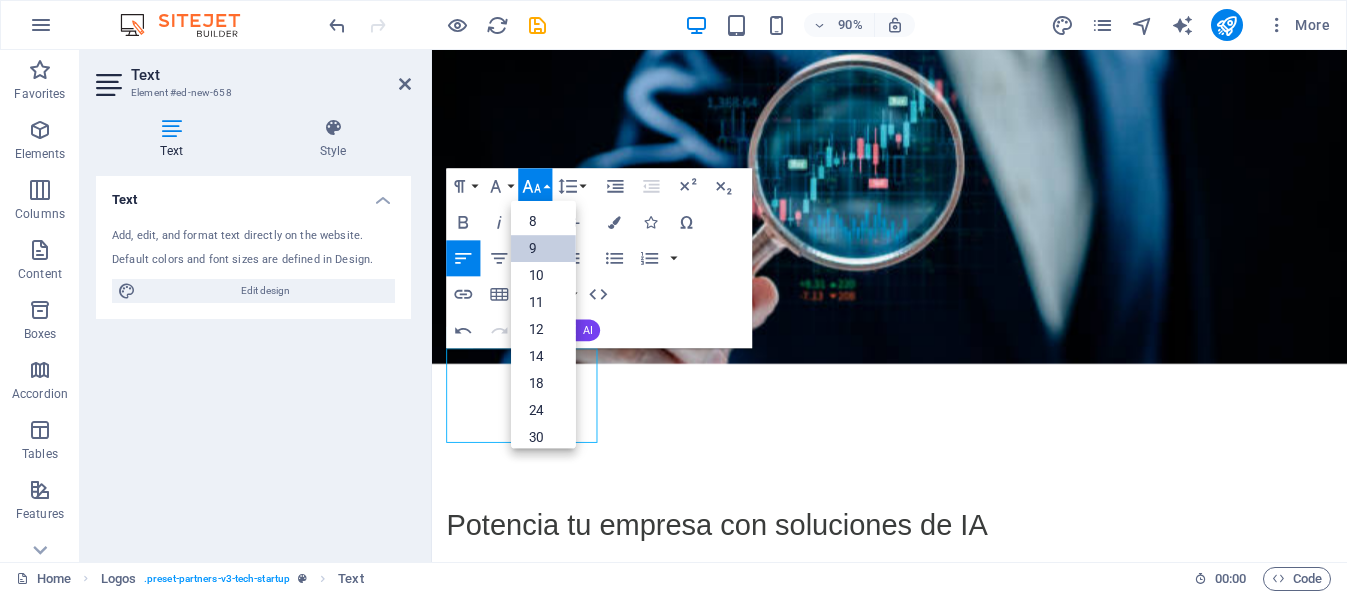click on "9" at bounding box center (543, 247) 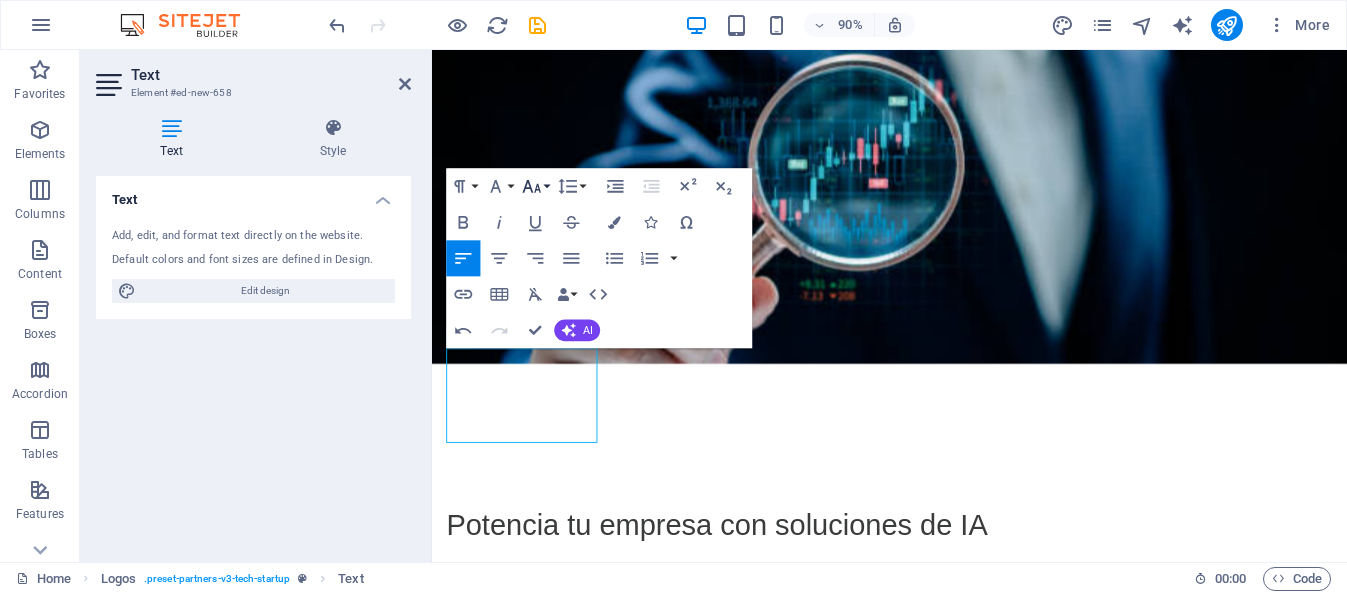 click 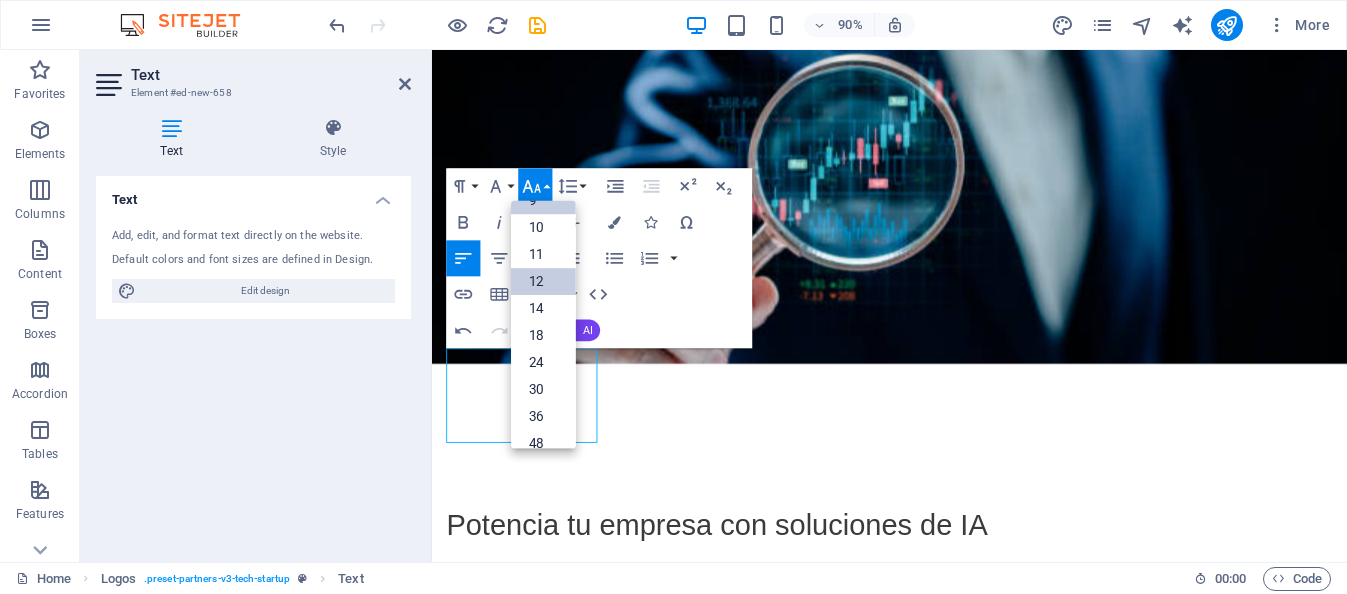 click on "12" at bounding box center [543, 281] 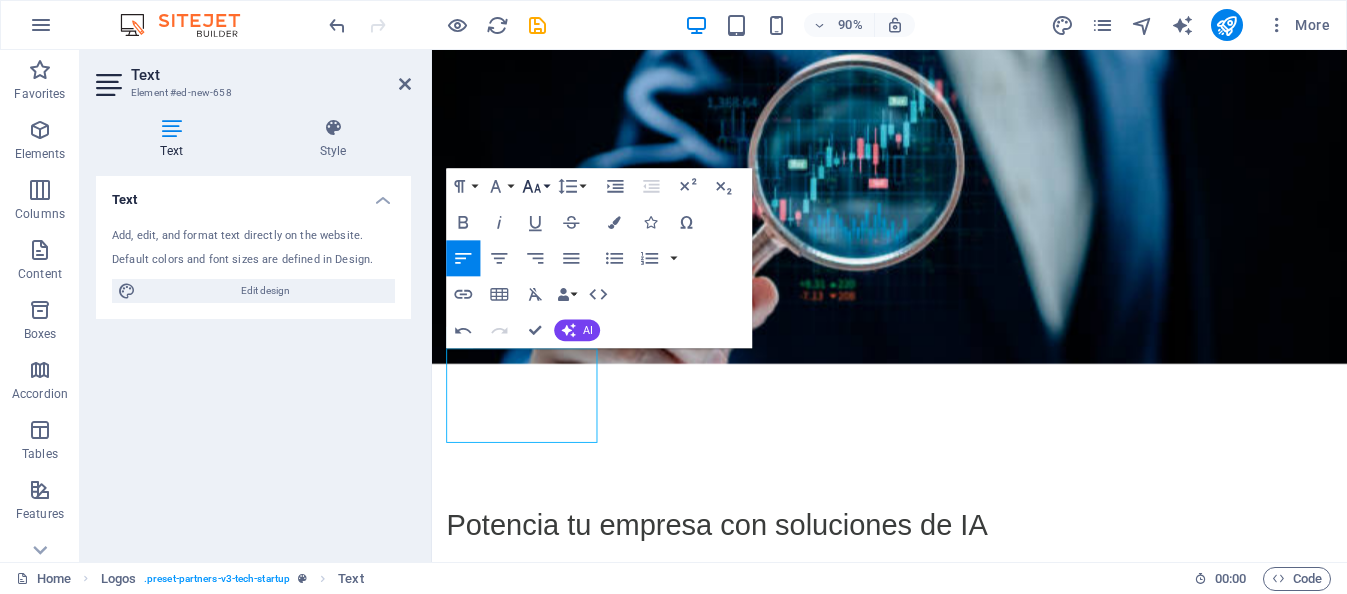 click on "Font Size" at bounding box center [535, 186] 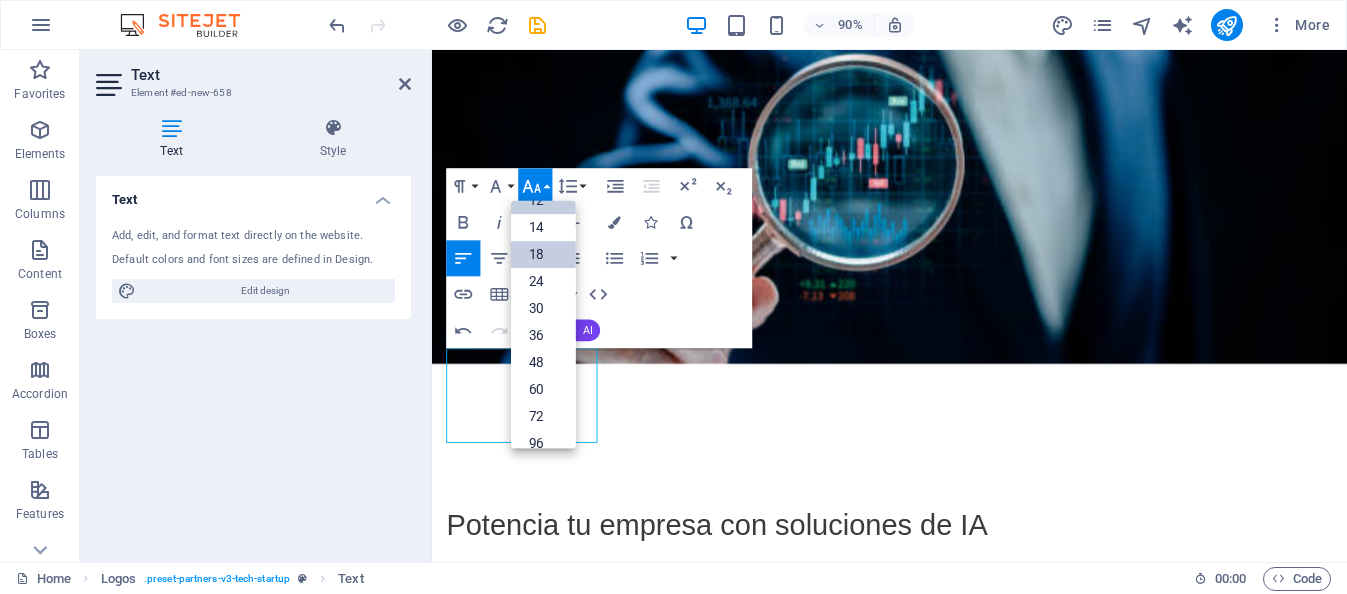 click on "18" at bounding box center (543, 254) 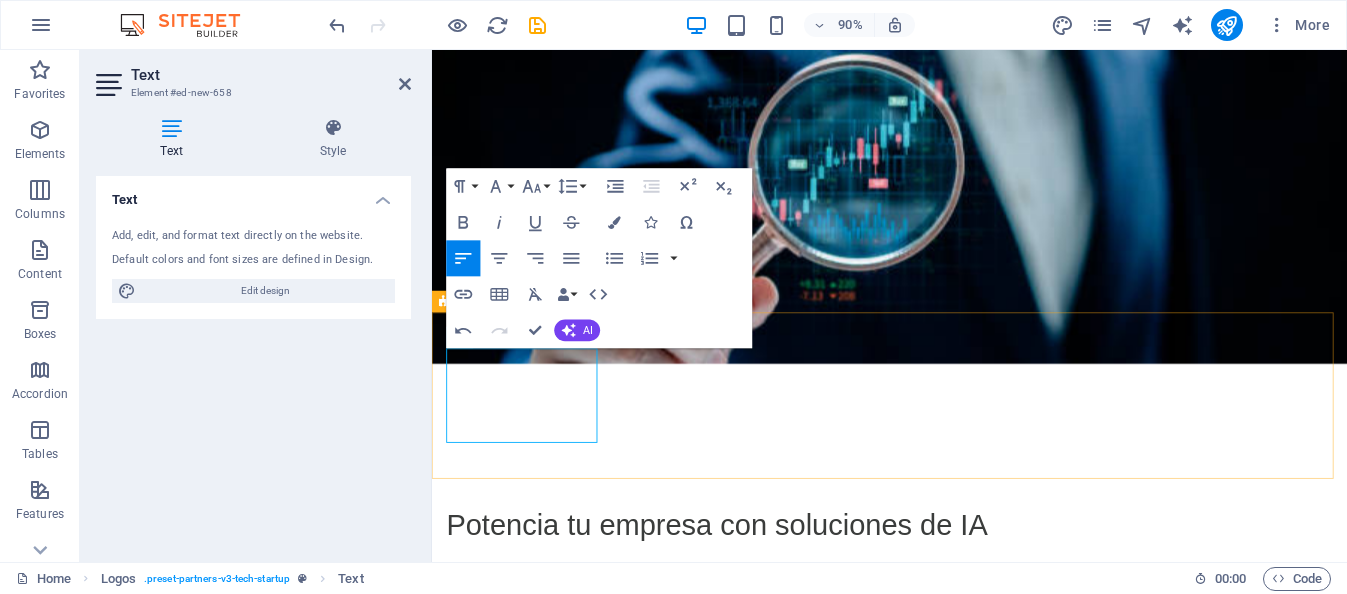 click on "Nos especializamos en crear soluciones avanzadas de inteligencia artificial para empresas, desarrollando agentes diseñados para abordar funciones específicas en cada área de negocio.  Nuestro objetivo es optimizar la gestión empresarial mediante la integración efectiva de agentes de IA que interactúan entre sí para reducir tiempos y costos de operación. ​" at bounding box center [940, 936] 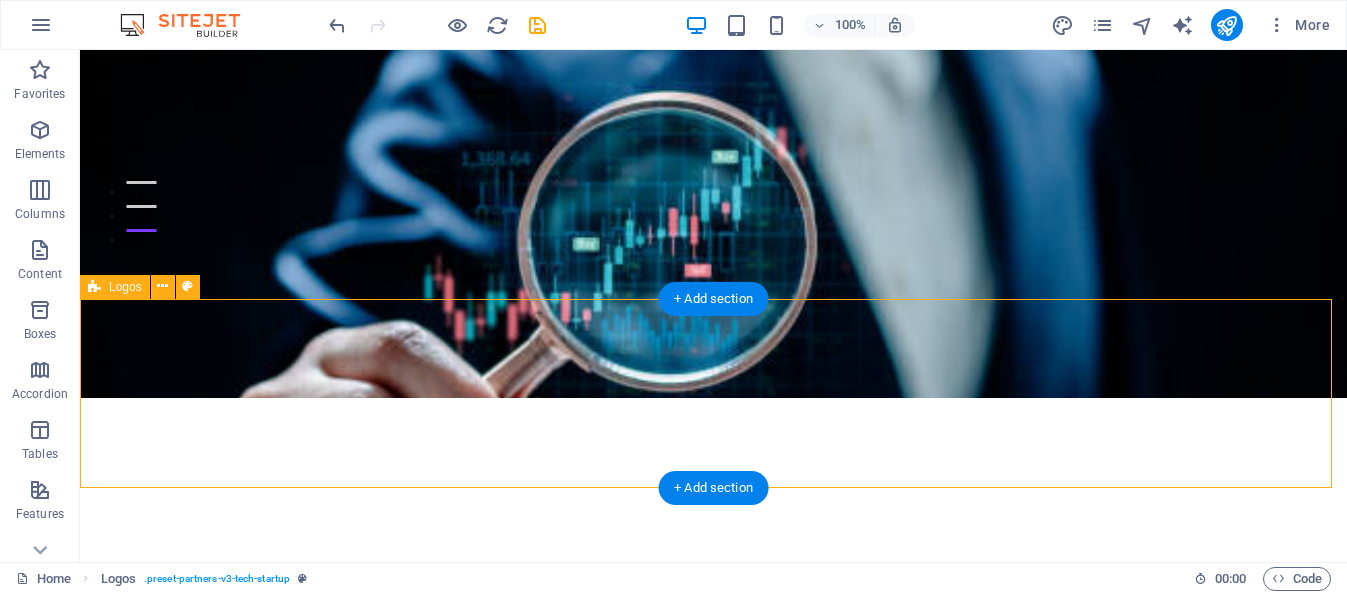 click on "Nos especializamos en crear soluciones avanzadas de inteligencia artificial para empresas, desarrollando agentes diseñados para abordar funciones específicas en cada área de negocio.  Nuestro objetivo es optimizar la gestión empresarial mediante la integración efectiva de agentes de IA que interactúan entre sí para reducir tiempos y costos de operación." at bounding box center [713, 944] 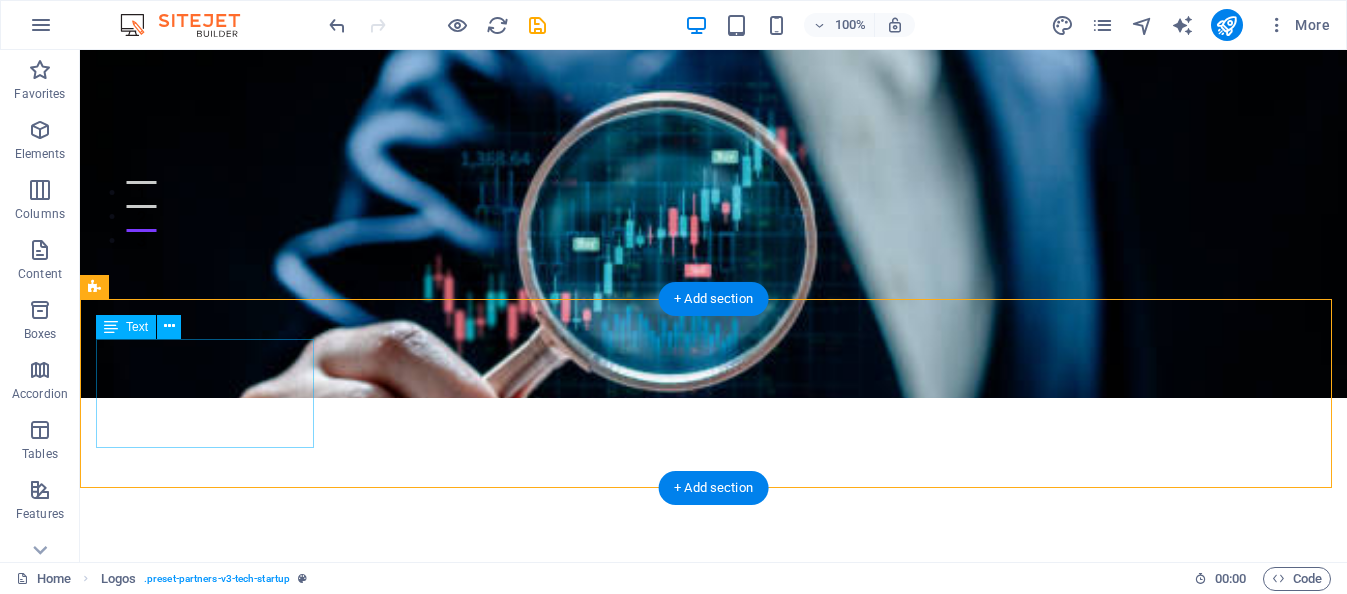 click on "Nos especializamos en crear soluciones avanzadas de inteligencia artificial para empresas, desarrollando agentes diseñados para abordar funciones específicas en cada área de negocio.  Nuestro objetivo es optimizar la gestión empresarial mediante la integración efectiva de agentes de IA que interactúan entre sí para reducir tiempos y costos de operación." at bounding box center [206, 881] 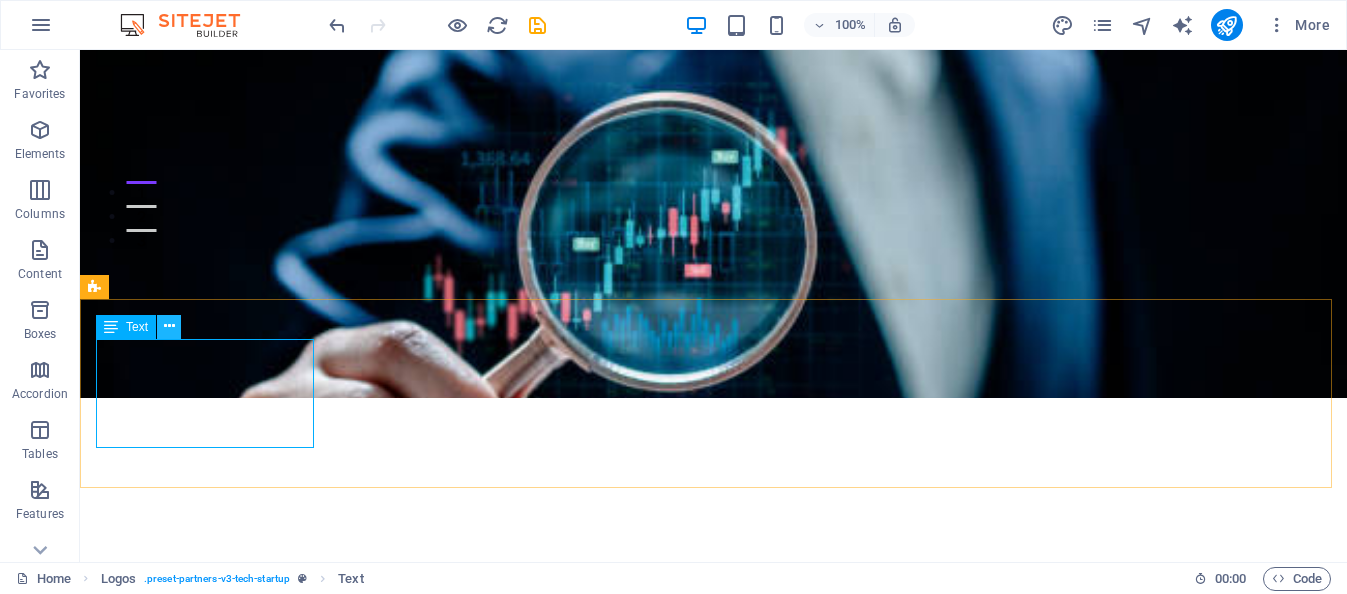 click at bounding box center [169, 326] 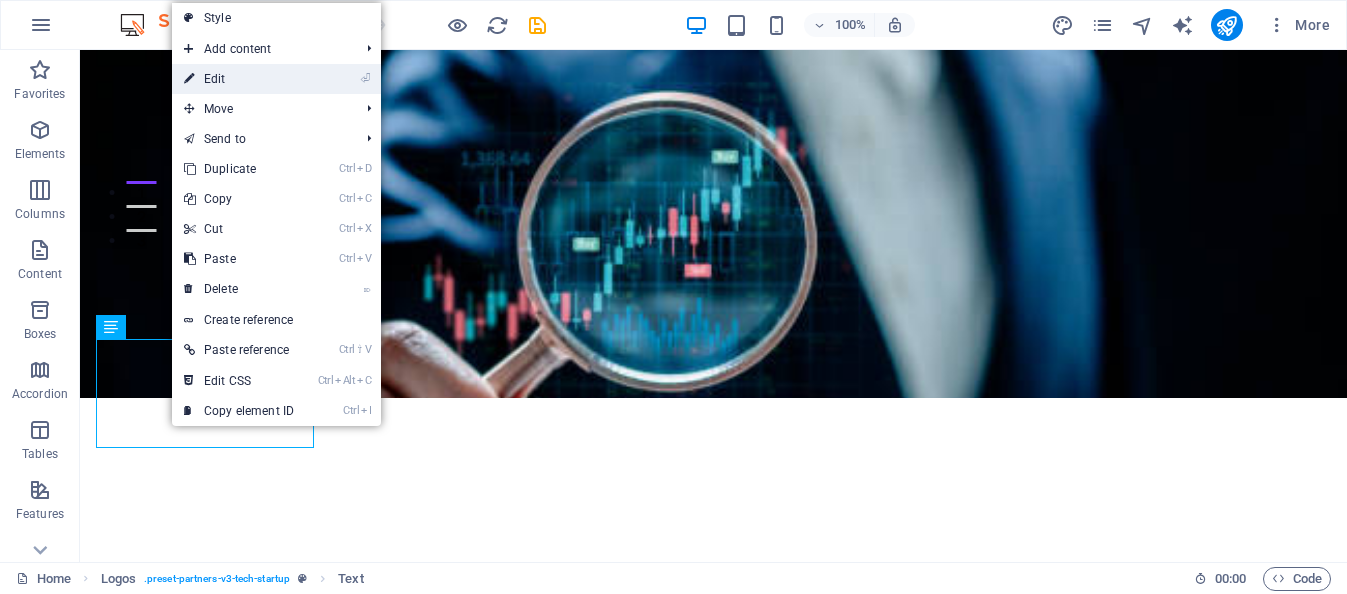 click on "⏎  Edit" at bounding box center (239, 79) 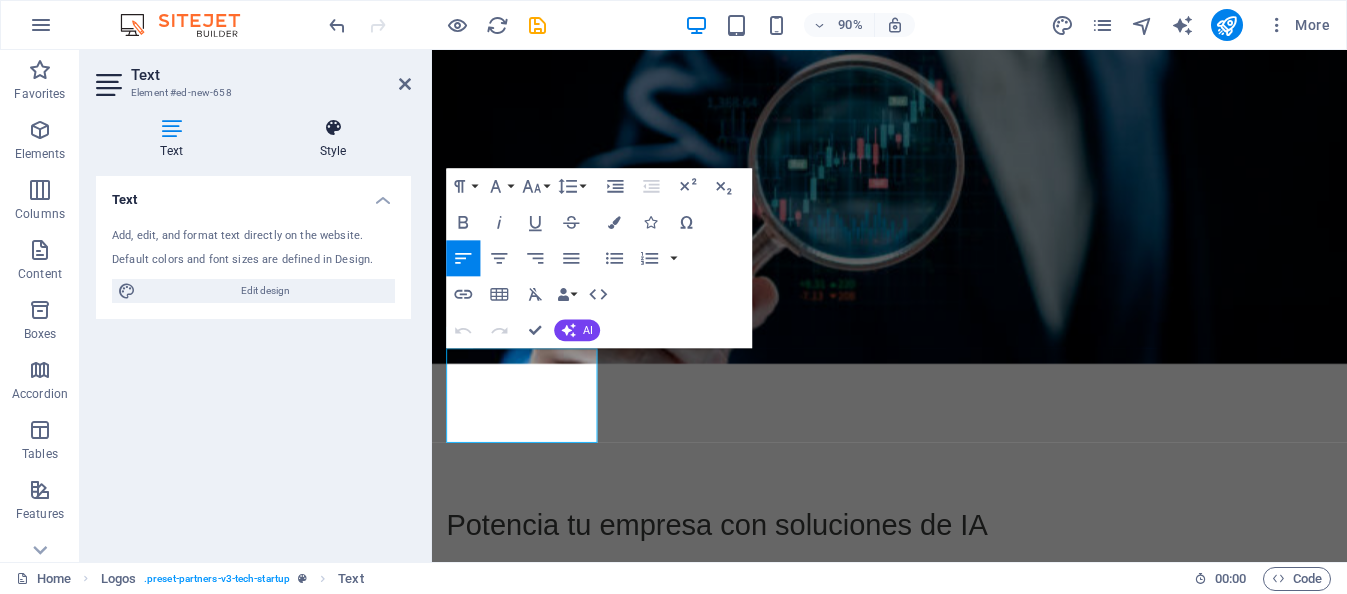 click at bounding box center [333, 128] 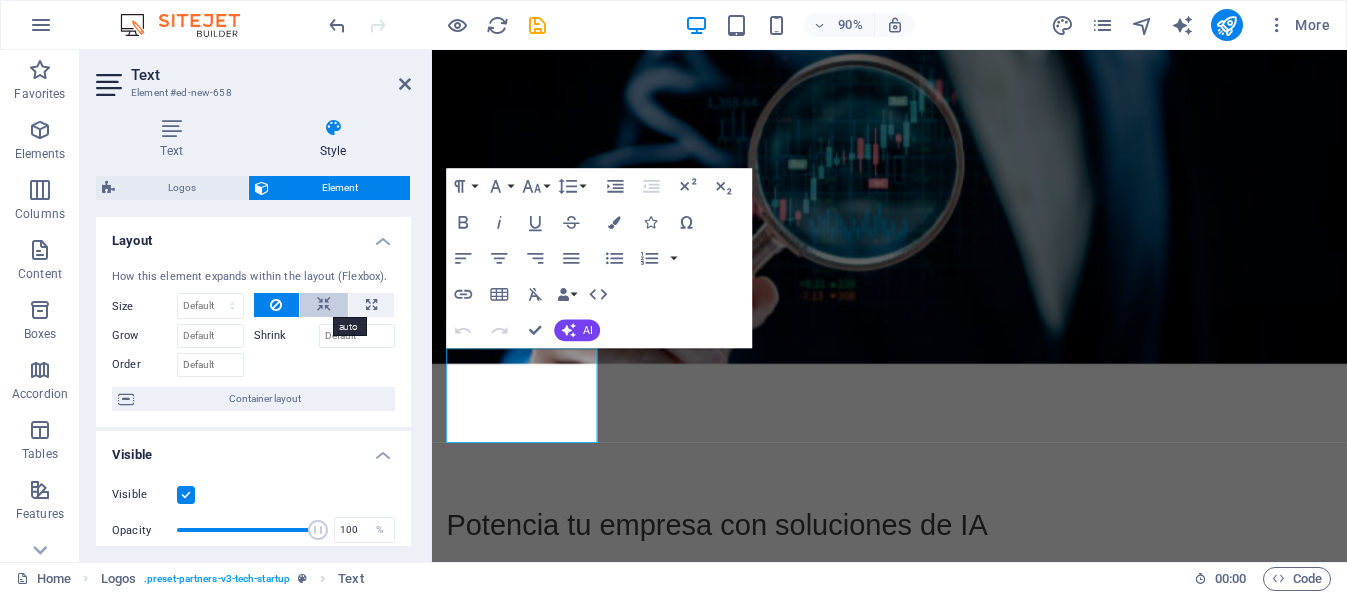 click at bounding box center [324, 305] 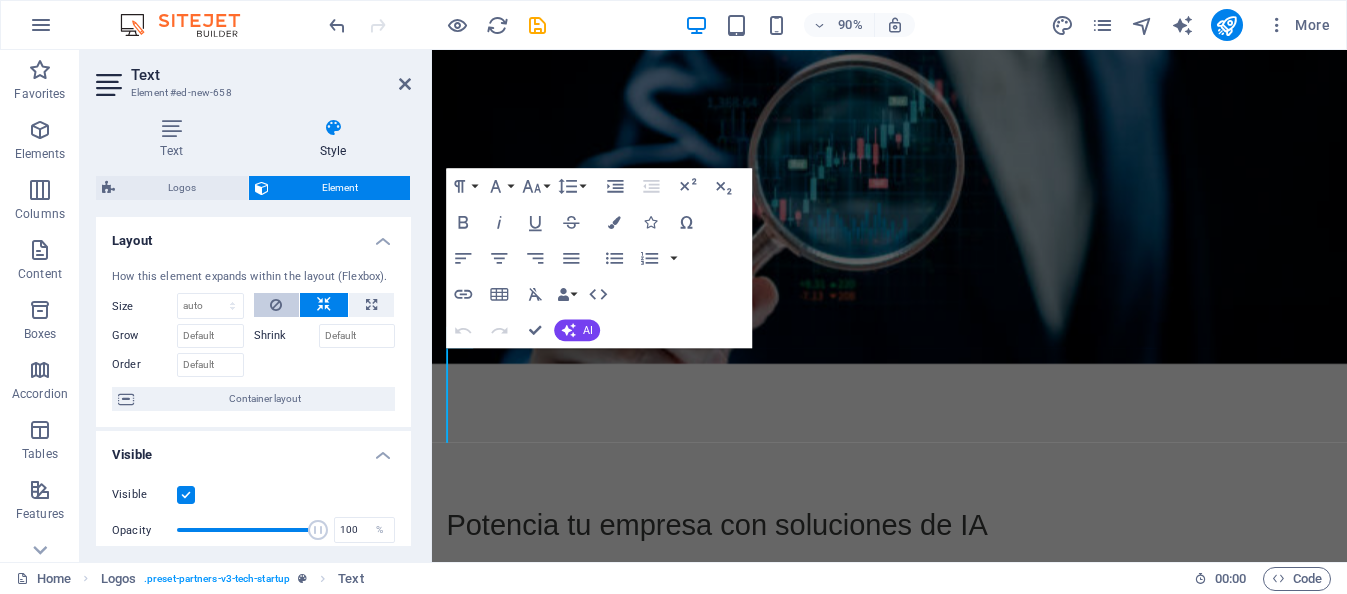 click at bounding box center (276, 305) 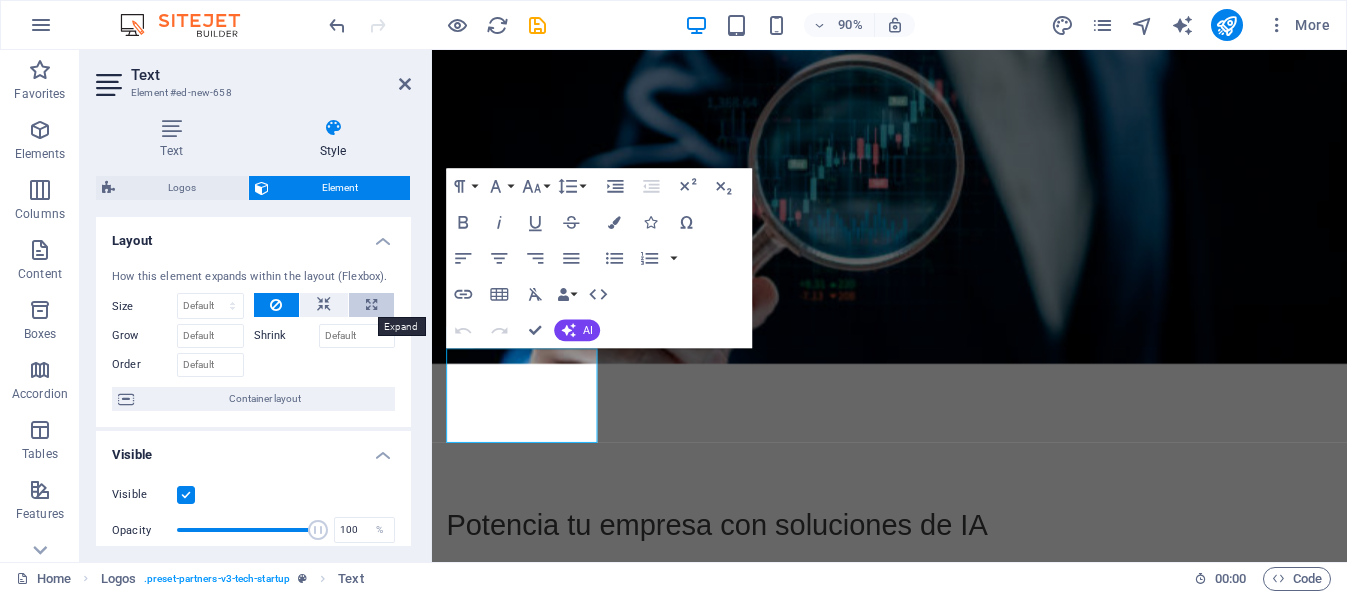 click at bounding box center [371, 305] 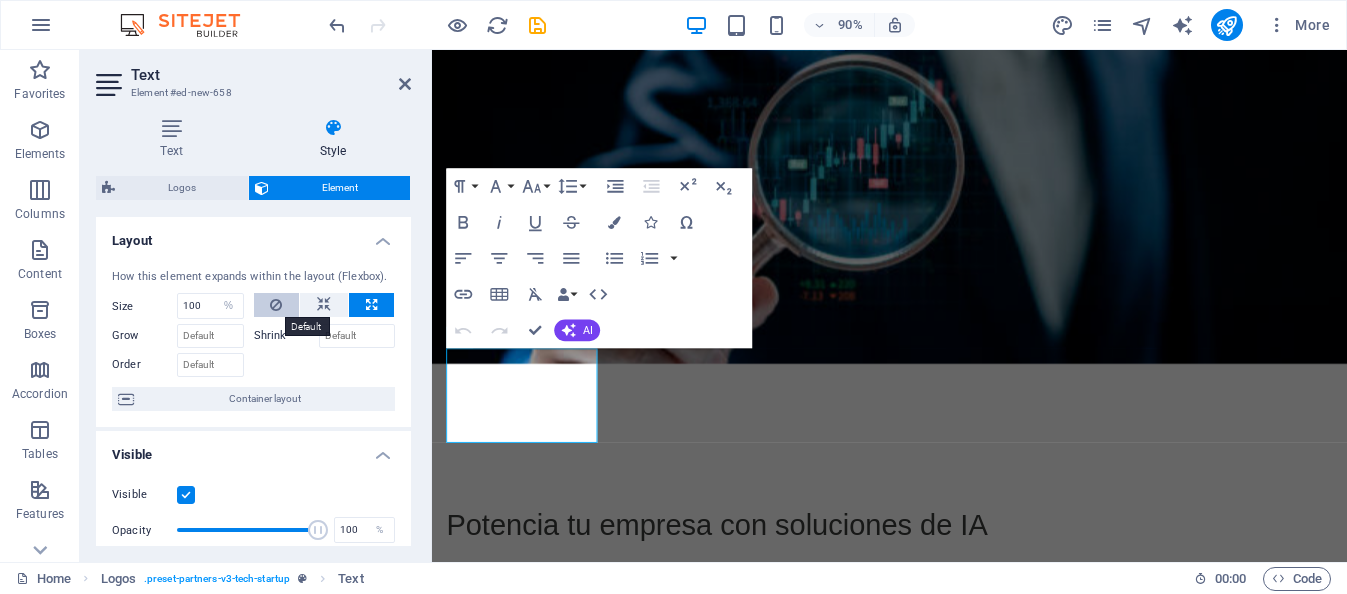 click at bounding box center (276, 305) 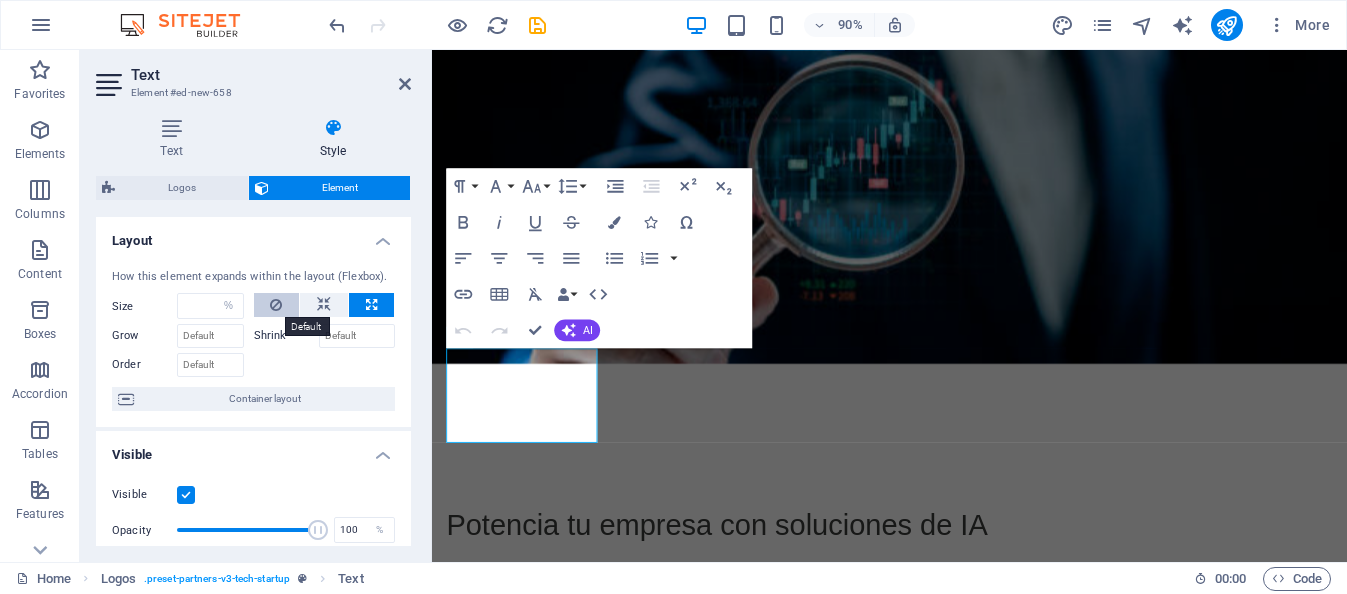 select on "DISABLED_OPTION_VALUE" 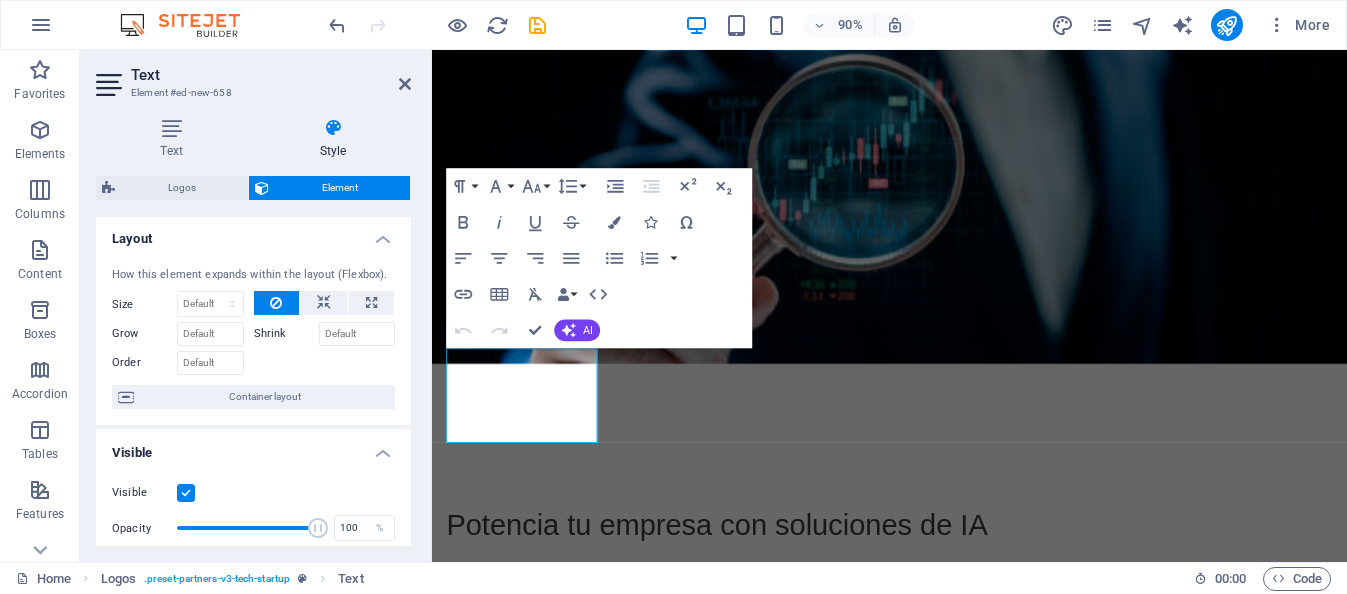 scroll, scrollTop: 0, scrollLeft: 0, axis: both 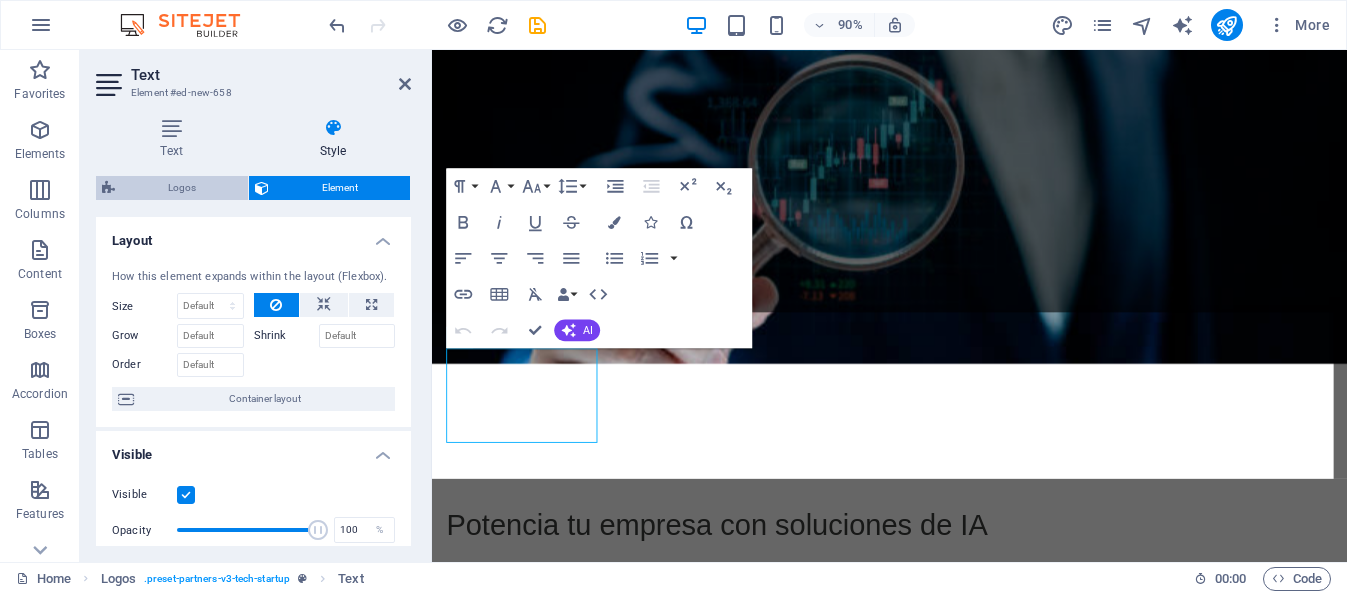 click on "Logos" at bounding box center [181, 188] 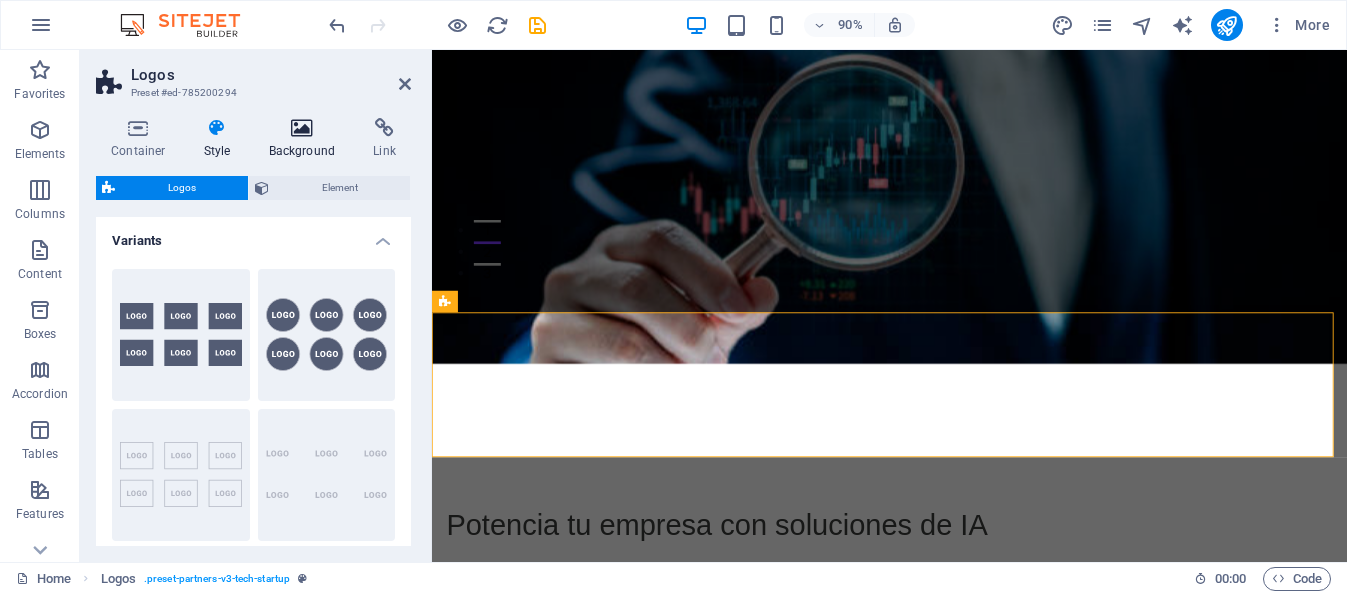 click at bounding box center (302, 128) 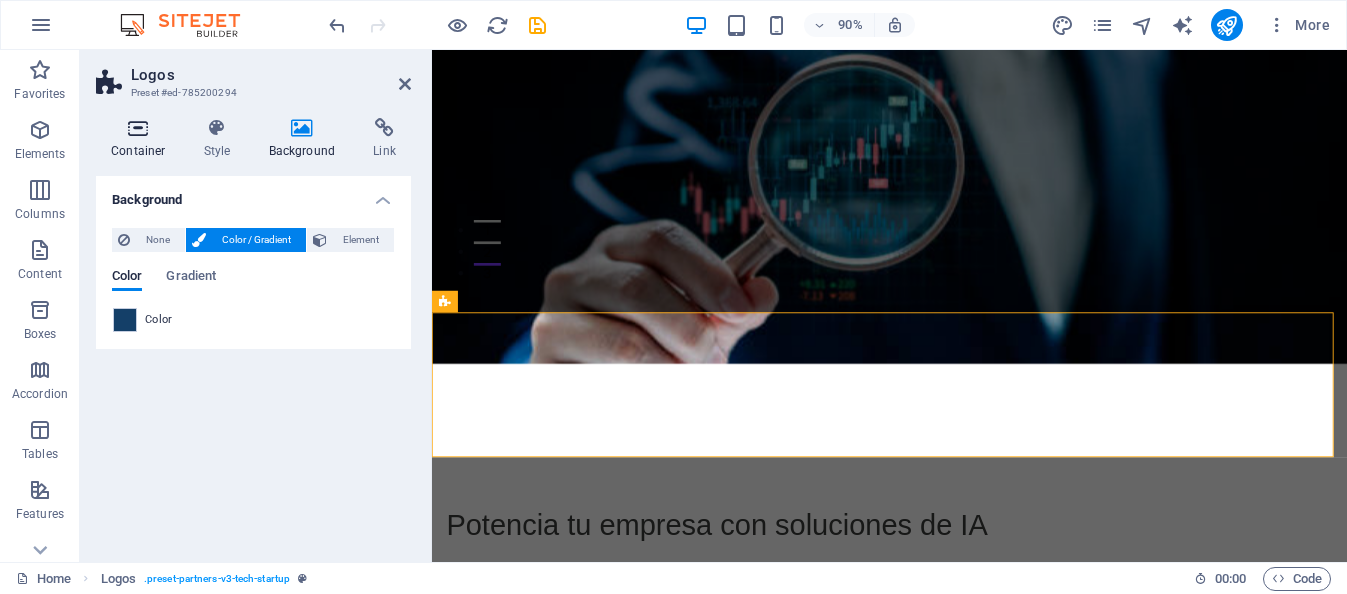 click on "Container" at bounding box center (142, 139) 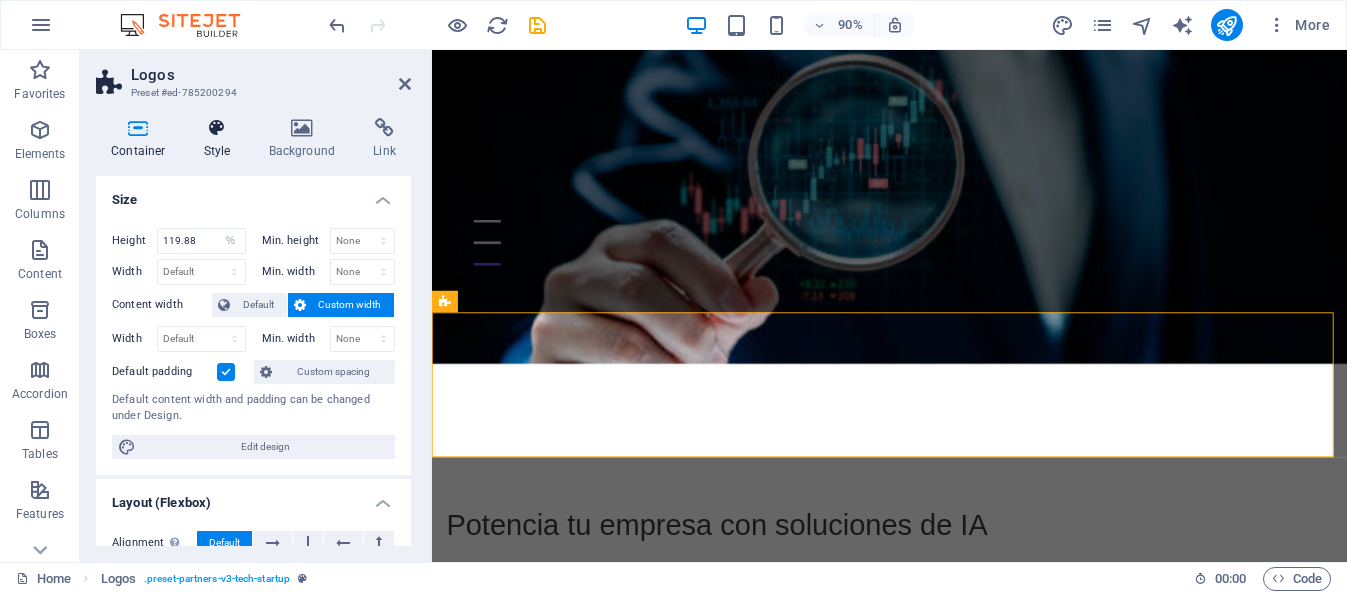 click at bounding box center (217, 128) 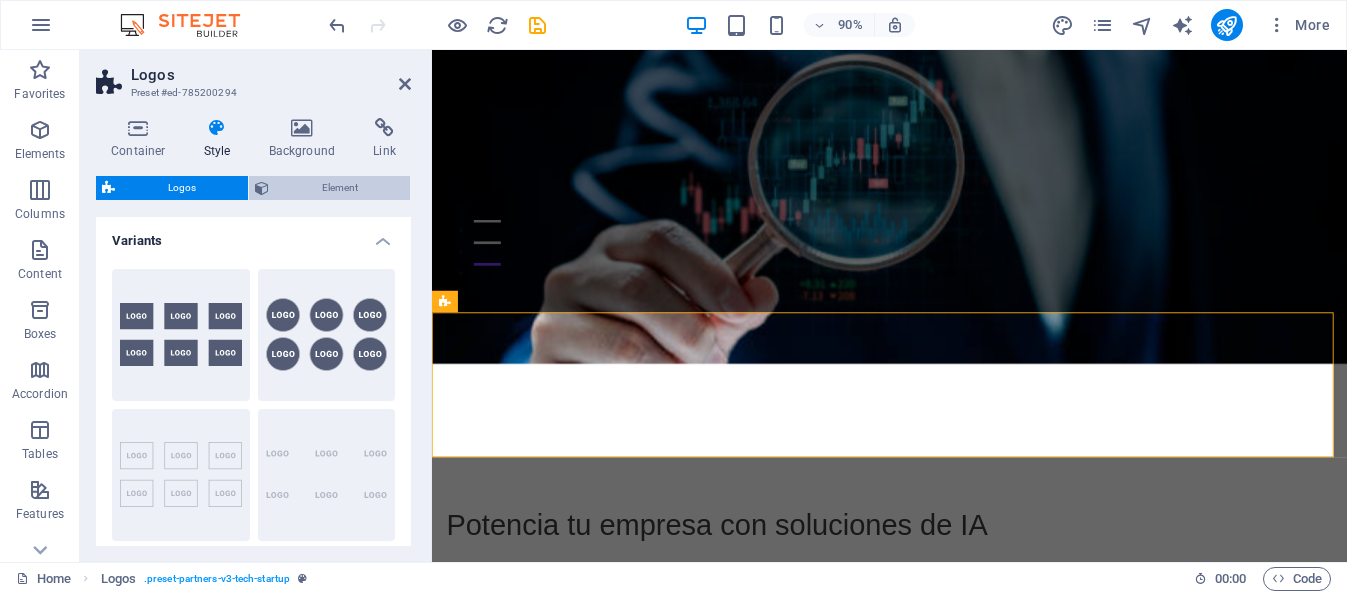 click on "Element" at bounding box center [339, 188] 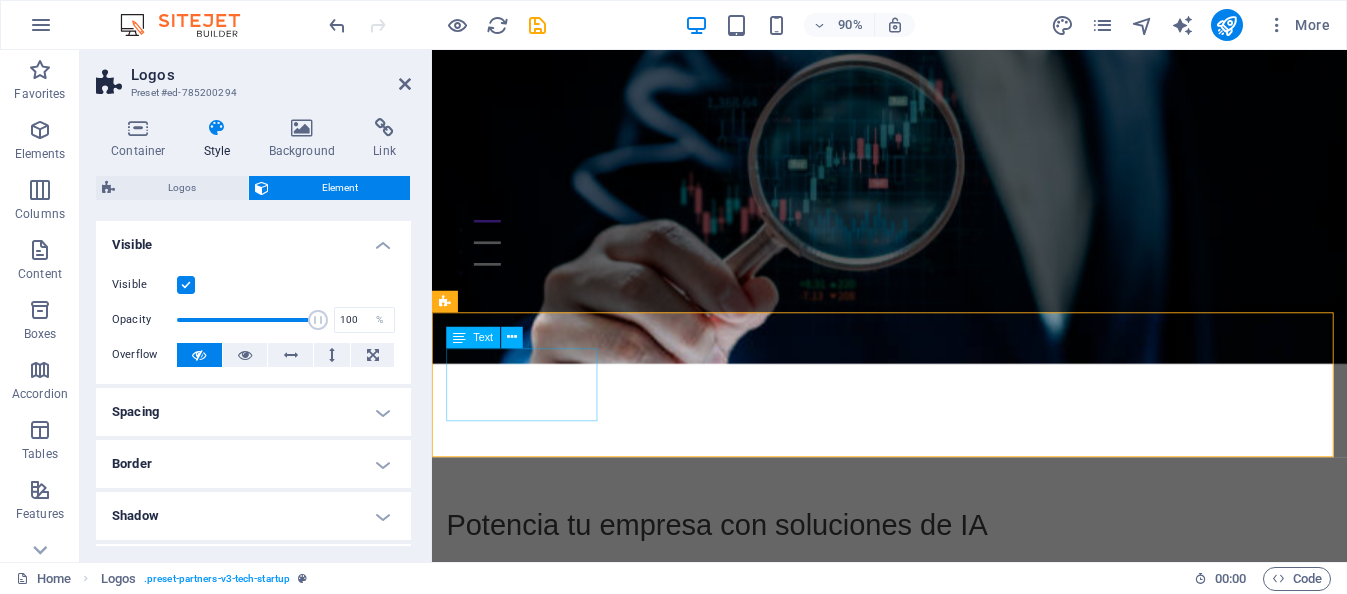 click on "Text" at bounding box center (483, 337) 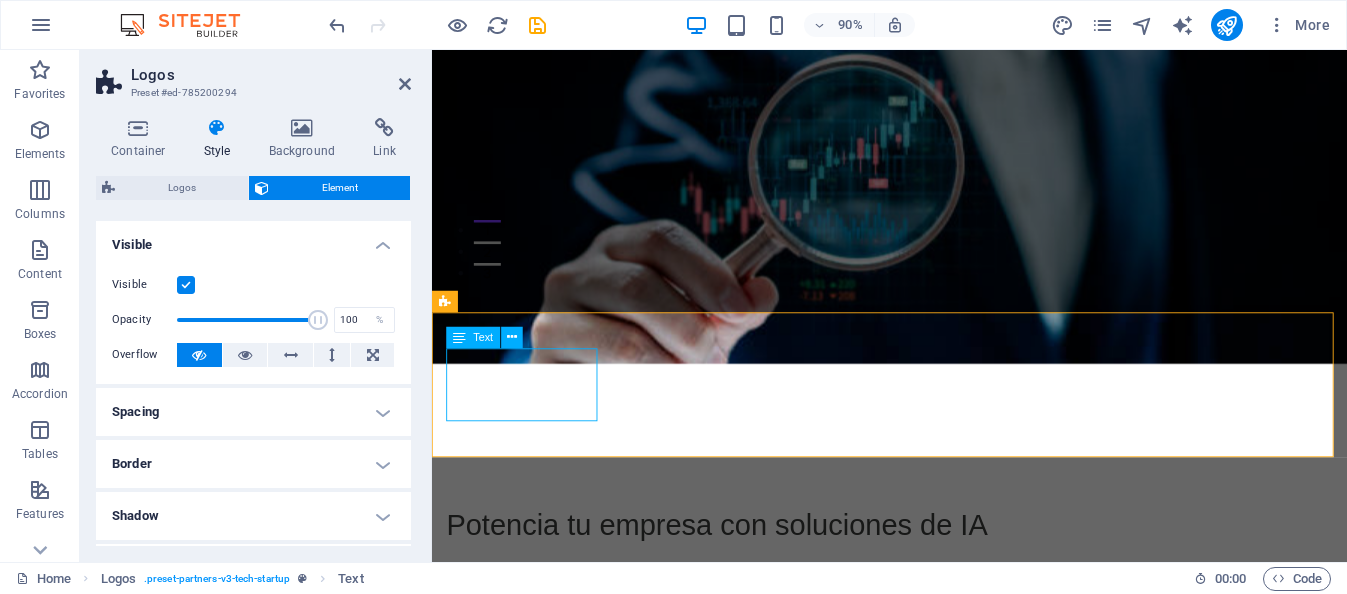 click on "Nos especializamos en crear soluciones avanzadas de inteligencia artificial para empresas, desarrollando agentes diseñados para abordar funciones específicas en cada área de negocio.  Nuestro objetivo es optimizar la gestión empresarial mediante la integración efectiva de agentes de IA que interactúan entre sí para reducir tiempos y costos de operación." at bounding box center (533, 867) 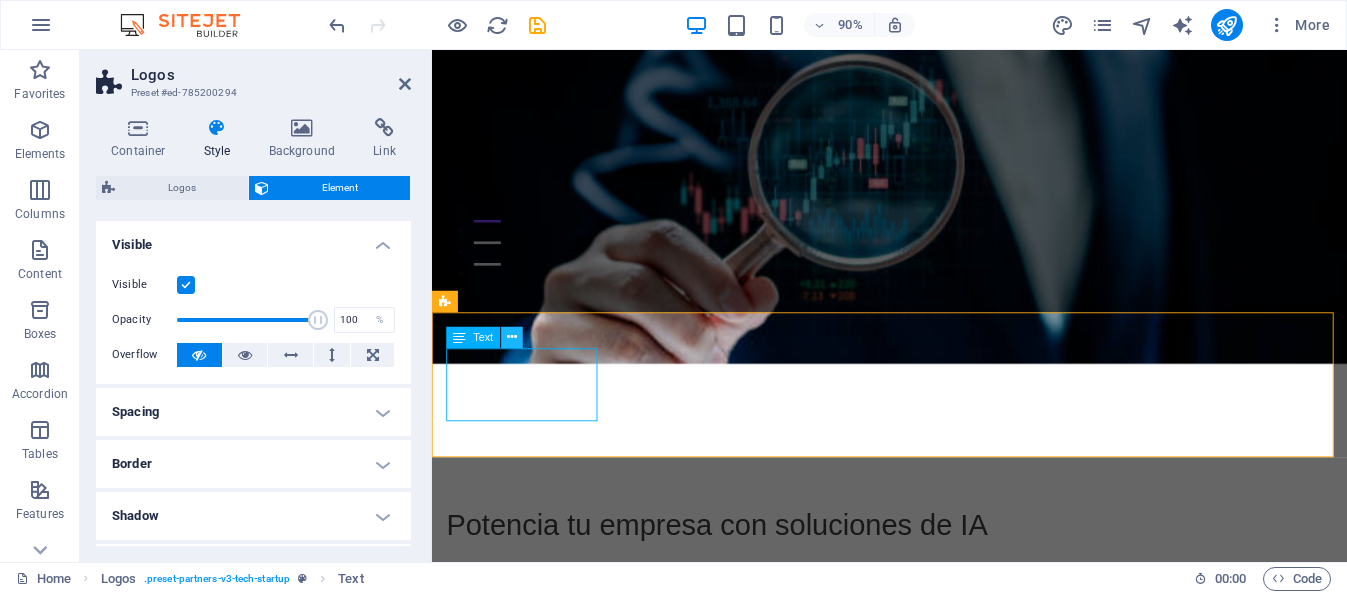 click at bounding box center (512, 336) 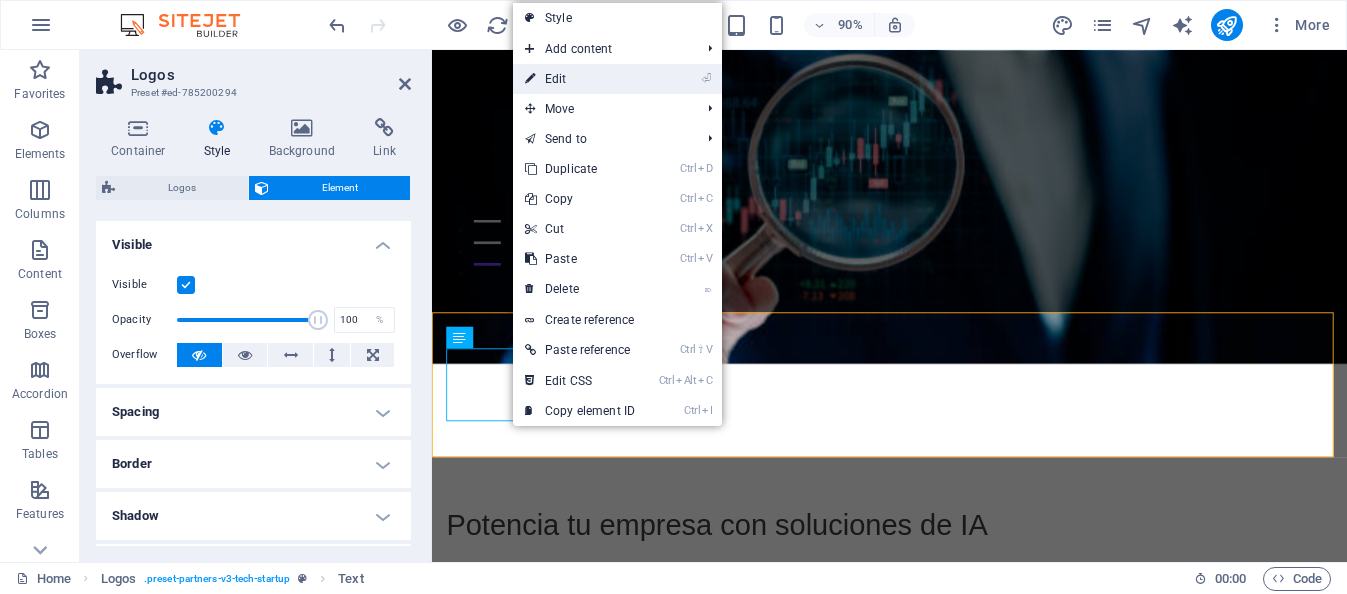 click on "⏎  Edit" at bounding box center [580, 79] 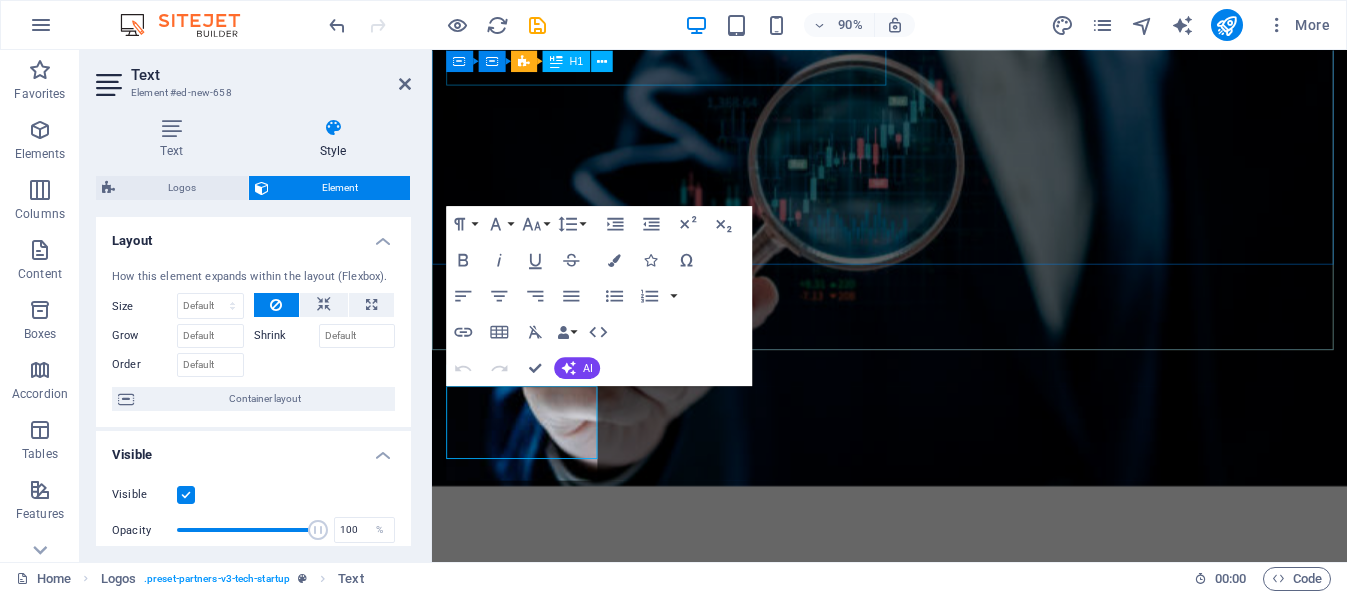 scroll, scrollTop: 302, scrollLeft: 0, axis: vertical 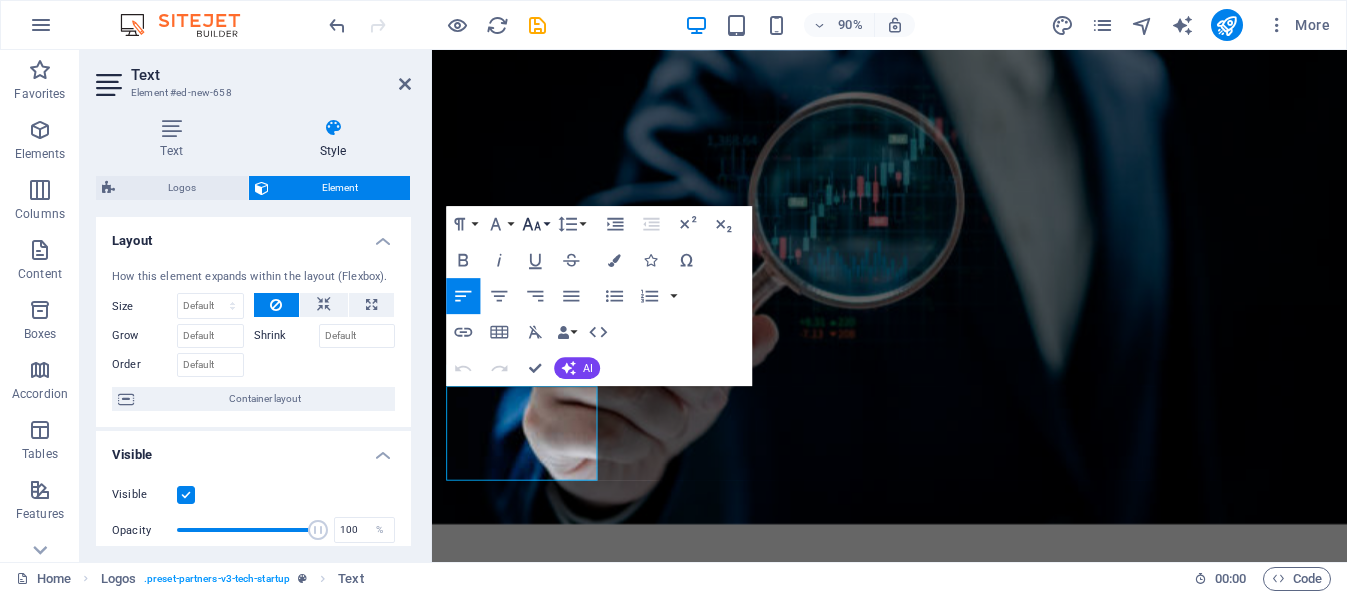 click 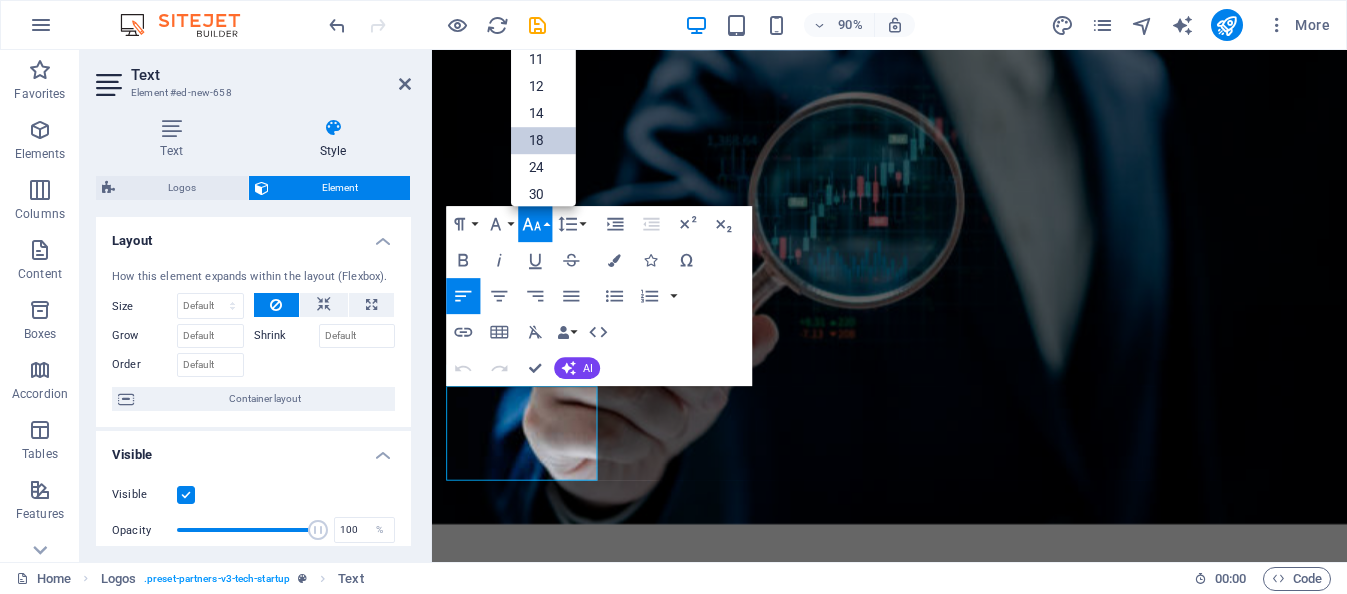 scroll, scrollTop: 0, scrollLeft: 0, axis: both 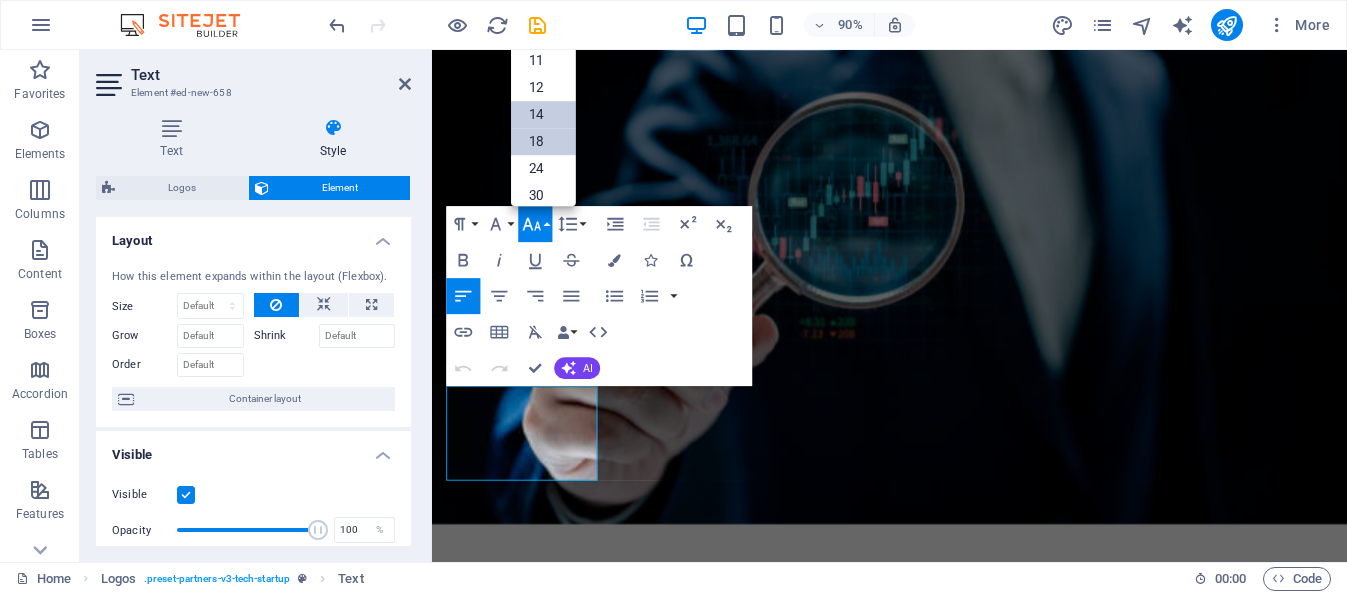 click on "14" at bounding box center (543, 113) 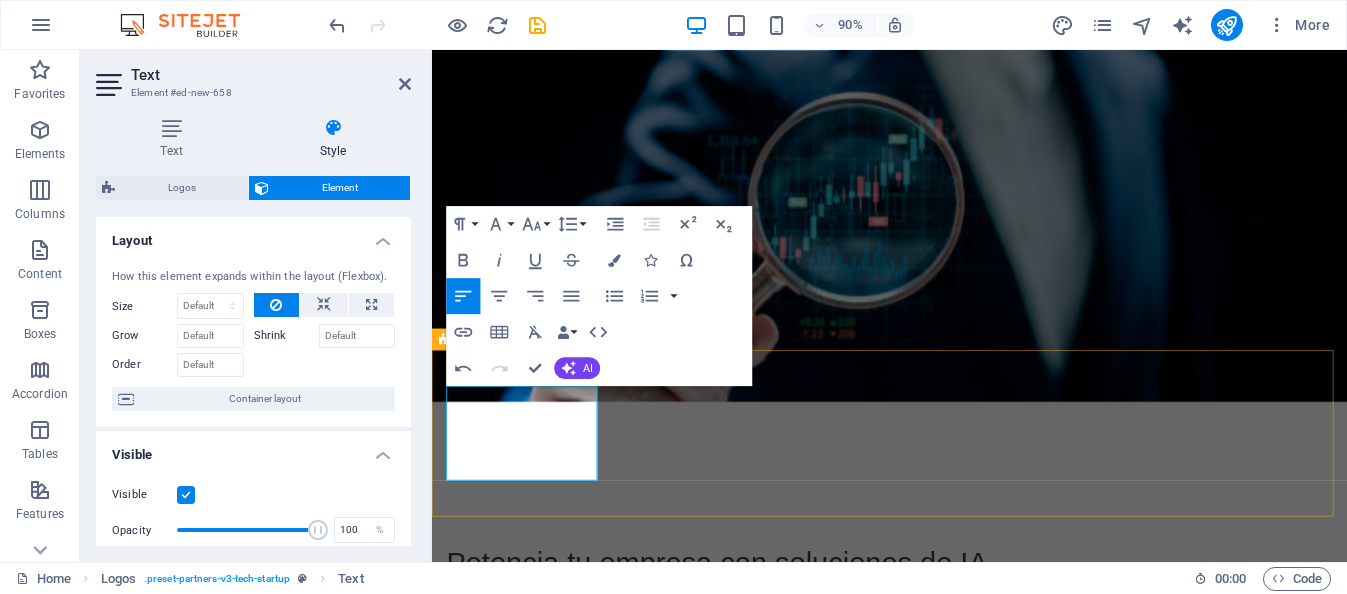 click on "Nos especializamos en crear soluciones avanzadas de inteligencia artificial para empresas, desarrollando agentes diseñados para abordar funciones específicas en cada área de negocio." at bounding box center (534, 1102) 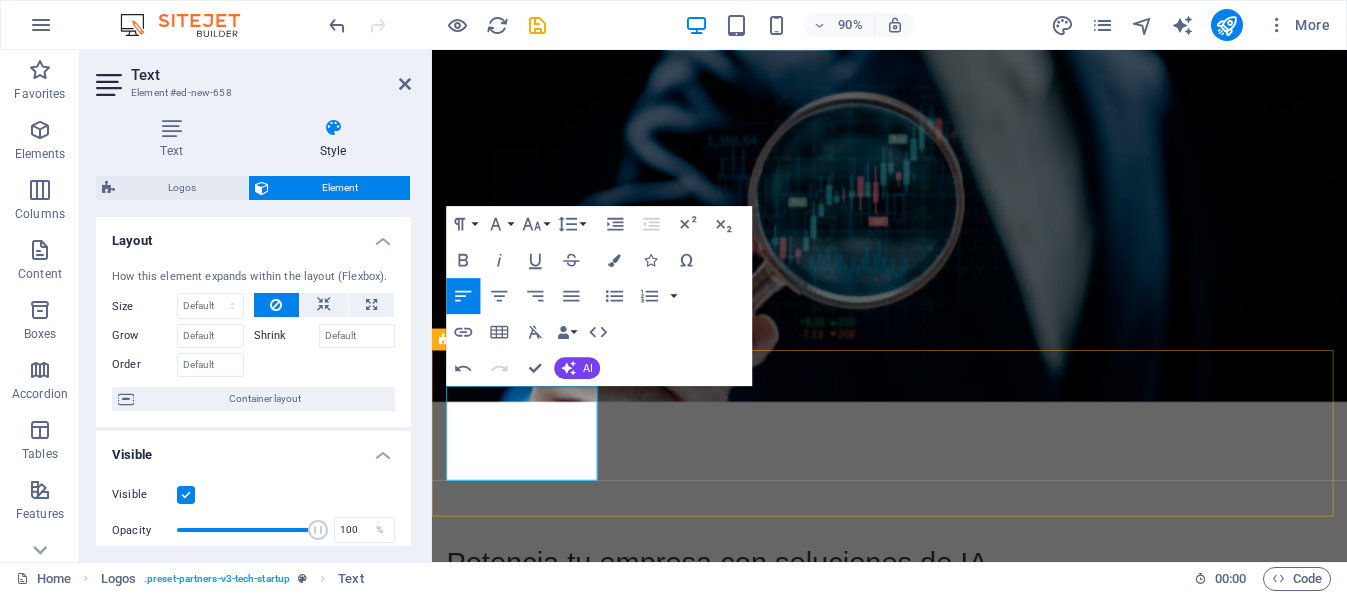 click on "Nos especializamos en crear soluciones avanzadas de inteligencia artificial para empresas, desarrollando agentes diseñados para abordar funciones específicas en cada área de negocio." at bounding box center [534, 1102] 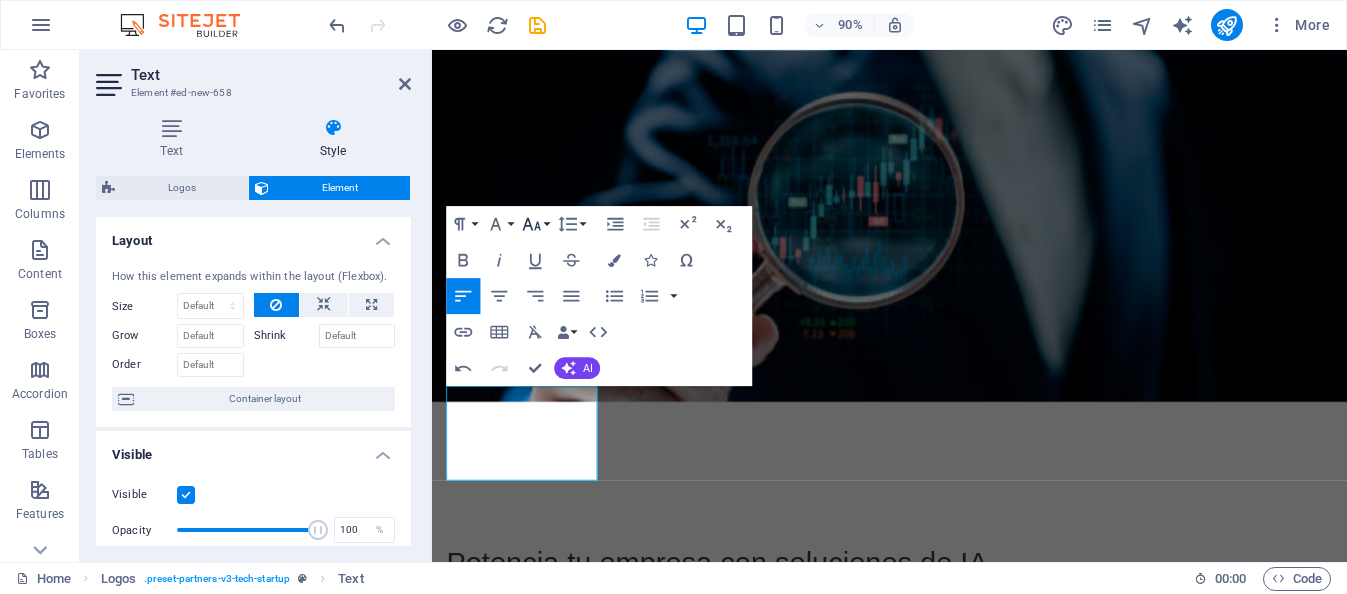 click 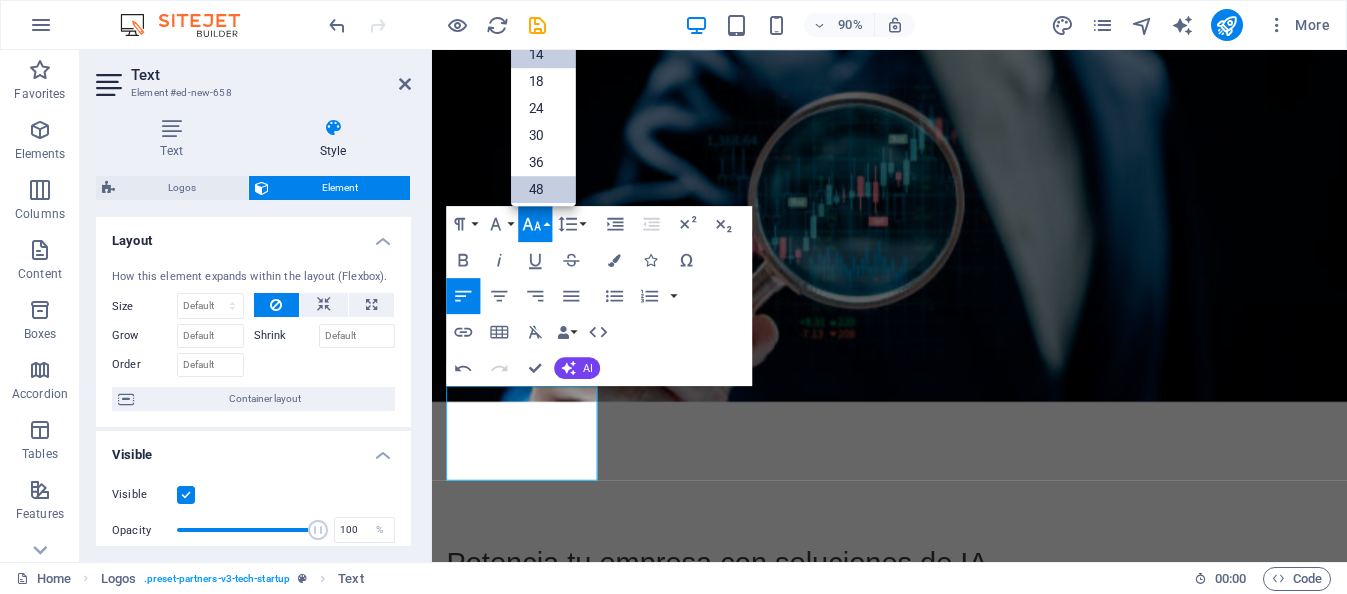 scroll, scrollTop: 0, scrollLeft: 0, axis: both 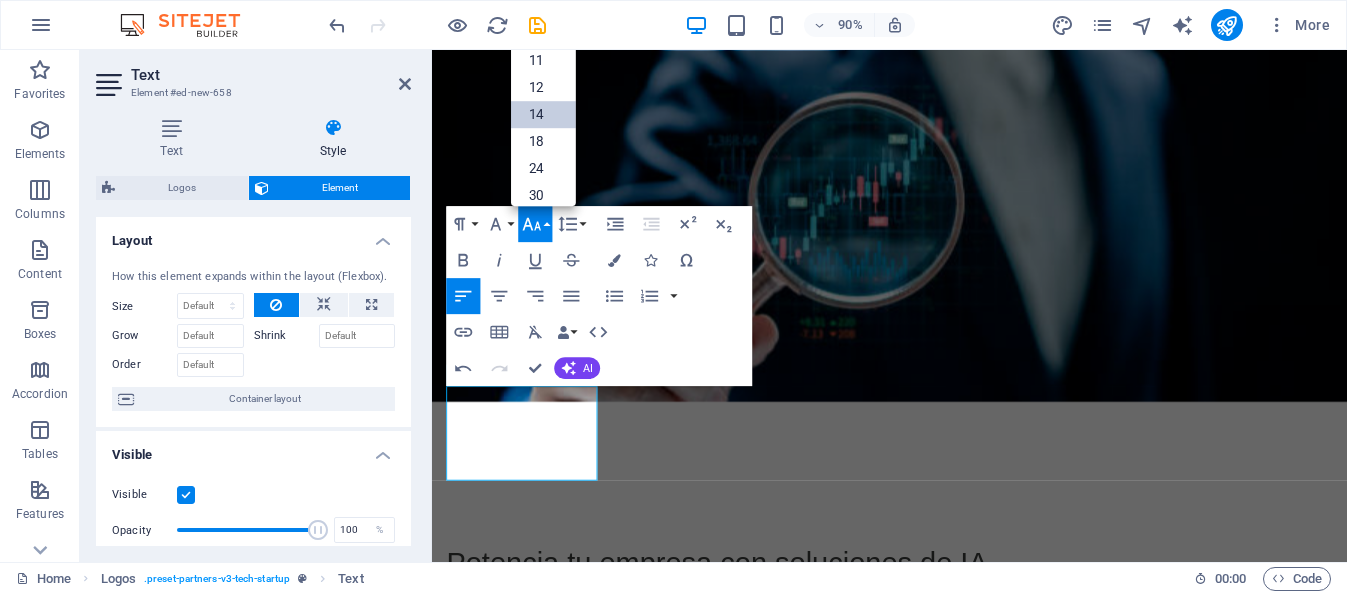 click on "14" at bounding box center [543, 113] 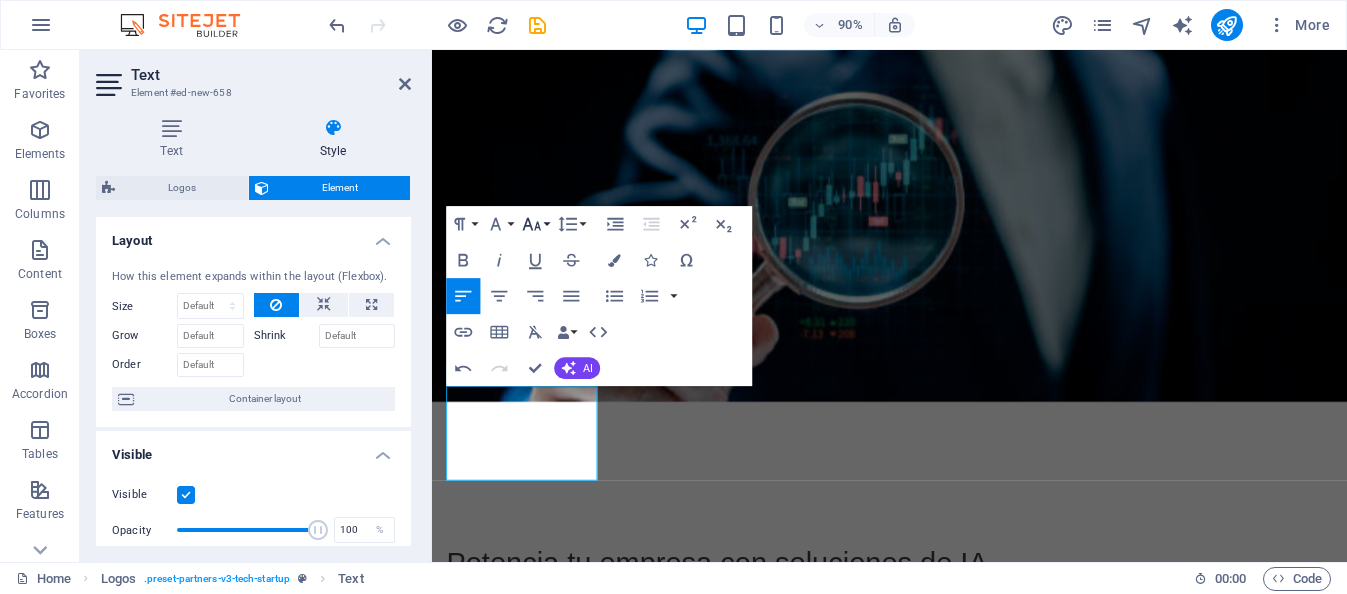 click 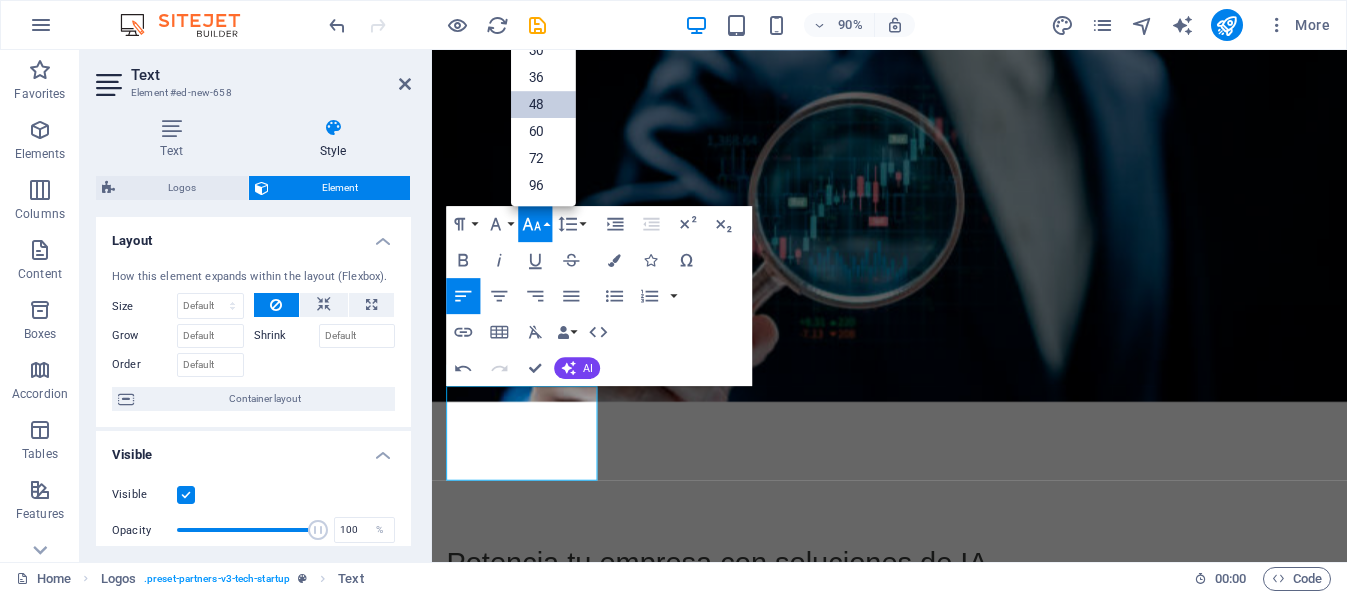 scroll, scrollTop: 0, scrollLeft: 0, axis: both 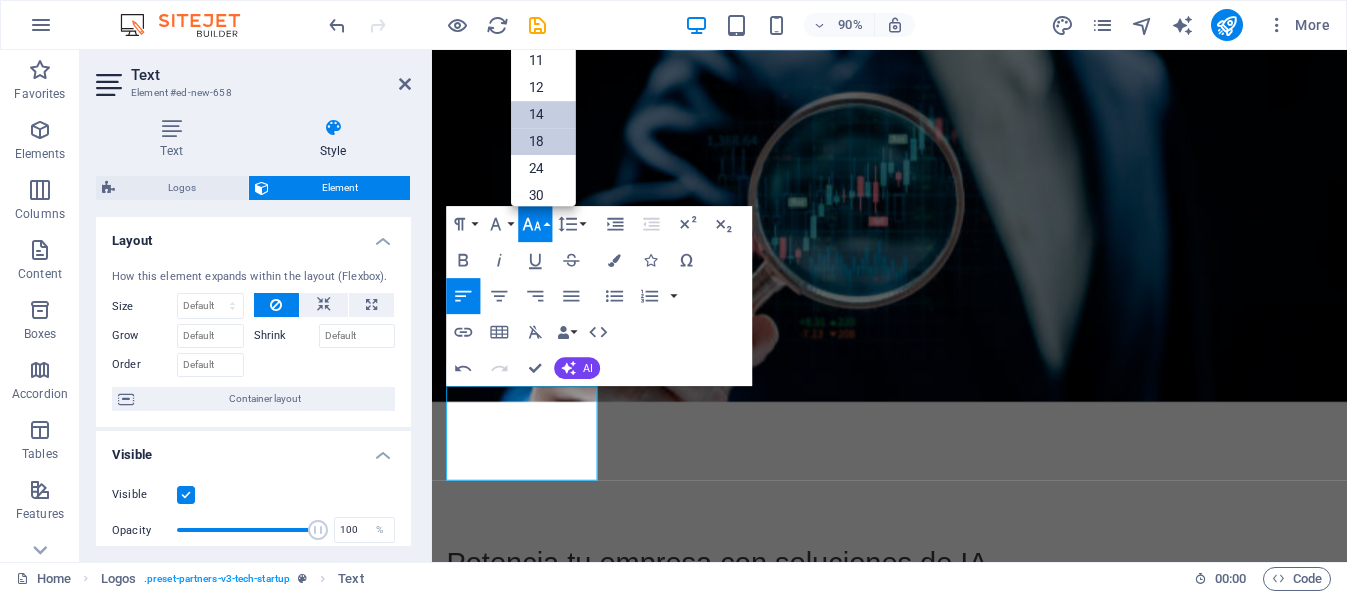 click on "18" at bounding box center (543, 140) 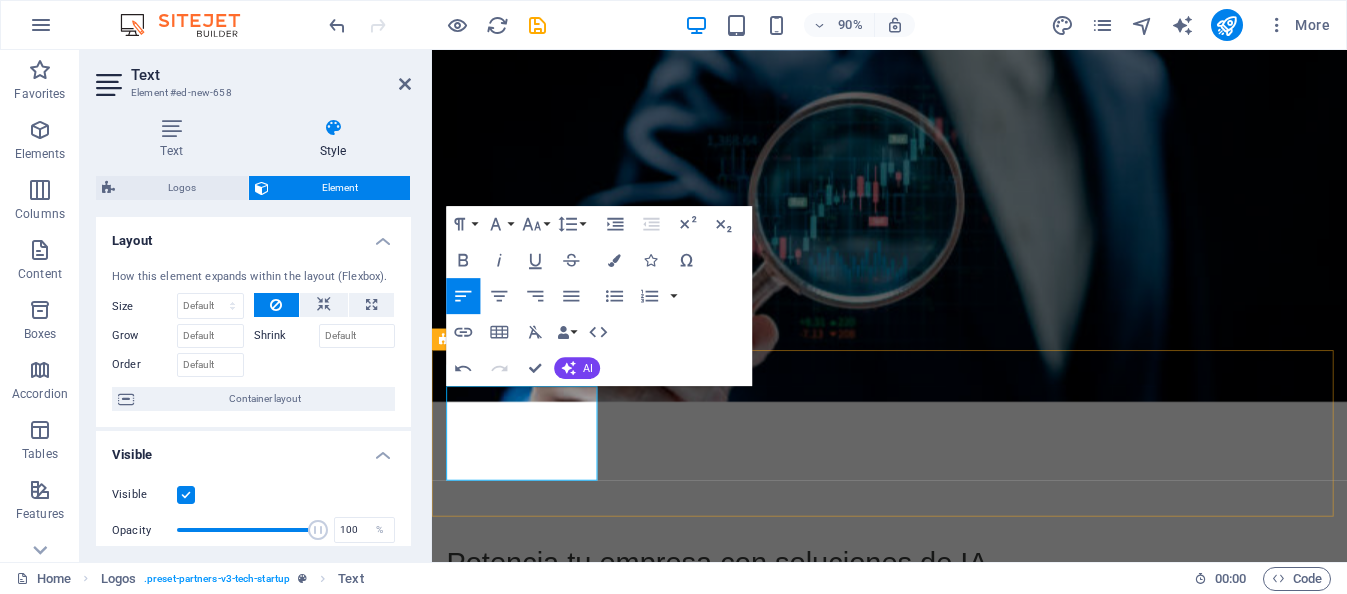 click on "​Nos especializamos en crear soluciones avanzadas de inteligencia artificial para empresas, desarrollando agentes diseñados para abordar funciones específicas en cada área de negocio.  Nuestro objetivo es optimizar la gestión empresarial mediante la integración efectiva de agentes de IA que interactúan entre sí para reducir tiempos y costos de operación." at bounding box center [940, 978] 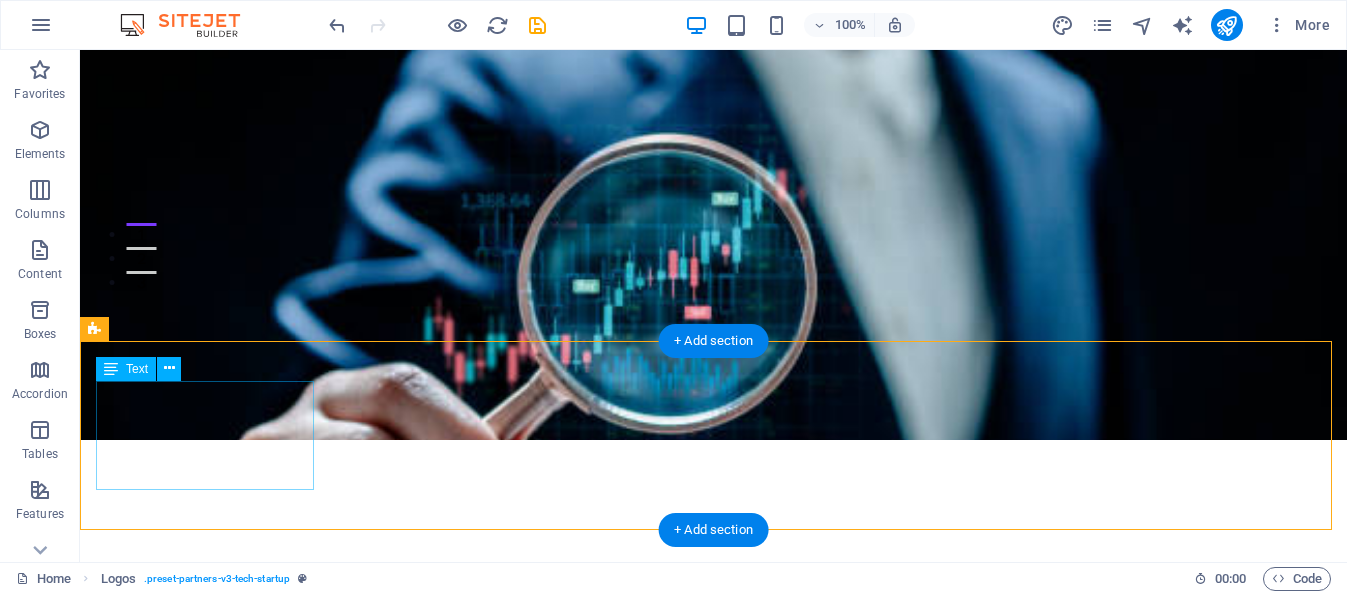click on "Nos especializamos en crear soluciones avanzadas de inteligencia artificial para empresas, desarrollando agentes diseñados para abordar funciones específicas en cada área de negocio.  Nuestro objetivo es optimizar la gestión empresarial mediante la integración efectiva de agentes de IA que interactúan entre sí para reducir tiempos y costos de operación." at bounding box center (206, 923) 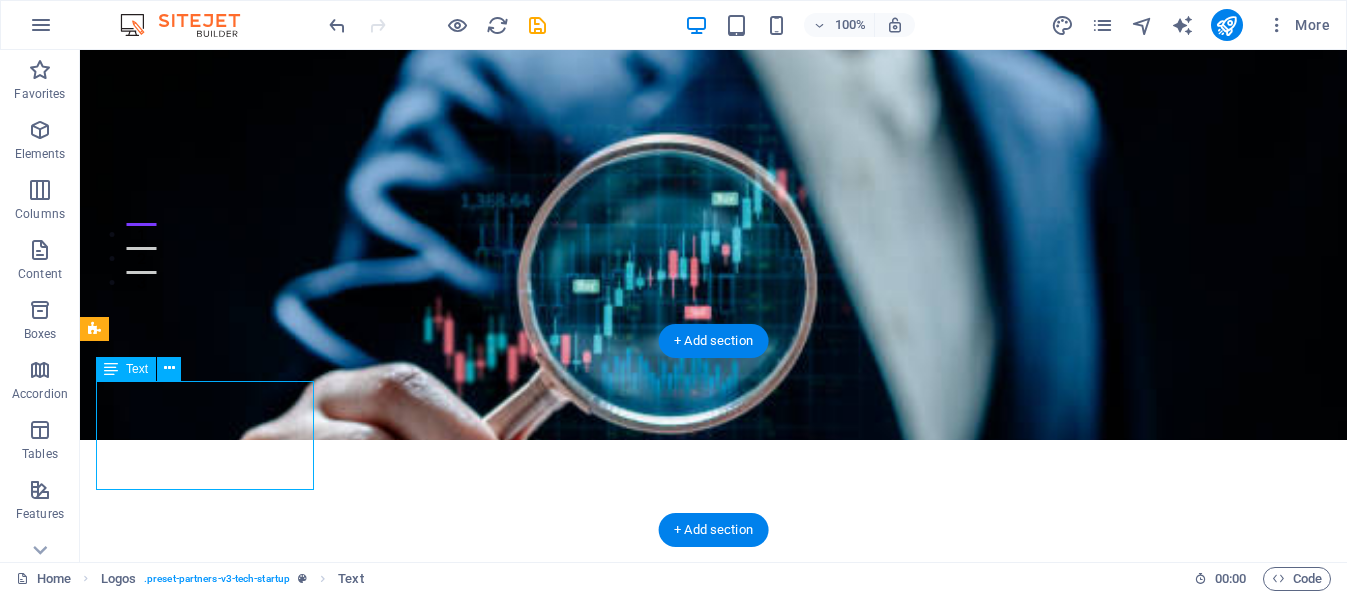 click on "Nos especializamos en crear soluciones avanzadas de inteligencia artificial para empresas, desarrollando agentes diseñados para abordar funciones específicas en cada área de negocio.  Nuestro objetivo es optimizar la gestión empresarial mediante la integración efectiva de agentes de IA que interactúan entre sí para reducir tiempos y costos de operación." at bounding box center [206, 923] 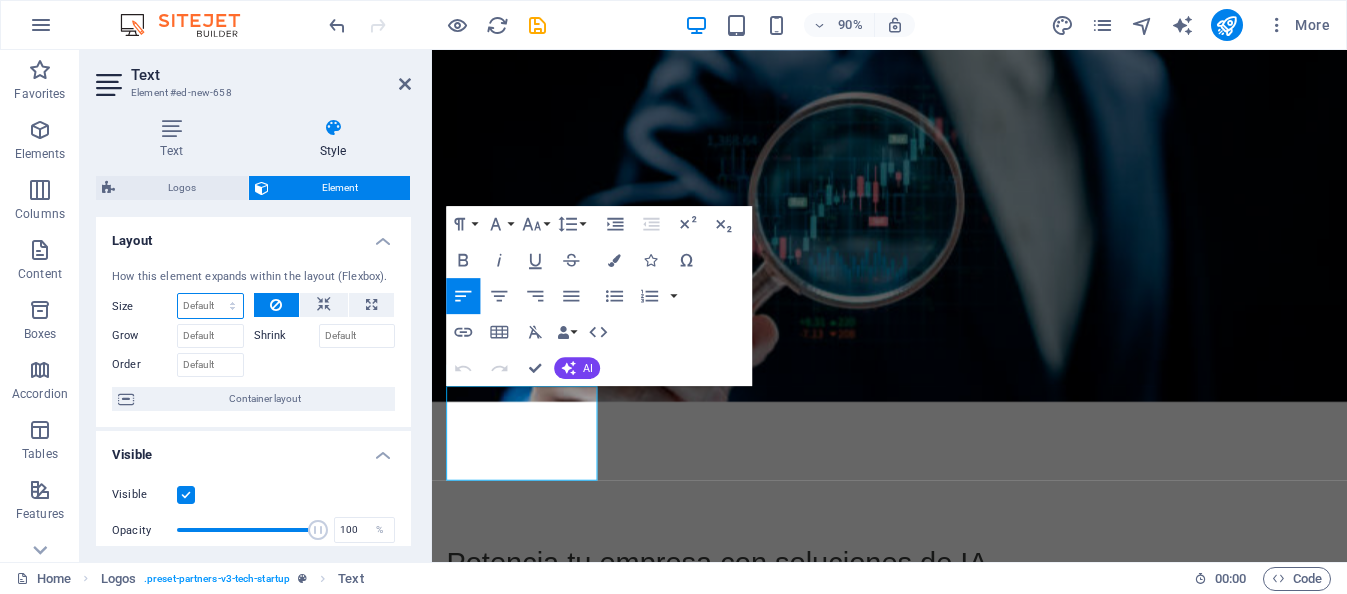 click on "Default auto px % 1/1 1/2 1/3 1/4 1/5 1/6 1/7 1/8 1/9 1/10" at bounding box center (210, 306) 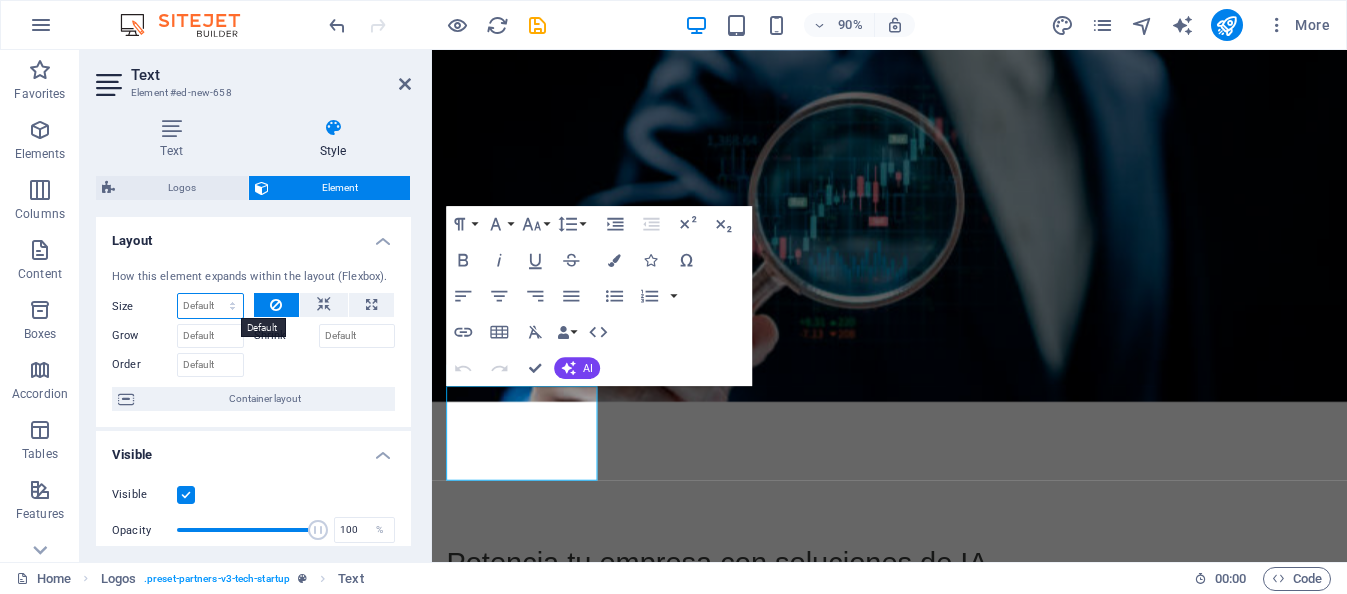 select on "1/10" 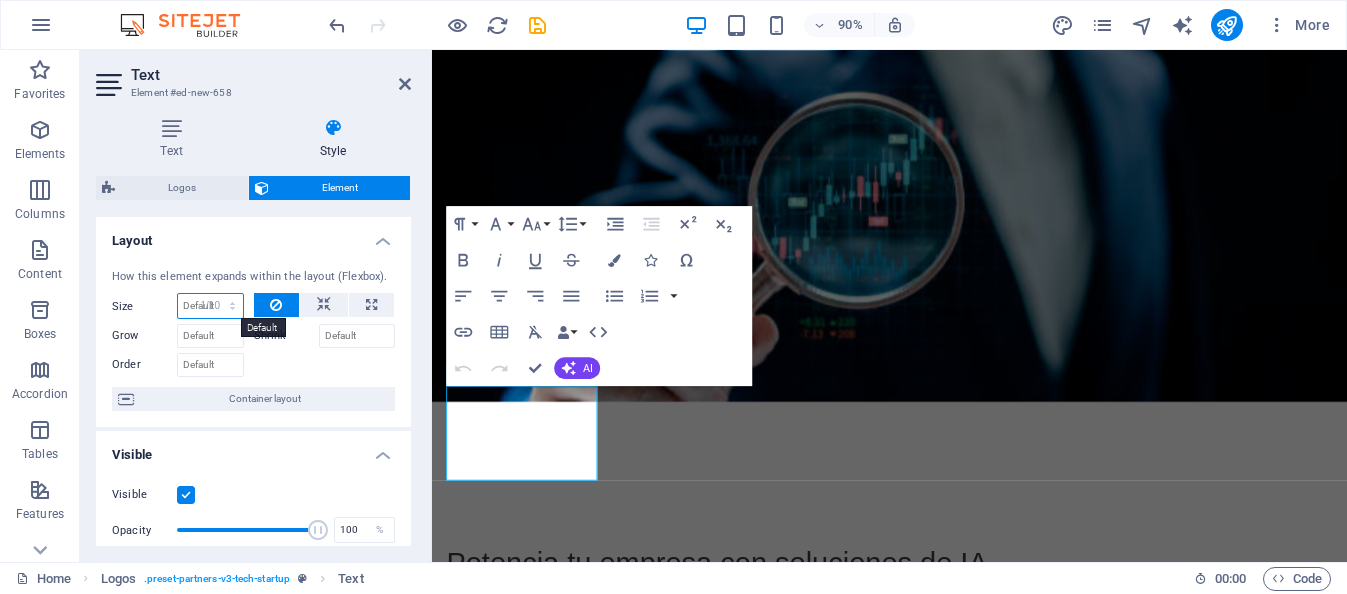 click on "Default auto px % 1/1 1/2 1/3 1/4 1/5 1/6 1/7 1/8 1/9 1/10" at bounding box center (210, 306) 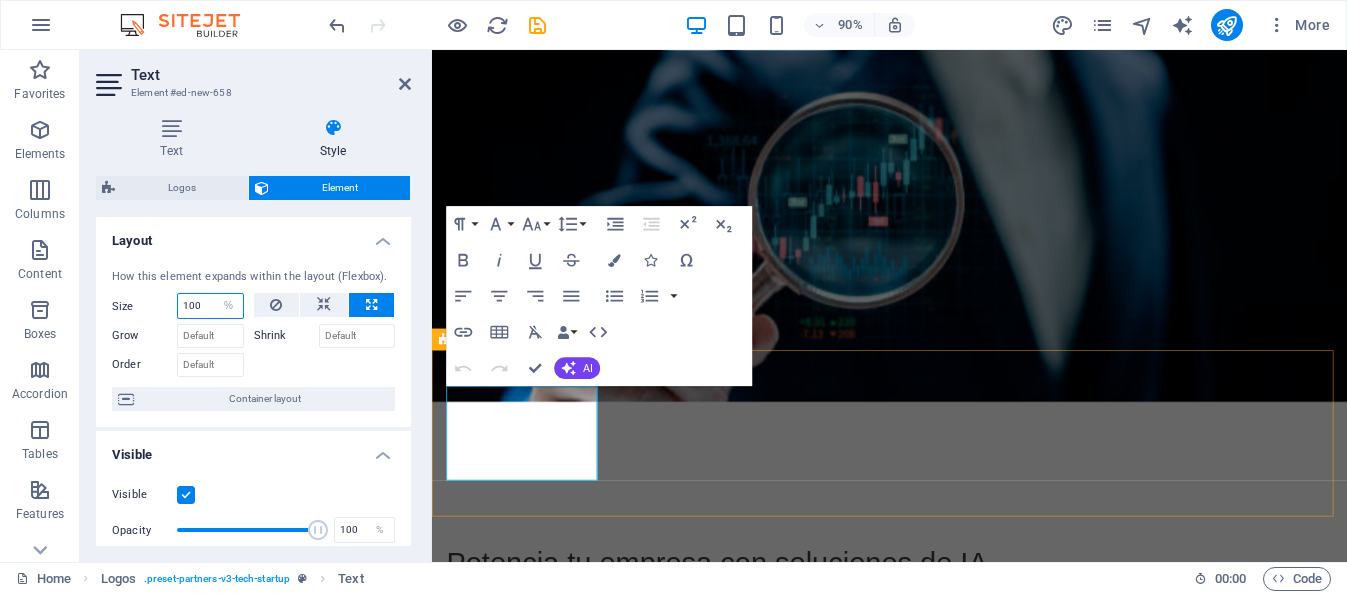 type on "100" 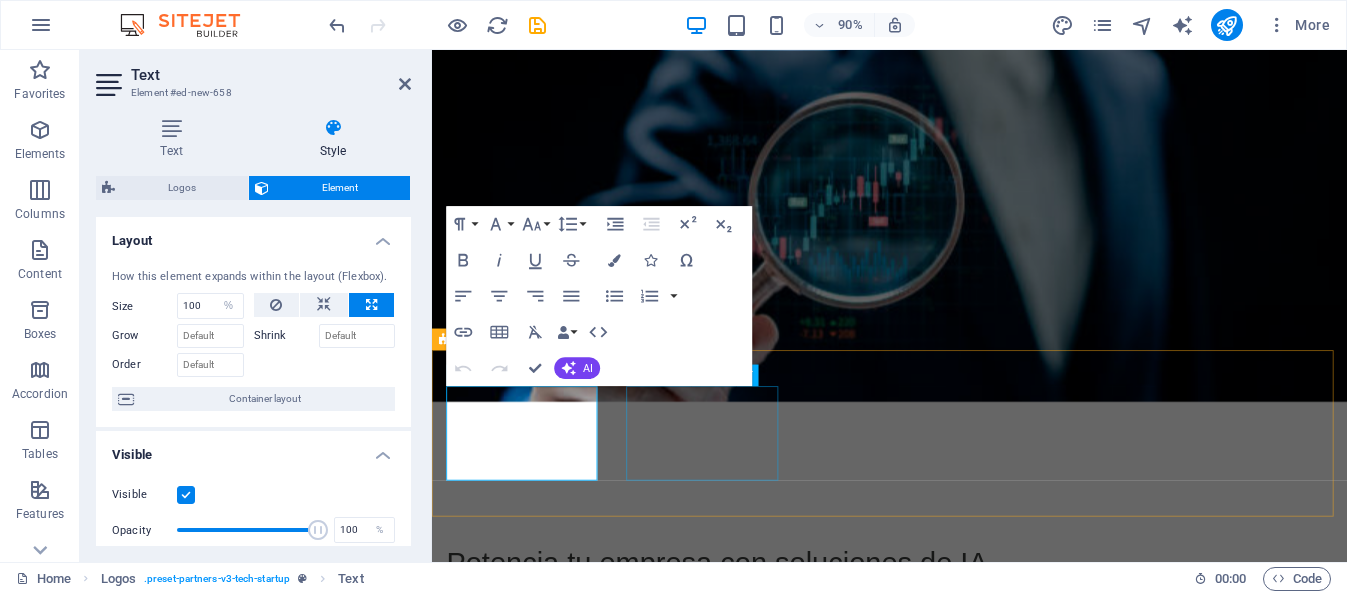 drag, startPoint x: 754, startPoint y: 484, endPoint x: 741, endPoint y: 485, distance: 13.038404 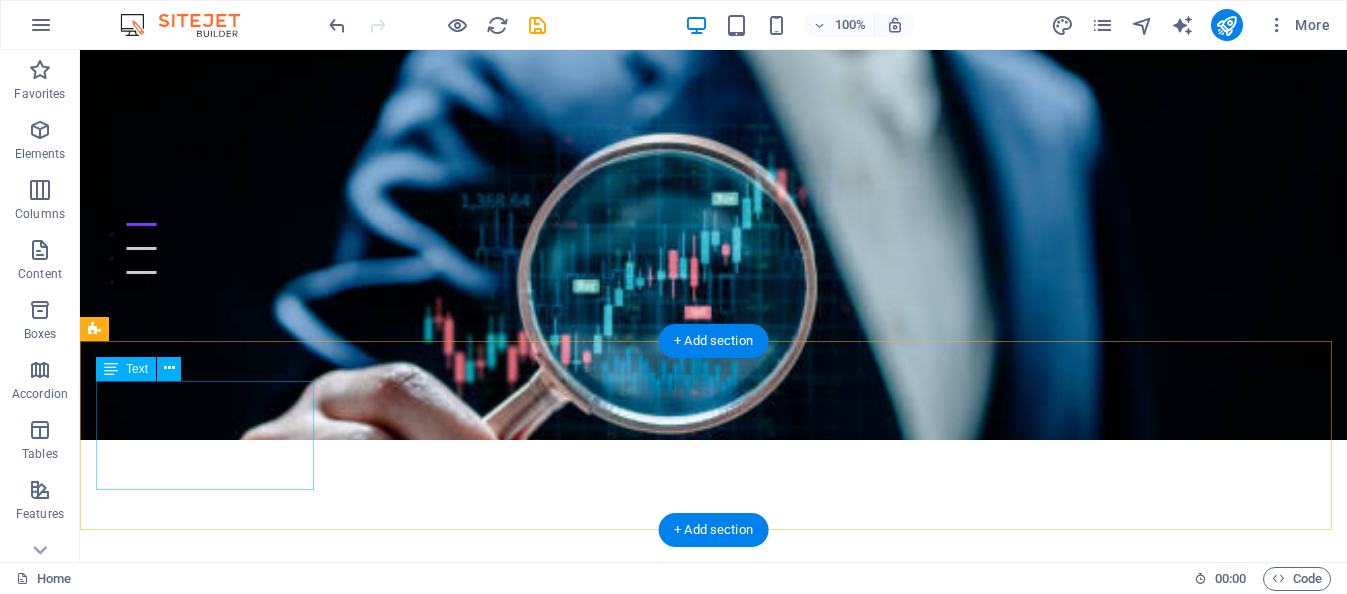 click on "Nos especializamos en crear soluciones avanzadas de inteligencia artificial para empresas, desarrollando agentes diseñados para abordar funciones específicas en cada área de negocio.  Nuestro objetivo es optimizar la gestión empresarial mediante la integración efectiva de agentes de IA que interactúan entre sí para reducir tiempos y costos de operación." at bounding box center [206, 923] 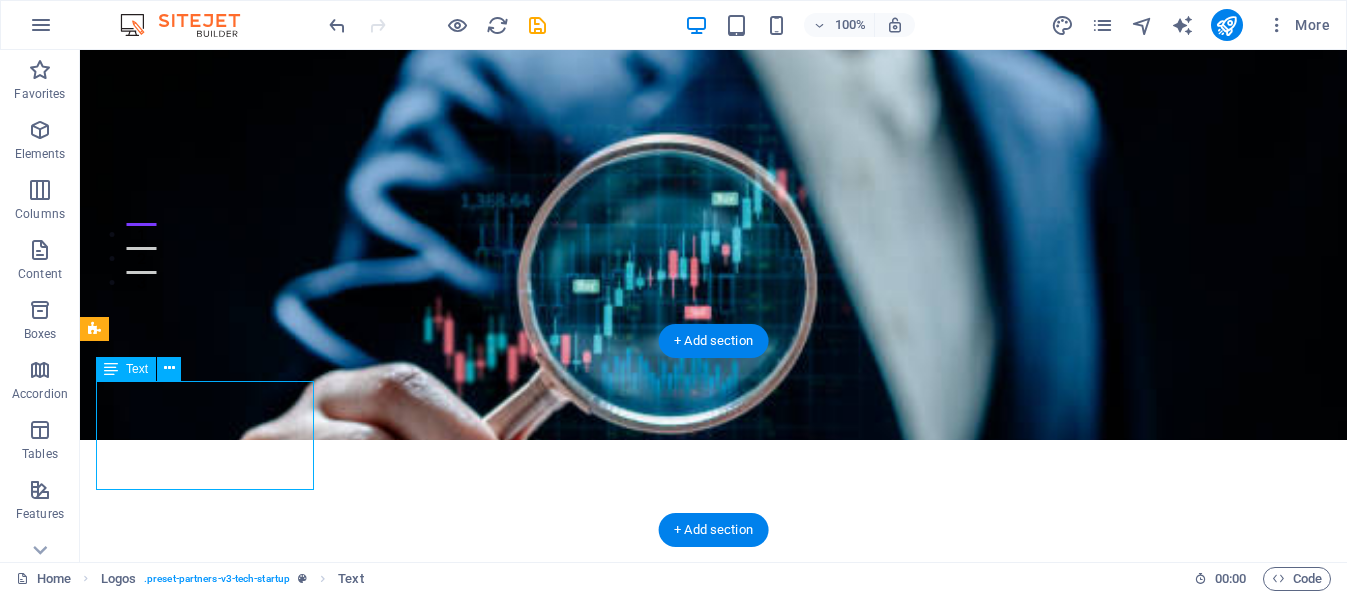 click on "Nos especializamos en crear soluciones avanzadas de inteligencia artificial para empresas, desarrollando agentes diseñados para abordar funciones específicas en cada área de negocio.  Nuestro objetivo es optimizar la gestión empresarial mediante la integración efectiva de agentes de IA que interactúan entre sí para reducir tiempos y costos de operación." at bounding box center [206, 923] 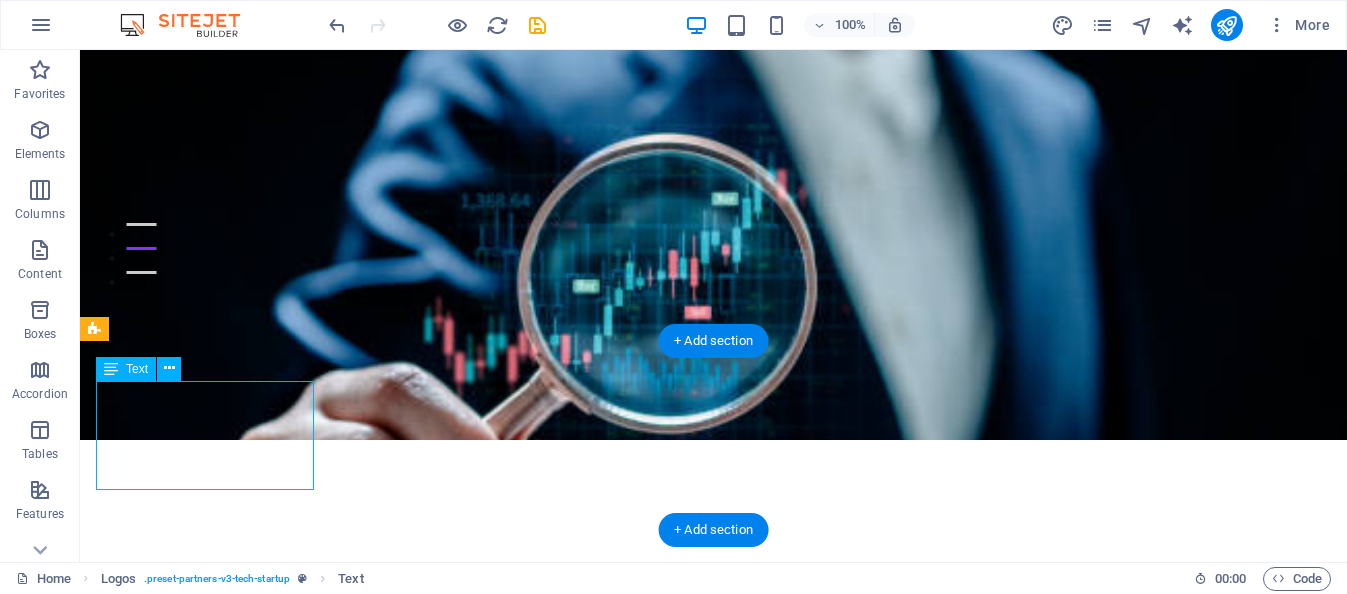 click on "Nos especializamos en crear soluciones avanzadas de inteligencia artificial para empresas, desarrollando agentes diseñados para abordar funciones específicas en cada área de negocio.  Nuestro objetivo es optimizar la gestión empresarial mediante la integración efectiva de agentes de IA que interactúan entre sí para reducir tiempos y costos de operación." at bounding box center [206, 923] 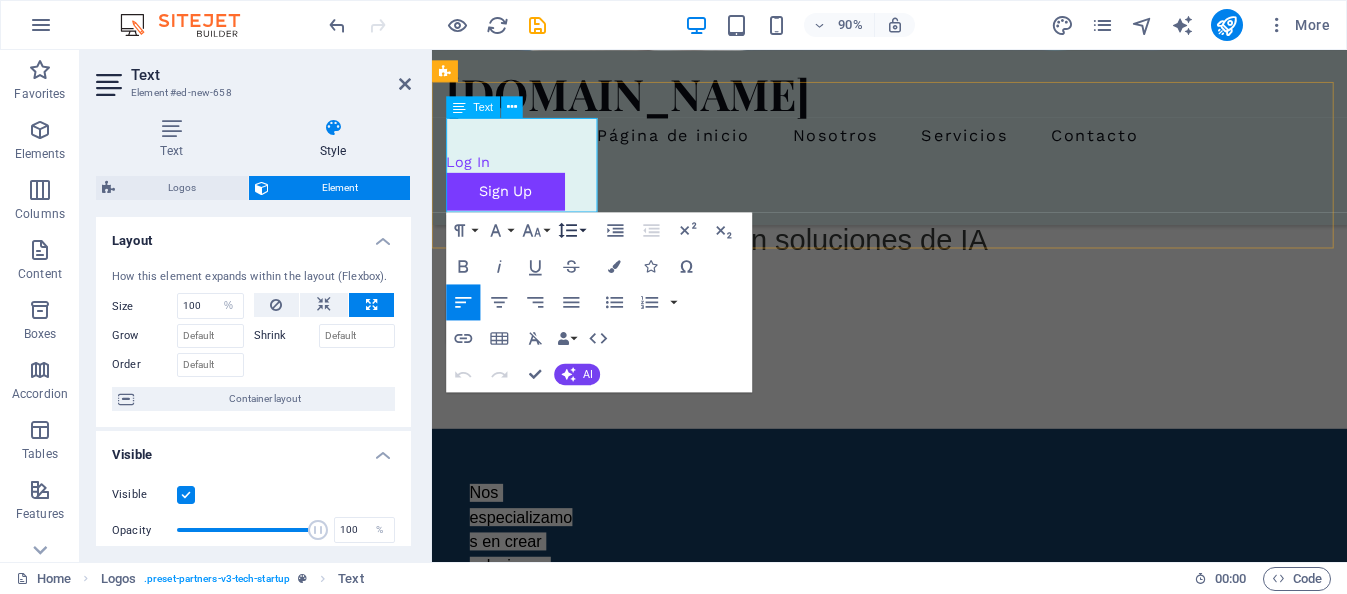 scroll, scrollTop: 301, scrollLeft: 0, axis: vertical 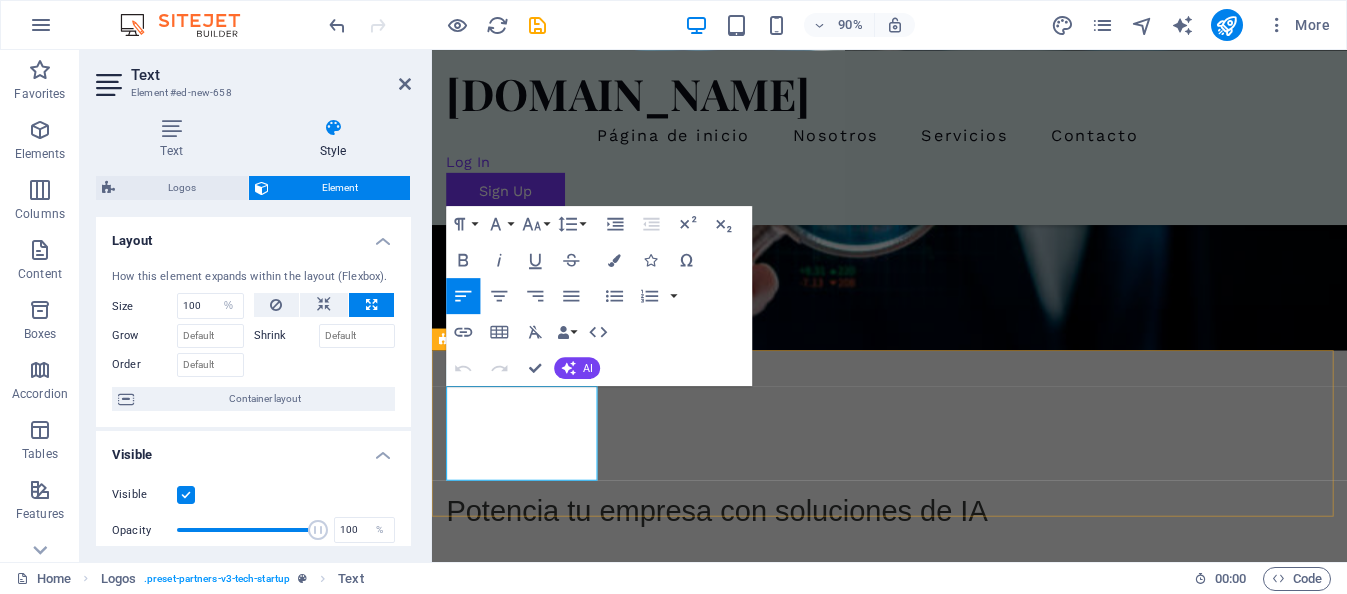 click on "Nos especializamos en crear soluciones avanzadas de inteligencia artificial para empresas, desarrollando agentes diseñados para abordar funciones específicas en cada área de negocio.  Nuestro objetivo es optimizar la gestión empresarial mediante la integración efectiva de agentes de IA que interactúan entre sí para reducir tiempos y costos de operación." at bounding box center (534, 872) 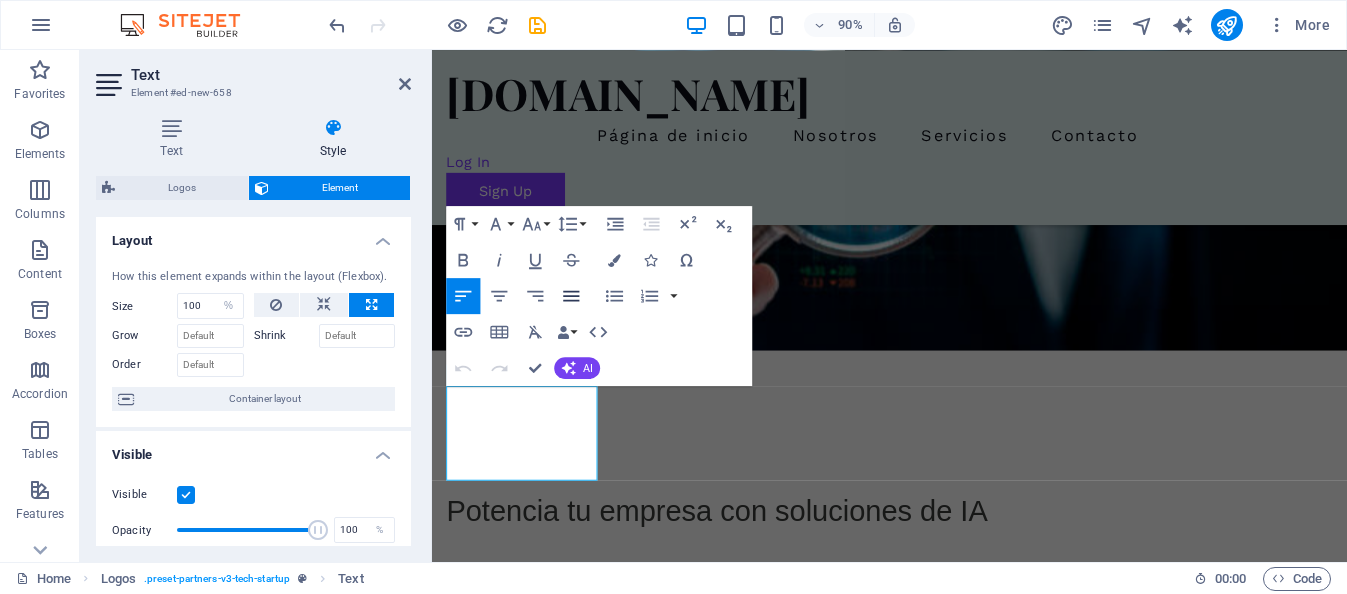 click 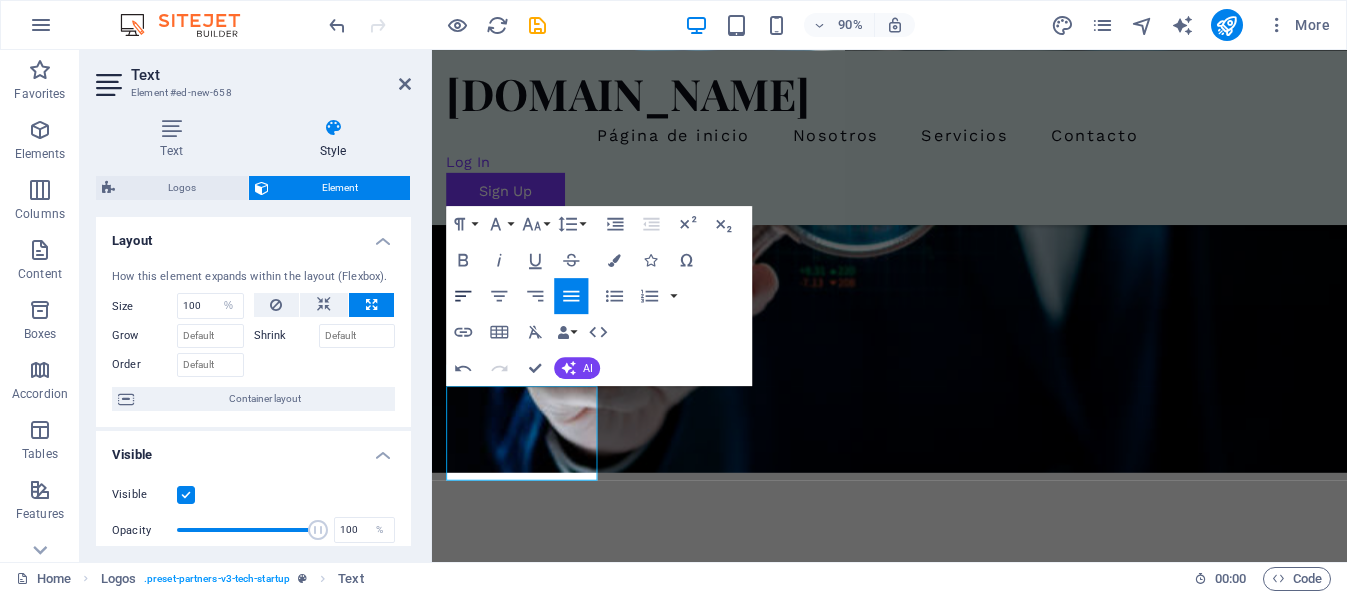 click 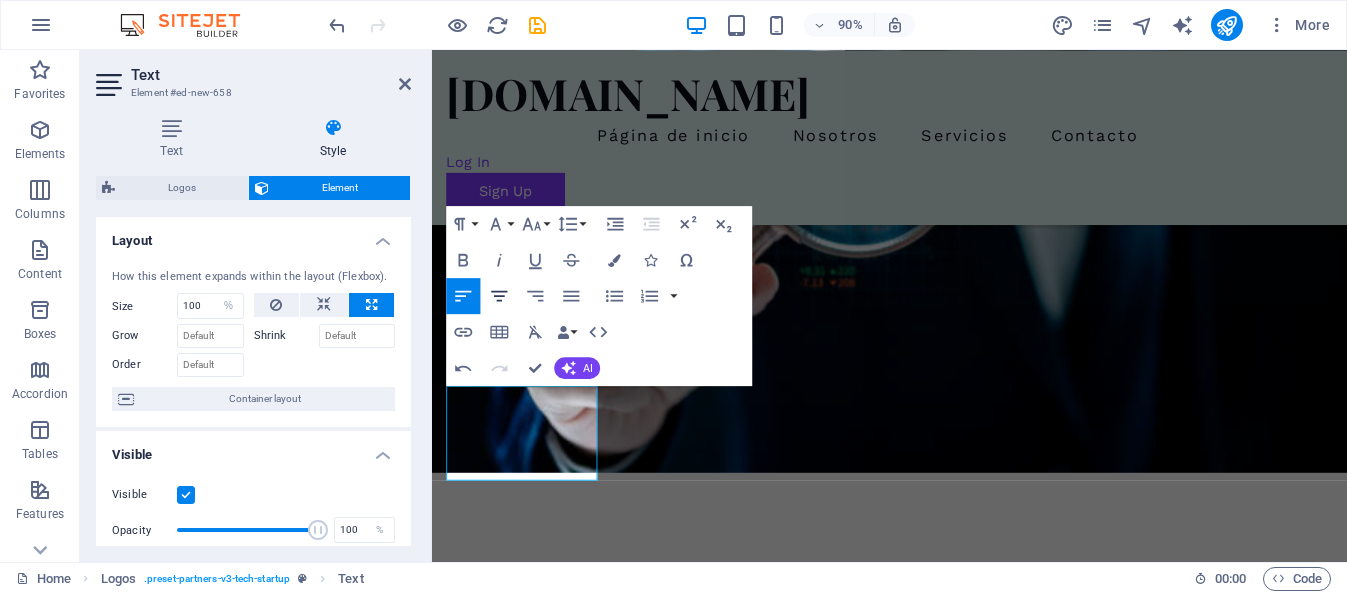 click 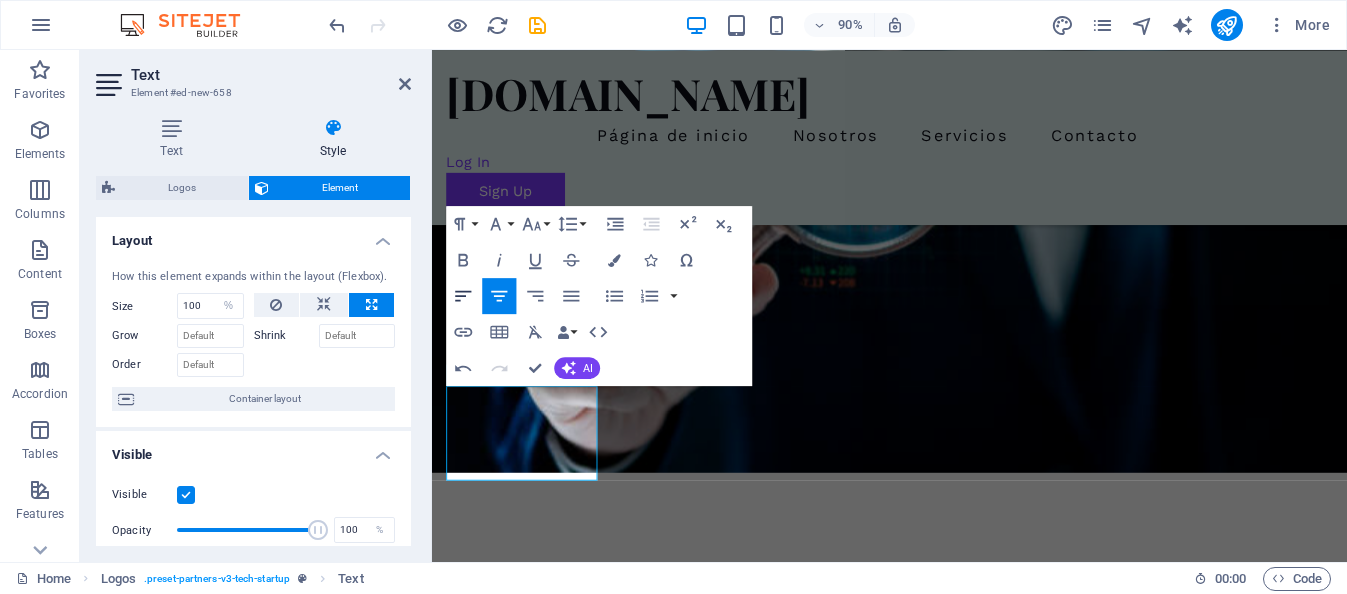 click 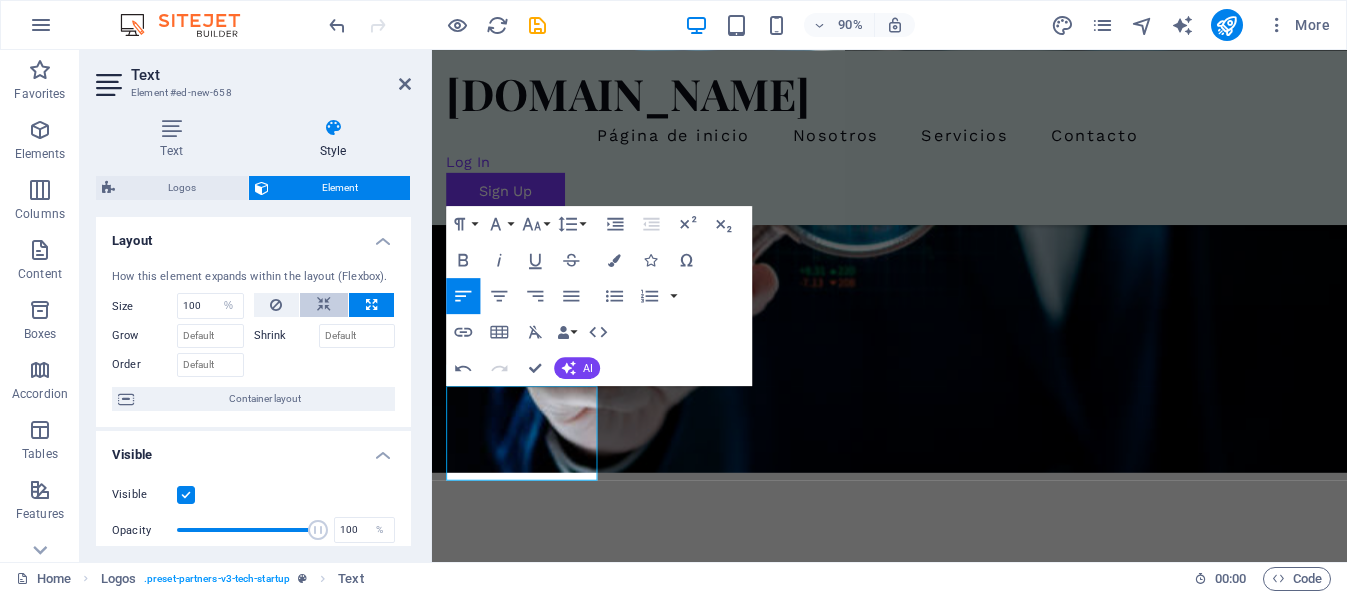 click at bounding box center [324, 305] 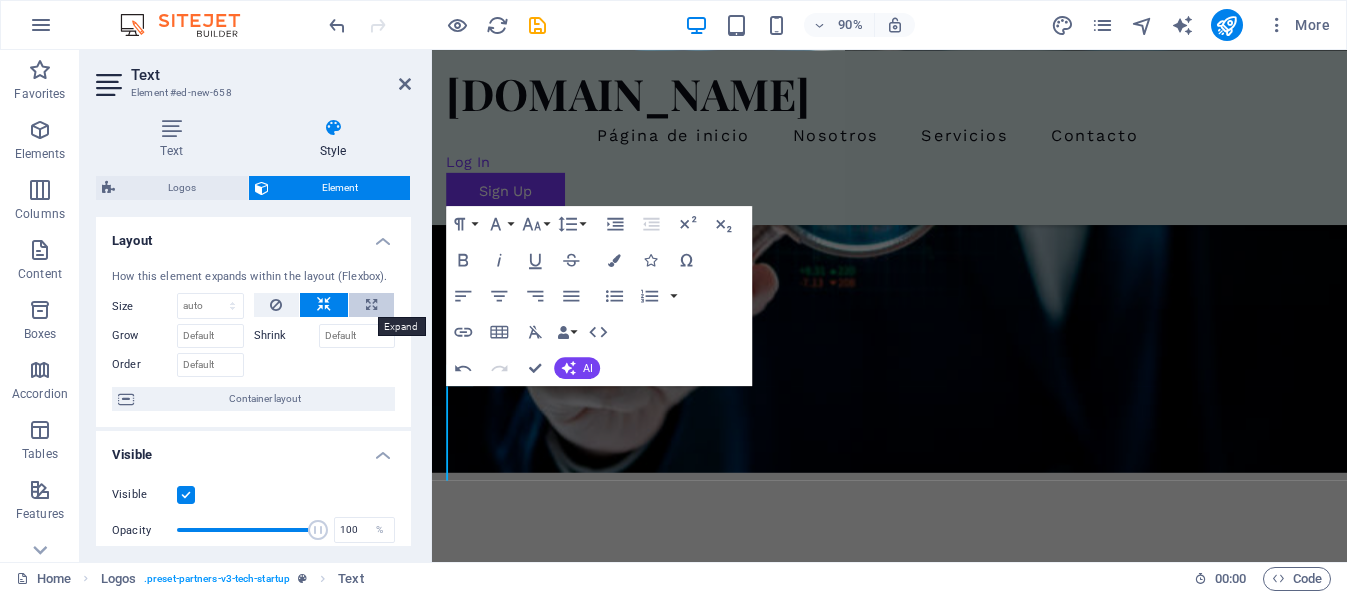 click at bounding box center [371, 305] 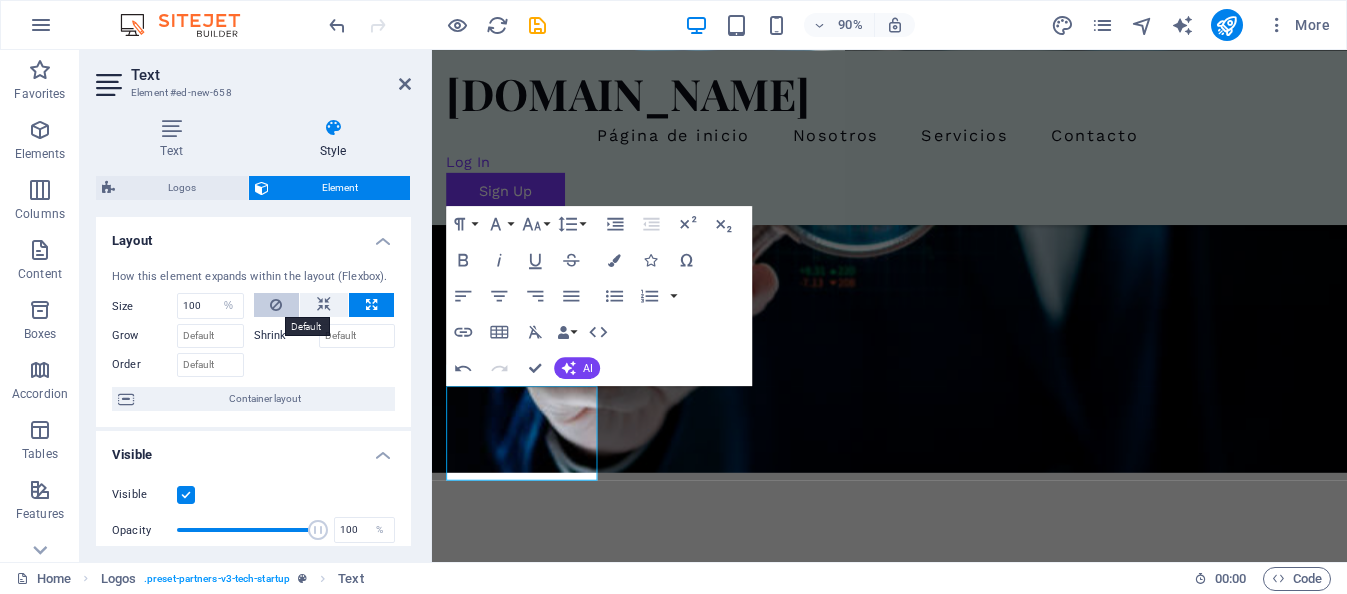 click at bounding box center [276, 305] 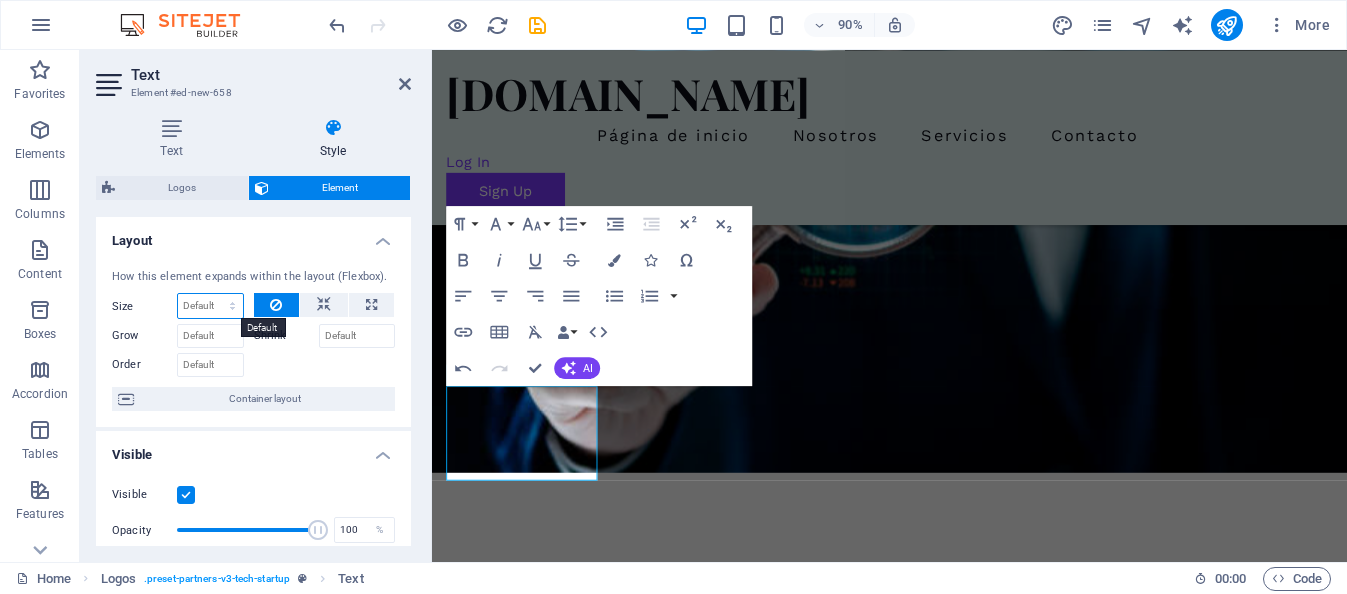 click on "Default auto px % 1/1 1/2 1/3 1/4 1/5 1/6 1/7 1/8 1/9 1/10" at bounding box center [210, 306] 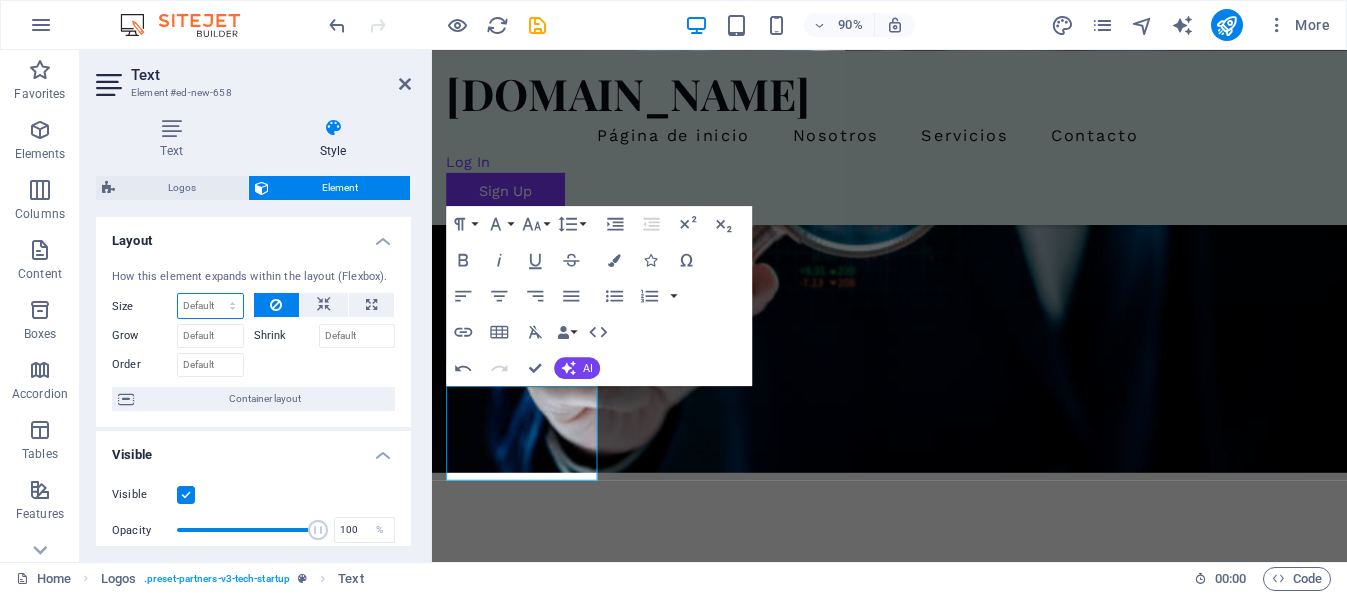 select on "1/10" 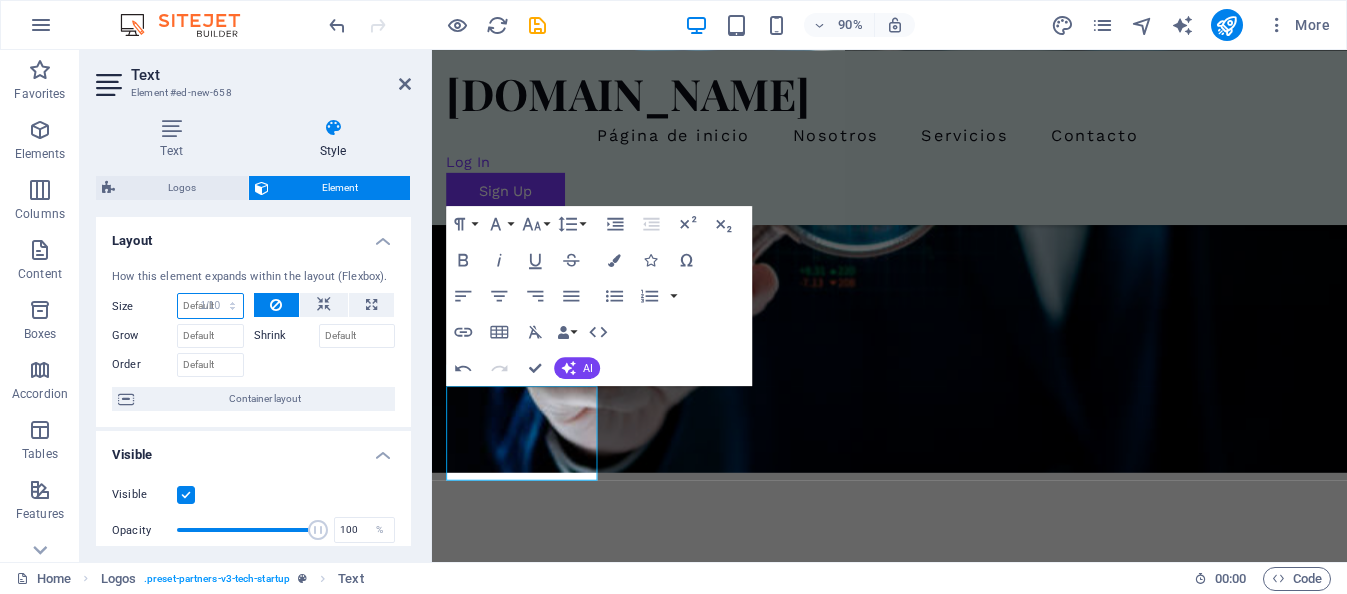 click on "Default auto px % 1/1 1/2 1/3 1/4 1/5 1/6 1/7 1/8 1/9 1/10" at bounding box center [210, 306] 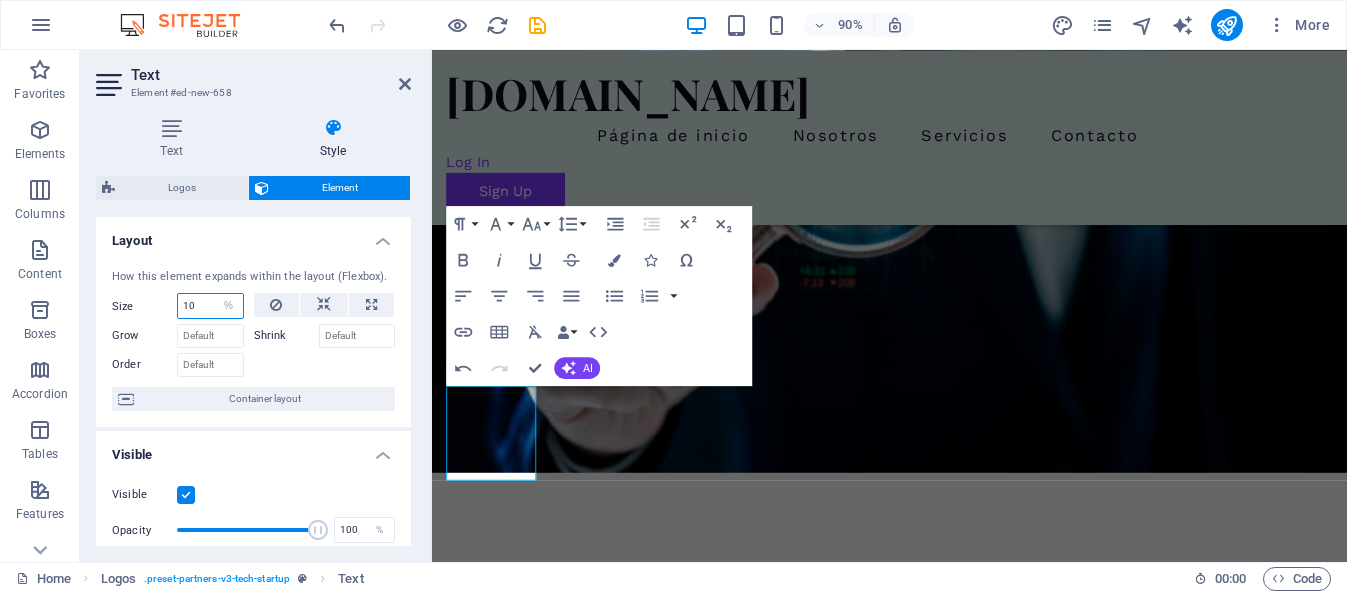 click on "10" at bounding box center [210, 306] 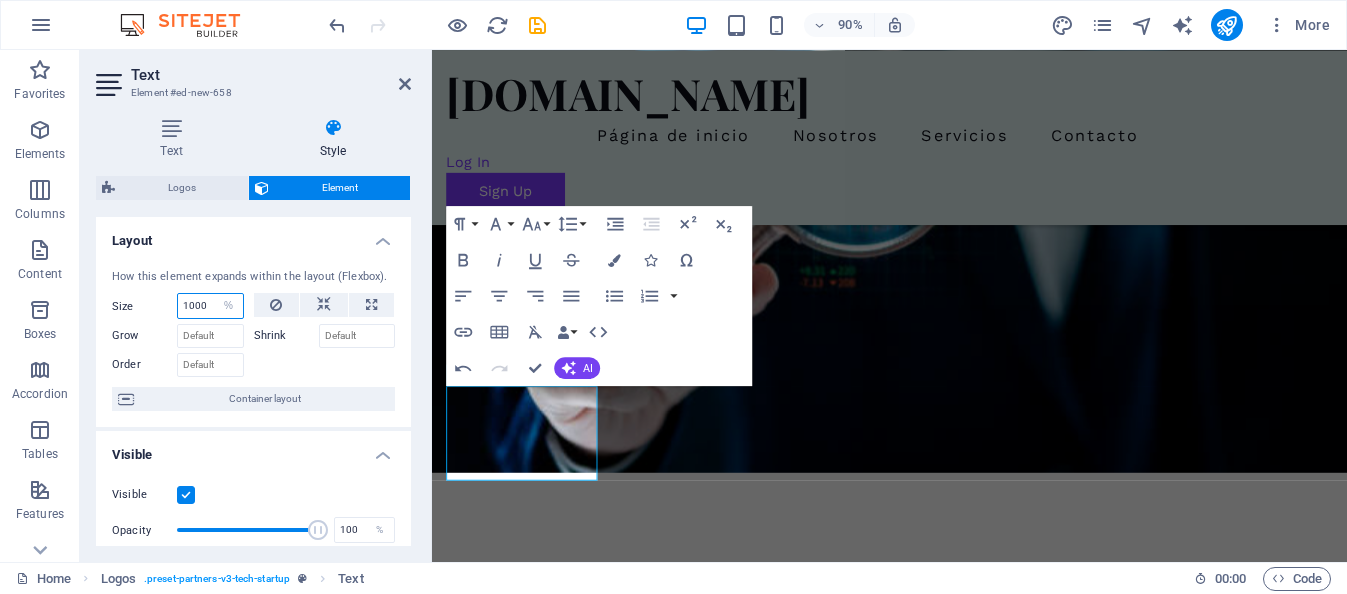click on "1000" at bounding box center (210, 306) 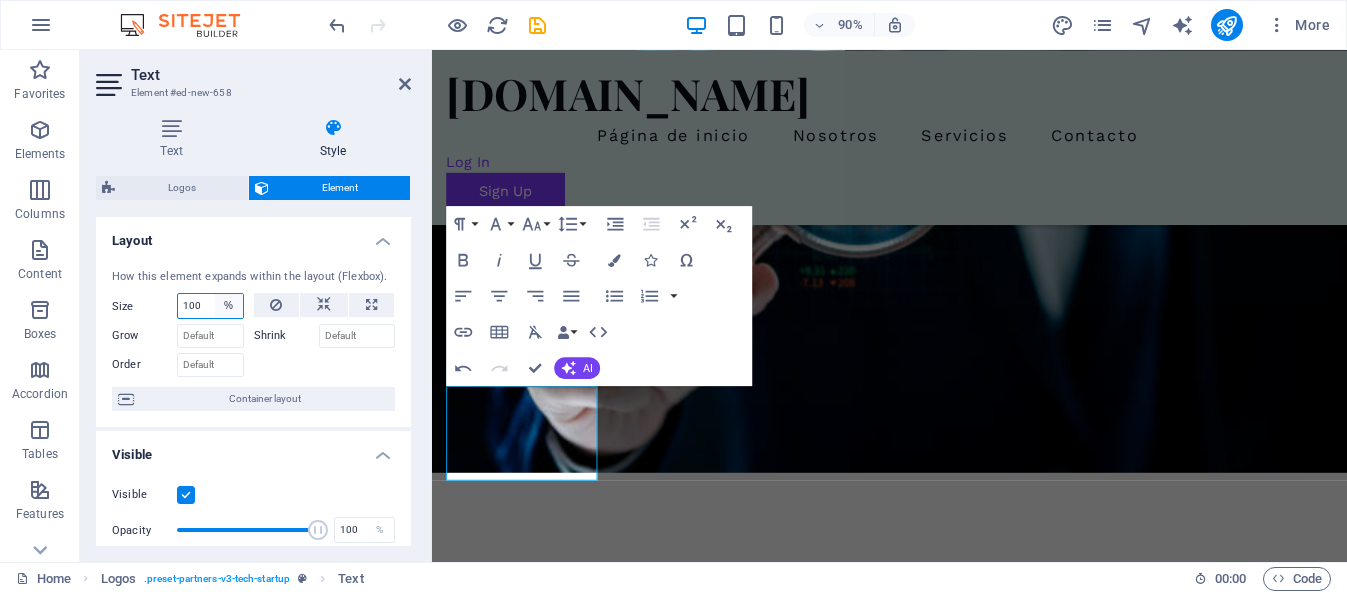type on "100" 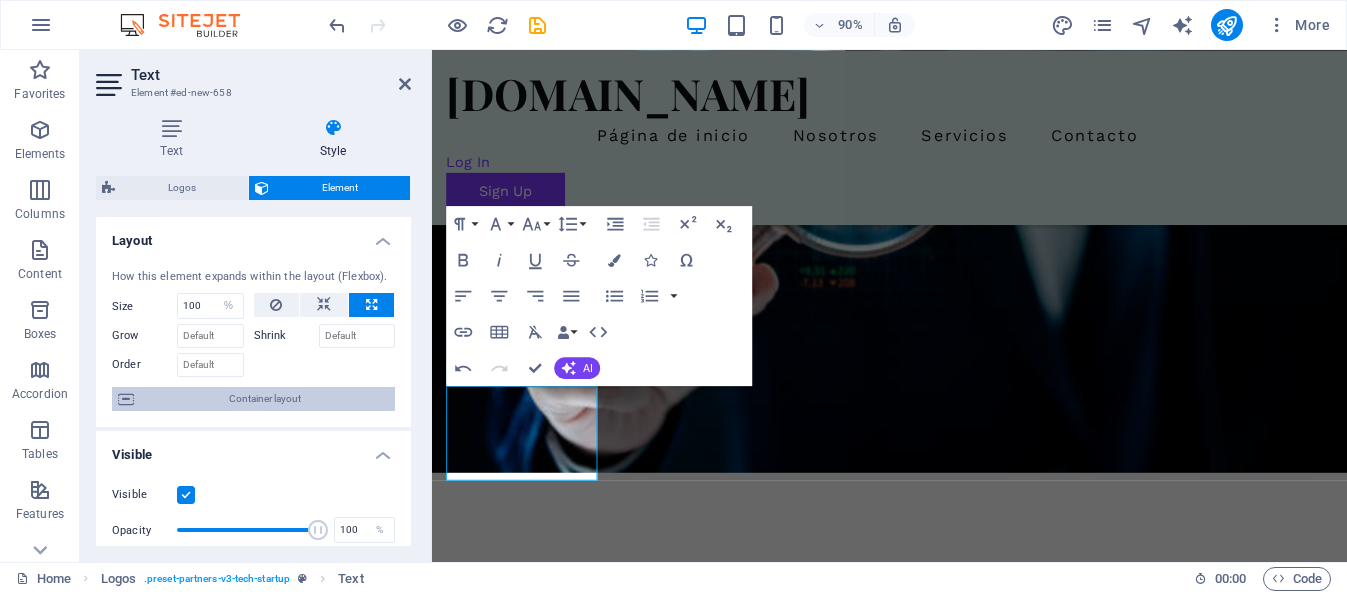 click on "Container layout" at bounding box center [264, 399] 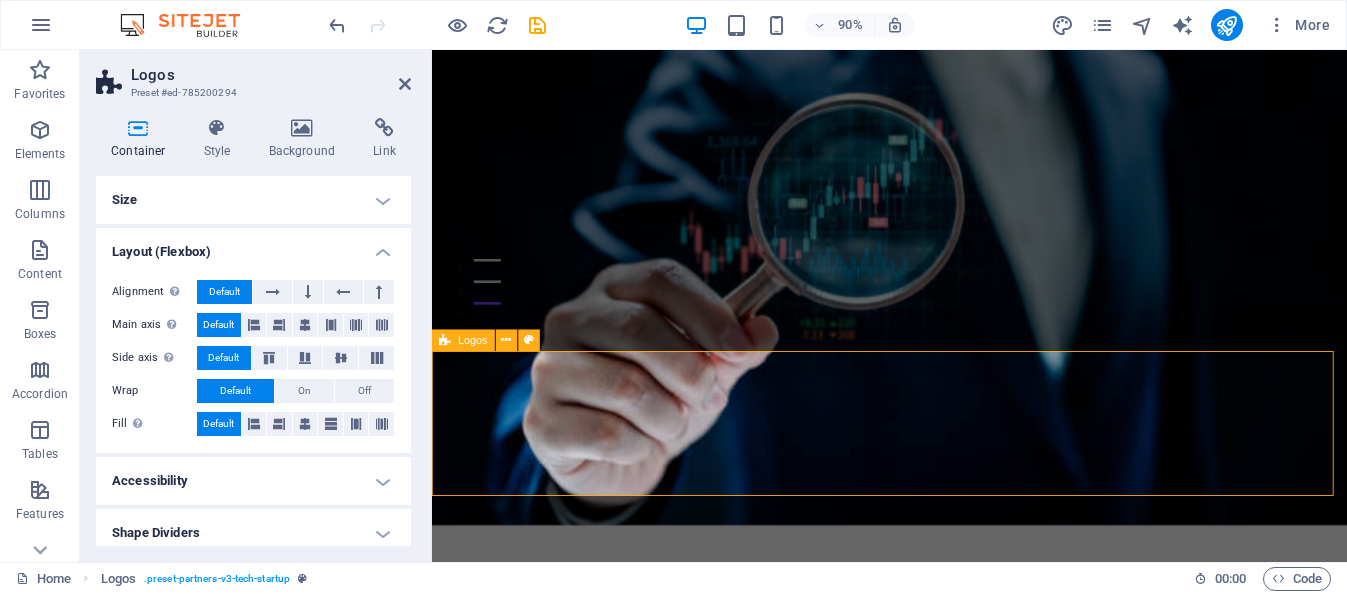 click on "Nos especializamos en crear soluciones avanzadas de inteligencia artificial para empresas, desarrollando agentes diseñados para abordar funciones específicas en cada área de negocio.  Nuestro objetivo es optimizar la gestión empresarial mediante la integración efectiva de agentes de IA que interactúan entre sí para reducir tiempos y costos de operación." at bounding box center [940, 1046] 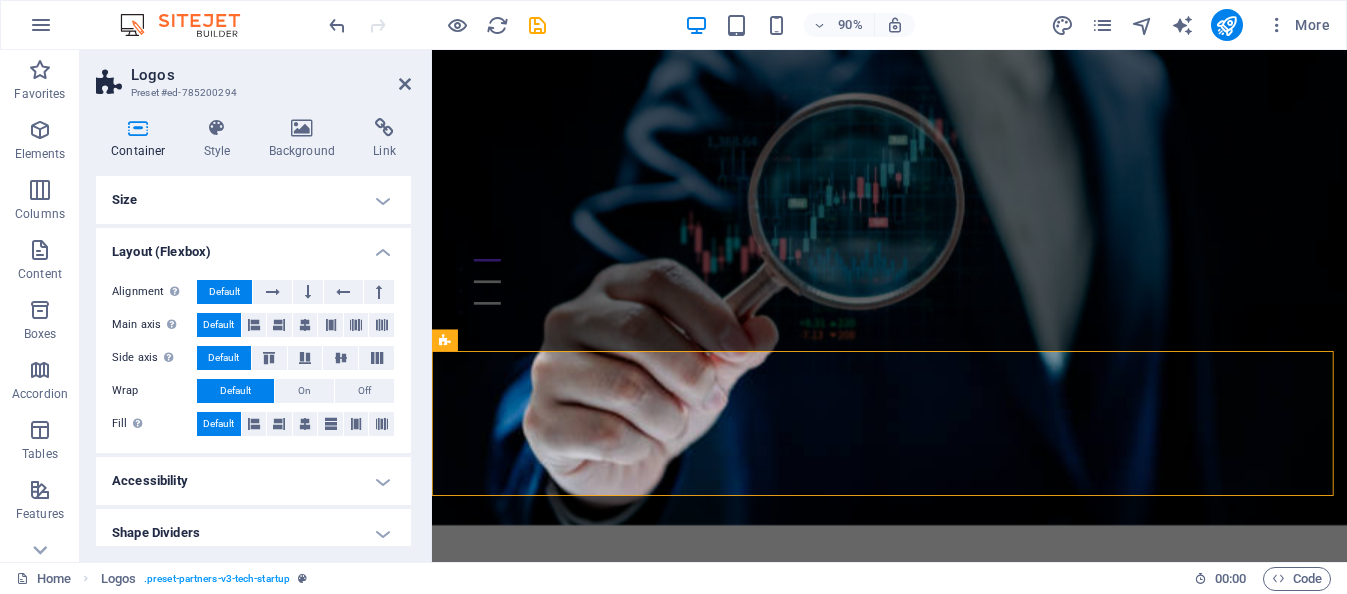 scroll, scrollTop: 11, scrollLeft: 0, axis: vertical 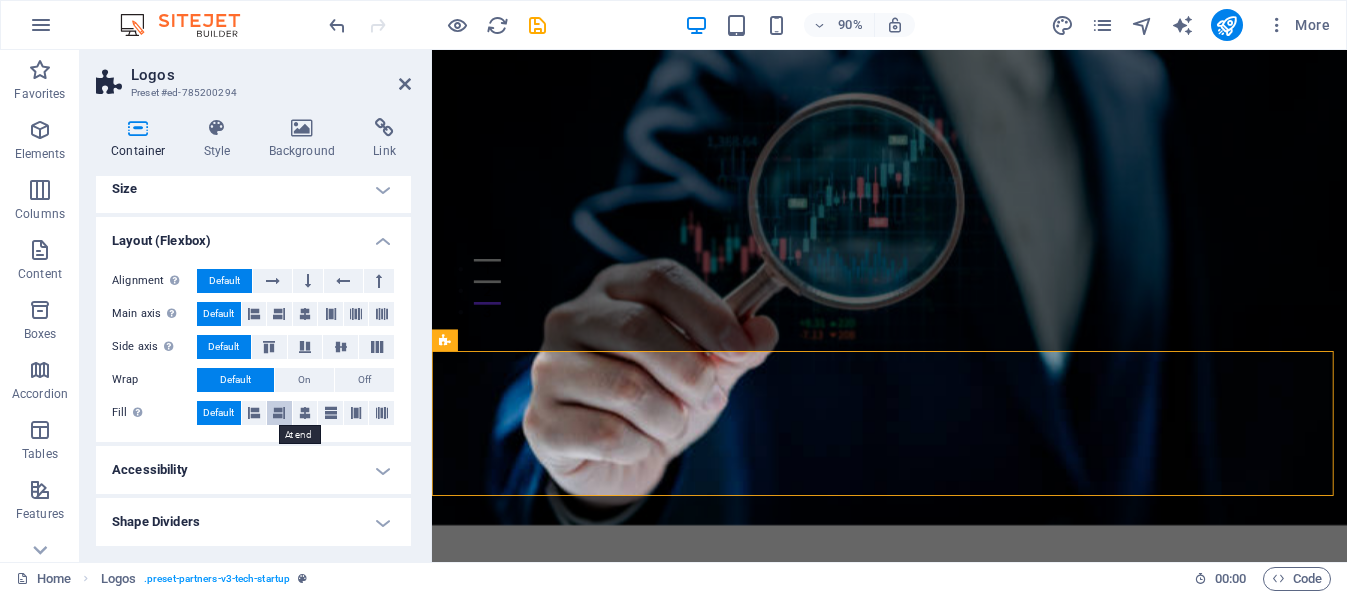 click at bounding box center (279, 413) 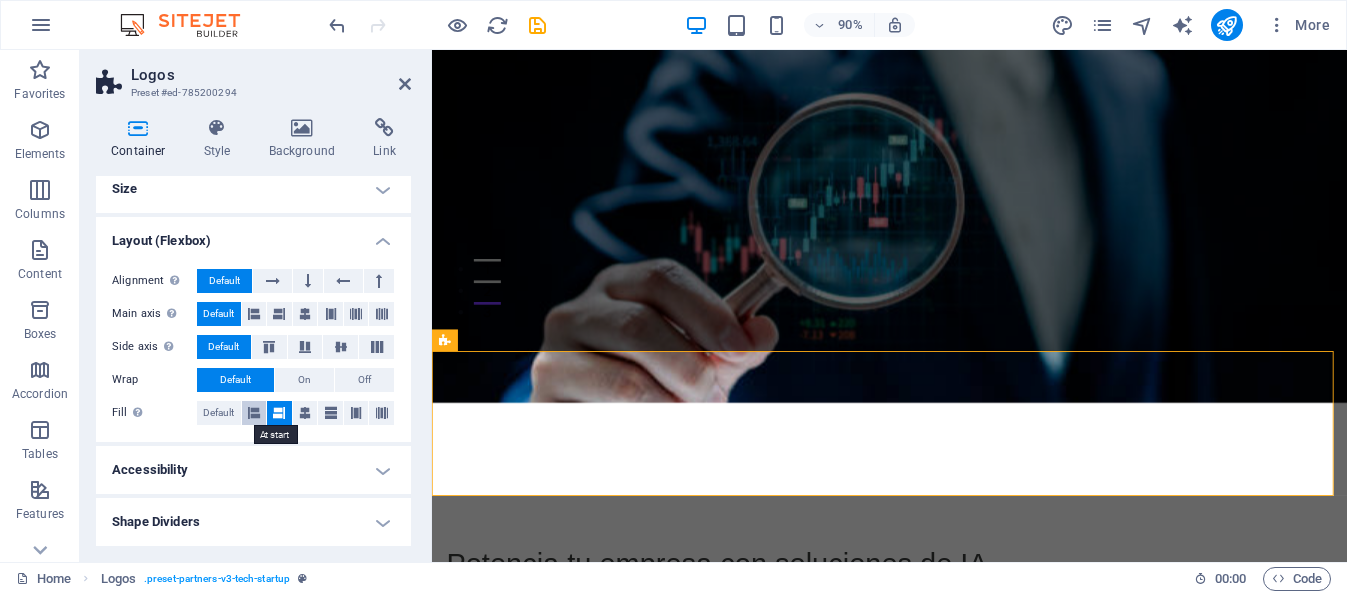 click at bounding box center (254, 413) 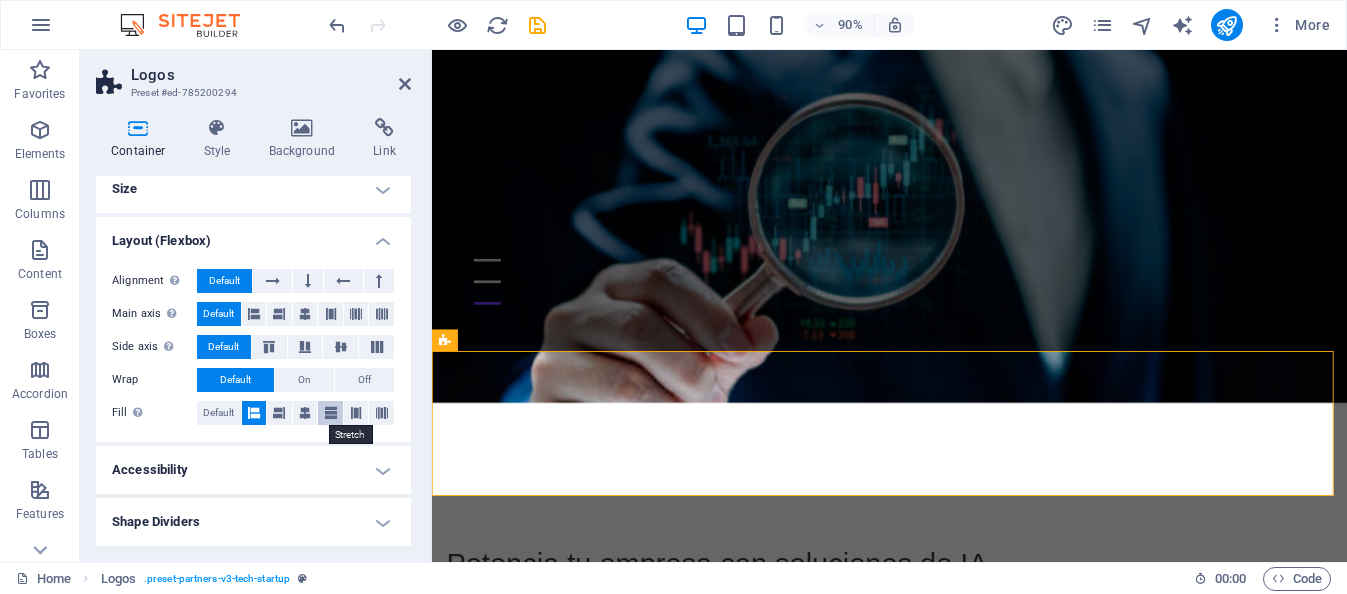 click at bounding box center [331, 413] 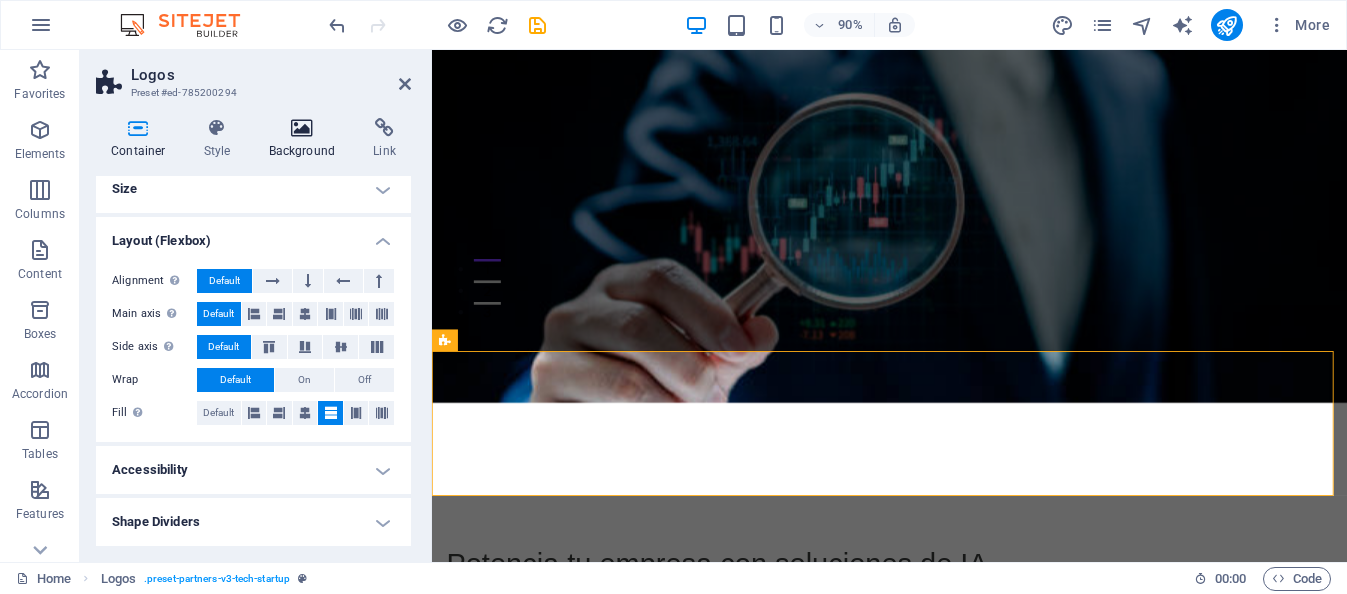 click at bounding box center [302, 128] 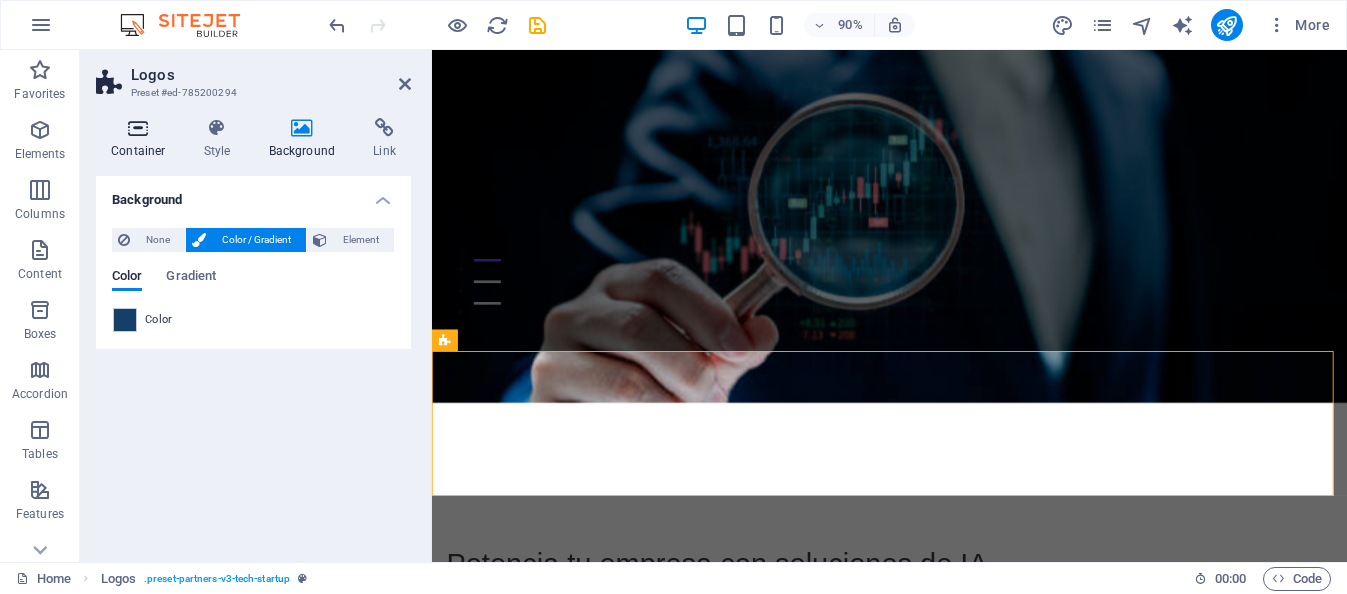 click on "Container" at bounding box center (142, 139) 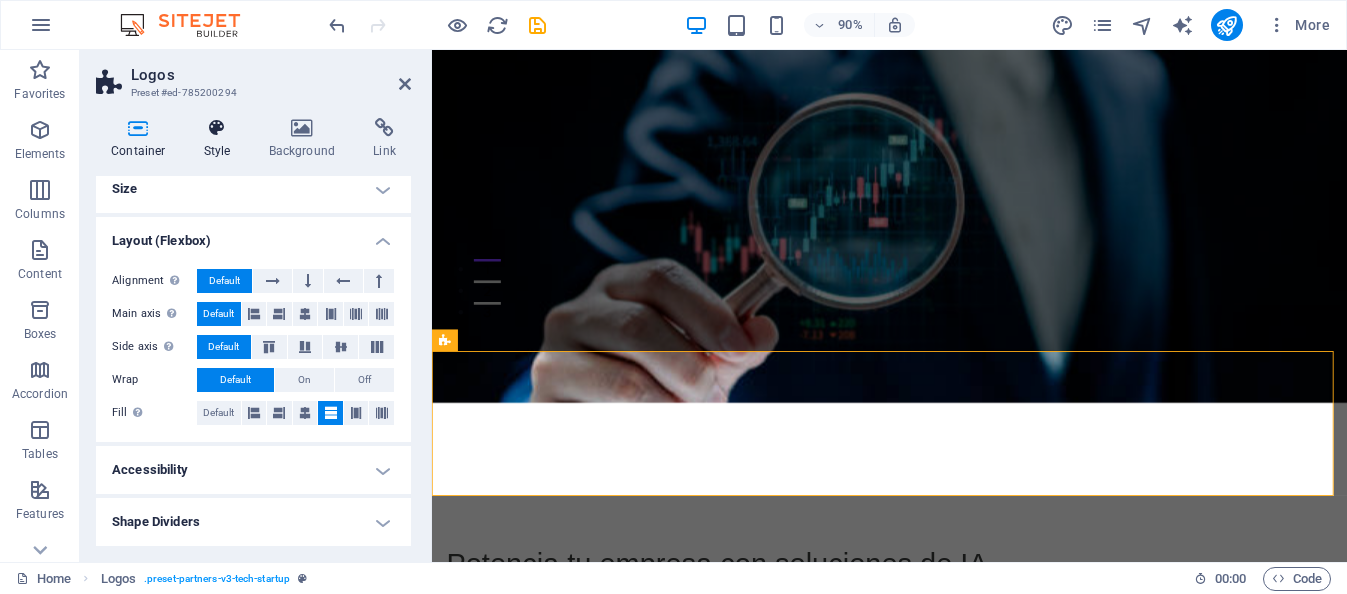 click at bounding box center (217, 128) 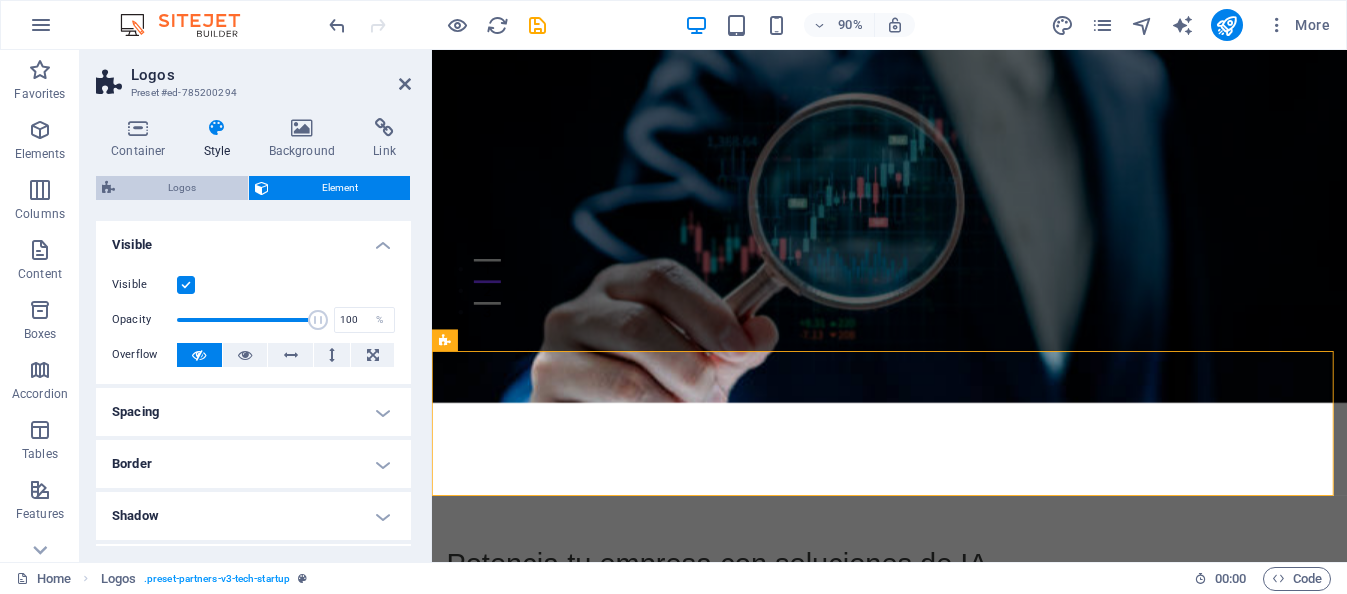 click on "Logos" at bounding box center [181, 188] 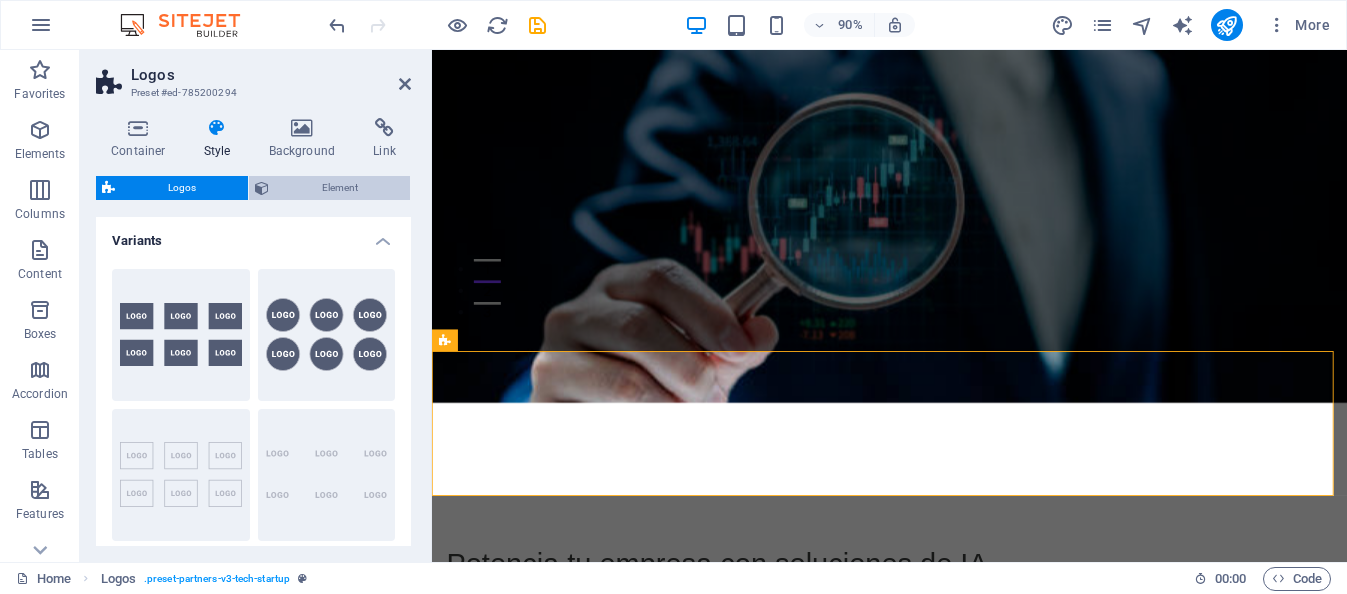 click on "Element" at bounding box center [339, 188] 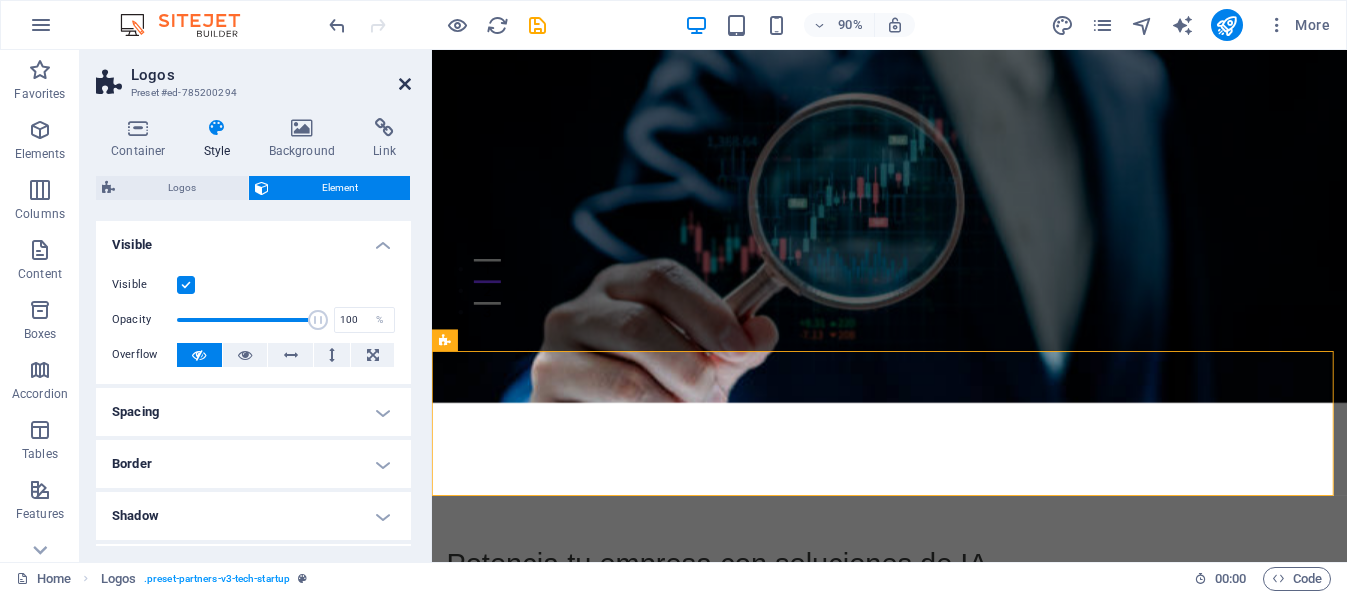 click at bounding box center [405, 84] 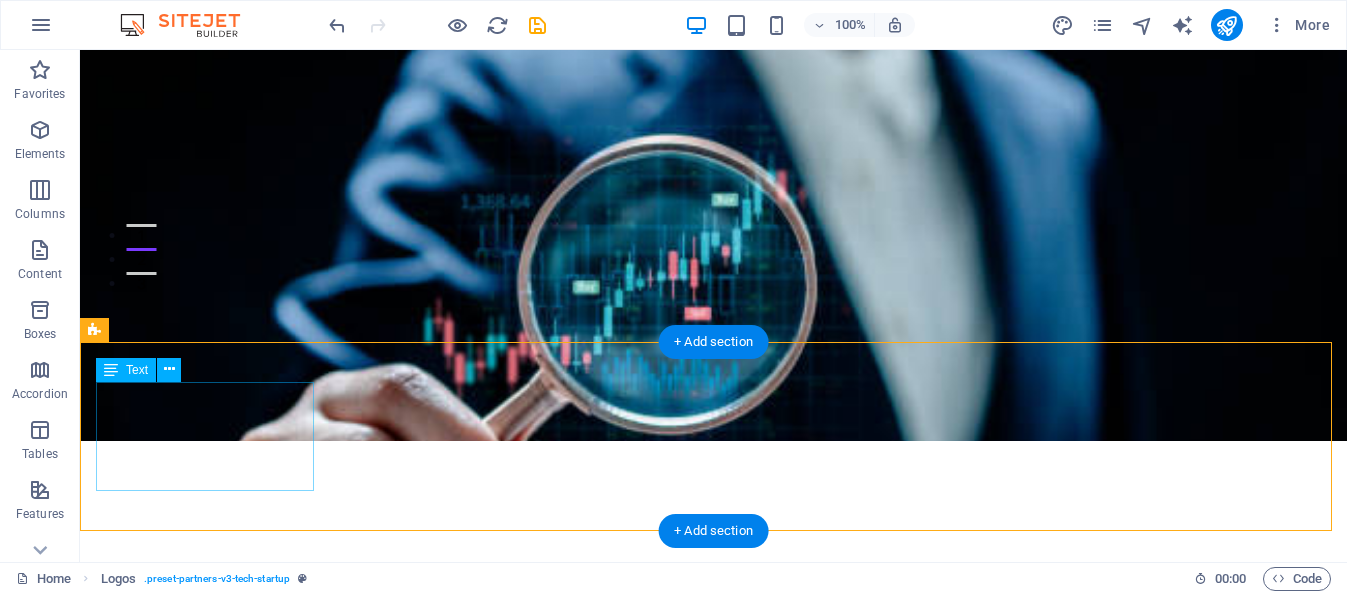 click on "Nos especializamos en crear soluciones avanzadas de inteligencia artificial para empresas, desarrollando agentes diseñados para abordar funciones específicas en cada área de negocio.  Nuestro objetivo es optimizar la gestión empresarial mediante la integración efectiva de agentes de IA que interactúan entre sí para reducir tiempos y costos de operación." at bounding box center [206, 924] 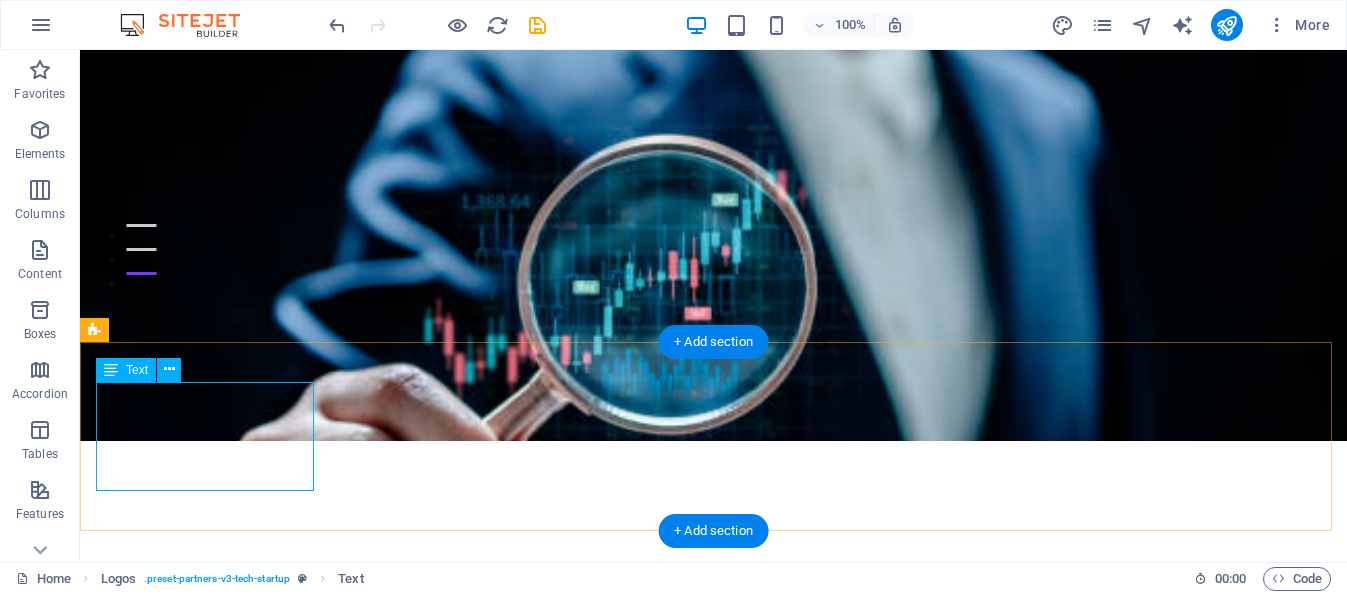 click on "Nos especializamos en crear soluciones avanzadas de inteligencia artificial para empresas, desarrollando agentes diseñados para abordar funciones específicas en cada área de negocio.  Nuestro objetivo es optimizar la gestión empresarial mediante la integración efectiva de agentes de IA que interactúan entre sí para reducir tiempos y costos de operación." at bounding box center [206, 924] 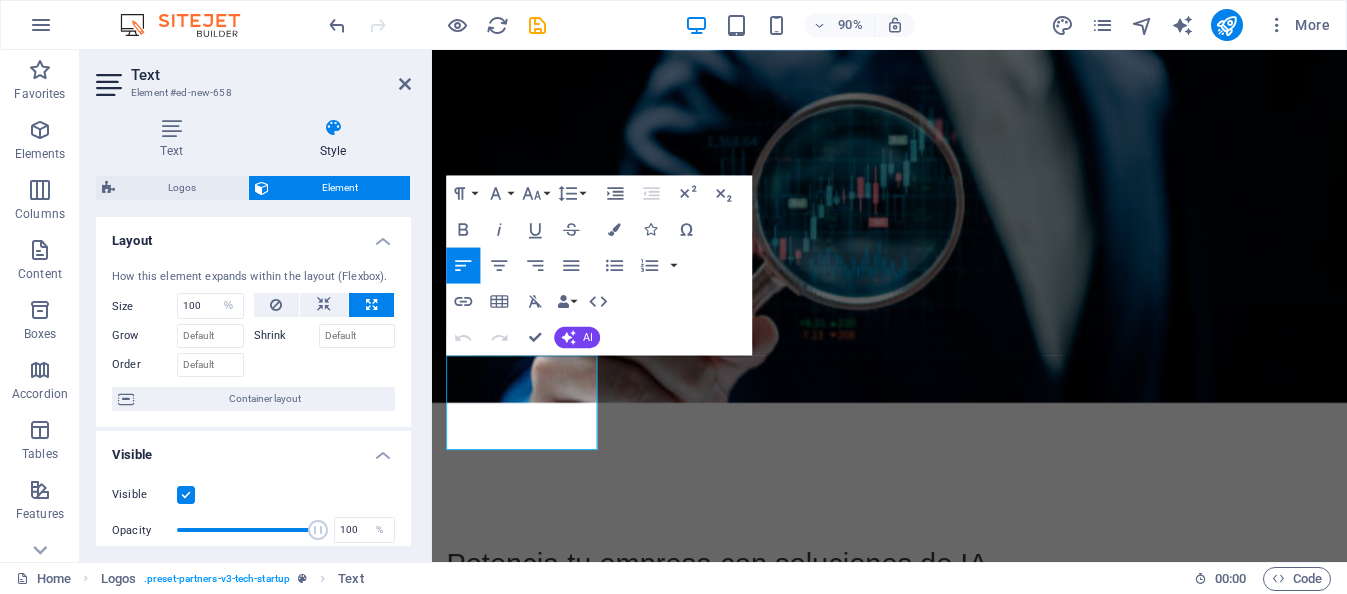 scroll, scrollTop: 336, scrollLeft: 0, axis: vertical 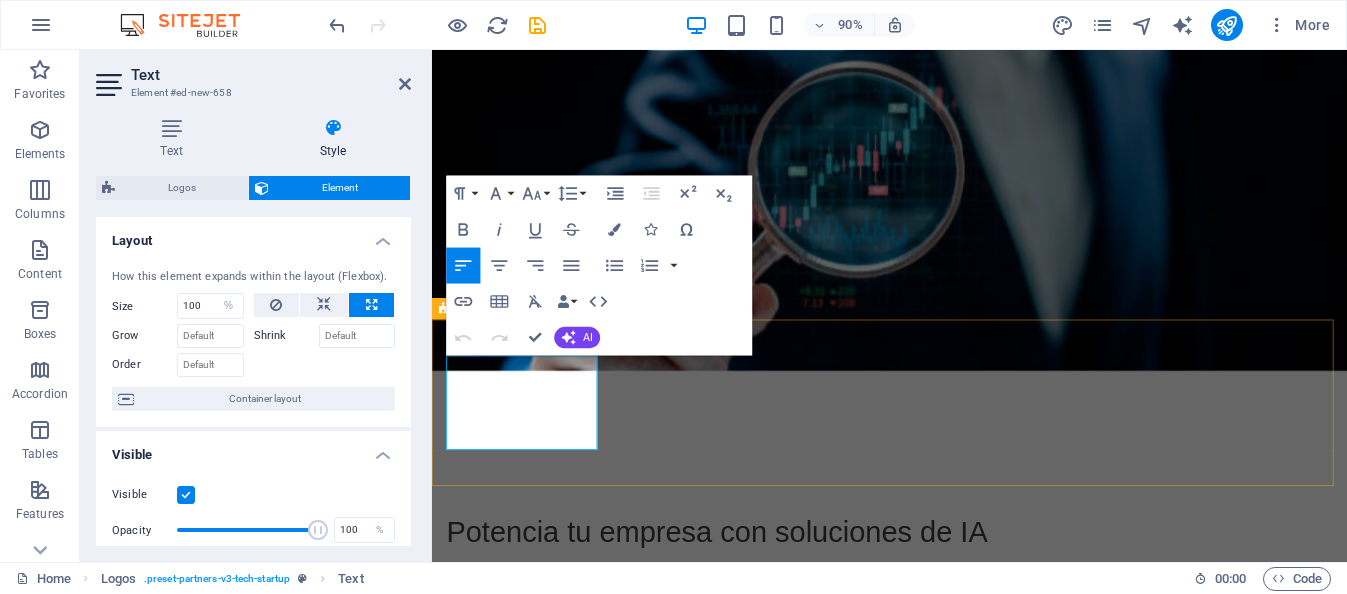 drag, startPoint x: 476, startPoint y: 453, endPoint x: 560, endPoint y: 483, distance: 89.19641 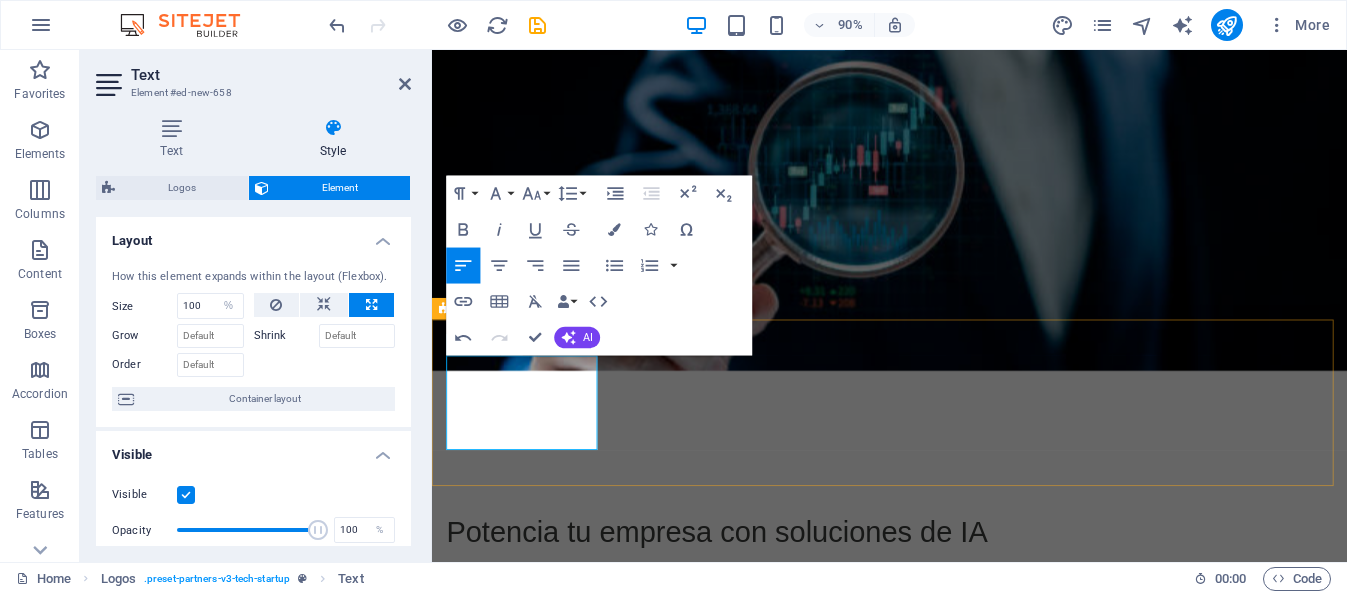 click on "e inteligencia artificial para empresas, desarrollando agentes diseñados para abordar funciones específicas en cada área de negocio." at bounding box center (536, 1000) 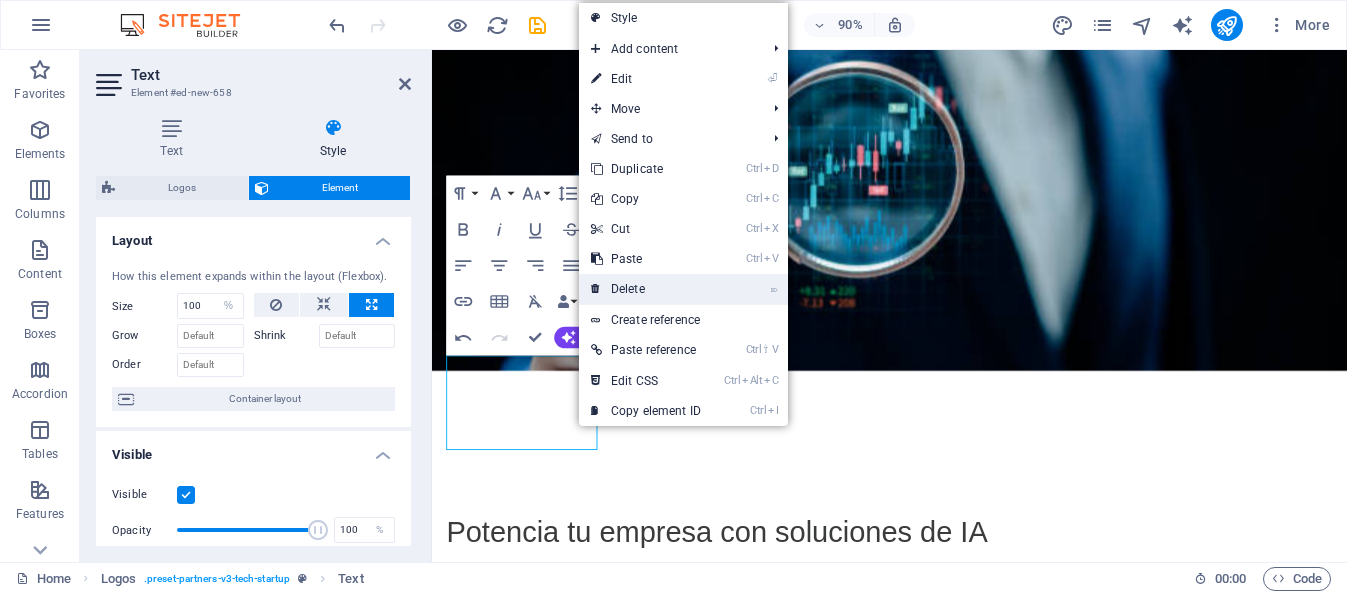 click on "⌦  Delete" at bounding box center (646, 289) 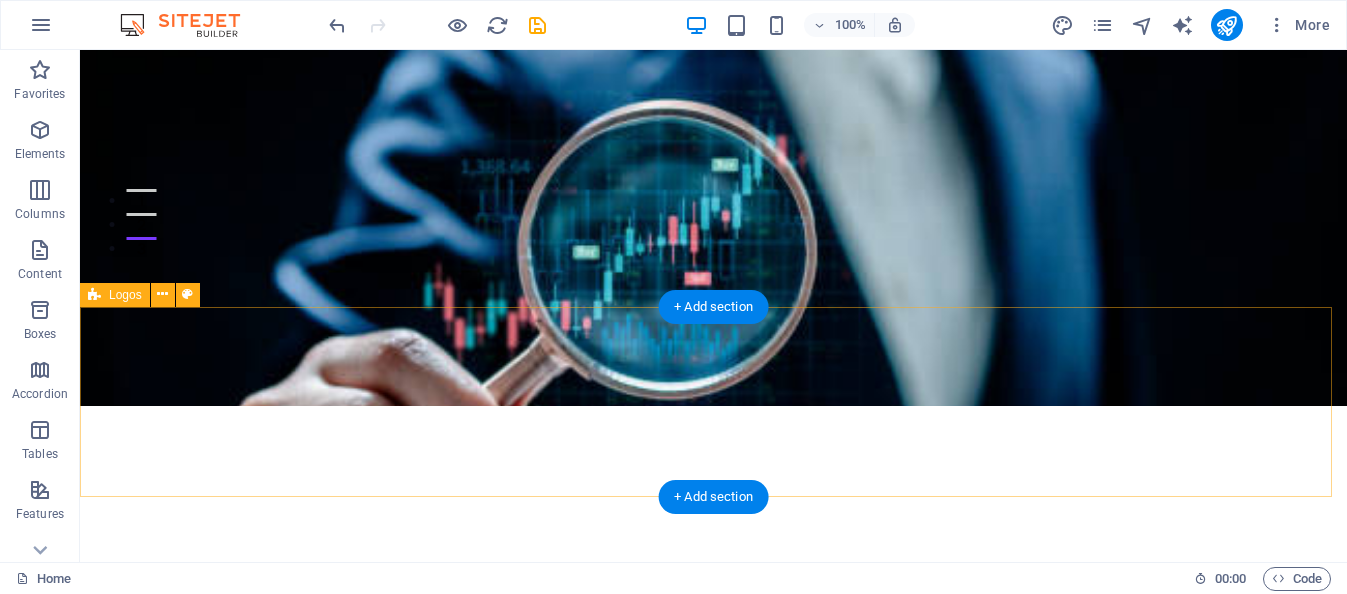 click on "Drop content here or  Add elements  Paste clipboard" at bounding box center [713, 889] 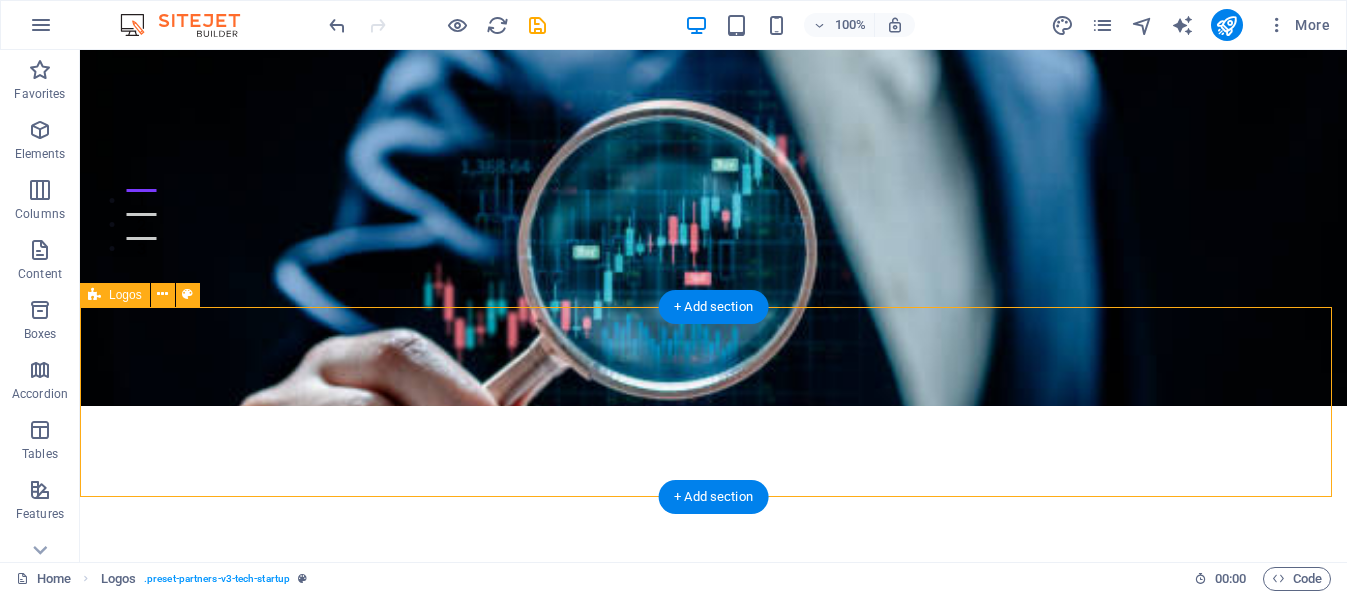 click on "Add elements" at bounding box center [654, 919] 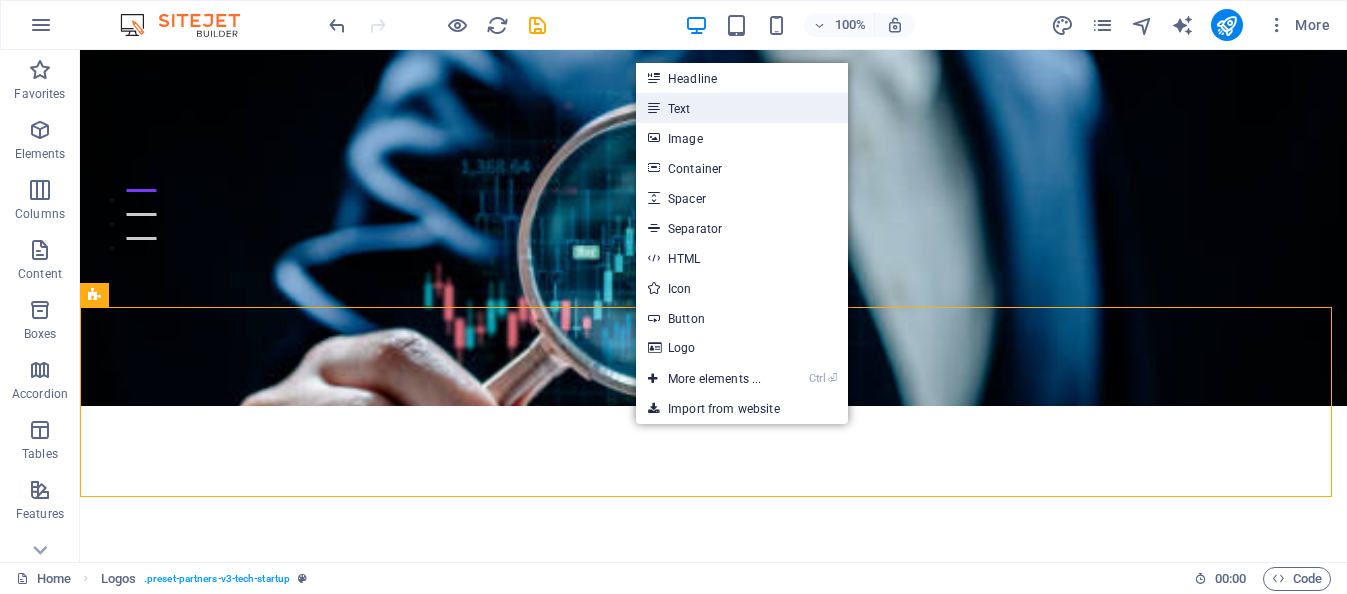 drag, startPoint x: 678, startPoint y: 106, endPoint x: 273, endPoint y: 64, distance: 407.17197 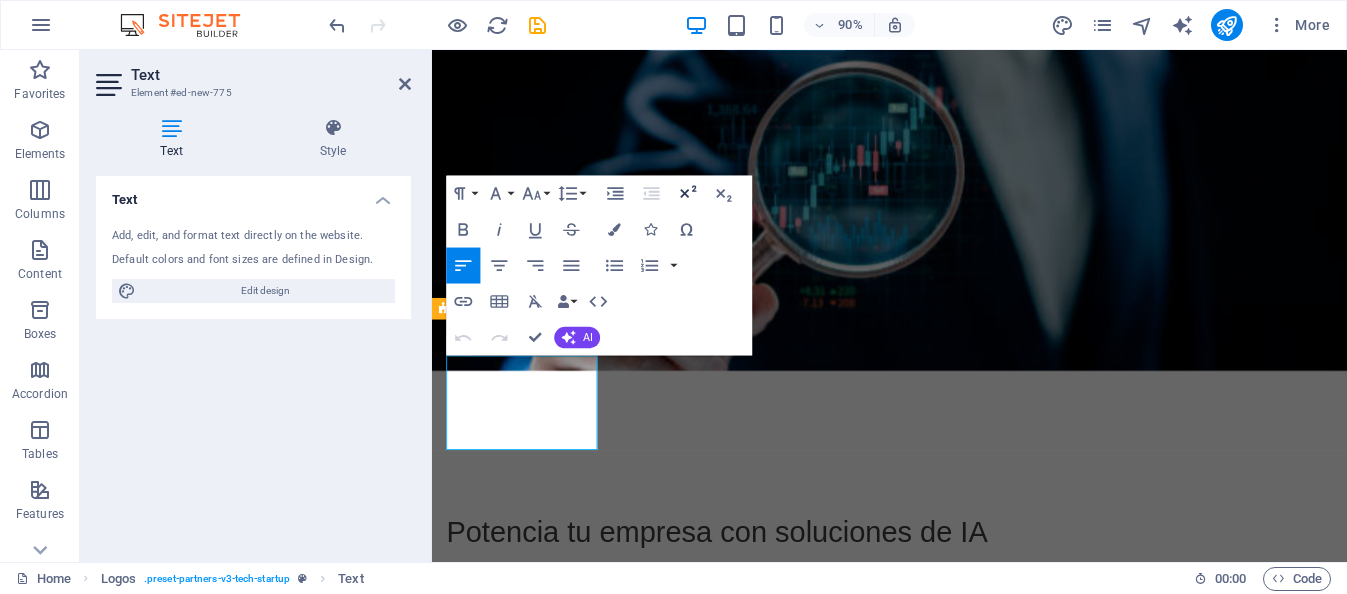 click 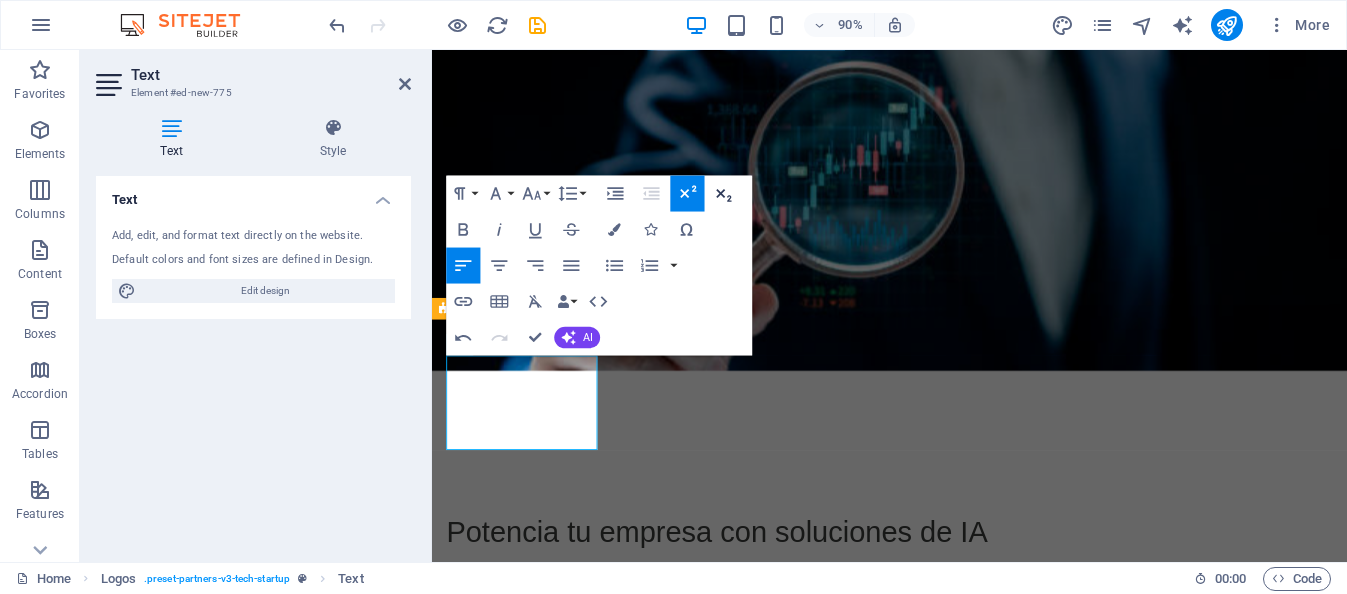 click on "Subscript" at bounding box center [724, 193] 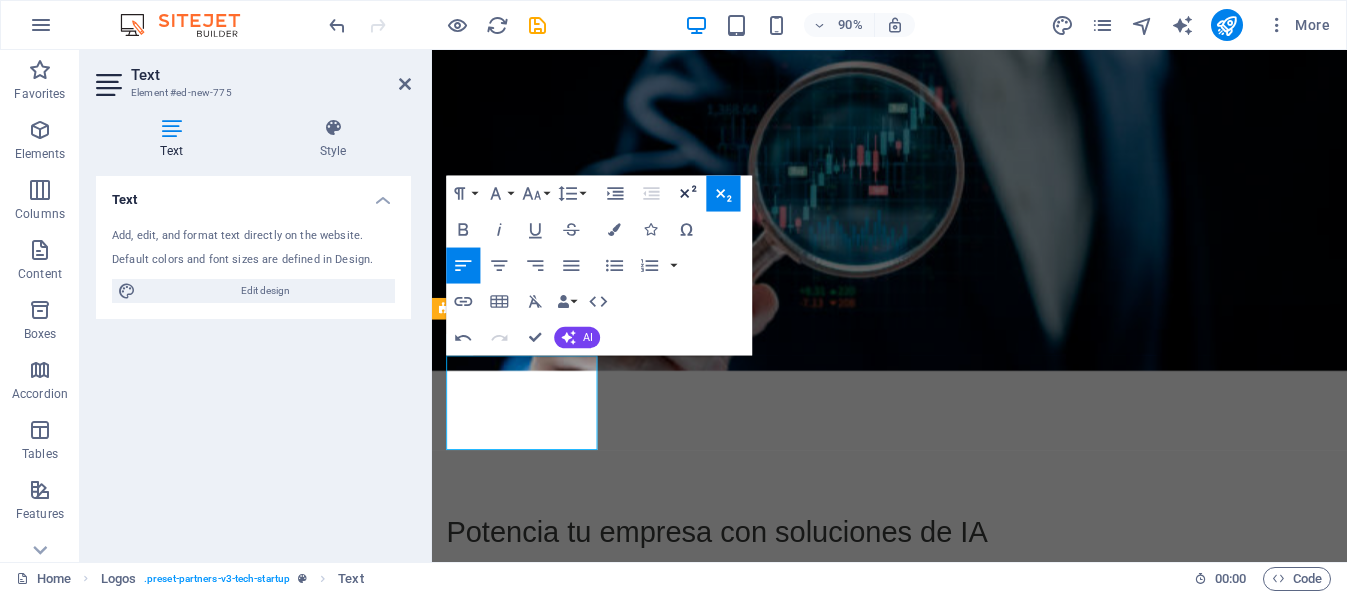 click 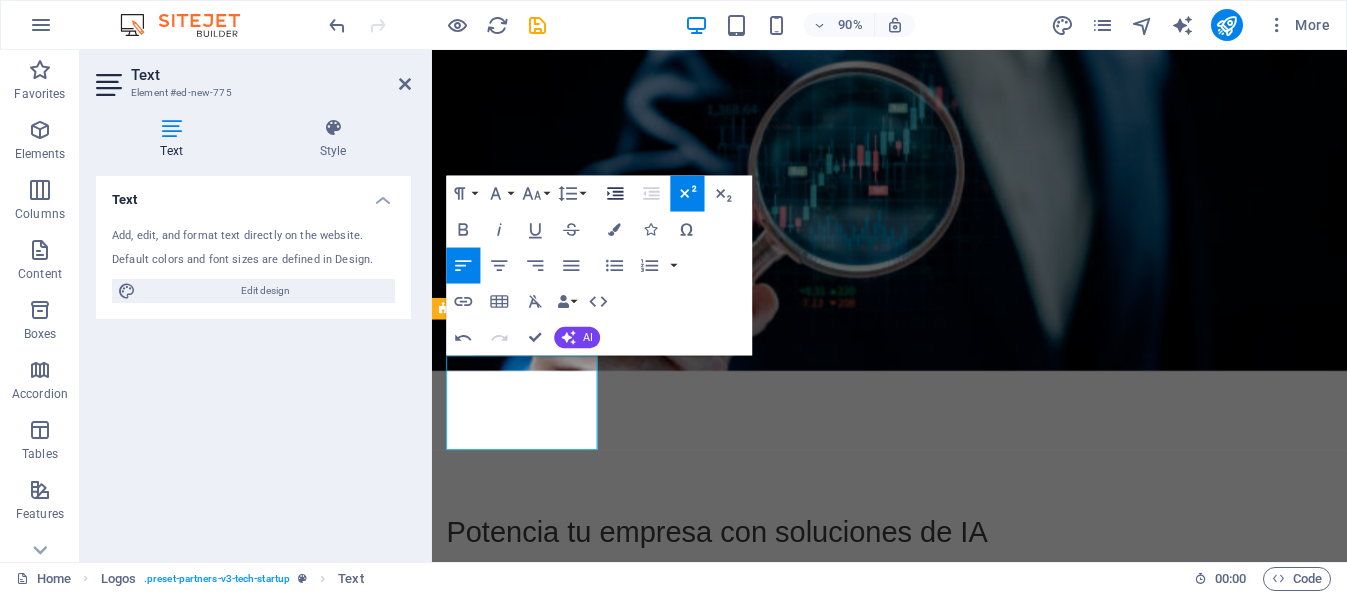 click 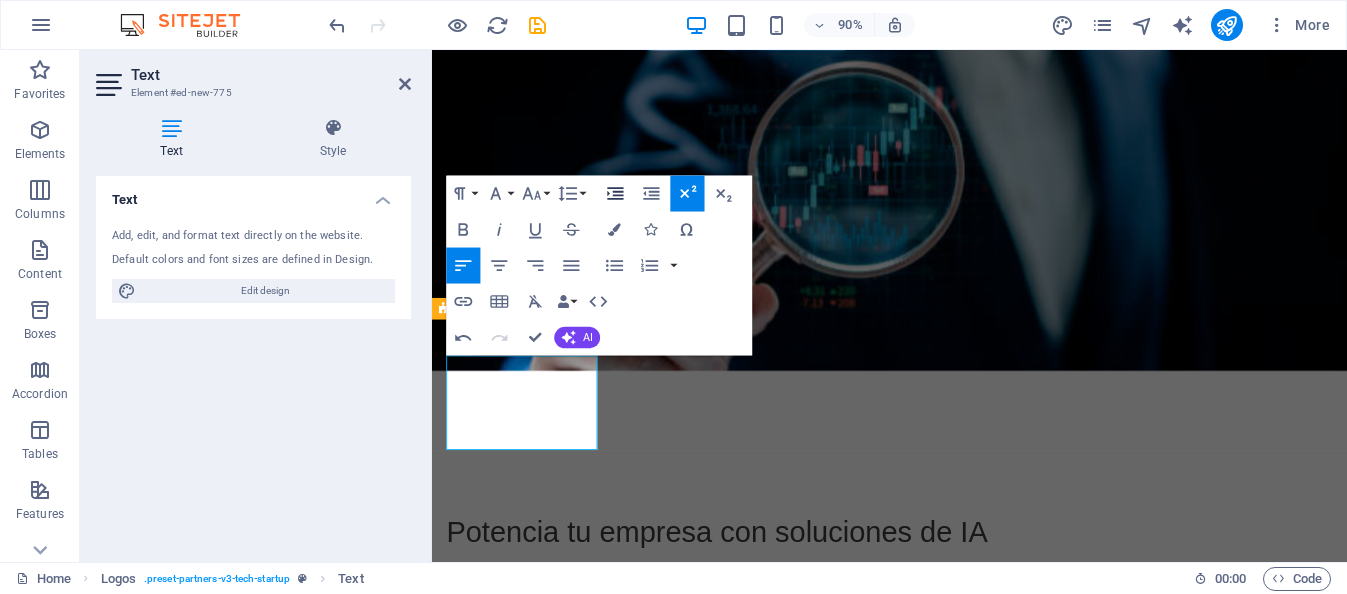 click 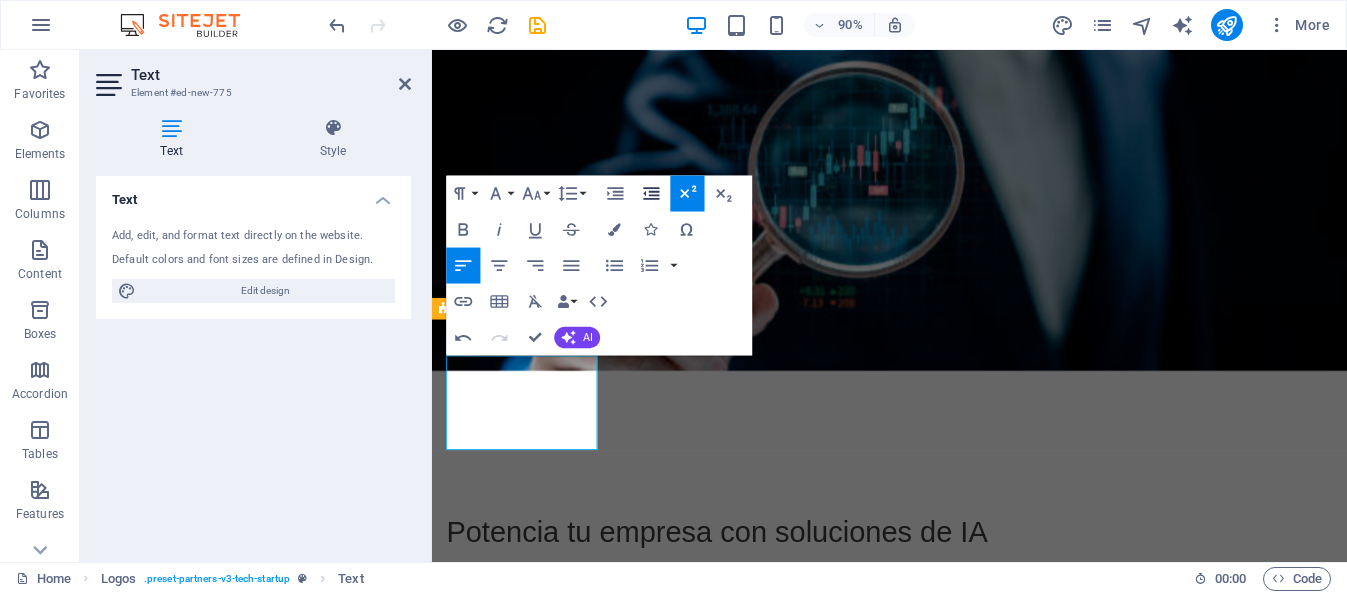 click 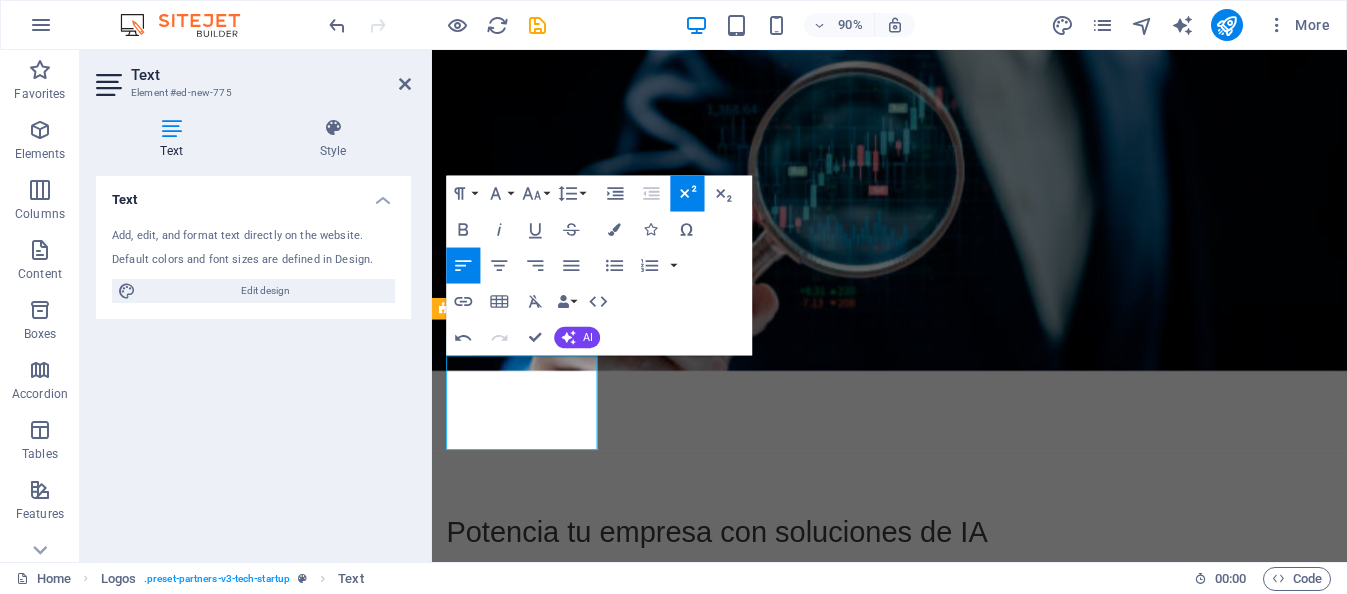 click 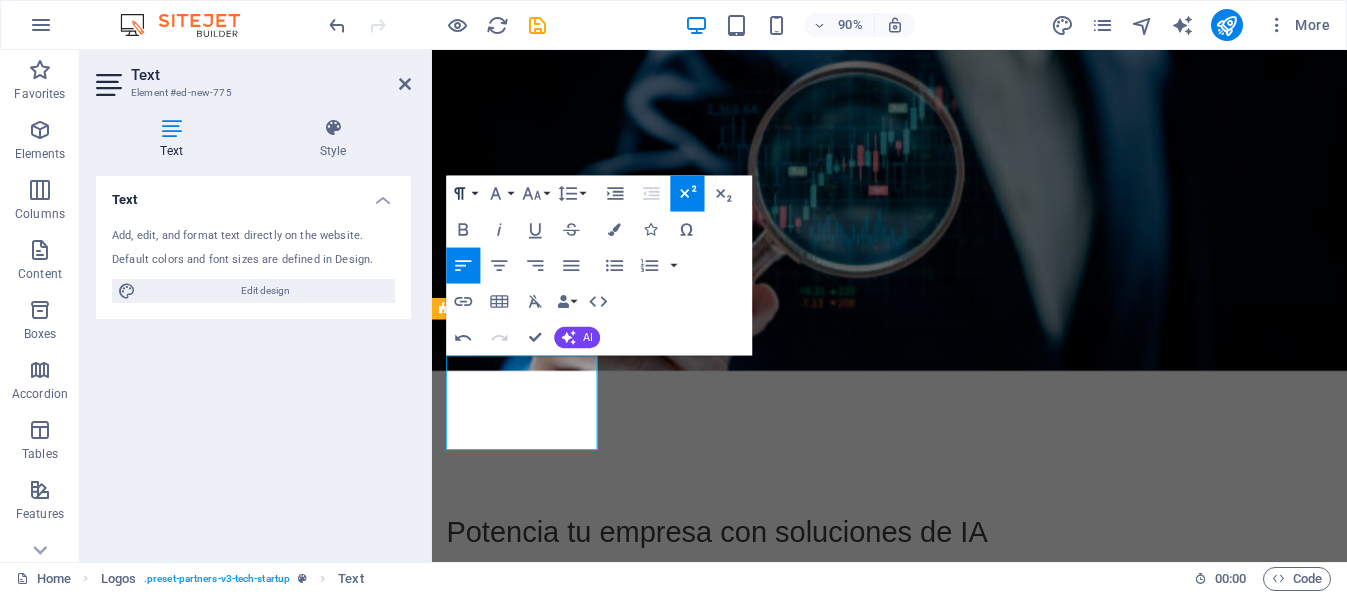 click 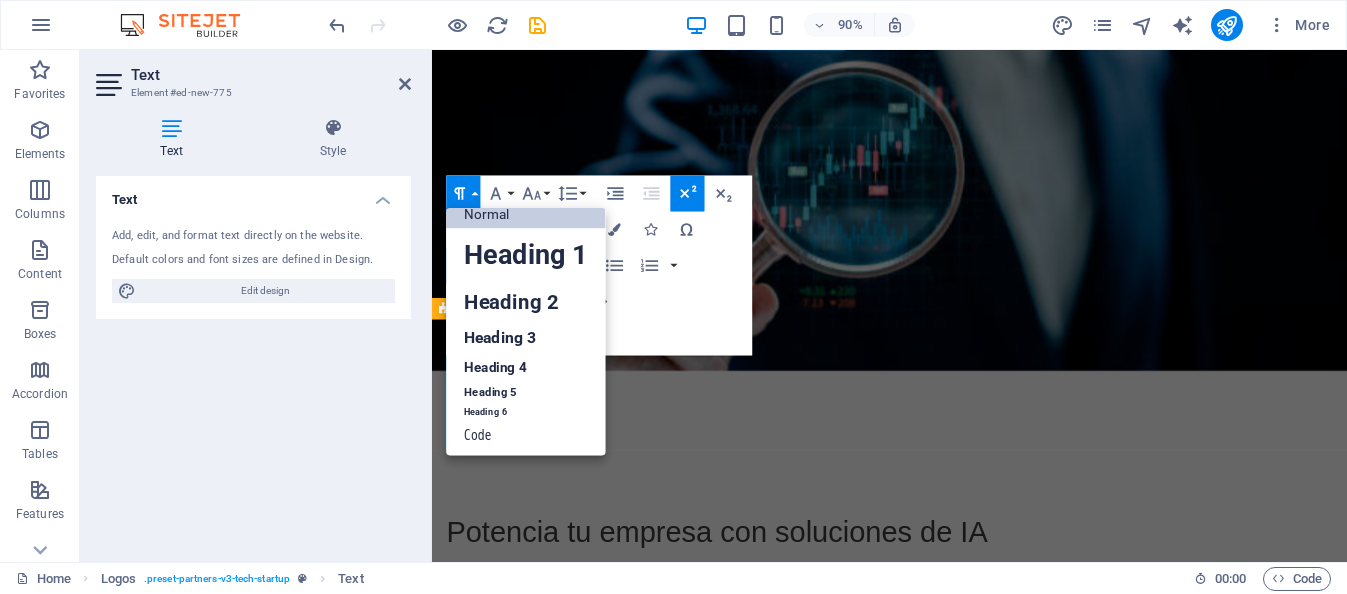 scroll, scrollTop: 16, scrollLeft: 0, axis: vertical 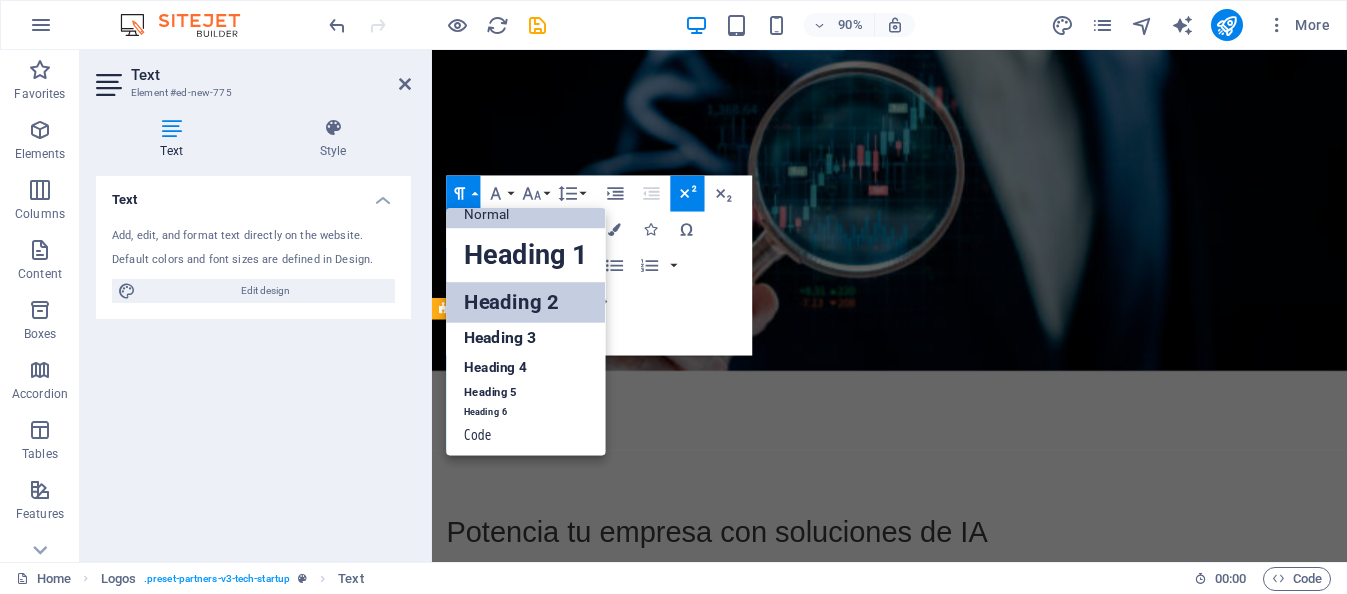 click on "Heading 2" at bounding box center [526, 301] 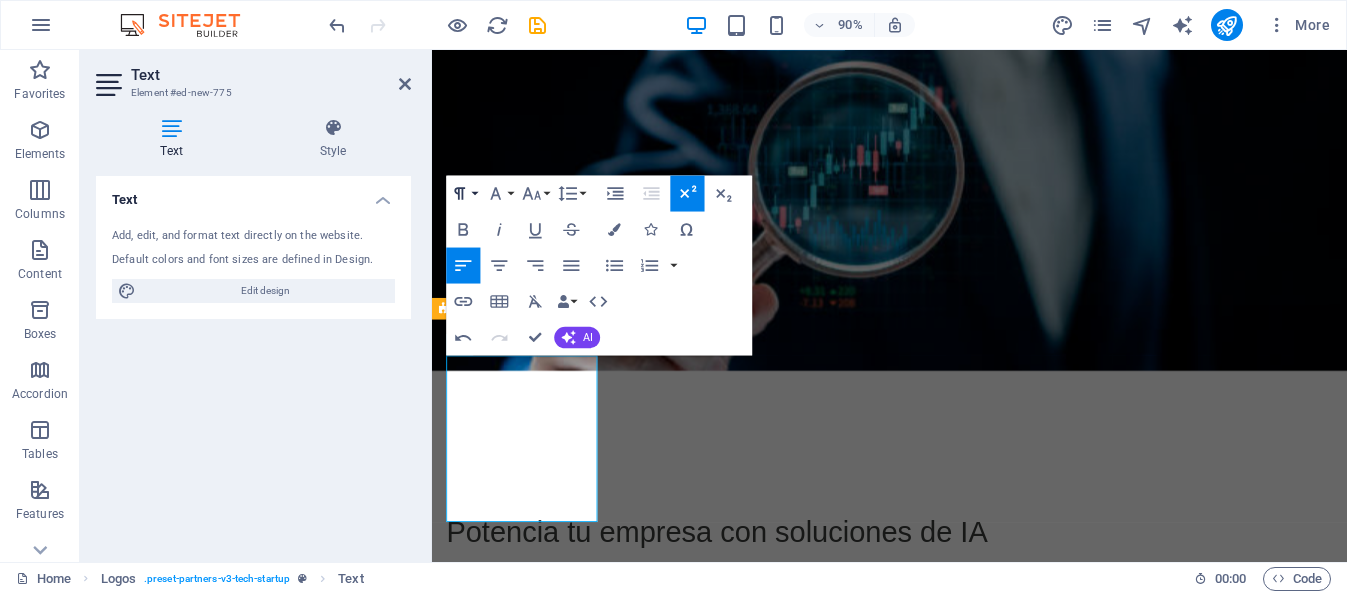 click on "Paragraph Format" at bounding box center [463, 193] 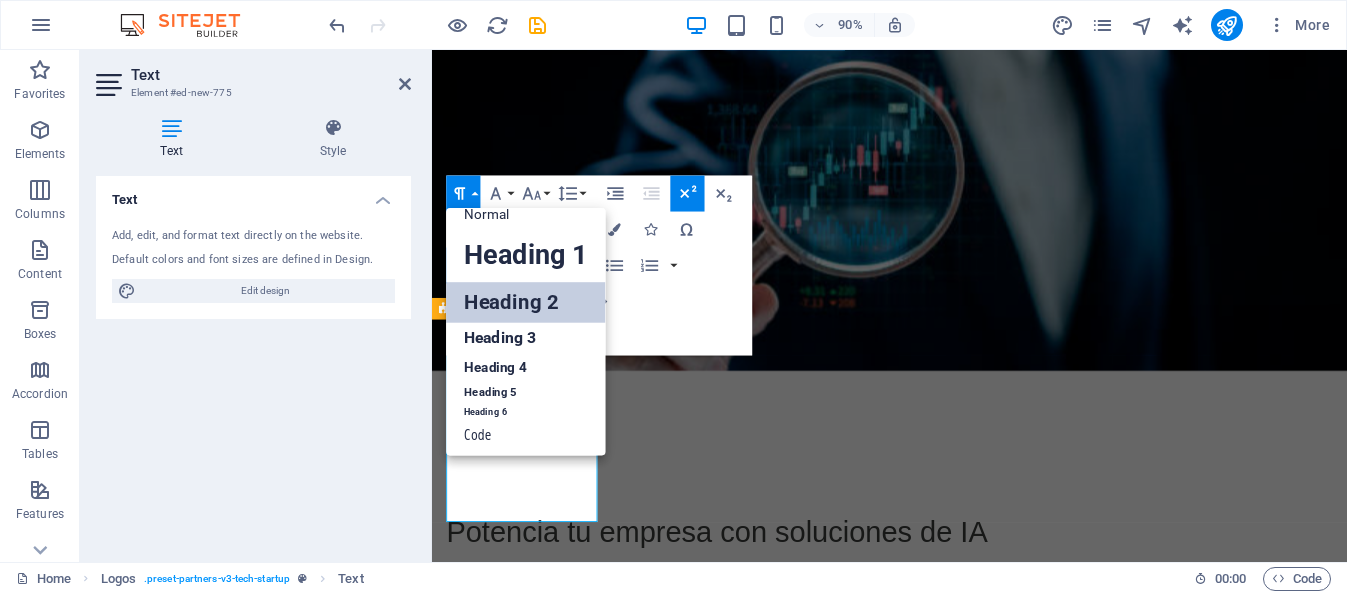 scroll, scrollTop: 16, scrollLeft: 0, axis: vertical 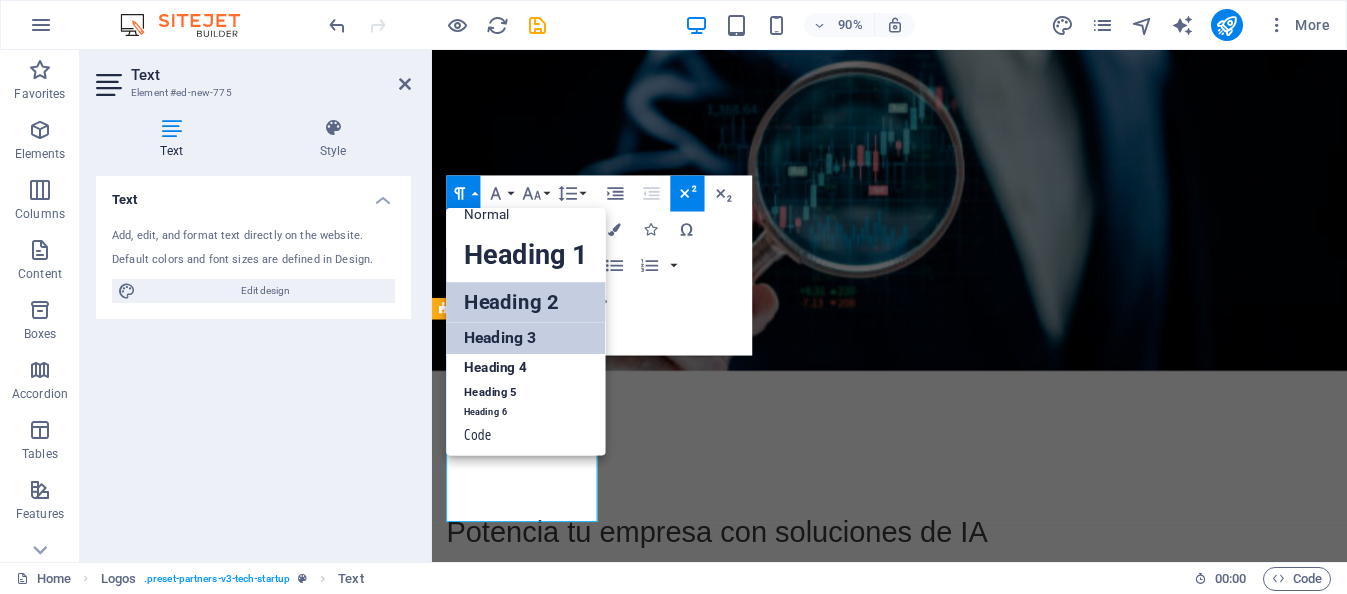 click on "Heading 3" at bounding box center [526, 338] 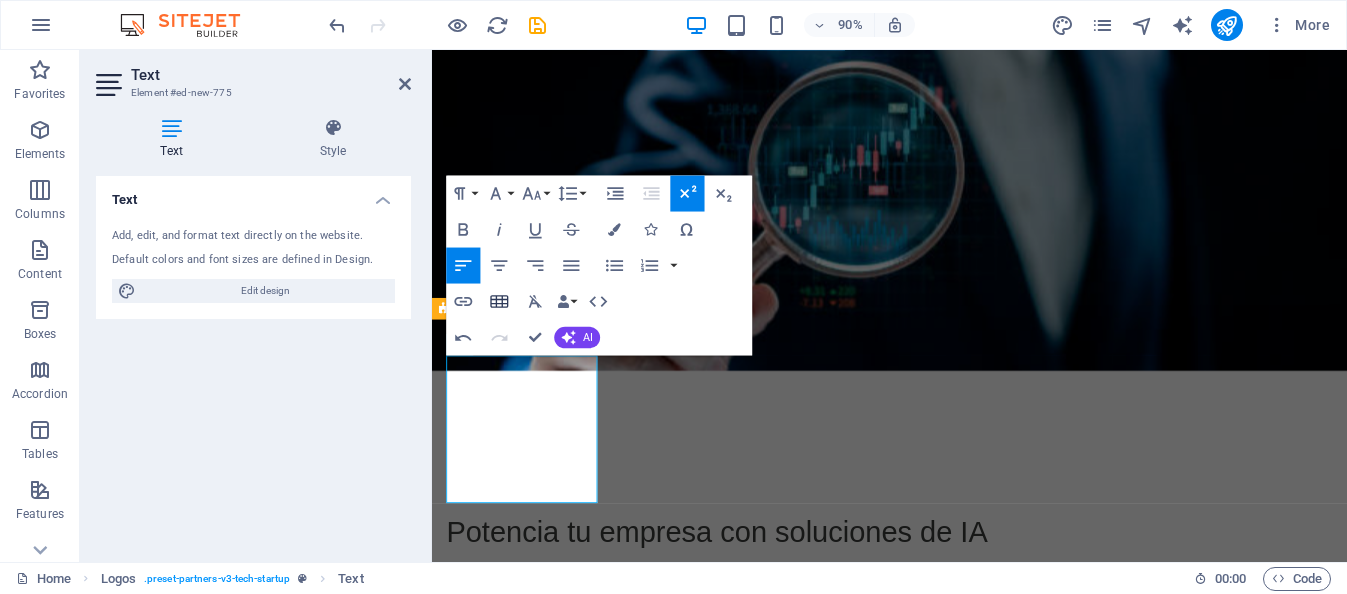 click 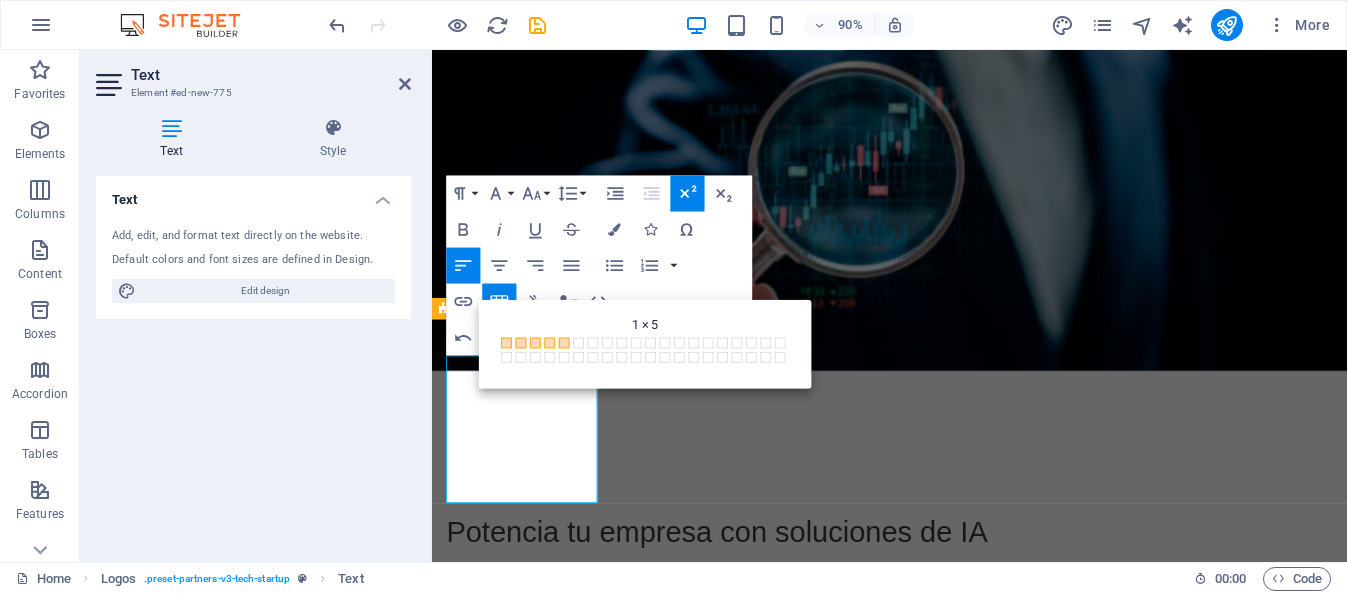 click at bounding box center (564, 342) 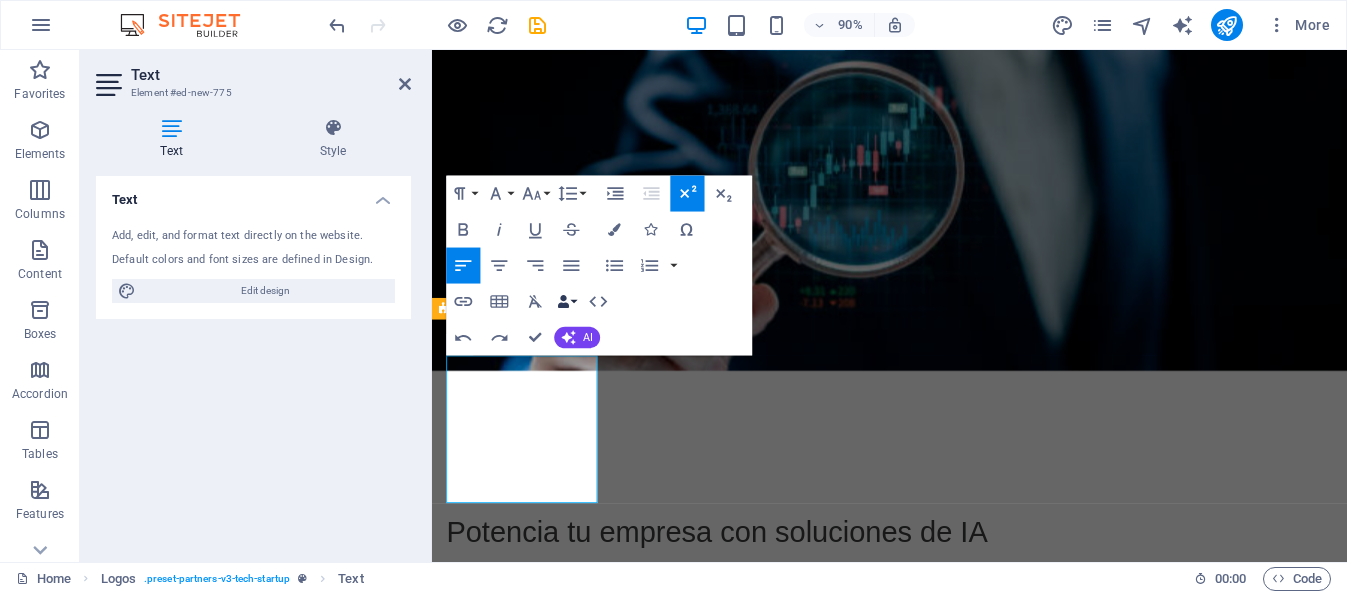 click on "Data Bindings" at bounding box center [566, 301] 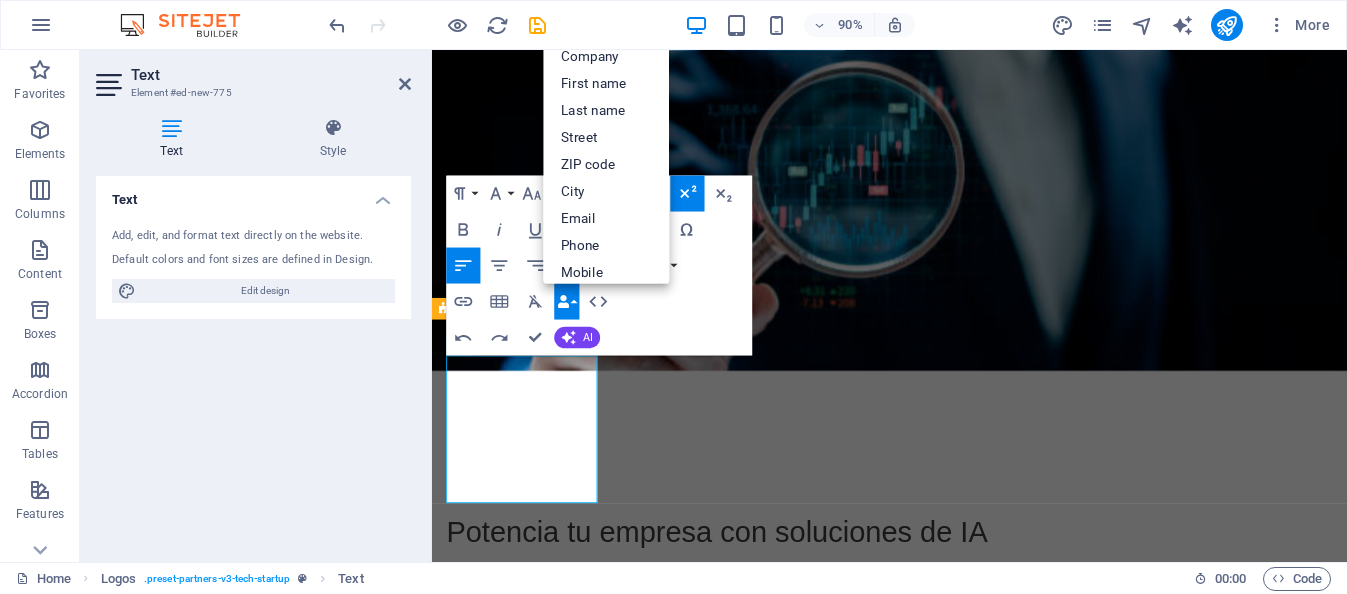 click on "Paragraph Format Normal Heading 1 Heading 2 Heading 3 Heading 4 Heading 5 Heading 6 Code Font Family Arial [US_STATE] Impact Tahoma Times New [PERSON_NAME] Verdana Playfair Display Work Sans Font Size 8 9 10 11 12 14 18 24 30 36 48 60 72 96 Line Height Default Single 1.15 1.5 Double Increase Indent Decrease Indent Superscript Subscript Bold Italic Underline Strikethrough Colors Icons Special Characters Align Left Align Center Align Right Align Justify Unordered List   Default Circle Disc Square    Ordered List   Default Lower Alpha Lower Greek Lower [PERSON_NAME] Upper Alpha Upper [PERSON_NAME]    Insert Link Insert Table Clear Formatting Data Bindings Company First name Last name Street ZIP code City Email Phone Mobile Fax Custom field 1 Custom field 2 Custom field 3 Custom field 4 Custom field 5 Custom field 6 HTML Undo Redo Confirm (Ctrl+⏎) AI Improve Make shorter Make longer Fix spelling & grammar Translate to English Generate text Back 1 × 1 1 × 1    1 × 2    1 × 3    1 × 4    1 × 5    1 × 6" at bounding box center (599, 265) 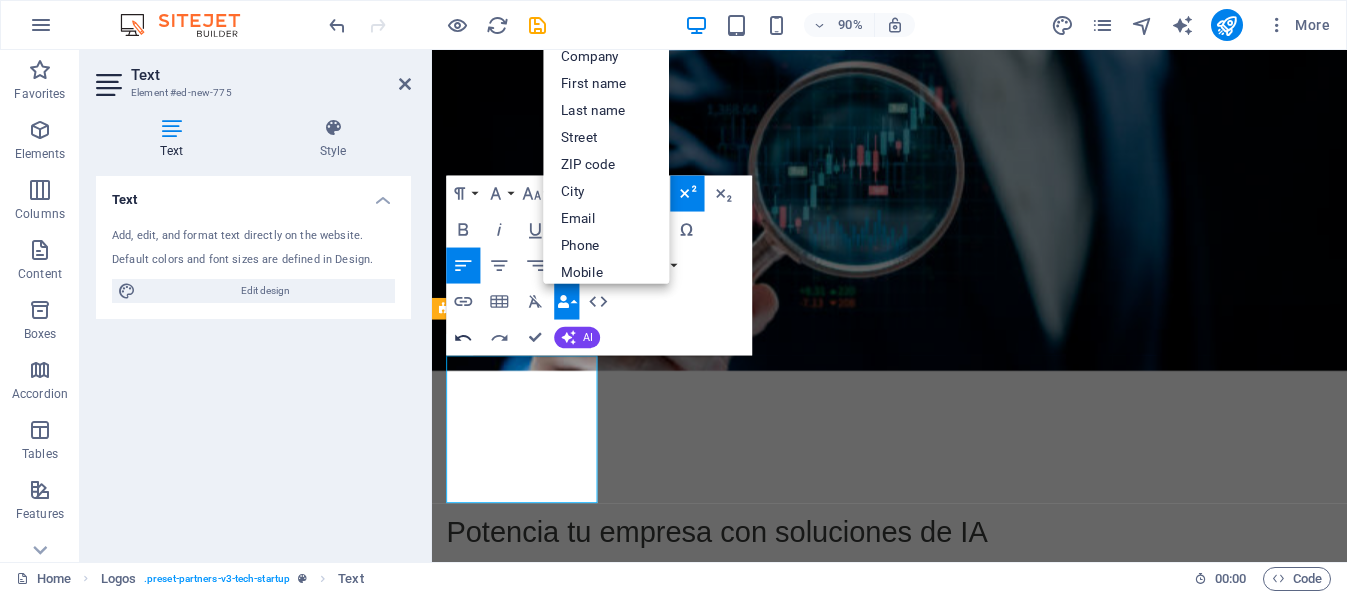 click 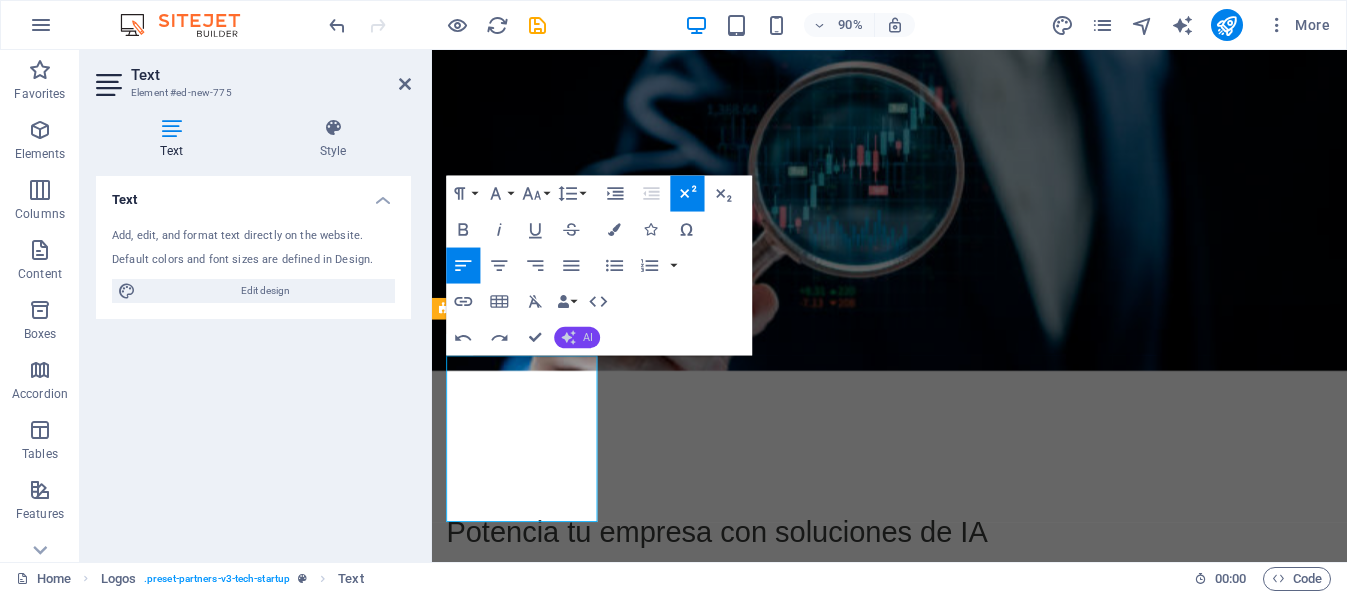 click on "AI" at bounding box center [588, 337] 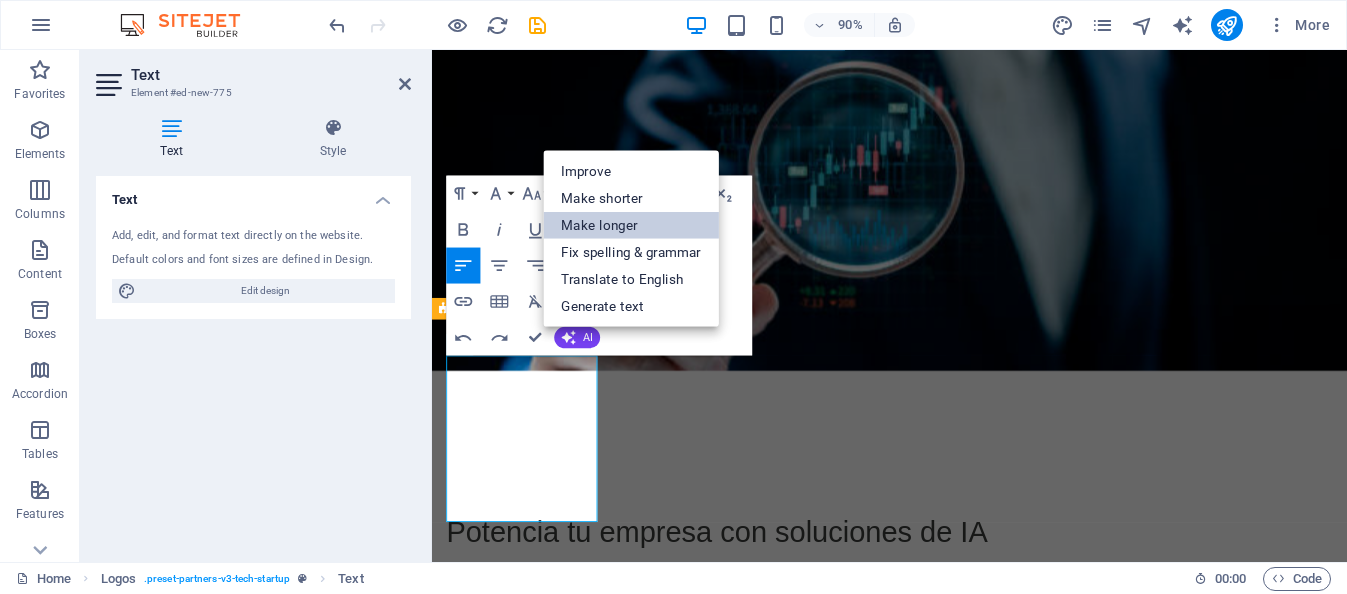 click on "Make longer" at bounding box center [632, 224] 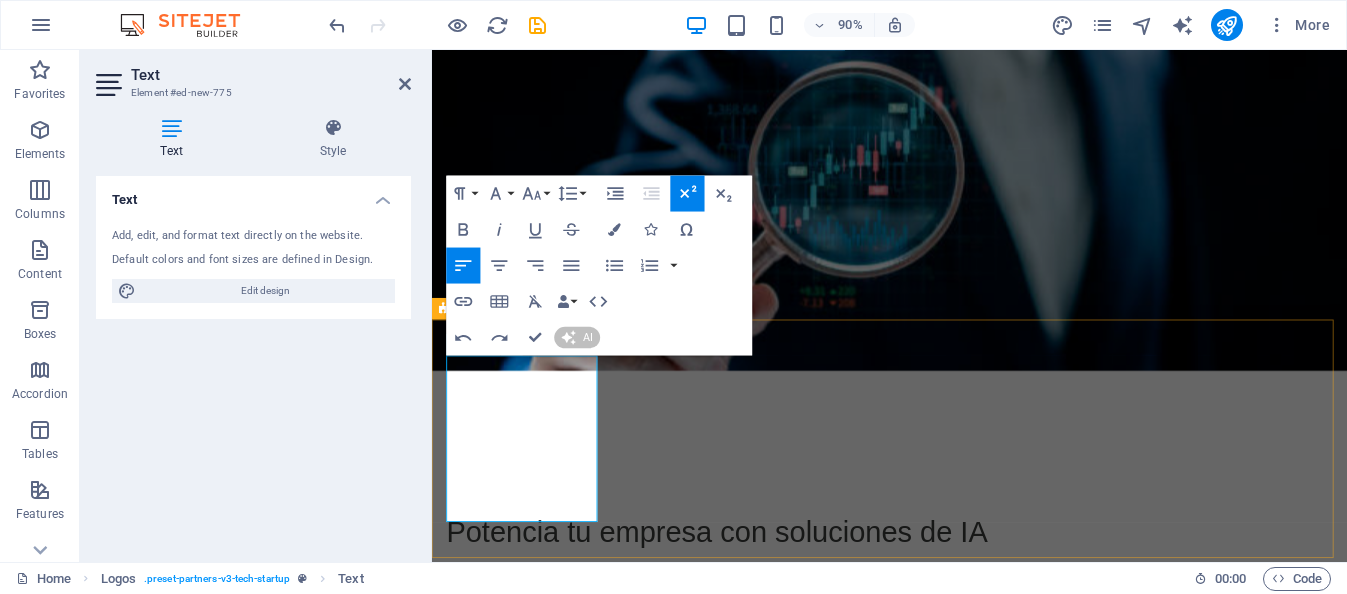 type 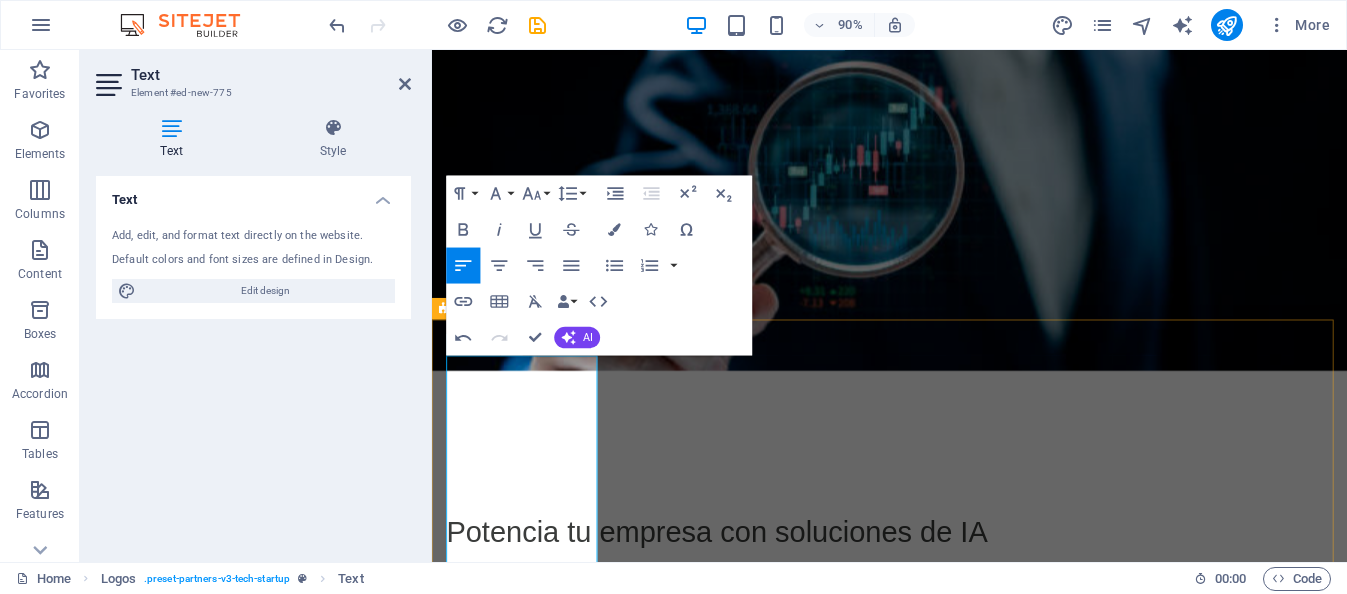 click on "Certainly! Here’s an expanded version of your text: Introducing our new text element, designed to enhance your experience and provide valuable information. This innovative feature seamlessly integrates with our platform, allowing users to access content in a more engaging and accessible format. Explore the possibilities with our new text element, which aims to elevate communication and interaction on our website. Stay informed and connected as we continuously strive to improve your journey with us!" at bounding box center [533, 2680] 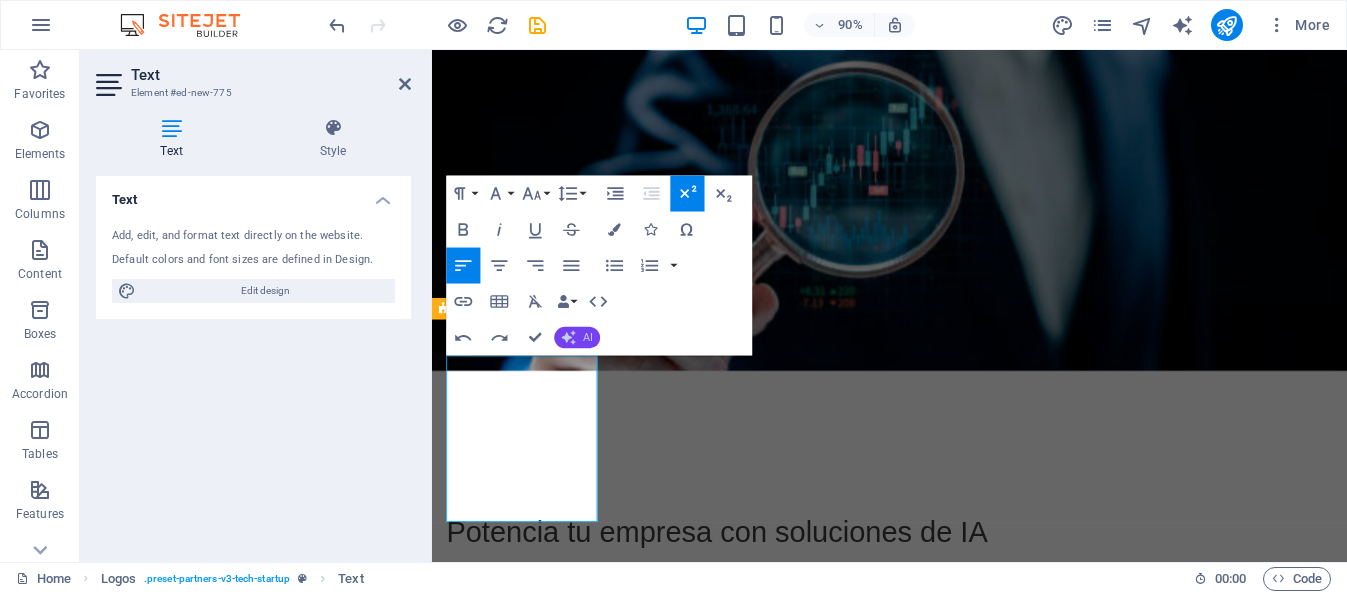 click on "AI" at bounding box center (588, 337) 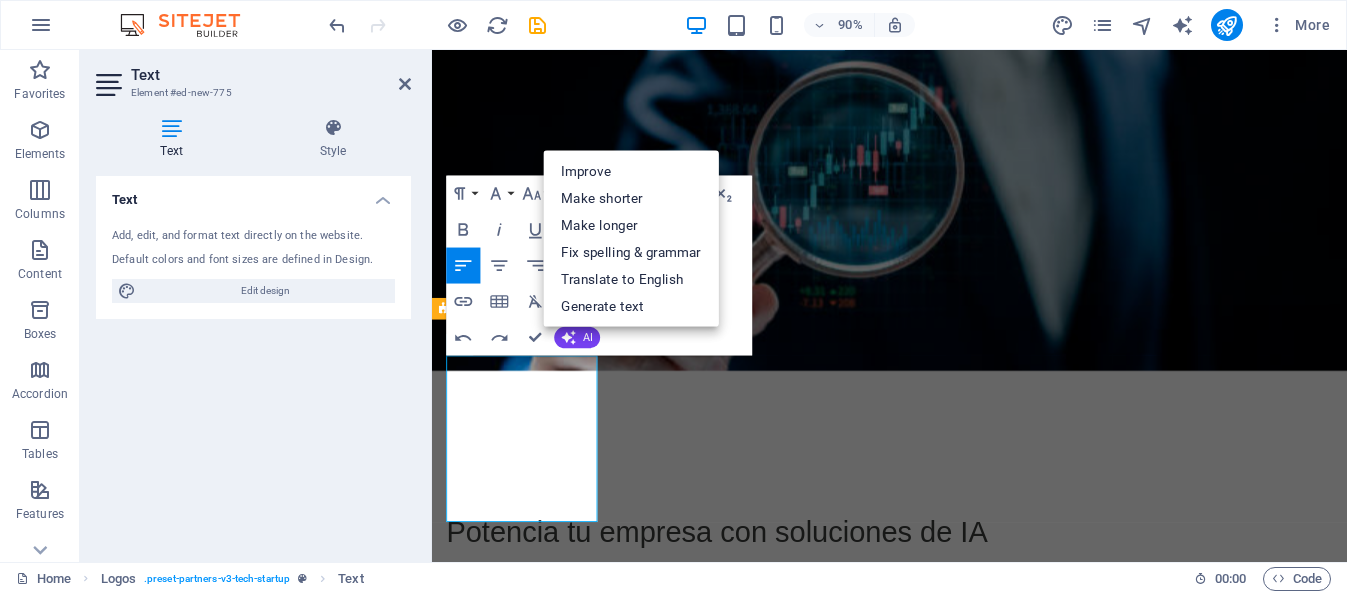 click at bounding box center (940, 157) 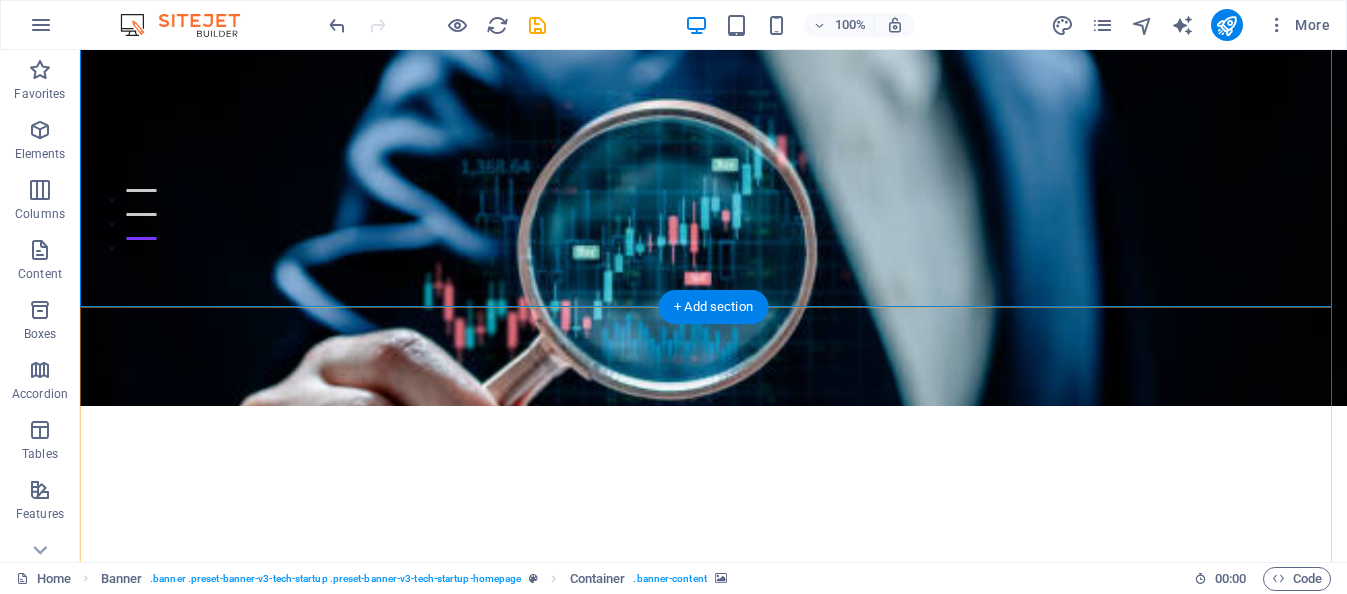 click on "New text element" at bounding box center (713, 941) 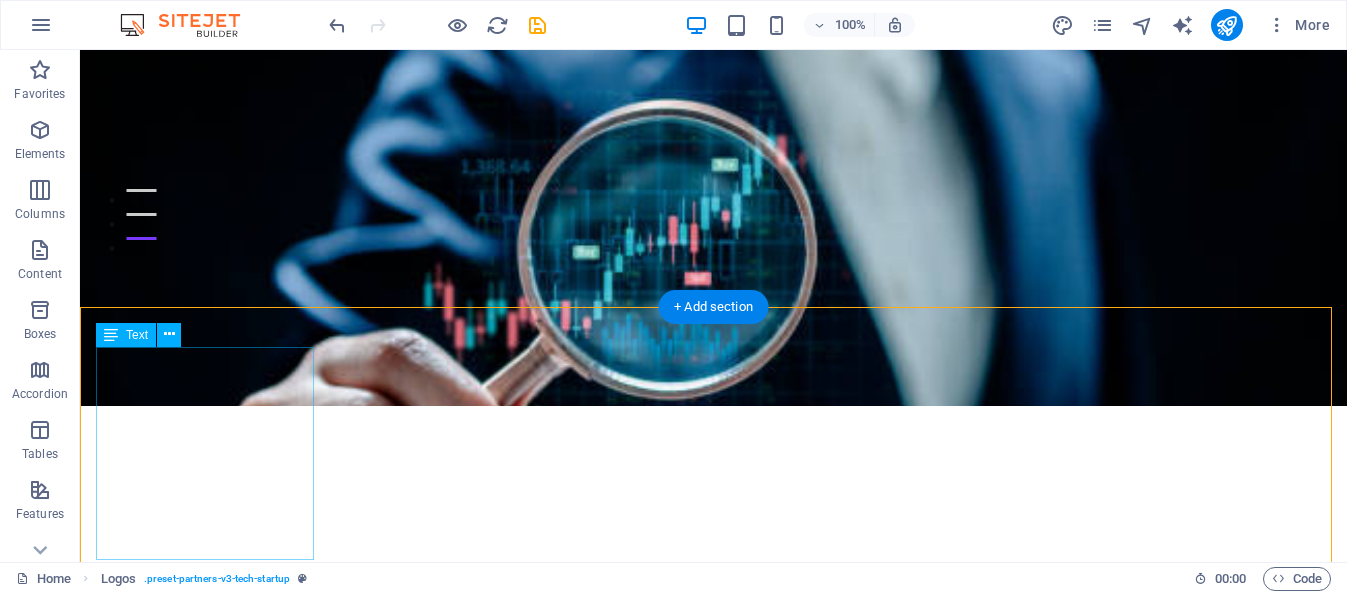 drag, startPoint x: 97, startPoint y: 393, endPoint x: 126, endPoint y: 392, distance: 29.017237 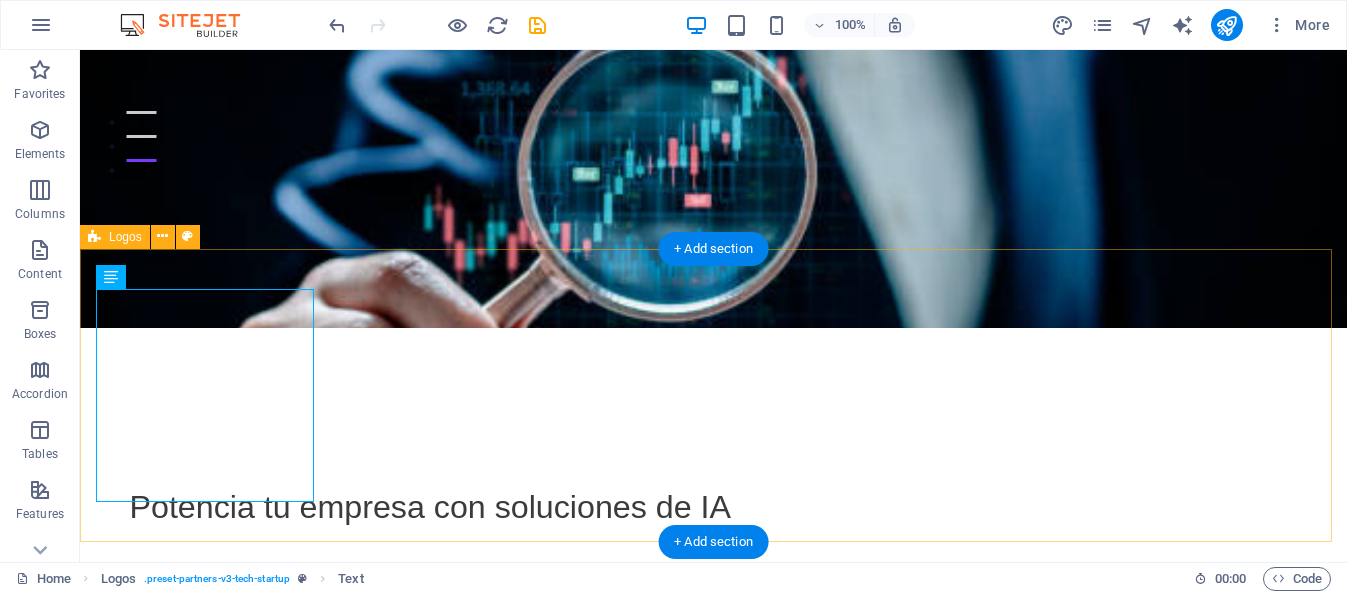 scroll, scrollTop: 536, scrollLeft: 0, axis: vertical 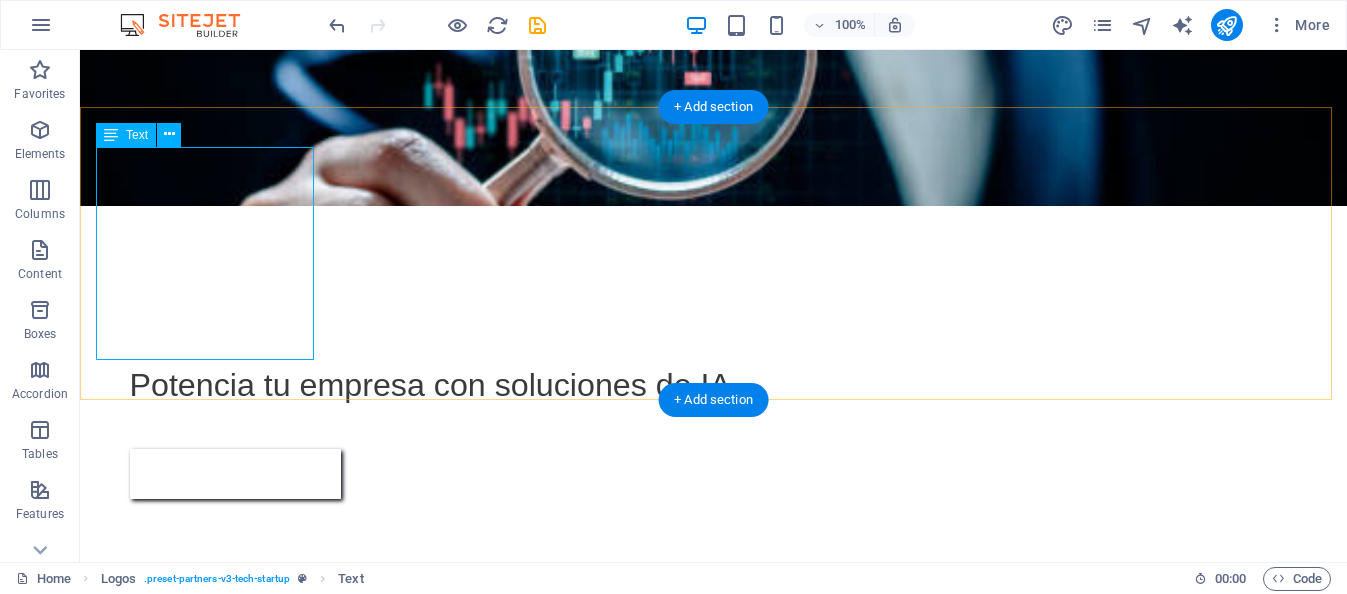 click on "New text element" at bounding box center [206, 741] 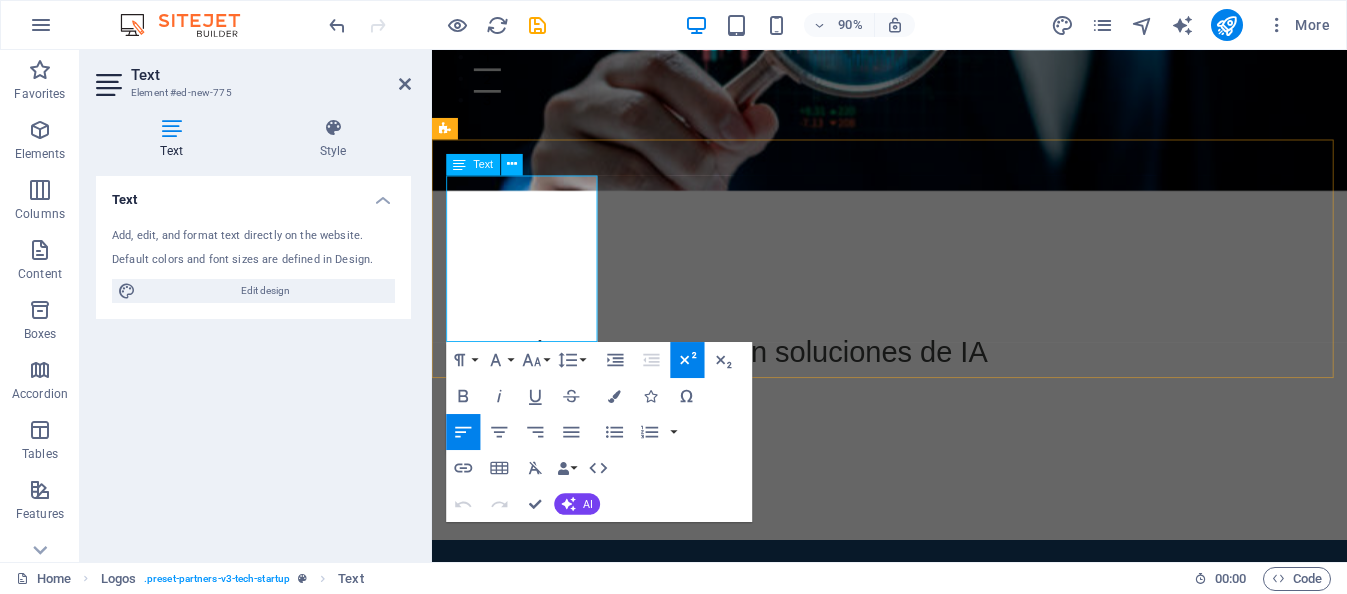 click on "New text element" at bounding box center [533, 686] 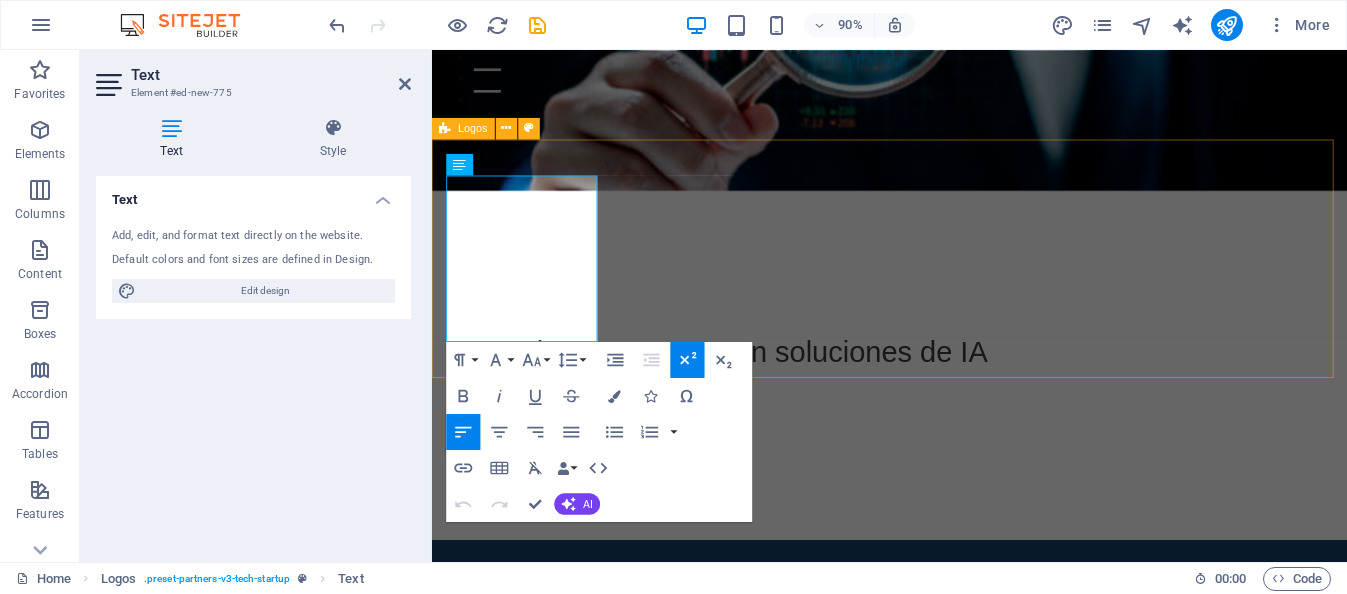 click on "New text element" at bounding box center [940, 727] 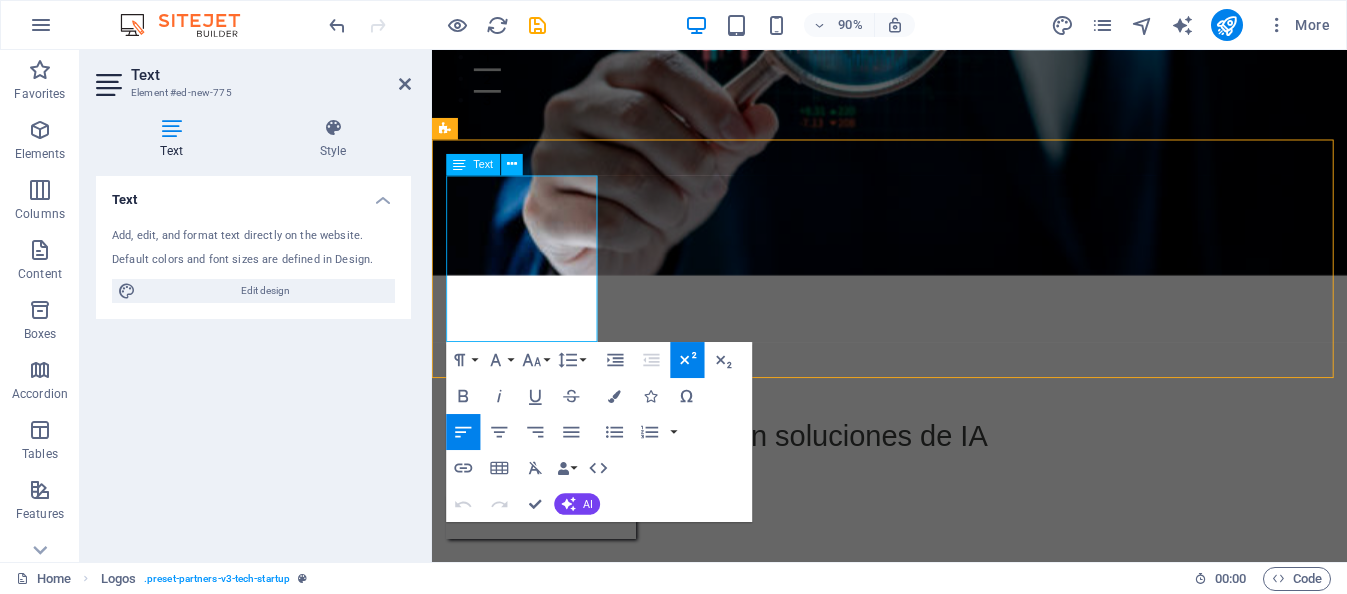 scroll, scrollTop: 494, scrollLeft: 0, axis: vertical 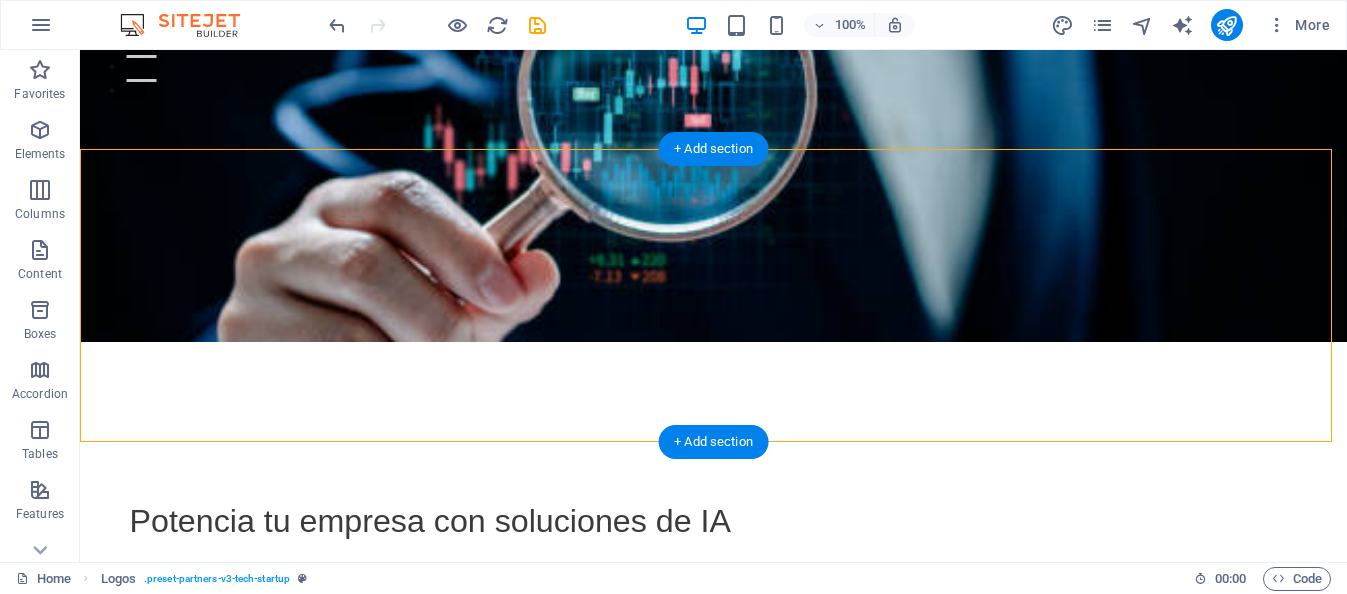 click on "New text element" at bounding box center [713, 877] 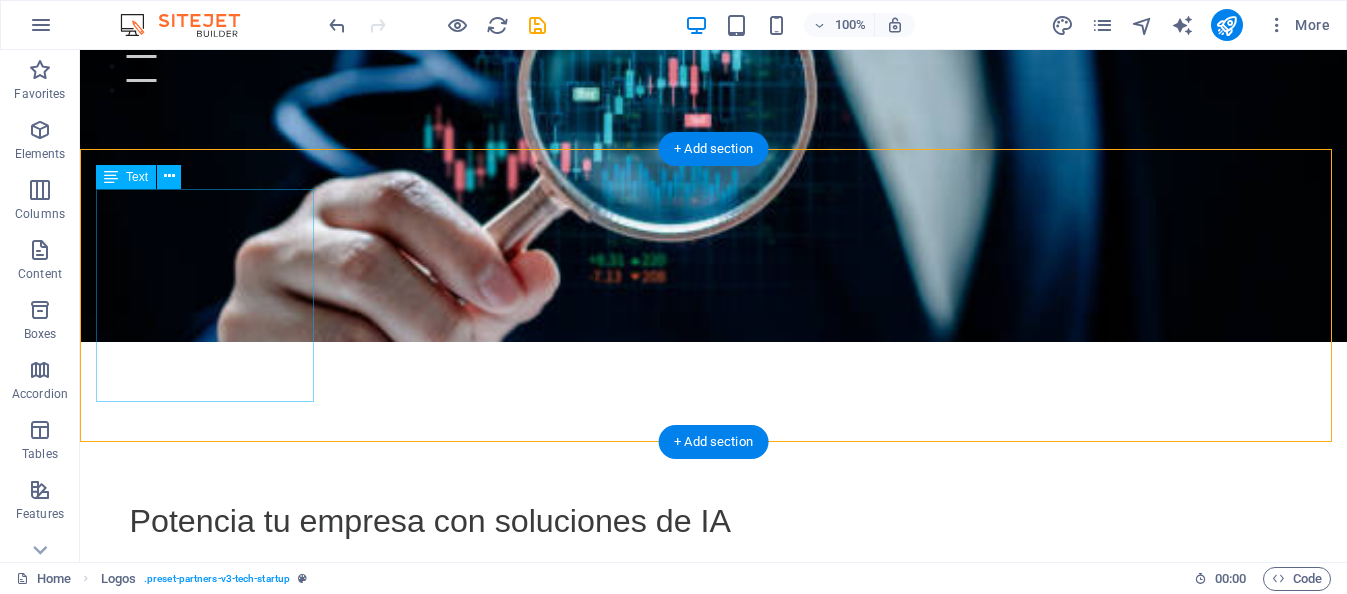 click on "New text element" at bounding box center [206, 877] 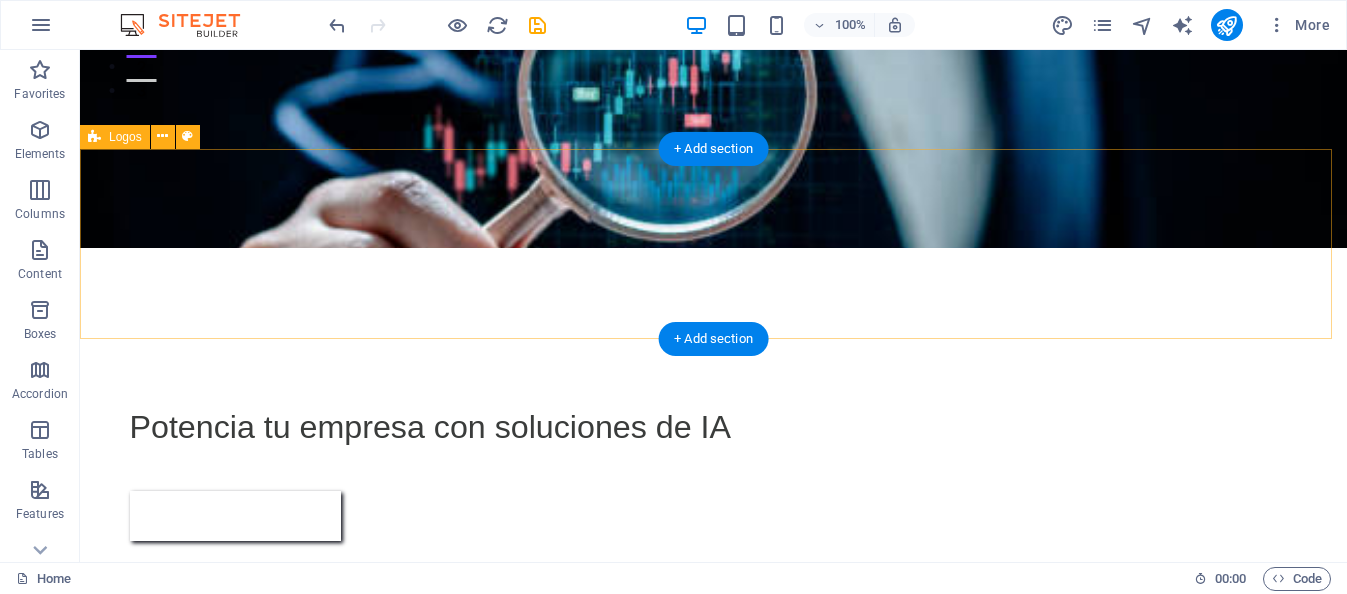 click on "Paste clipboard" at bounding box center [767, 761] 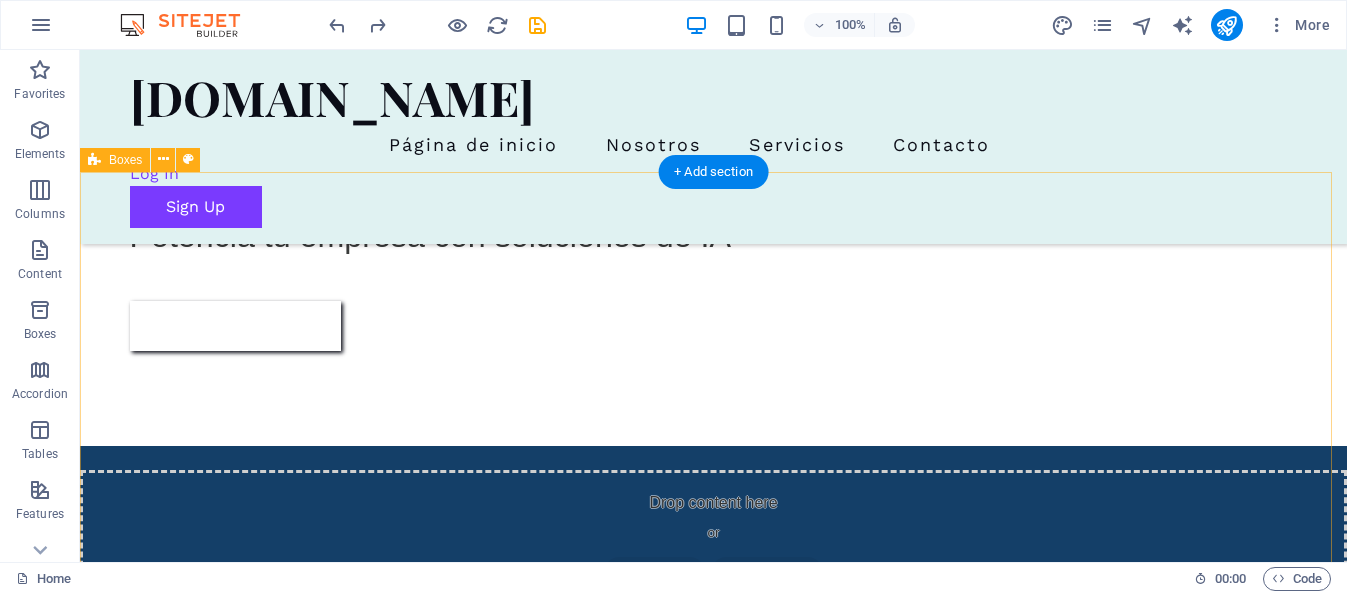 scroll, scrollTop: 499, scrollLeft: 0, axis: vertical 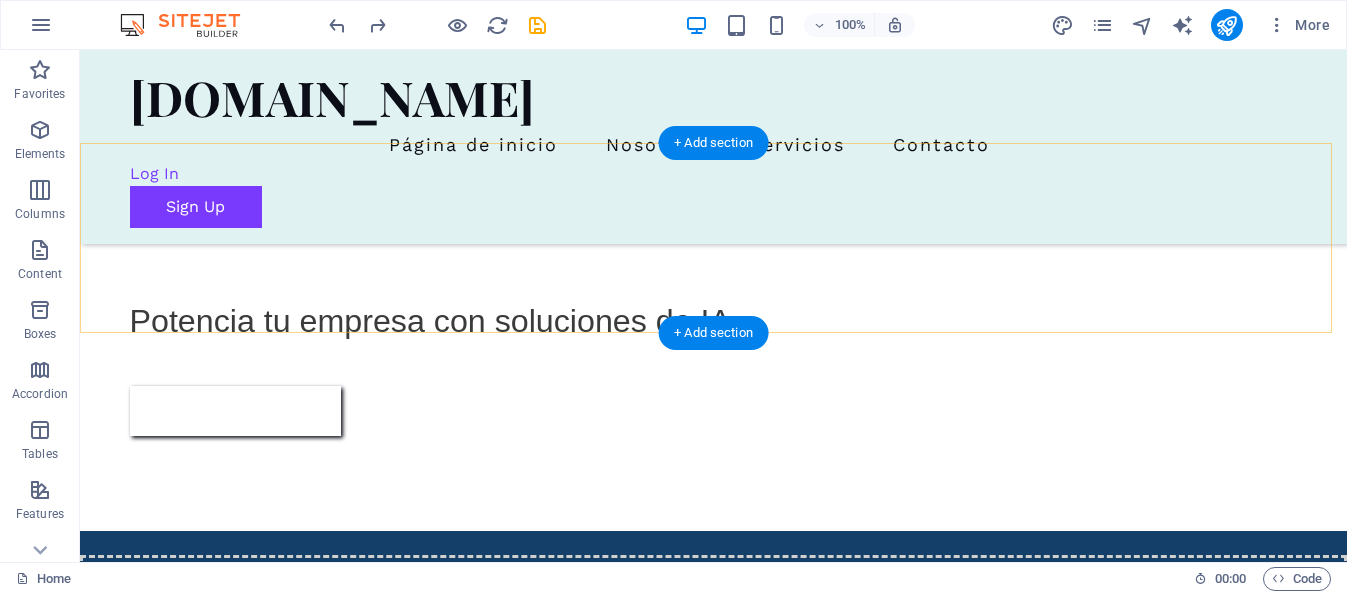 click on "Drop content here or  Add elements  Paste clipboard" at bounding box center (713, 626) 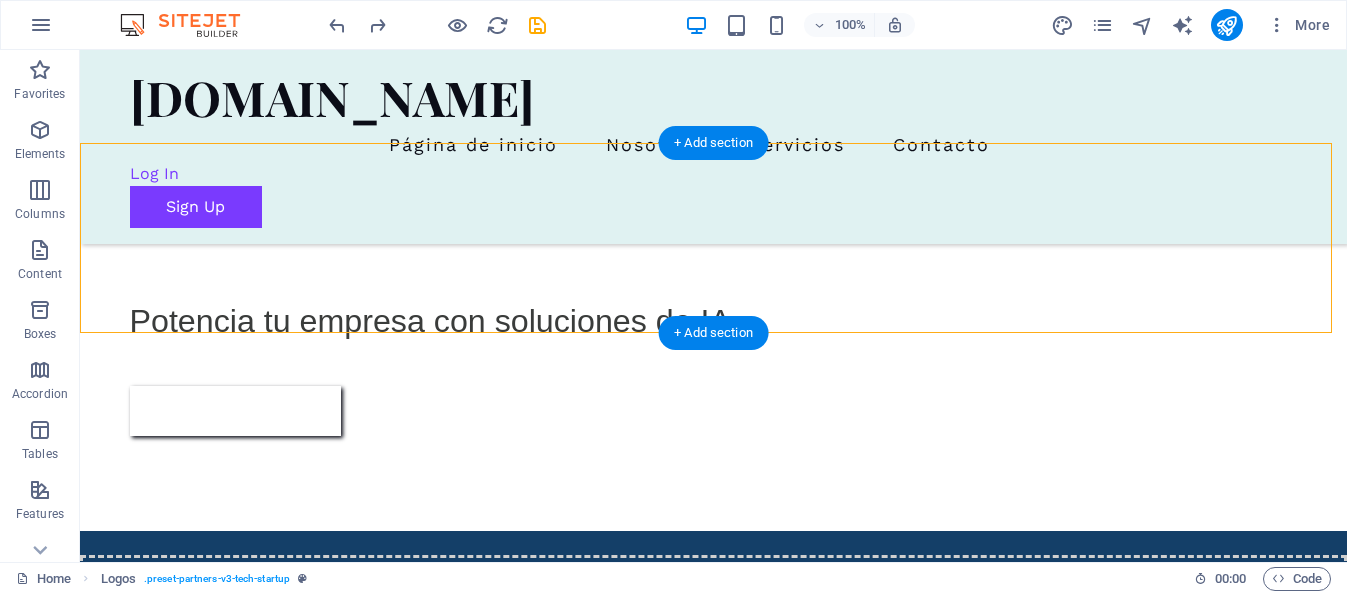 click on "Drop content here or  Add elements  Paste clipboard" at bounding box center (713, 626) 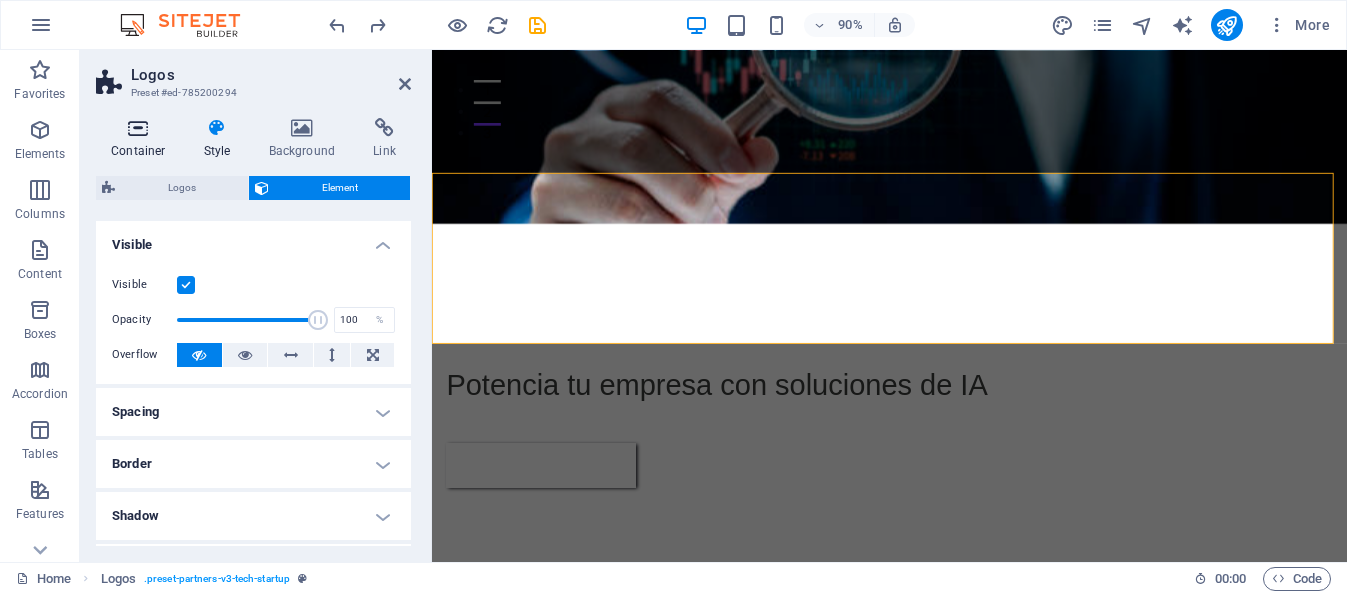 click on "Container" at bounding box center [142, 139] 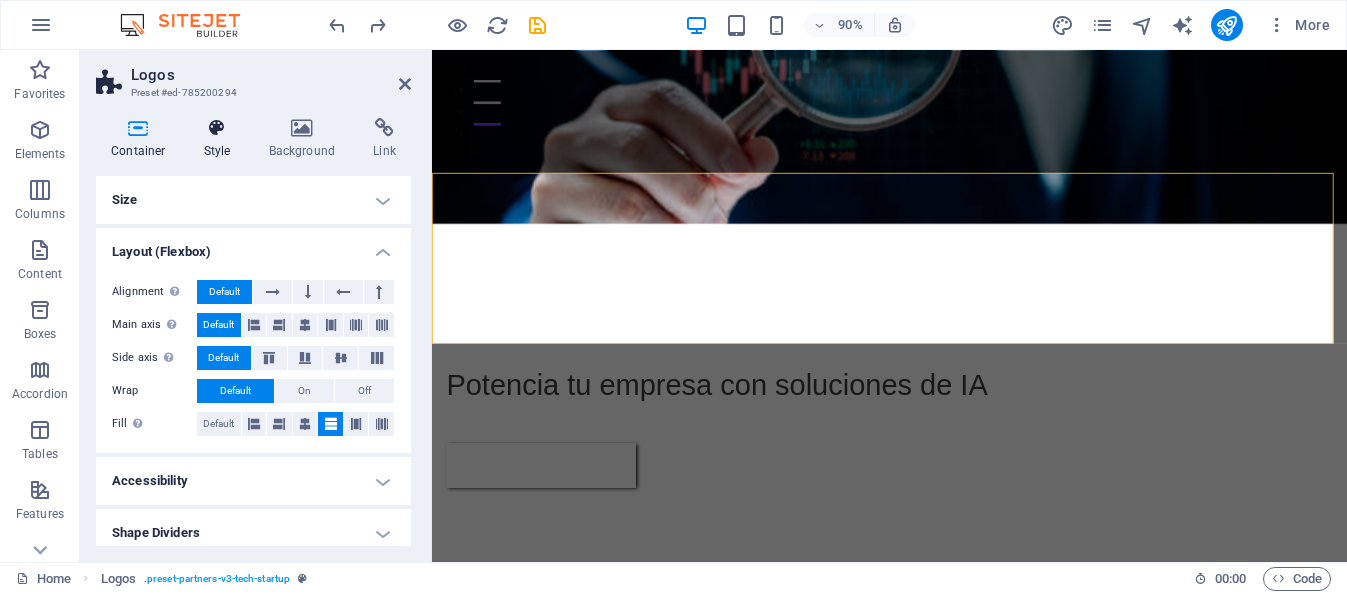 click on "Style" at bounding box center (221, 139) 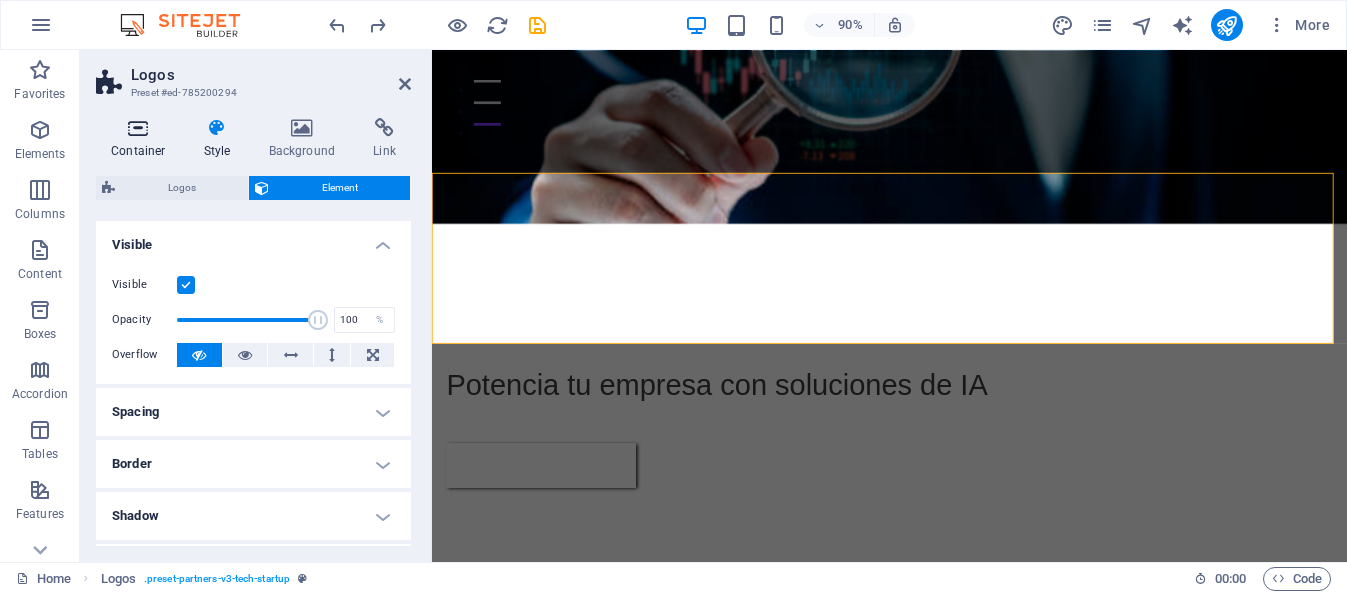 click at bounding box center [138, 128] 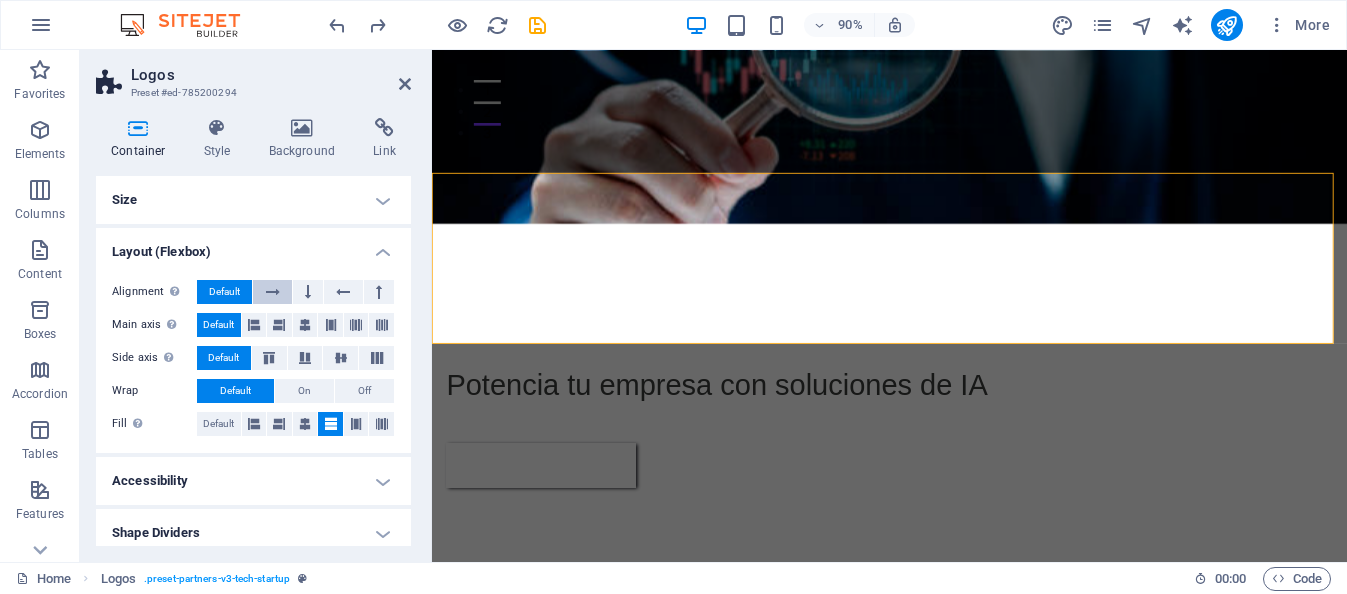 click at bounding box center [273, 292] 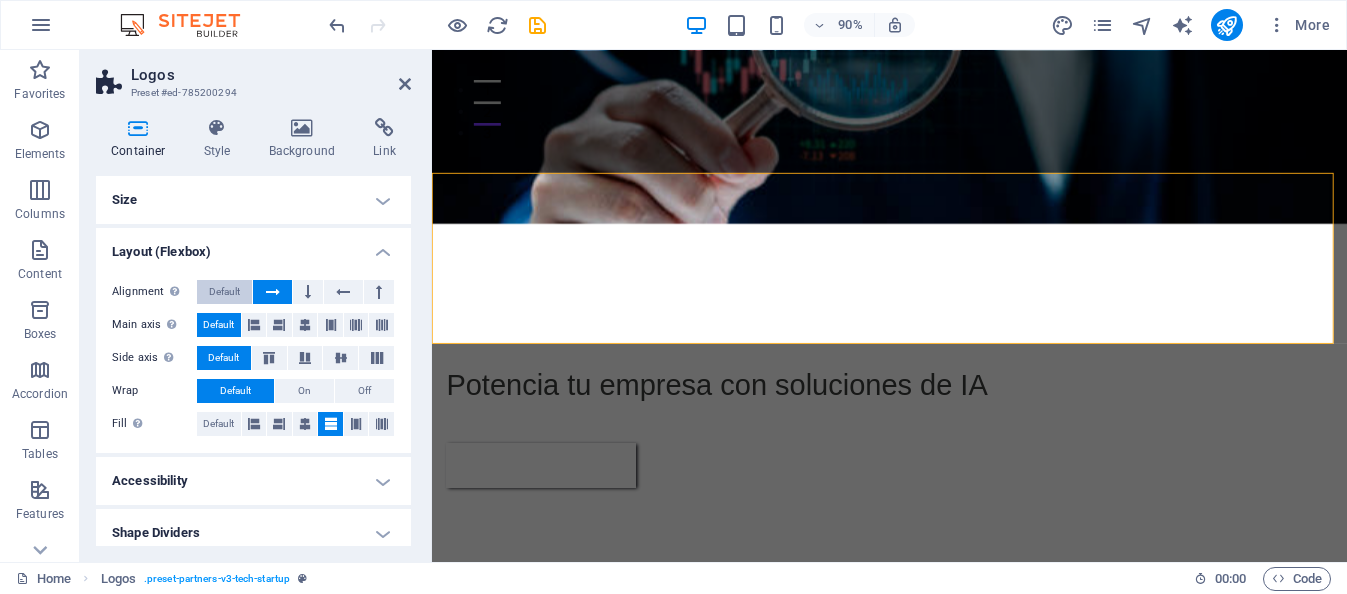click on "Default" at bounding box center (224, 292) 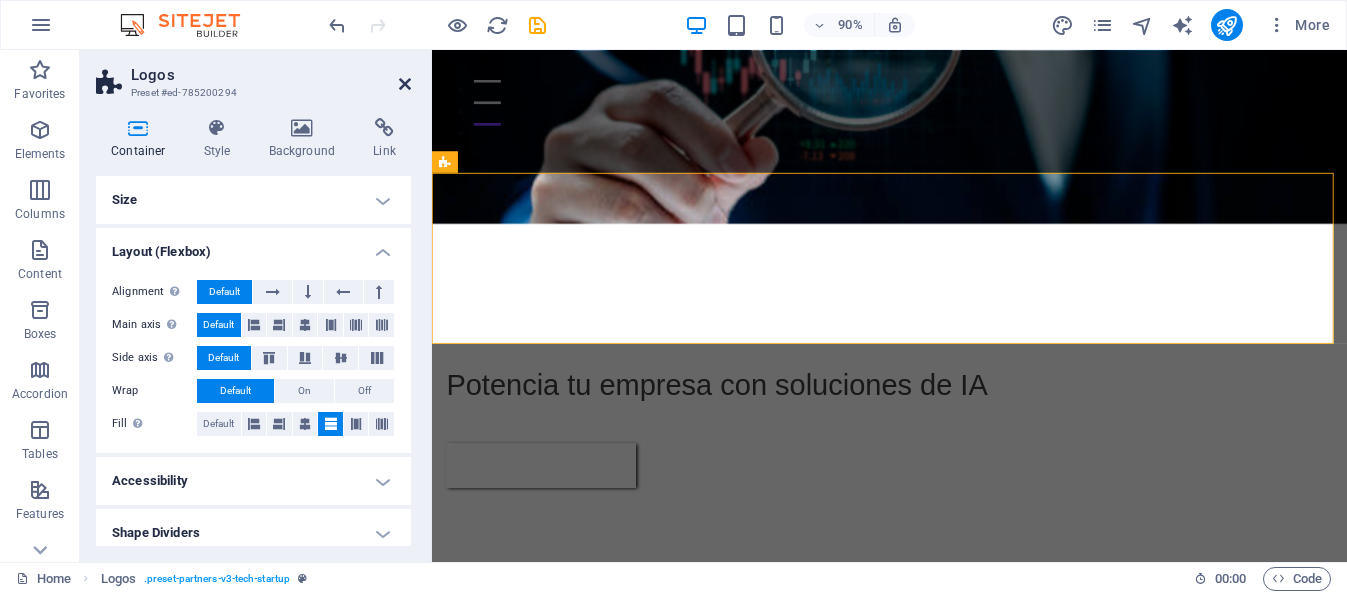 click at bounding box center (405, 84) 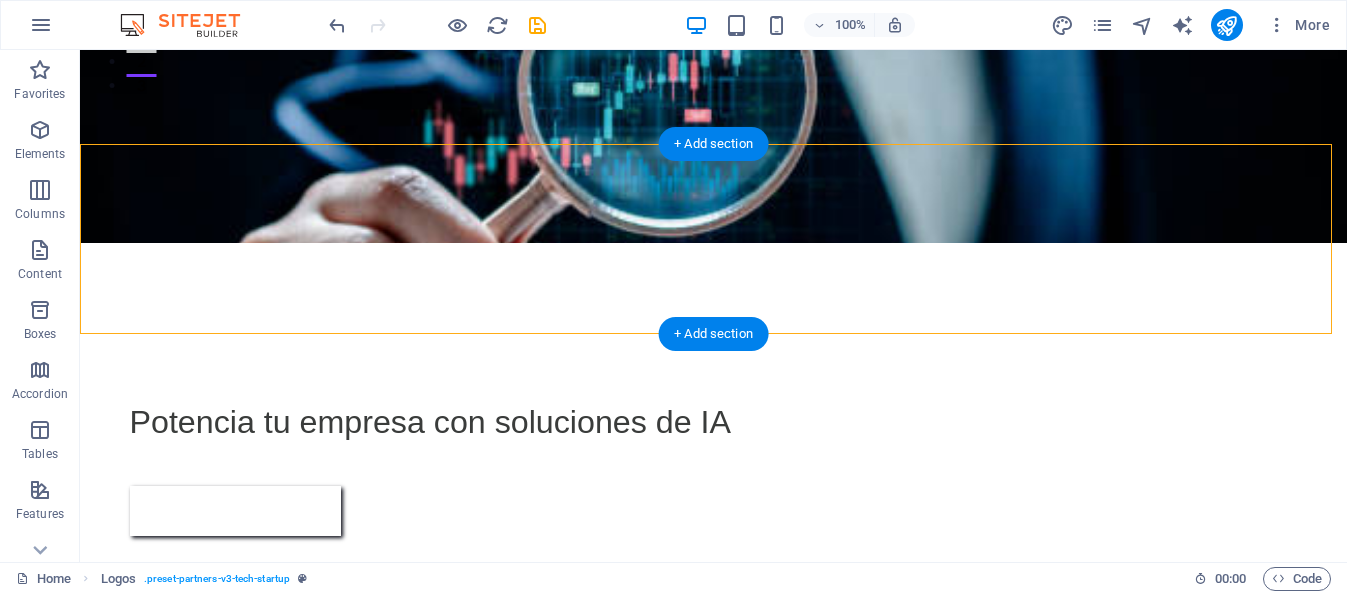 click on "Add elements" at bounding box center (654, 756) 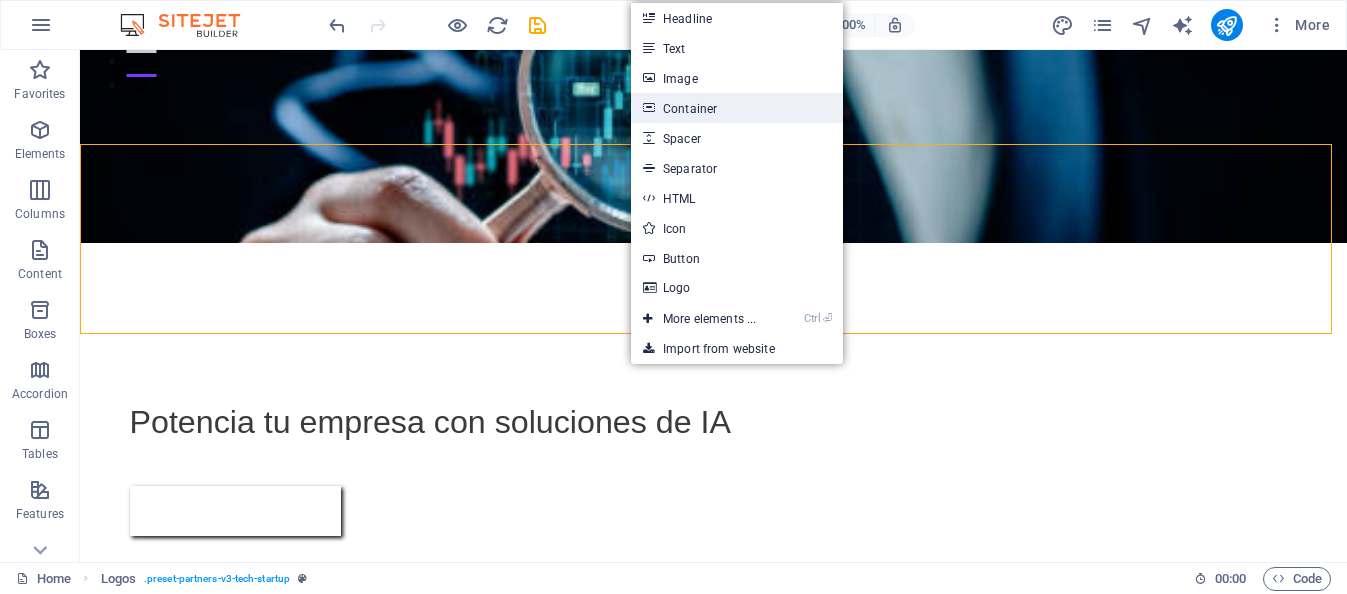 click on "Container" at bounding box center (737, 108) 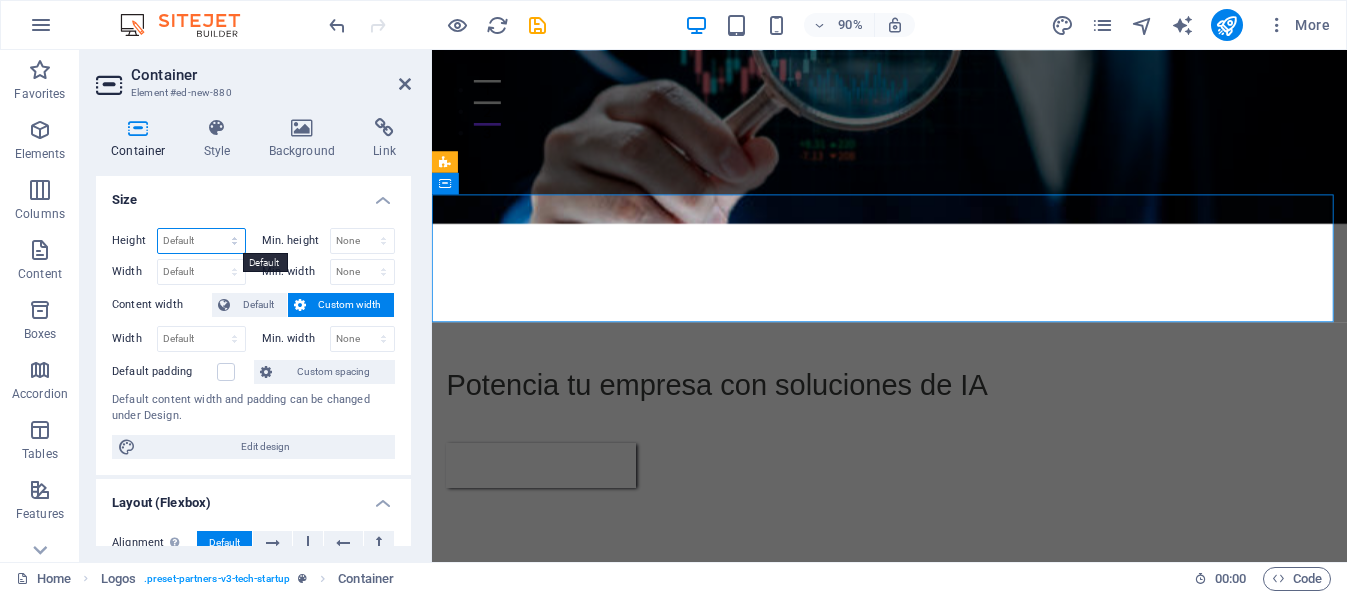 click on "Default px rem % vh vw" at bounding box center (201, 241) 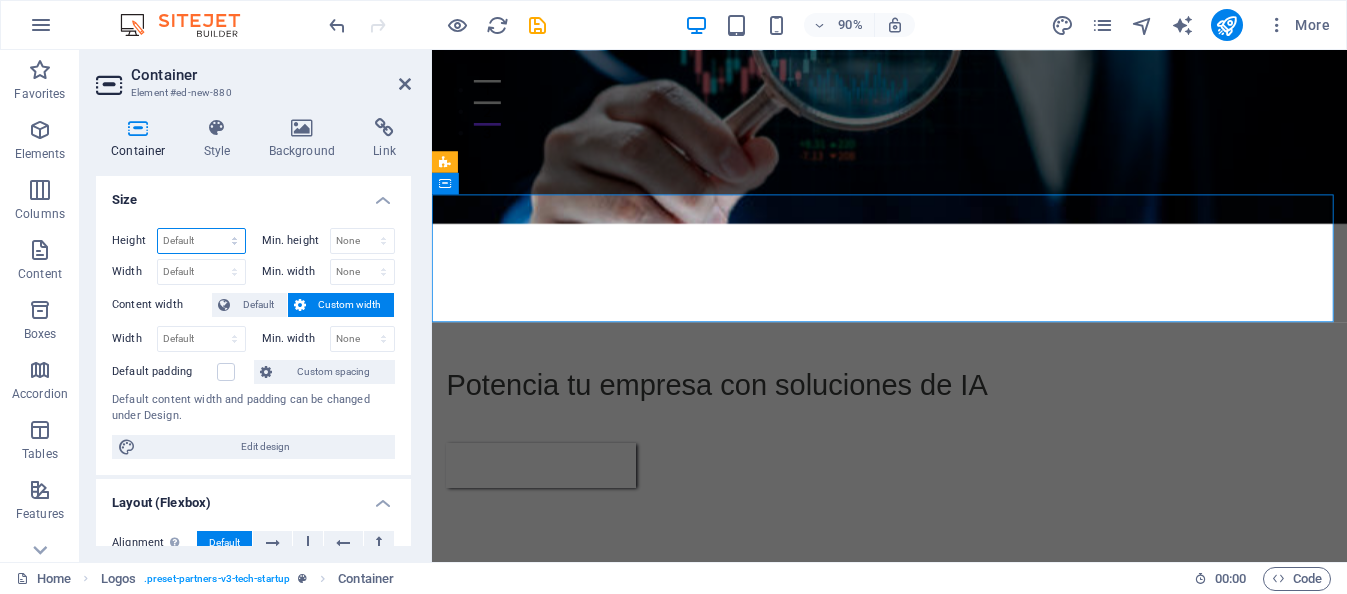 select on "px" 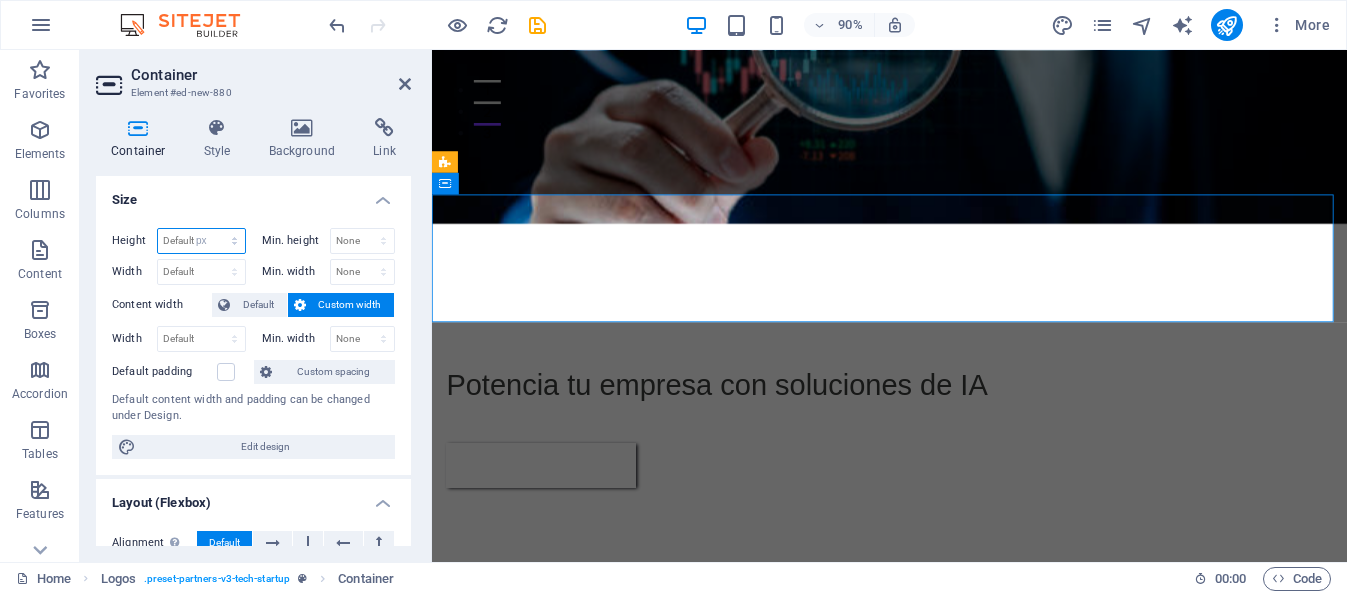 click on "Default px rem % vh vw" at bounding box center (201, 241) 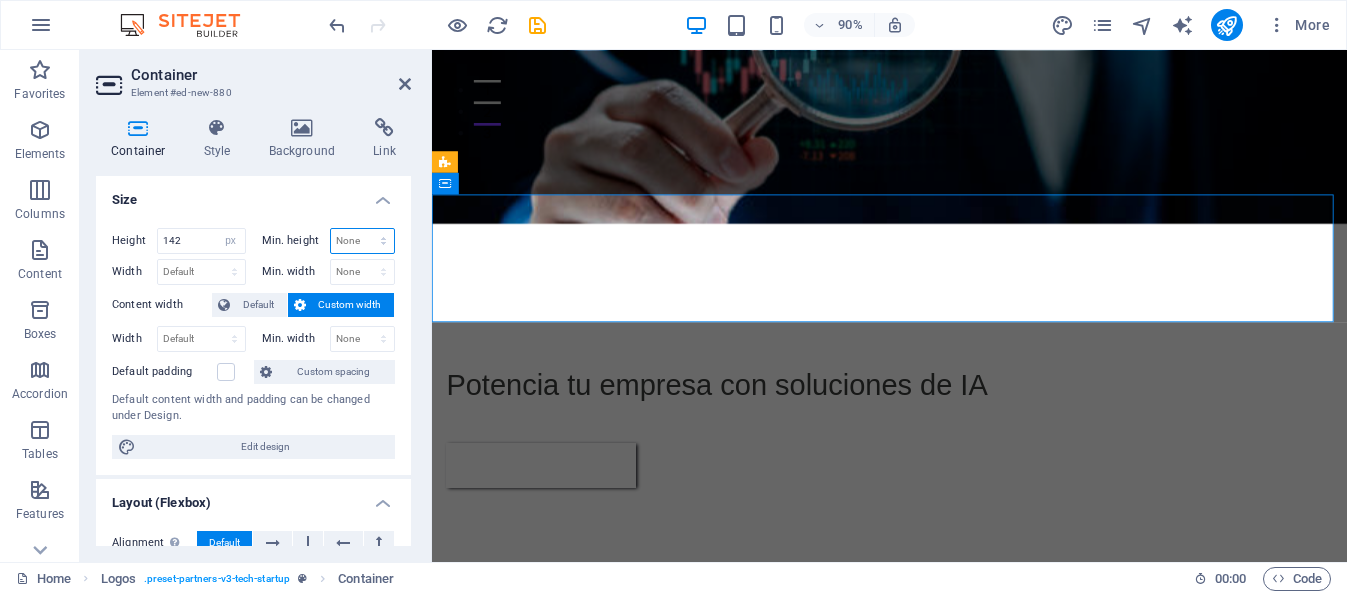 click on "None px rem % vh vw" at bounding box center [363, 241] 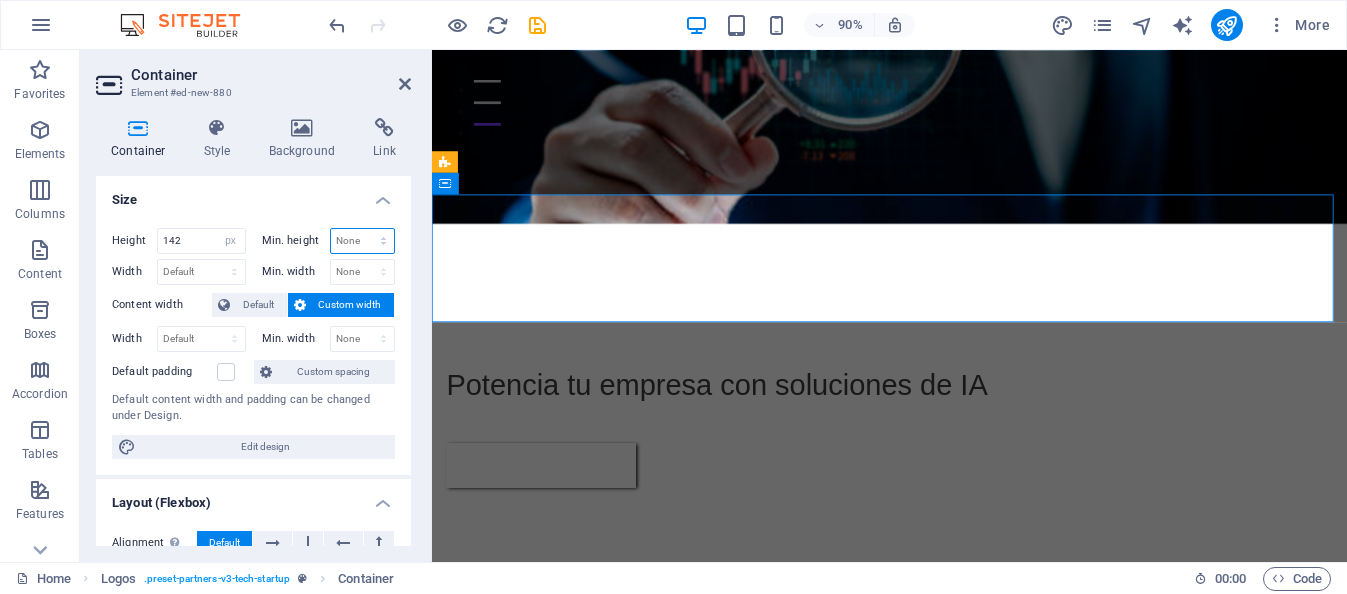 select on "px" 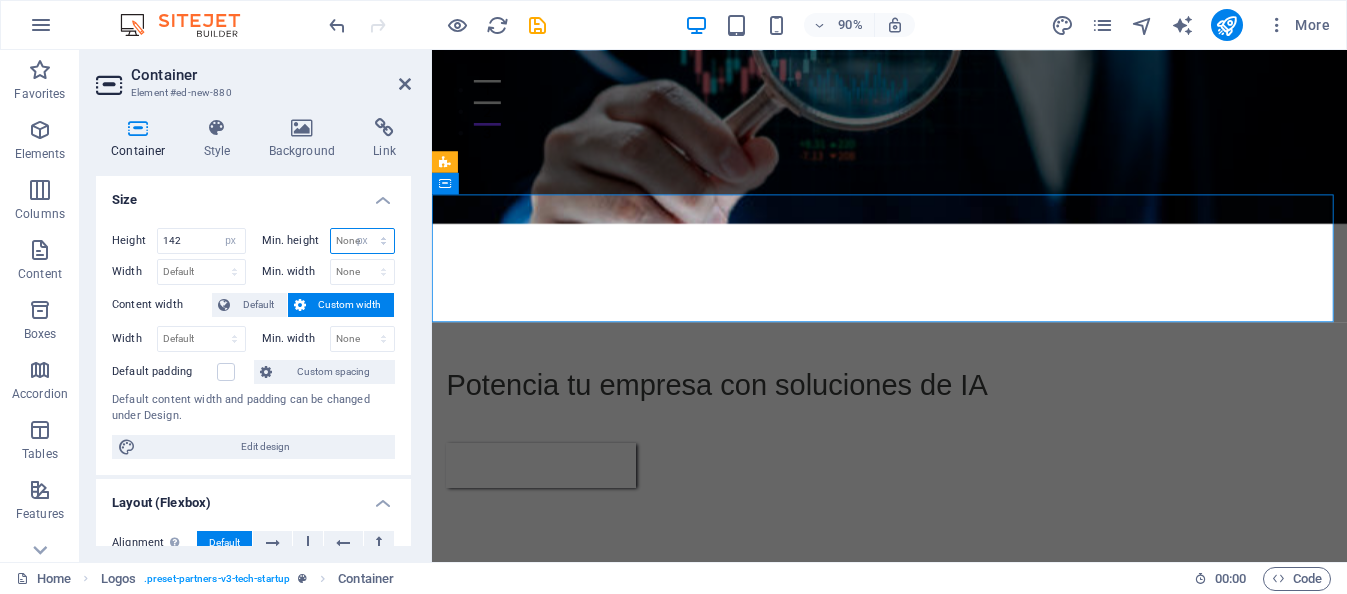 click on "None px rem % vh vw" at bounding box center (363, 241) 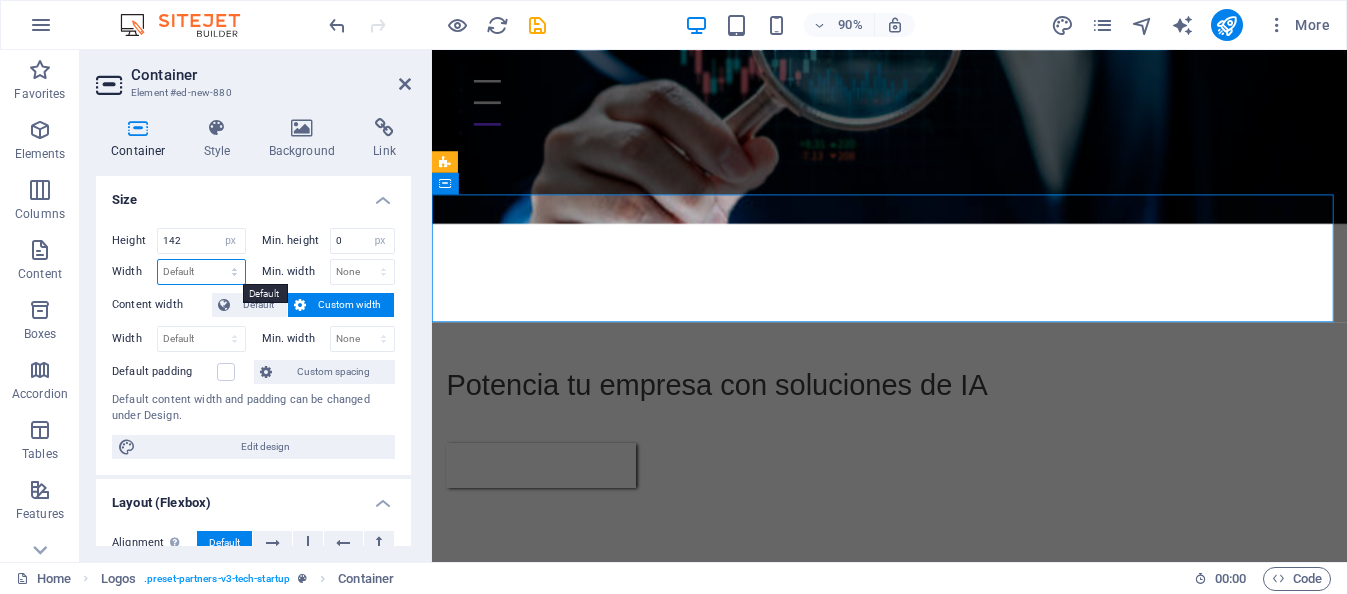 click on "Default px rem % em vh vw" at bounding box center (201, 272) 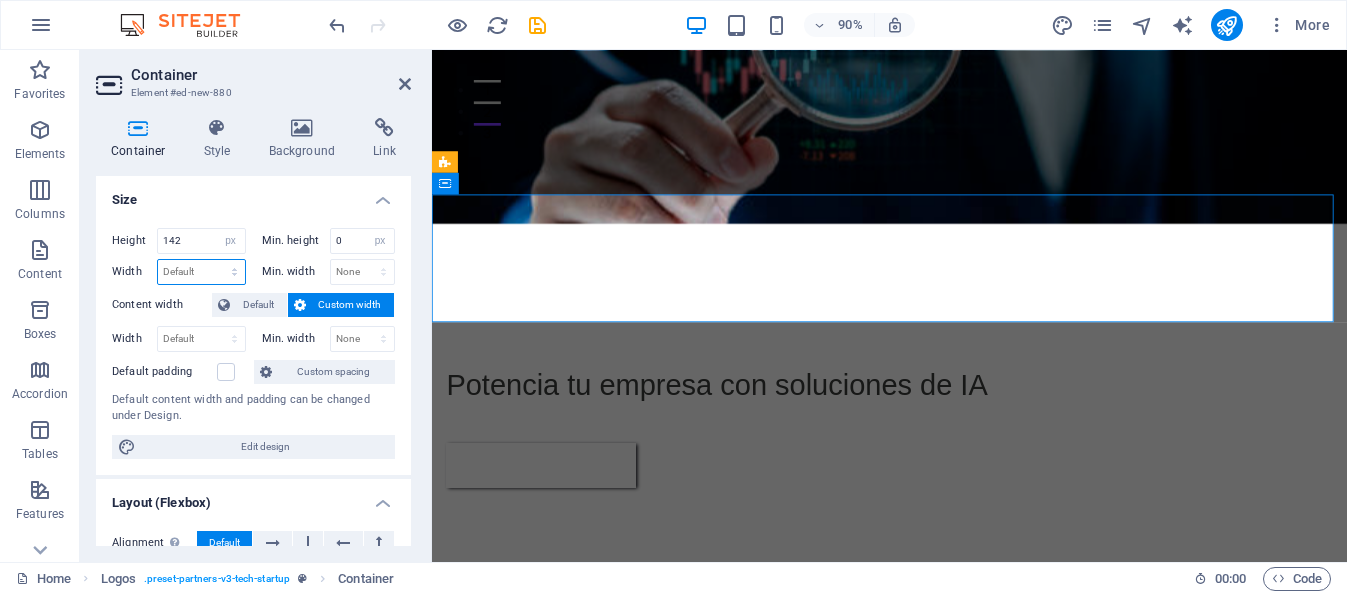 select on "px" 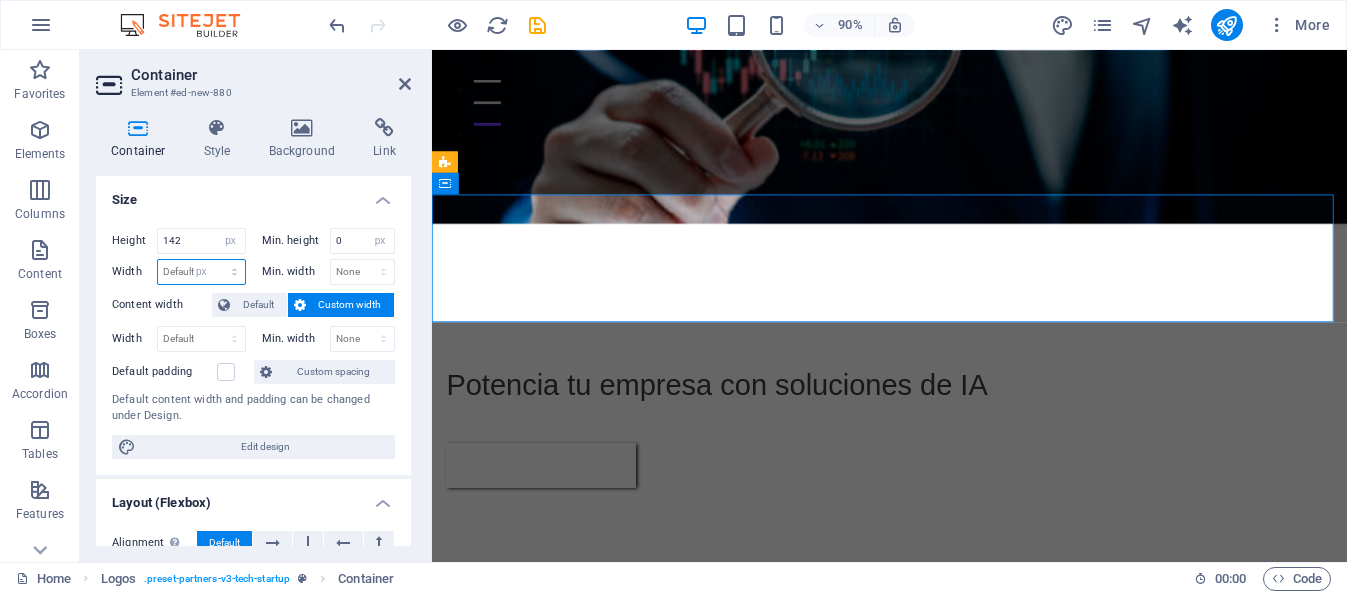 click on "Default px rem % em vh vw" at bounding box center (201, 272) 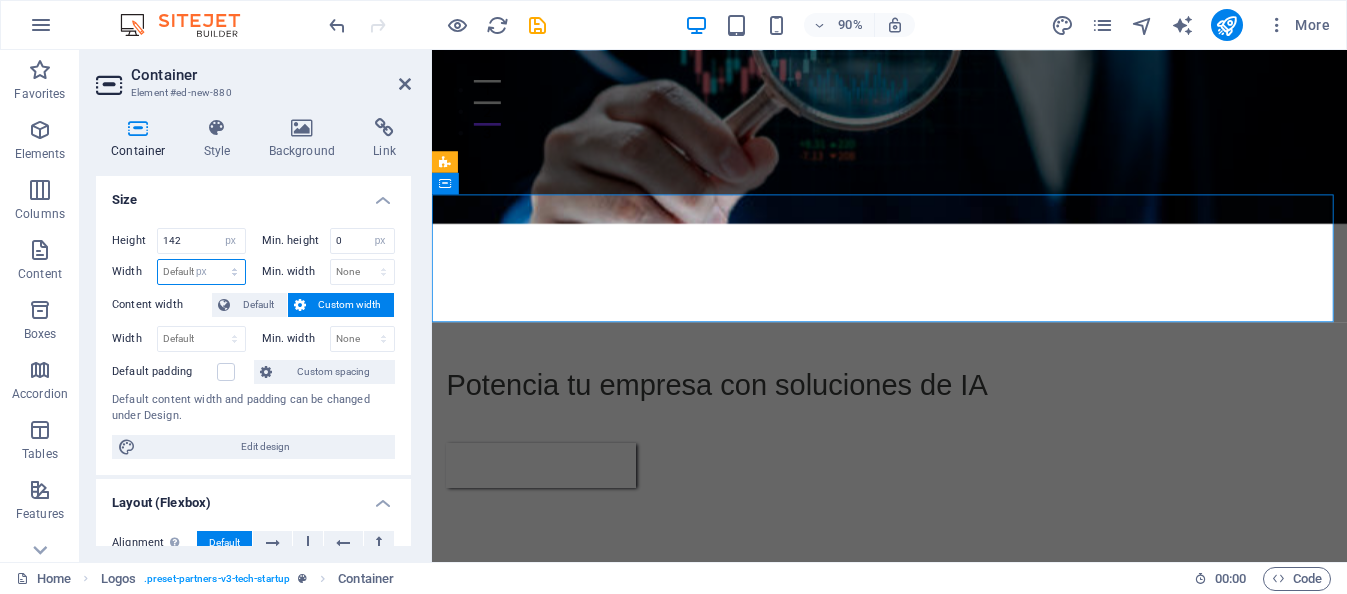 type on "1002" 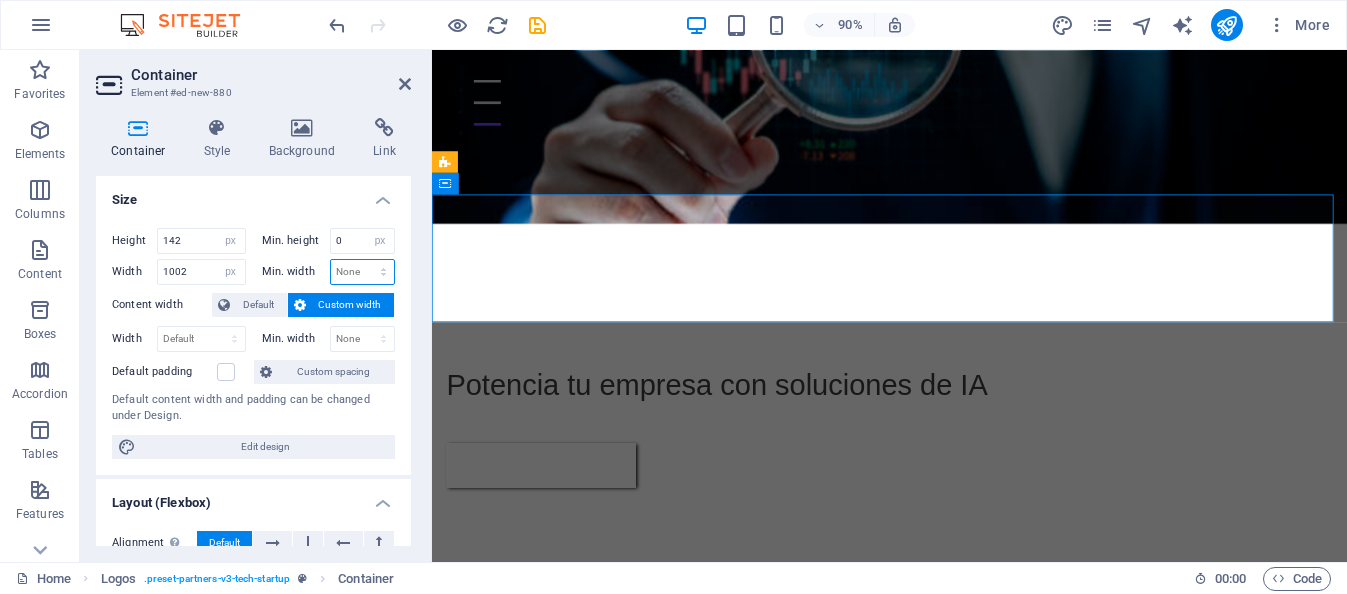 click on "None px rem % vh vw" at bounding box center [363, 272] 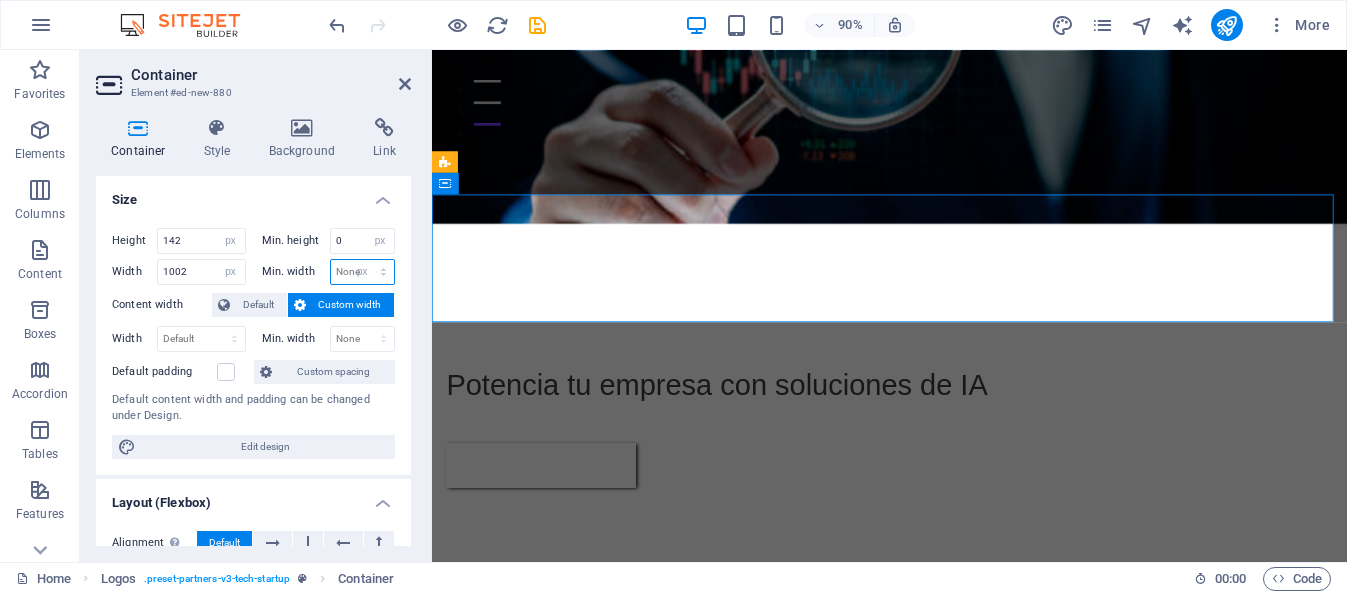 click on "None px rem % vh vw" at bounding box center [363, 272] 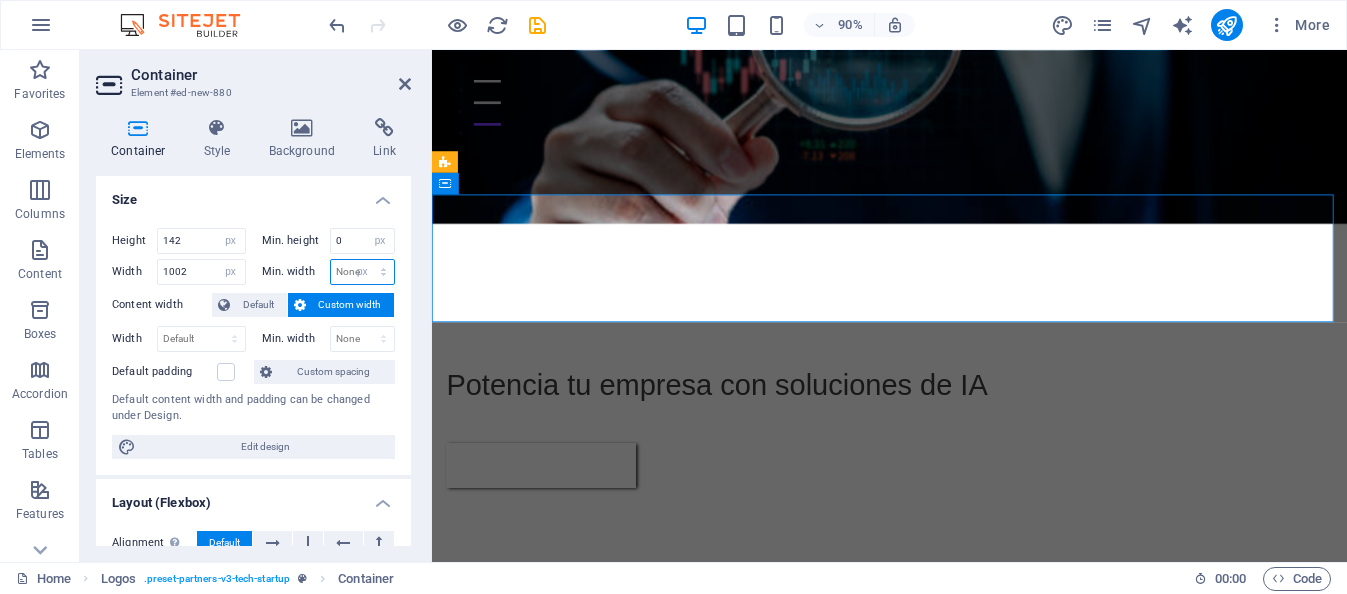 type on "0" 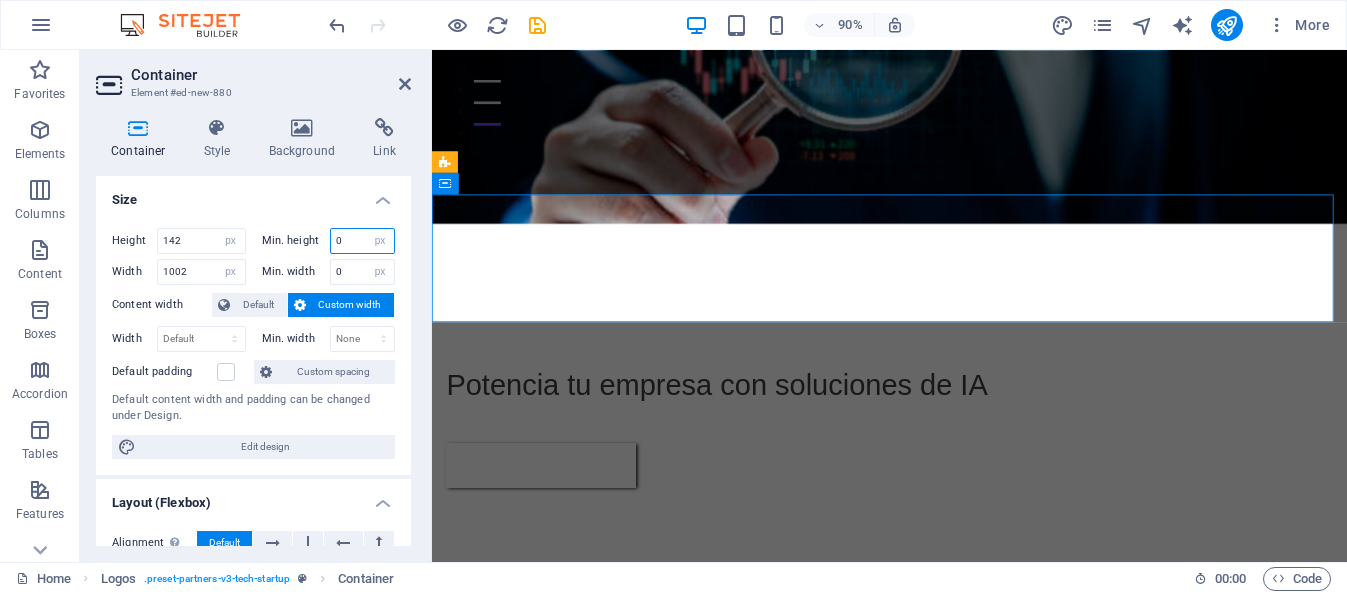 click on "0" at bounding box center (363, 241) 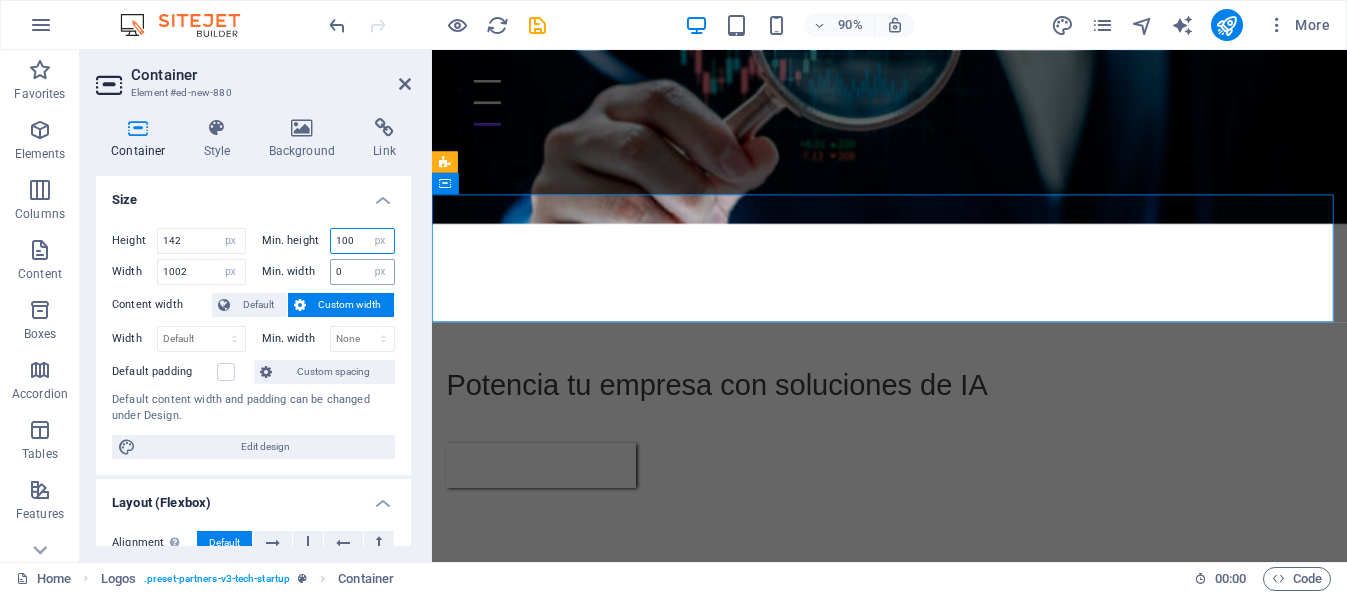 type on "100" 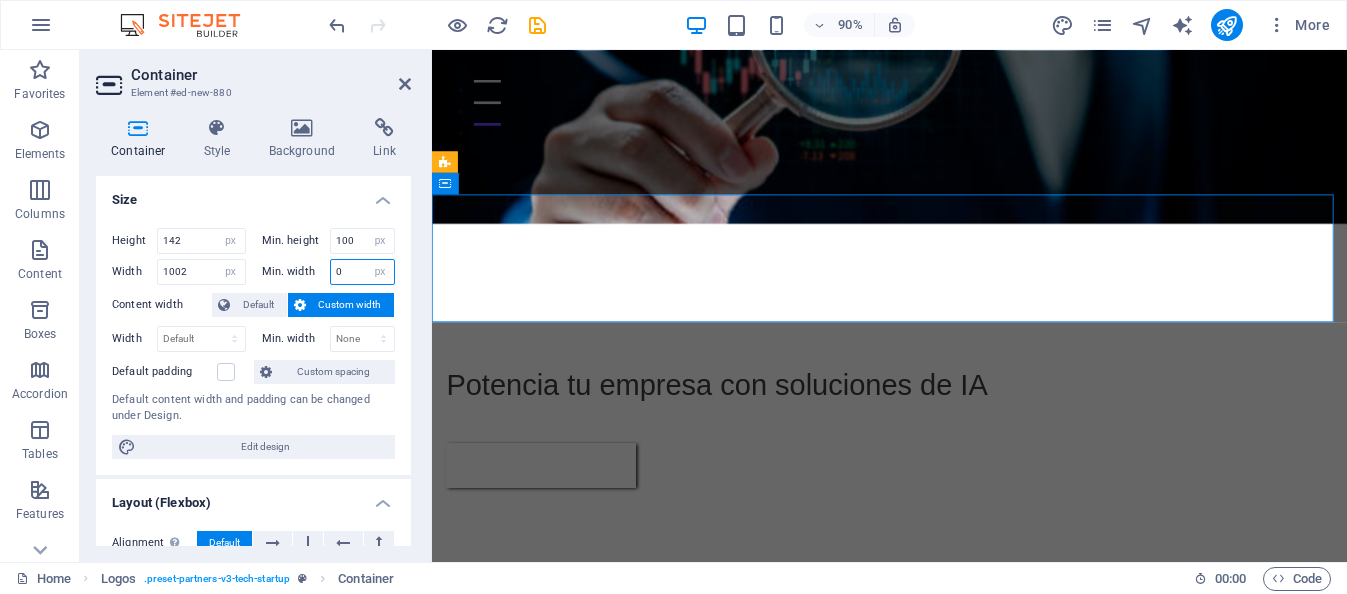 click on "0" at bounding box center (363, 272) 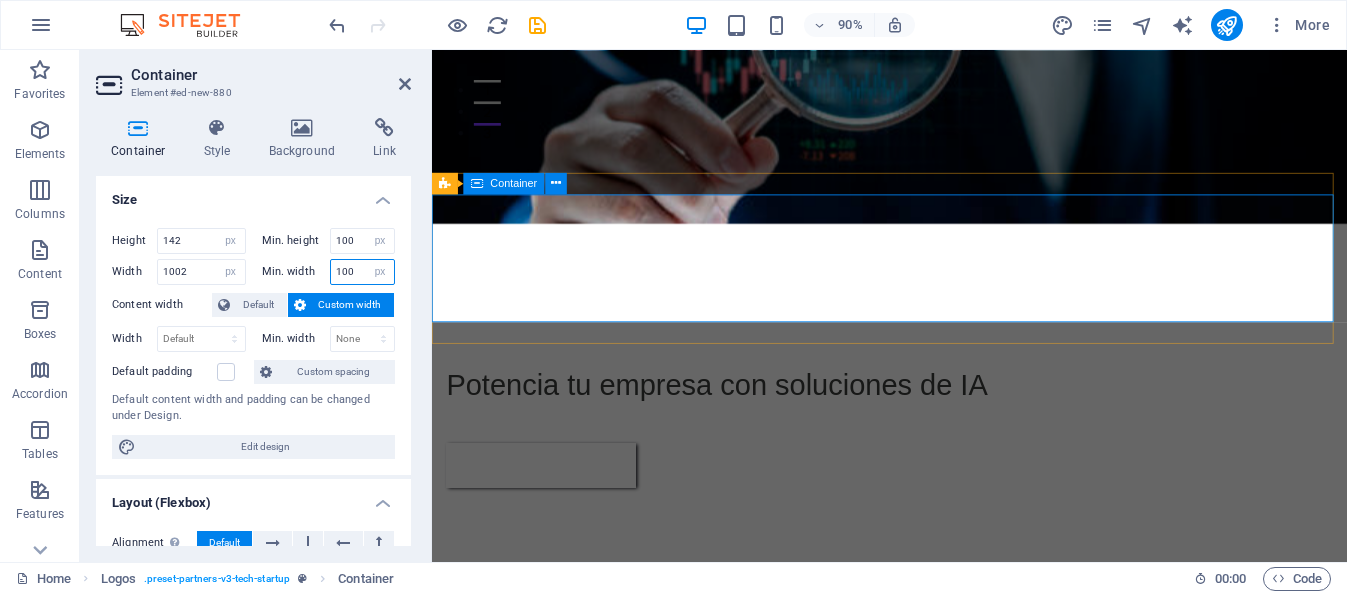 type on "100" 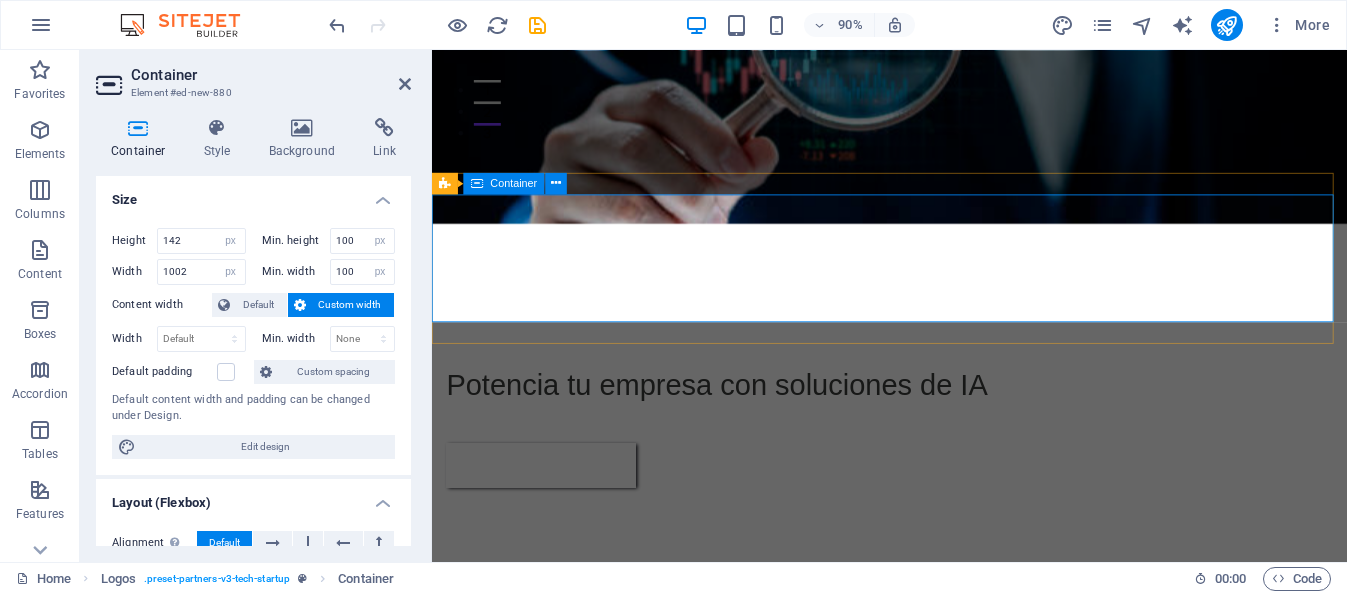 click on "Drop content here or  Add elements  Paste clipboard" at bounding box center [933, 726] 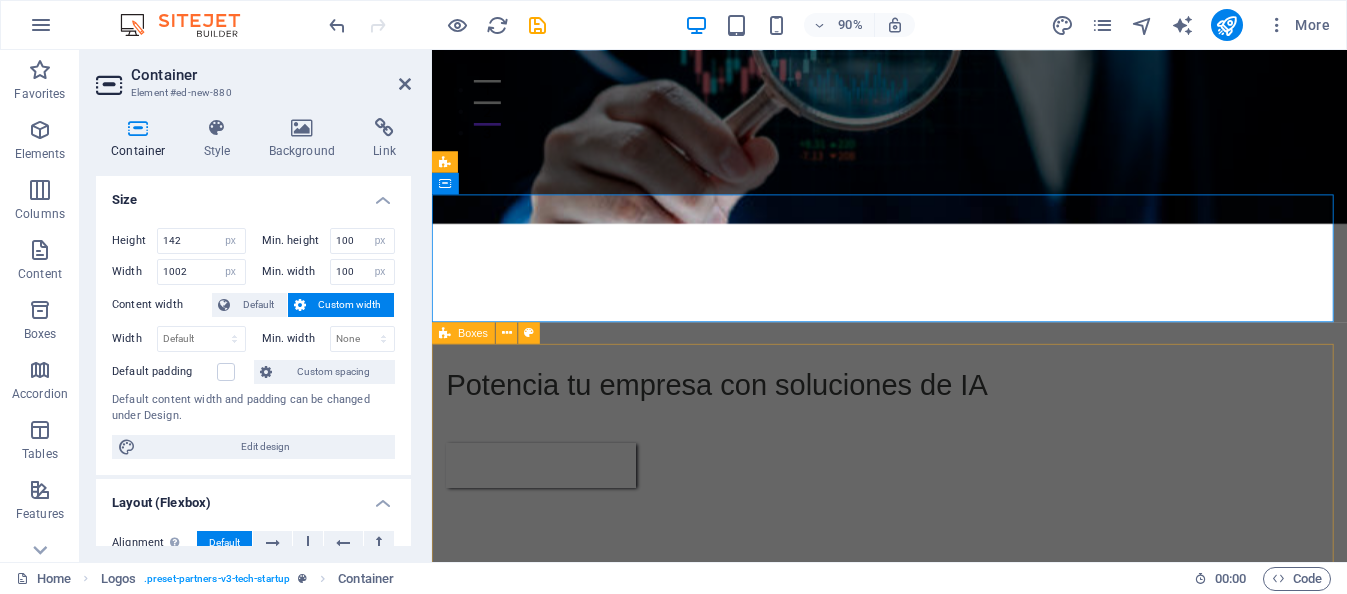 click on "Our Approach Cloud Services Molestiae eum conse qu atur beatae fugiat opt io nobis eaque assumenda. Velit consequatur volup  Learn more    Innovative Tech Molestiae eum conse qu atur beatae fugiat opt io nobis eaque assumenda. Velit consequatur volup  Learn more    Manage Data Molestiae eum conse qu atur beatae fugiat opt io nobis eaque assumenda. Velit consequatur volup  Learn more    Support Clients Molestiae eum conse qu atur beatae fugiat opt io nobis eaque assumenda. Velit consequatur volup  Learn more   " at bounding box center [940, 1829] 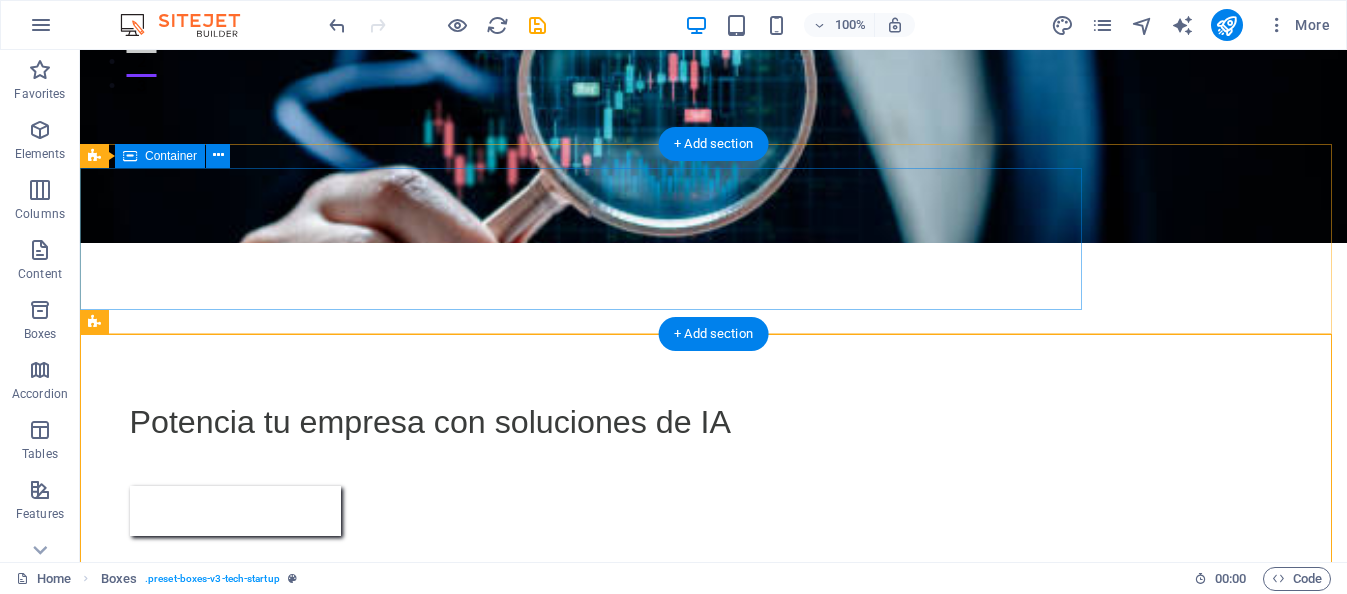 click on "Drop content here or  Add elements  Paste clipboard" at bounding box center (581, 726) 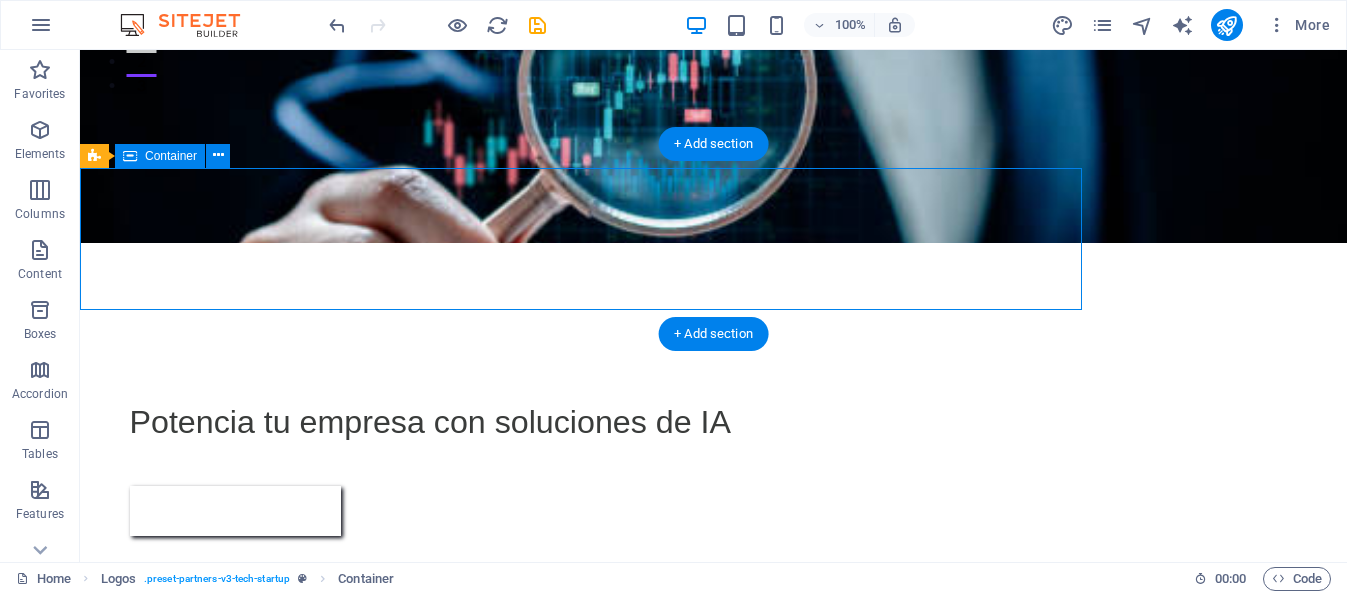 click on "Add elements" at bounding box center (522, 756) 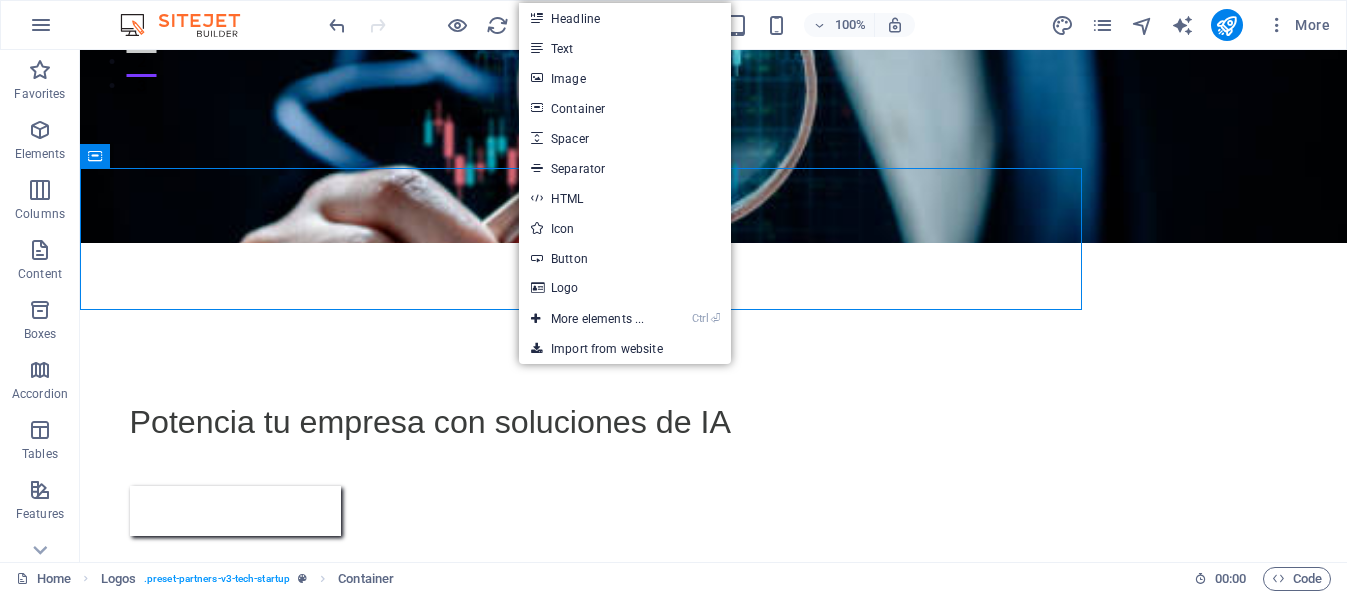 click on "Text" at bounding box center [625, 48] 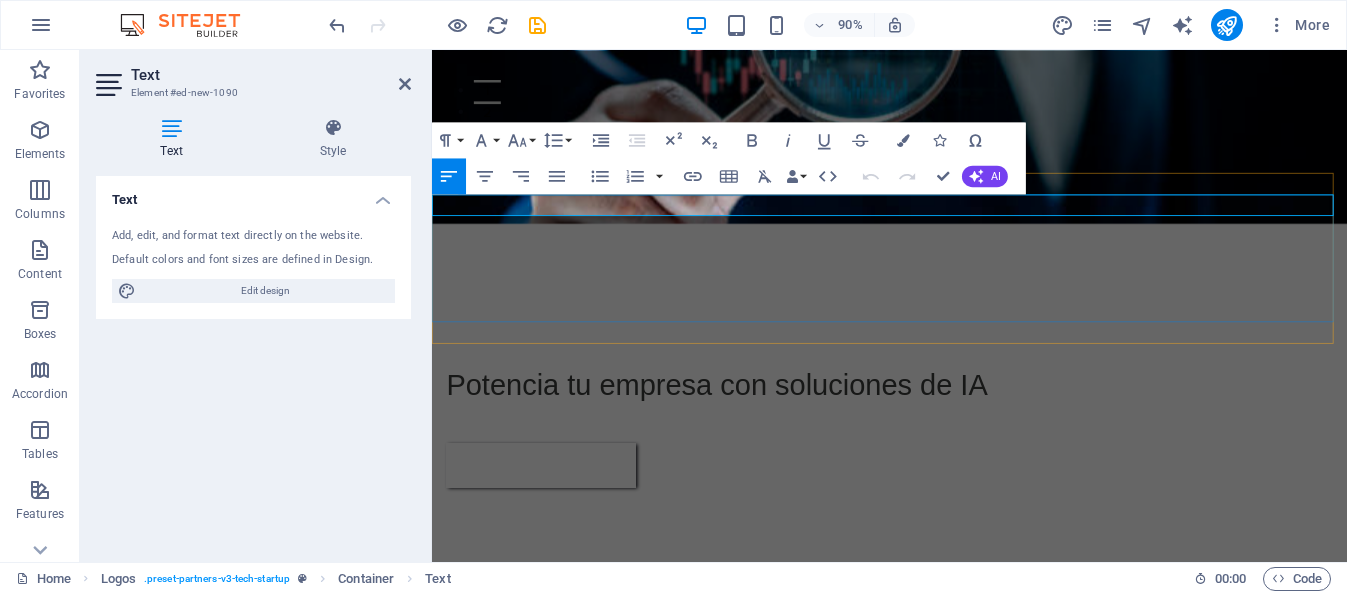 click on "New text element" at bounding box center (933, 726) 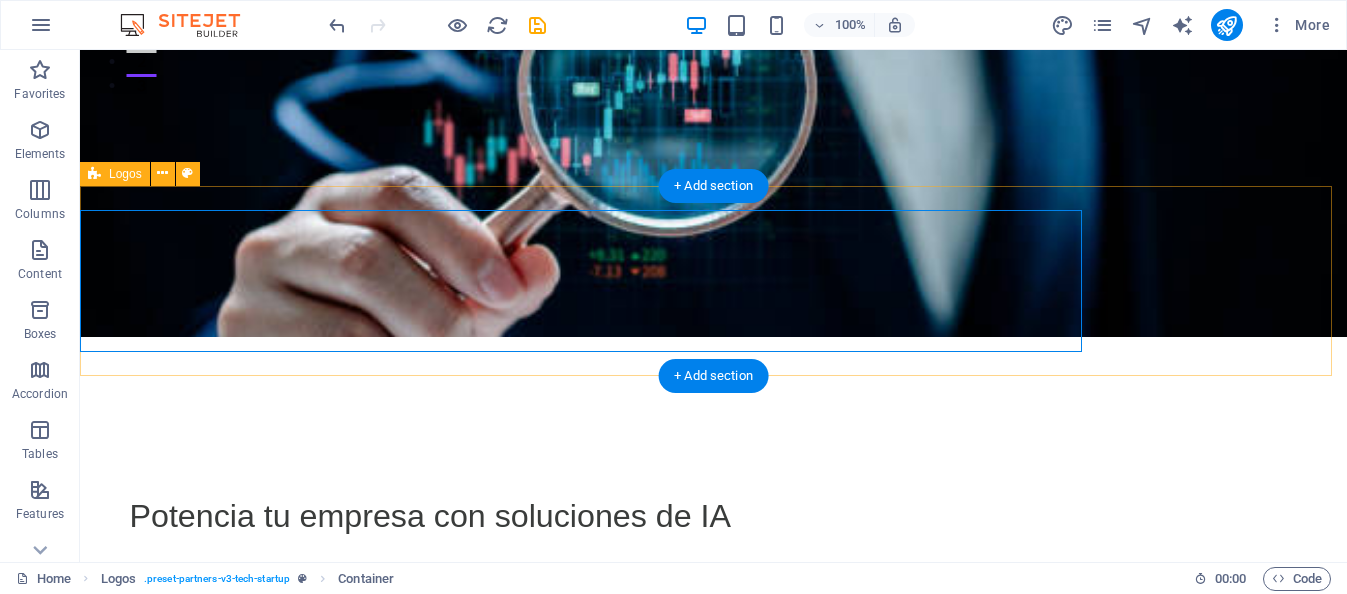 scroll, scrollTop: 457, scrollLeft: 0, axis: vertical 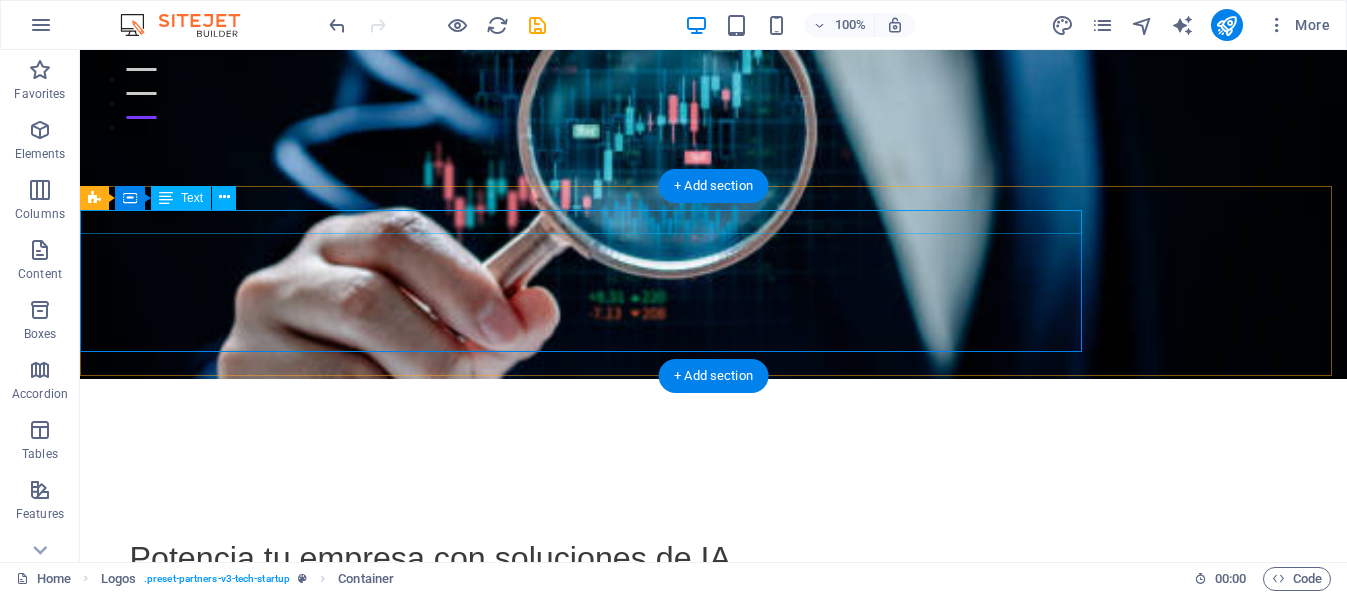 click on "New text element" at bounding box center [581, 803] 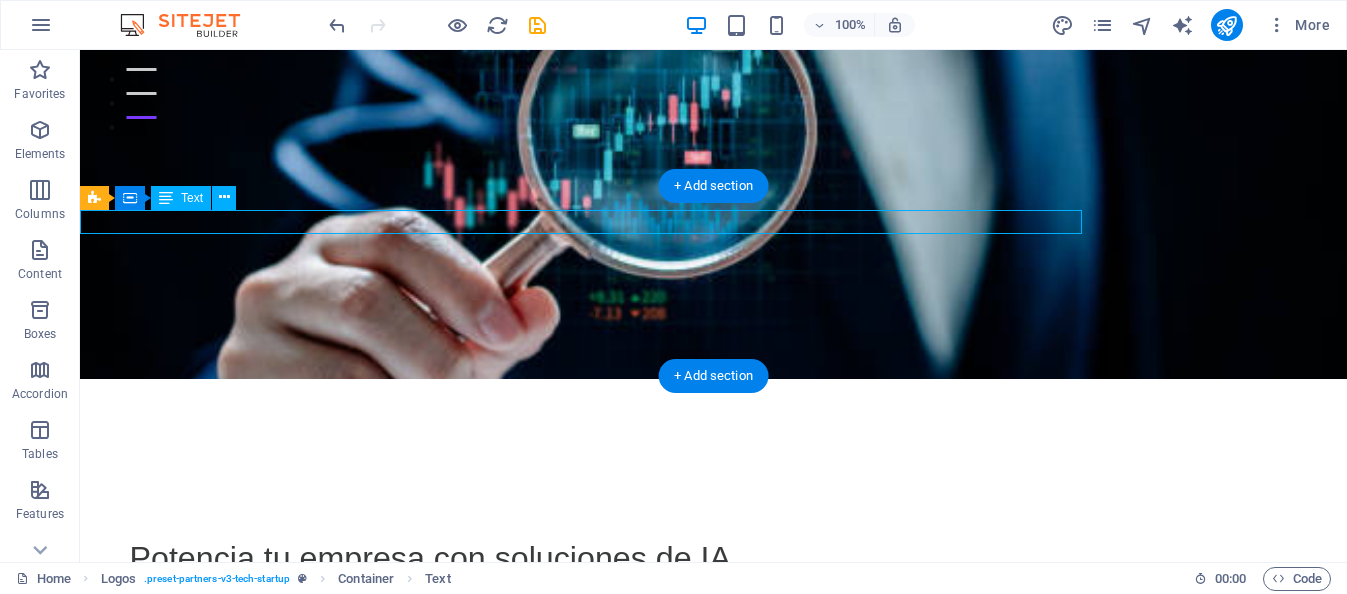 click on "New text element" at bounding box center (581, 803) 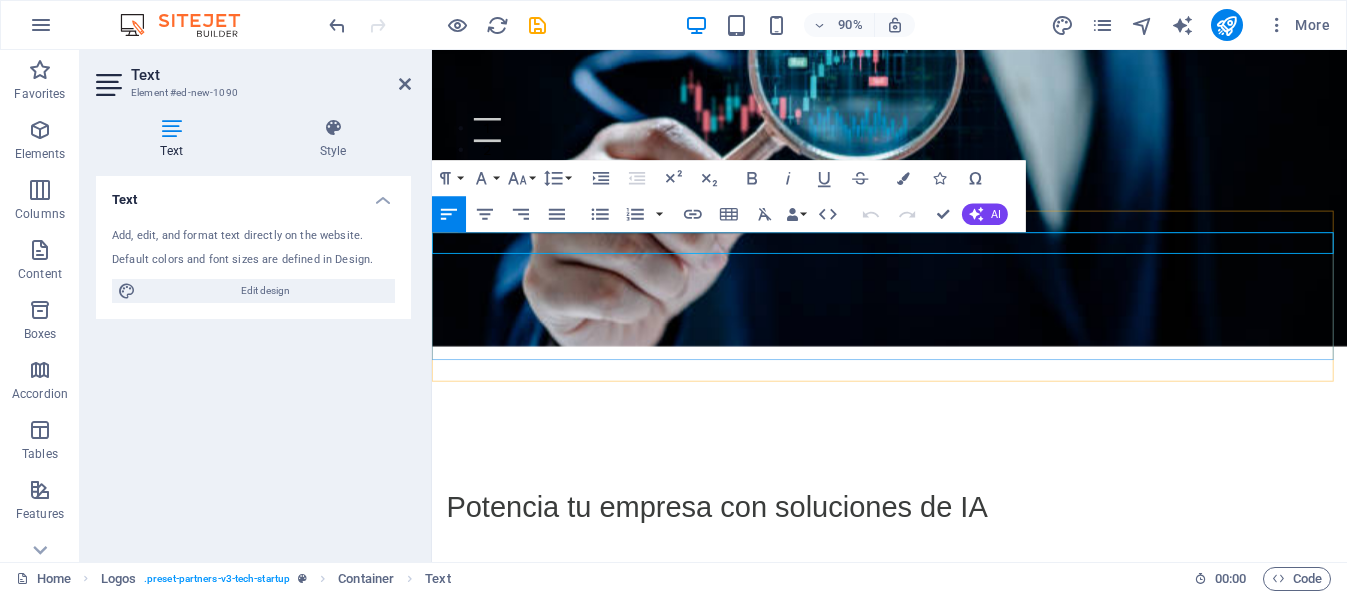 click on "New text element" at bounding box center [933, 803] 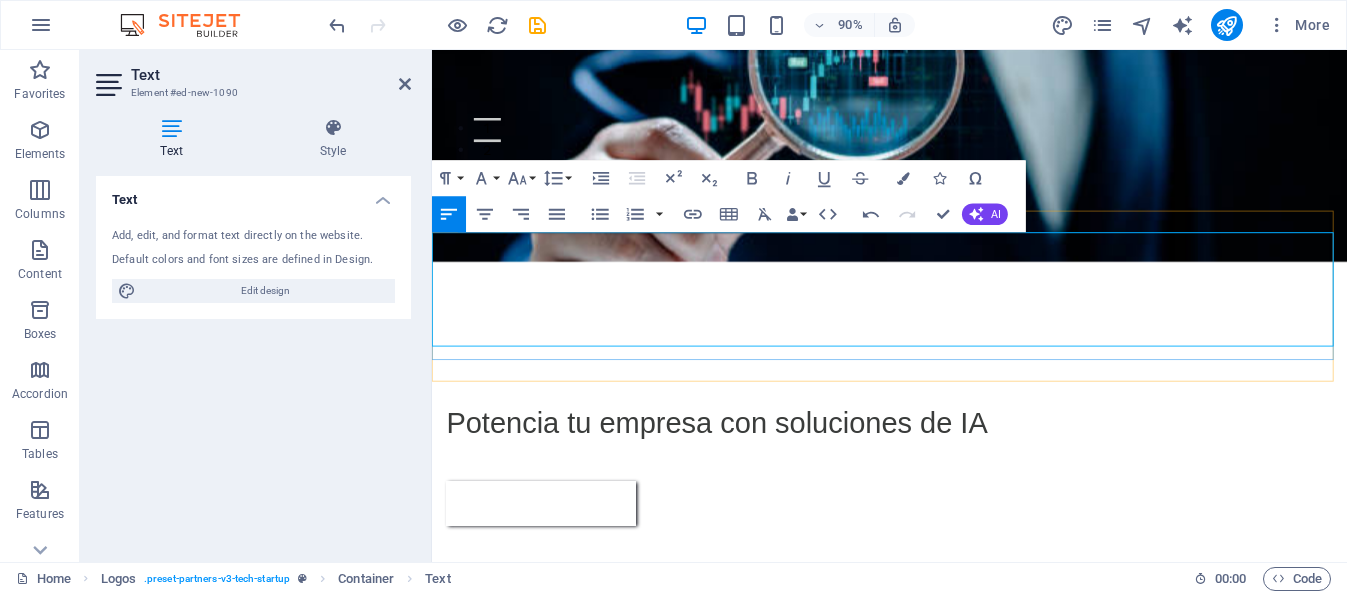click on "Nuestro objetivo es optimizar la gestión empresarial mediante la integración efectiva de agentes de IA que interactúan entre sí para reducir tiempos y costos de operación." at bounding box center [931, 792] 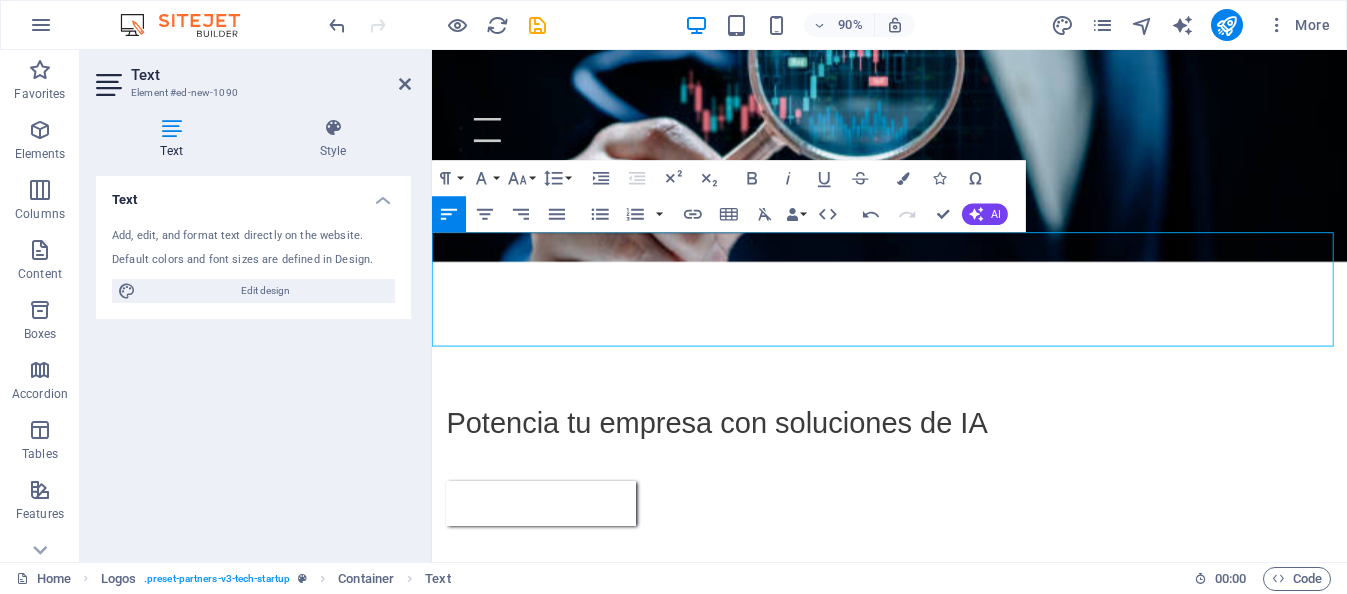 drag, startPoint x: 1029, startPoint y: 362, endPoint x: 408, endPoint y: 254, distance: 630.32135 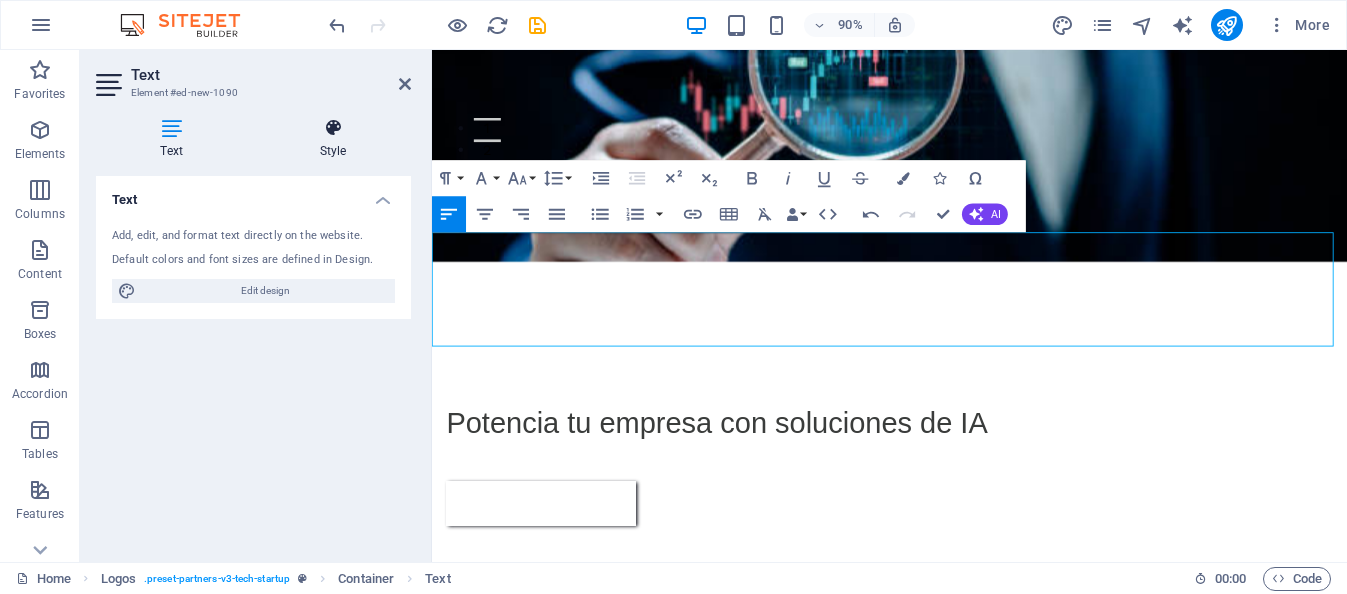 click at bounding box center [333, 128] 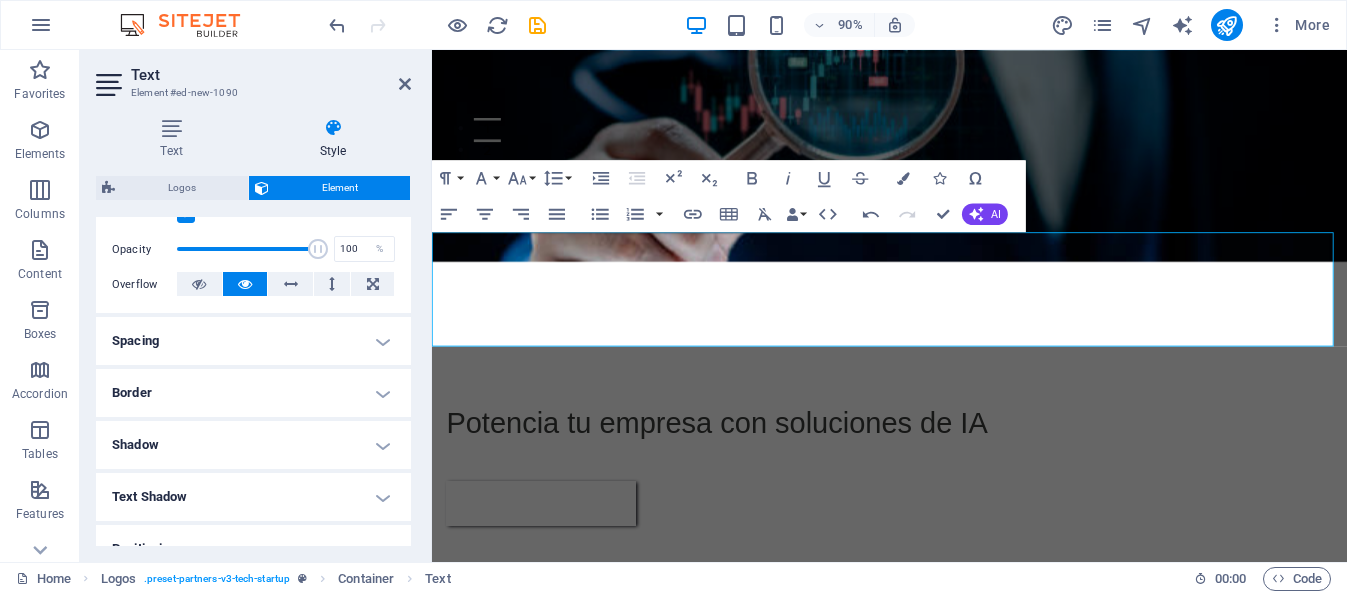 scroll, scrollTop: 300, scrollLeft: 0, axis: vertical 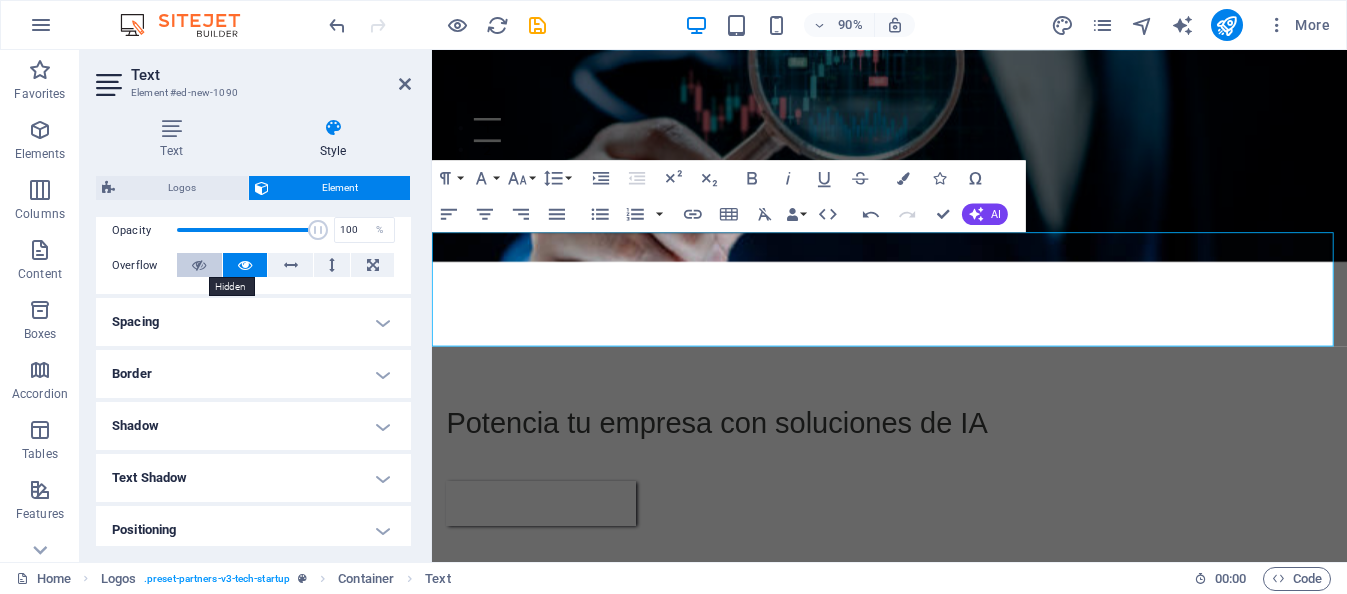 click at bounding box center [199, 265] 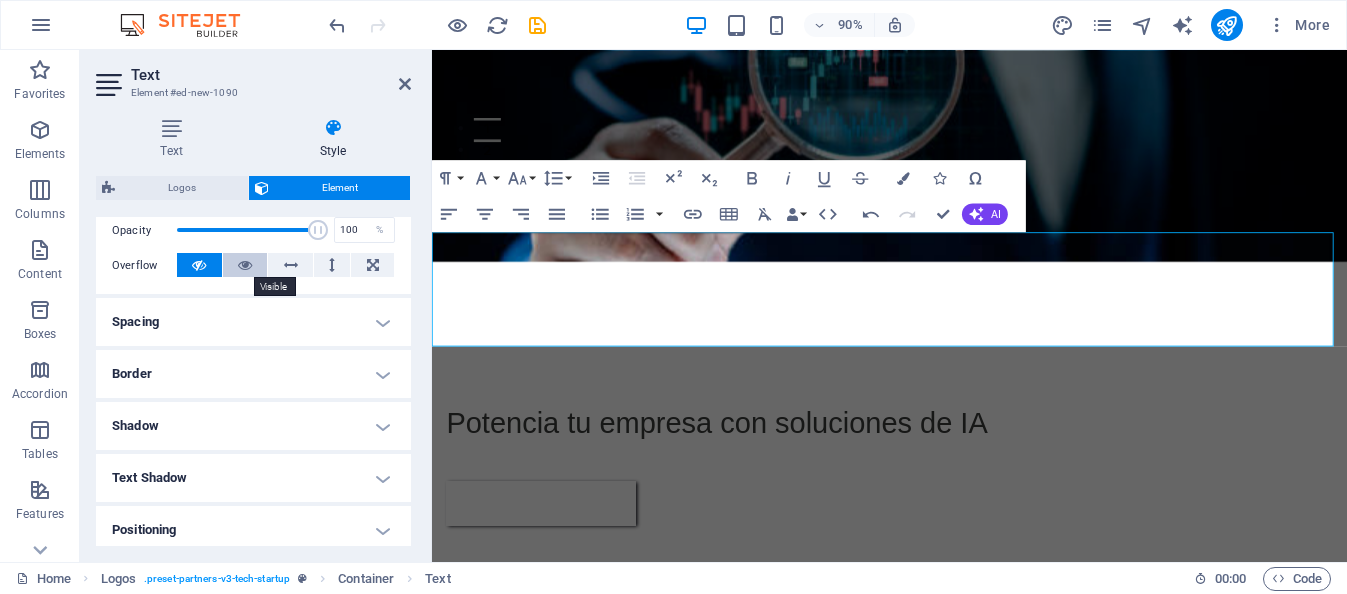 click at bounding box center [245, 265] 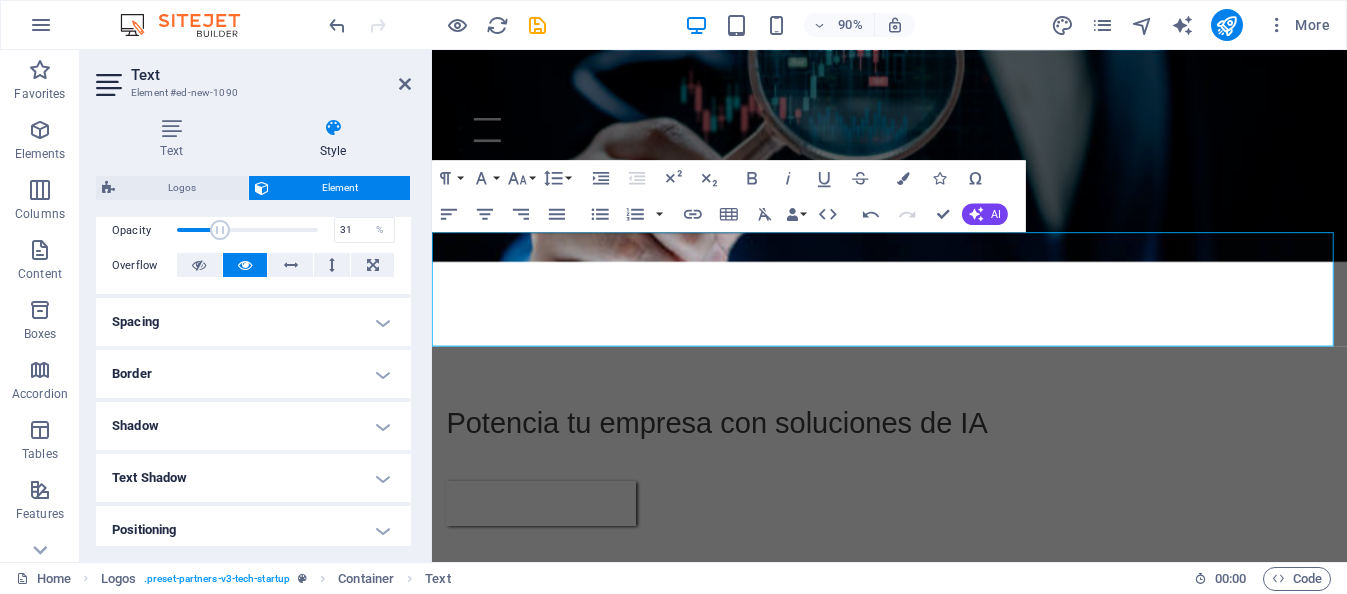 drag, startPoint x: 309, startPoint y: 227, endPoint x: 218, endPoint y: 232, distance: 91.13726 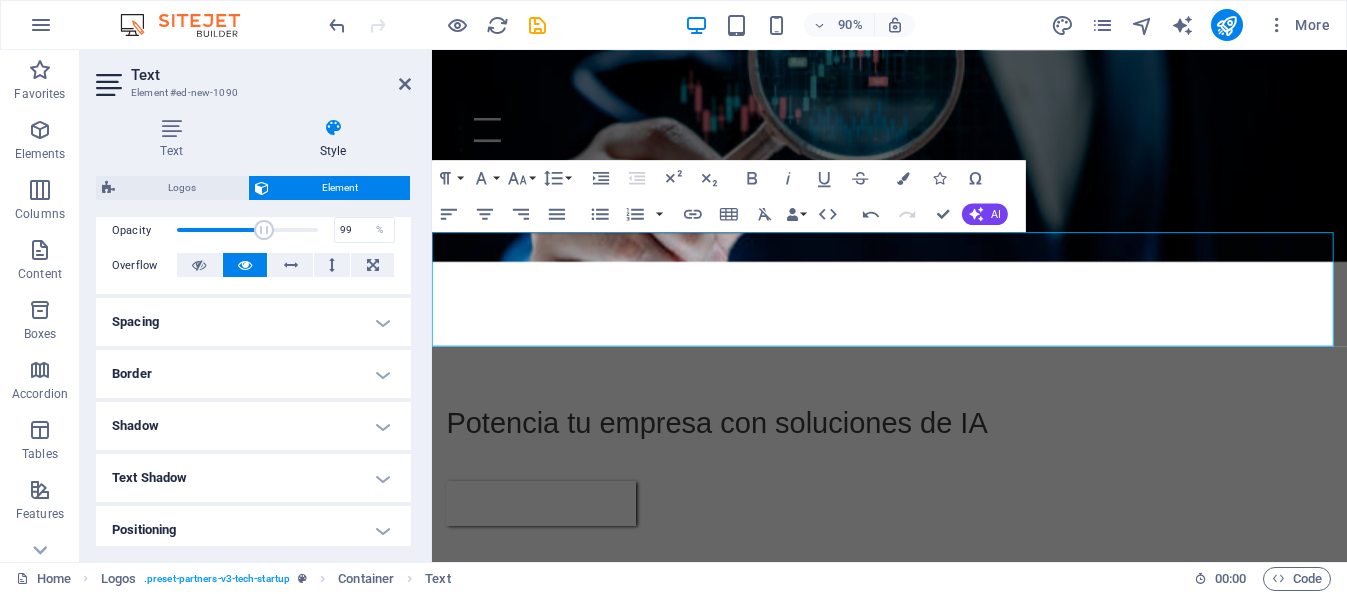 type on "100" 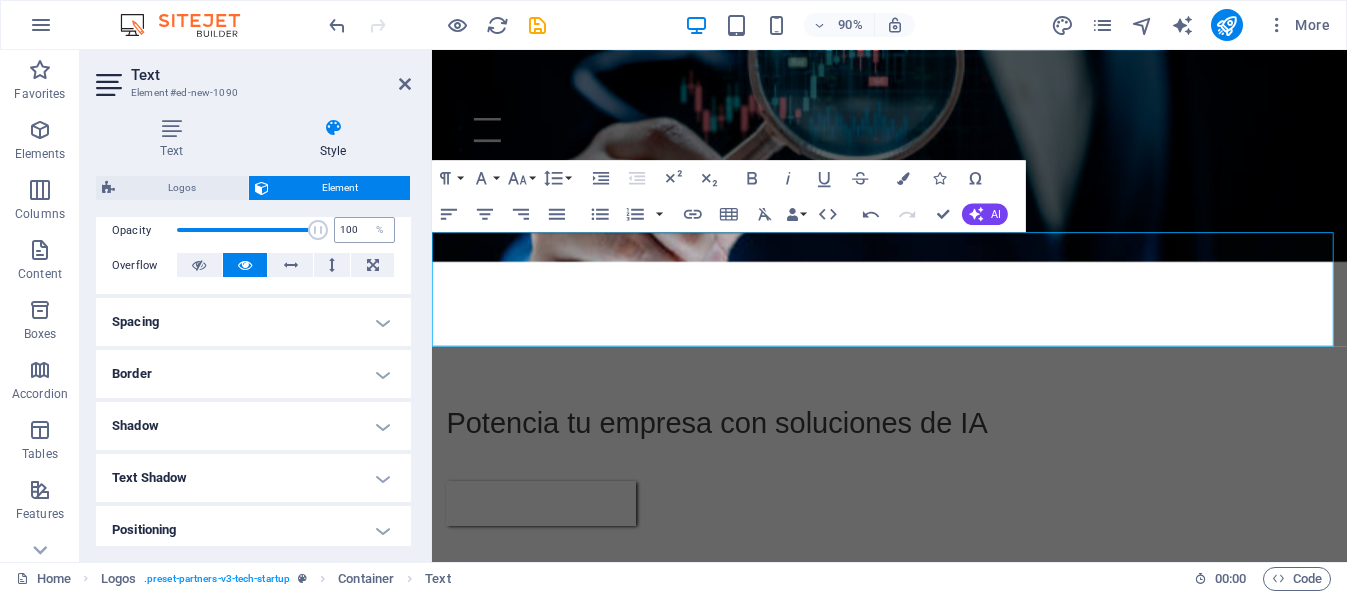 drag, startPoint x: 218, startPoint y: 232, endPoint x: 343, endPoint y: 234, distance: 125.016 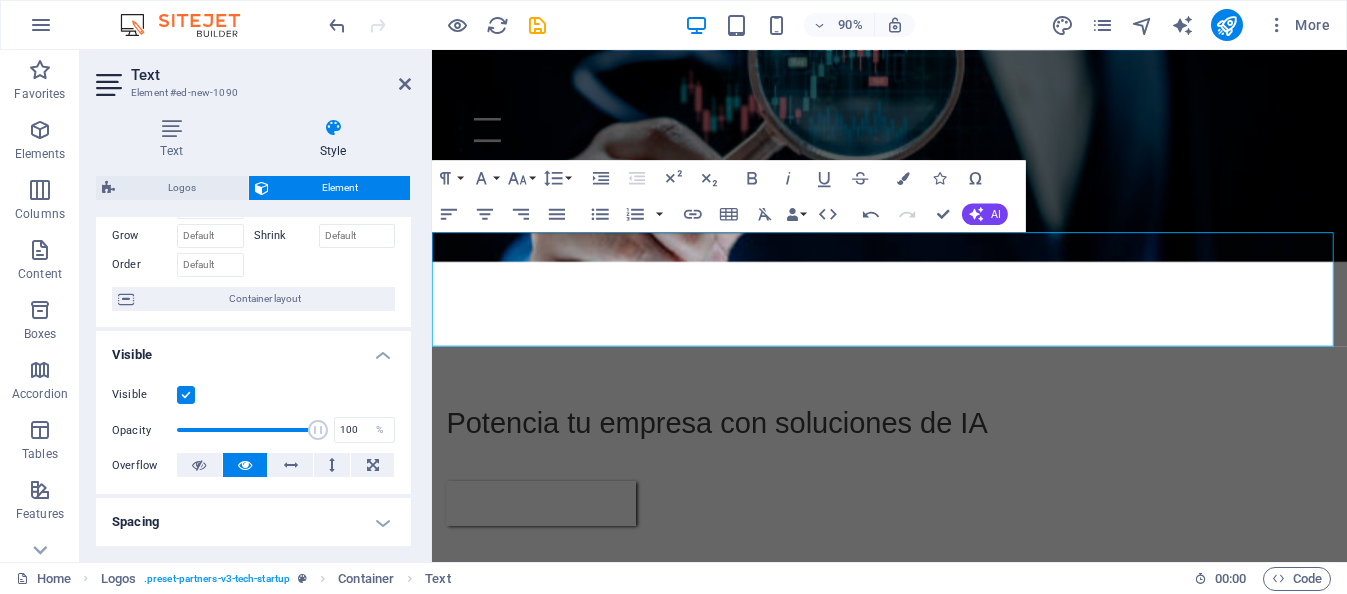 scroll, scrollTop: 0, scrollLeft: 0, axis: both 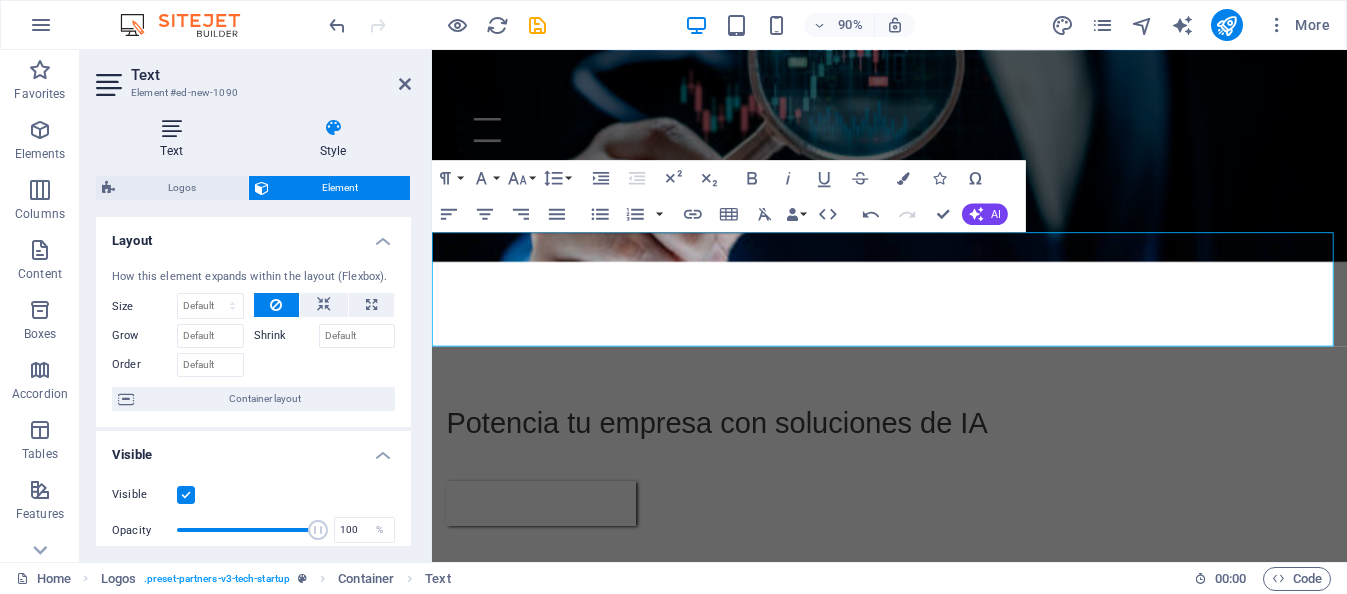 click at bounding box center (171, 128) 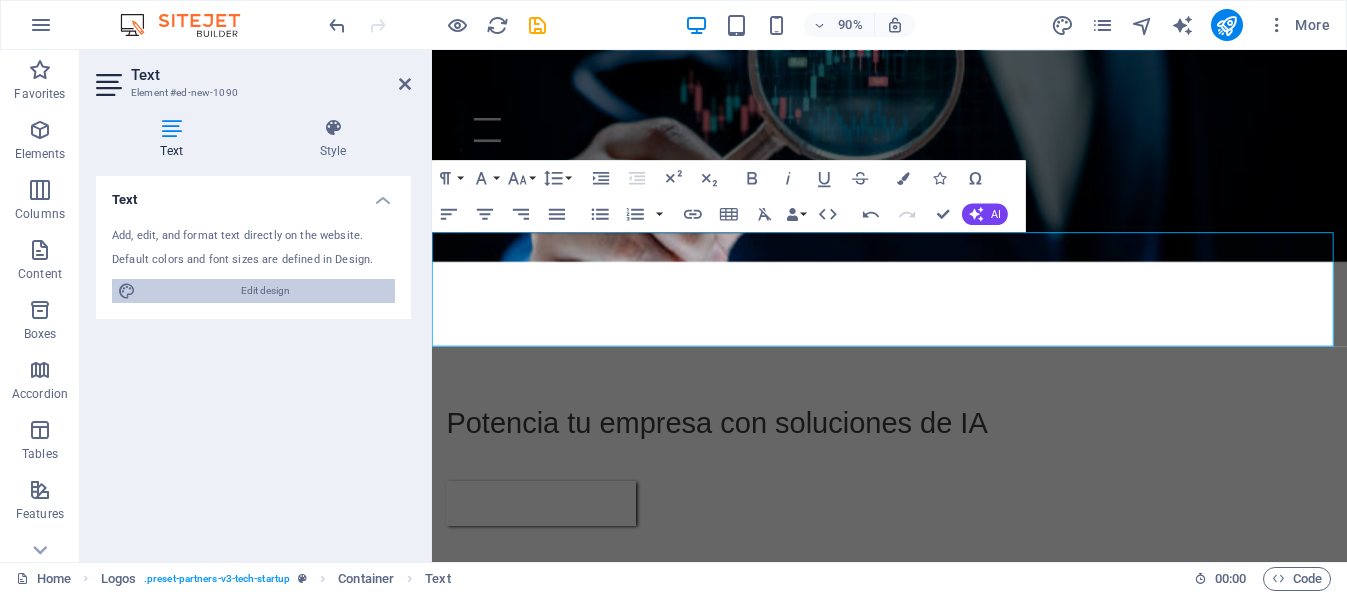 click on "Edit design" at bounding box center (265, 291) 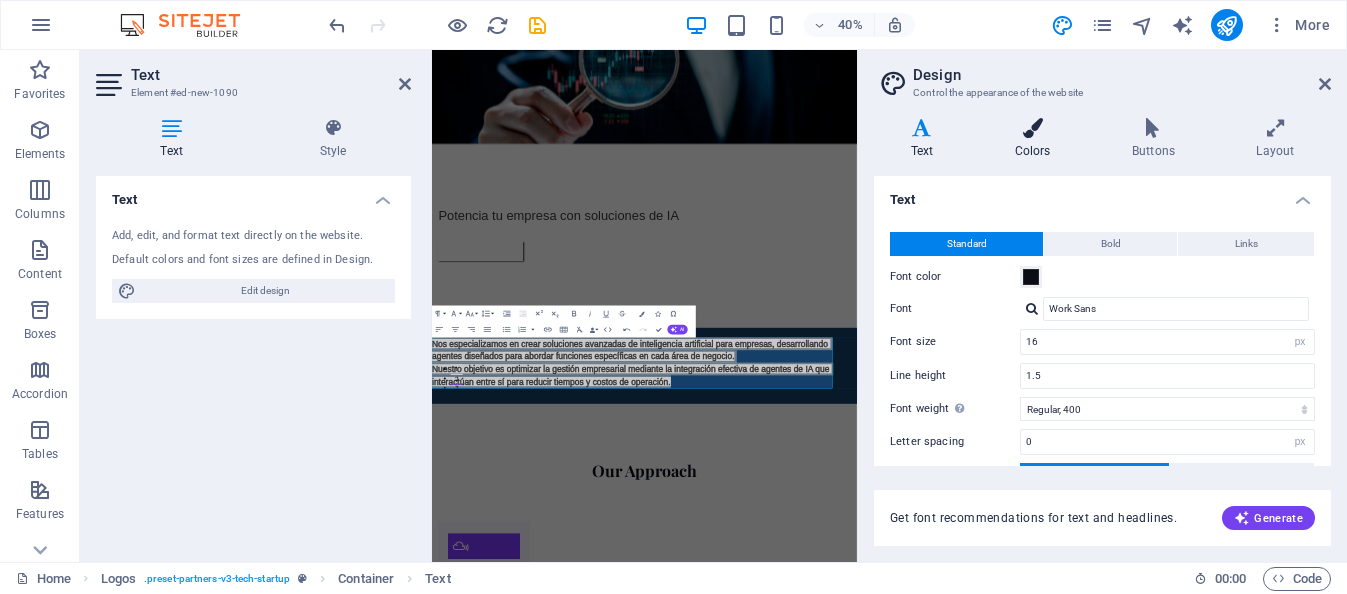 click on "Colors" at bounding box center (1036, 139) 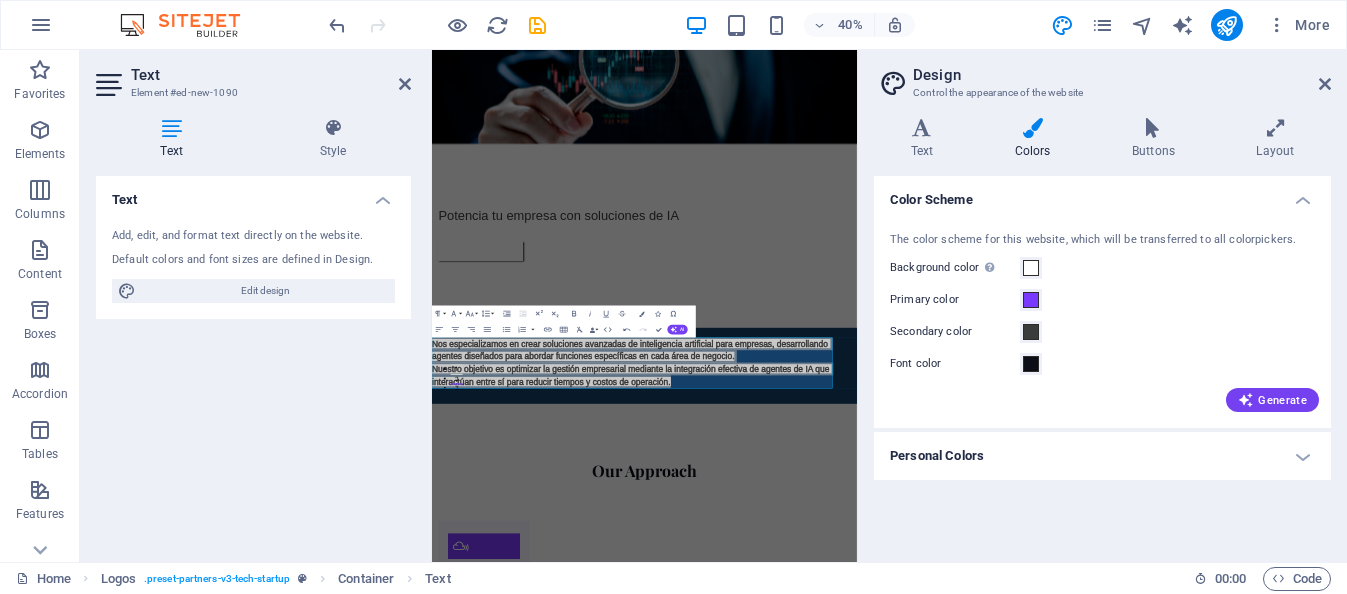 click on "Personal Colors" at bounding box center [1102, 456] 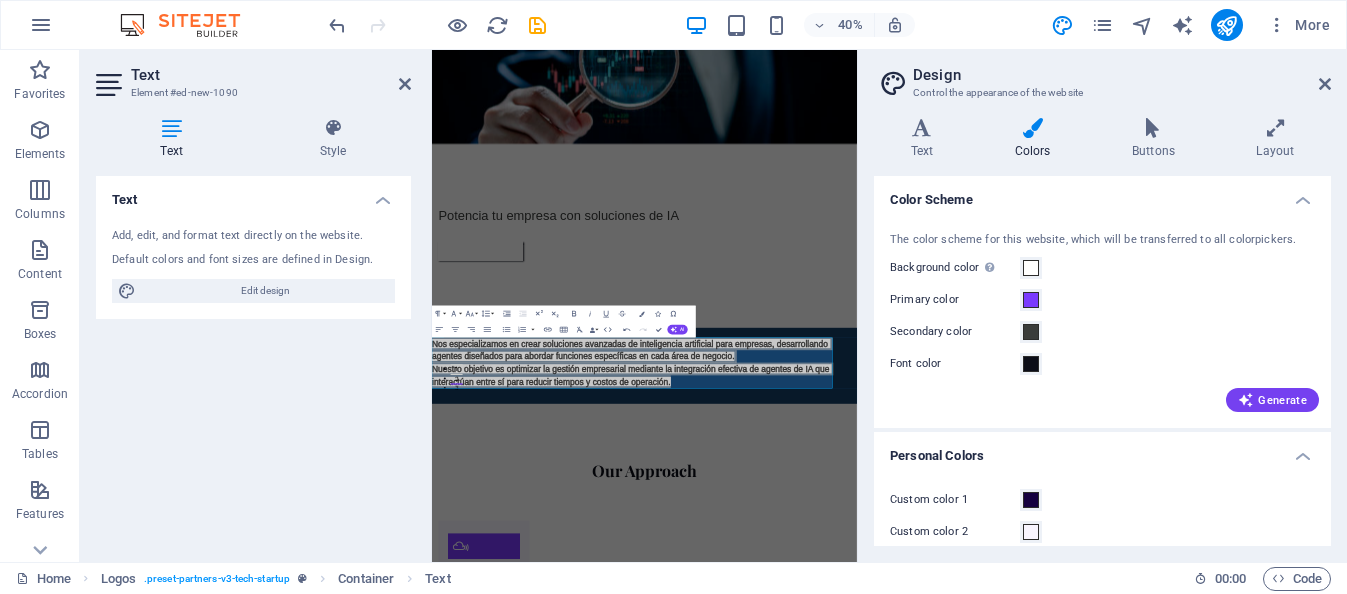 scroll, scrollTop: 114, scrollLeft: 0, axis: vertical 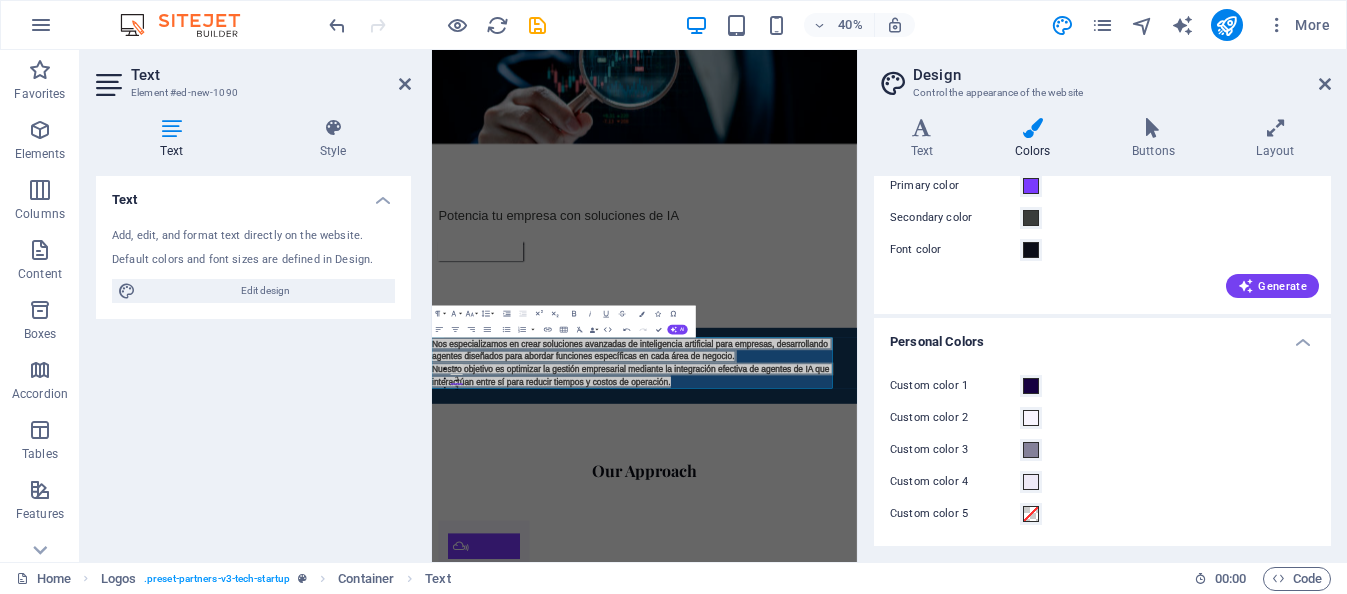 click on "Personal Colors" at bounding box center [1102, 336] 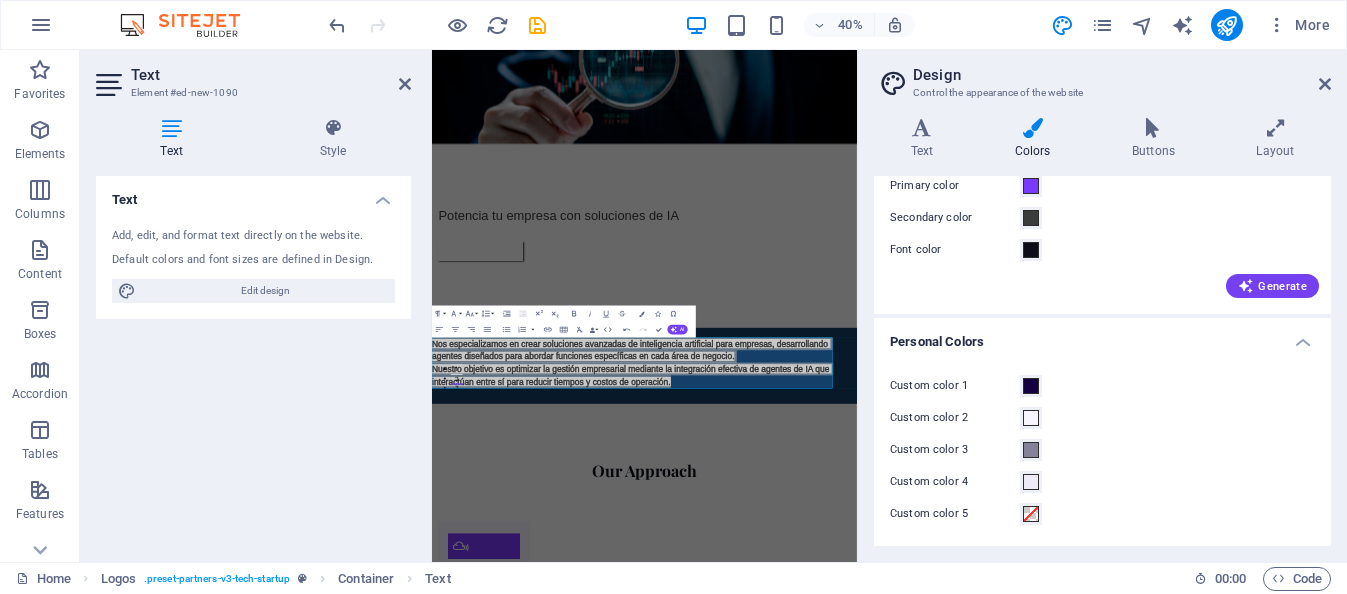 scroll, scrollTop: 0, scrollLeft: 0, axis: both 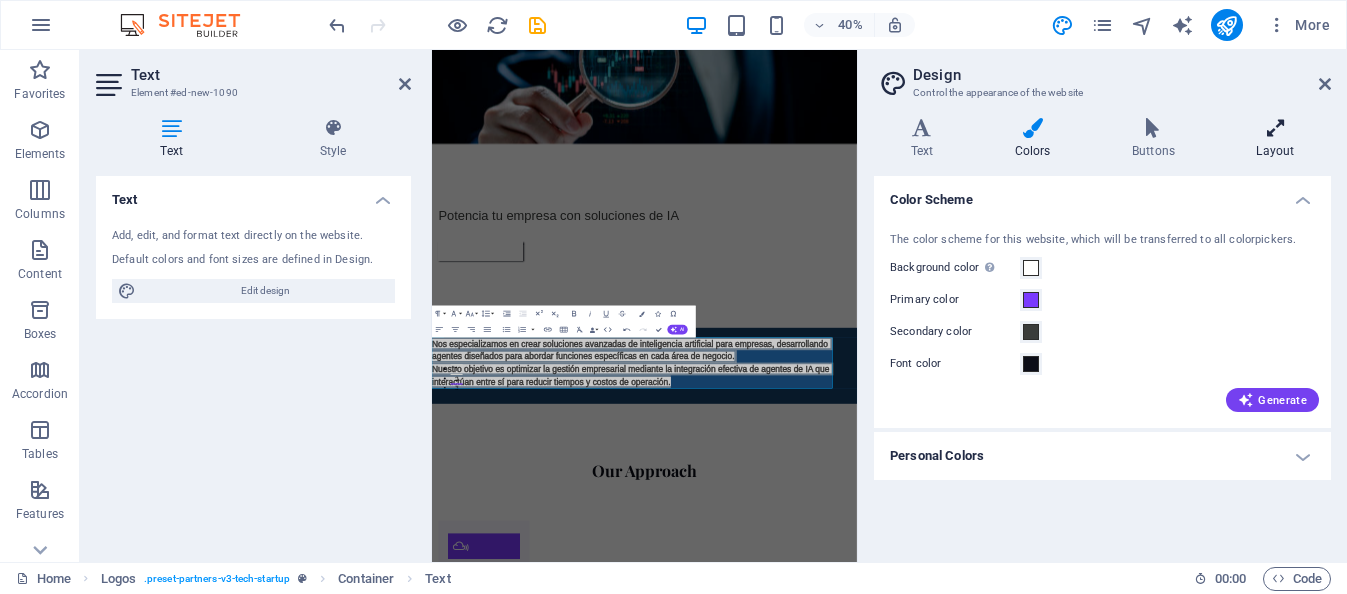 click at bounding box center (1275, 128) 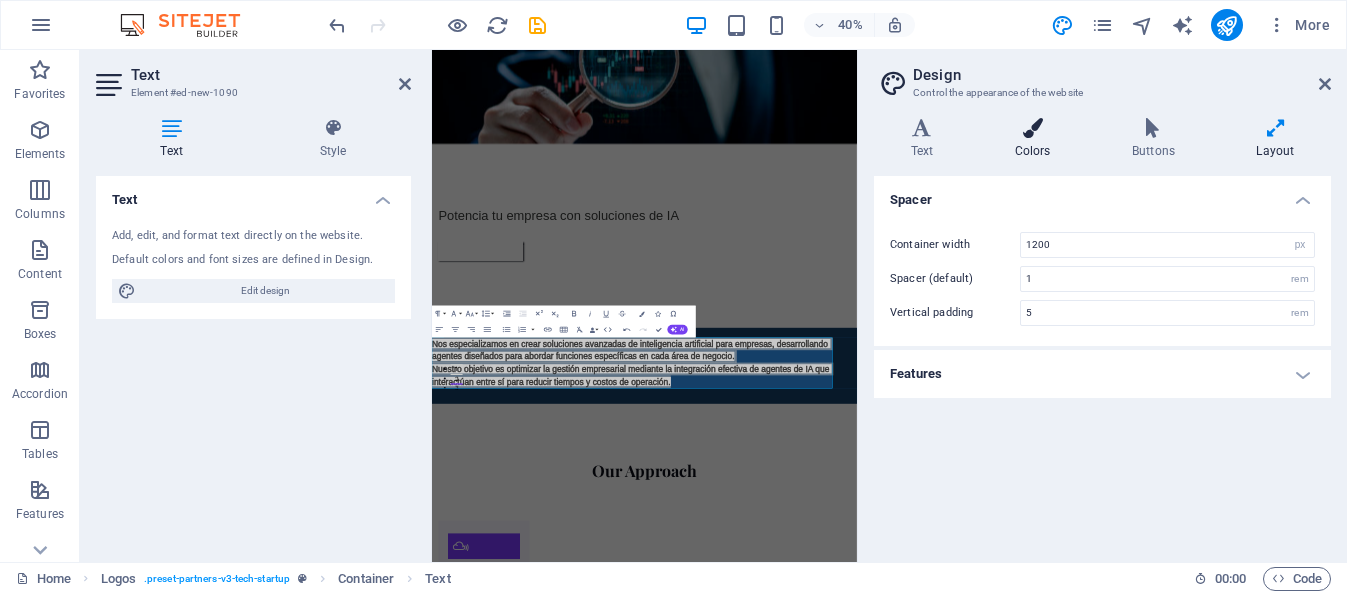 click on "Colors" at bounding box center (1036, 139) 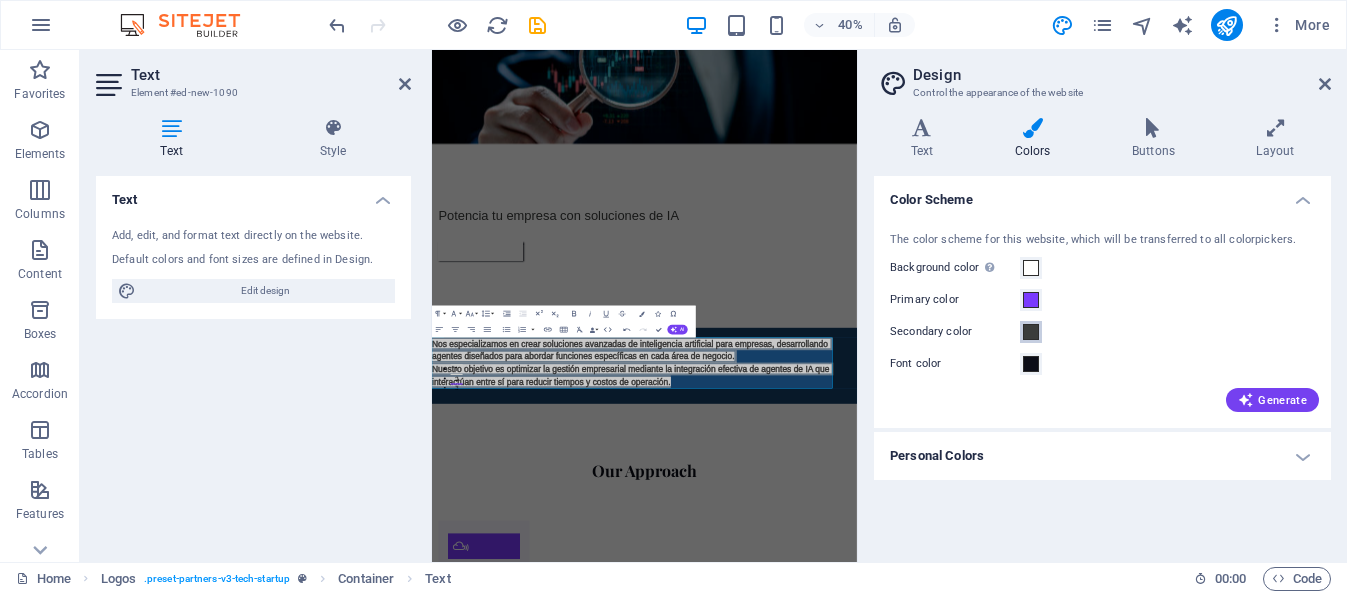 click at bounding box center (1031, 332) 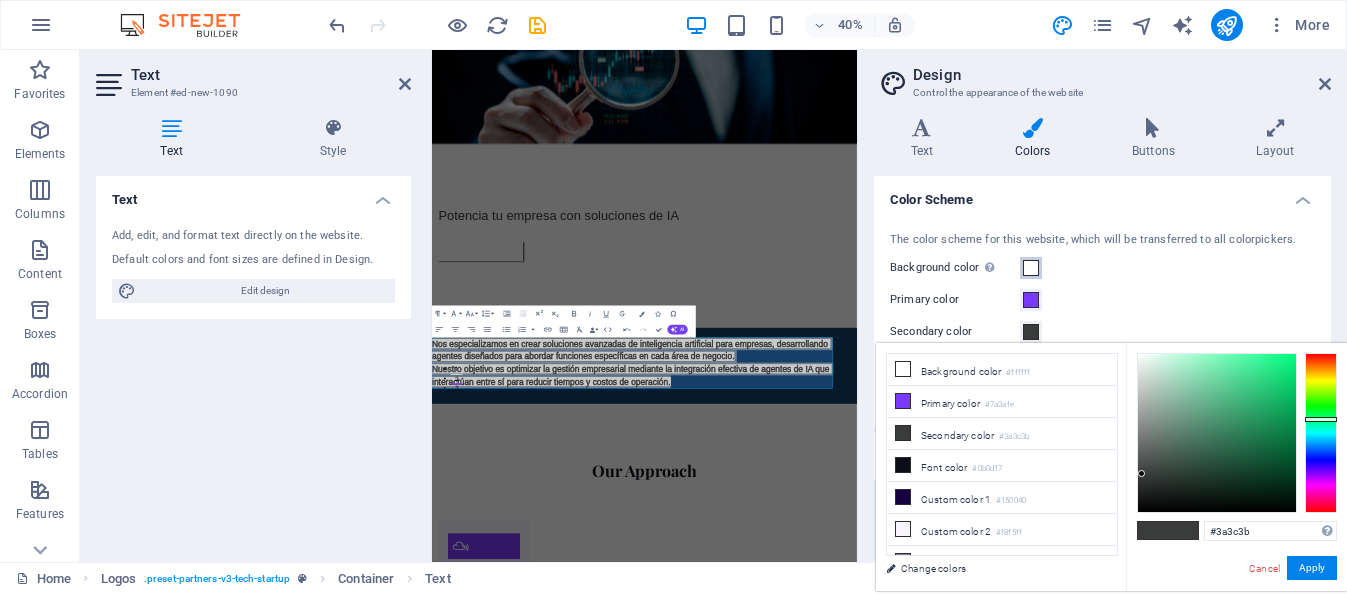 click at bounding box center [1031, 268] 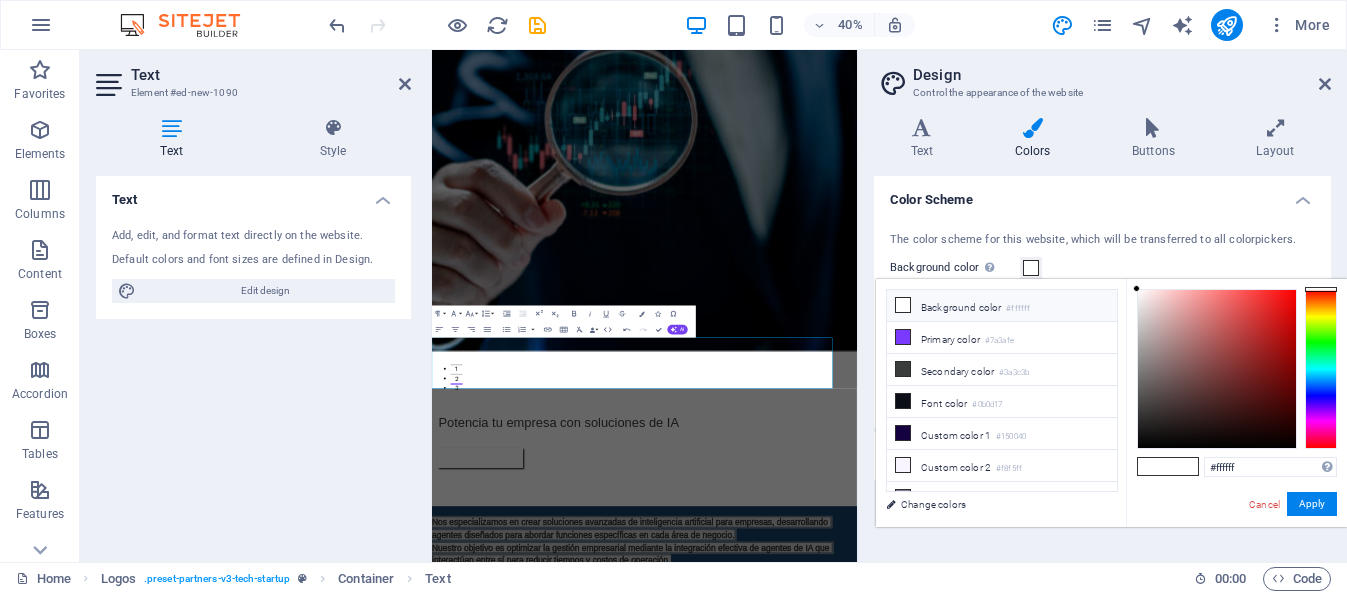 click on "Background color
#ffffff" at bounding box center [1002, 306] 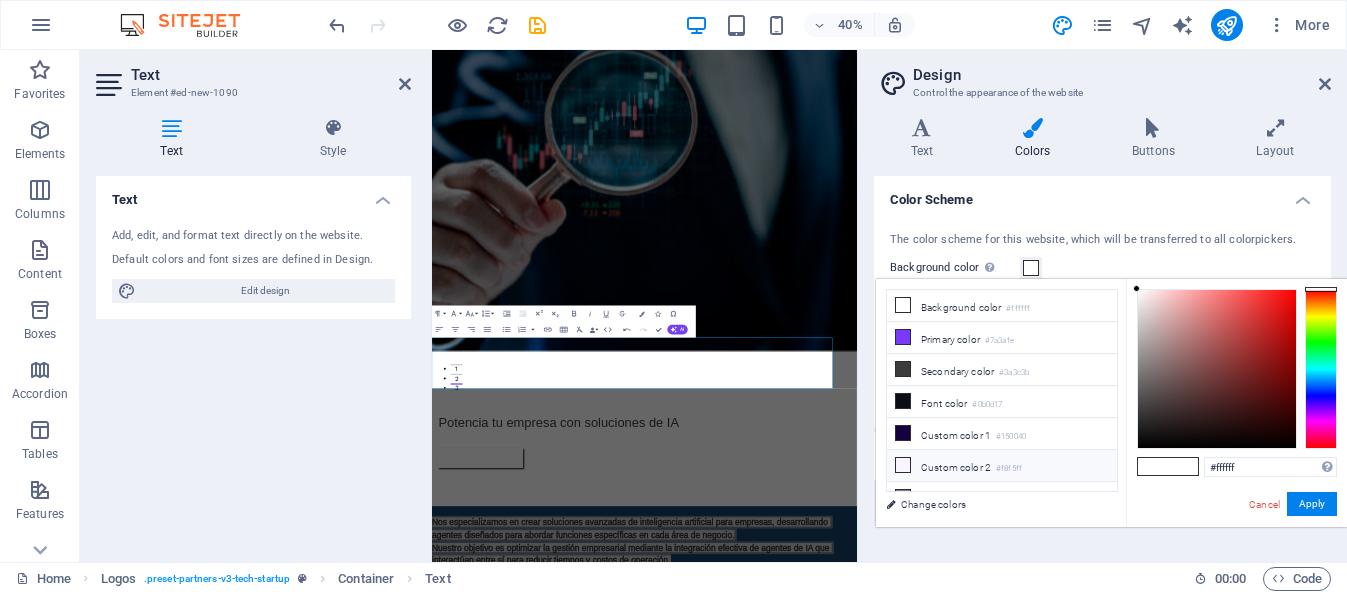 click on "Custom color 2
#f8f5ff" at bounding box center (1002, 466) 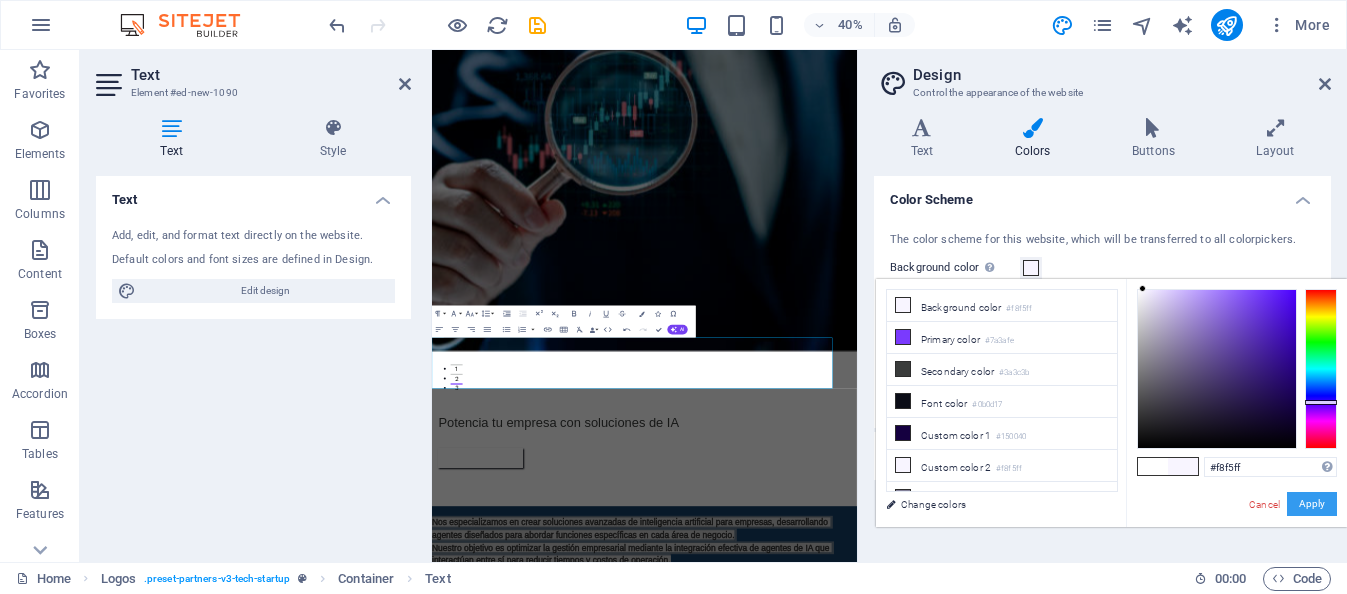 click on "Apply" at bounding box center (1312, 504) 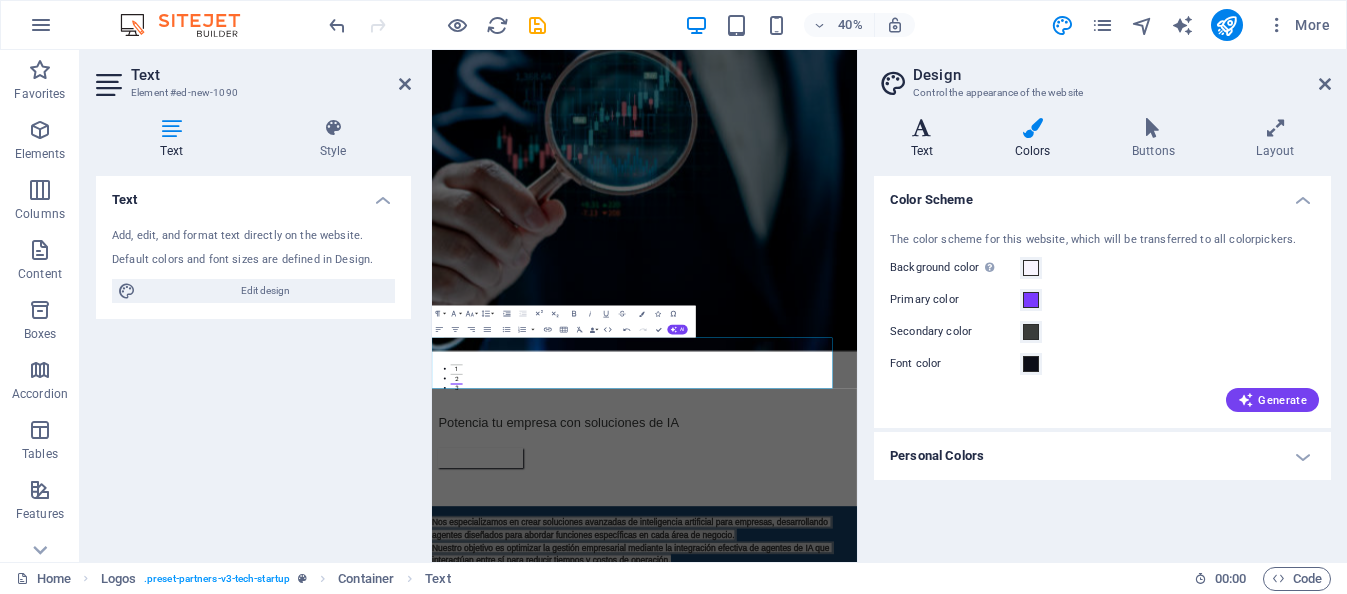 click on "Text" at bounding box center [926, 139] 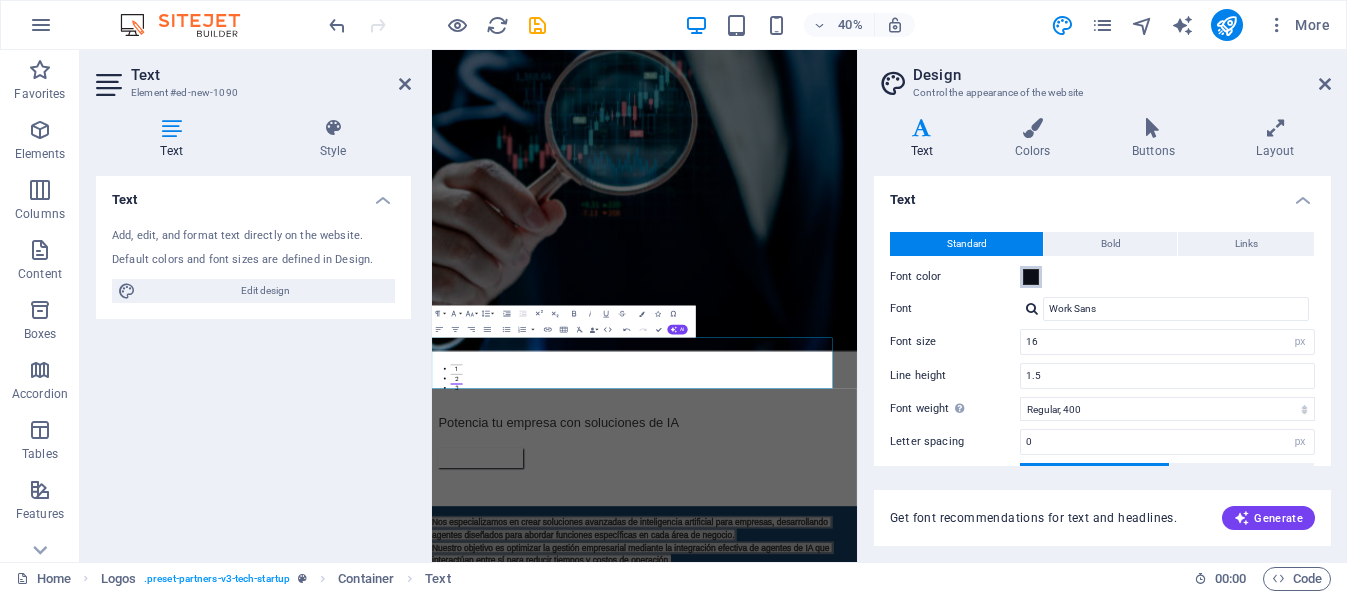 click at bounding box center [1031, 277] 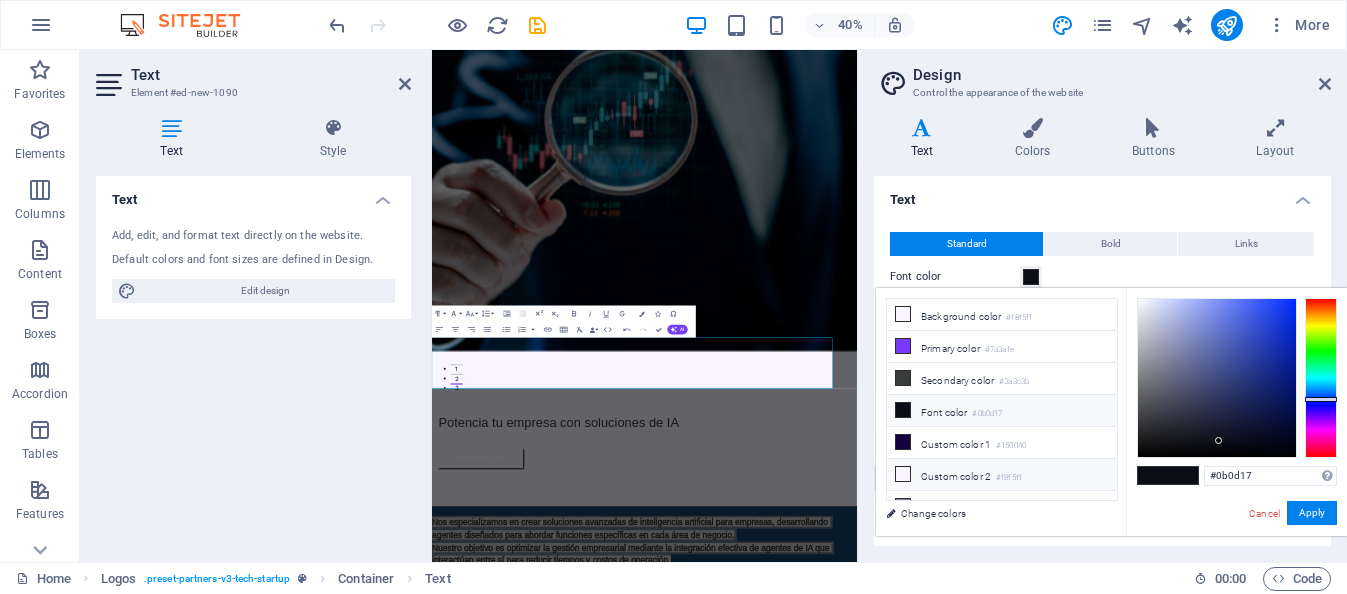 click on "Custom color 2
#f8f5ff" at bounding box center (1002, 475) 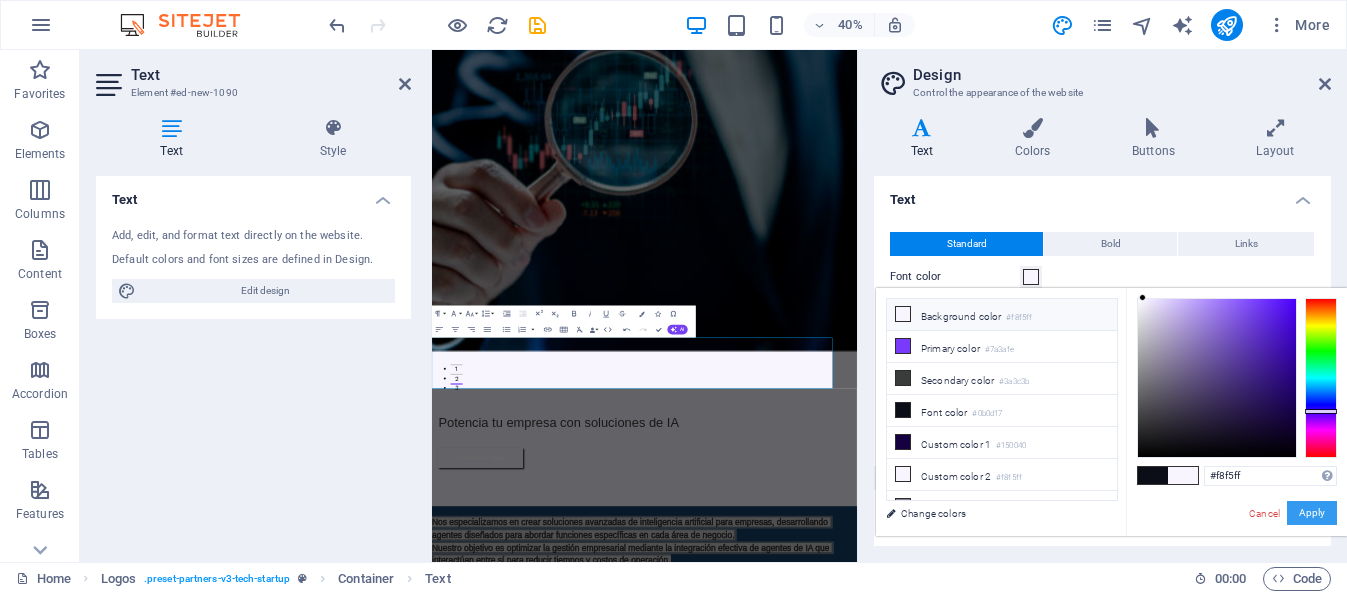 click on "Apply" at bounding box center [1312, 513] 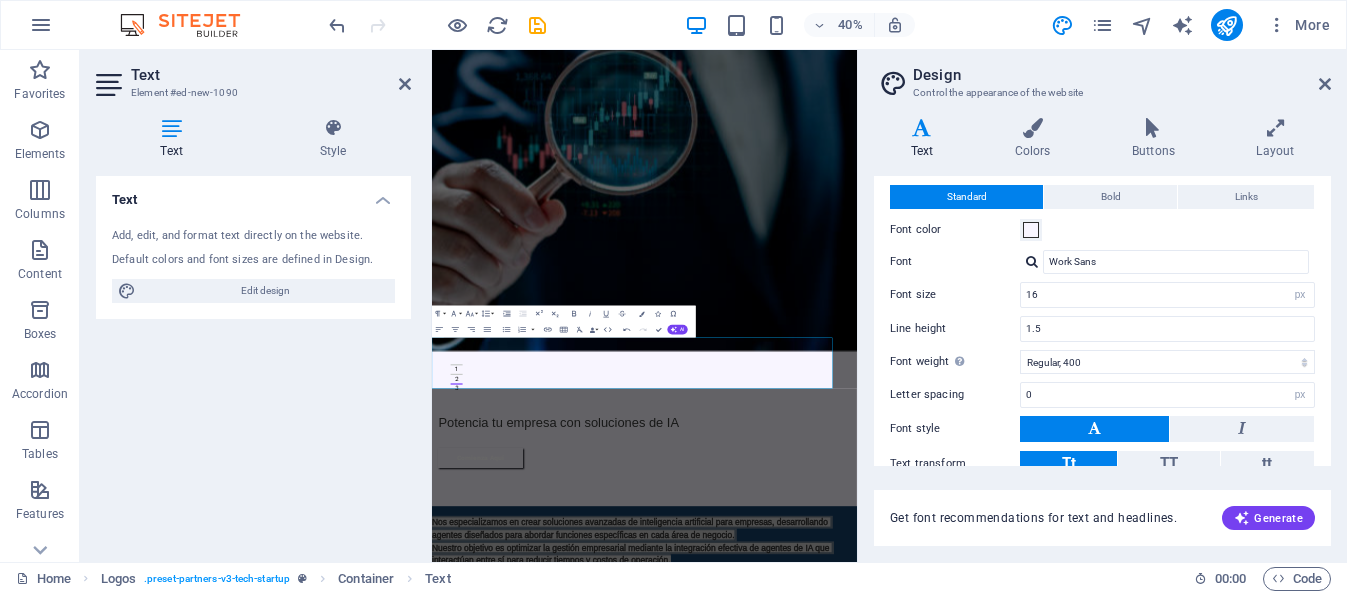 scroll, scrollTop: 166, scrollLeft: 0, axis: vertical 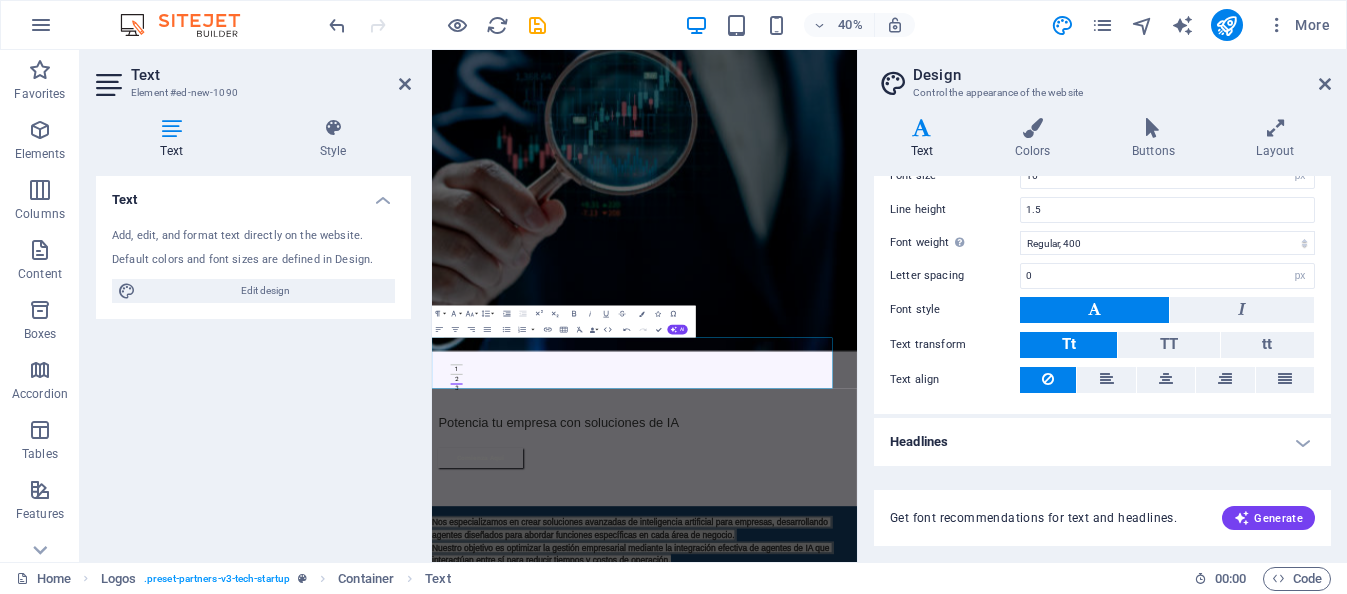 click on "Headlines" at bounding box center [1102, 442] 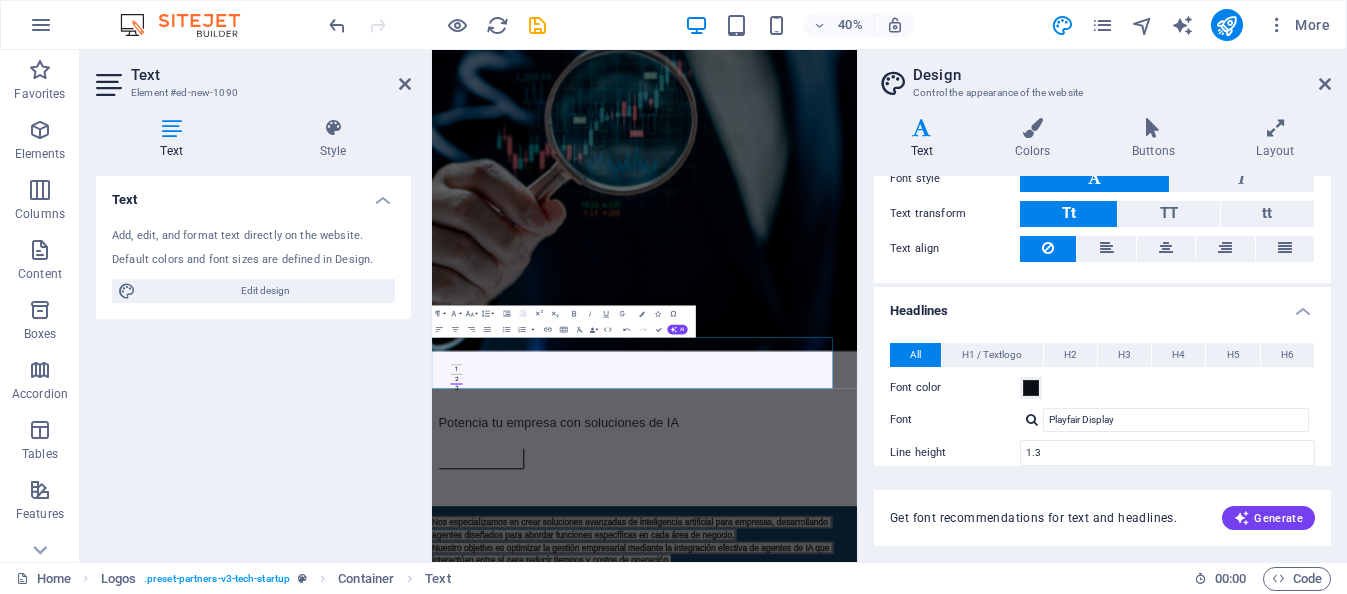scroll, scrollTop: 300, scrollLeft: 0, axis: vertical 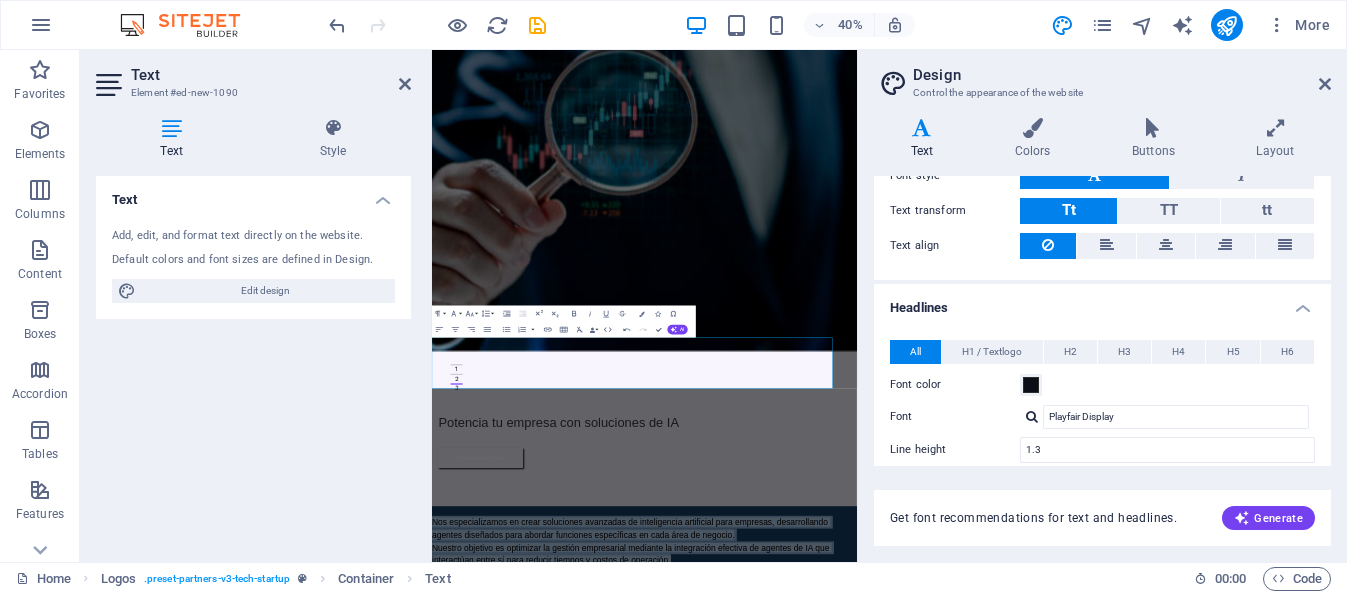 click at bounding box center (963, 295) 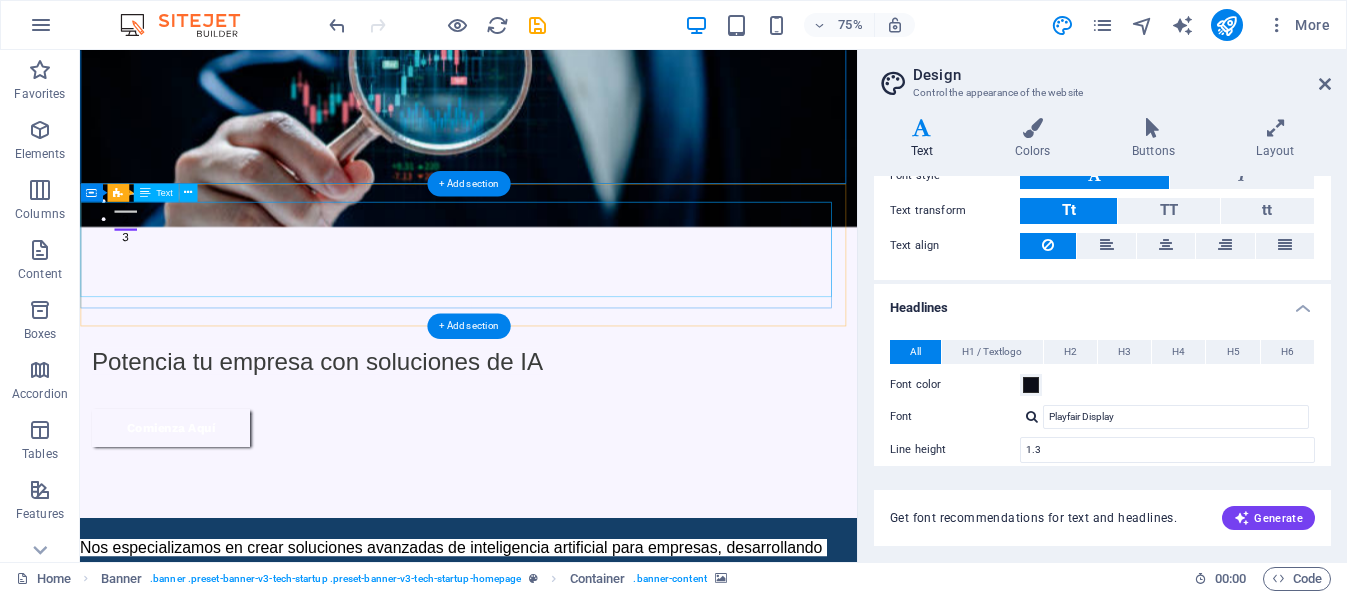 click on "Nos especializamos en crear soluciones avanzadas de inteligencia artificial para empresas, desarrollando agentes diseñados para abordar funciones específicas en cada área de negocio.  Nuestro objetivo es optimizar la gestión empresarial mediante la integración efectiva de agentes de IA que interactúan entre sí para reducir tiempos y costos de operación." at bounding box center (581, 760) 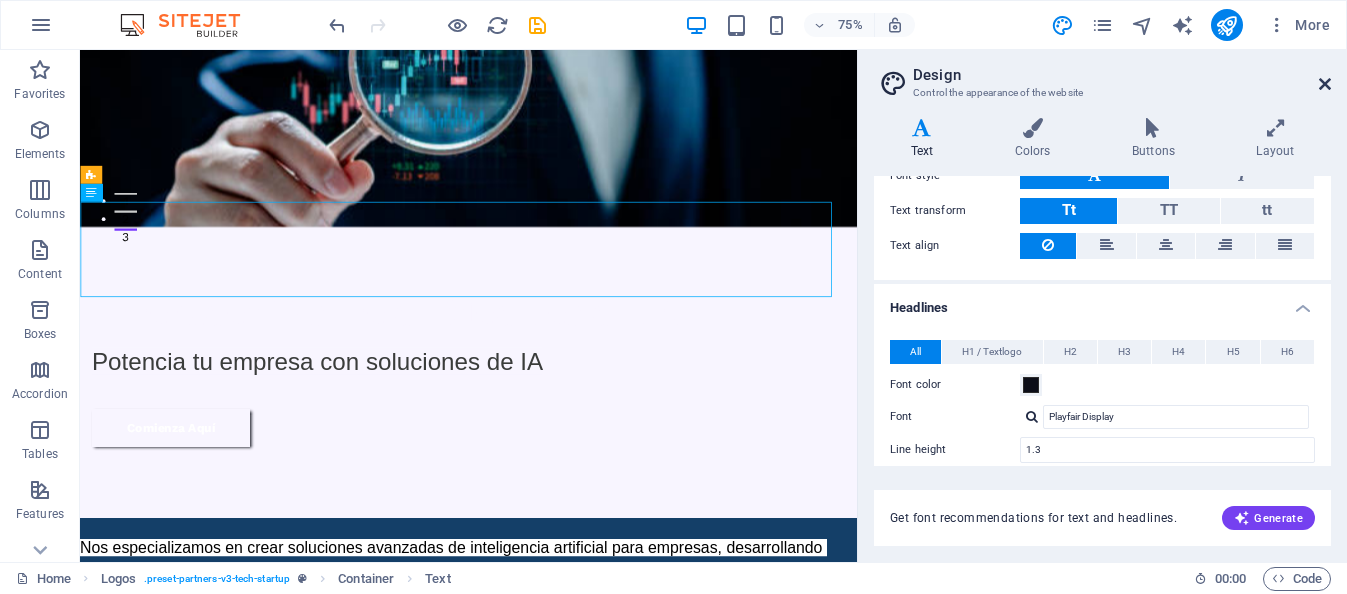 click at bounding box center [1325, 84] 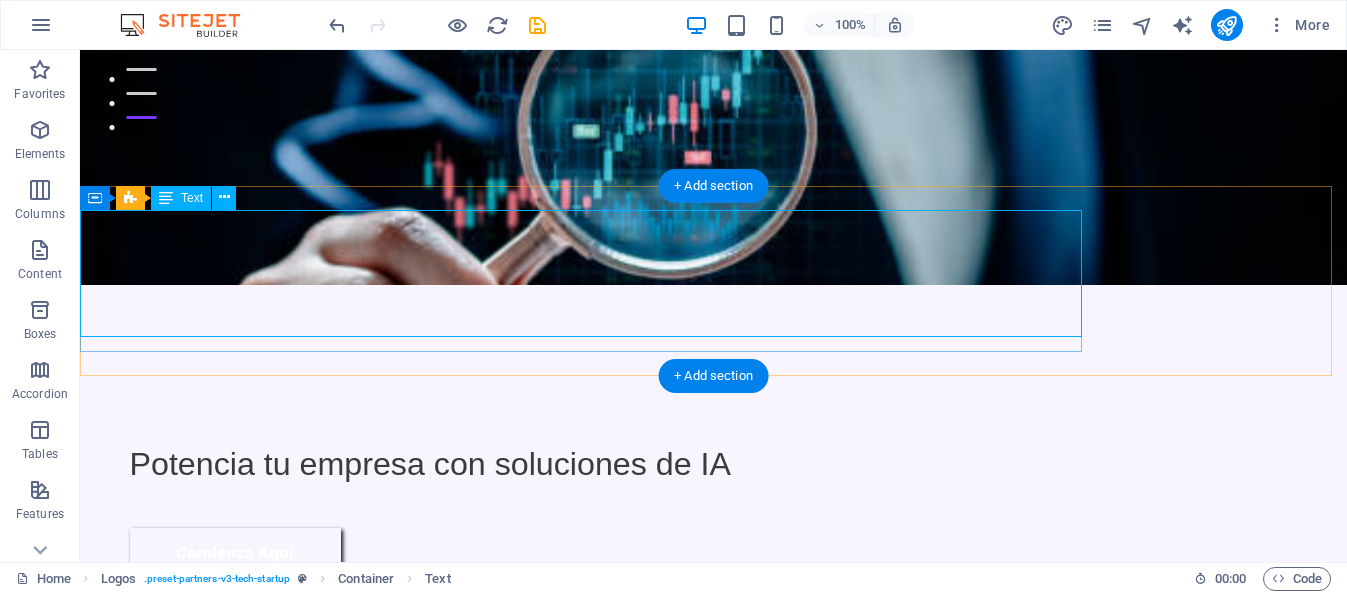 click on "Nos especializamos en crear soluciones avanzadas de inteligencia artificial para empresas, desarrollando agentes diseñados para abordar funciones específicas en cada área de negocio.  Nuestro objetivo es optimizar la gestión empresarial mediante la integración efectiva de agentes de IA que interactúan entre sí para reducir tiempos y costos de operación." at bounding box center [581, 760] 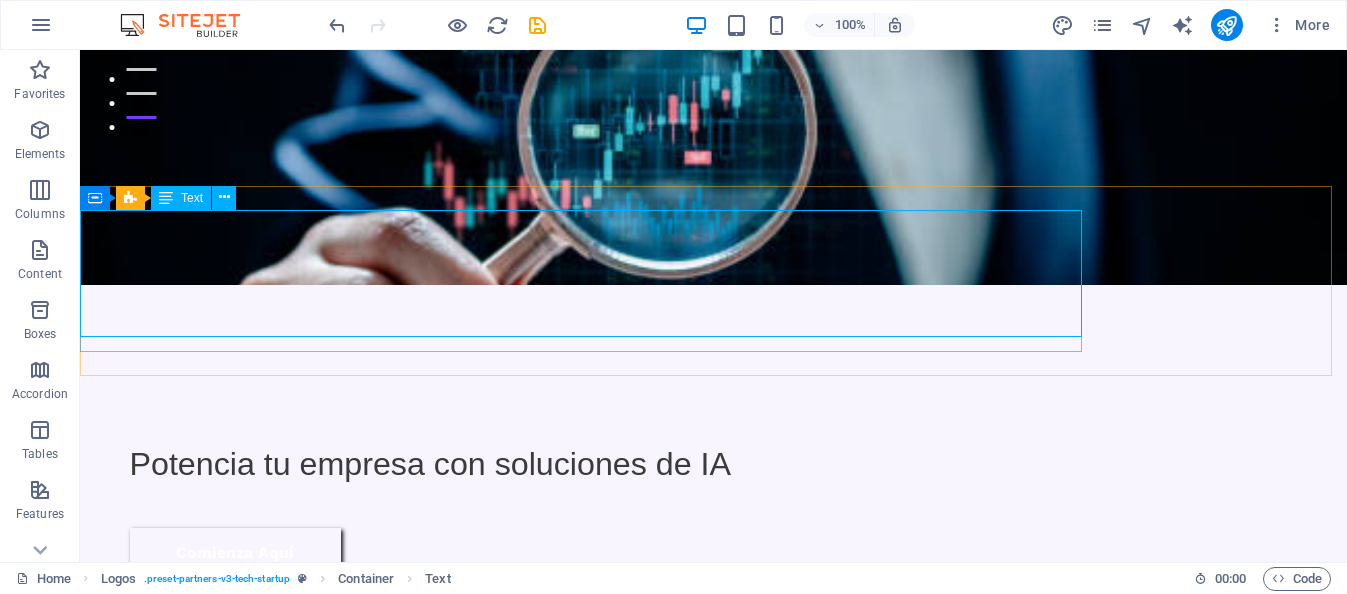 click on "Text" at bounding box center (192, 198) 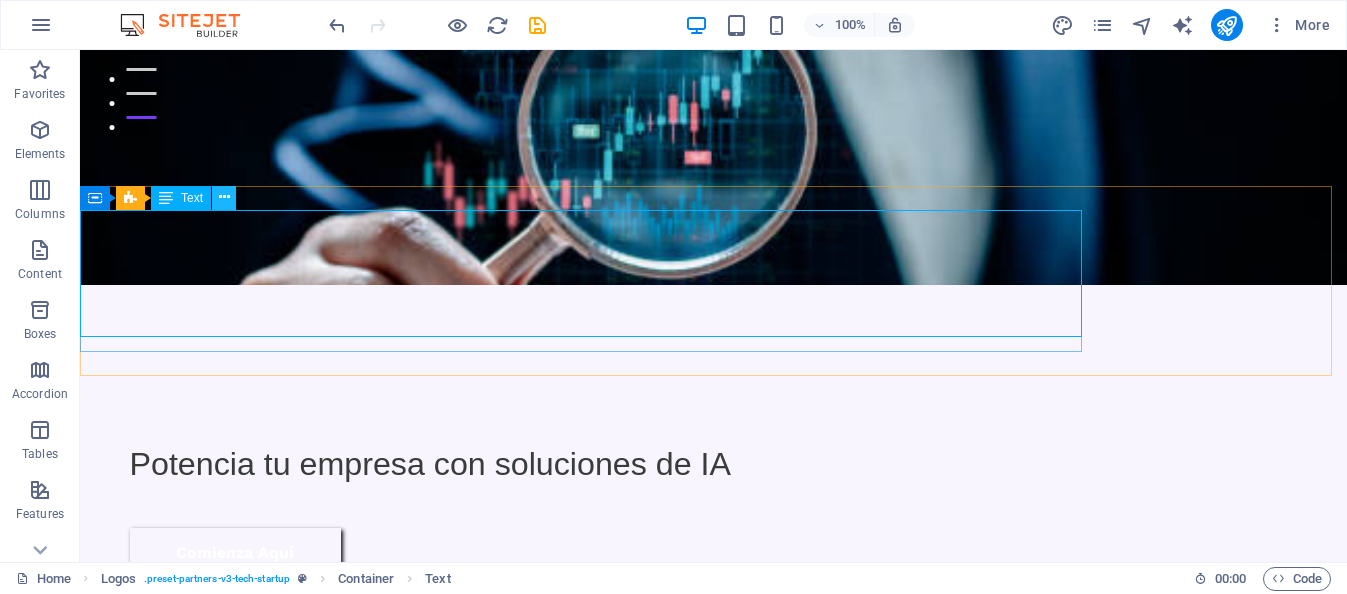 click at bounding box center (224, 197) 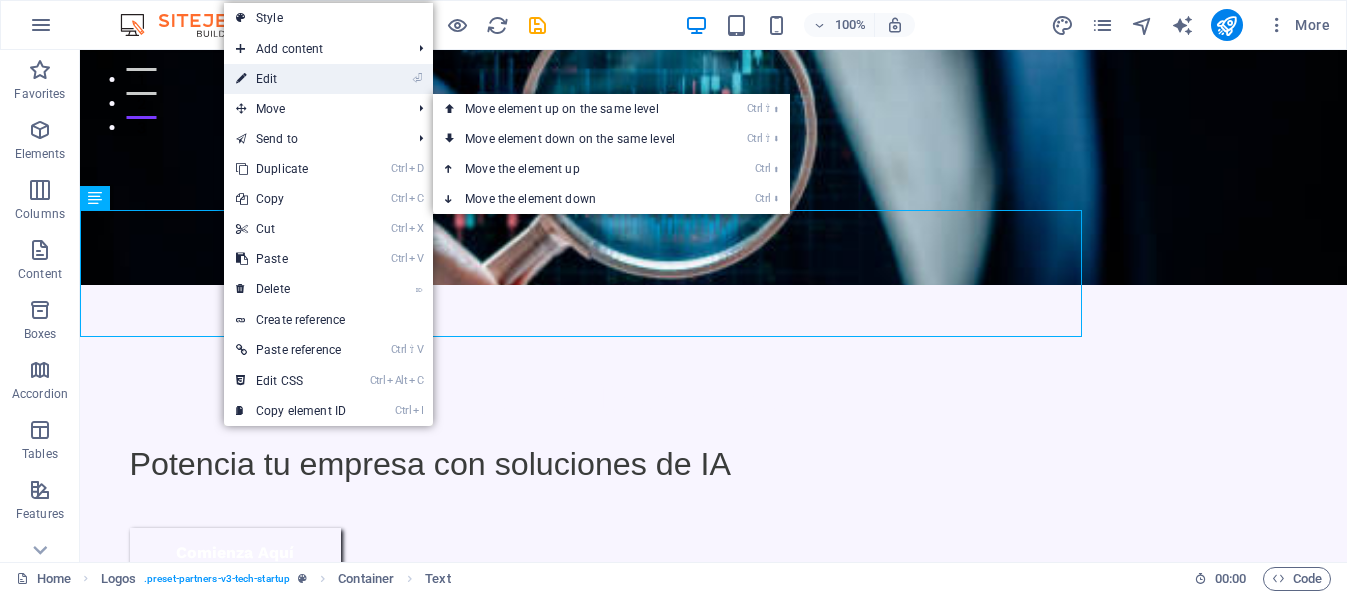 click on "⏎  Edit" at bounding box center (291, 79) 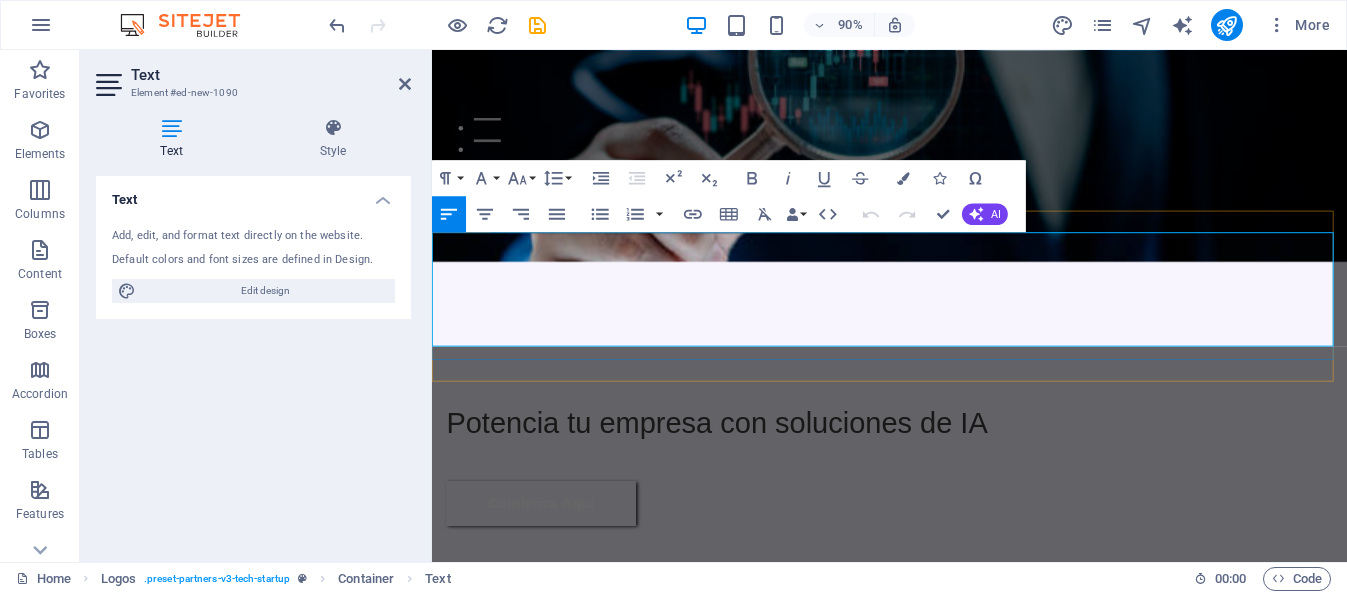 click on "Nos especializamos en crear soluciones avanzadas de inteligencia artificial para empresas, desarrollando agentes diseñados para abordar funciones específicas en cada área de negocio.  Nuestro objetivo es optimizar la gestión empresarial mediante la integración efectiva de agentes de IA que interactúan entre sí para reducir tiempos y costos de operación." at bounding box center (933, 760) 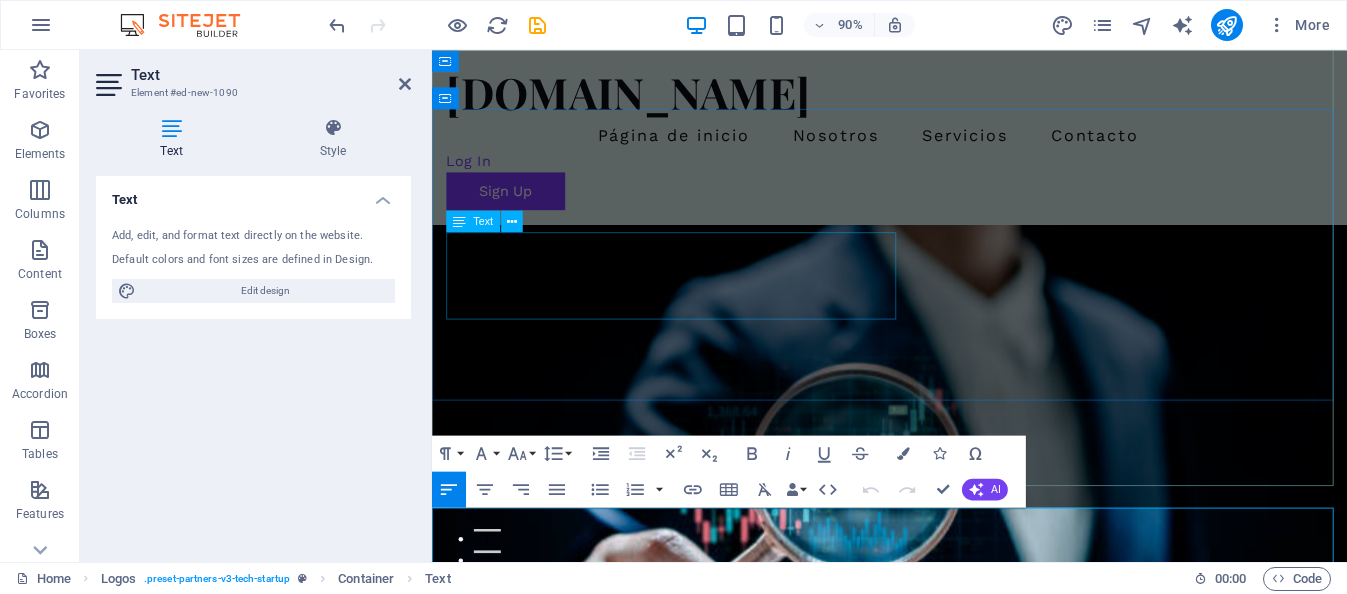 scroll, scrollTop: 200, scrollLeft: 0, axis: vertical 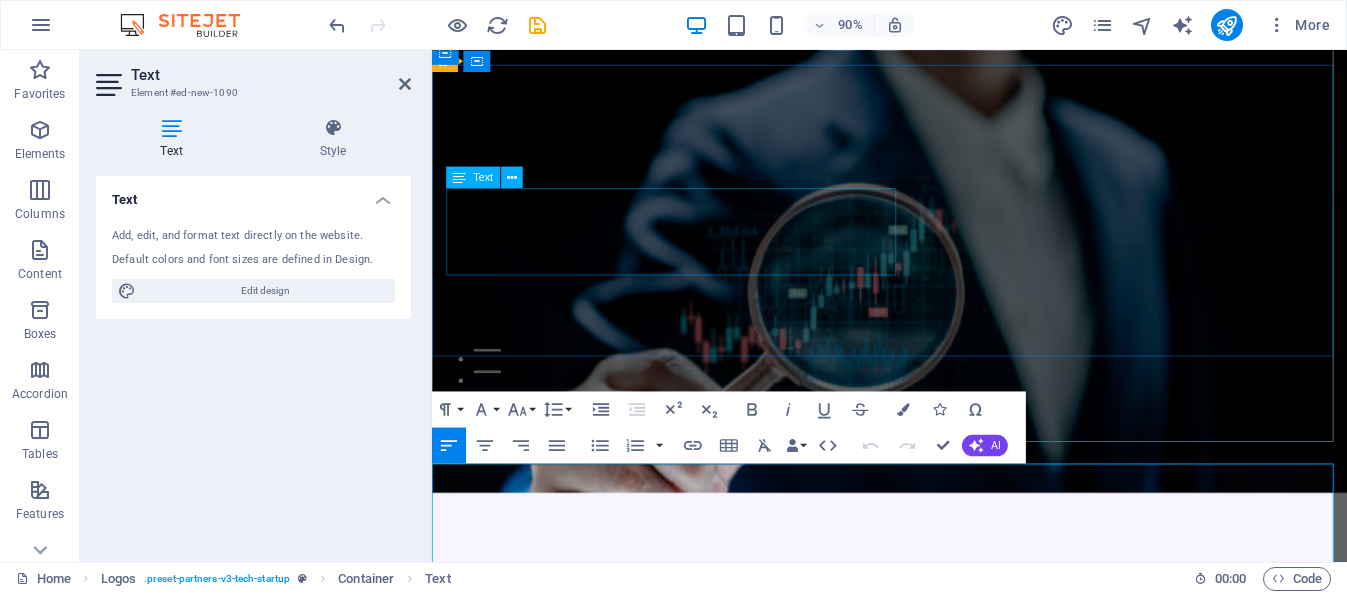 click on "Potencia tu empresa con soluciones de IA" at bounding box center [940, 721] 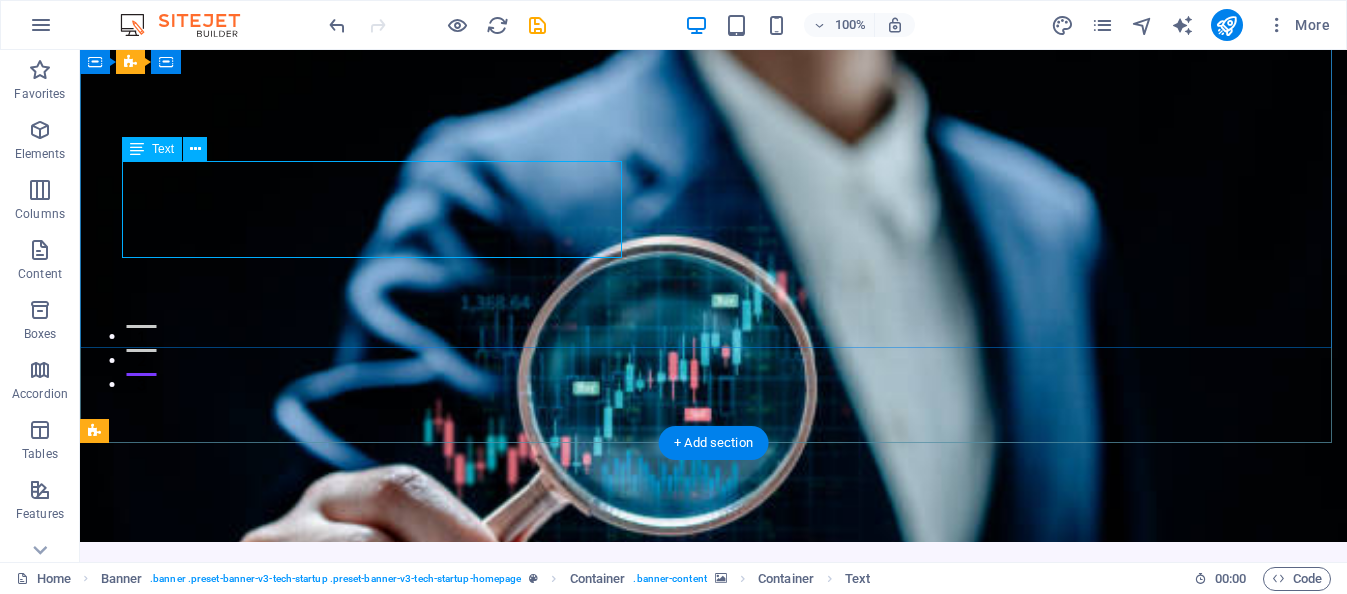 click on "Potencia tu empresa con soluciones de IA" at bounding box center [714, 721] 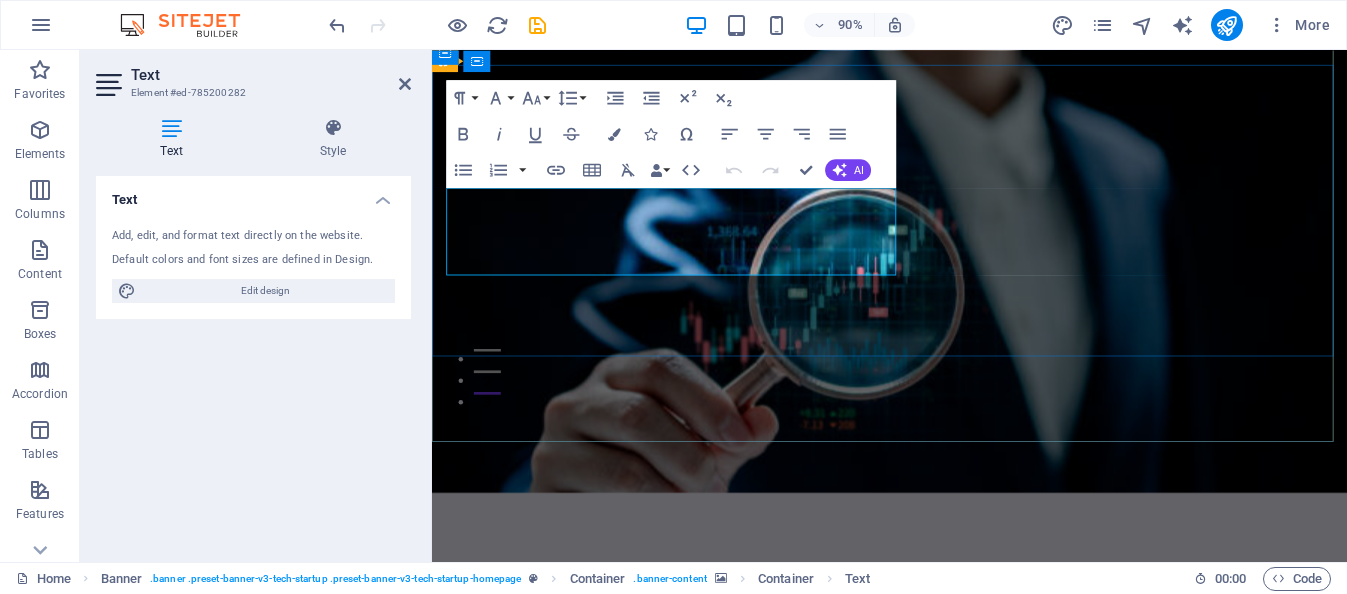 click on "Potencia tu empresa con soluciones de IA" at bounding box center (940, 721) 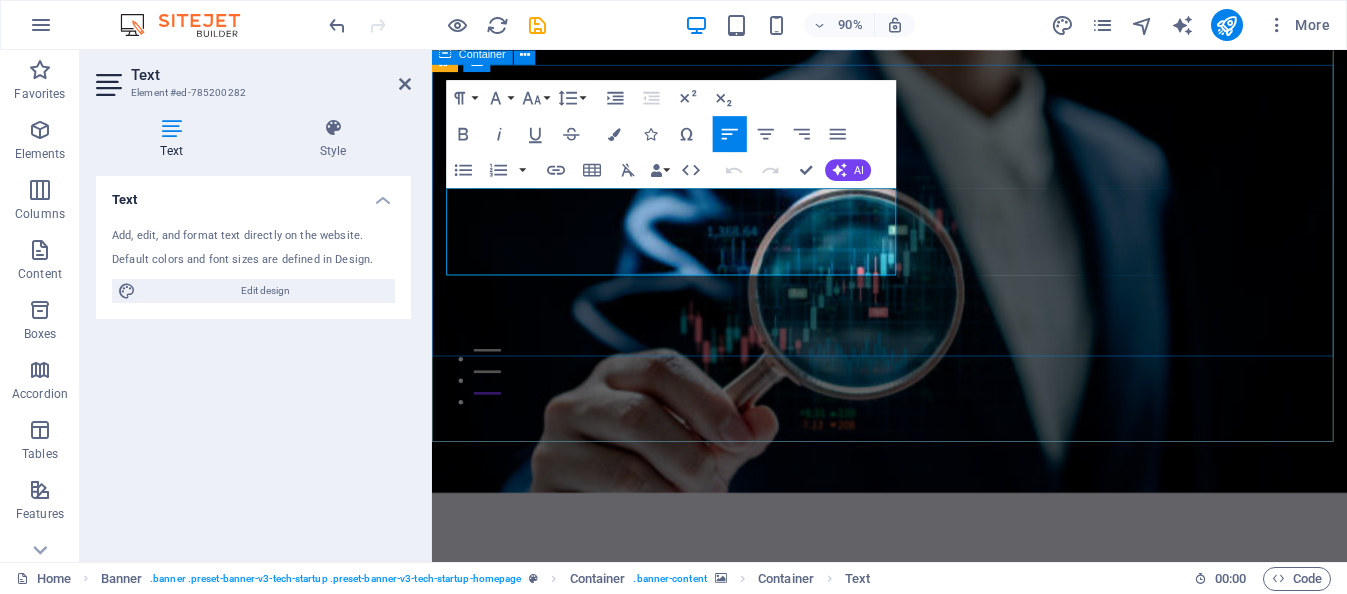 drag, startPoint x: 683, startPoint y: 271, endPoint x: 434, endPoint y: 233, distance: 251.8829 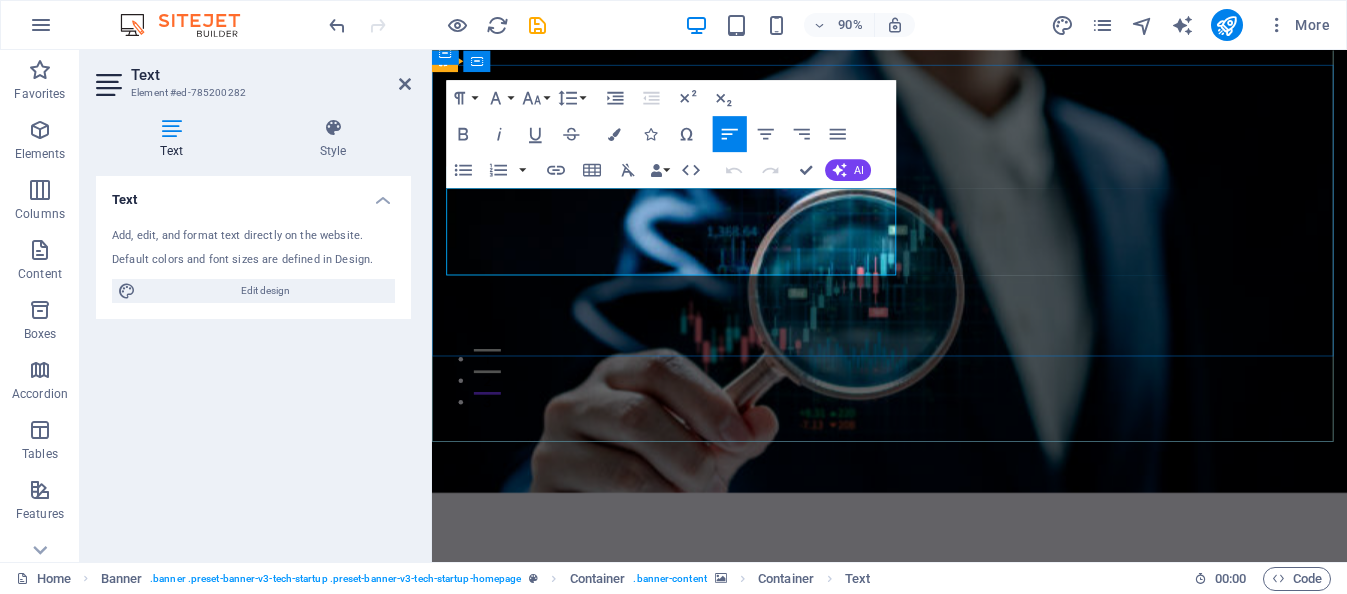 copy on "Potencia tu empresa con soluciones de IA" 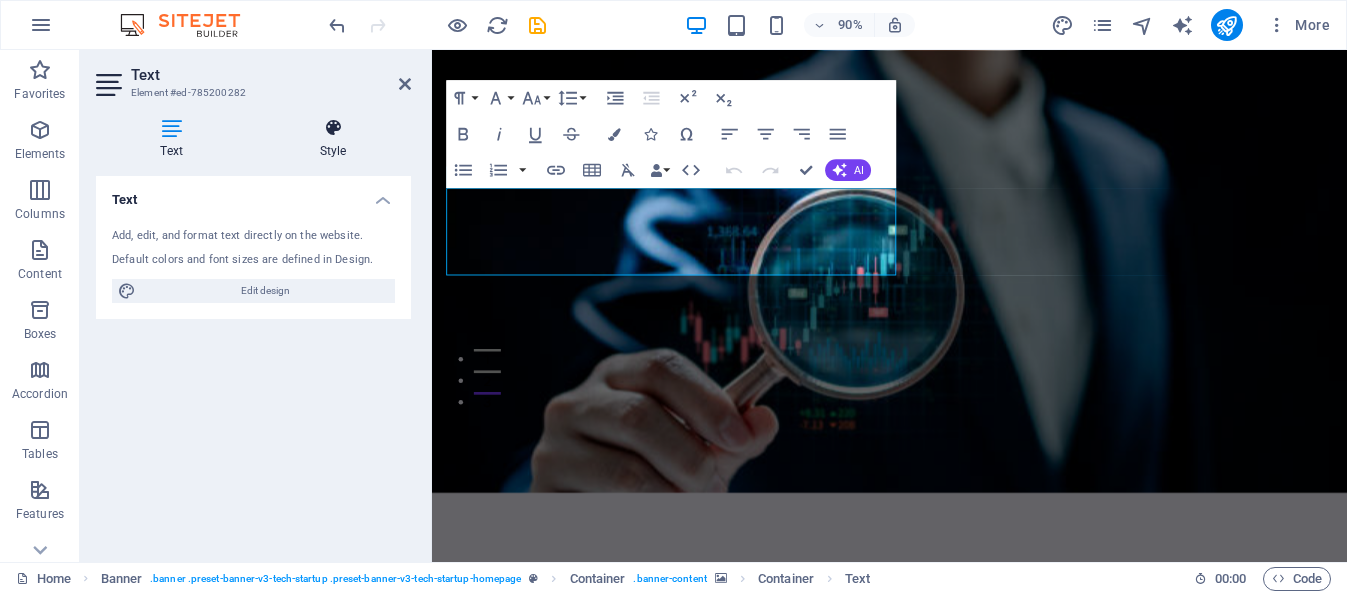 click at bounding box center [333, 128] 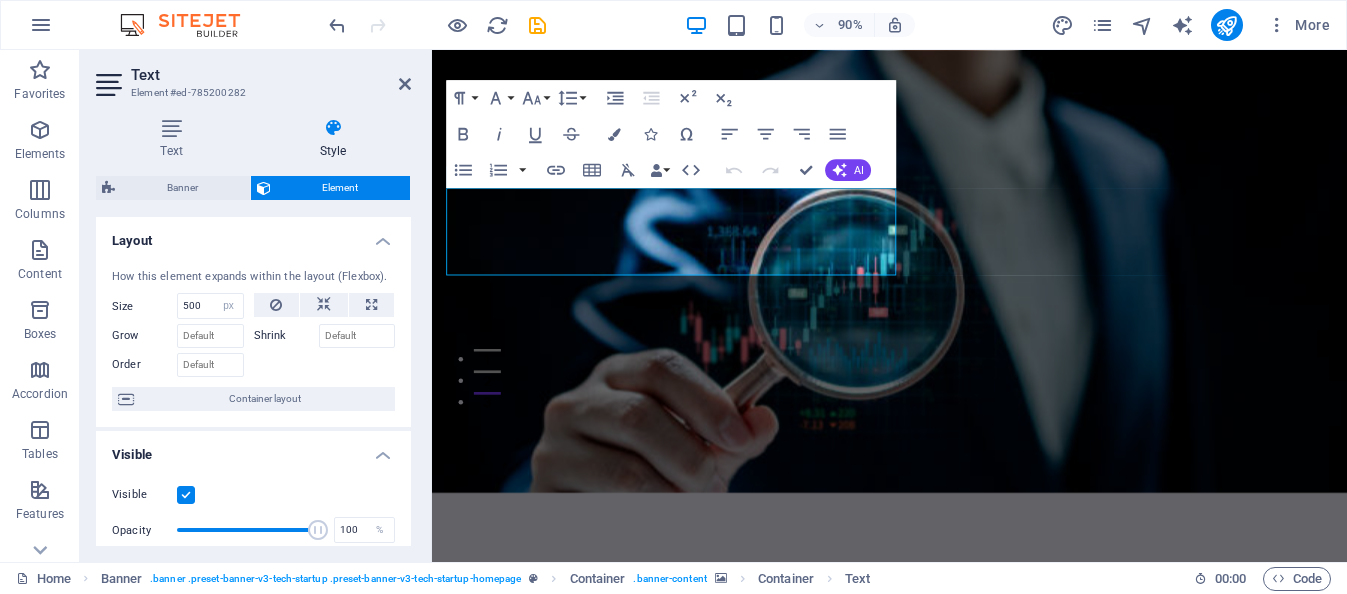 click on "Element" at bounding box center (341, 188) 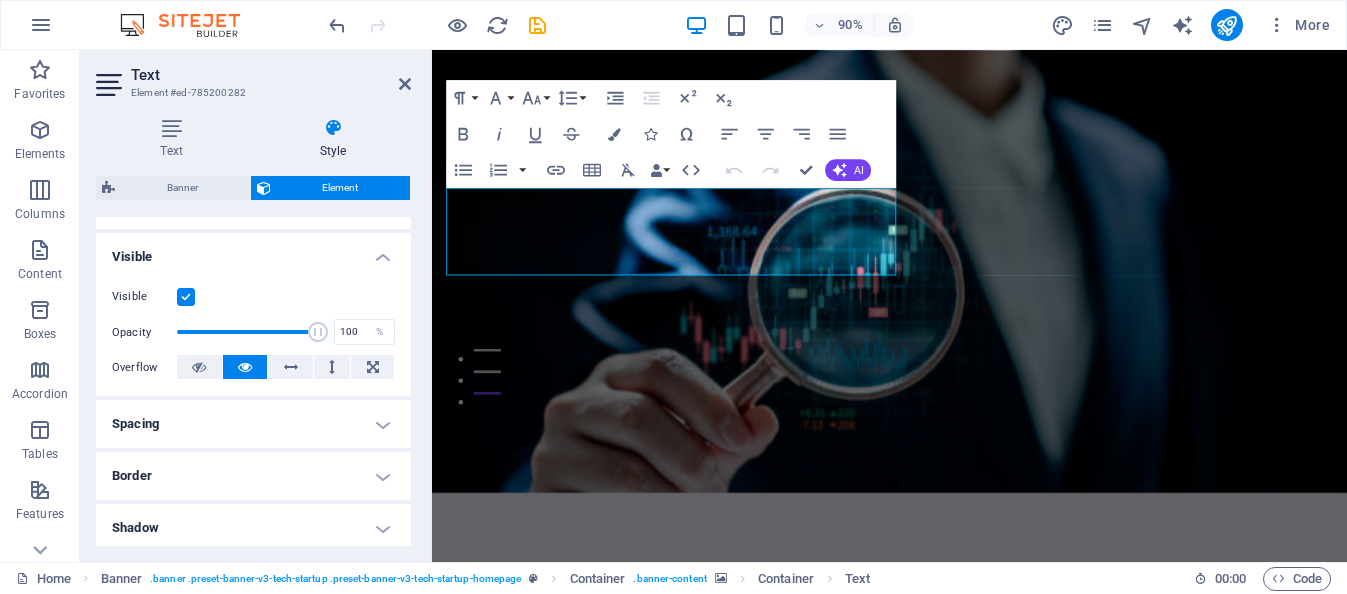 scroll, scrollTop: 200, scrollLeft: 0, axis: vertical 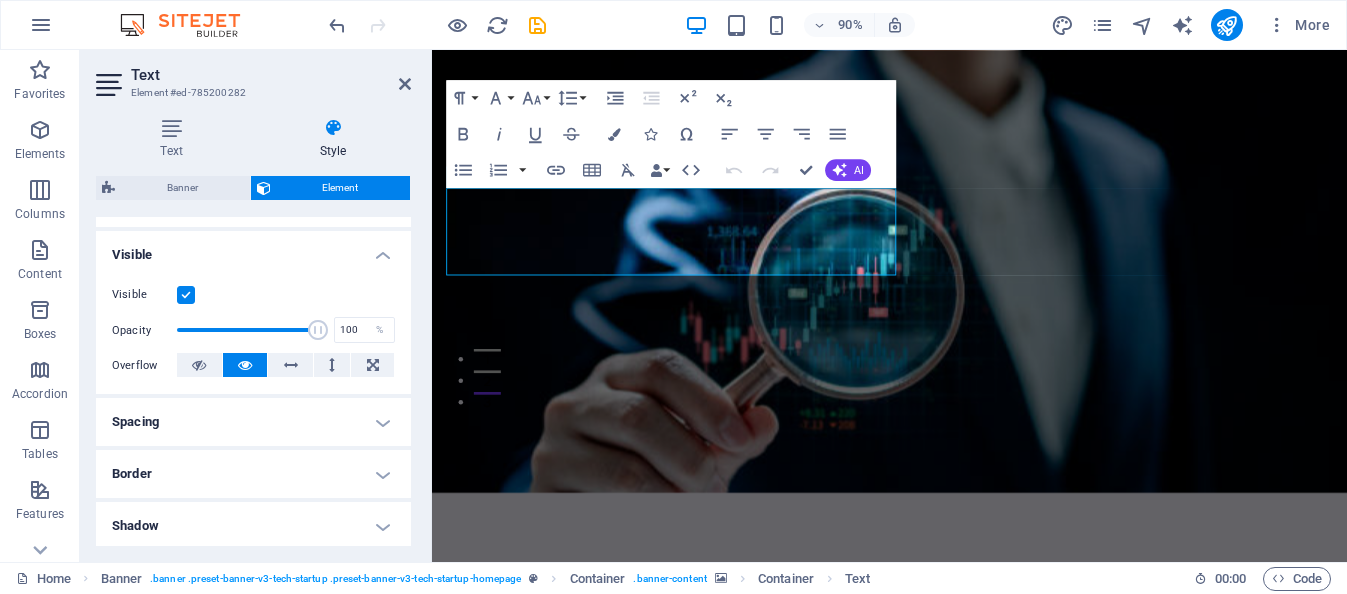 click at bounding box center (186, 295) 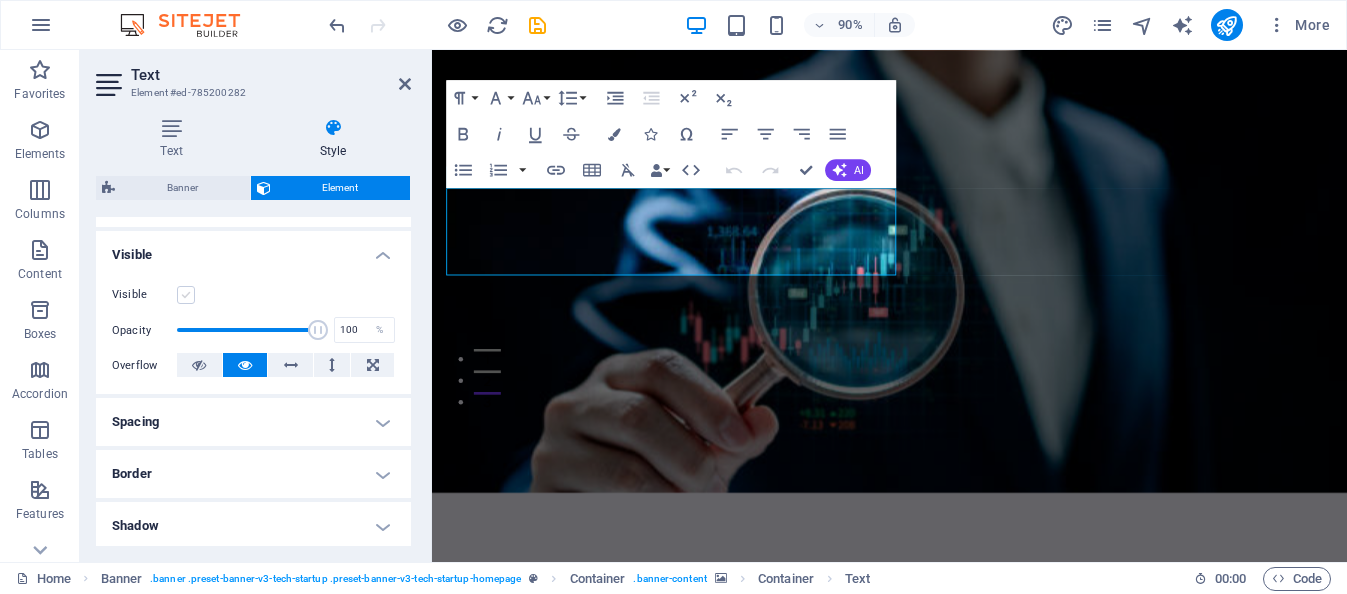 click at bounding box center [186, 295] 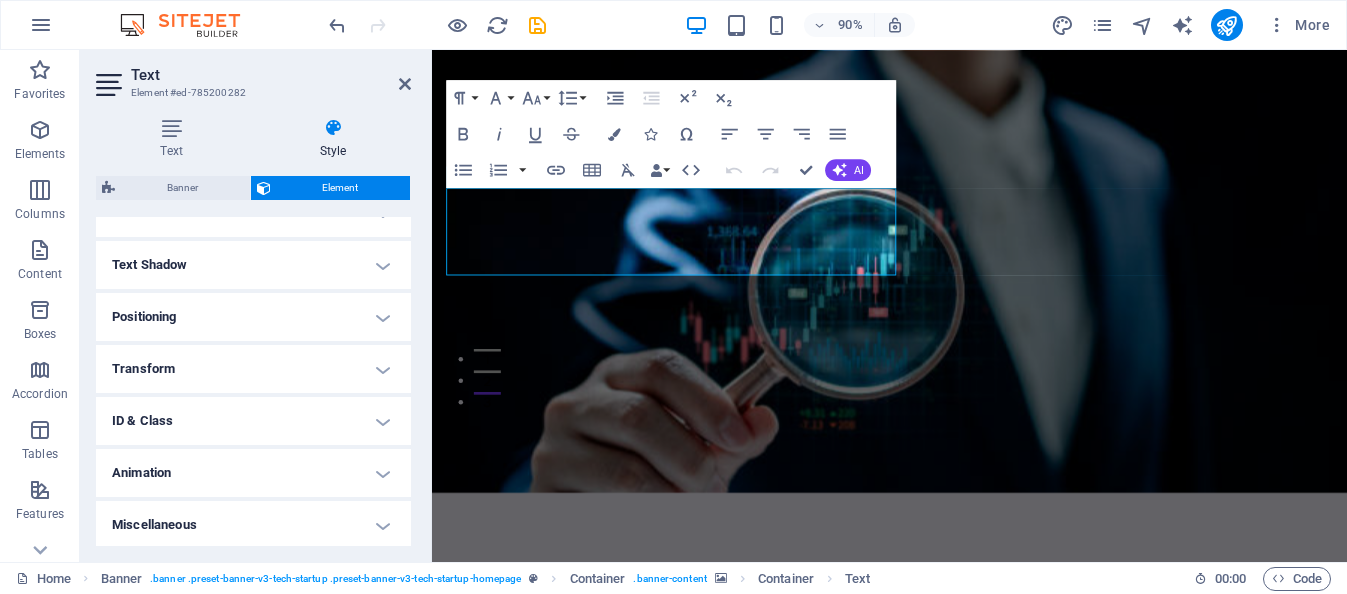 scroll, scrollTop: 516, scrollLeft: 0, axis: vertical 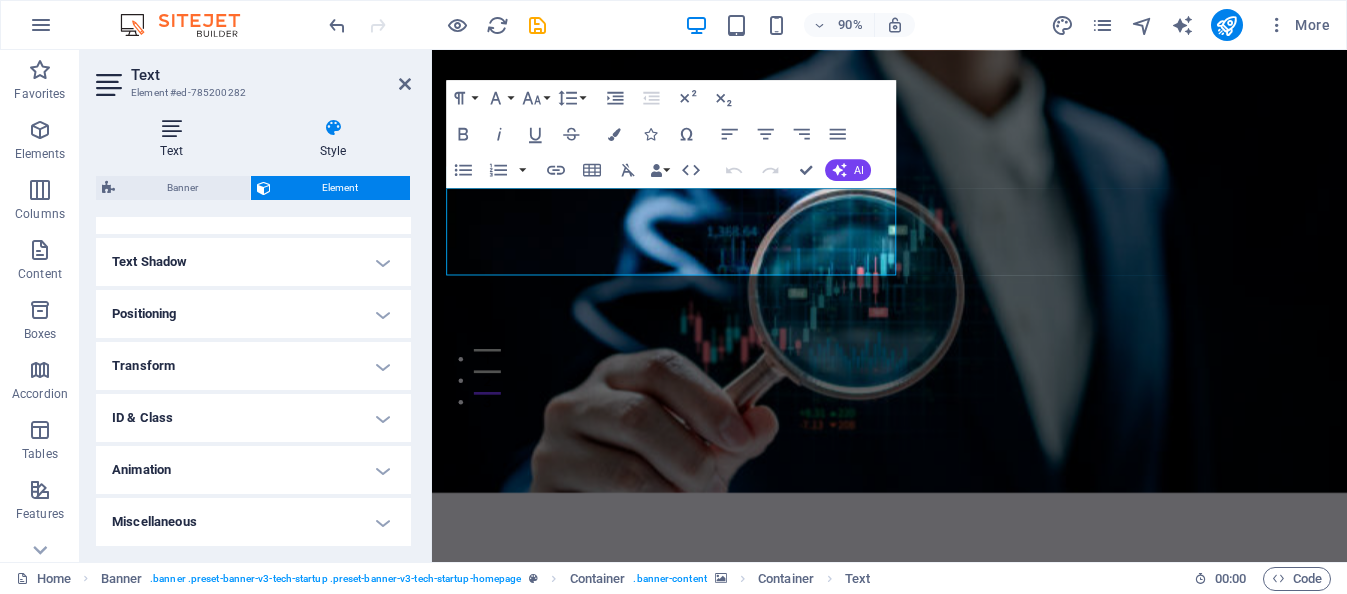 click at bounding box center (171, 128) 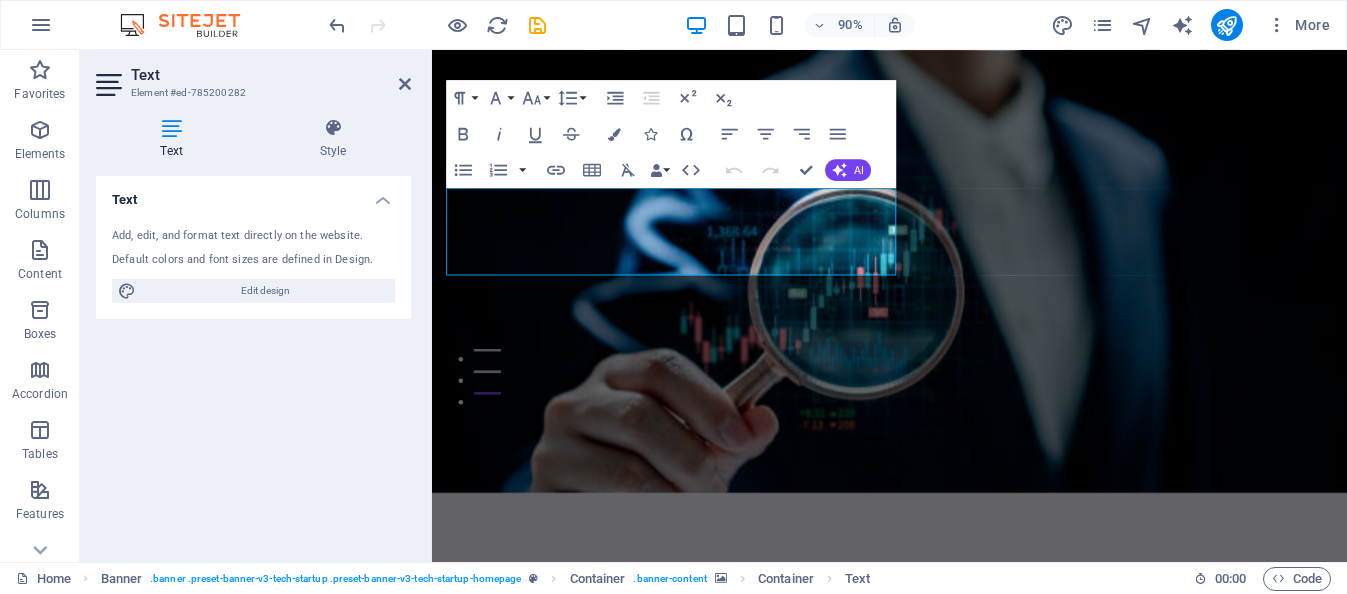 click on "Add, edit, and format text directly on the website." at bounding box center (253, 236) 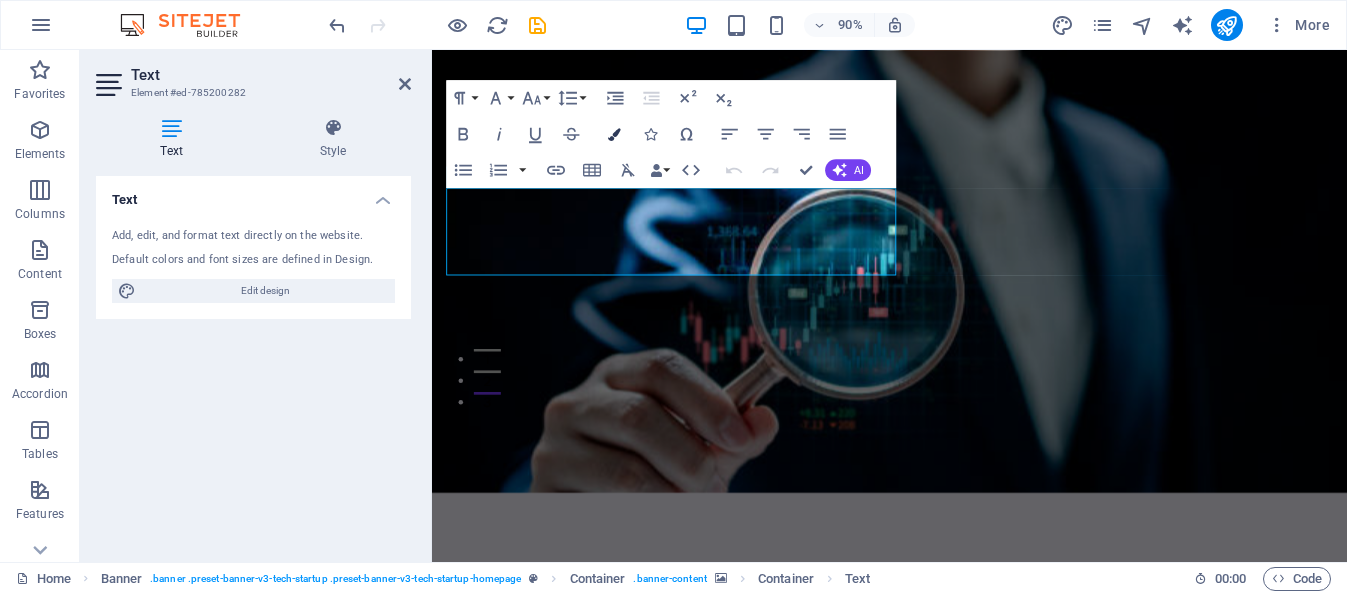 click at bounding box center (614, 134) 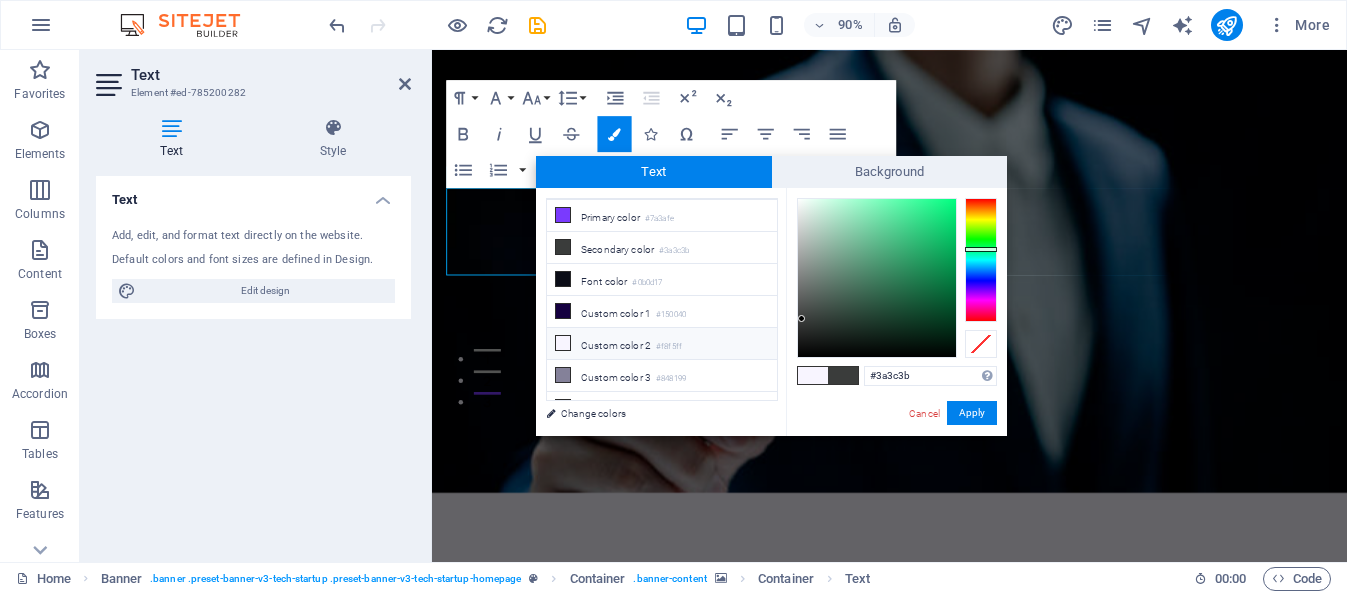scroll, scrollTop: 47, scrollLeft: 0, axis: vertical 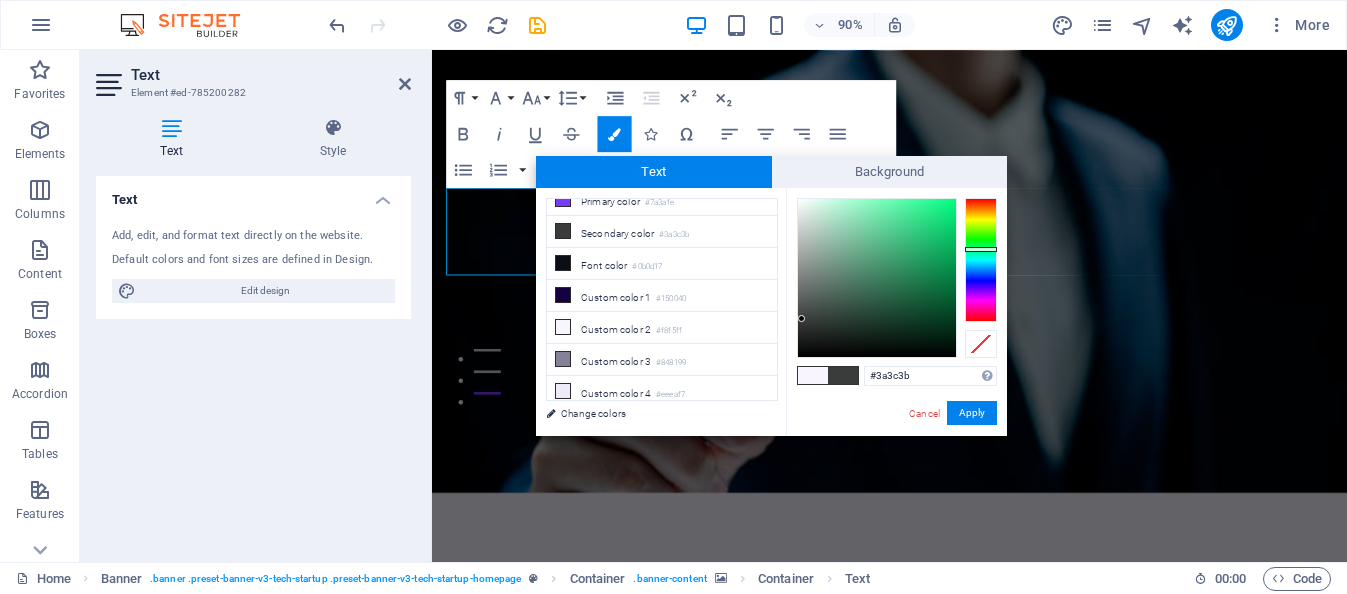 click at bounding box center [813, 375] 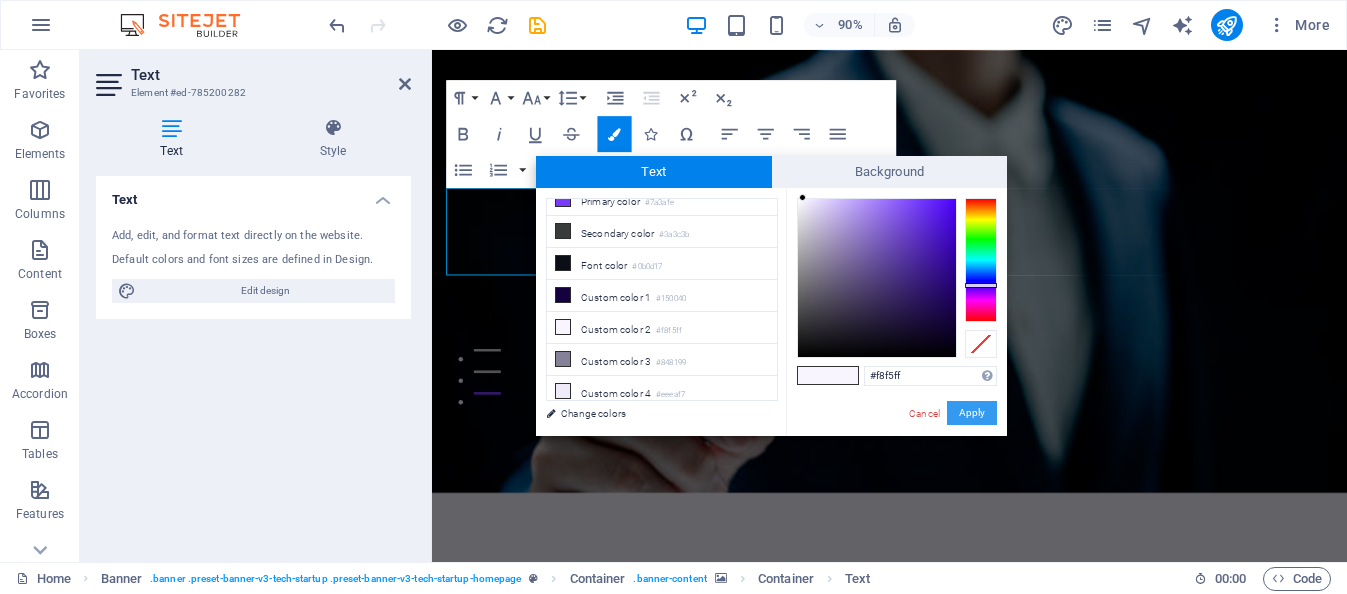 click on "Apply" at bounding box center (972, 413) 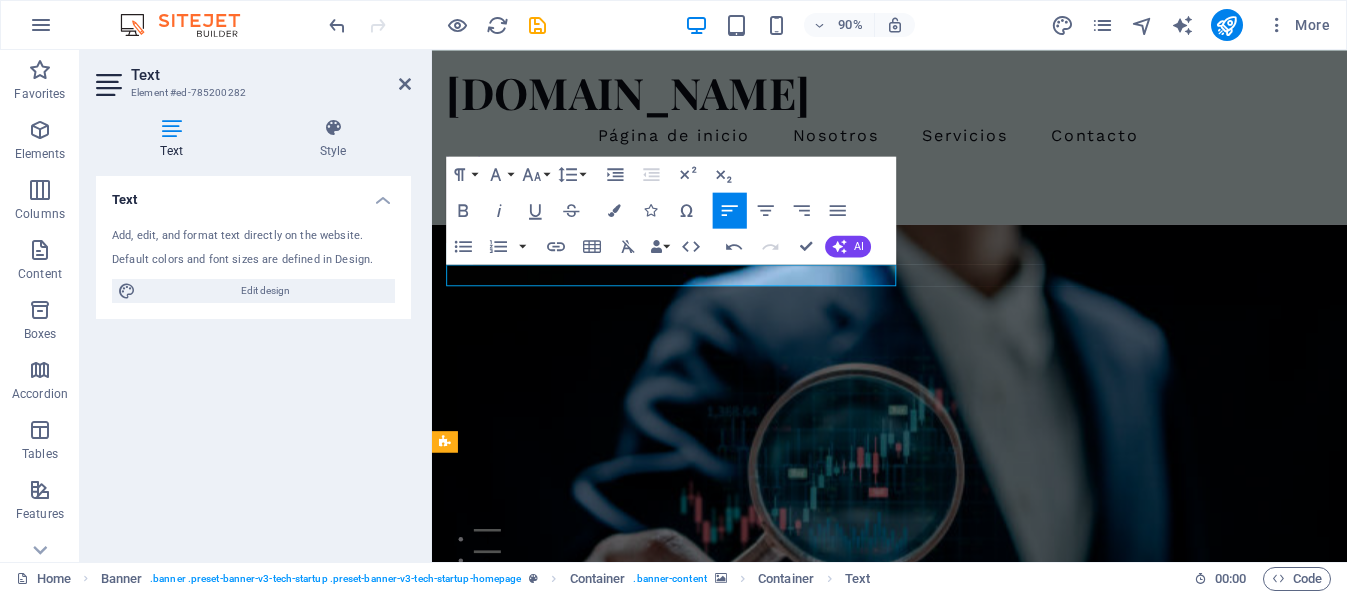 scroll, scrollTop: 200, scrollLeft: 0, axis: vertical 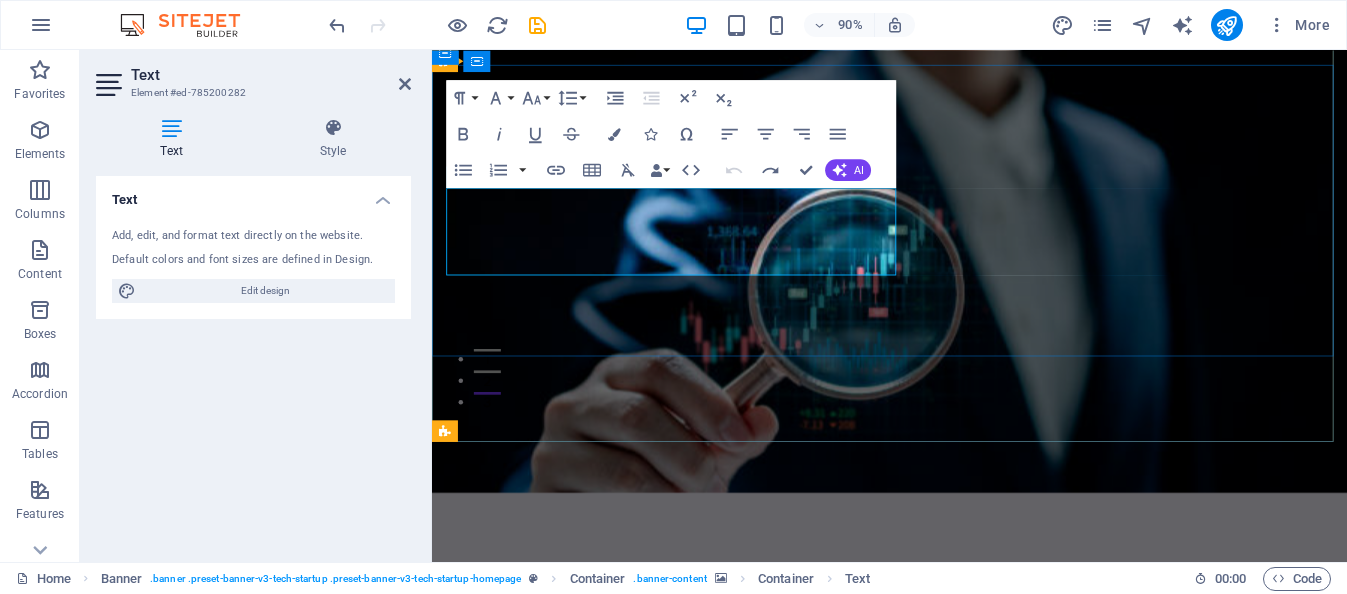 click on "Potencia tu empresa con soluciones de IA" at bounding box center [748, 721] 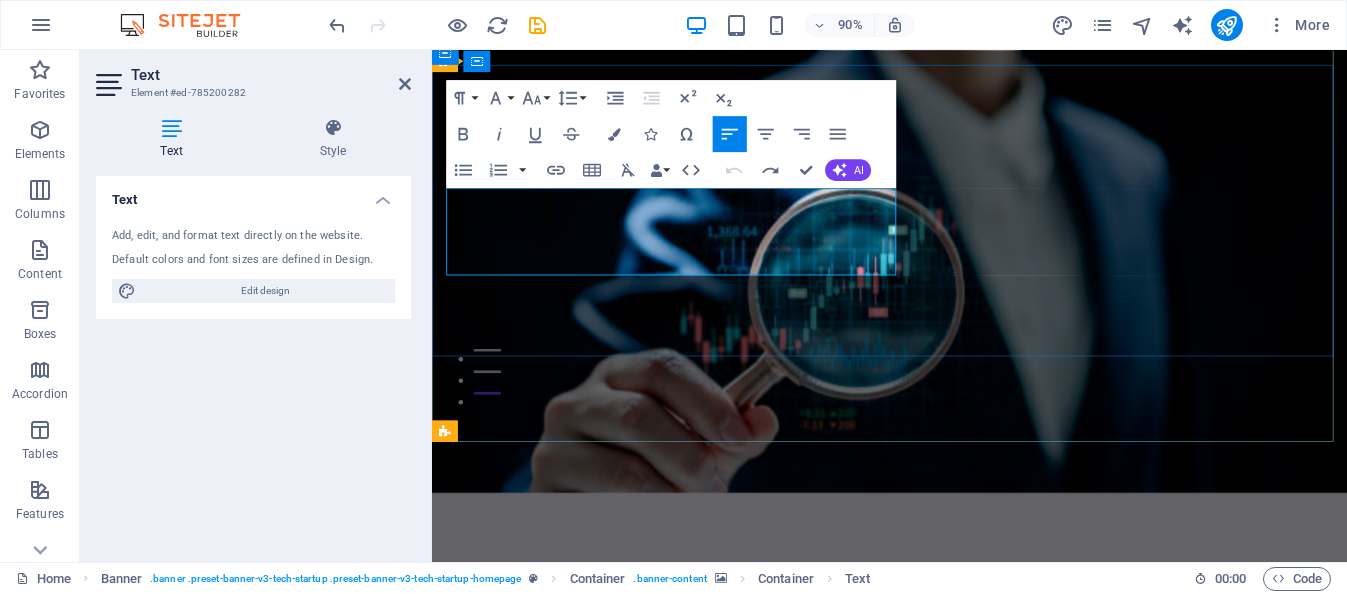 click on "Potencia tu empresa con soluciones de IA" at bounding box center [748, 721] 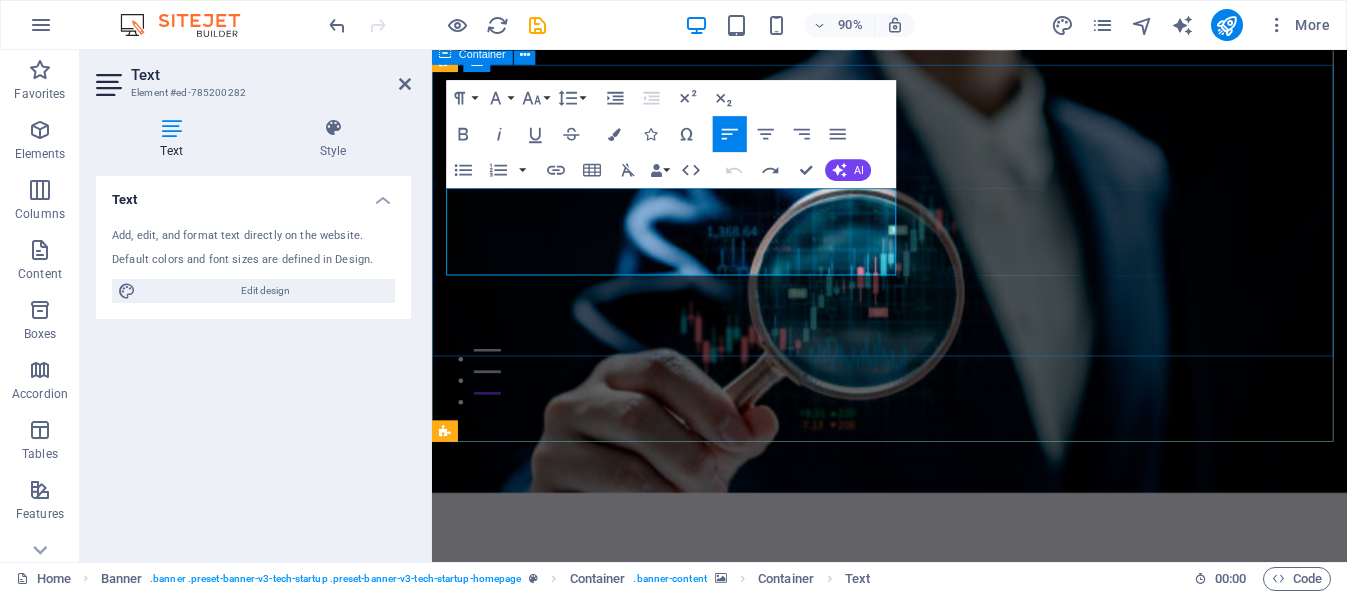 click on "Innovador Diseño de Modelos de IA Potencia tu empresa con soluciones de IA Comienza Aquí" at bounding box center (940, 728) 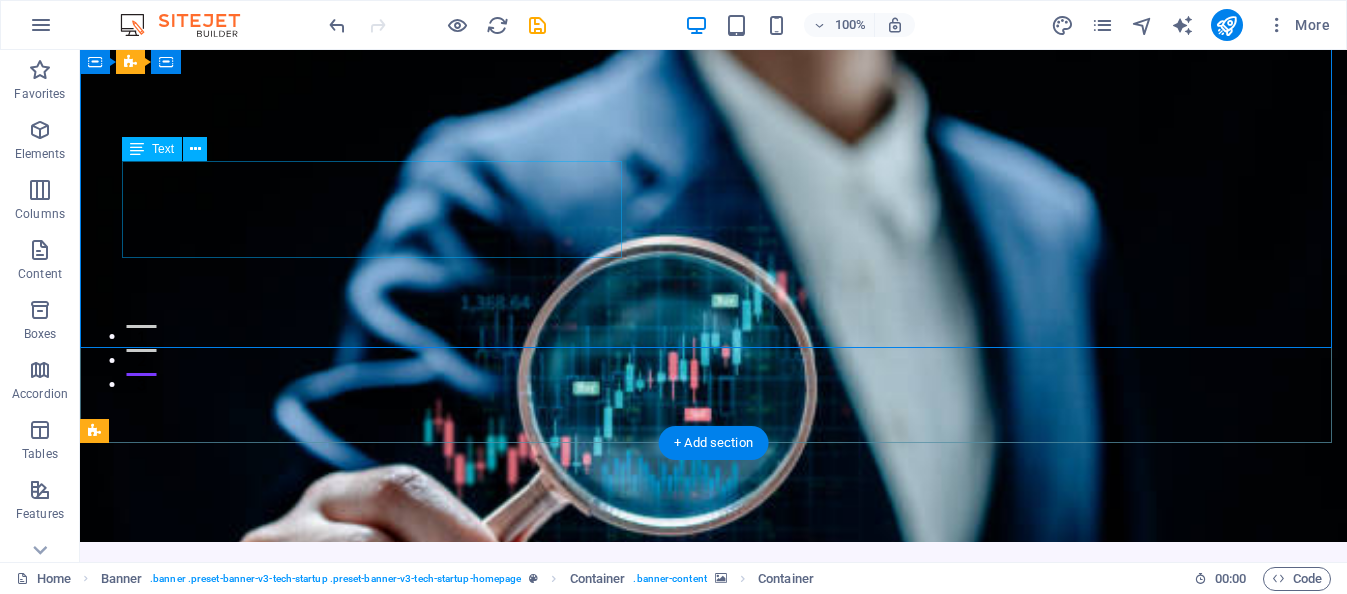 click on "Potencia tu empresa con soluciones de IA" at bounding box center (714, 721) 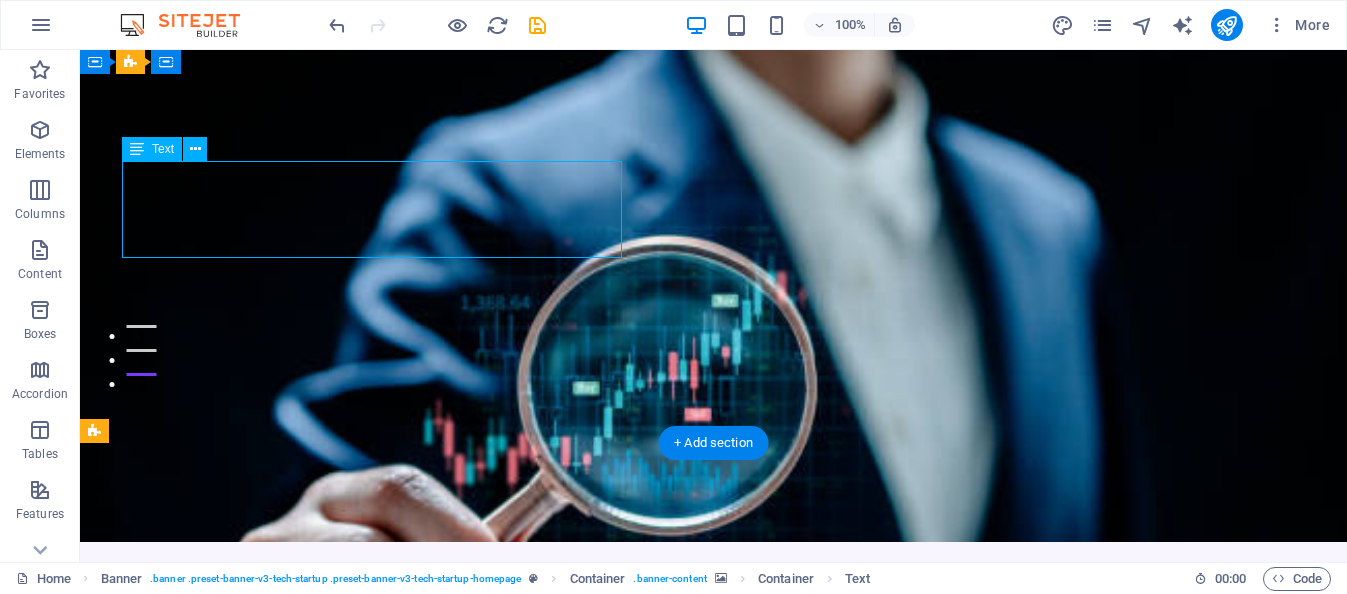 click on "Potencia tu empresa con soluciones de IA" at bounding box center [714, 721] 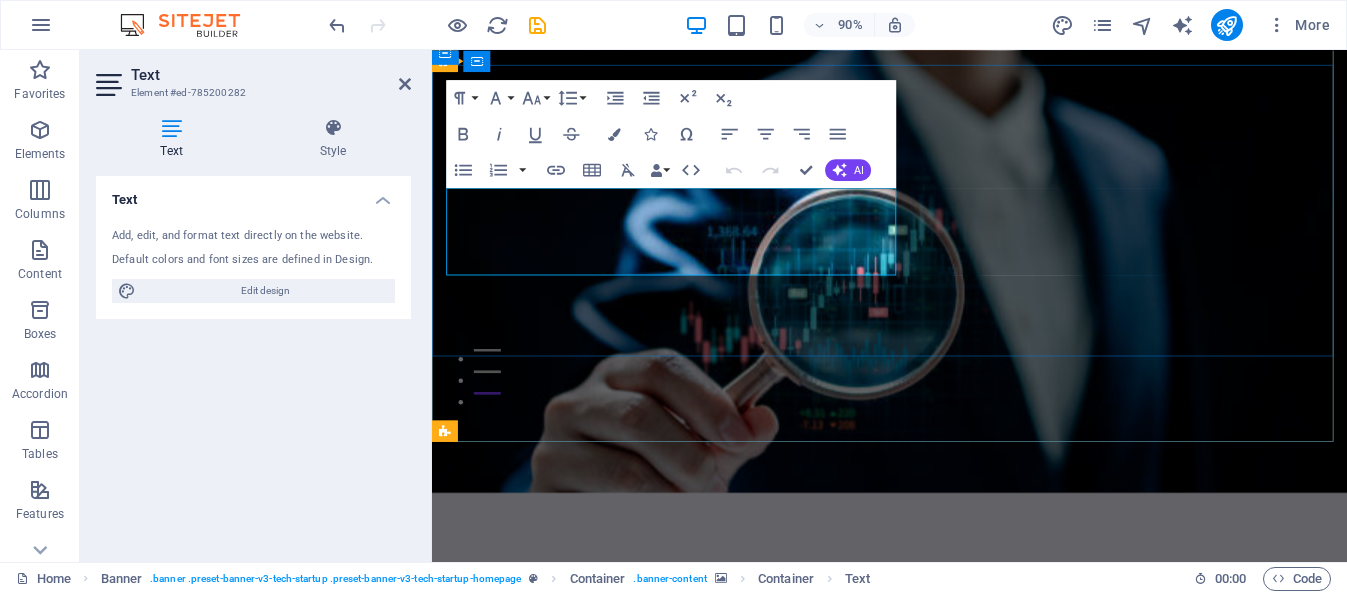 click on "Potencia tu empresa con soluciones de IA" at bounding box center (748, 721) 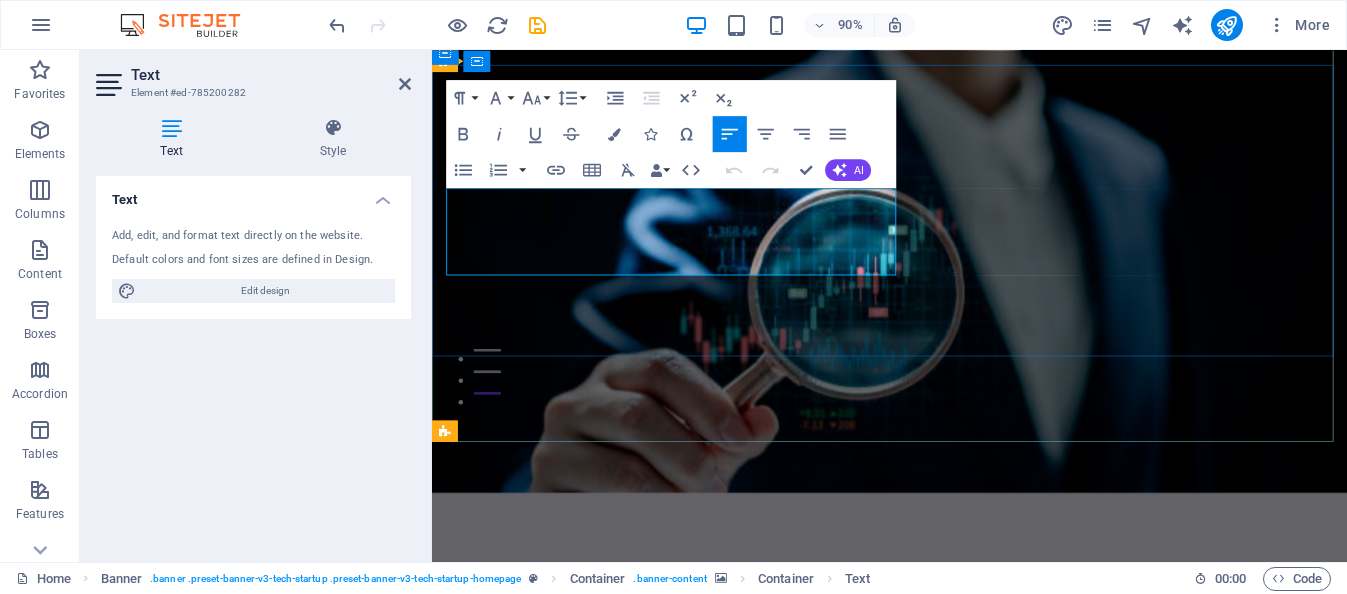 click on "Potencia tu empresa con soluciones de IA" at bounding box center (748, 721) 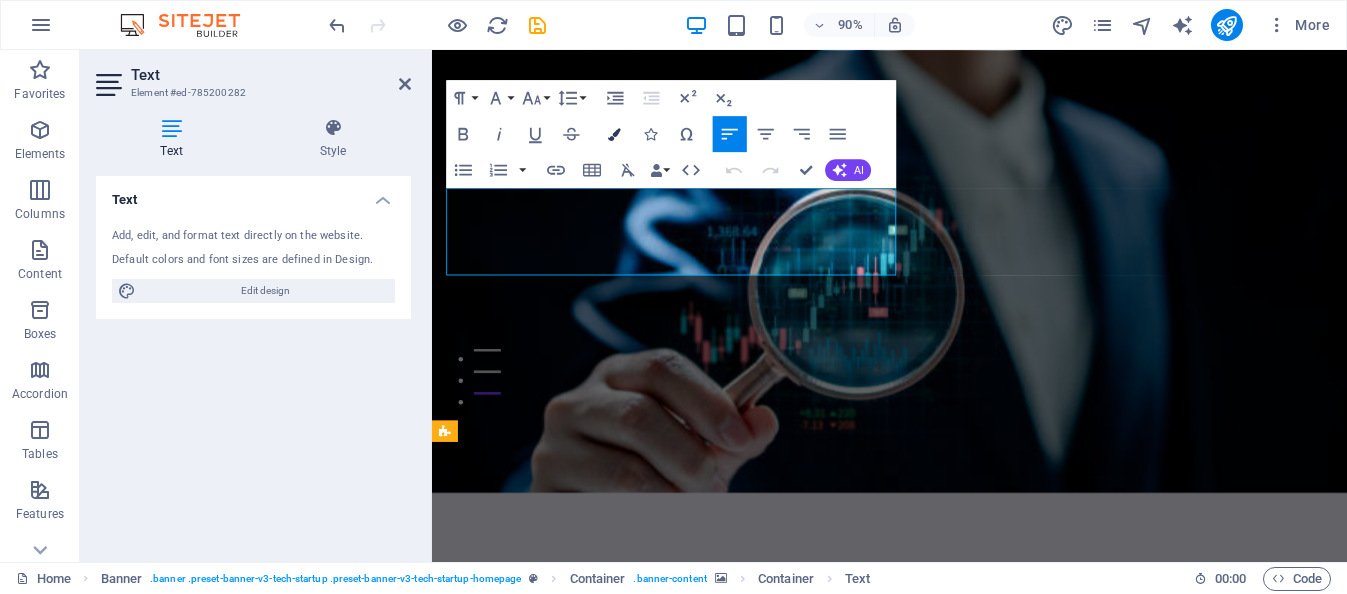 click at bounding box center (614, 134) 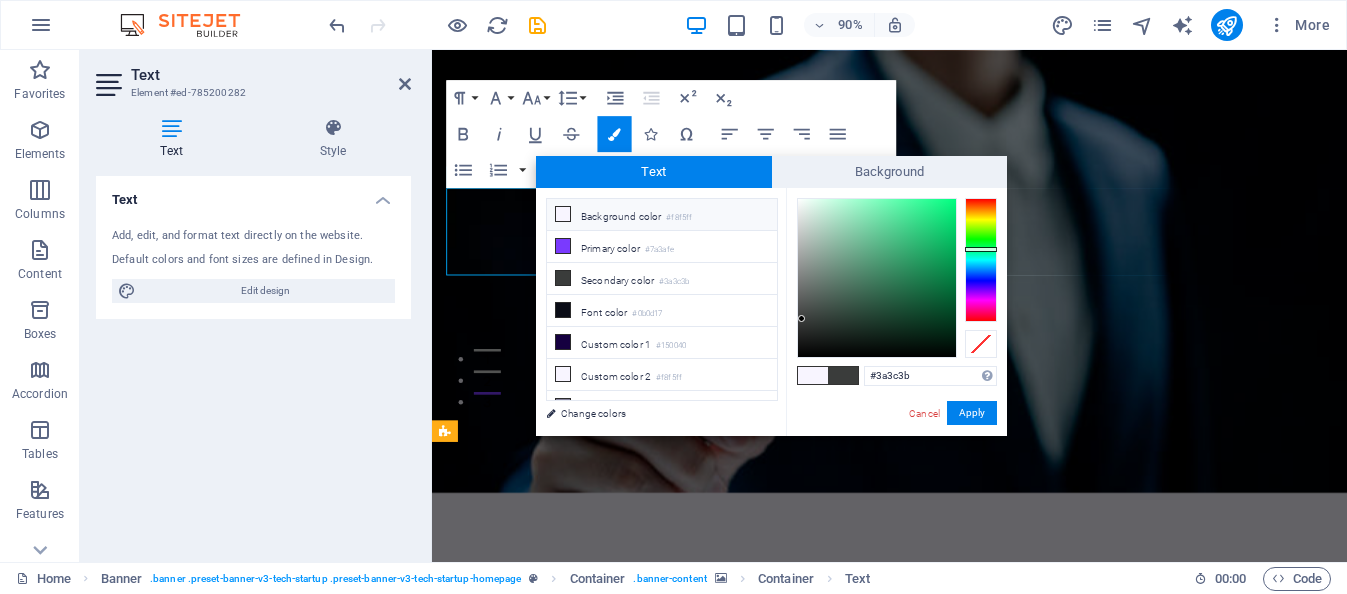 click on "Background color
#f8f5ff" at bounding box center (662, 215) 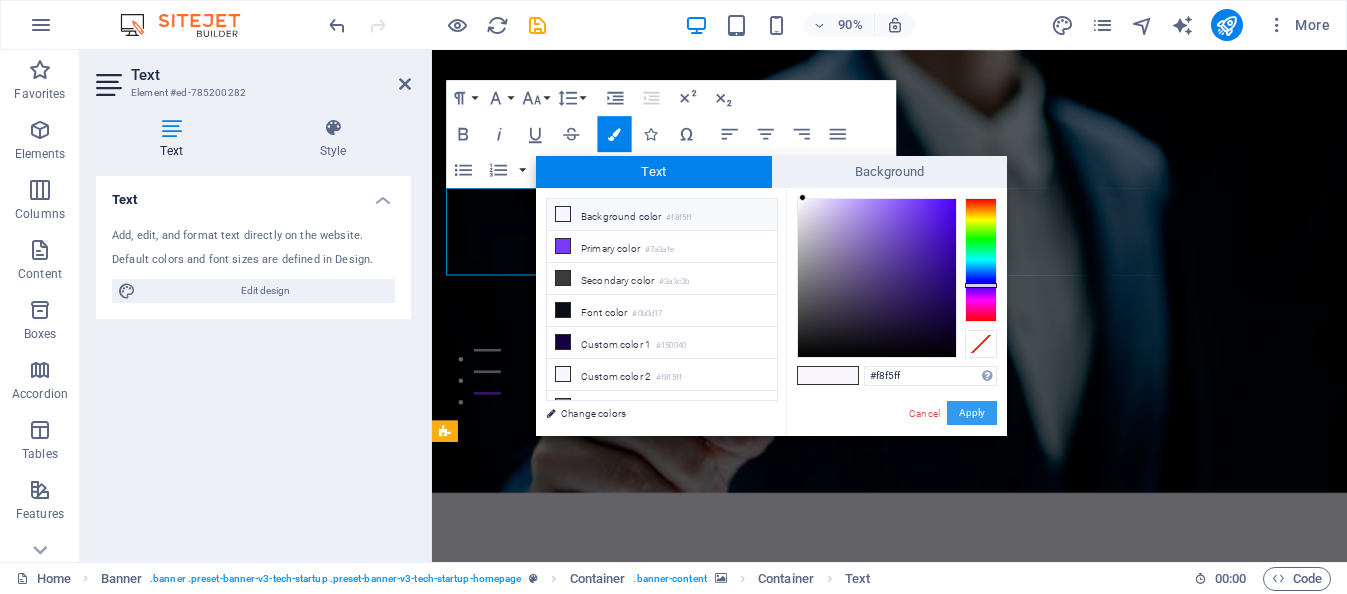 click on "Apply" at bounding box center (972, 413) 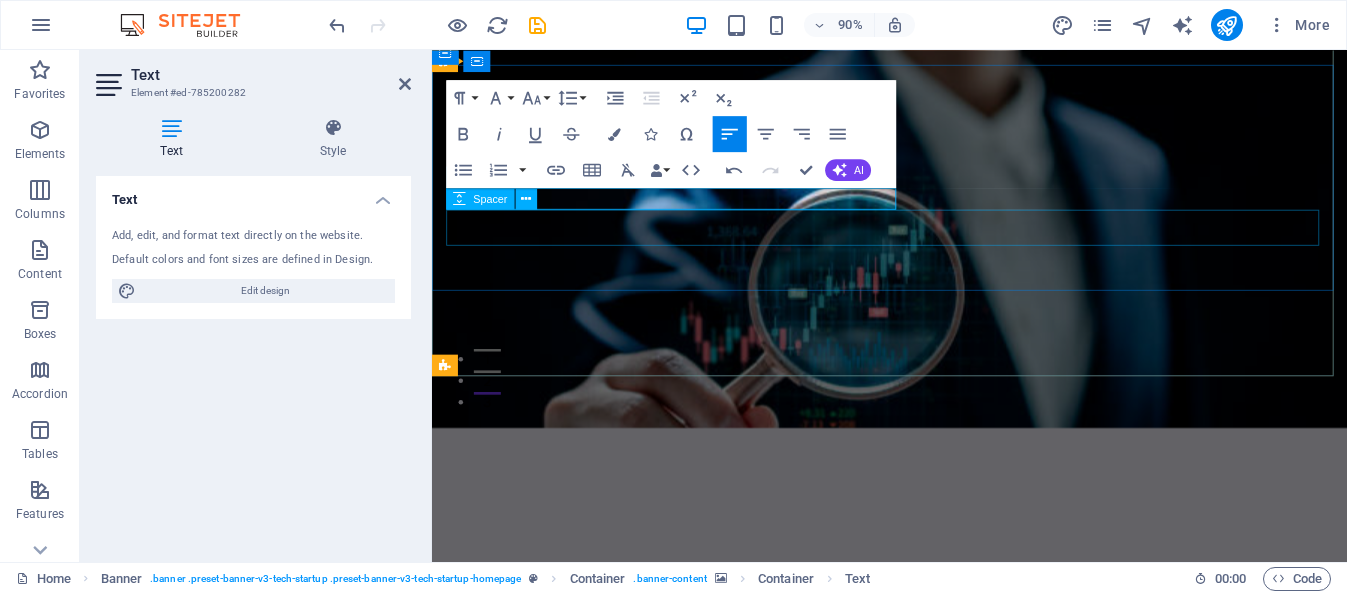 click at bounding box center [940, 669] 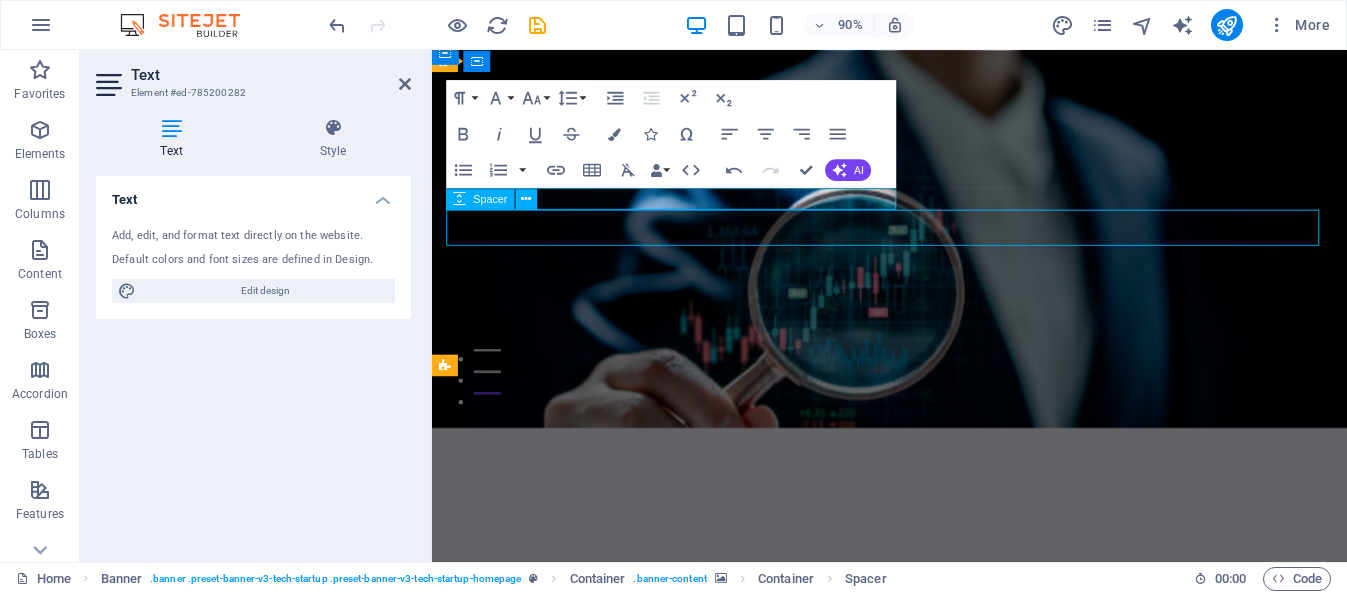 click at bounding box center [940, 669] 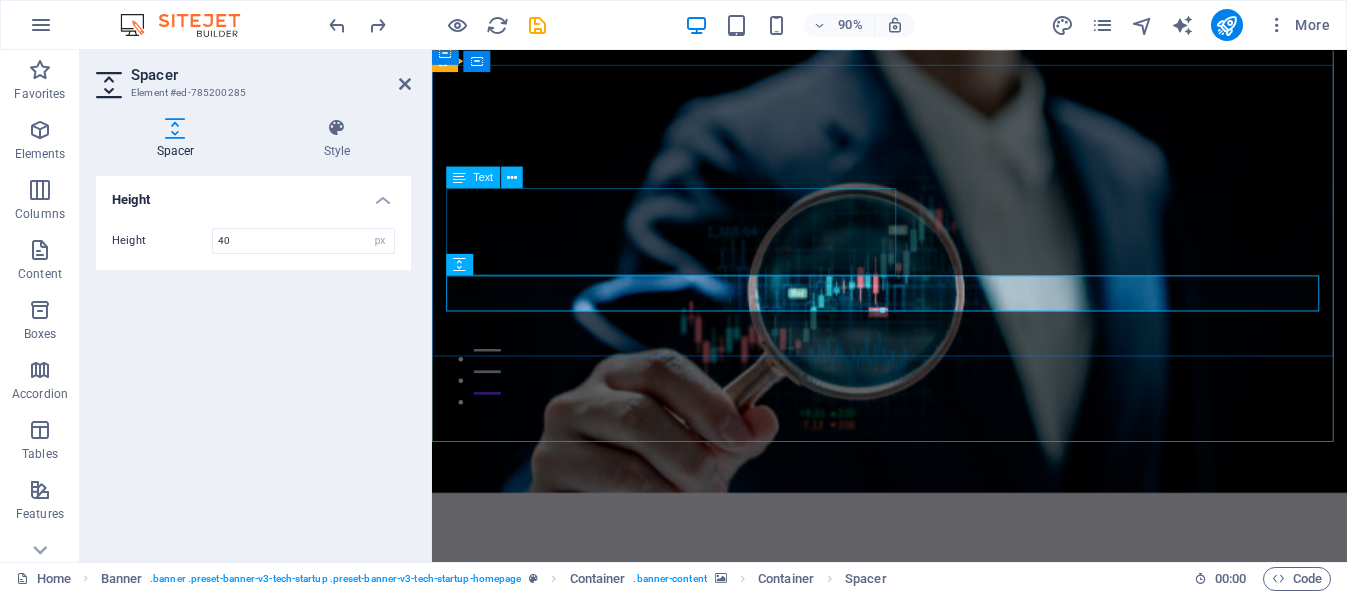 drag, startPoint x: 701, startPoint y: 238, endPoint x: 666, endPoint y: 235, distance: 35.128338 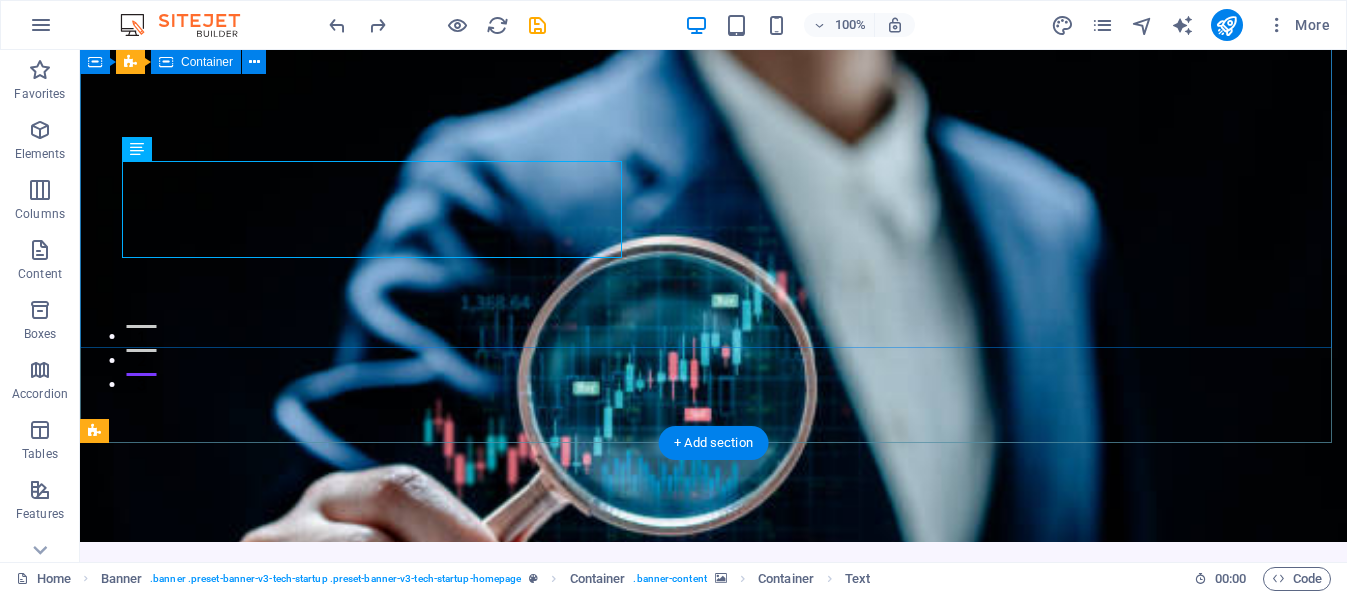 click on "Innovador Diseño de Modelos de IA Potencia tu empresa con soluciones de IA Comienza Aquí" at bounding box center (713, 728) 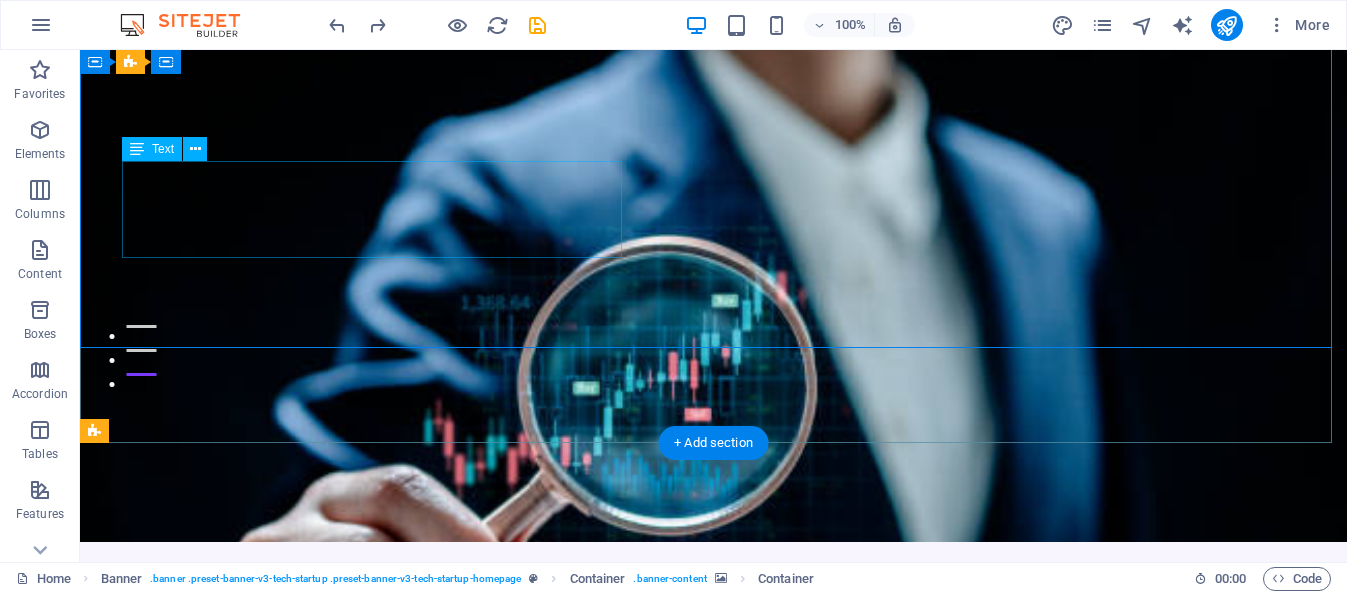 click on "Potencia tu empresa con soluciones de IA" at bounding box center (714, 721) 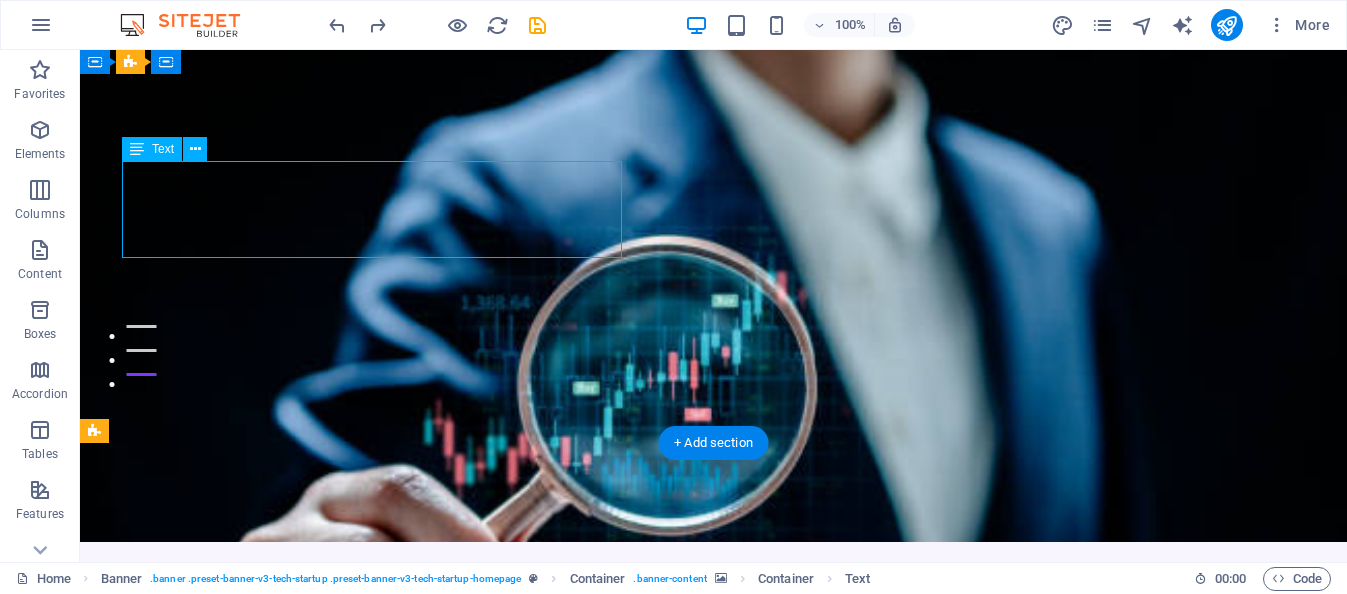 click on "Potencia tu empresa con soluciones de IA" at bounding box center [714, 721] 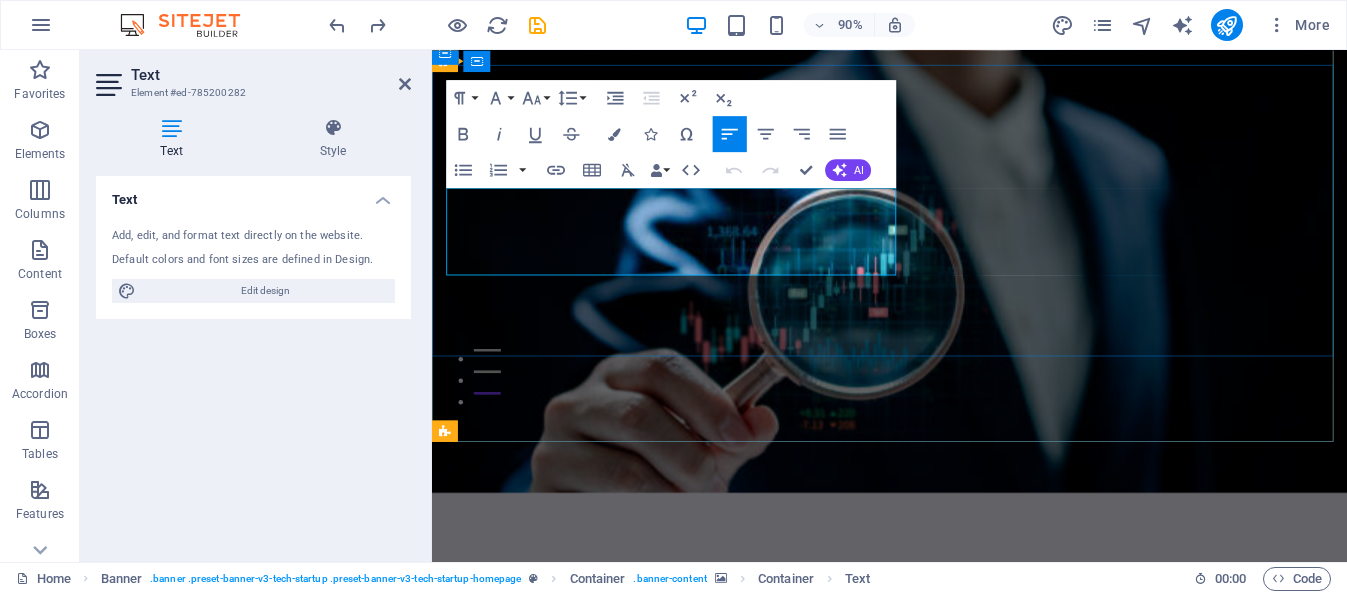 click on "Potencia tu empresa con soluciones de IA" at bounding box center (748, 721) 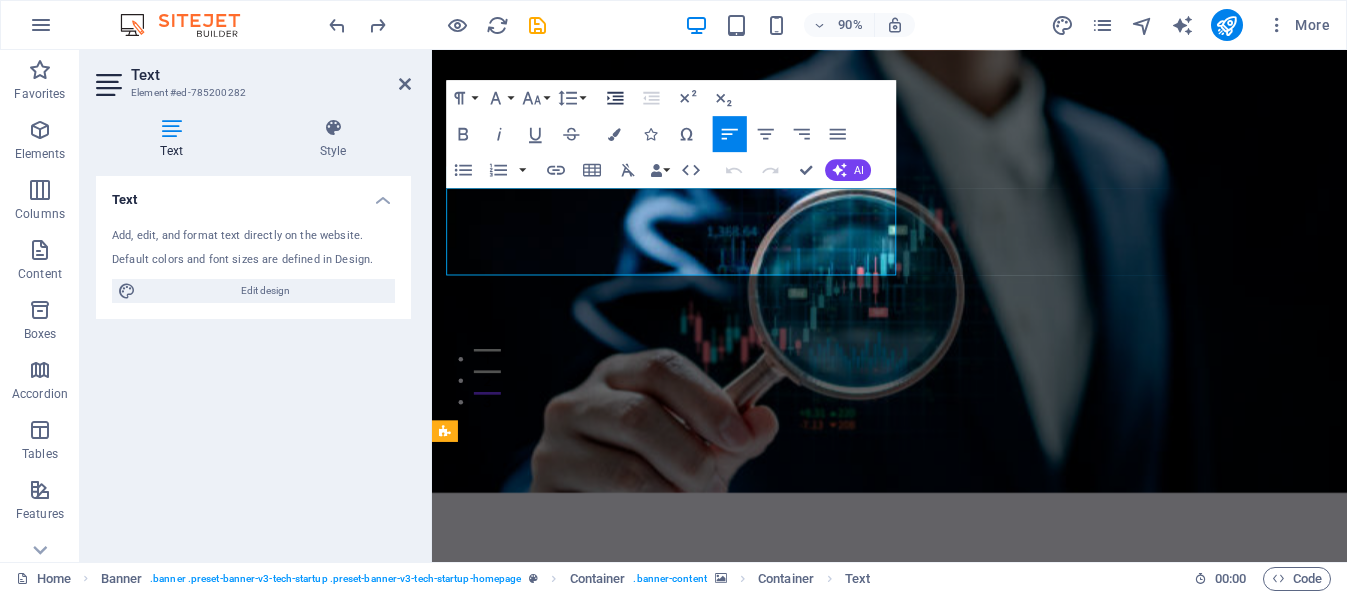 click 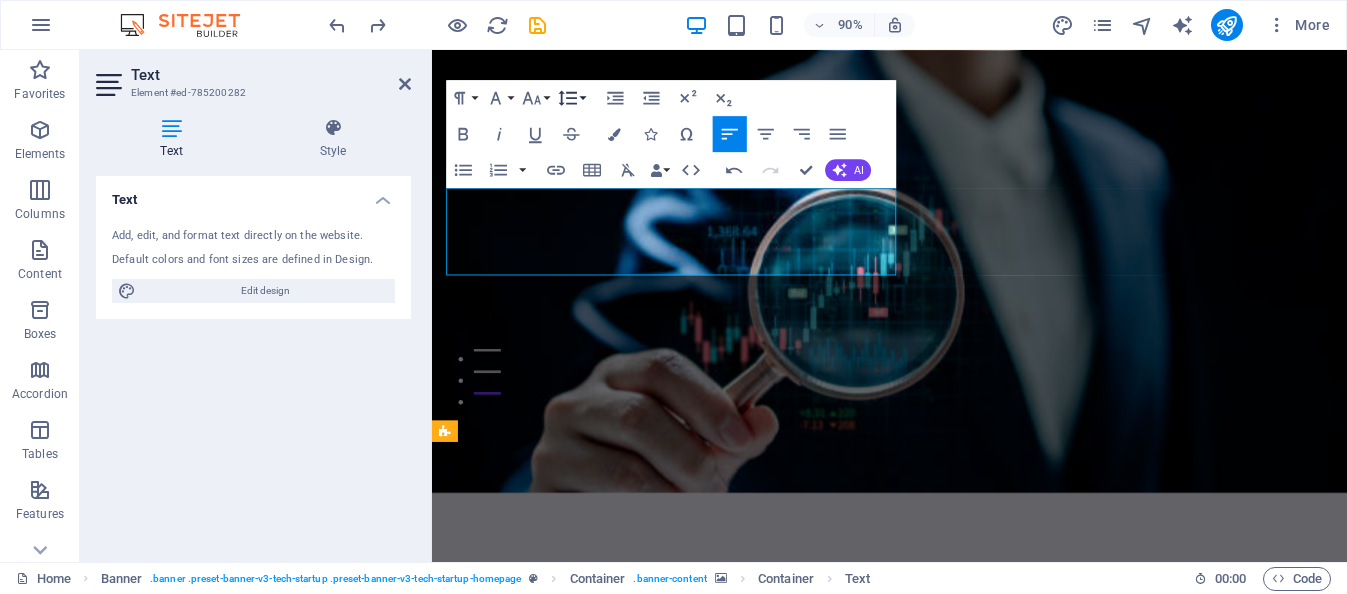 click on "Line Height" at bounding box center [571, 98] 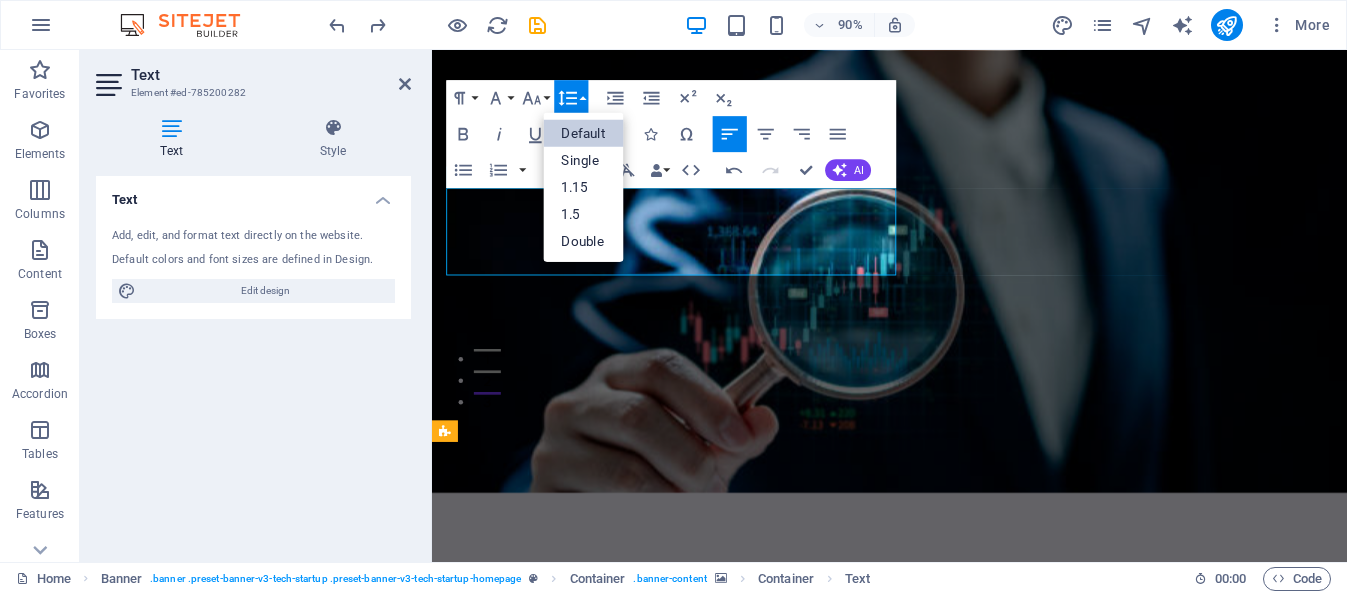 scroll, scrollTop: 0, scrollLeft: 0, axis: both 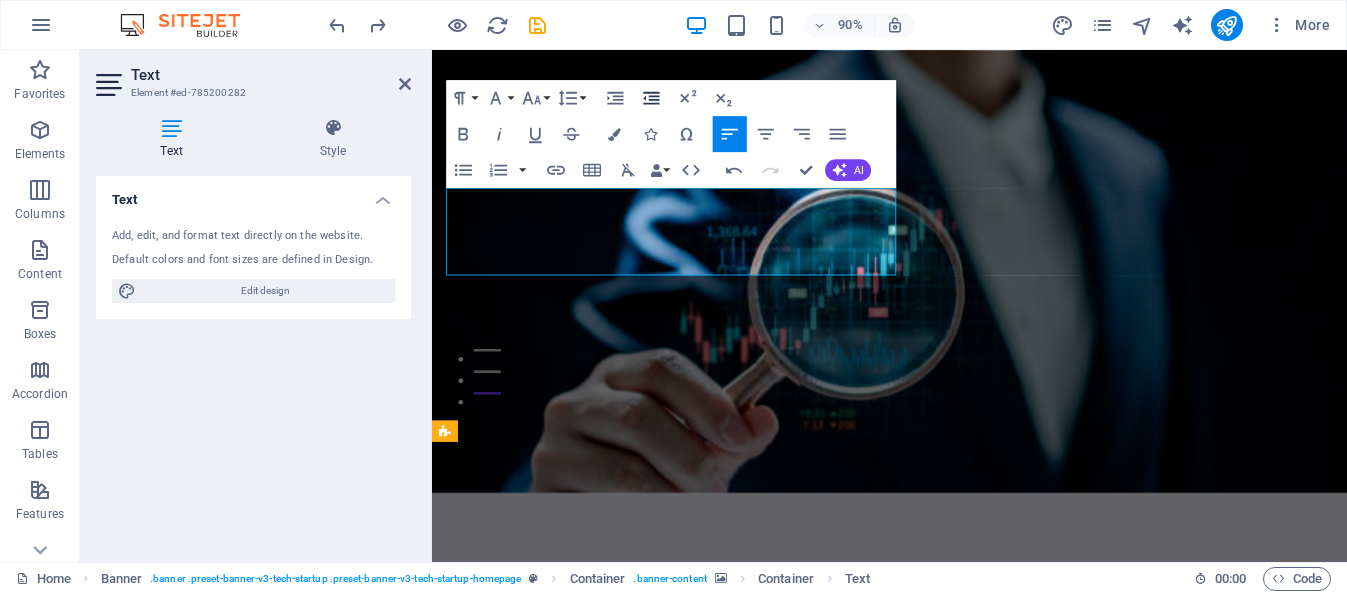 click 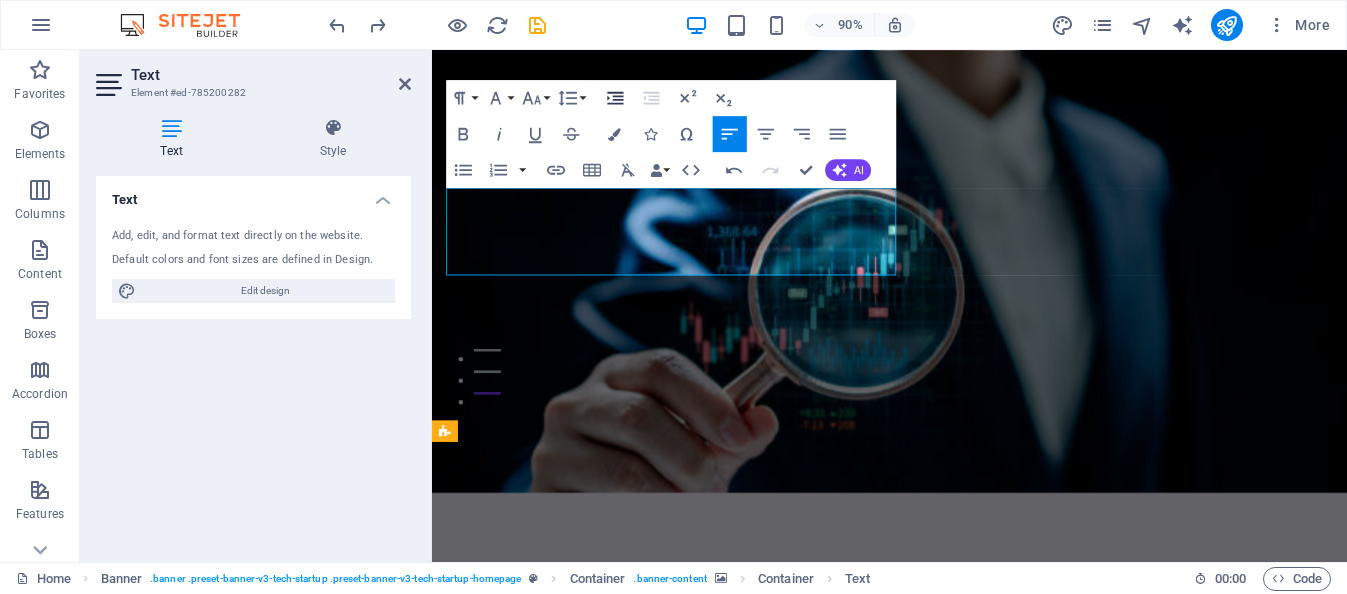 click 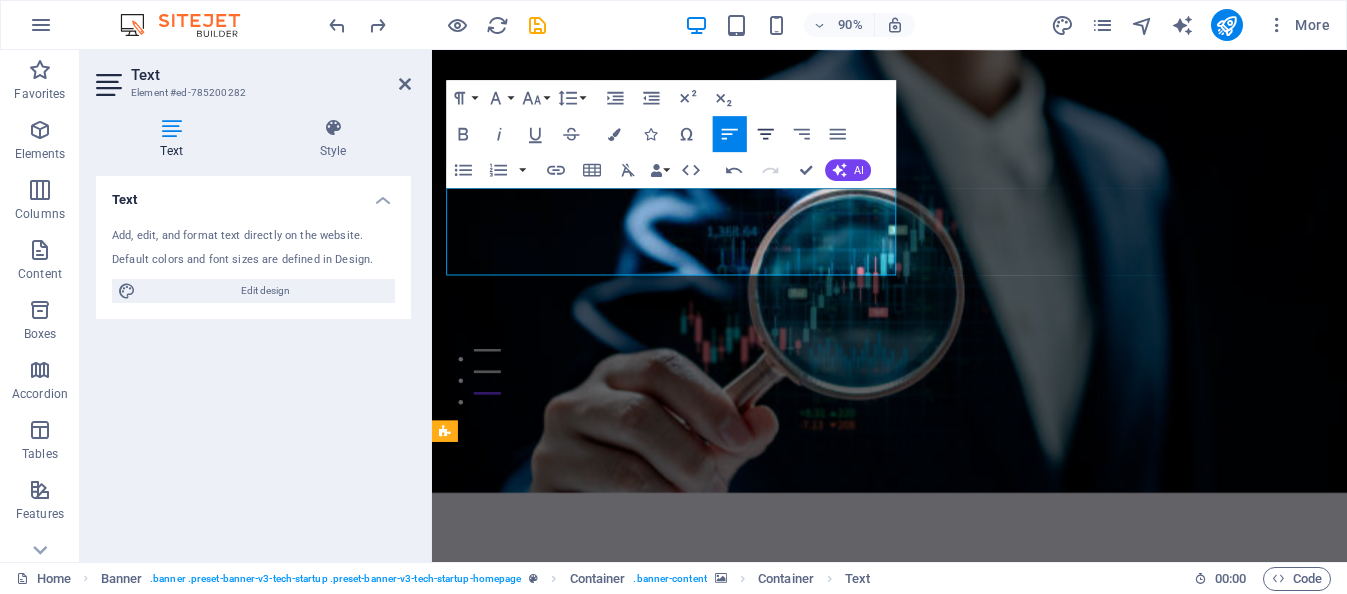 click 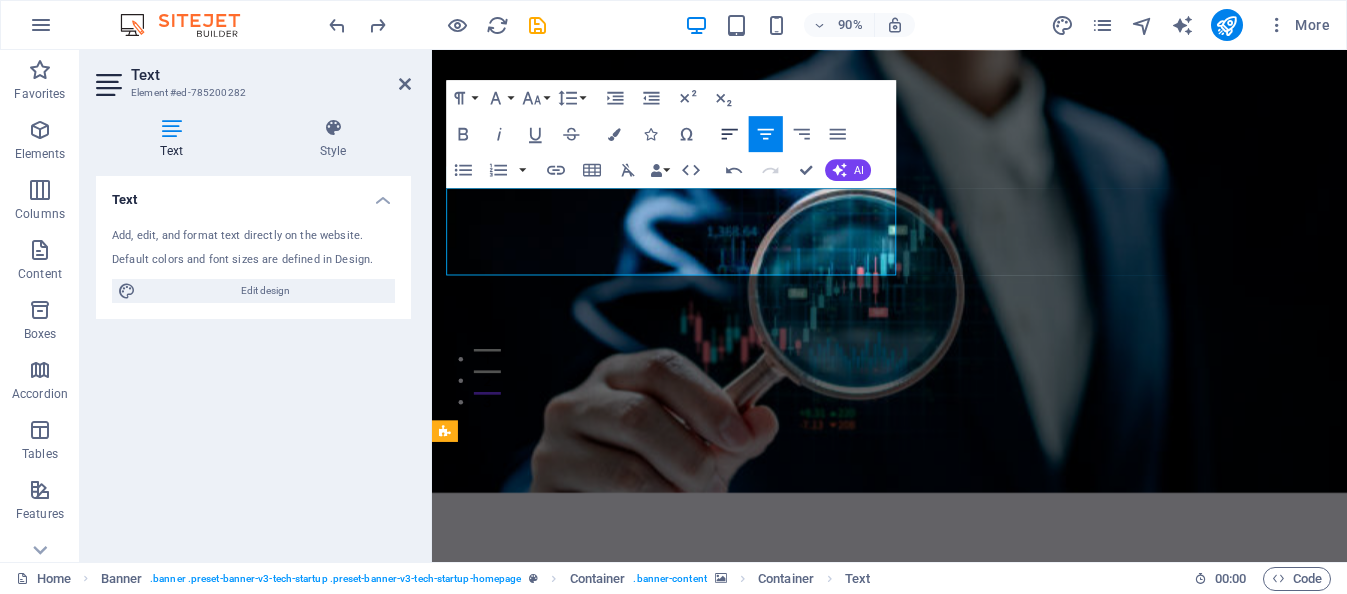click 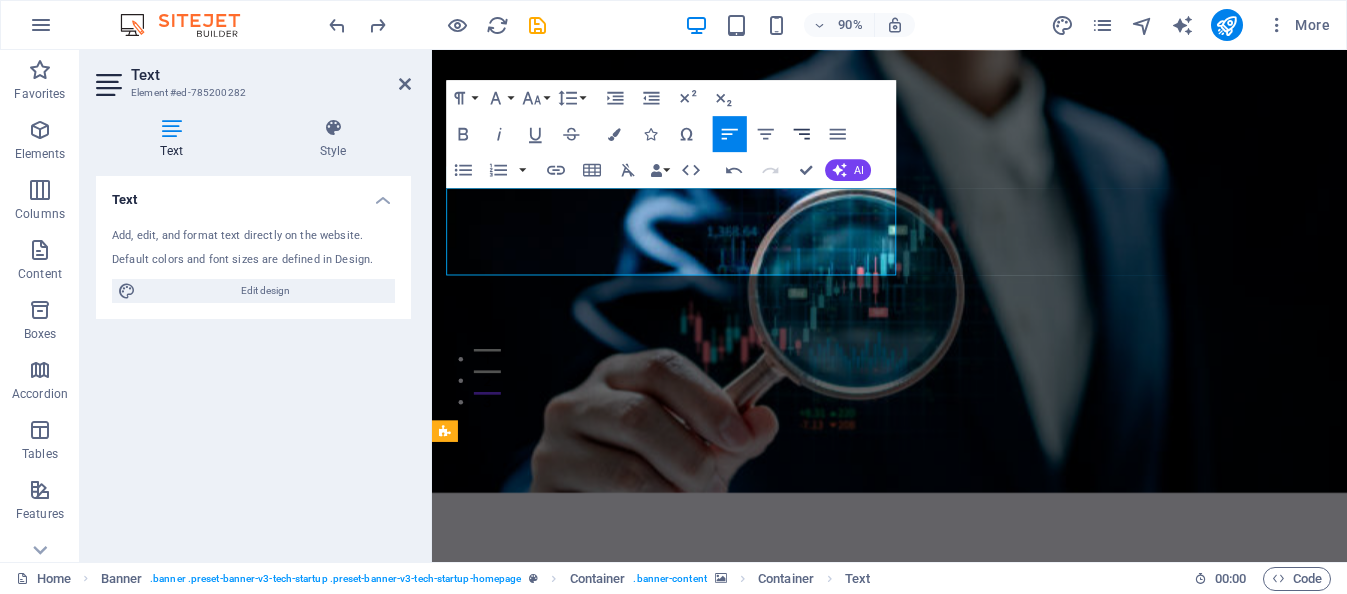 click 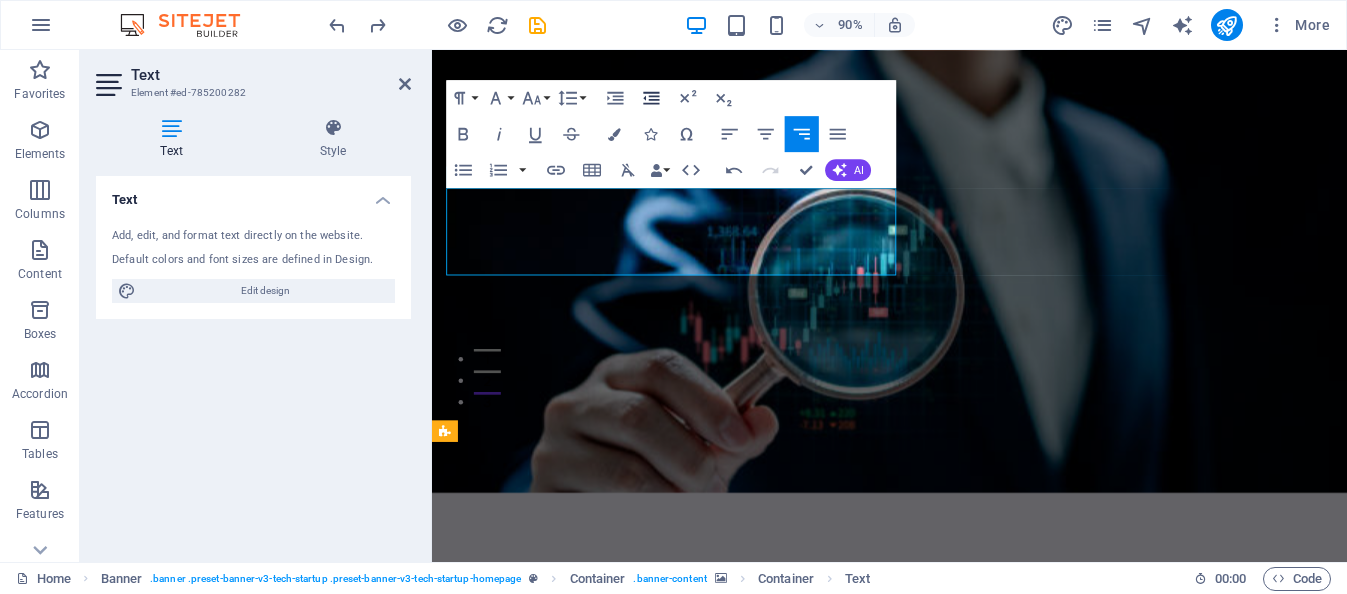click 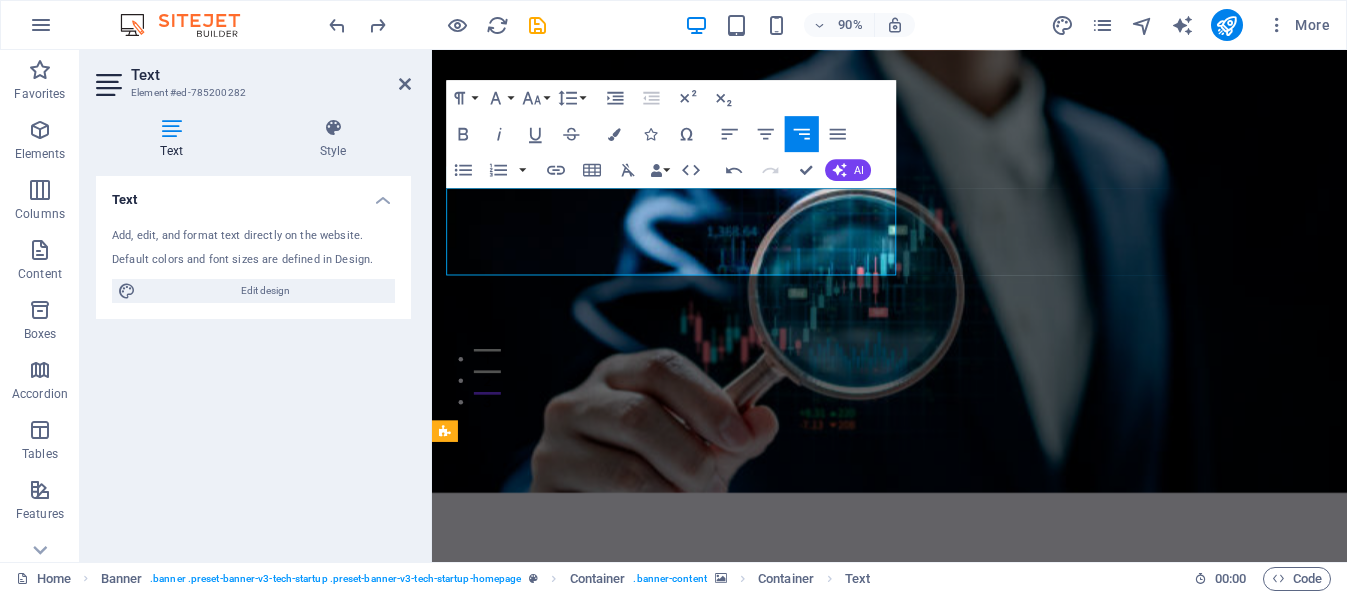 click 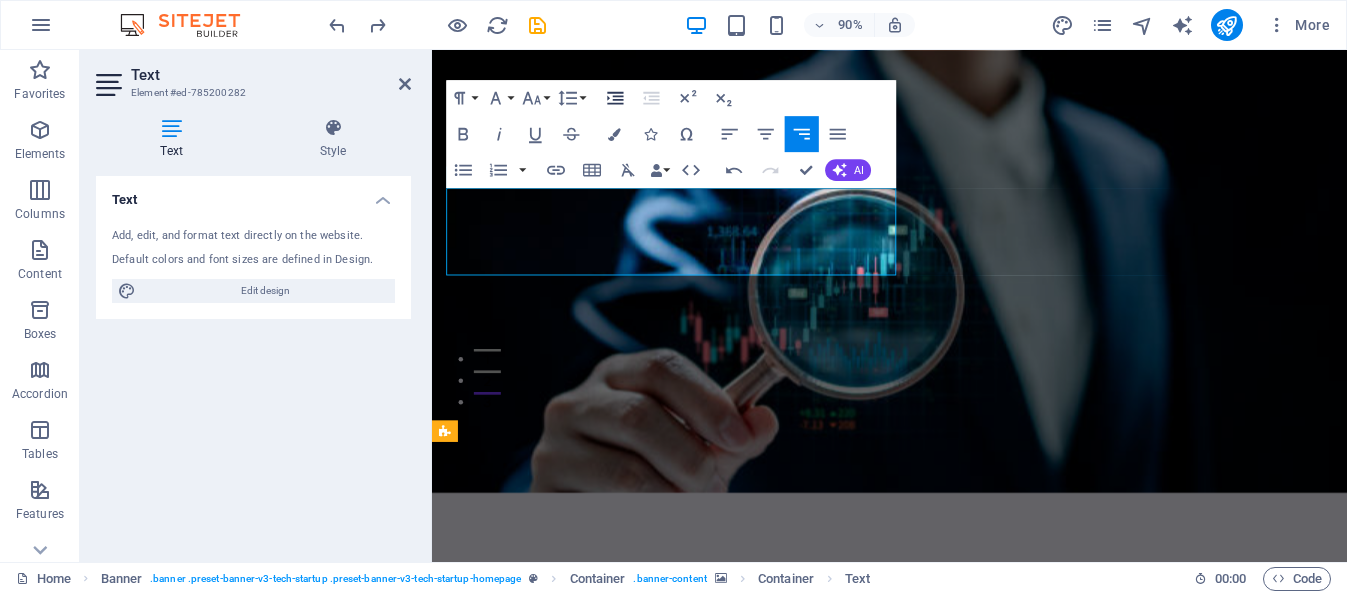 click 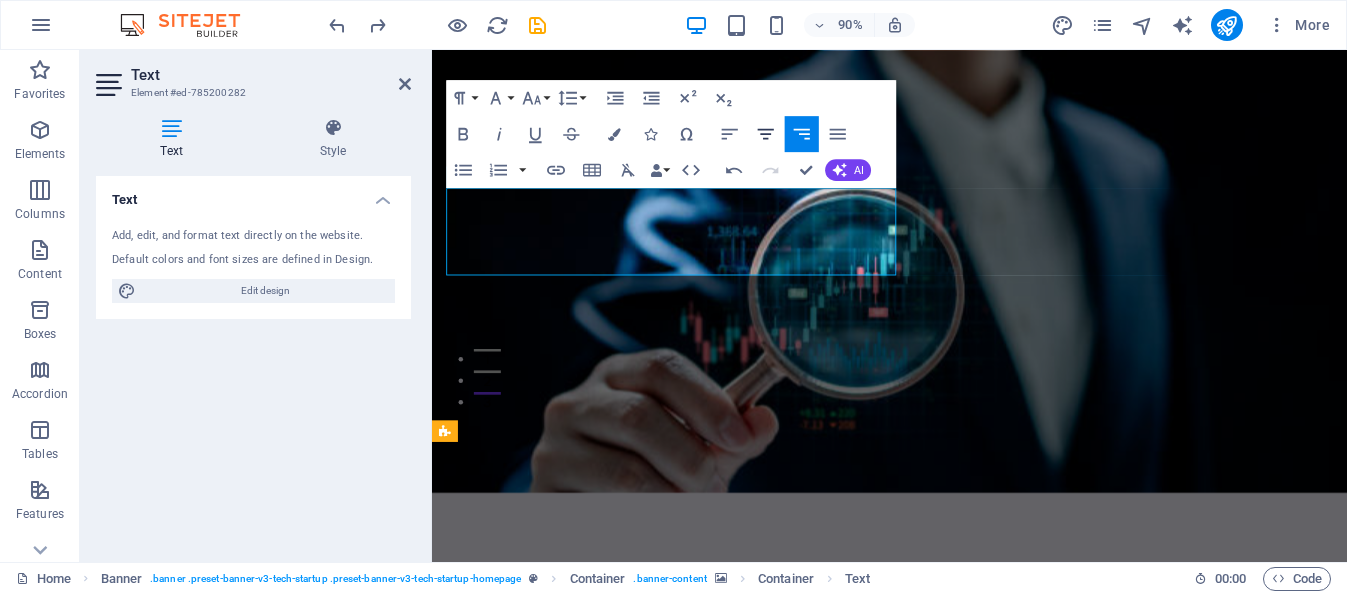 click 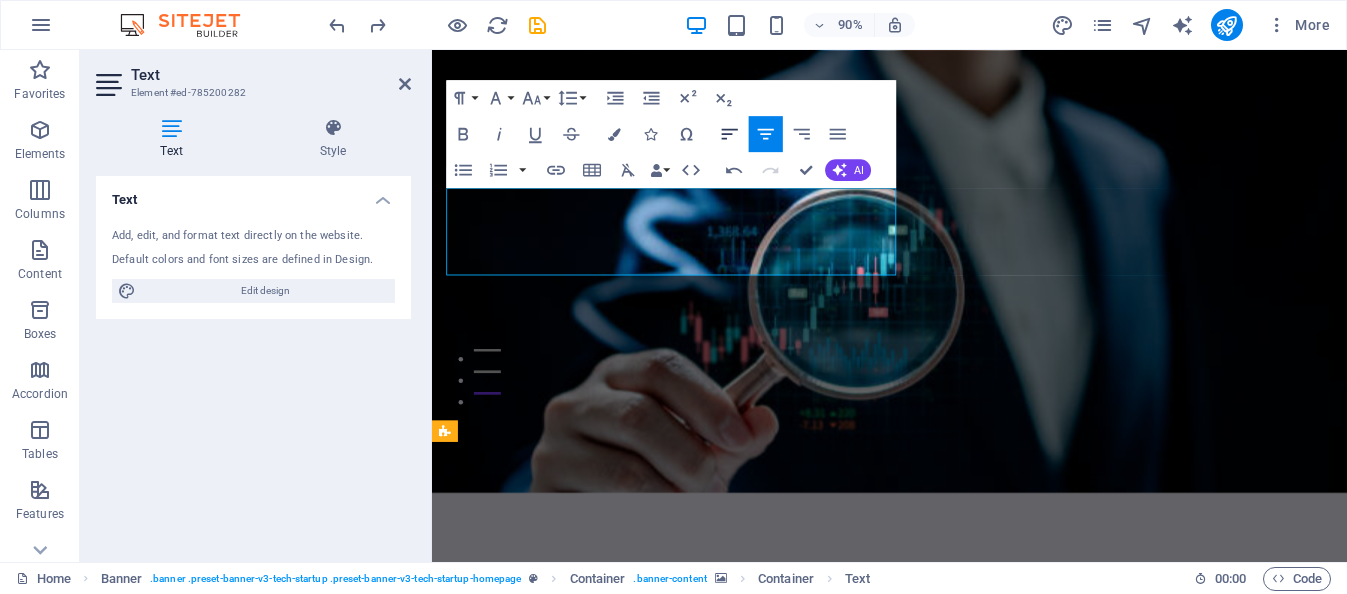 click 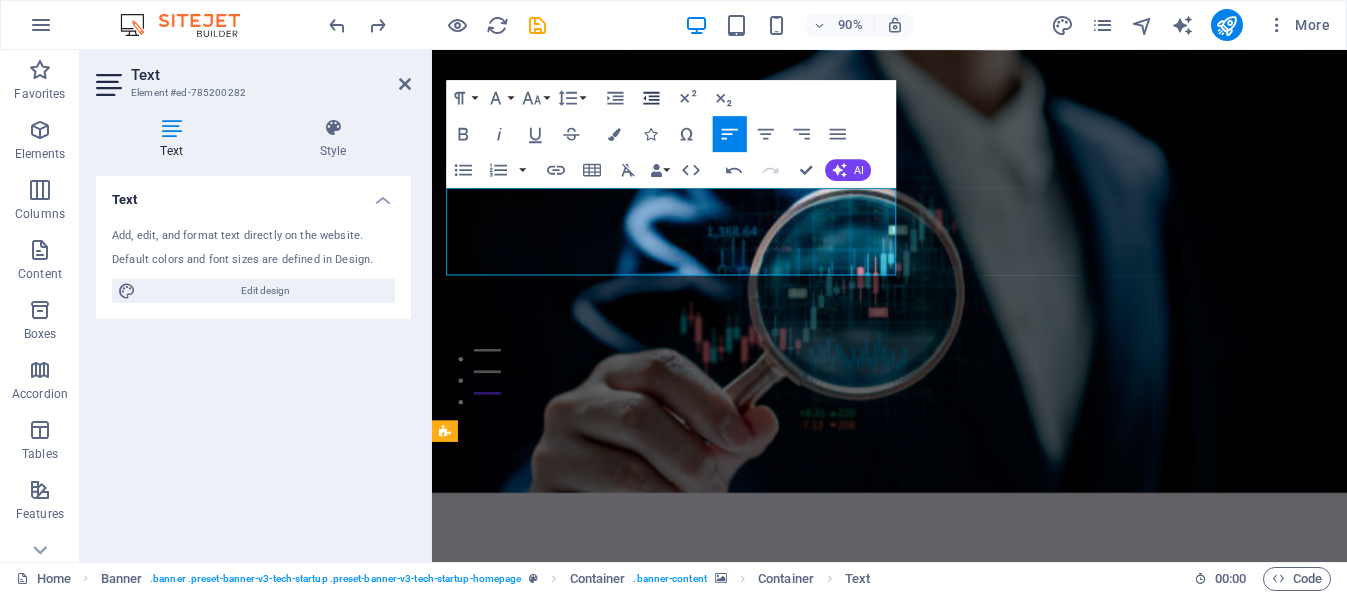 click 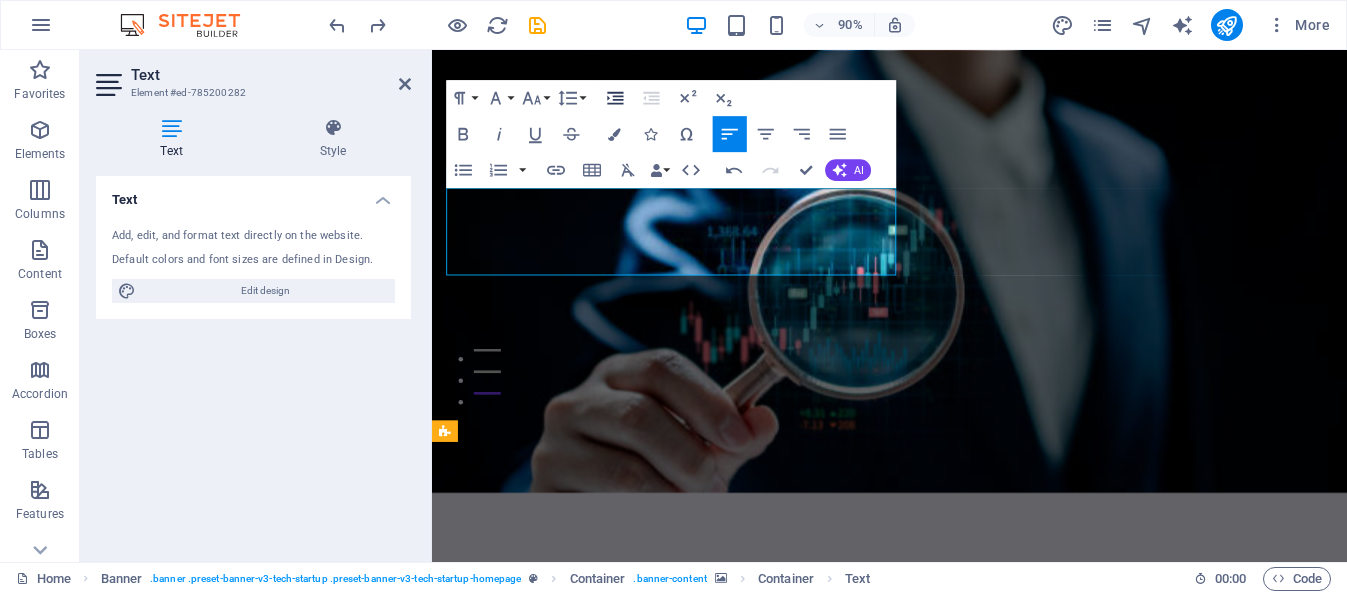 click 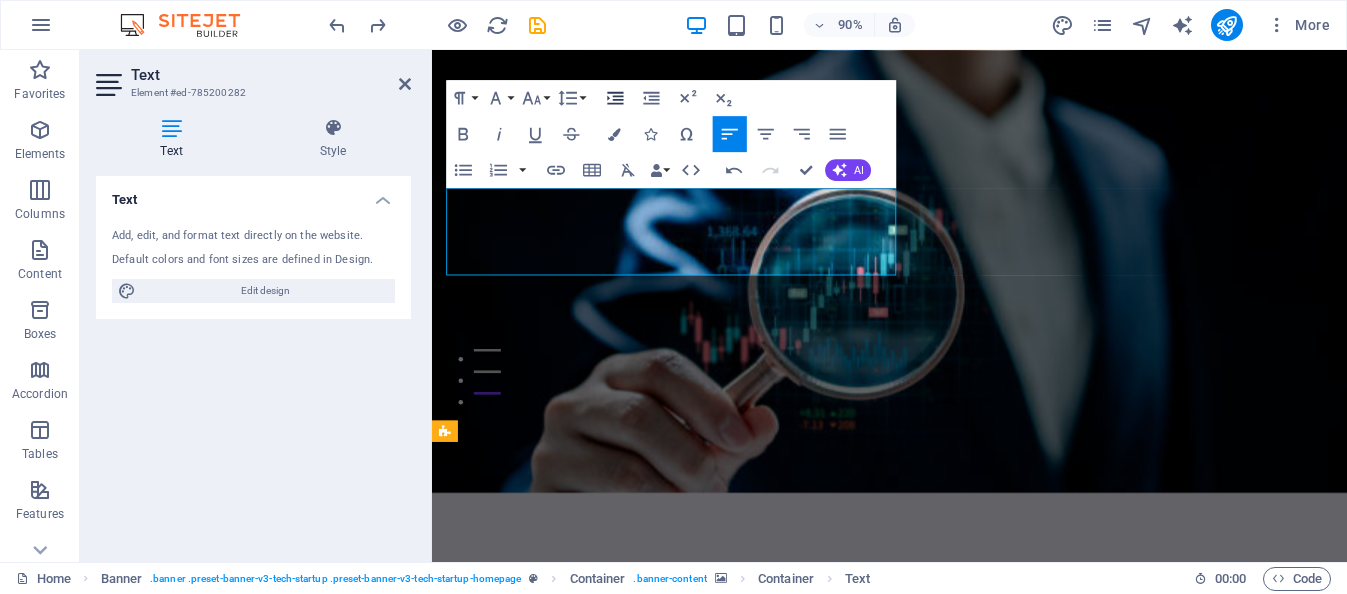 click 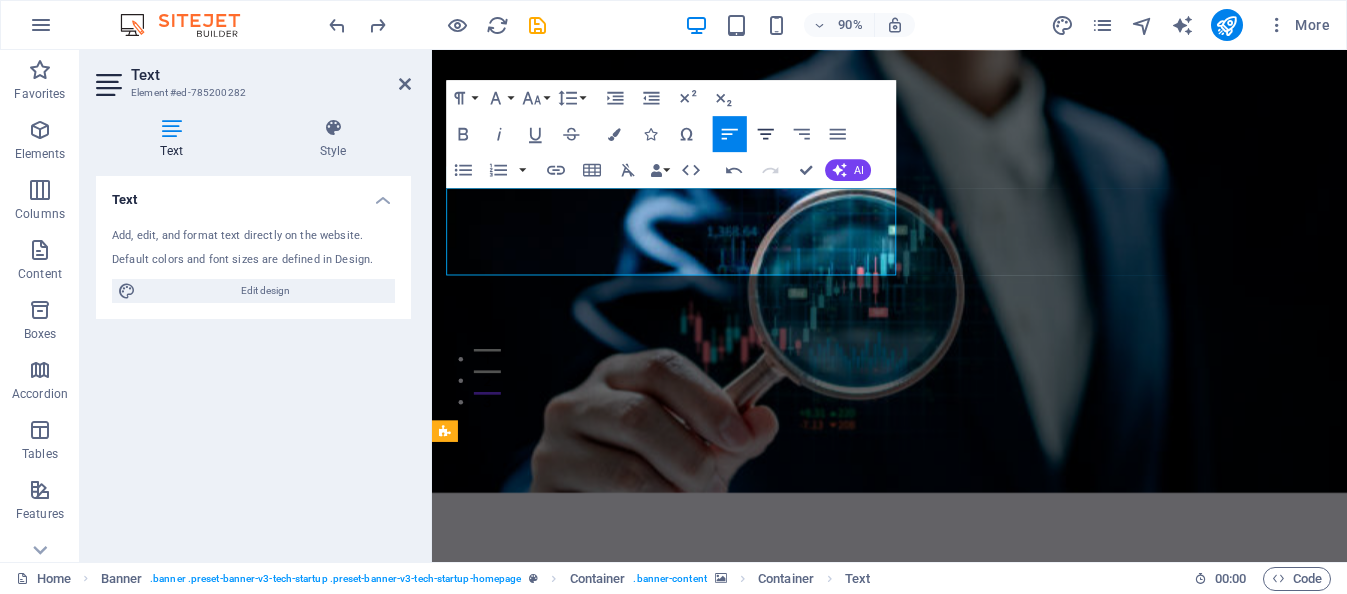 click 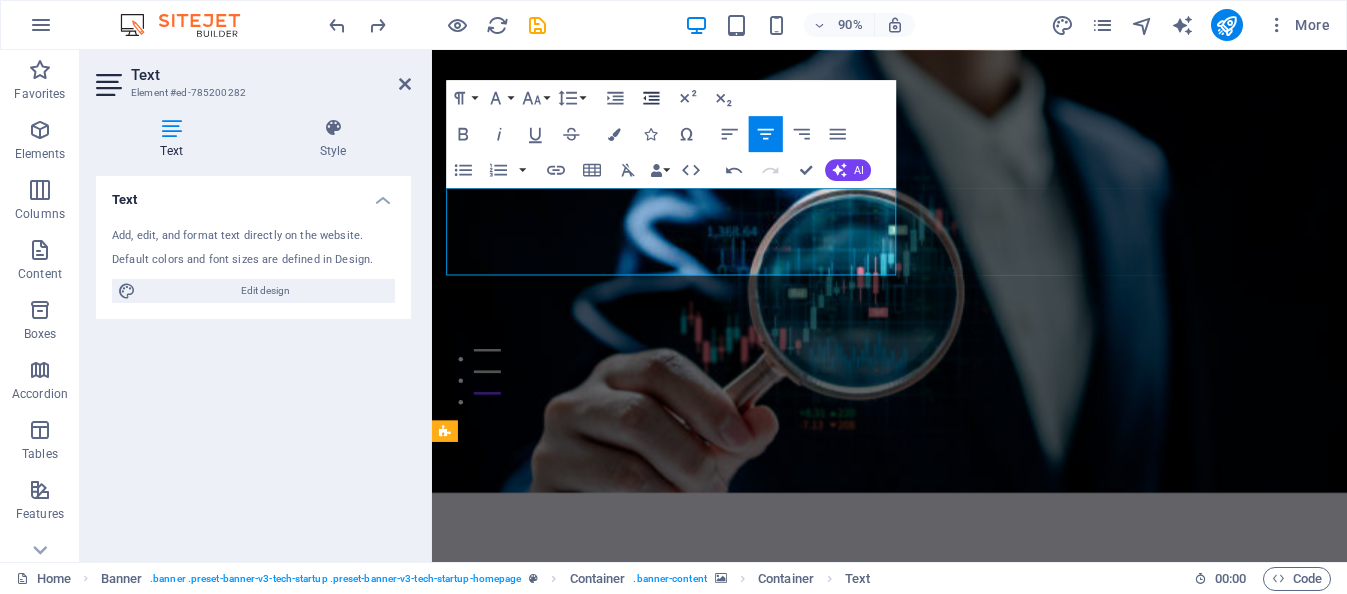click 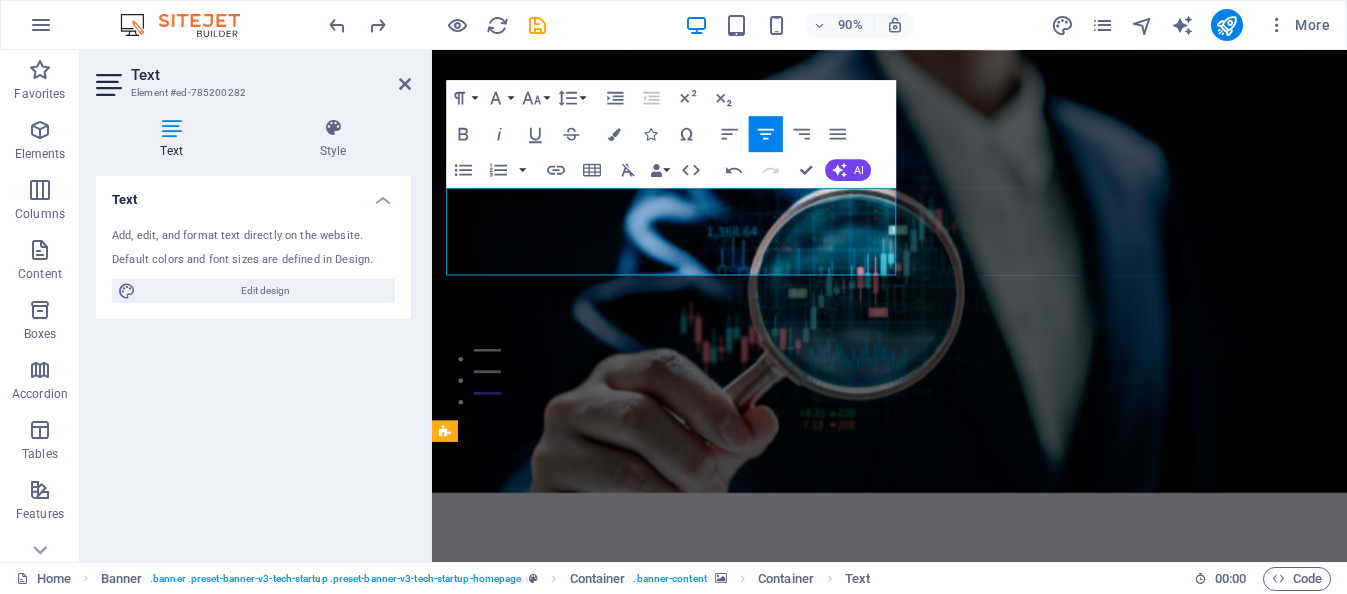 click 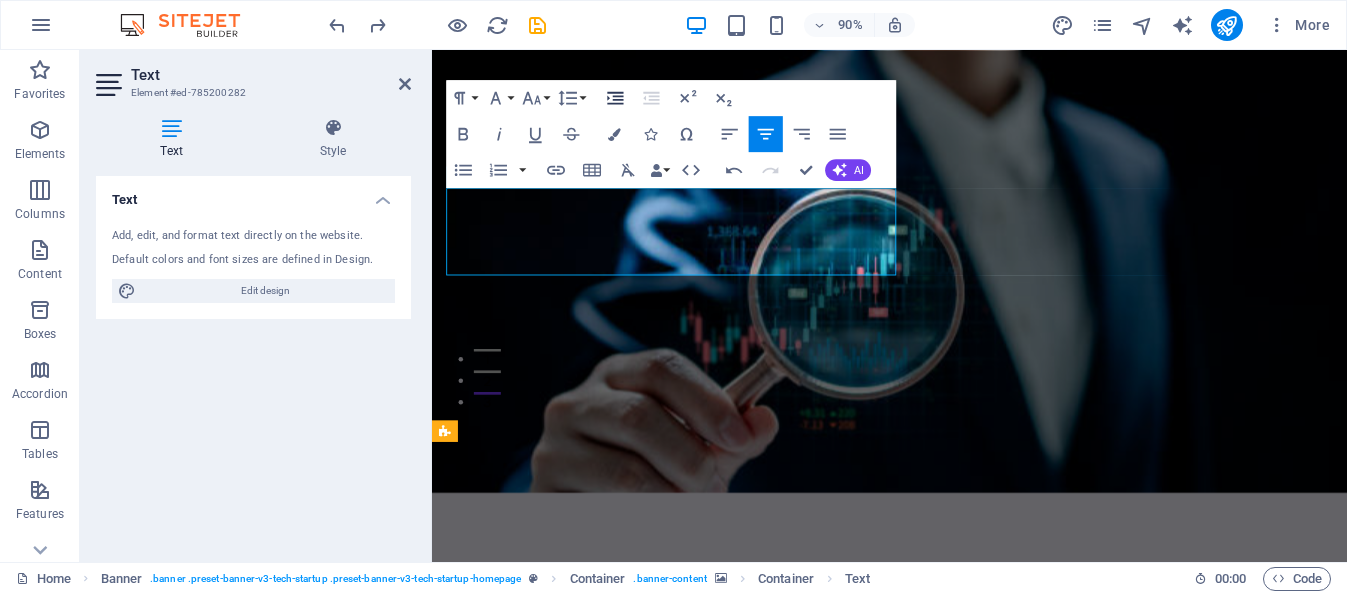 click 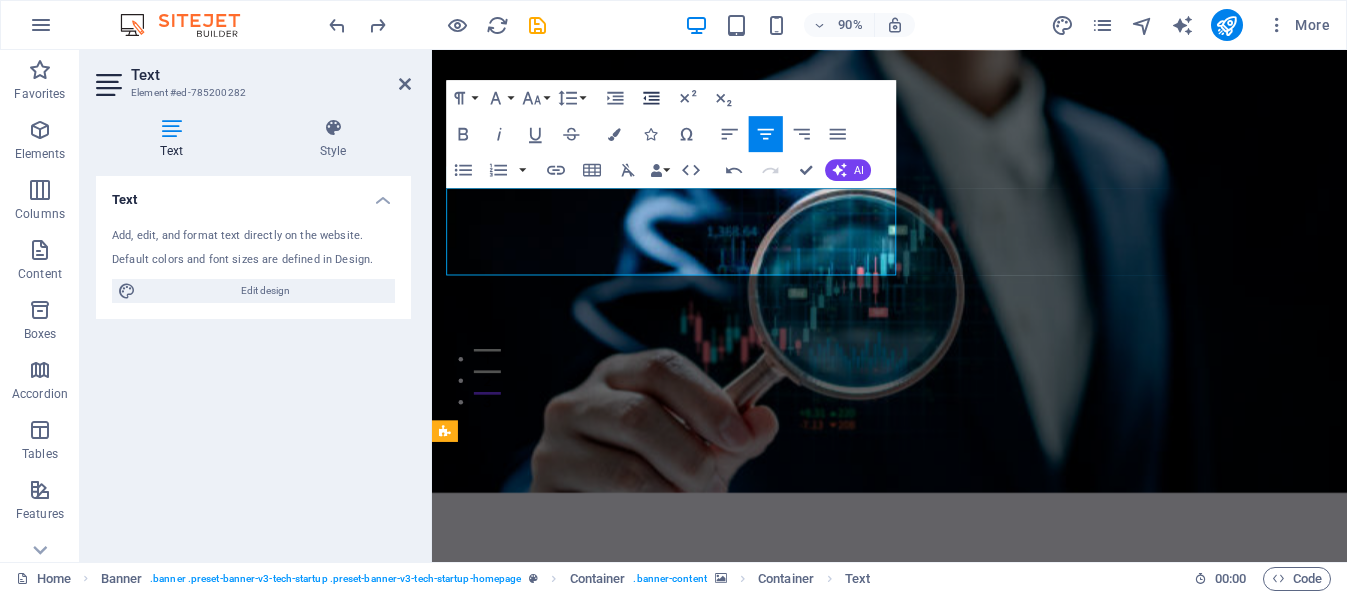 click 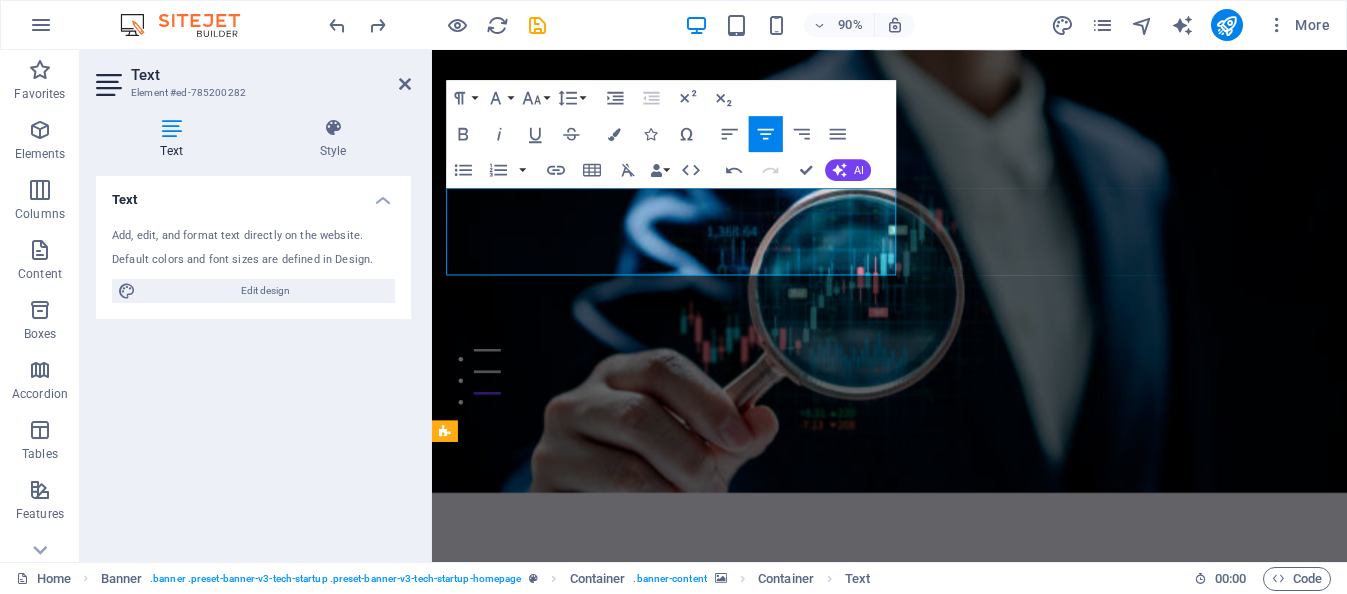 click 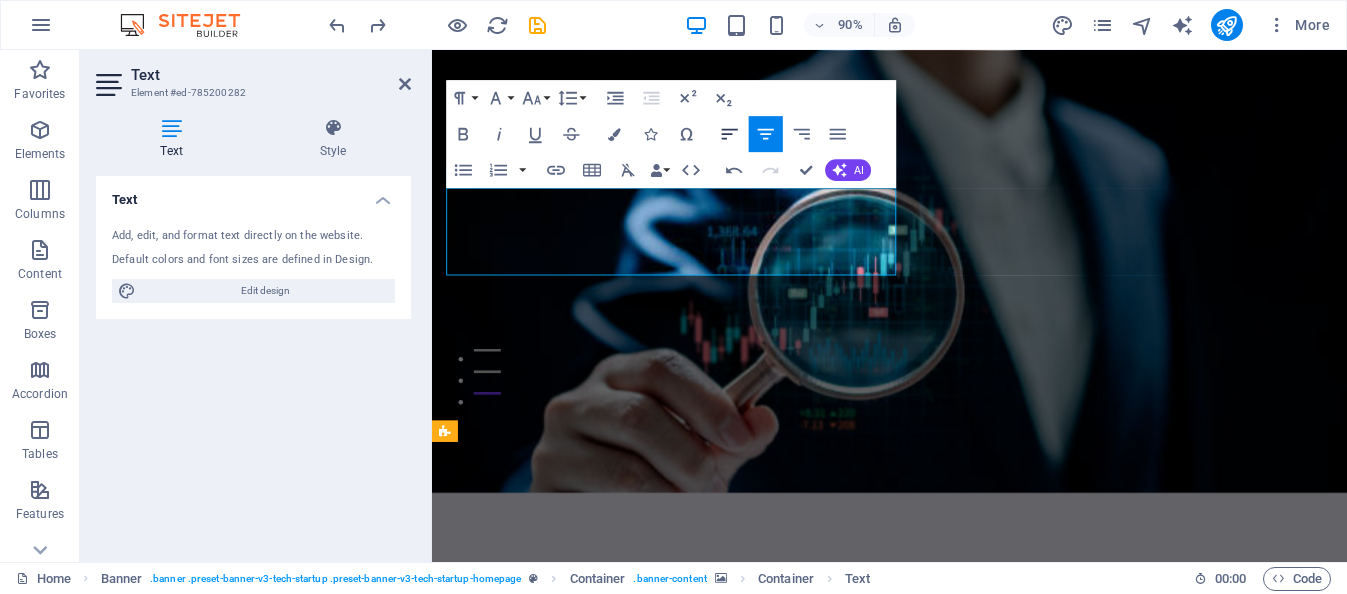 click 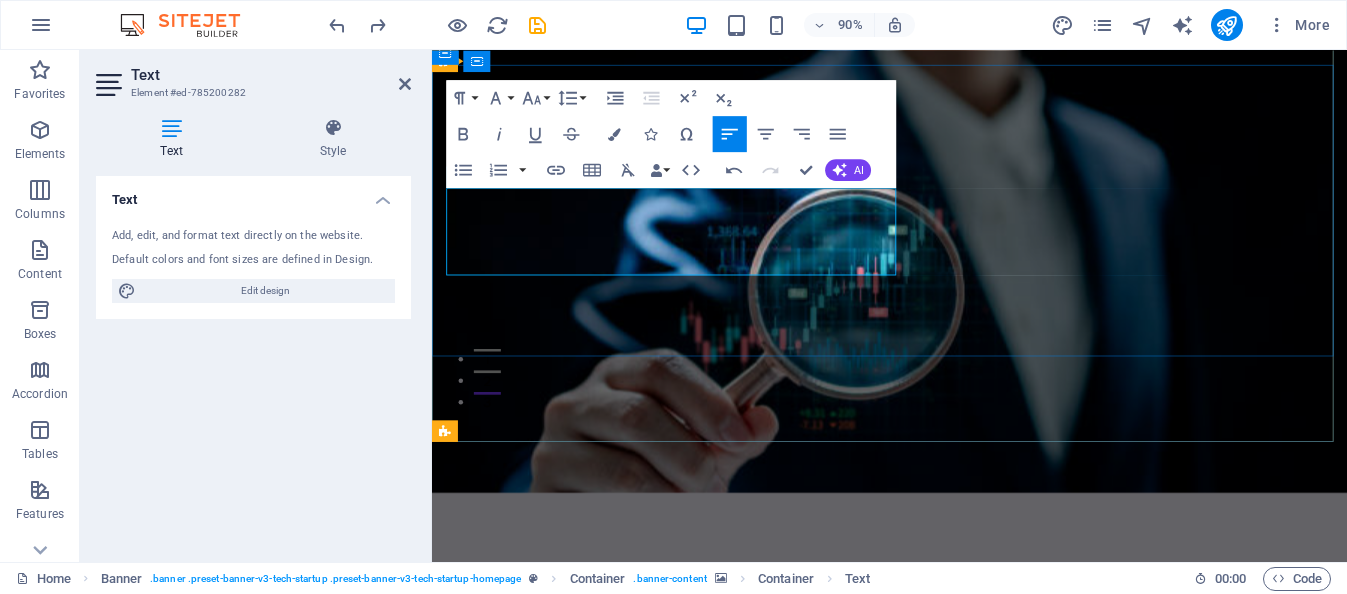 click on "Potencia tu empresa con soluciones de IA" at bounding box center [940, 721] 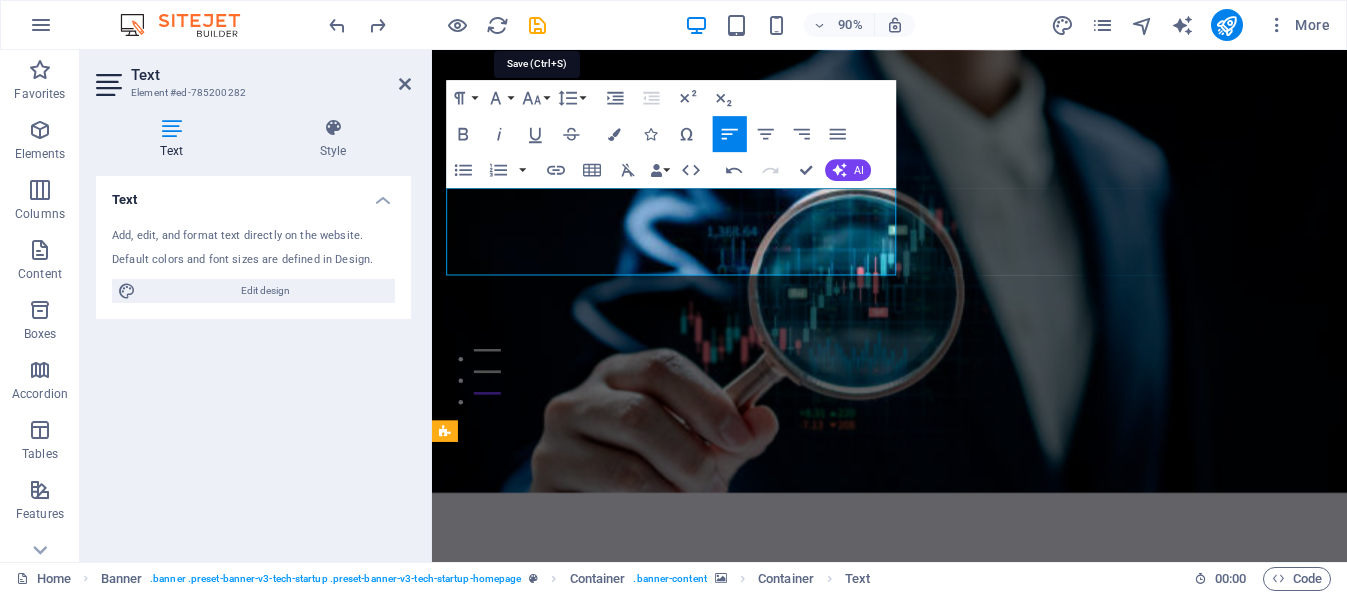 click at bounding box center [537, 25] 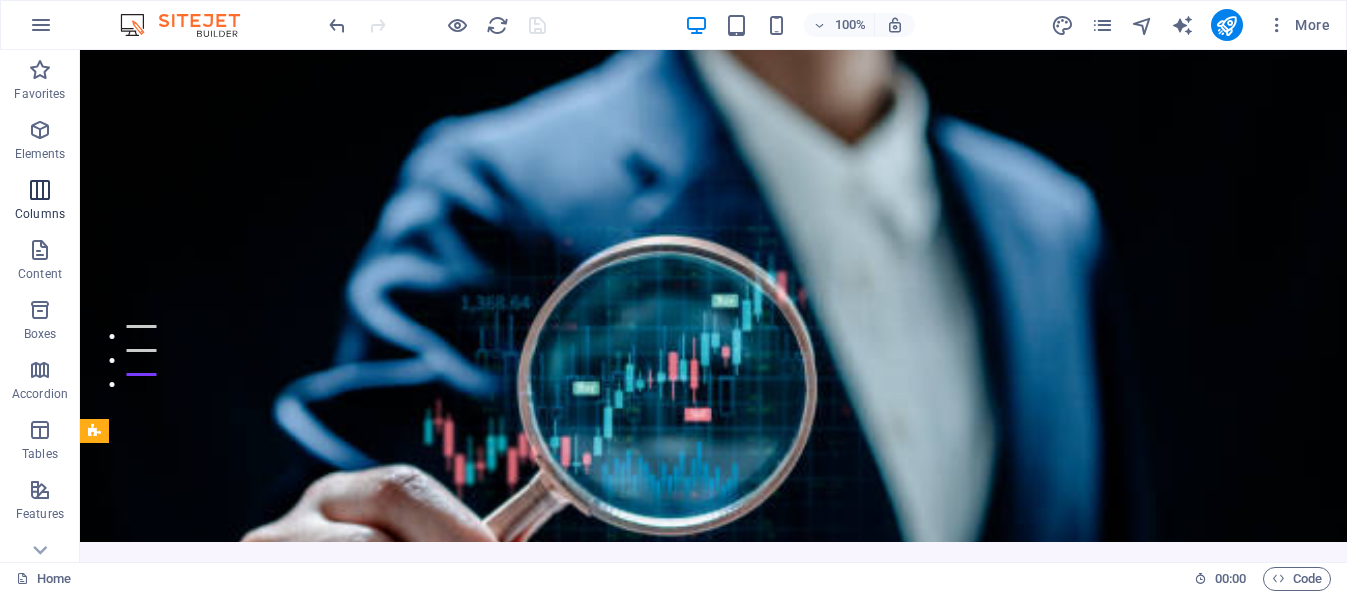 click at bounding box center (40, 190) 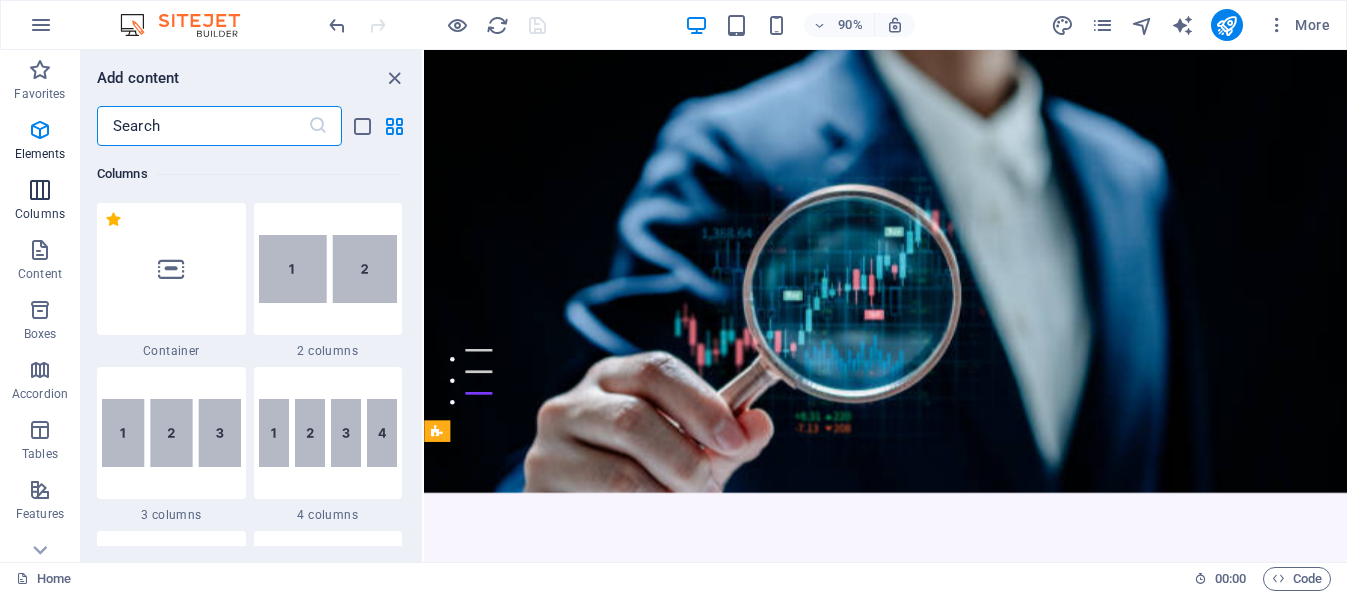 scroll, scrollTop: 990, scrollLeft: 0, axis: vertical 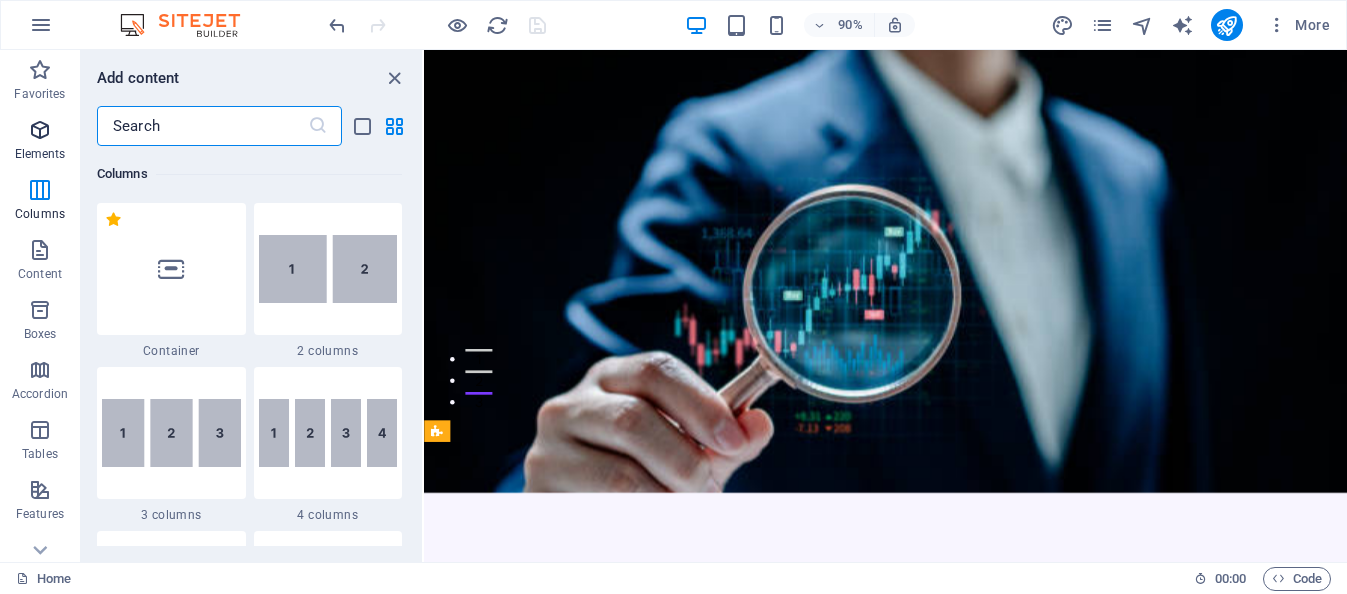 click at bounding box center [40, 130] 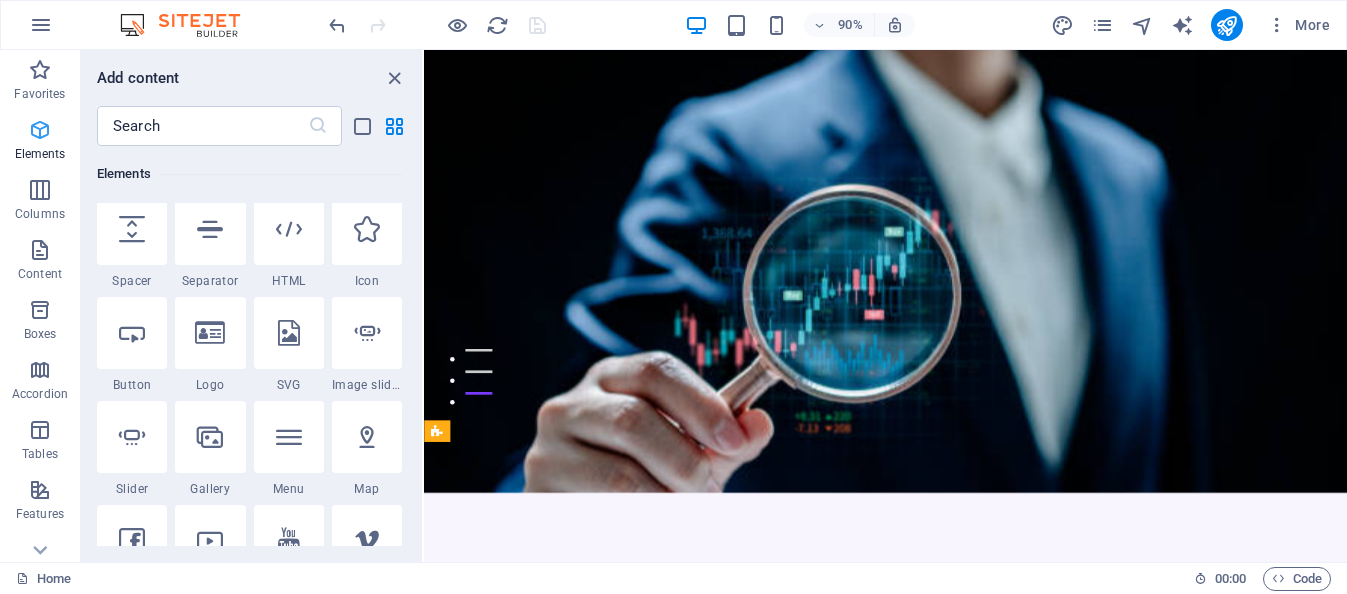 scroll, scrollTop: 213, scrollLeft: 0, axis: vertical 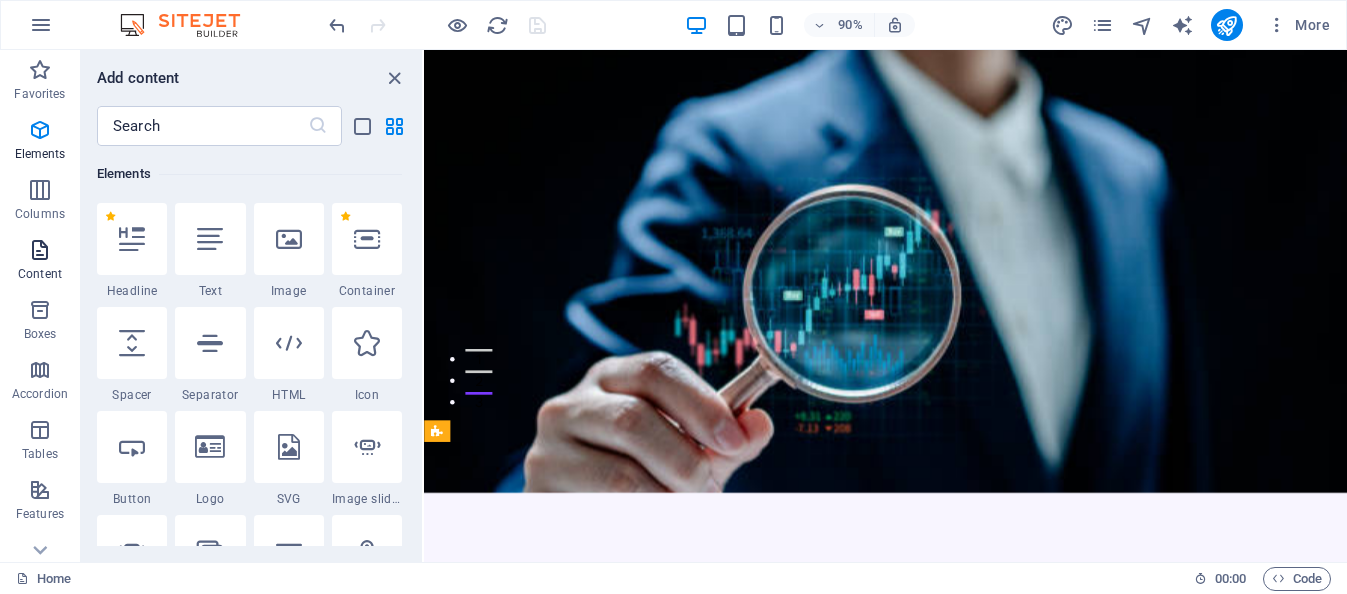 click at bounding box center (40, 250) 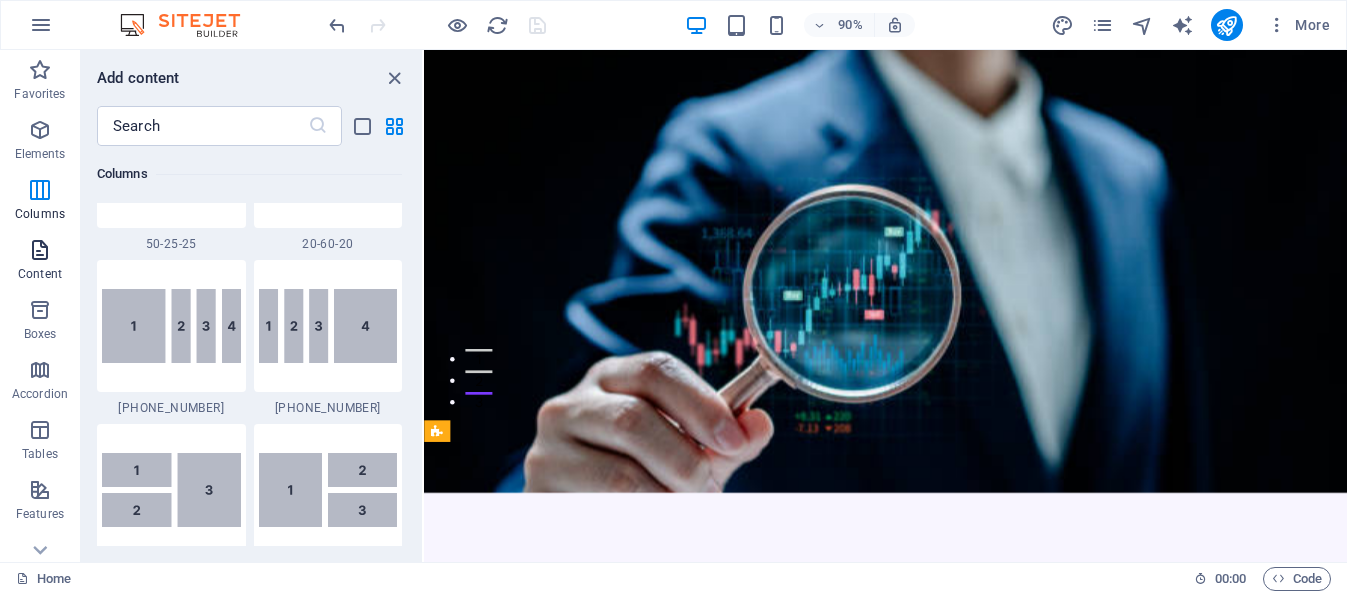 scroll, scrollTop: 3499, scrollLeft: 0, axis: vertical 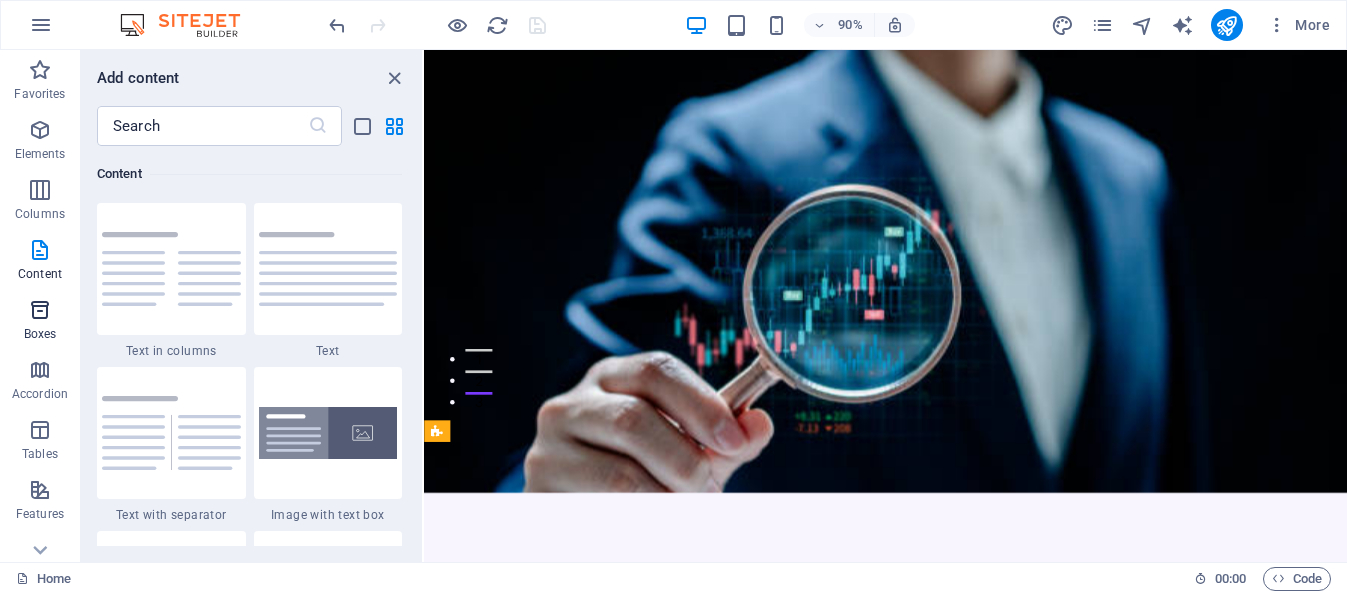 click at bounding box center [40, 310] 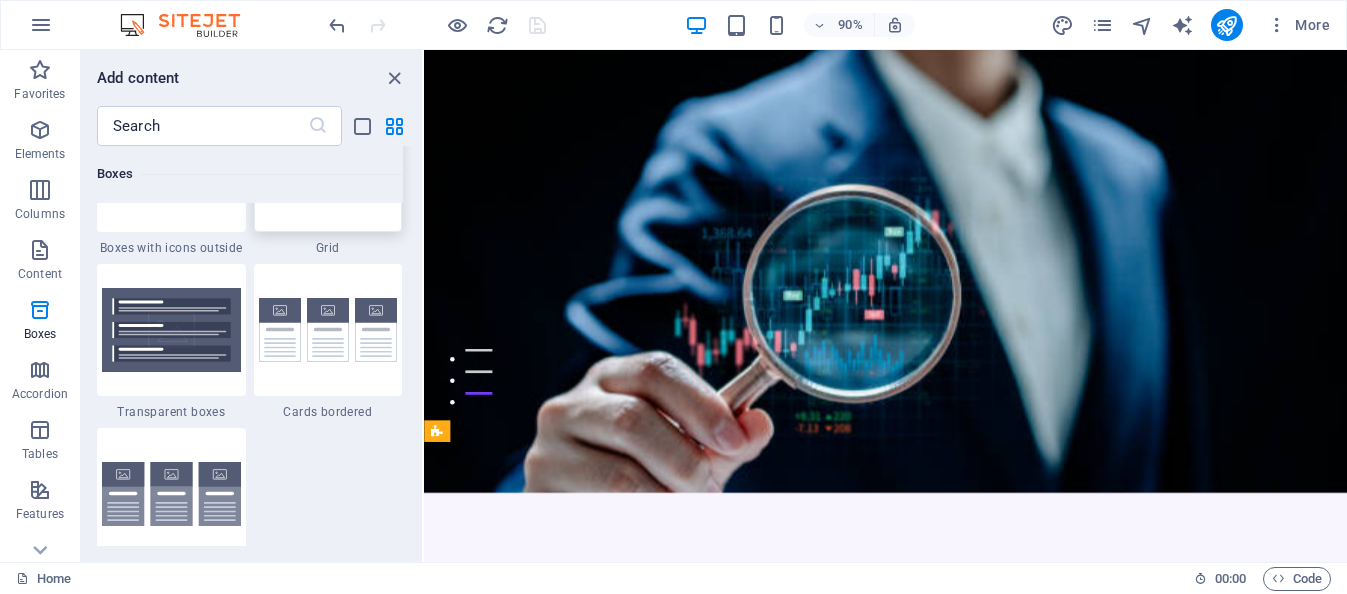 scroll, scrollTop: 5852, scrollLeft: 0, axis: vertical 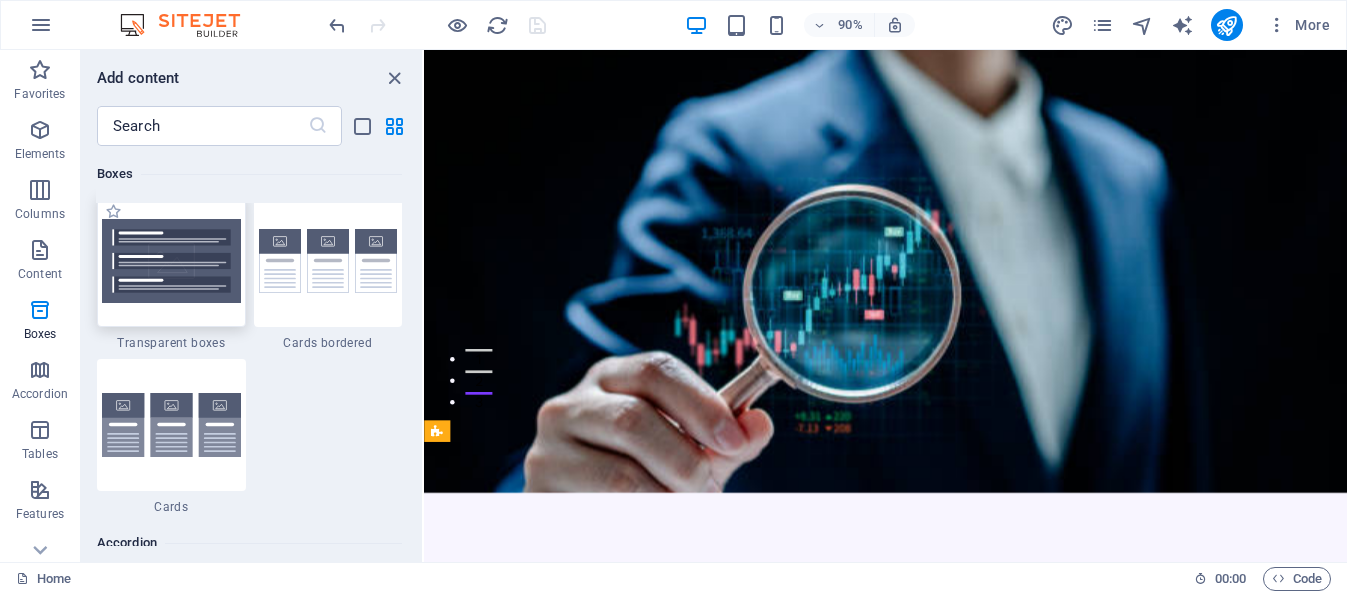 click at bounding box center [171, 261] 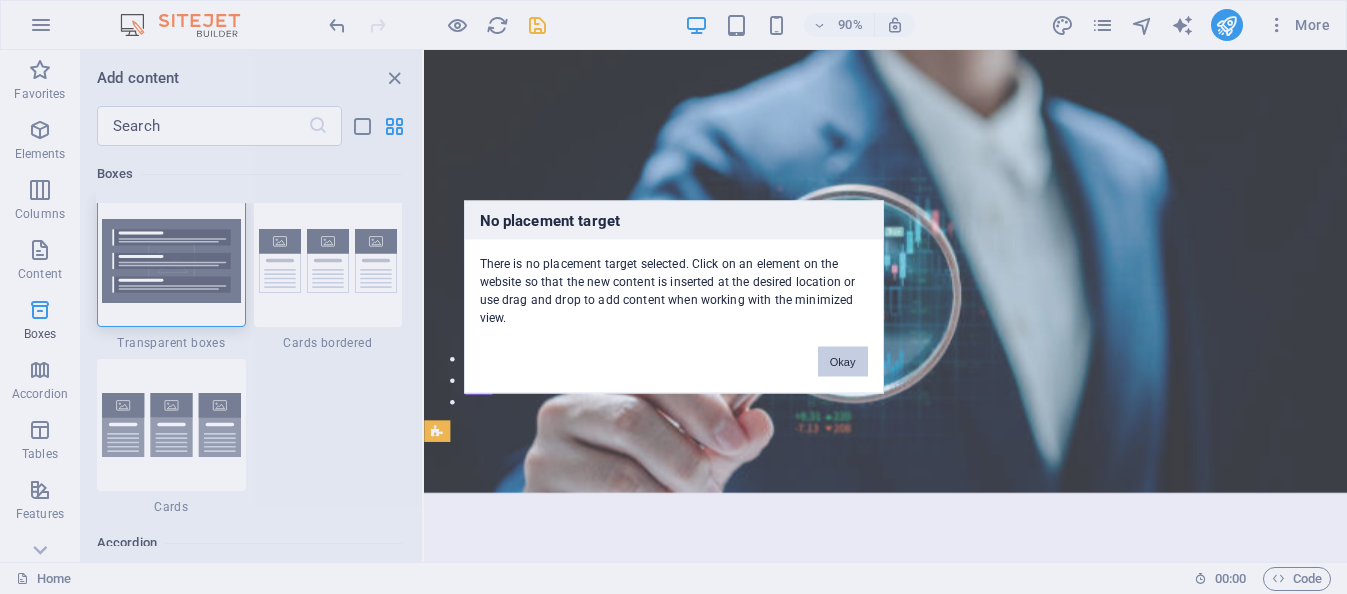 click on "Okay" at bounding box center [843, 362] 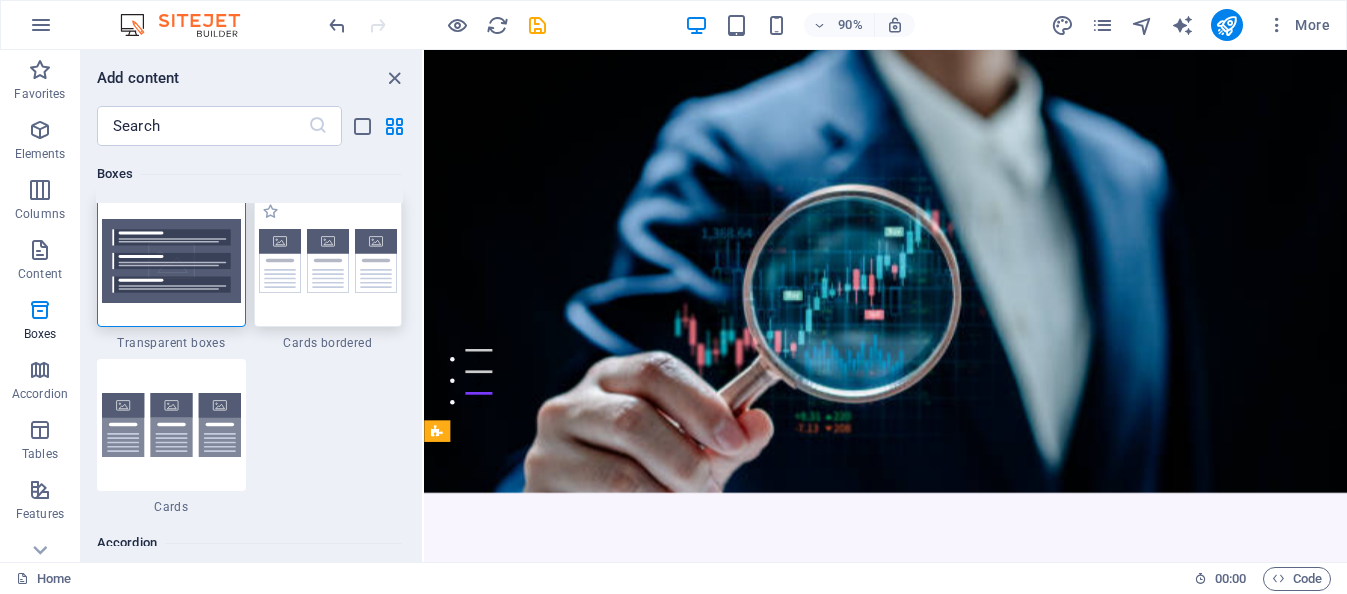click at bounding box center [328, 261] 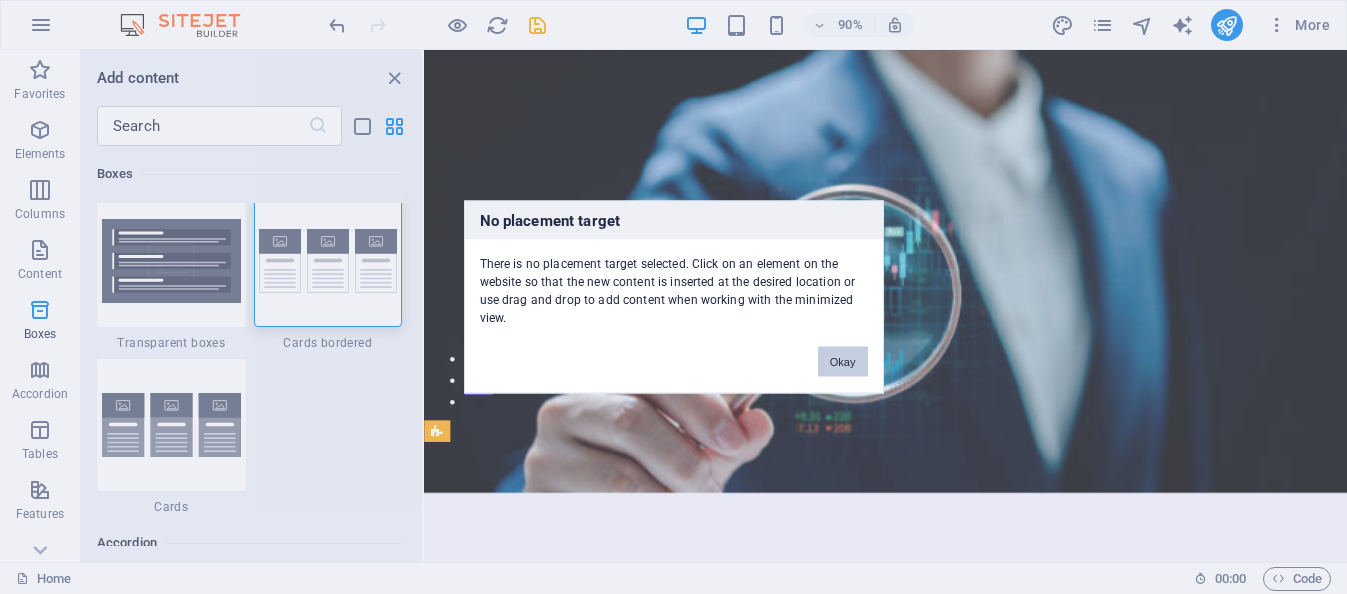 drag, startPoint x: 838, startPoint y: 363, endPoint x: 143, endPoint y: 327, distance: 695.93176 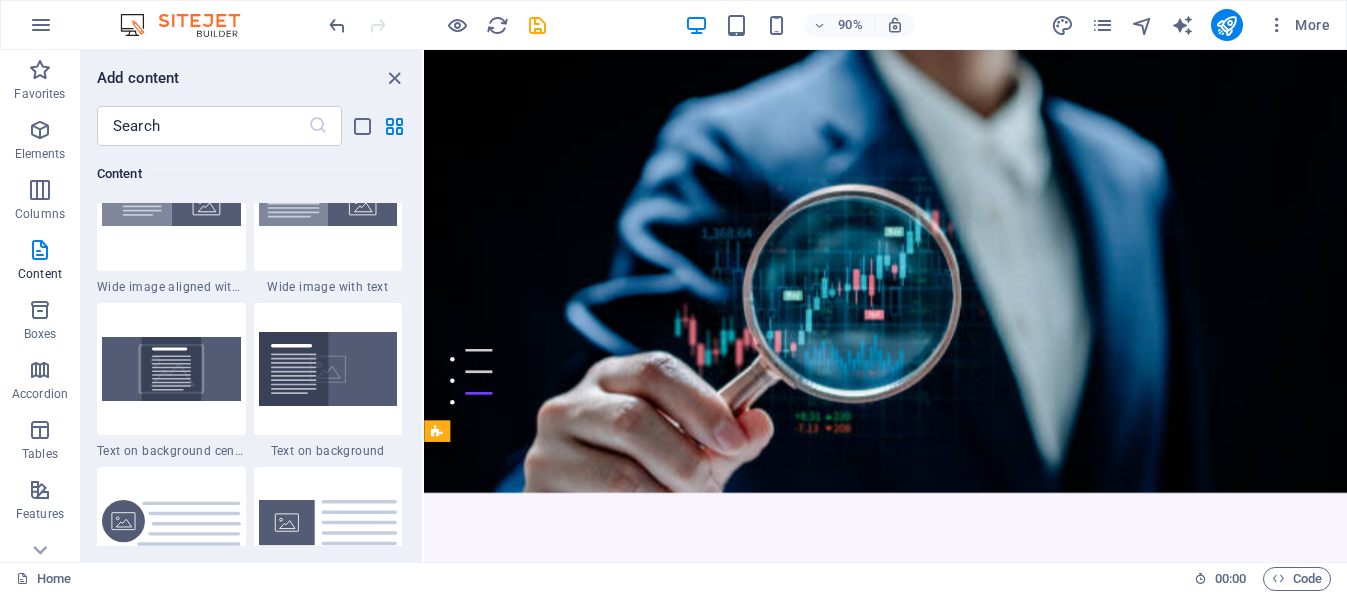 scroll, scrollTop: 4052, scrollLeft: 0, axis: vertical 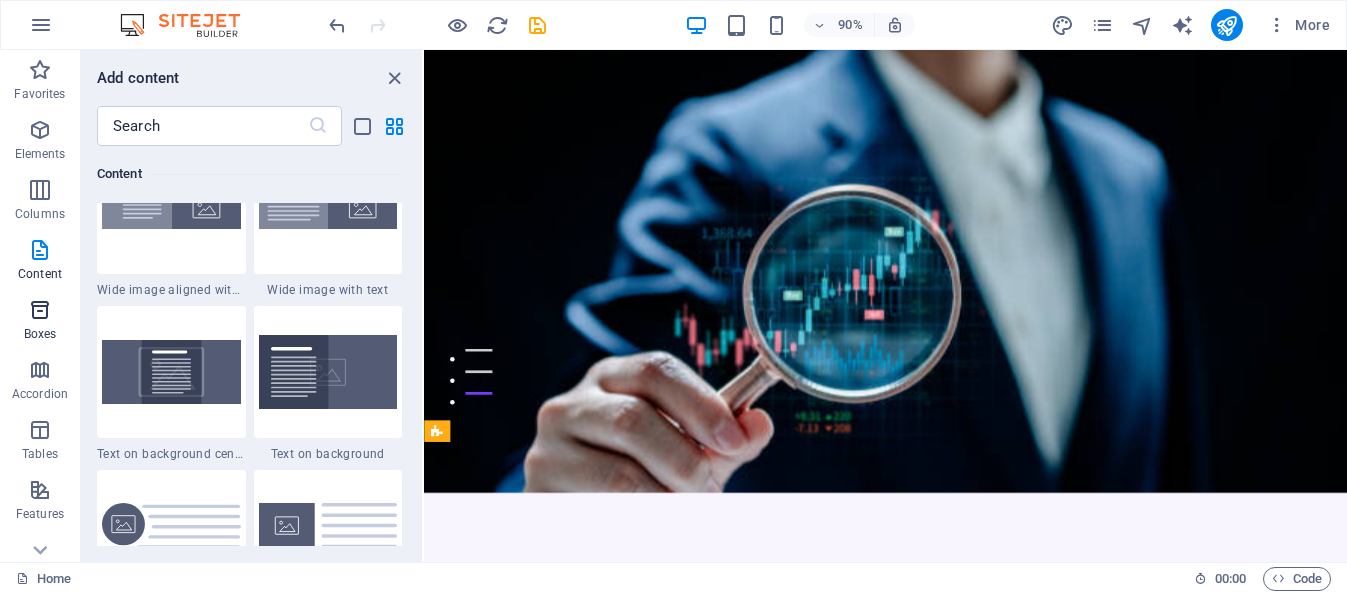 click at bounding box center [40, 310] 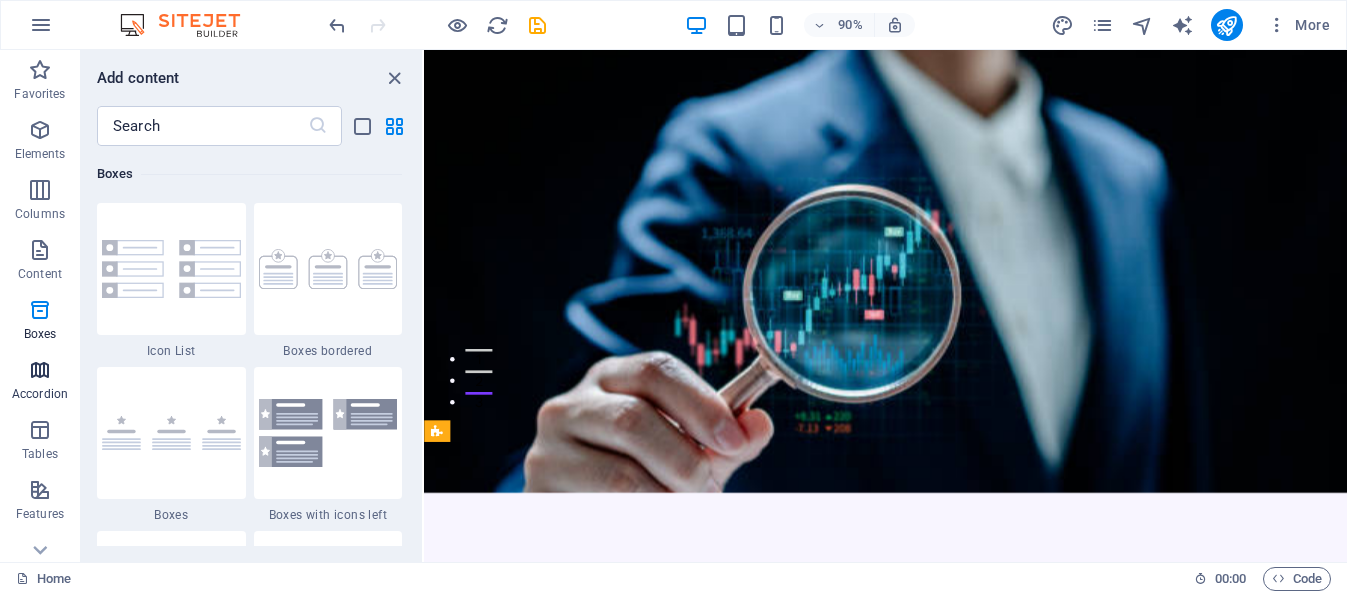 click at bounding box center [40, 370] 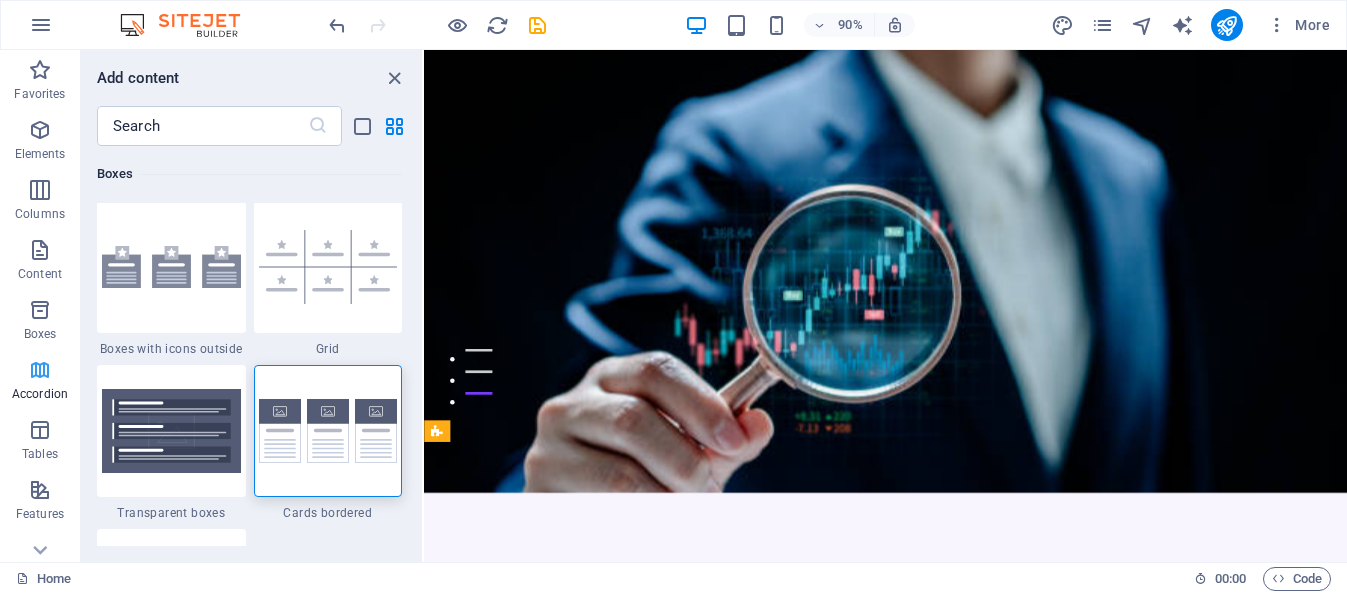 scroll, scrollTop: 6221, scrollLeft: 0, axis: vertical 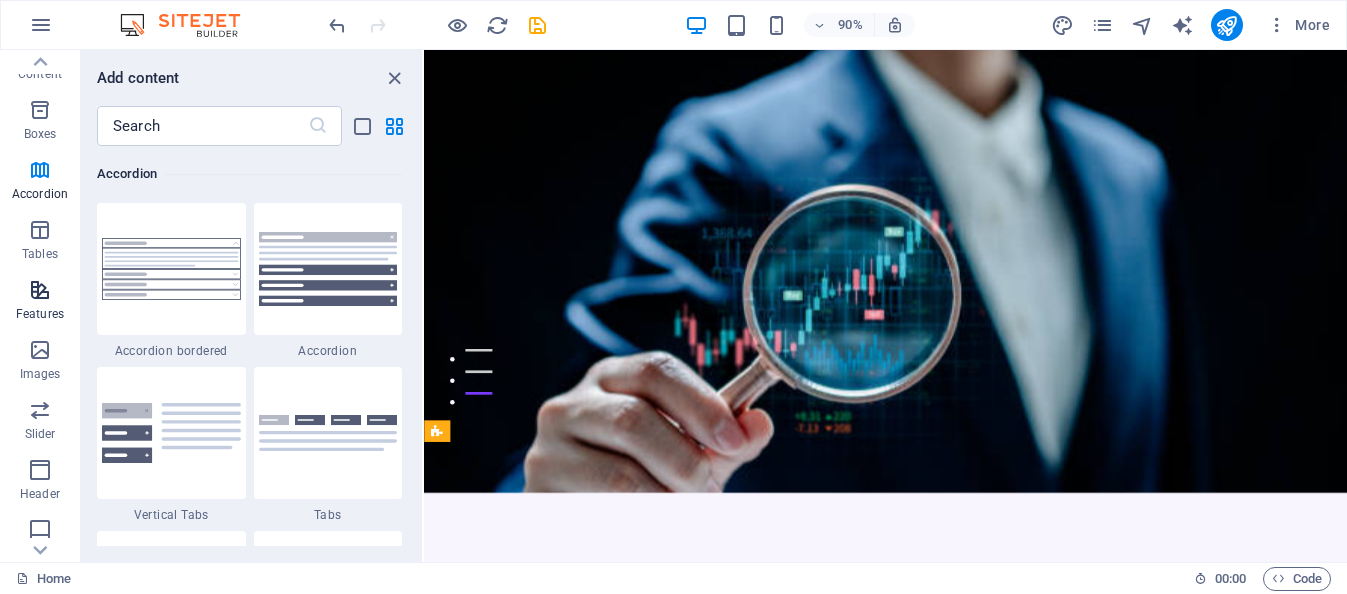 click on "Features" at bounding box center (40, 302) 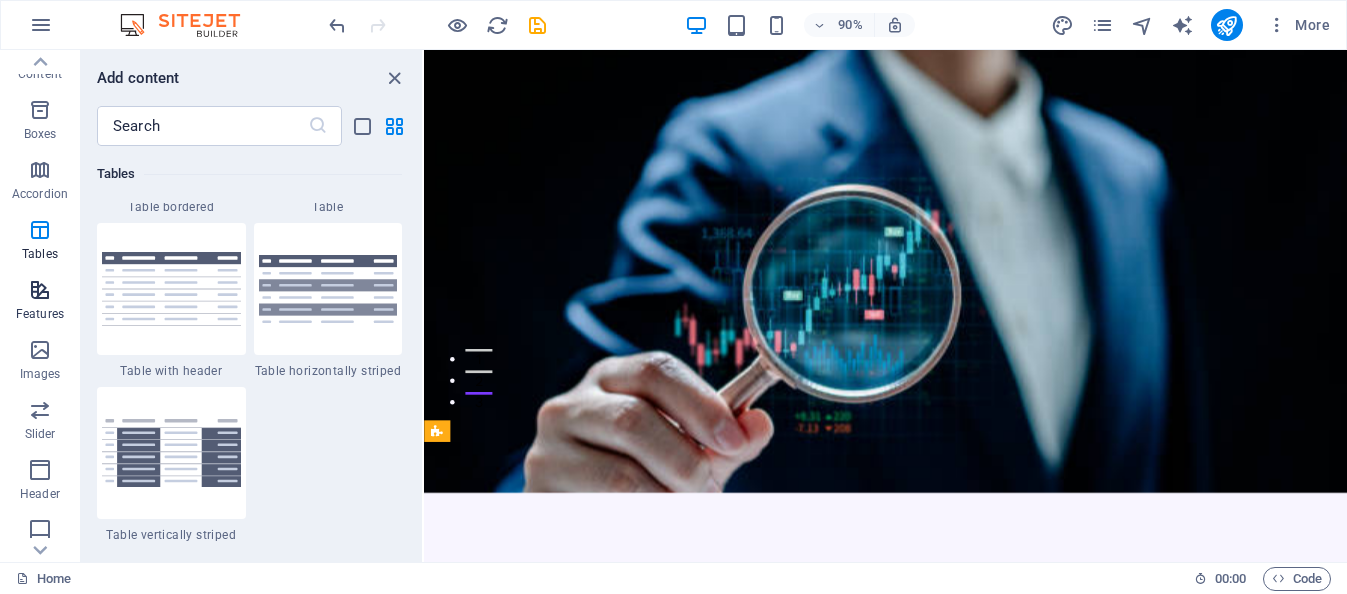 scroll, scrollTop: 7631, scrollLeft: 0, axis: vertical 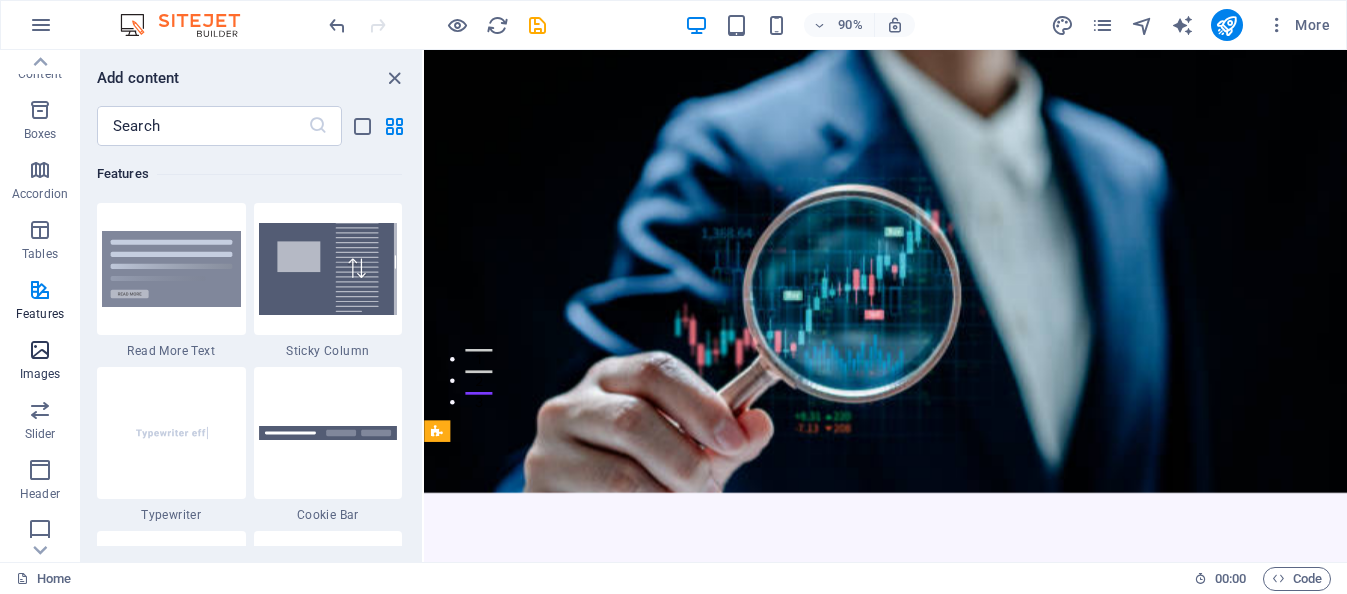 click on "Images" at bounding box center [40, 362] 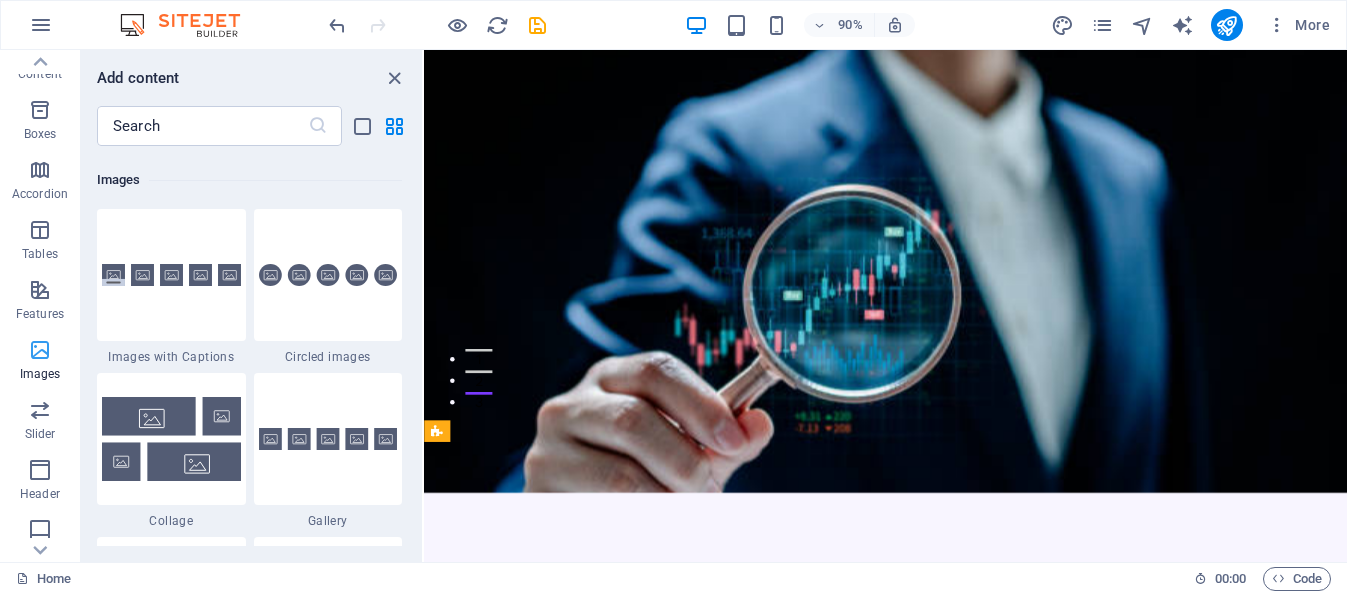 scroll, scrollTop: 9976, scrollLeft: 0, axis: vertical 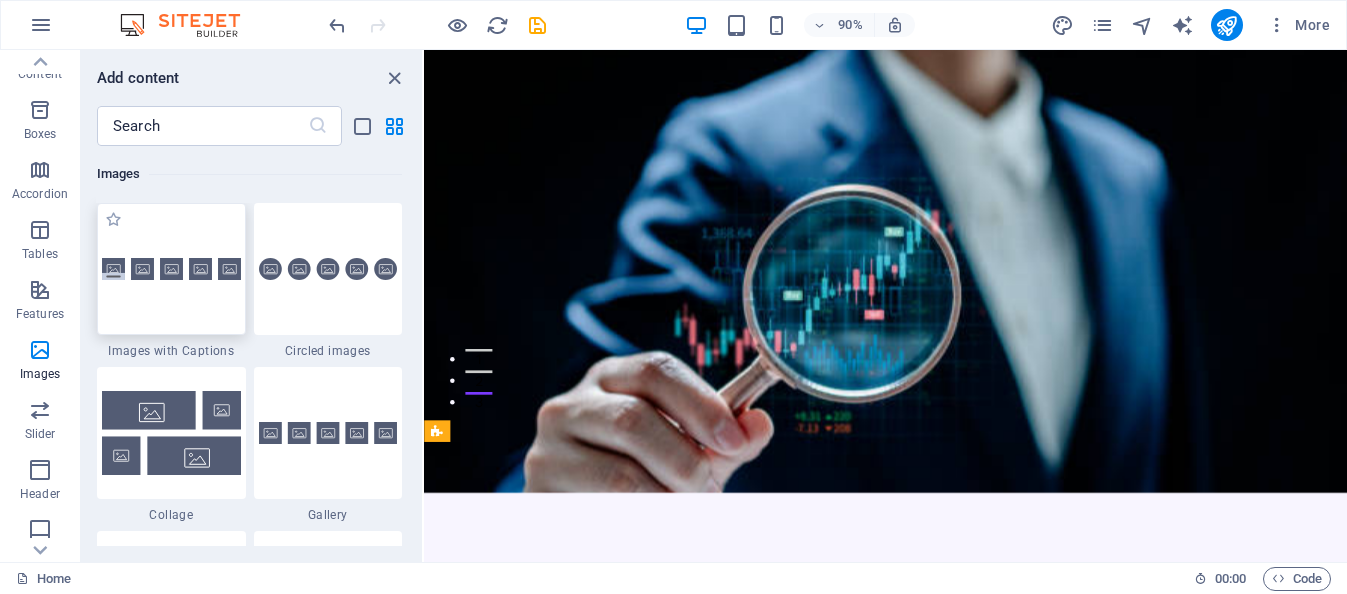 click at bounding box center [171, 269] 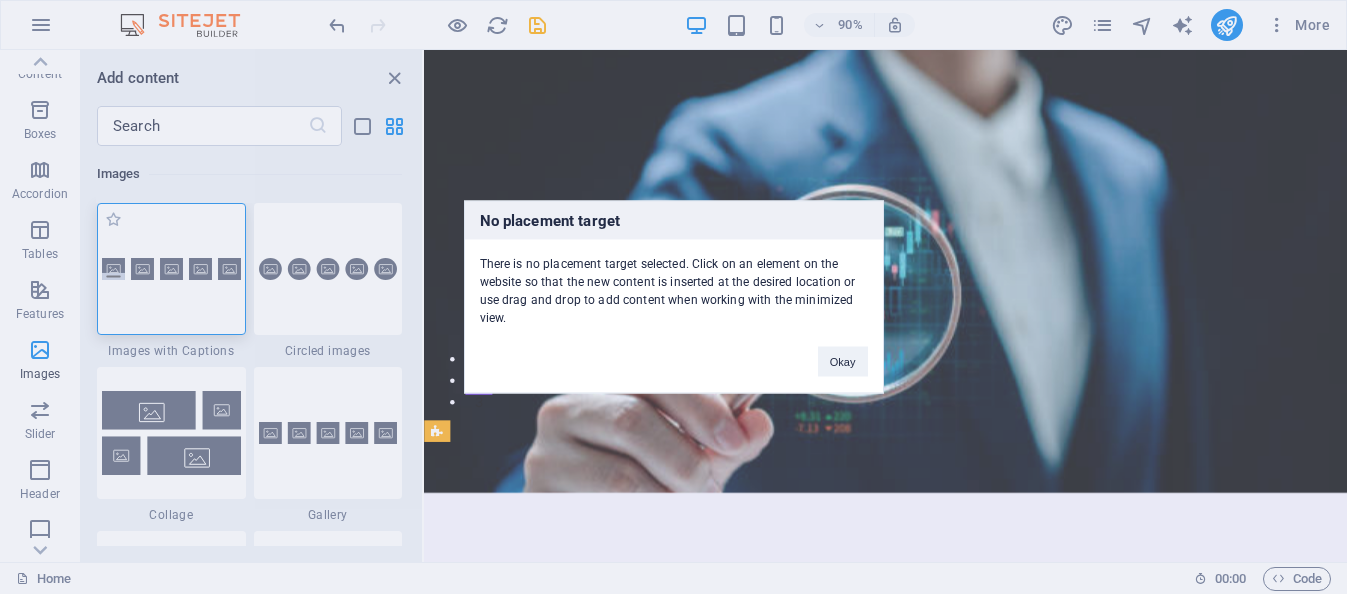 click on "No placement target There is no placement target selected. Click on an element on the website so that the new content is inserted at the desired location or use drag and drop to add content when working with the minimized view. Okay" at bounding box center [673, 297] 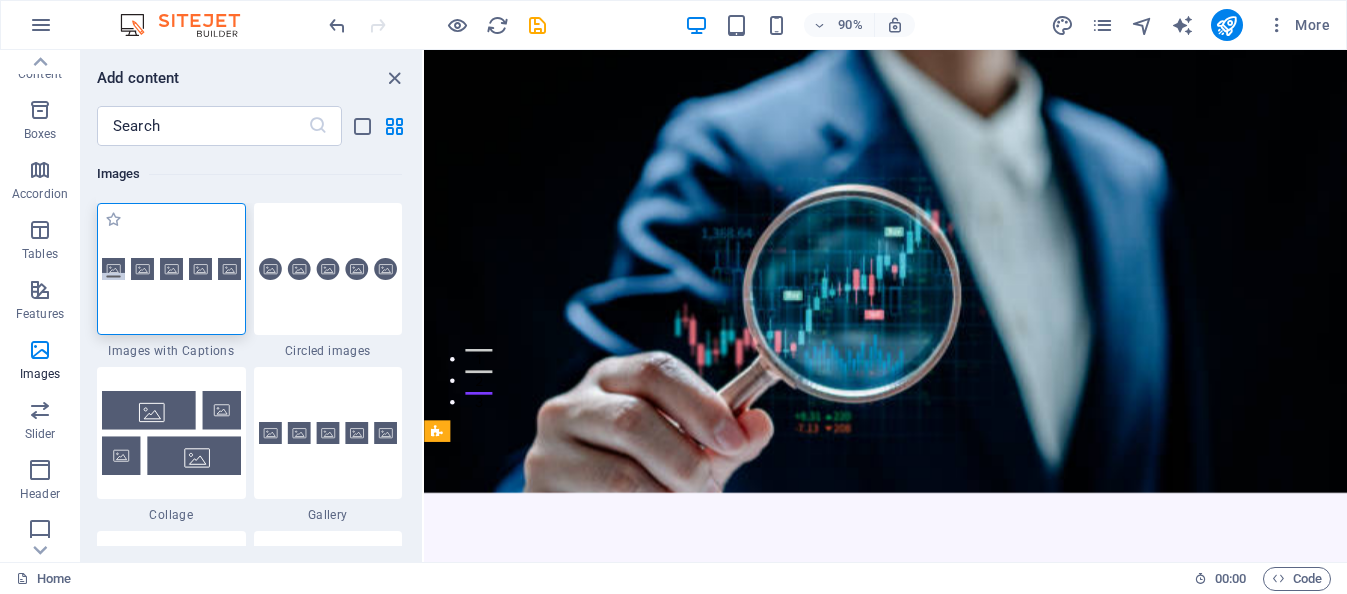 click at bounding box center [171, 269] 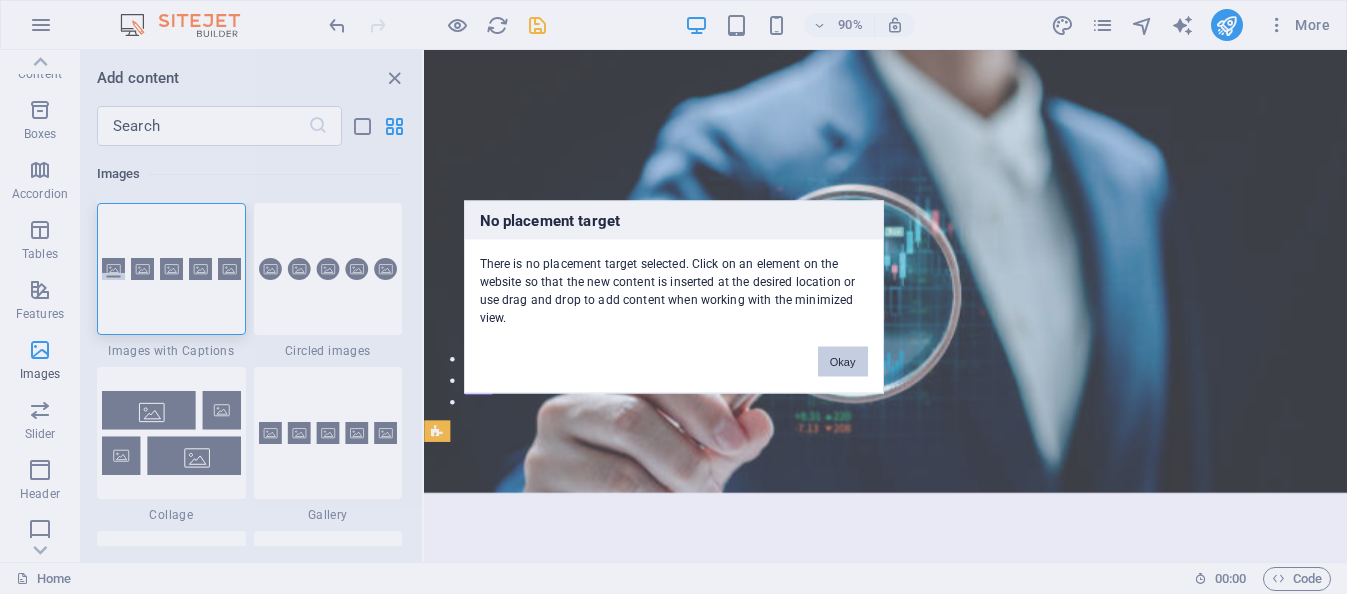 drag, startPoint x: 835, startPoint y: 368, endPoint x: 332, endPoint y: 345, distance: 503.52557 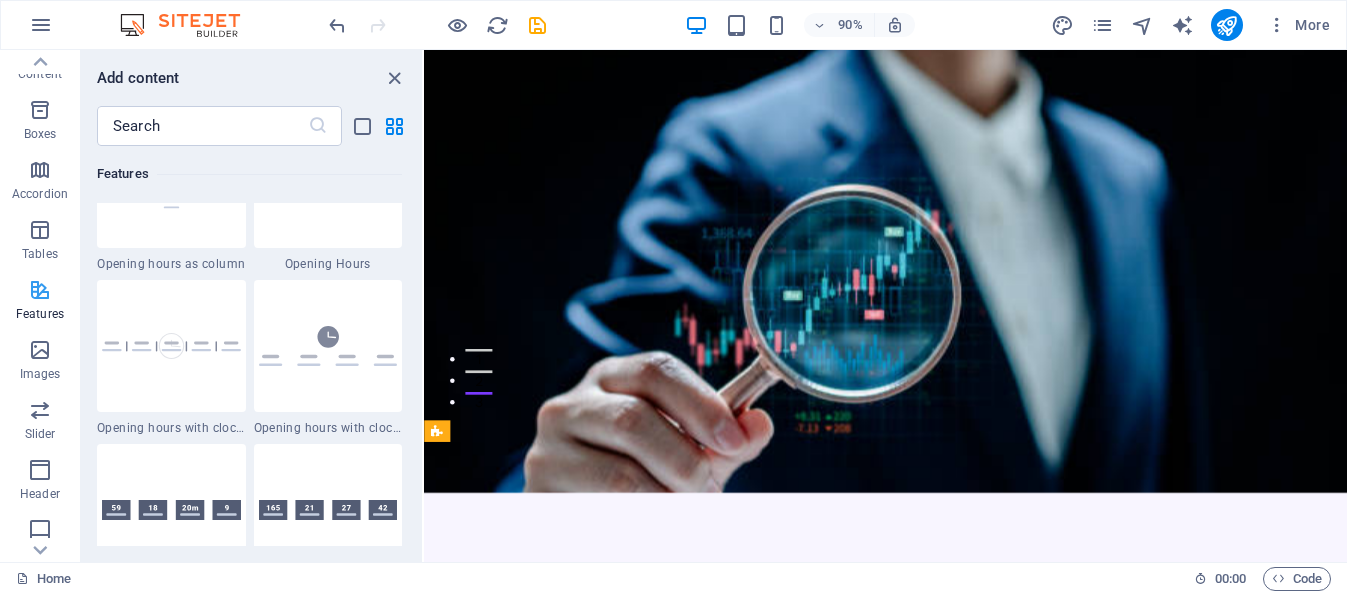 scroll, scrollTop: 8276, scrollLeft: 0, axis: vertical 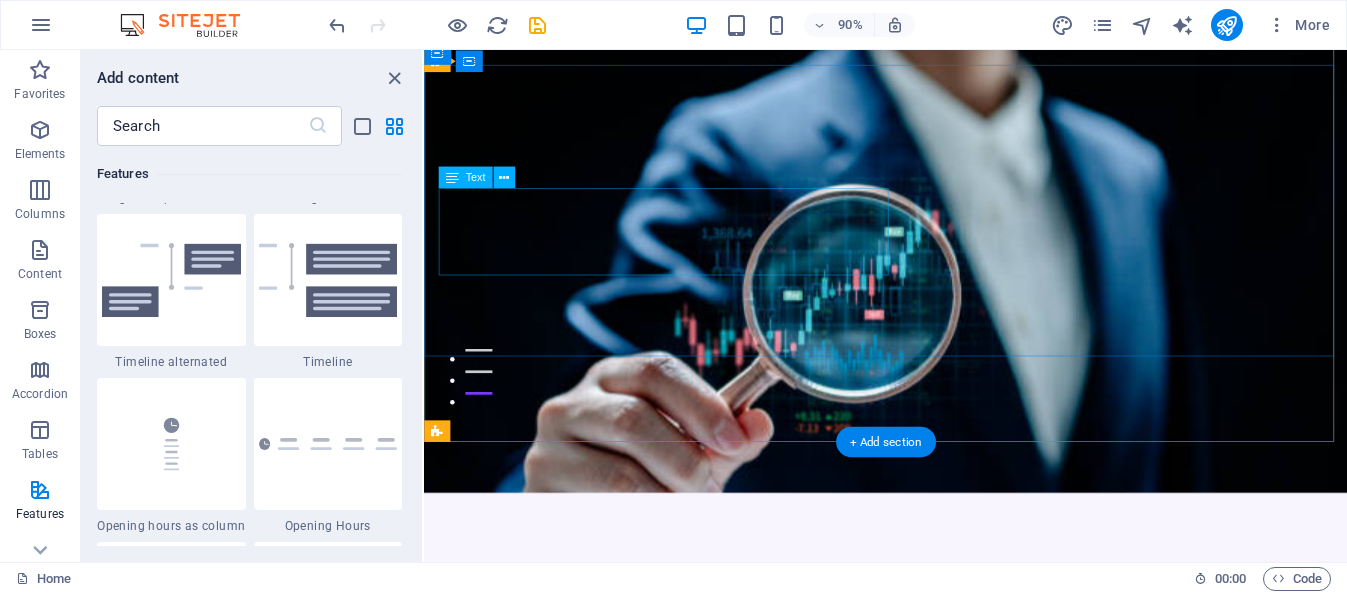 click on "Potencia tu empresa con soluciones de IA" at bounding box center (937, 721) 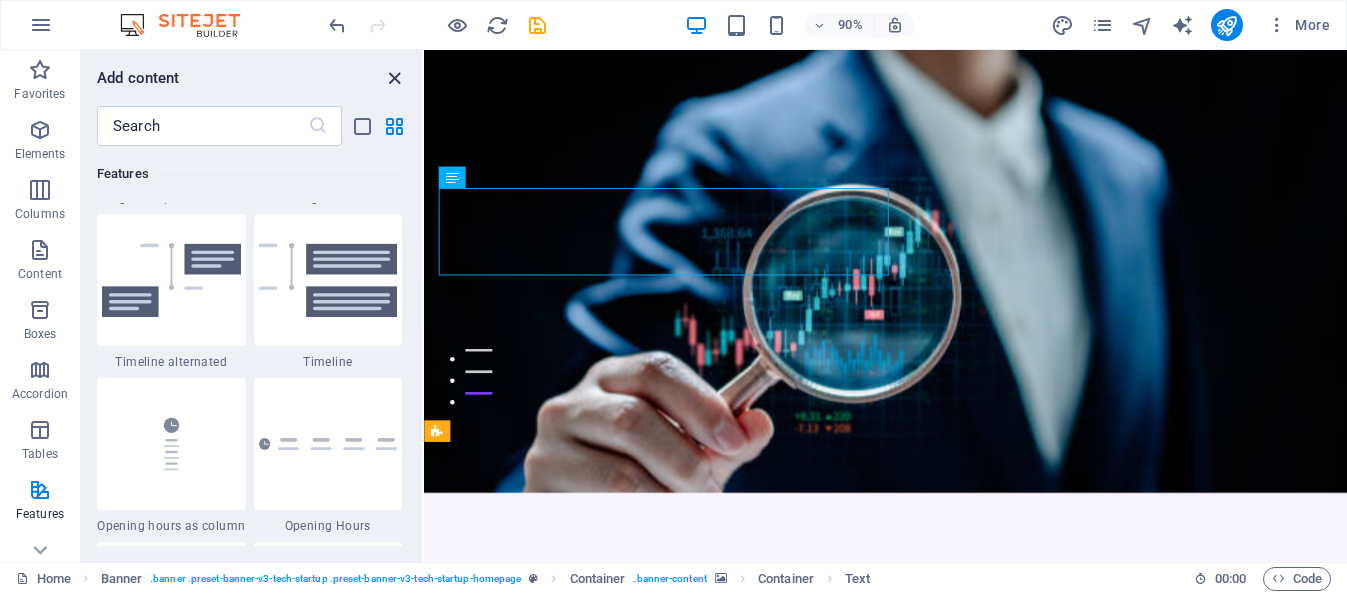 click at bounding box center (394, 78) 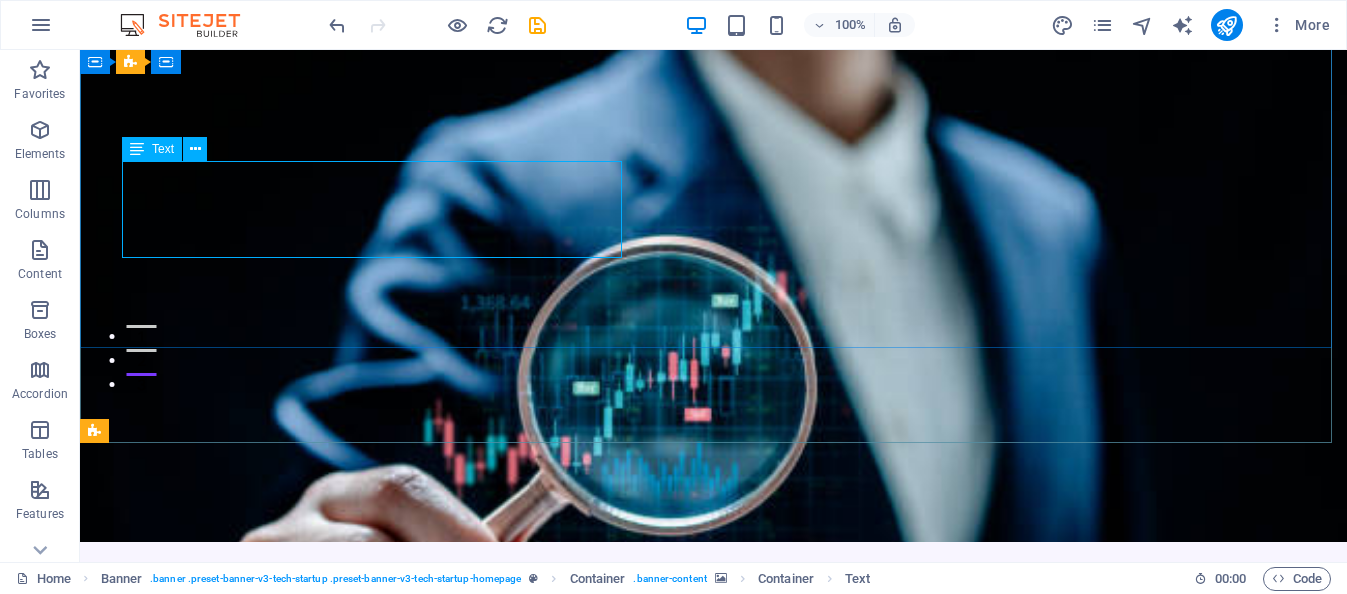 click at bounding box center [137, 149] 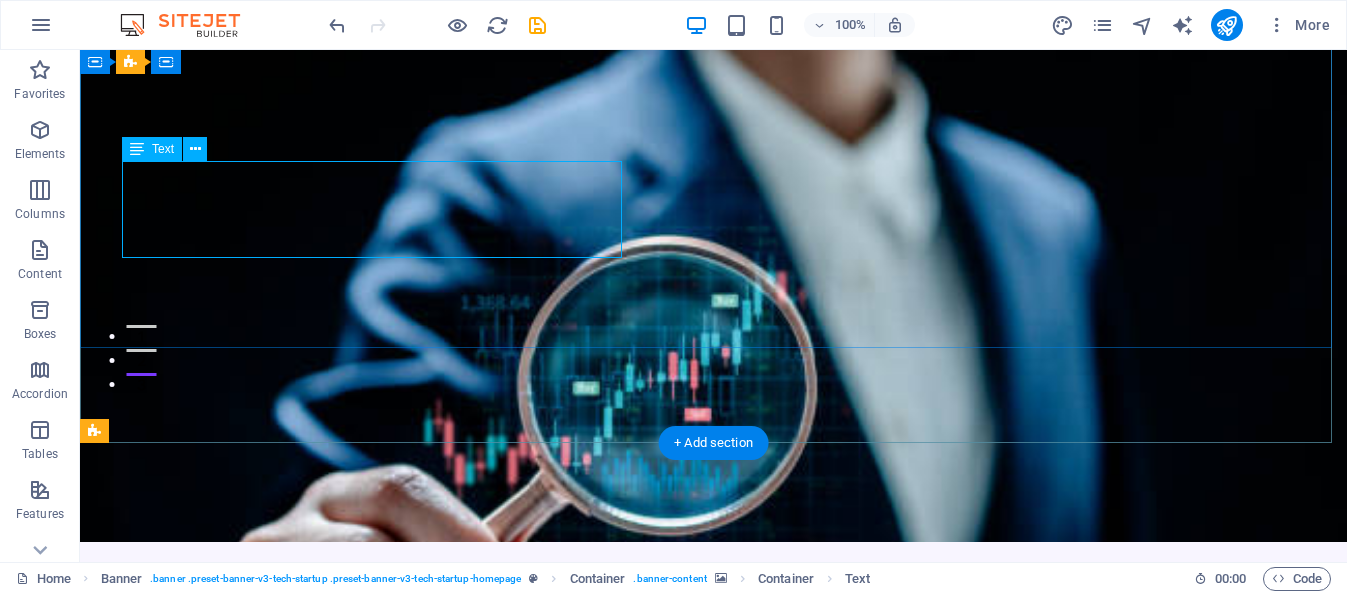 click on "Potencia tu empresa con soluciones de IA" at bounding box center (714, 721) 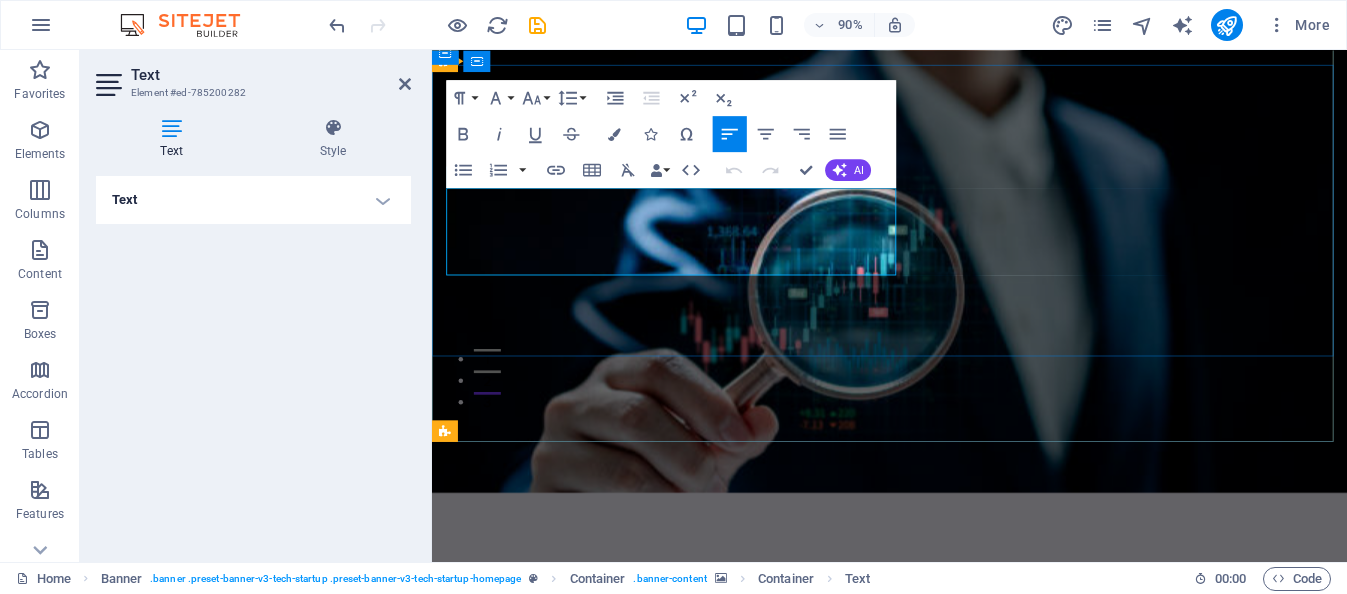 click on "Potencia tu empresa con soluciones de IA" at bounding box center (748, 721) 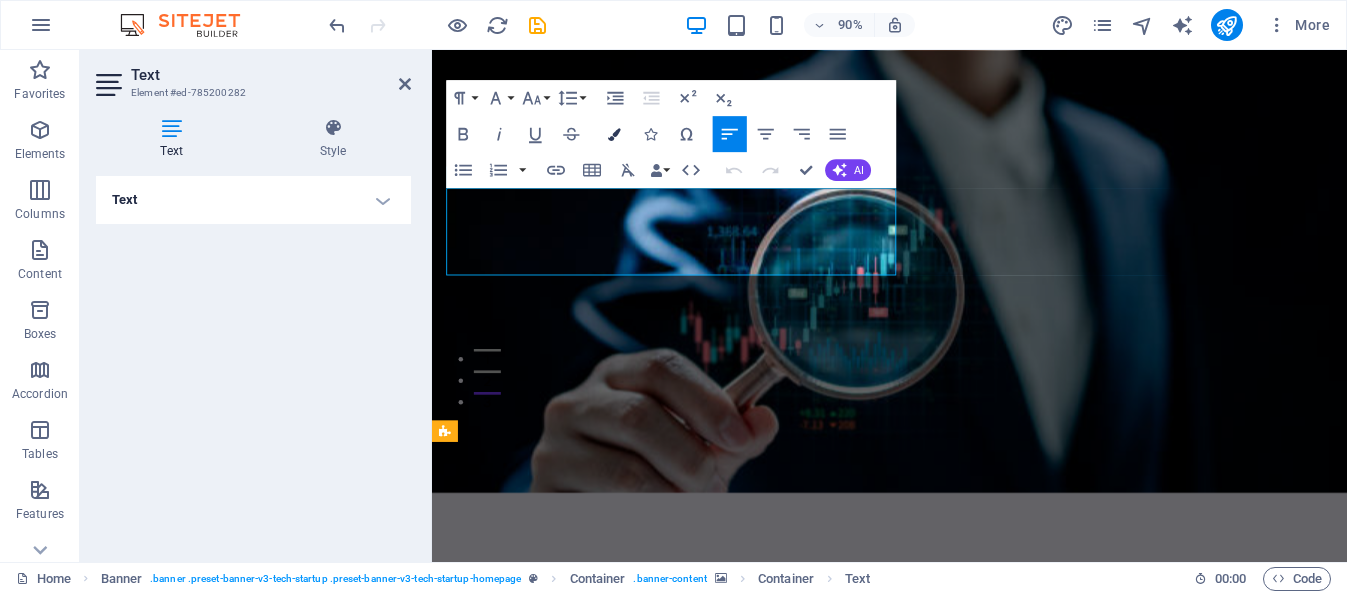 click at bounding box center (614, 134) 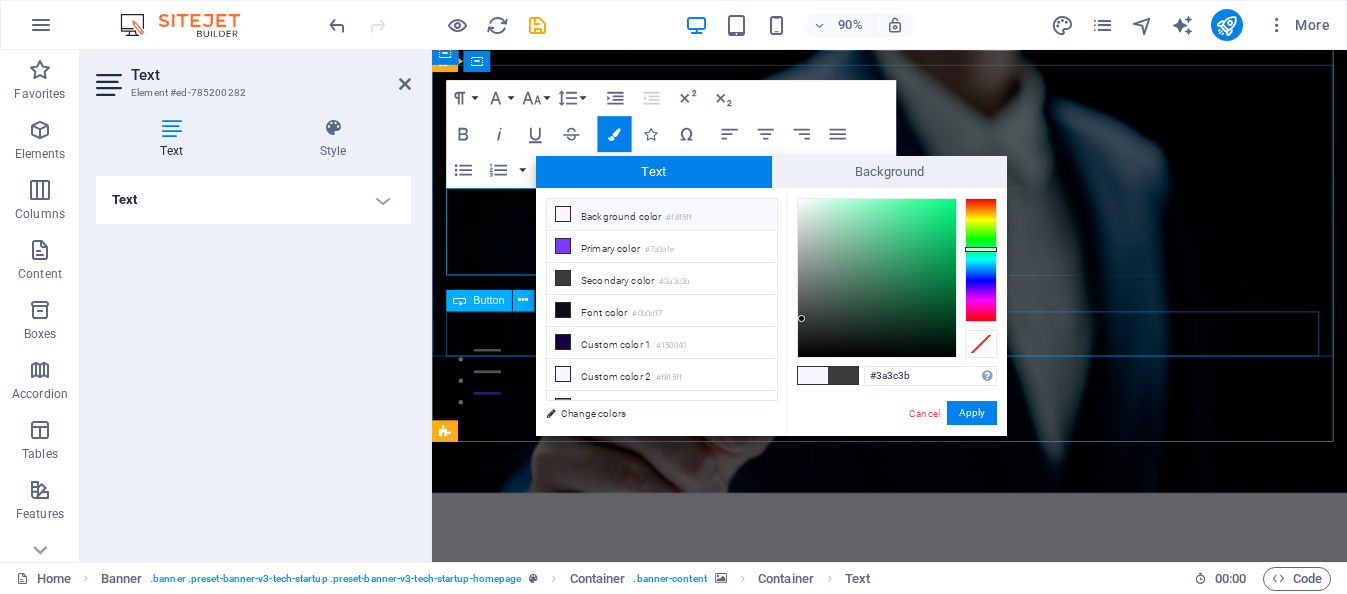 click on "Comienza Aquí" at bounding box center [940, 810] 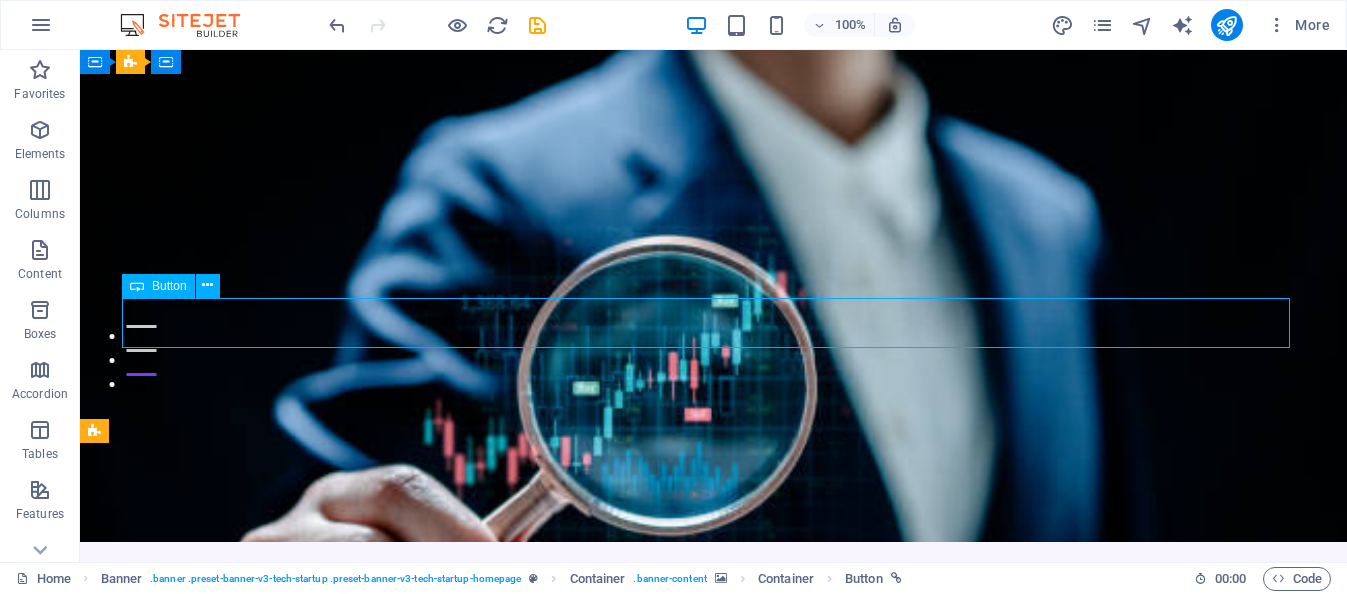 click on "Comienza Aquí" at bounding box center (714, 810) 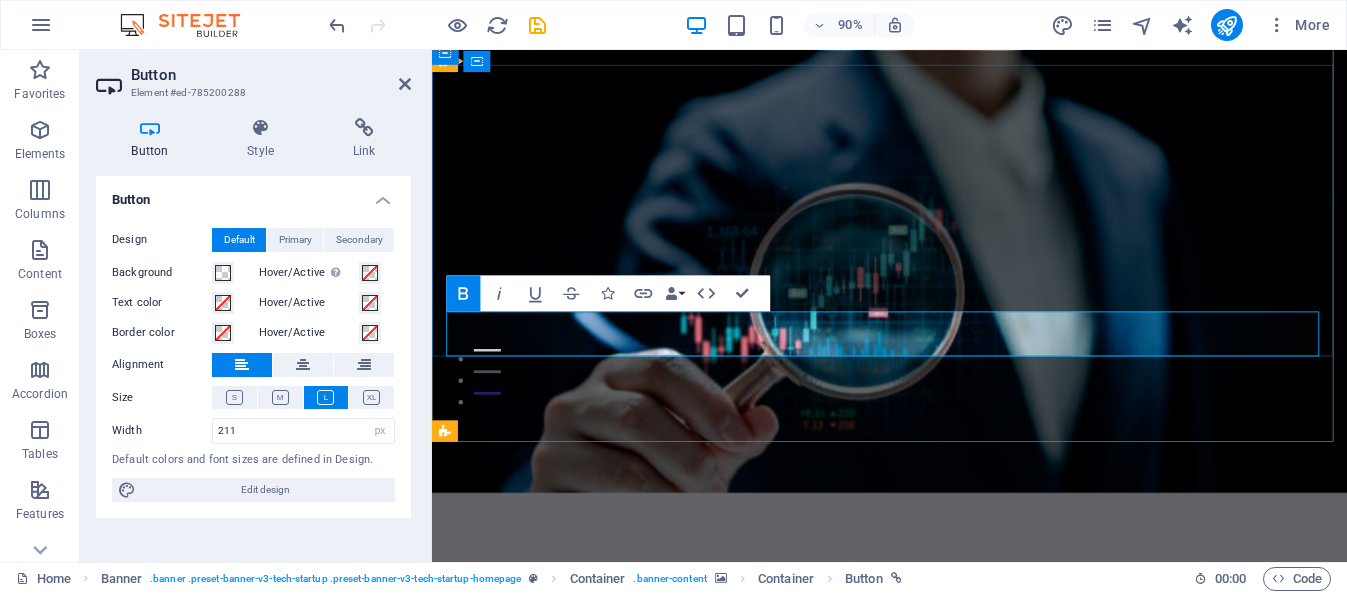 click on "Comienza Aquí" at bounding box center [554, 809] 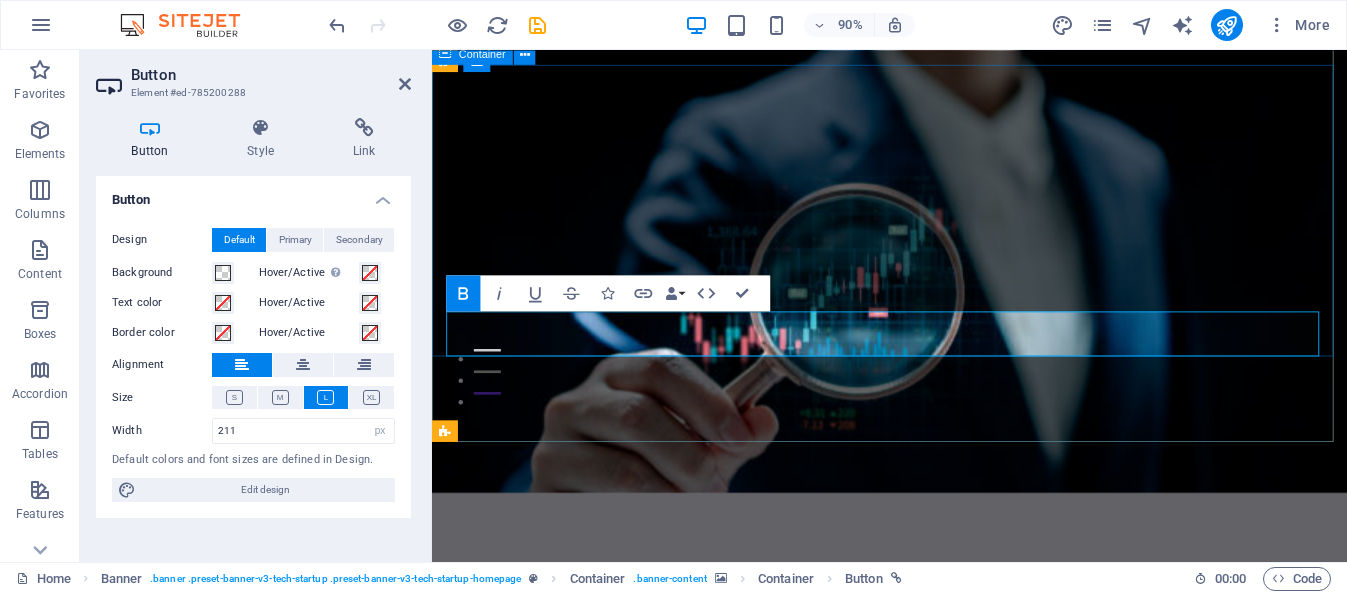 click on "Innovador Diseño de Modelos de IA Potencia tu empresa con soluciones de IA Comienza Aquí" at bounding box center (940, 728) 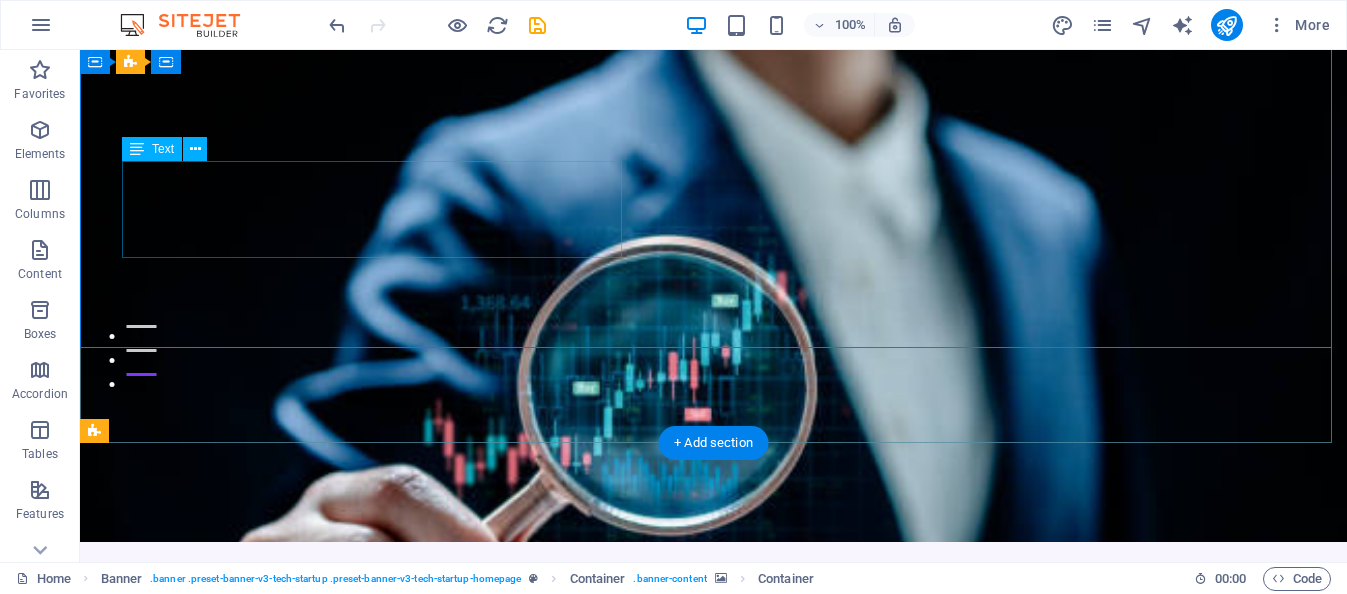 click on "Potencia tu empresa con soluciones de IA" at bounding box center [714, 721] 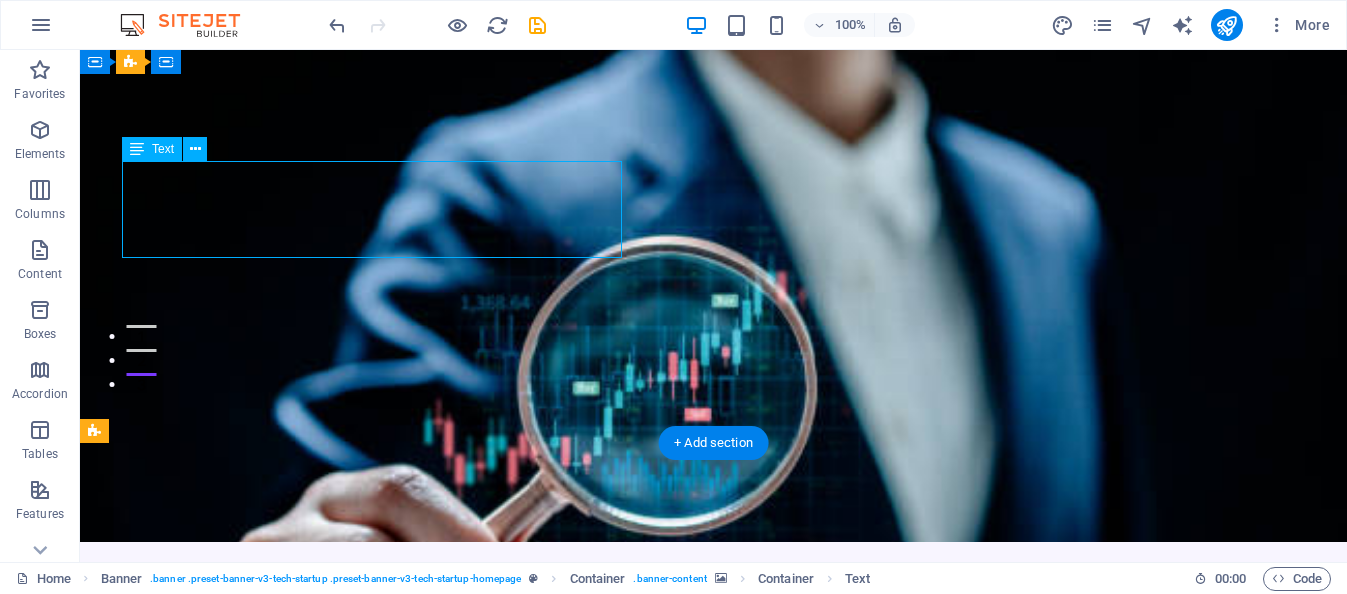 click on "Potencia tu empresa con soluciones de IA" at bounding box center [714, 721] 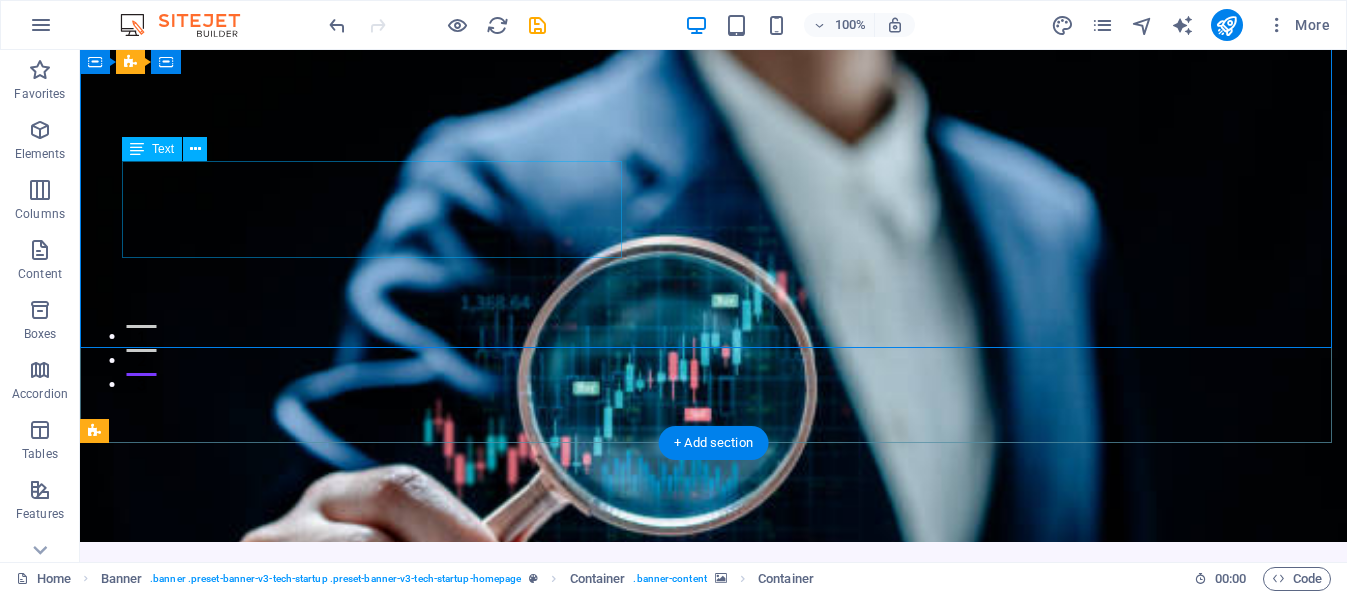 click on "Potencia tu empresa con soluciones de IA" at bounding box center [714, 721] 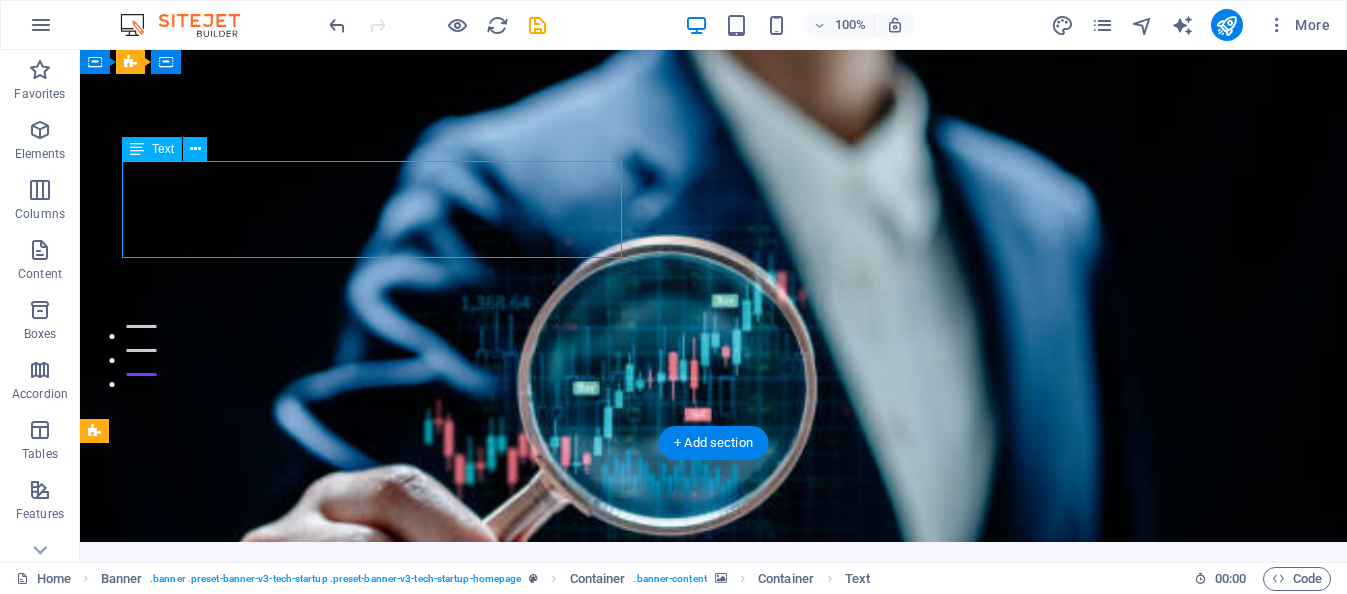click on "Potencia tu empresa con soluciones de IA" at bounding box center (714, 721) 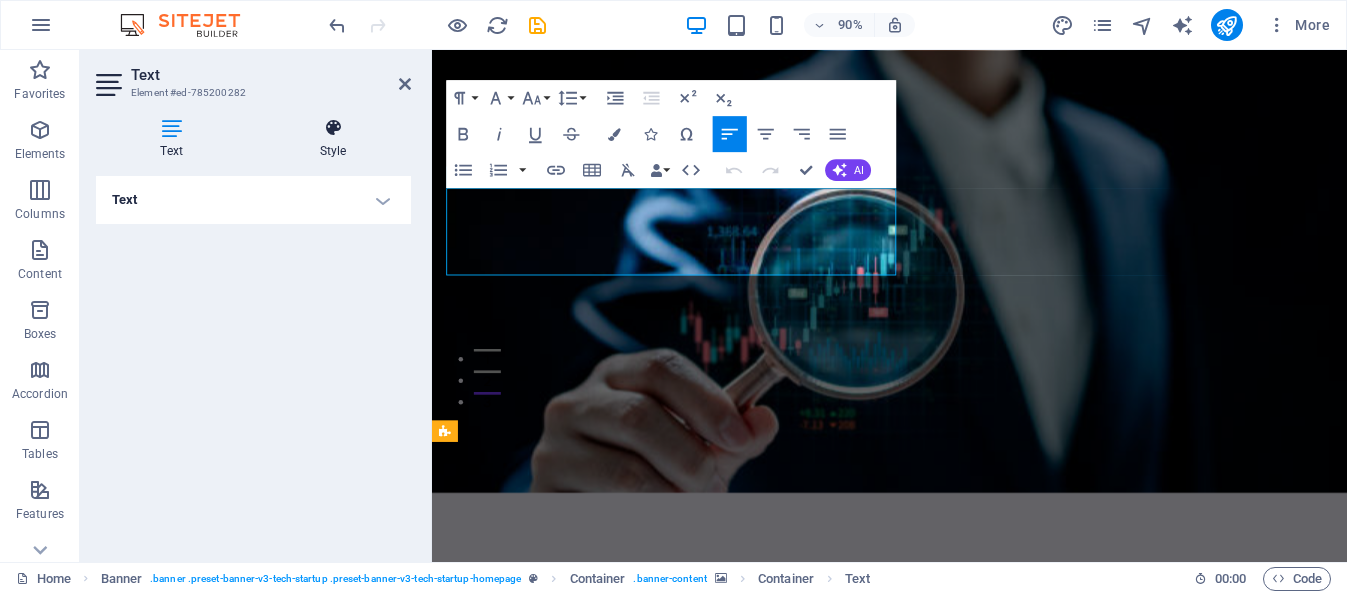 click on "Style" at bounding box center [333, 139] 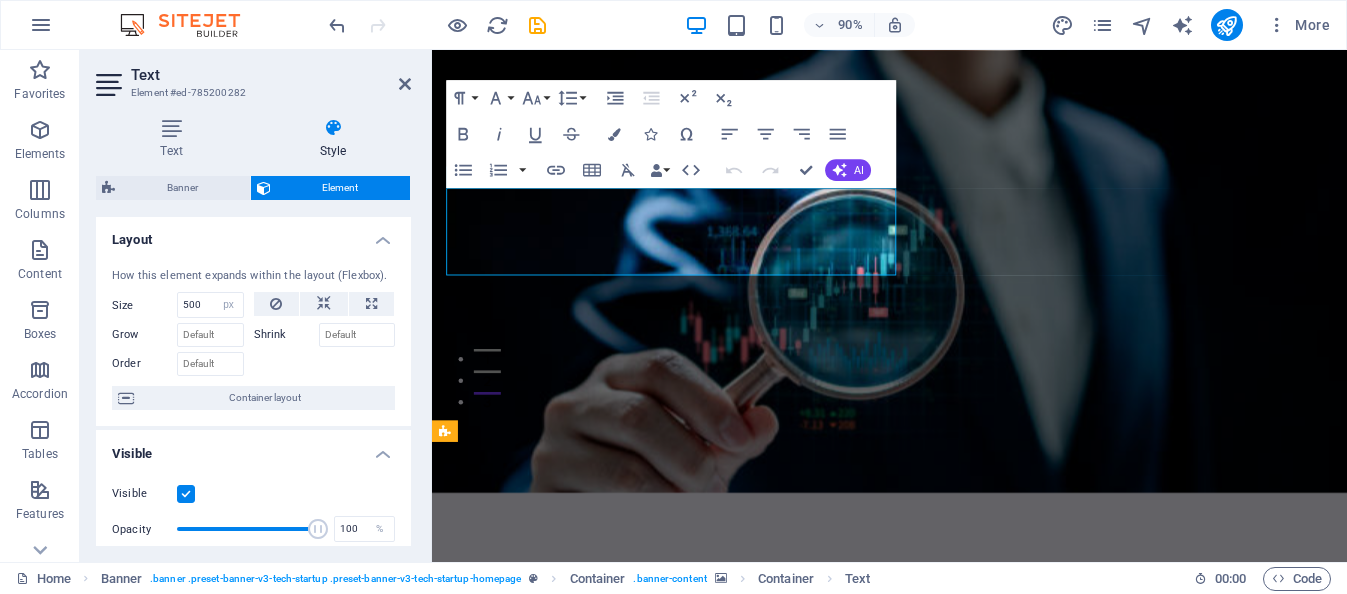 scroll, scrollTop: 0, scrollLeft: 0, axis: both 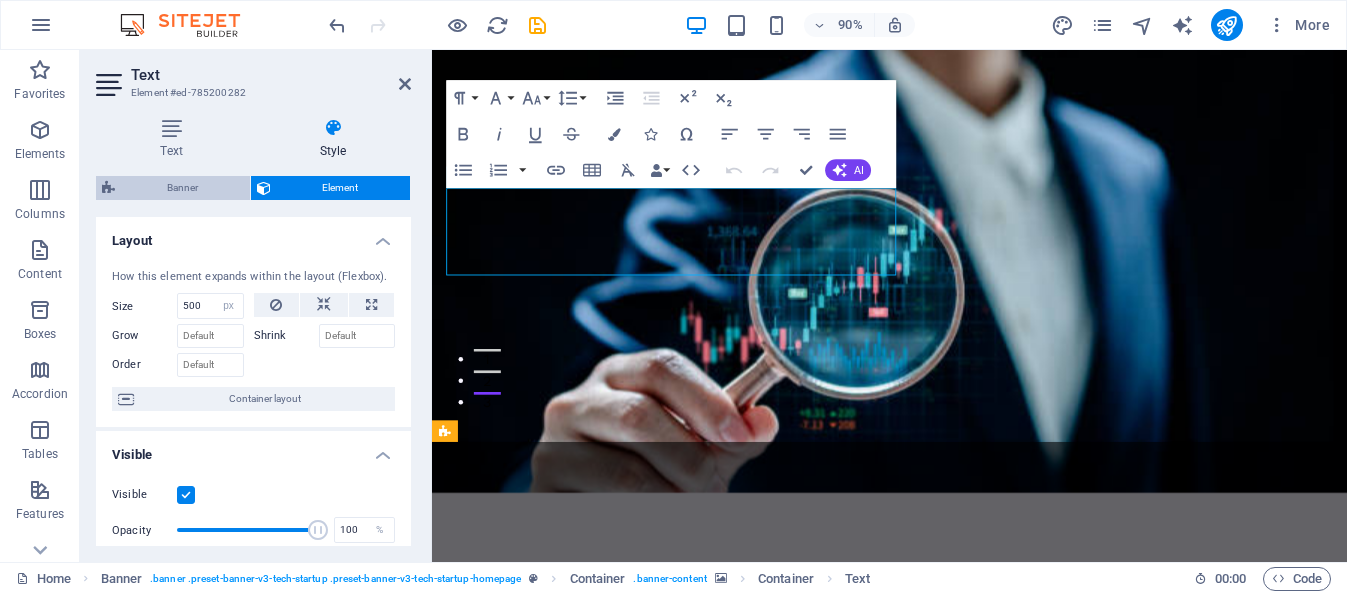 click on "Banner" at bounding box center (182, 188) 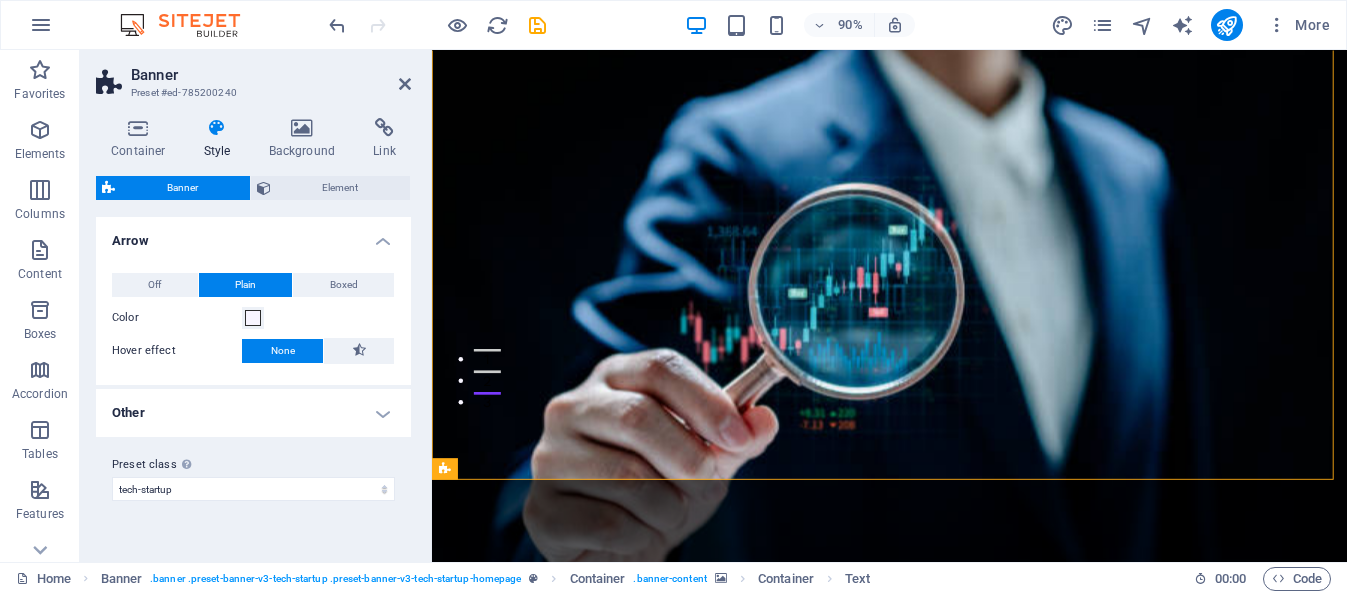 scroll, scrollTop: 158, scrollLeft: 0, axis: vertical 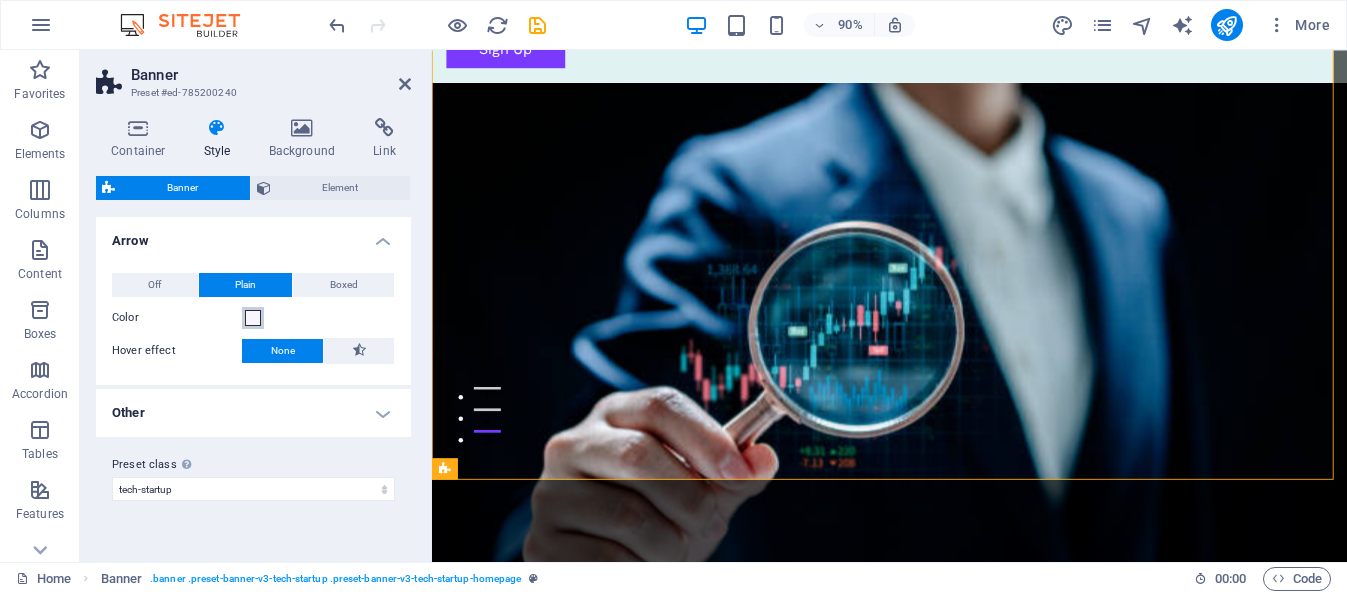 click at bounding box center (253, 318) 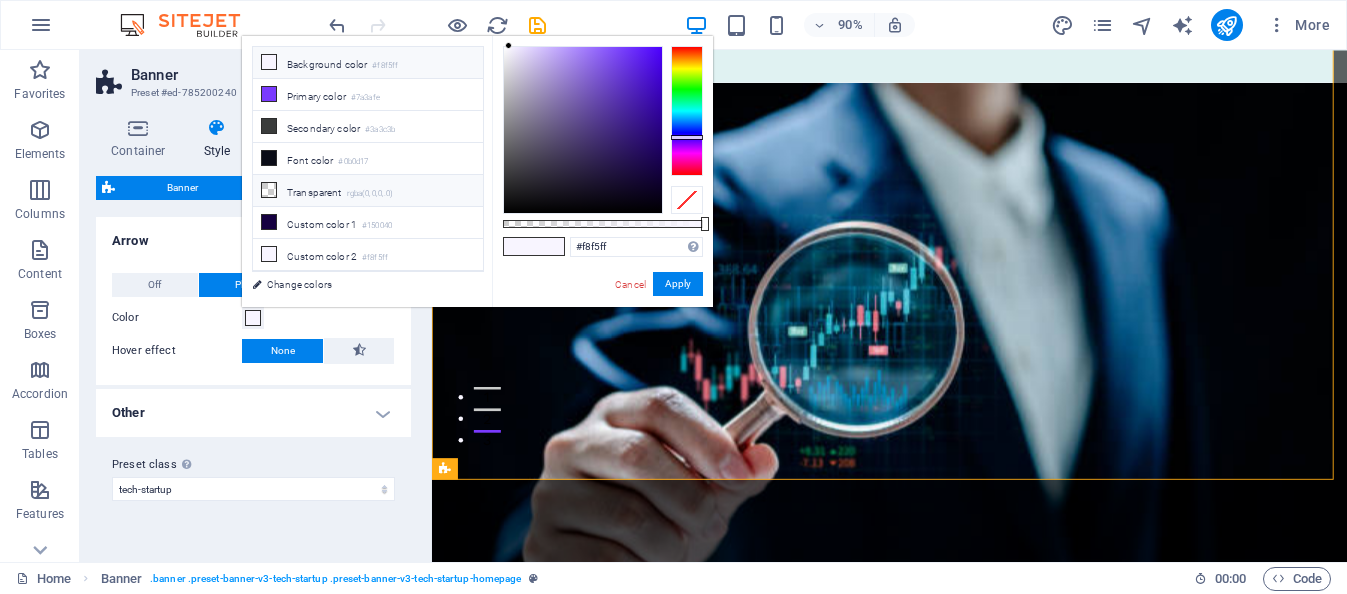 click on "Transparent
rgba(0,0,0,.0)" at bounding box center (368, 191) 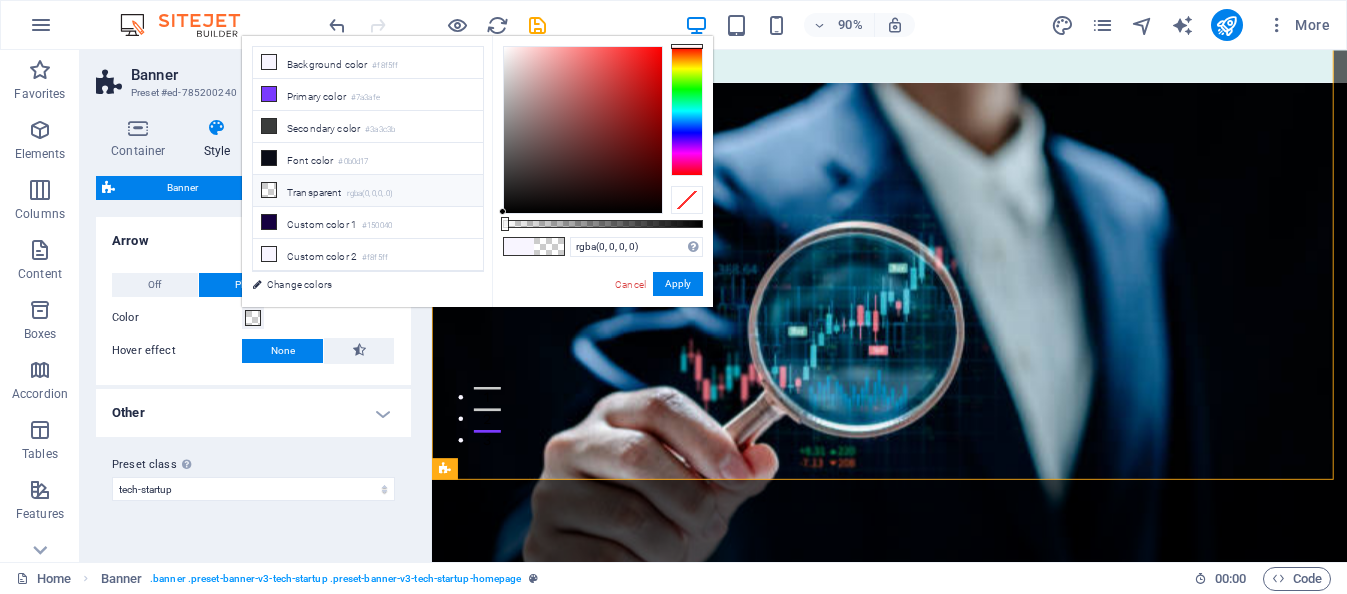 click at bounding box center [269, 190] 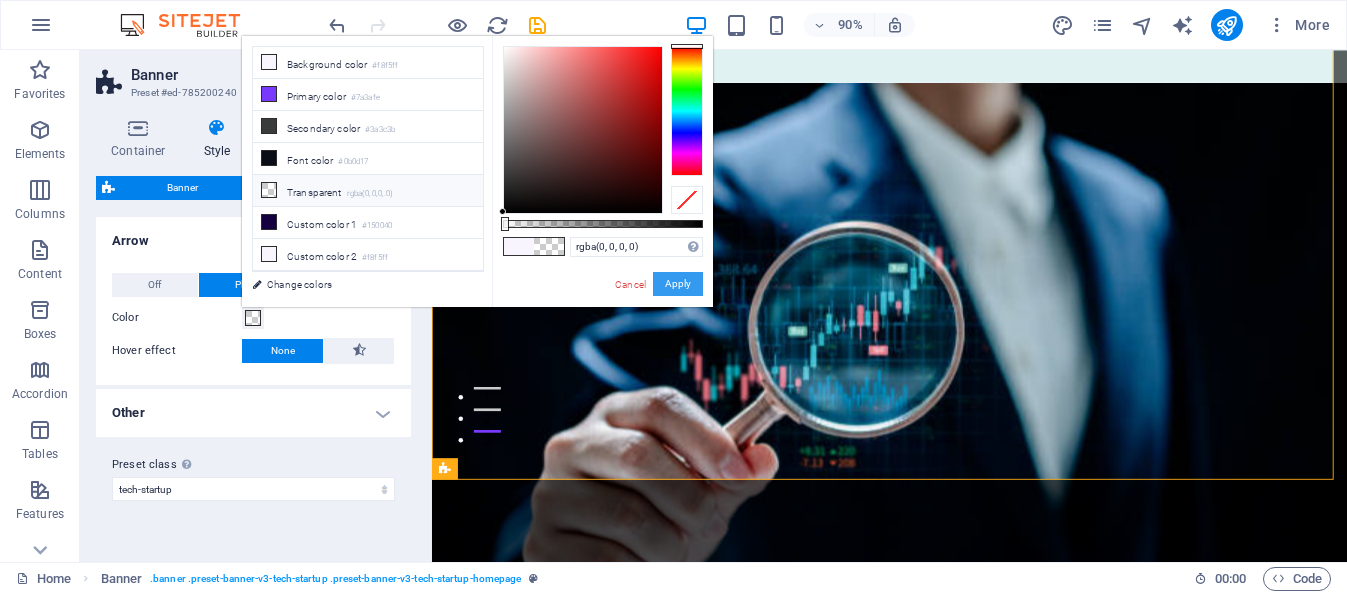 click on "Apply" at bounding box center (678, 284) 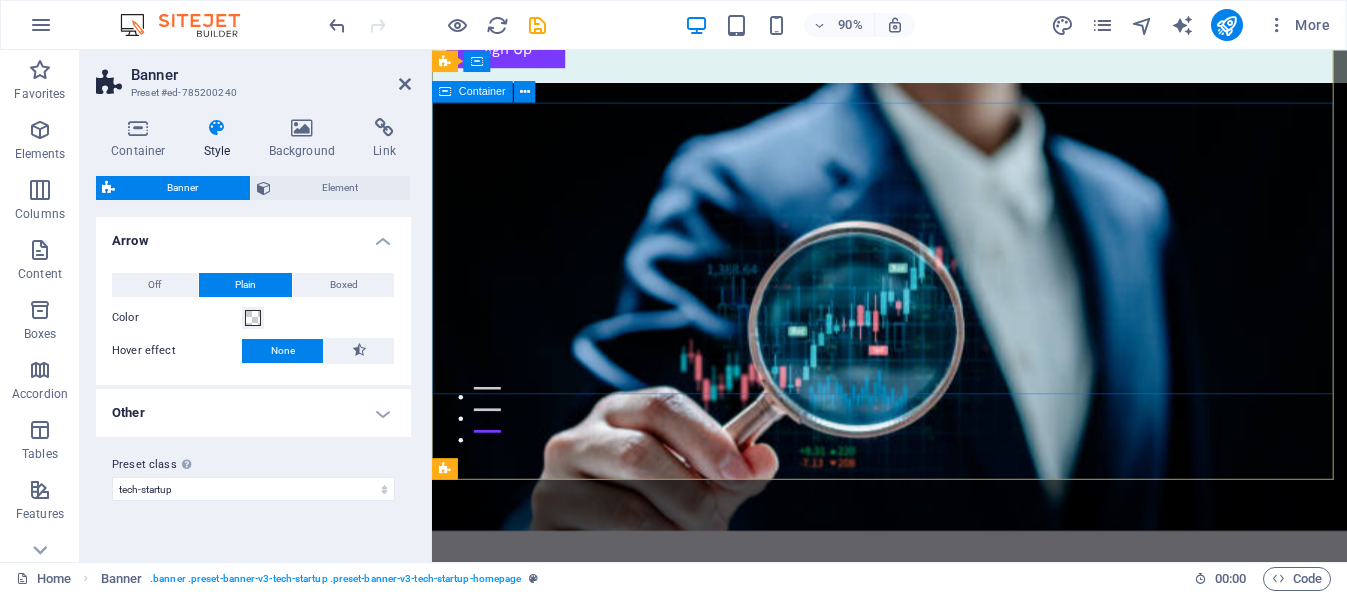 click on "Innovador Diseño de Modelos de IA Potencia tu empresa con soluciones de IA Comienza Aquí" at bounding box center (940, 770) 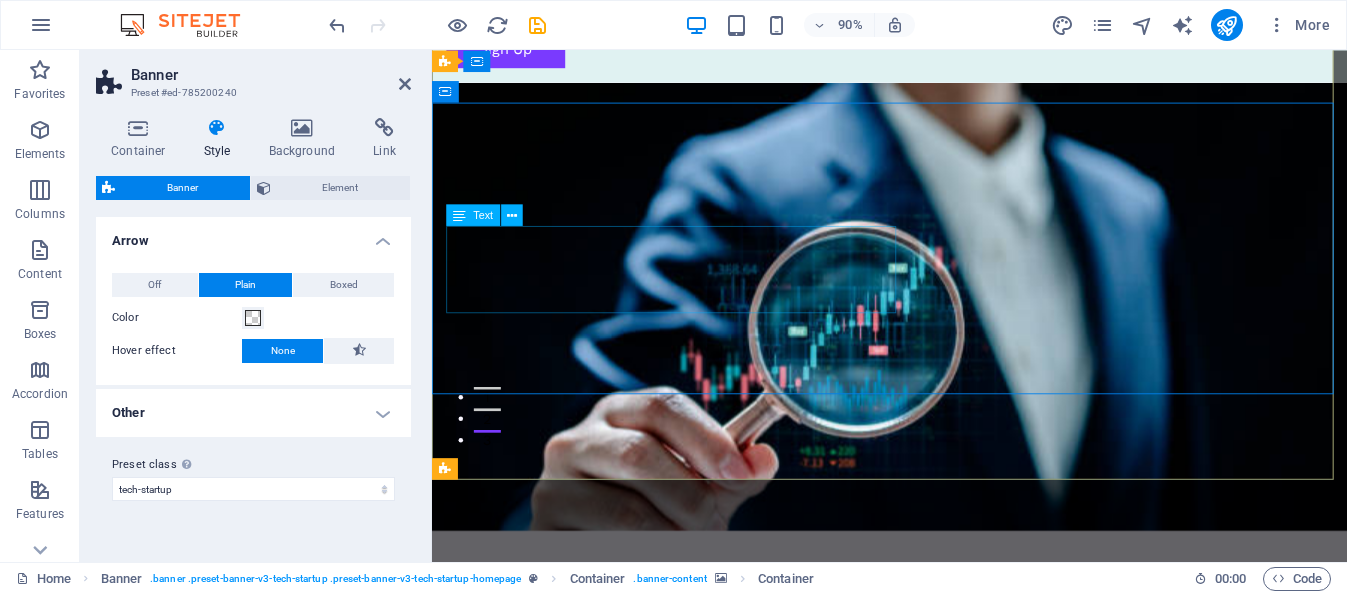 click on "Potencia tu empresa con soluciones de IA" at bounding box center (940, 763) 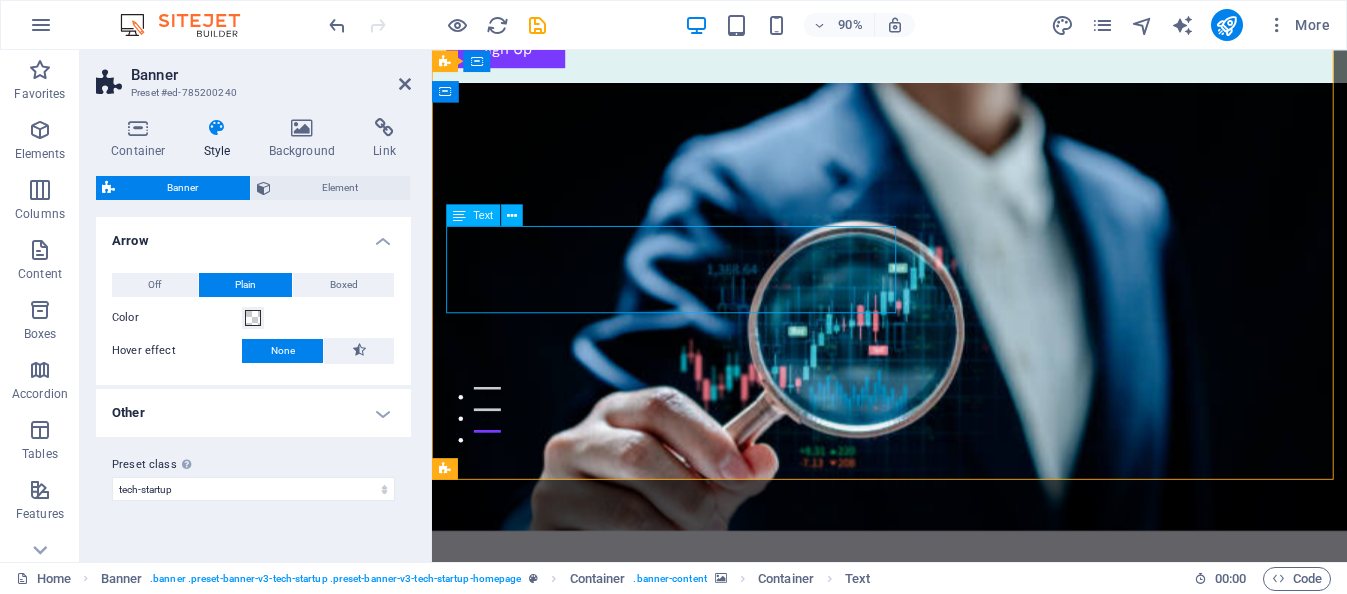 click on "Potencia tu empresa con soluciones de IA" at bounding box center (940, 763) 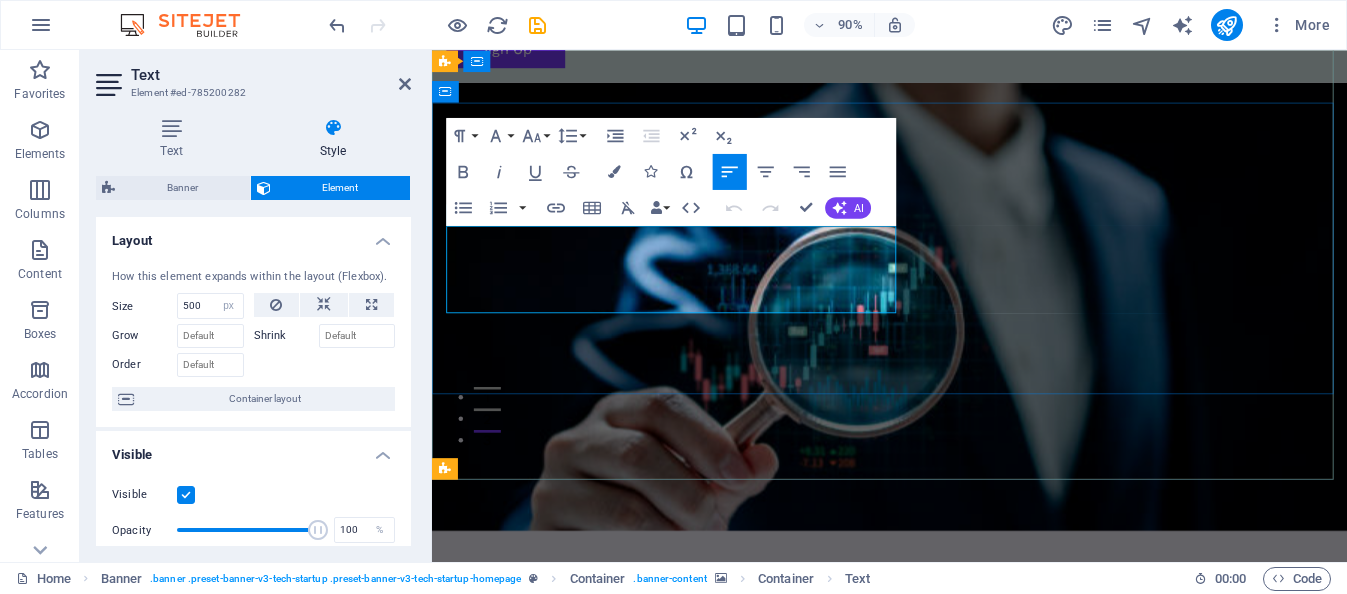 click on "Potencia tu empresa con soluciones de IA" at bounding box center [748, 763] 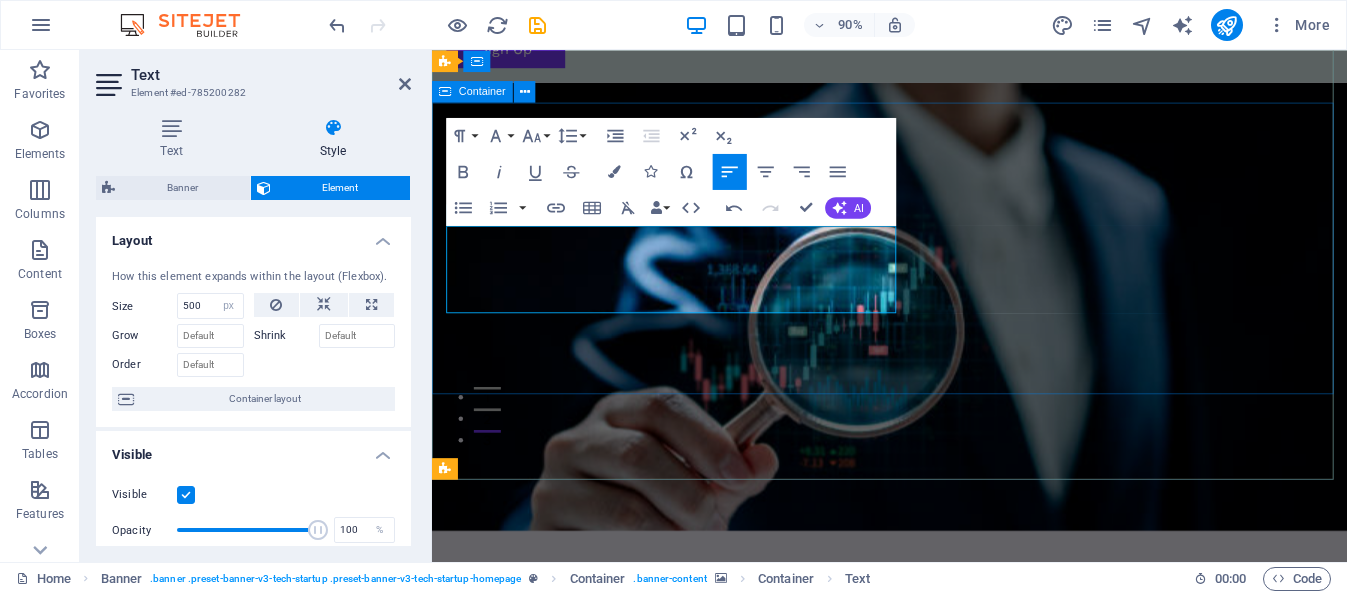 click on "Innovador Diseño de Modelos de IA Potencia tu empresa con soluciones de Inteligencia Artificial Comienza Aquí" at bounding box center [940, 770] 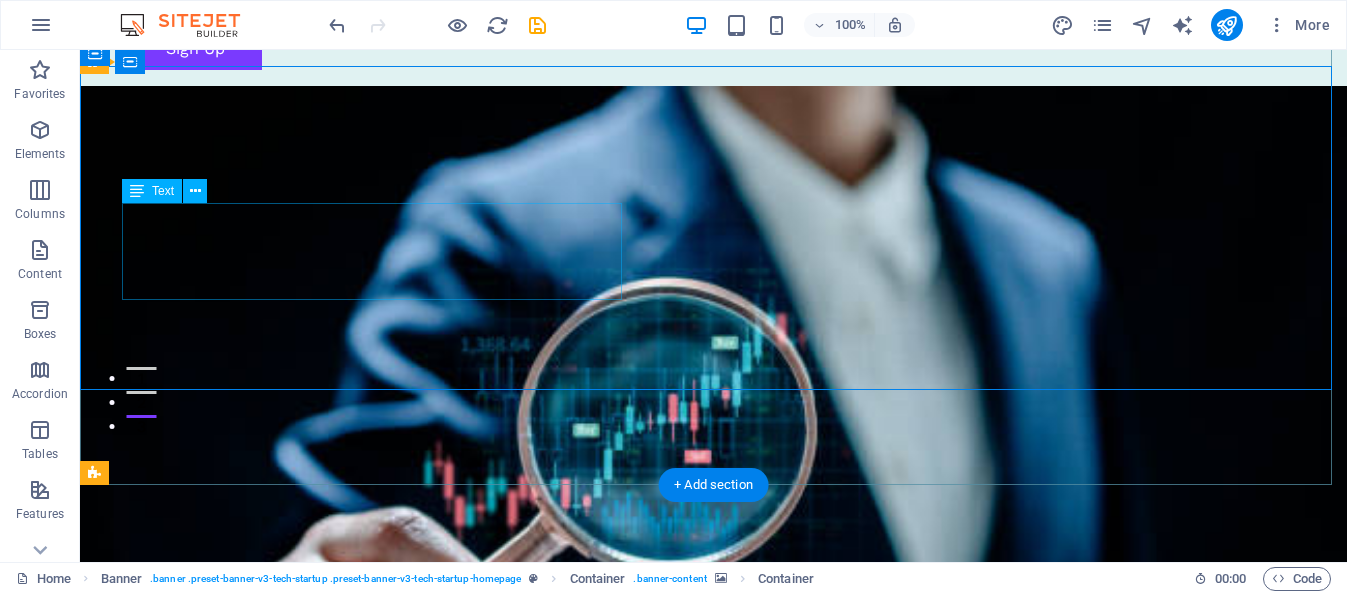 click on "Potencia tu empresa con soluciones de Inteligencia Artificial" at bounding box center [714, 763] 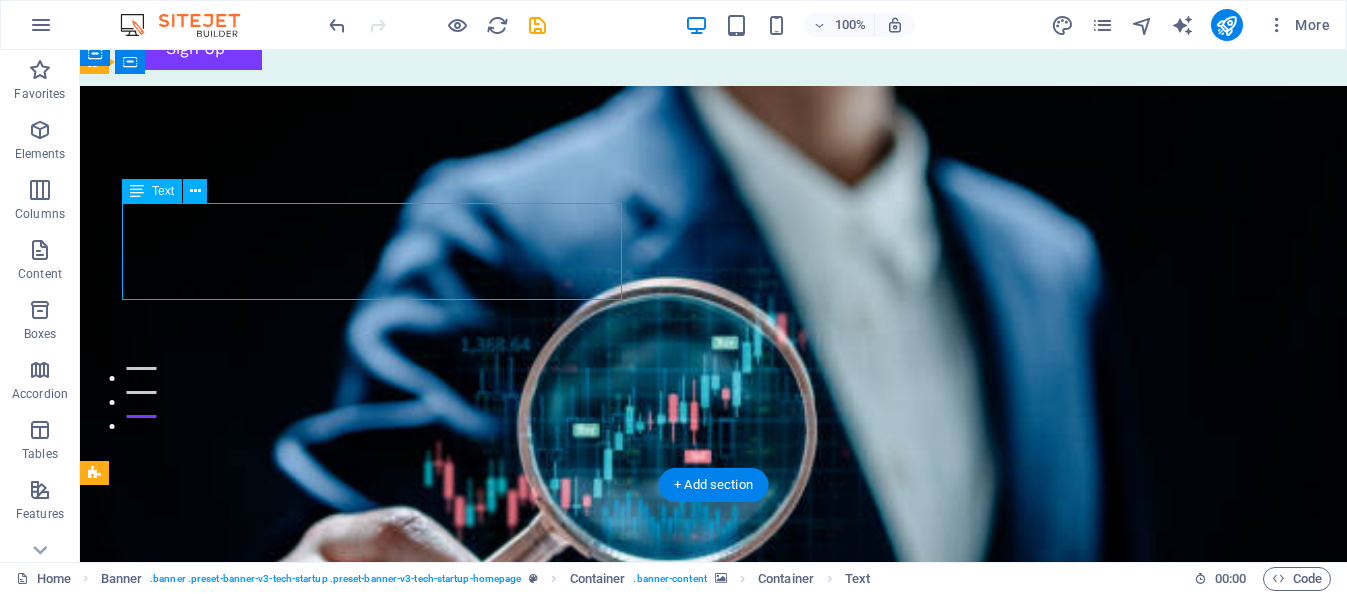 click on "Potencia tu empresa con soluciones de Inteligencia Artificial" at bounding box center (714, 763) 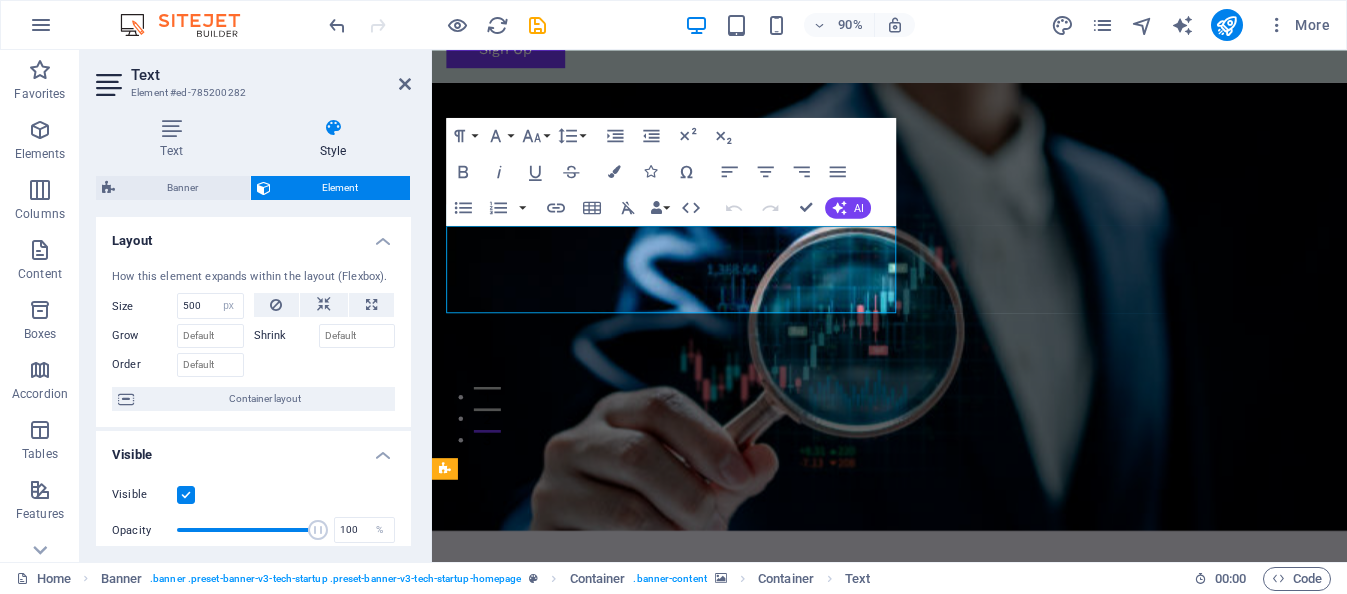 click on "Potencia tu empresa con soluciones de Inteligencia Artificial" at bounding box center (940, 763) 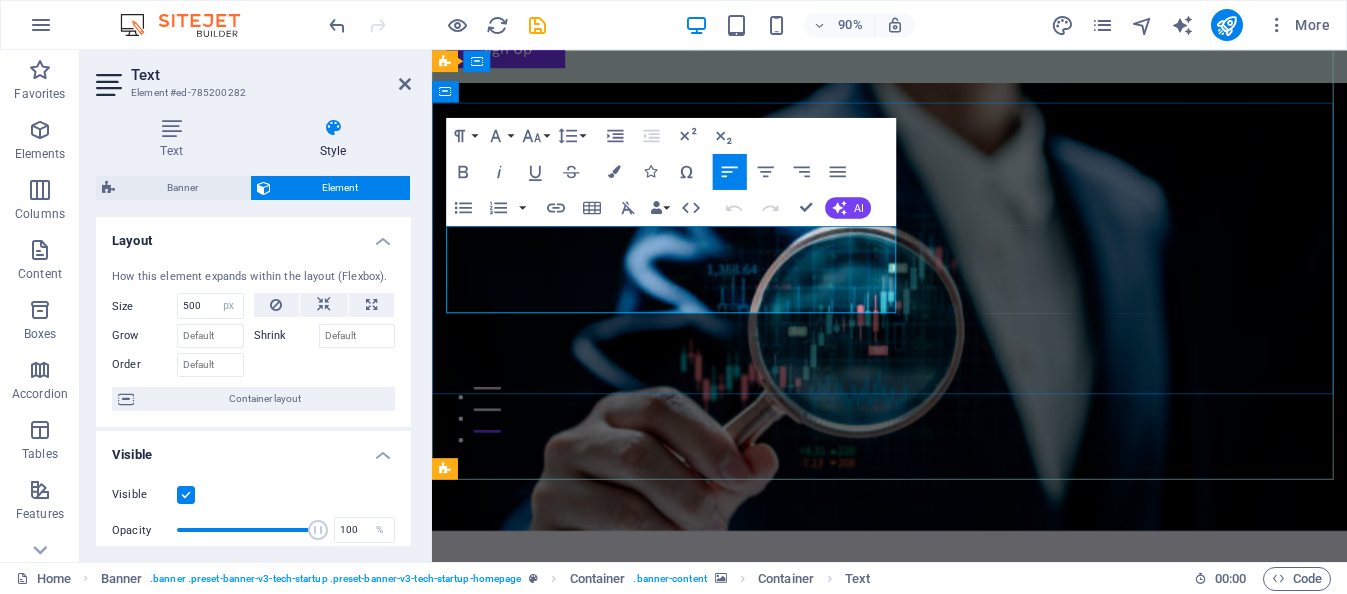 click on "Potencia tu empresa con soluciones de Inteligencia Artificial" at bounding box center [875, 763] 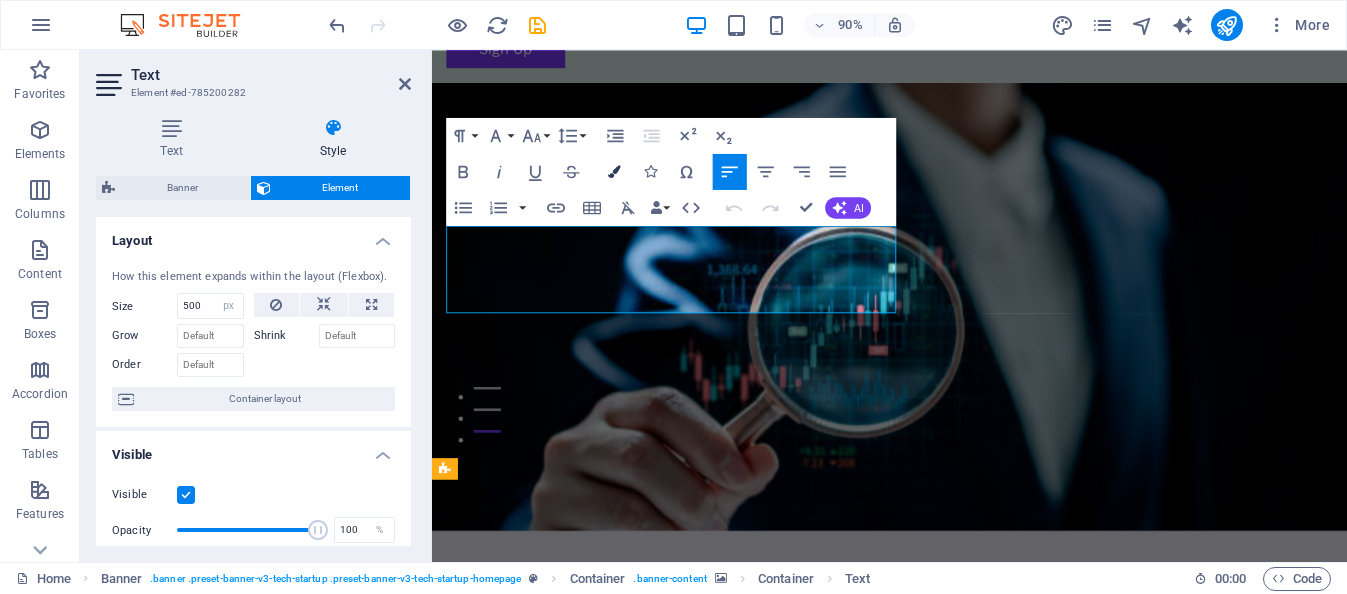 click at bounding box center (614, 171) 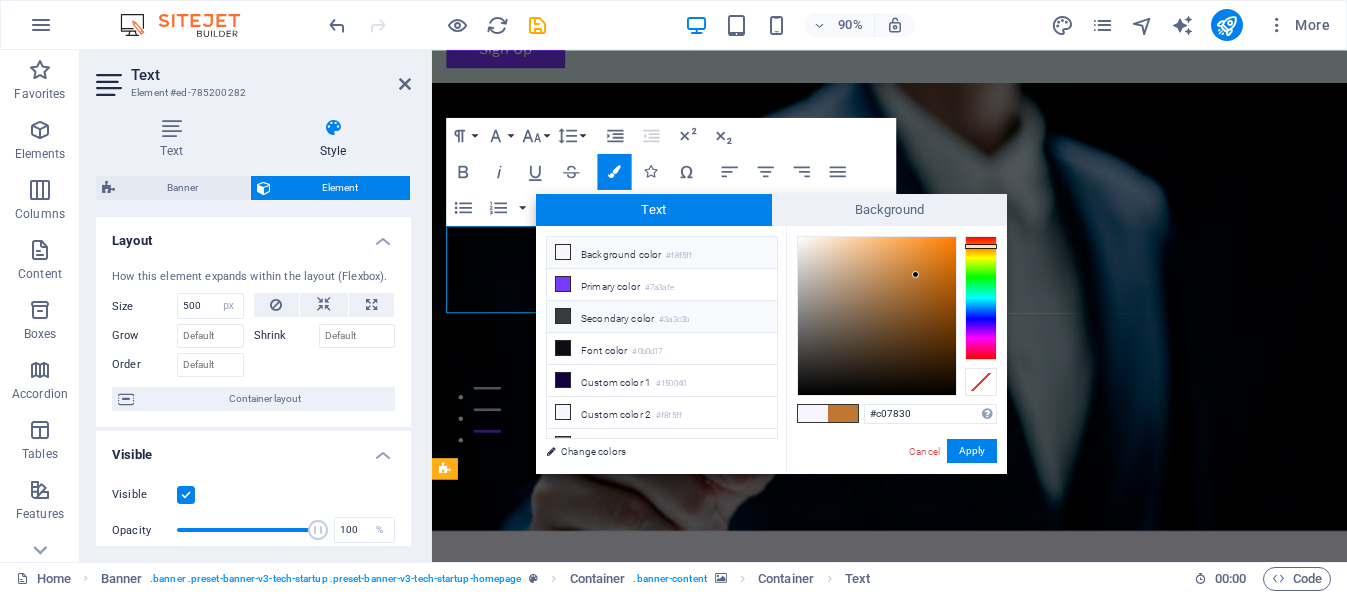 click at bounding box center [563, 316] 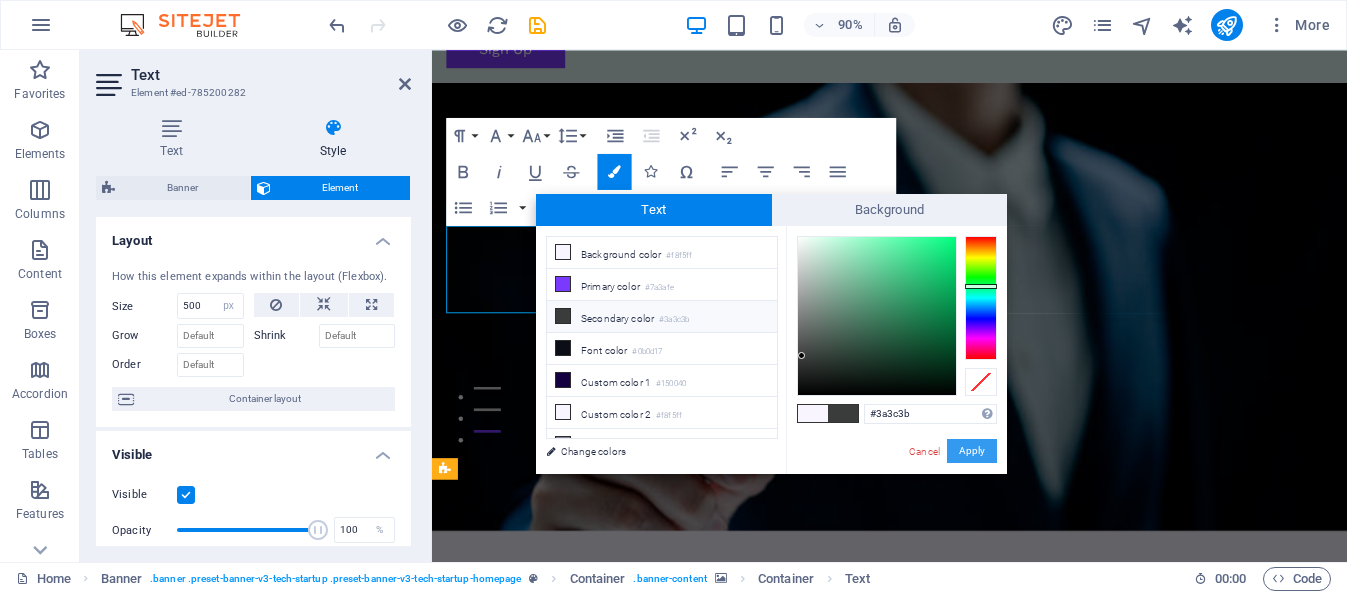 click on "Apply" at bounding box center [972, 451] 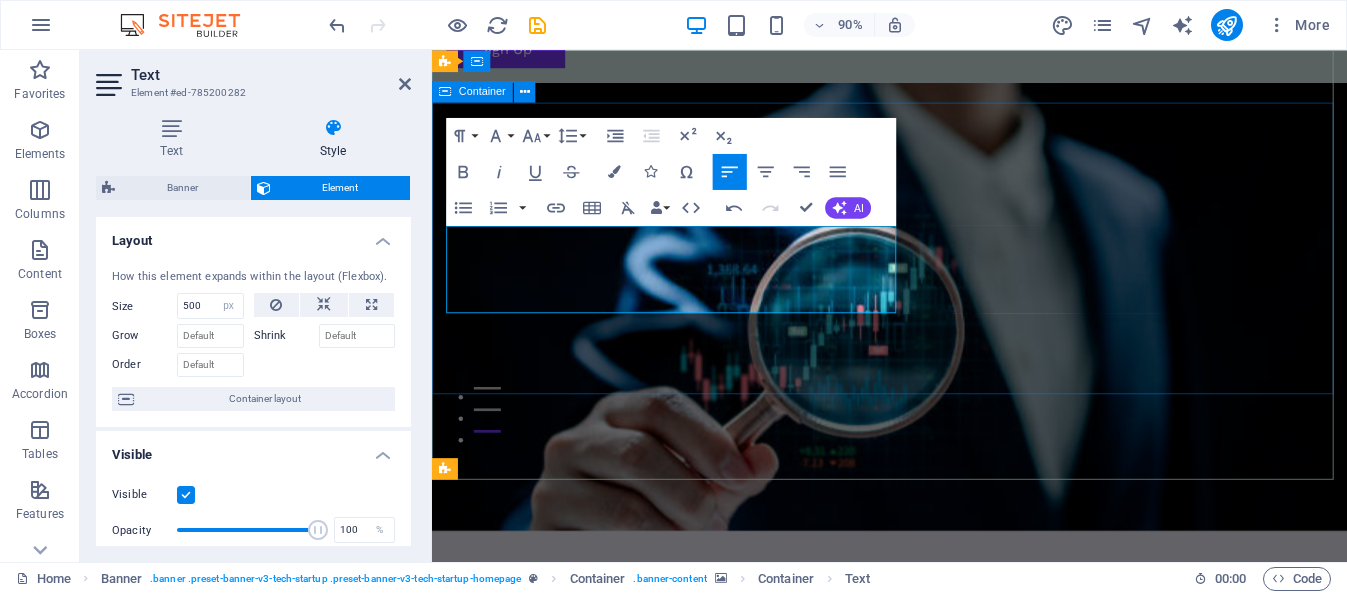 click on "Innovador Diseño de Modelos de IA Potencia tu empresa con soluciones de Inteligencia Artificial Comienza Aquí" at bounding box center (940, 770) 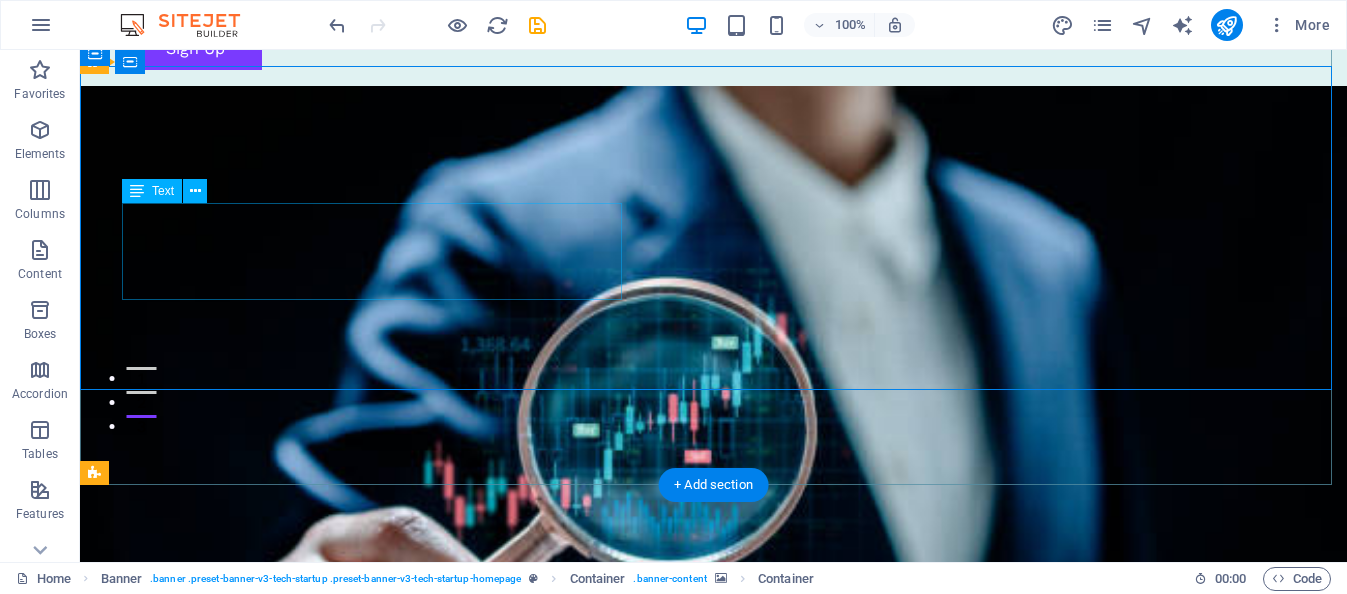 click on "Potencia tu empresa con soluciones de Inteligencia Artificial" at bounding box center (714, 763) 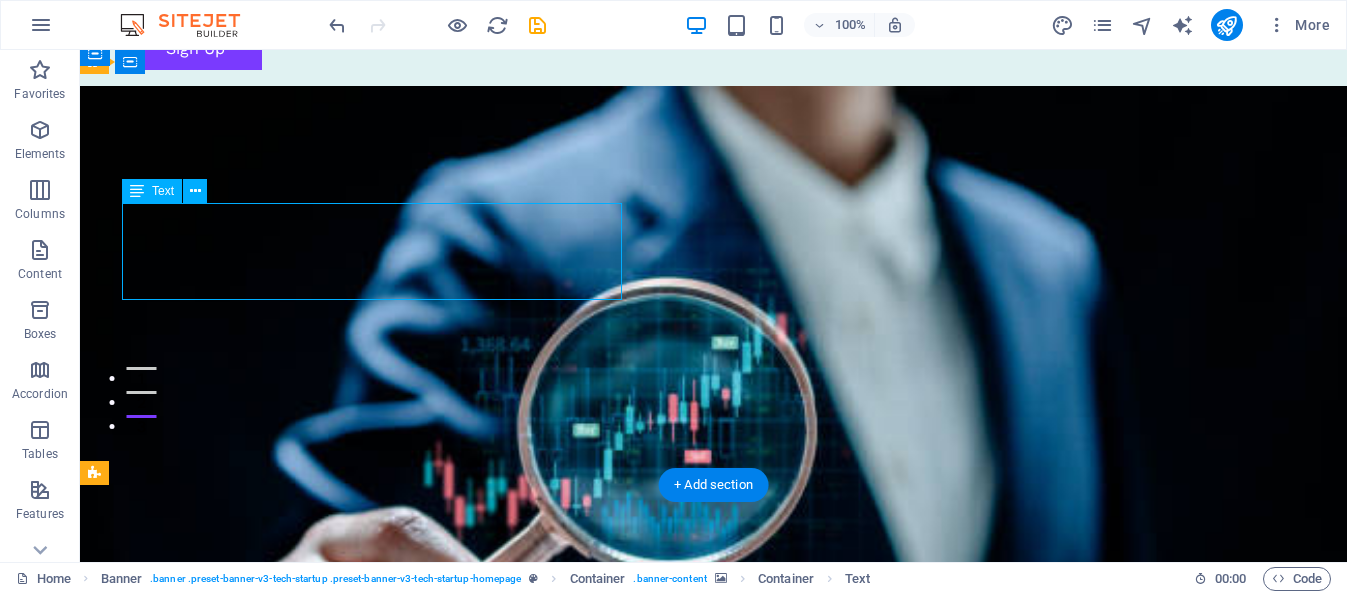 click on "Potencia tu empresa con soluciones de Inteligencia Artificial" at bounding box center [714, 763] 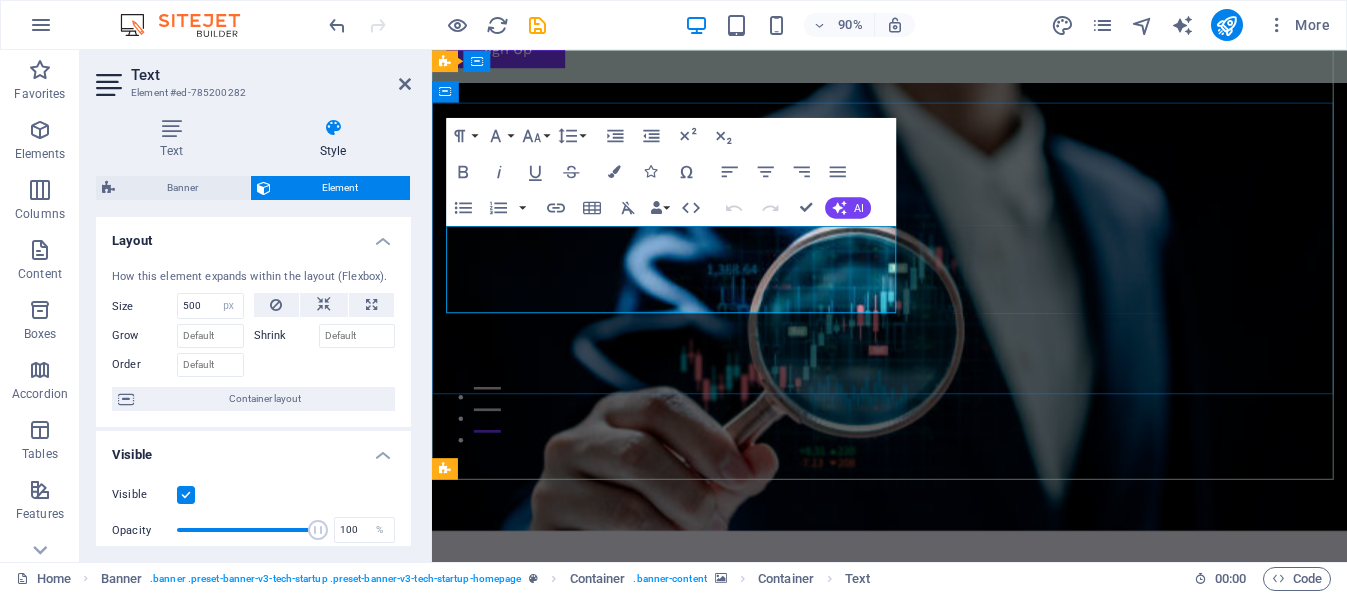 click on "Potencia tu empresa con soluciones de Inteligencia Artificial" at bounding box center (875, 763) 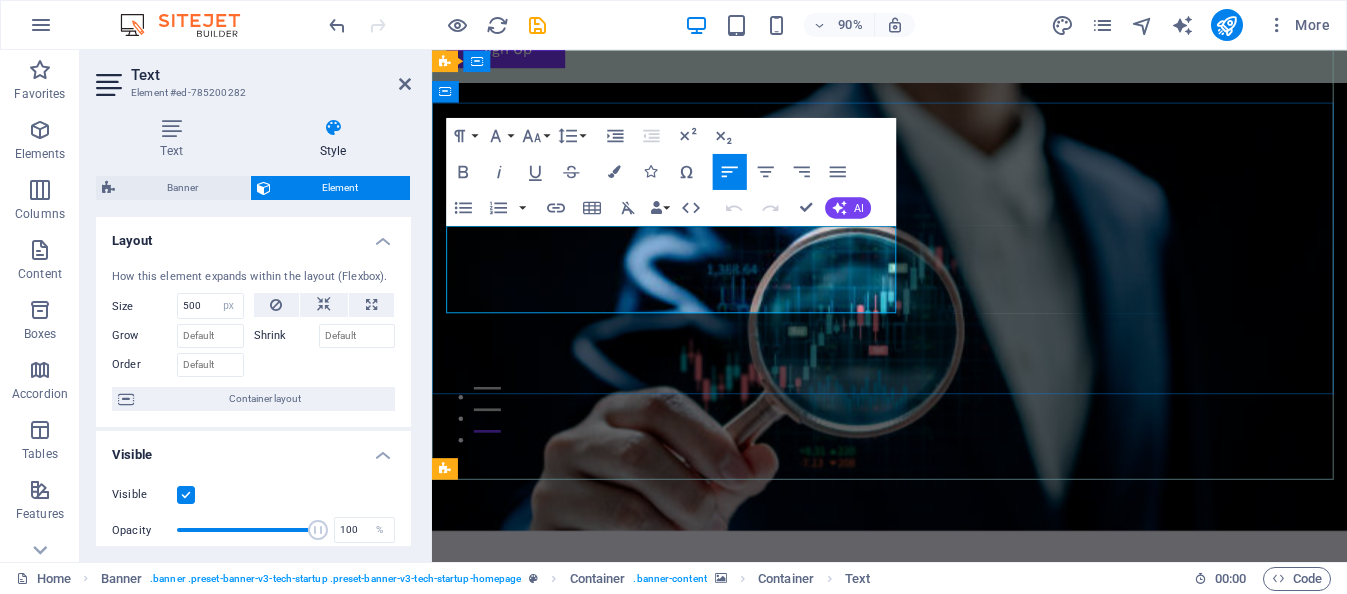 click on "Potencia tu empresa con soluciones de Inteligencia Artificial" at bounding box center [875, 763] 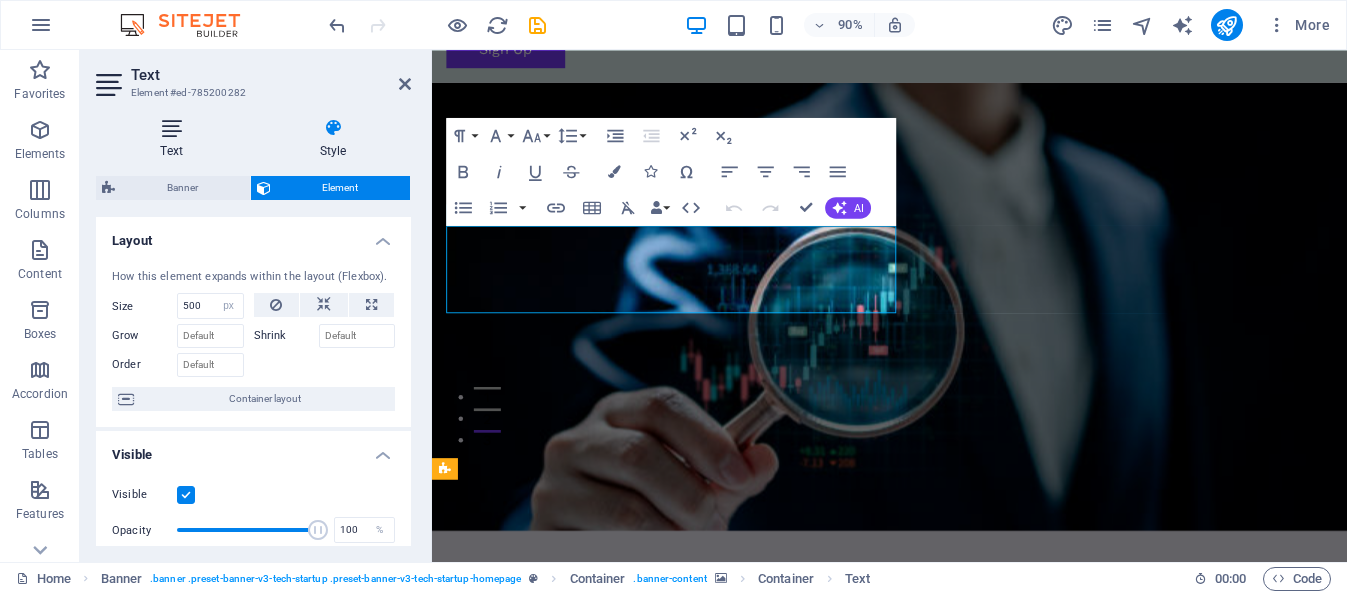 click at bounding box center (171, 128) 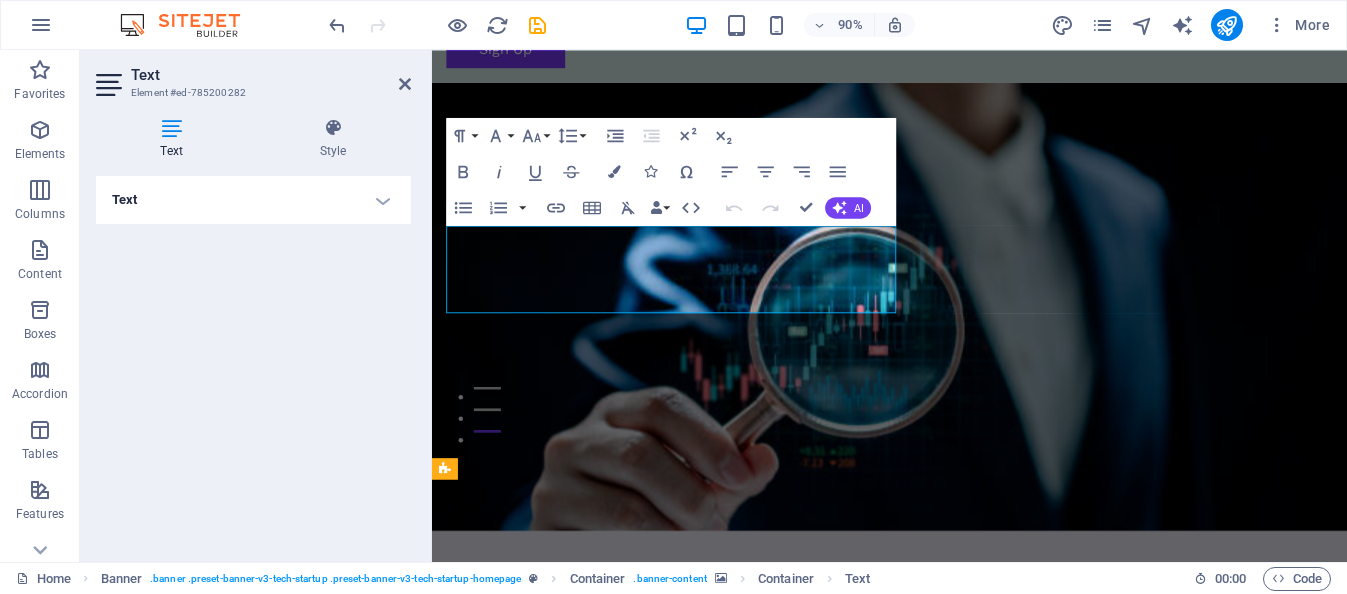 click on "Text" at bounding box center (253, 200) 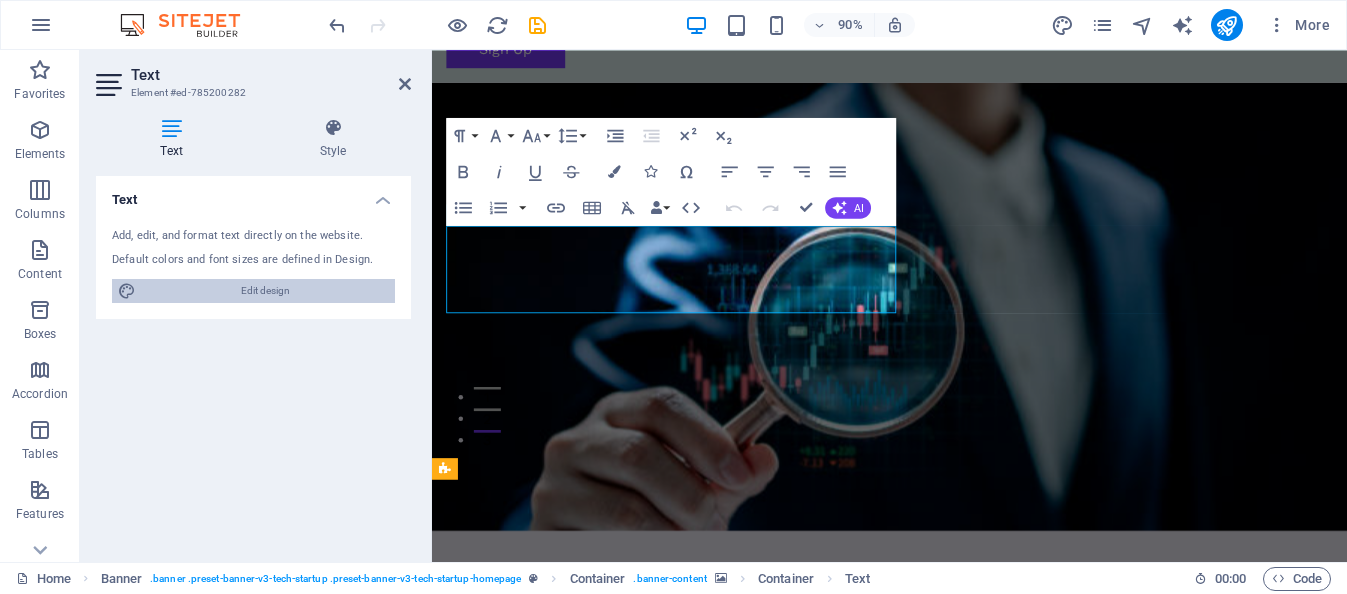 click on "Edit design" at bounding box center (265, 291) 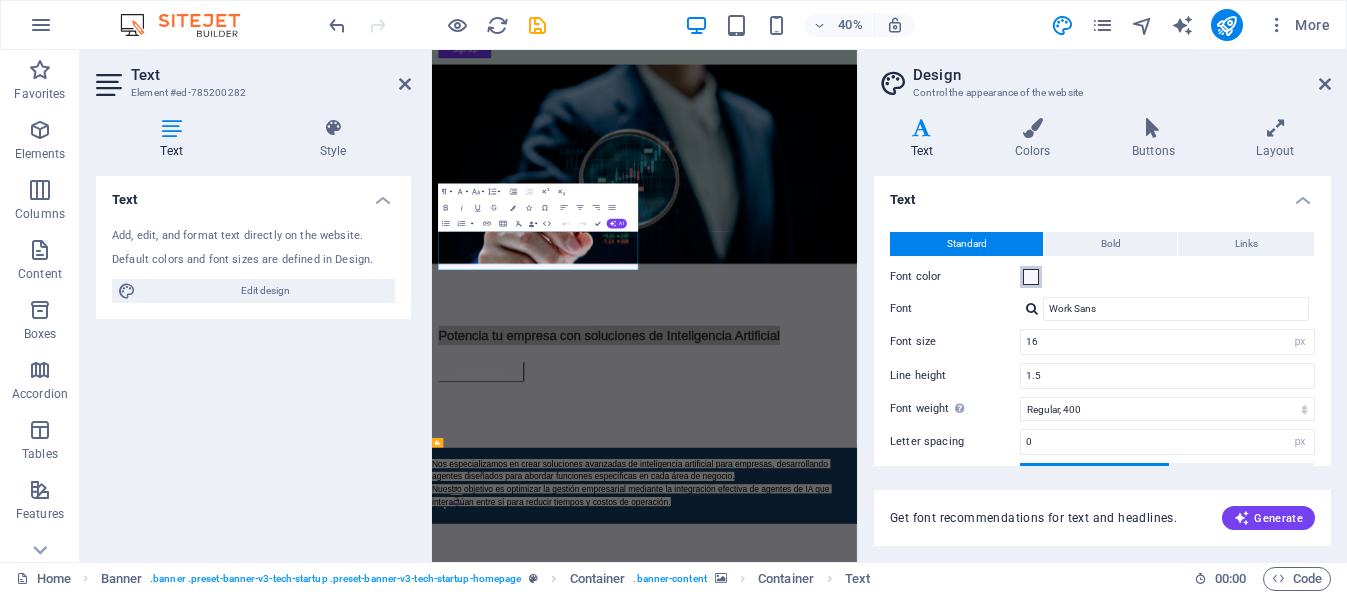 click at bounding box center (1031, 277) 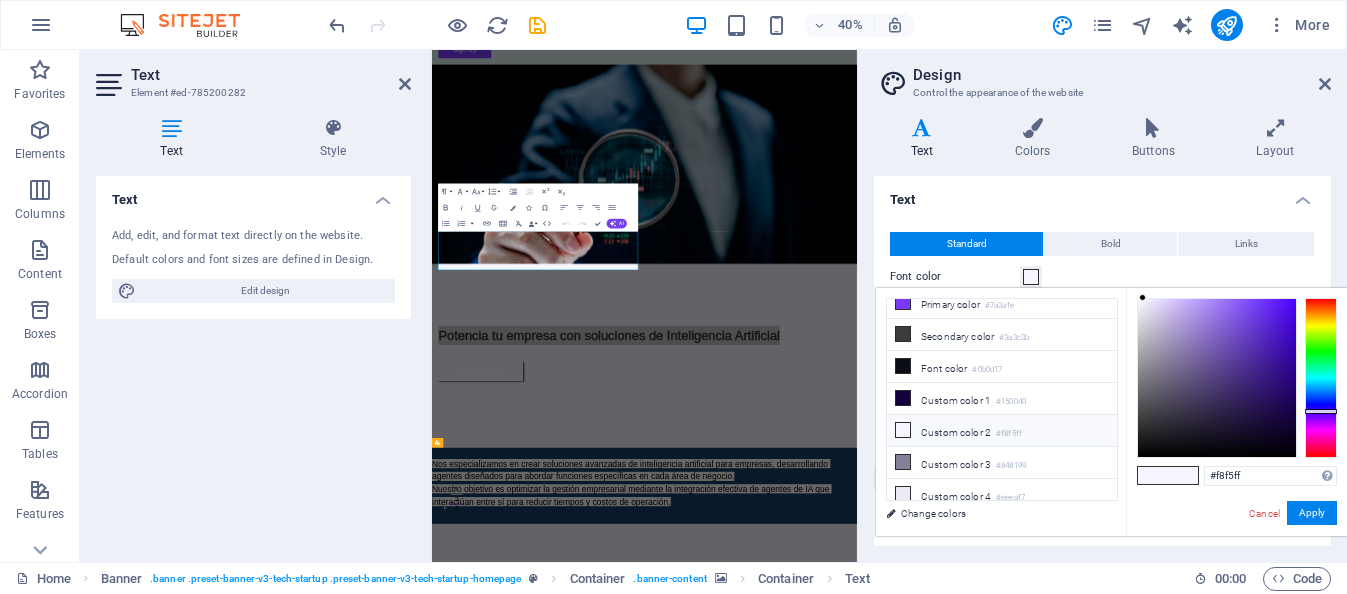 scroll, scrollTop: 47, scrollLeft: 0, axis: vertical 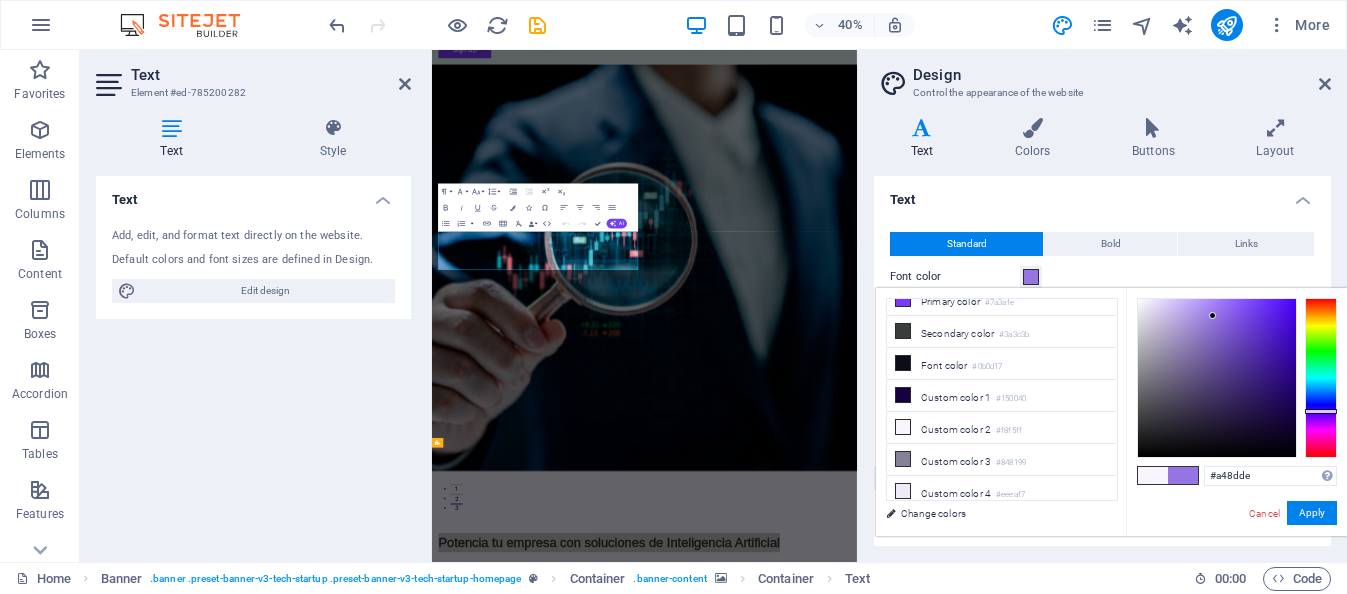 type on "#a58ede" 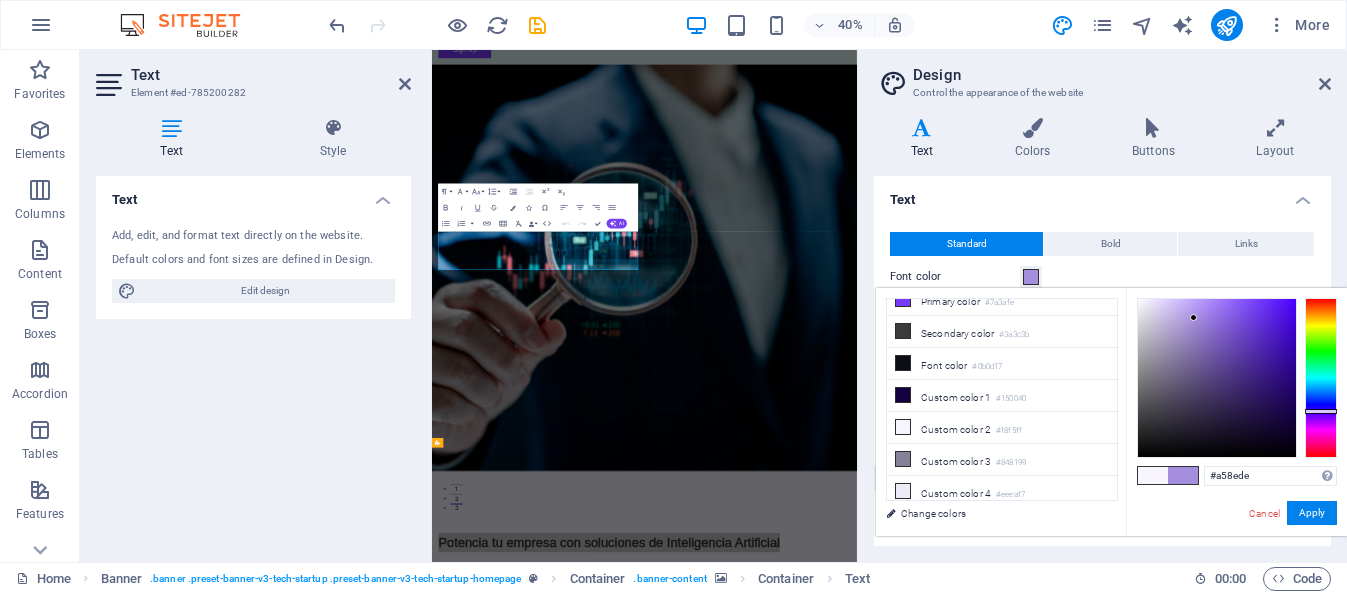 drag, startPoint x: 1141, startPoint y: 294, endPoint x: 1194, endPoint y: 318, distance: 58.18075 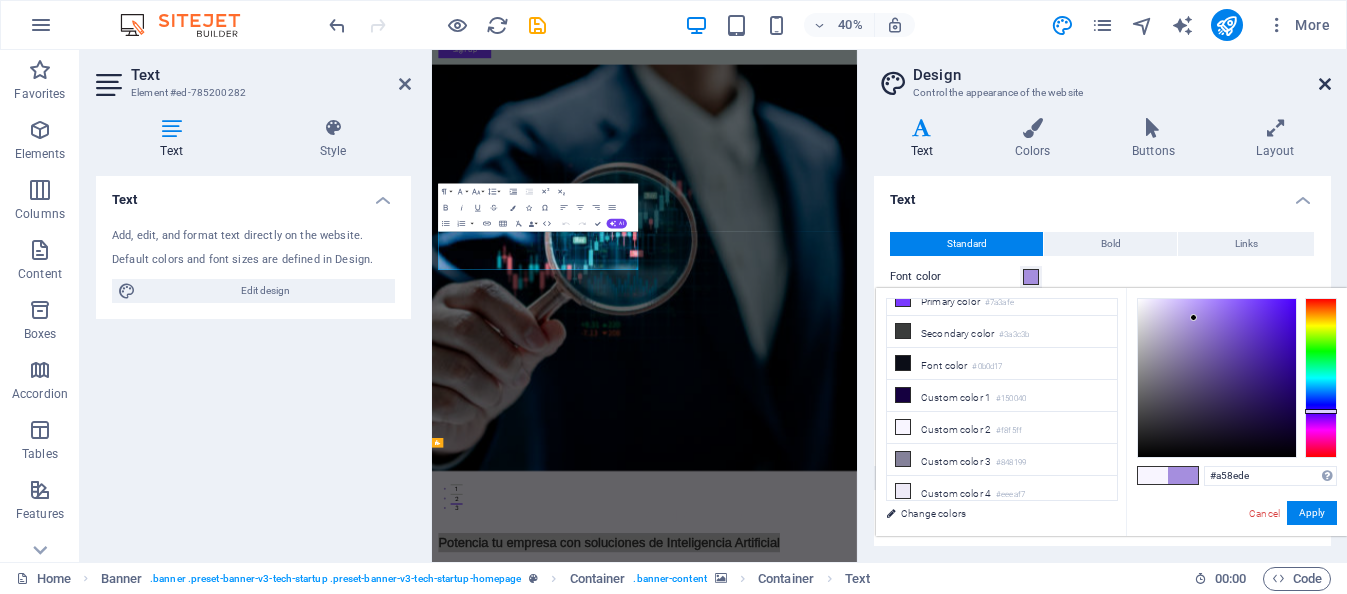drag, startPoint x: 1320, startPoint y: 84, endPoint x: 907, endPoint y: 92, distance: 413.07748 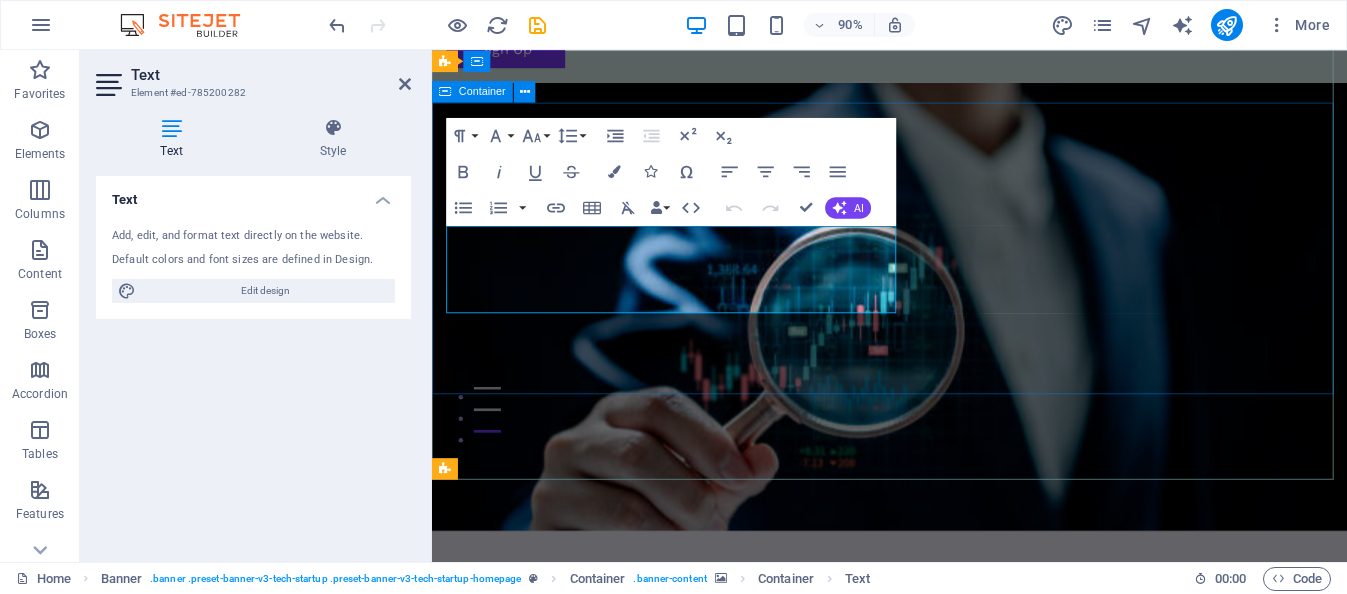click on "Innovador Diseño de Modelos de IA Potencia tu empresa con soluciones de Inteligencia Artificial Comienza Aquí" at bounding box center [940, 770] 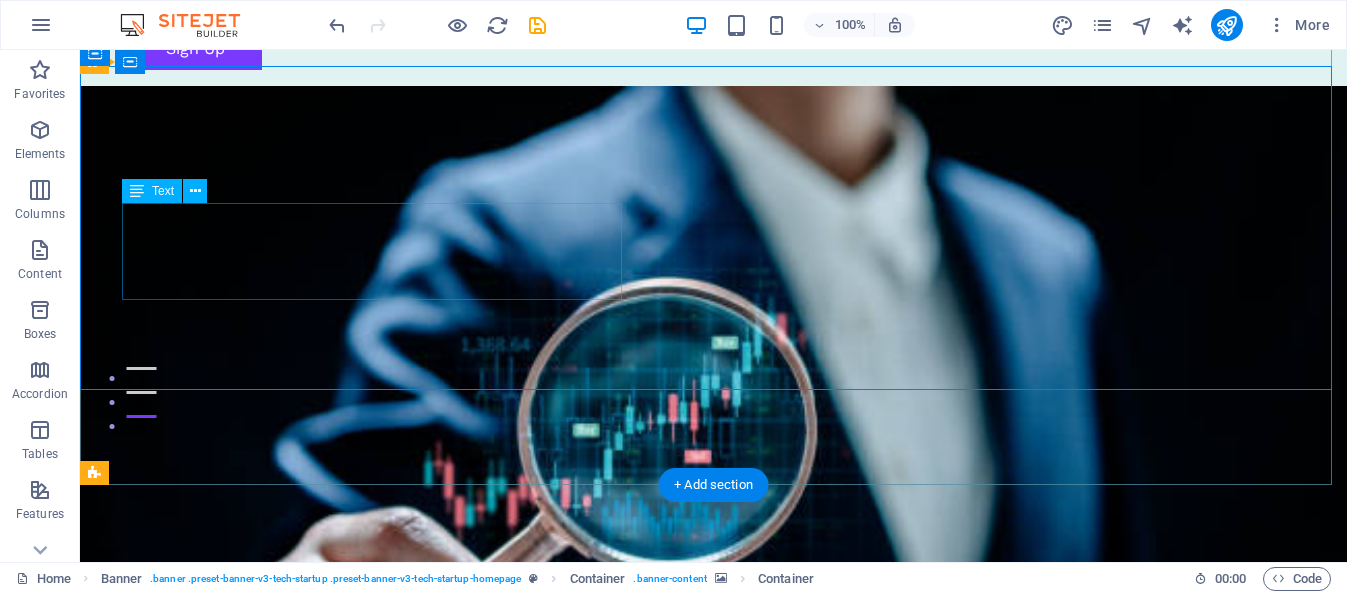 click on "Potencia tu empresa con soluciones de Inteligencia Artificial" at bounding box center [714, 763] 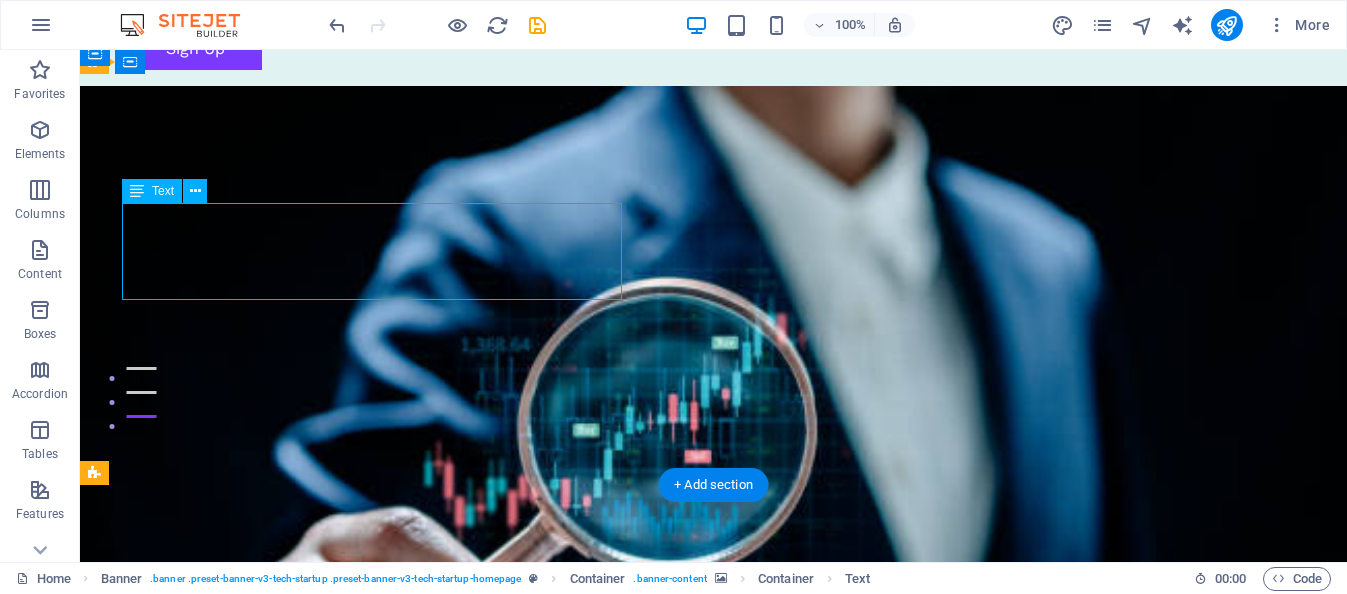 click on "Potencia tu empresa con soluciones de Inteligencia Artificial" at bounding box center [714, 763] 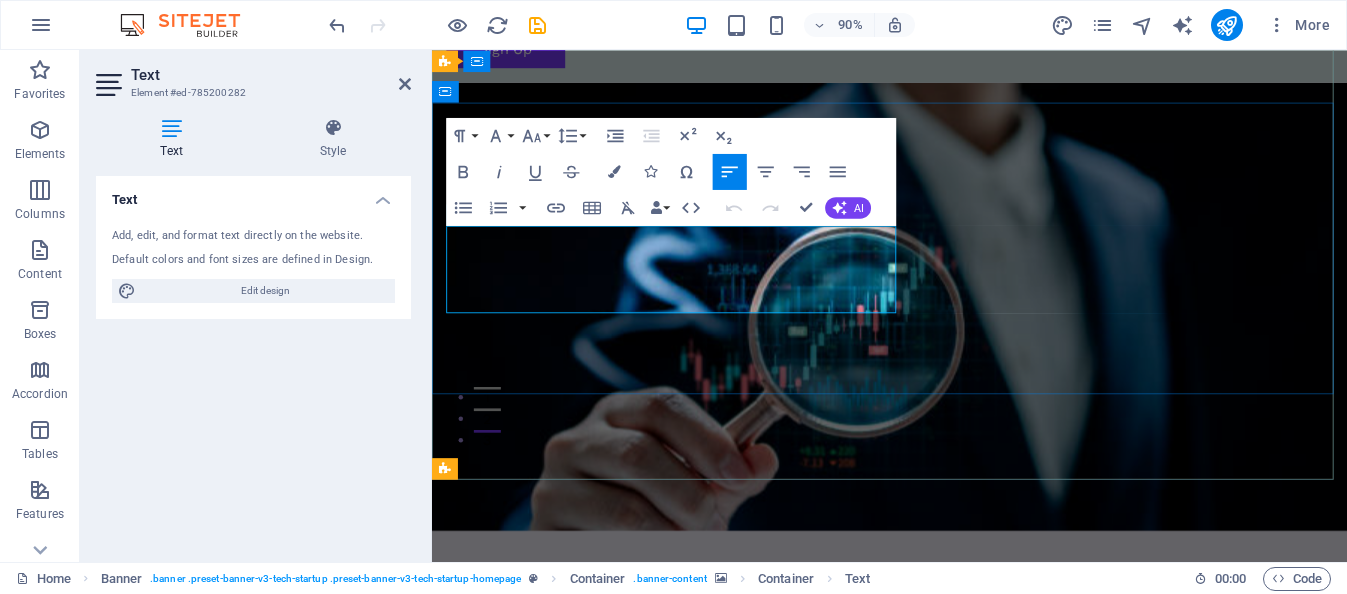 click on "Potencia tu empresa con soluciones de Inteligencia Artificial" at bounding box center (875, 763) 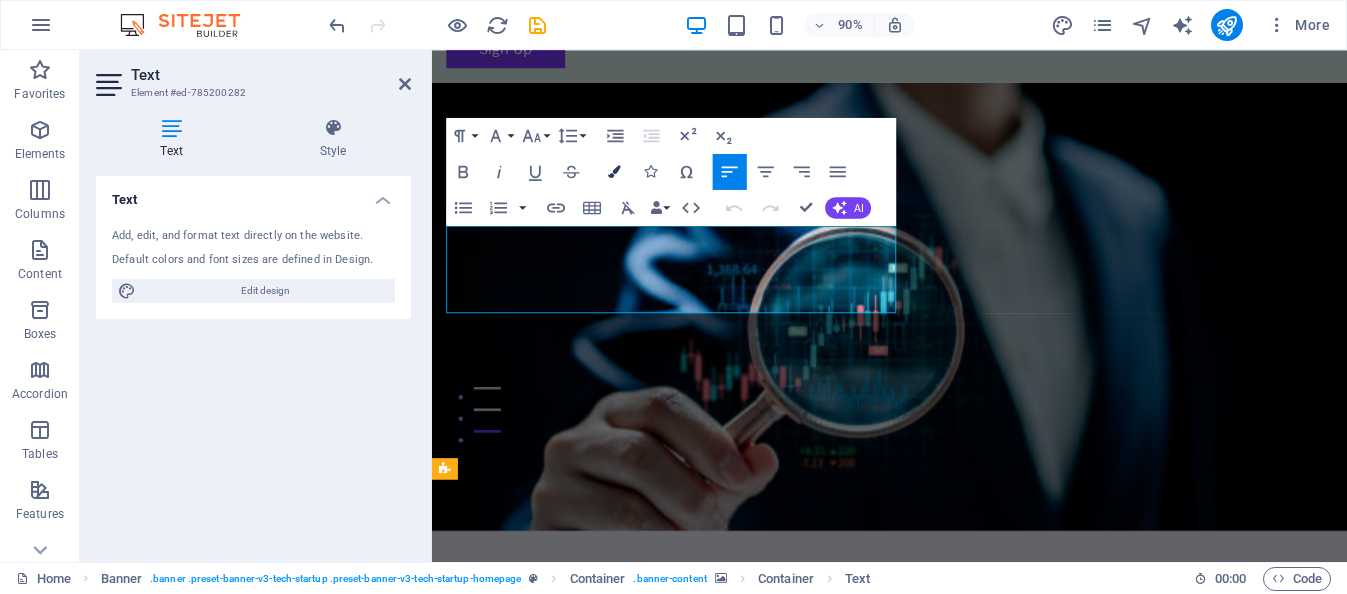click at bounding box center (614, 171) 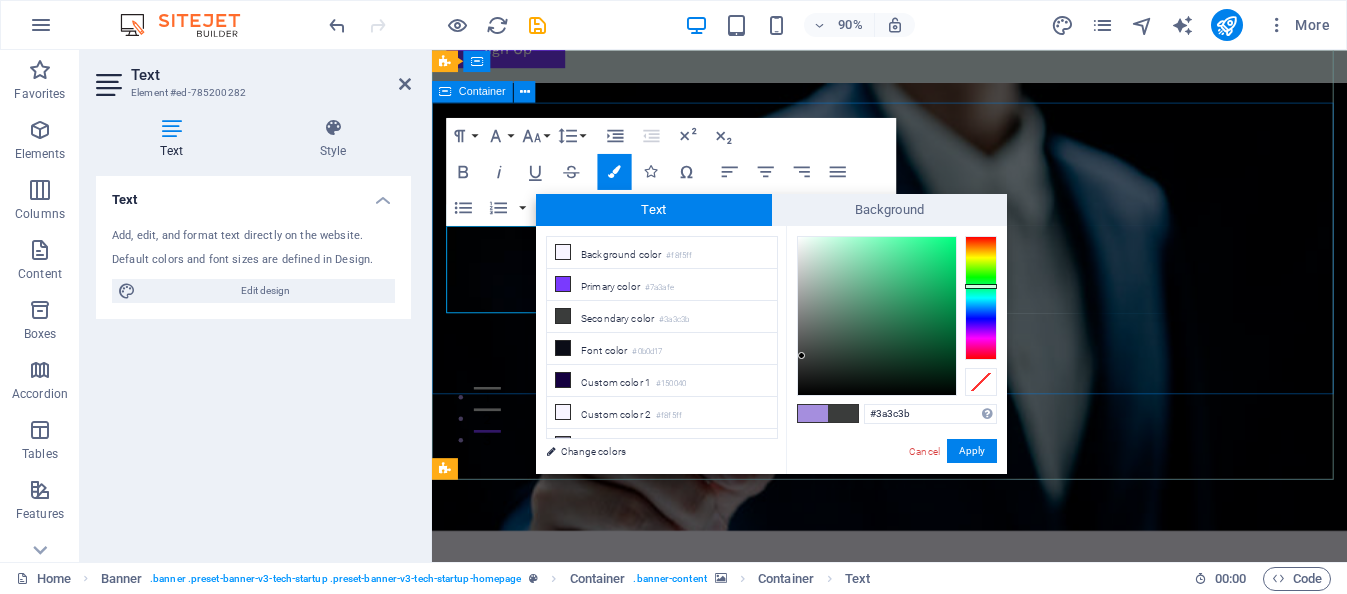 click on "Innovador Diseño de Modelos de IA ​ Potencia tu empresa con soluciones de Inteligencia Artificial ​ Comienza Aquí" at bounding box center (940, 770) 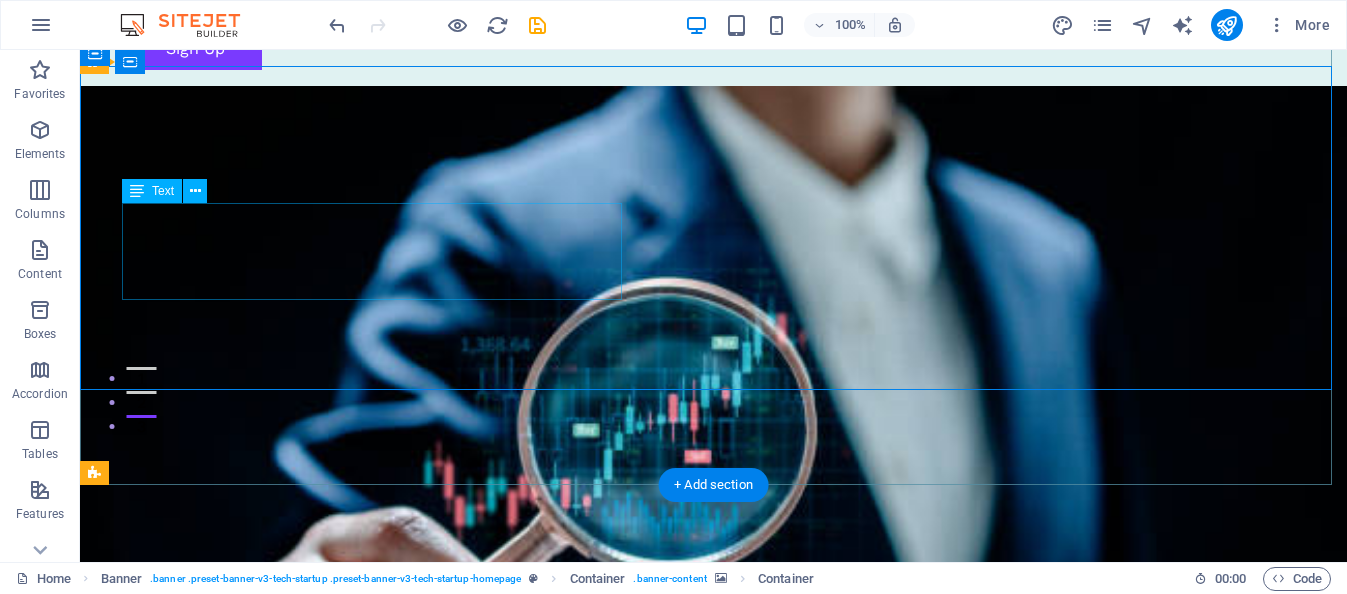 click on "Potencia tu empresa con soluciones de Inteligencia Artificial" at bounding box center [714, 763] 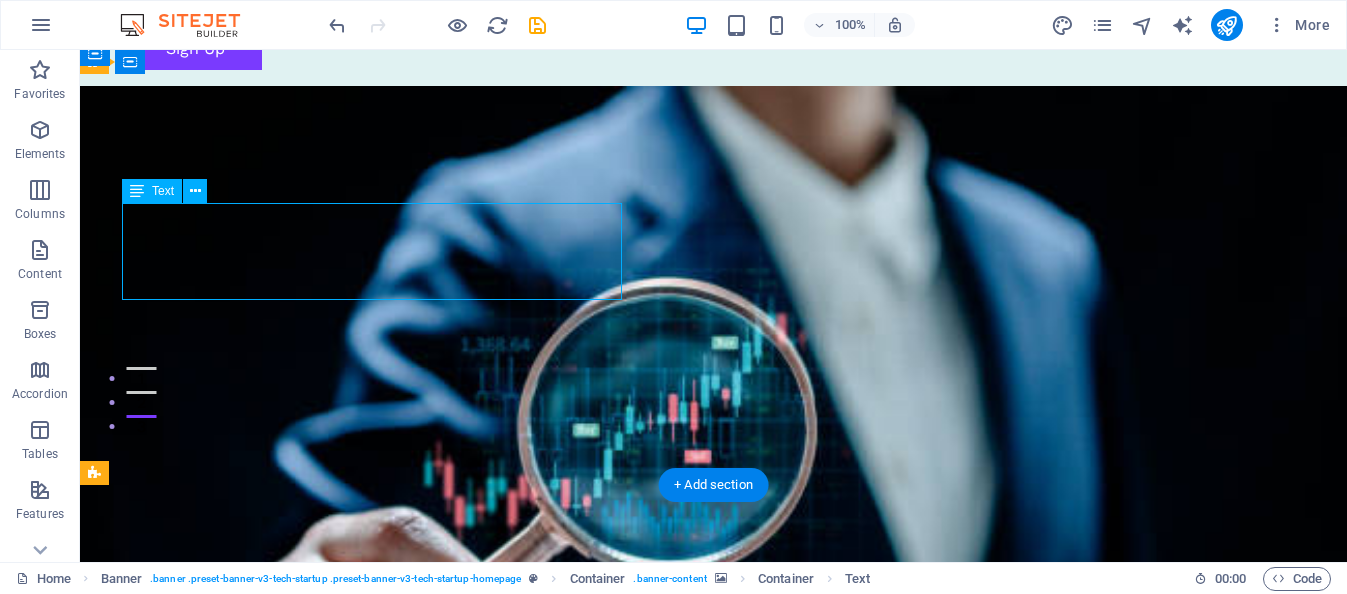 click on "Potencia tu empresa con soluciones de Inteligencia Artificial" at bounding box center (714, 763) 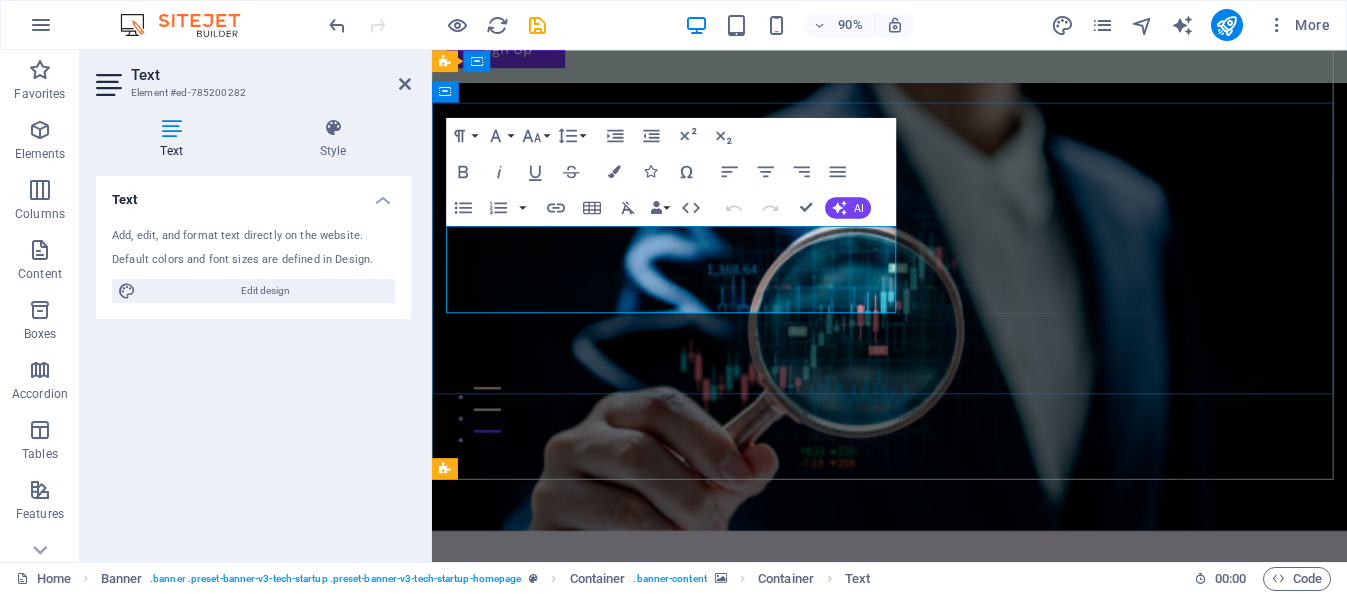 click on "Potencia tu empresa con soluciones de Inteligencia Artificial" at bounding box center (875, 763) 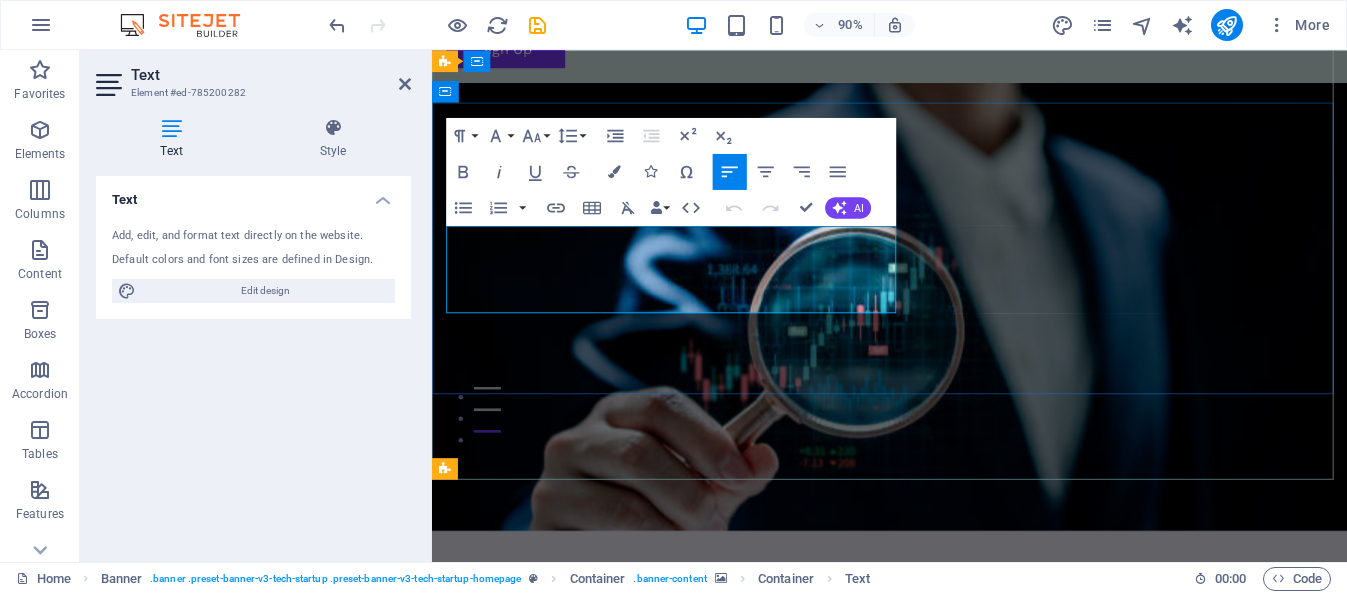 click on "Potencia tu empresa con soluciones de Inteligencia Artificial" at bounding box center (875, 763) 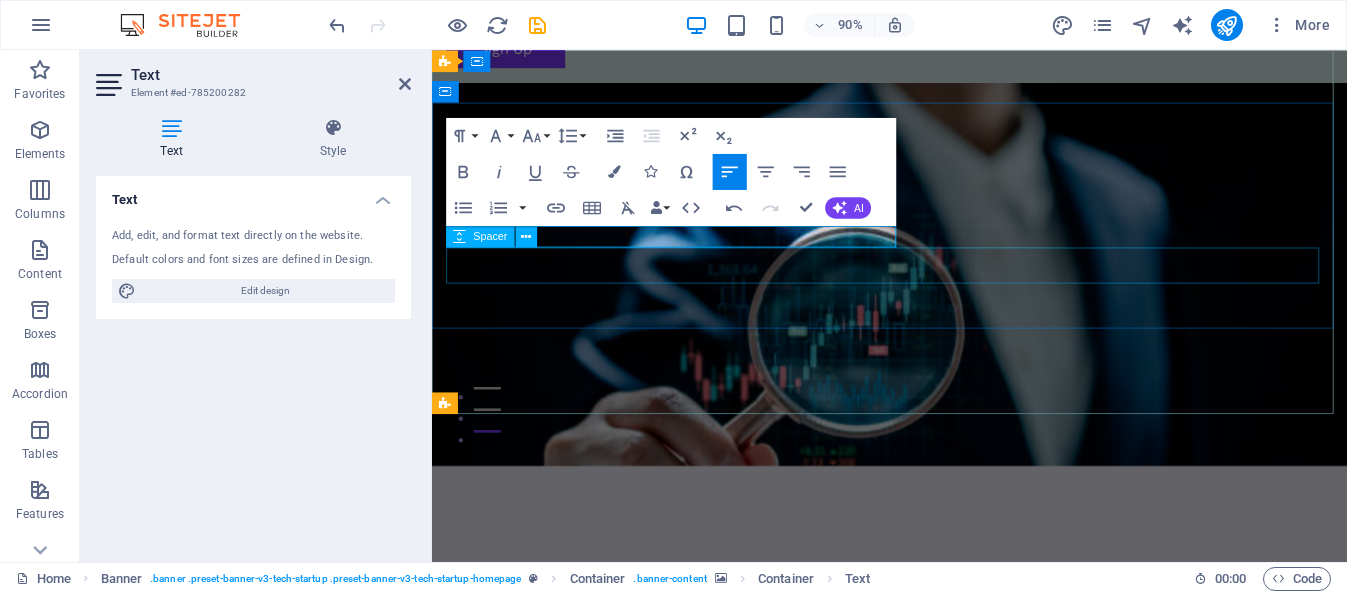 type 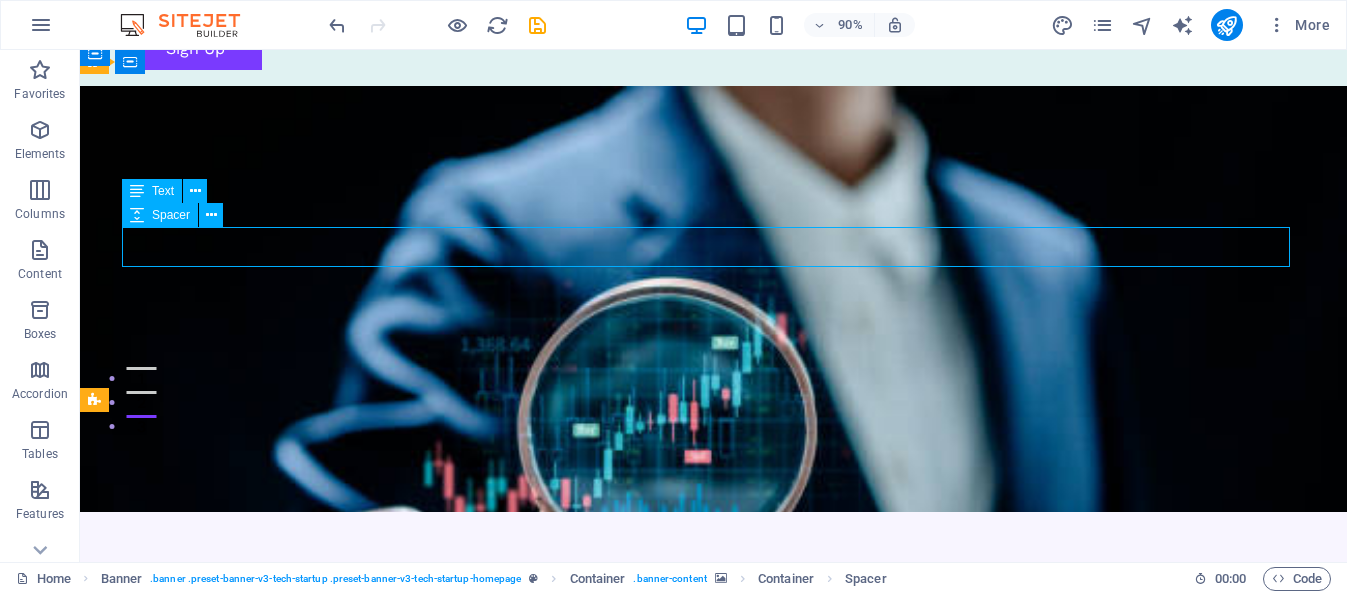 drag, startPoint x: 264, startPoint y: 285, endPoint x: 420, endPoint y: 253, distance: 159.24823 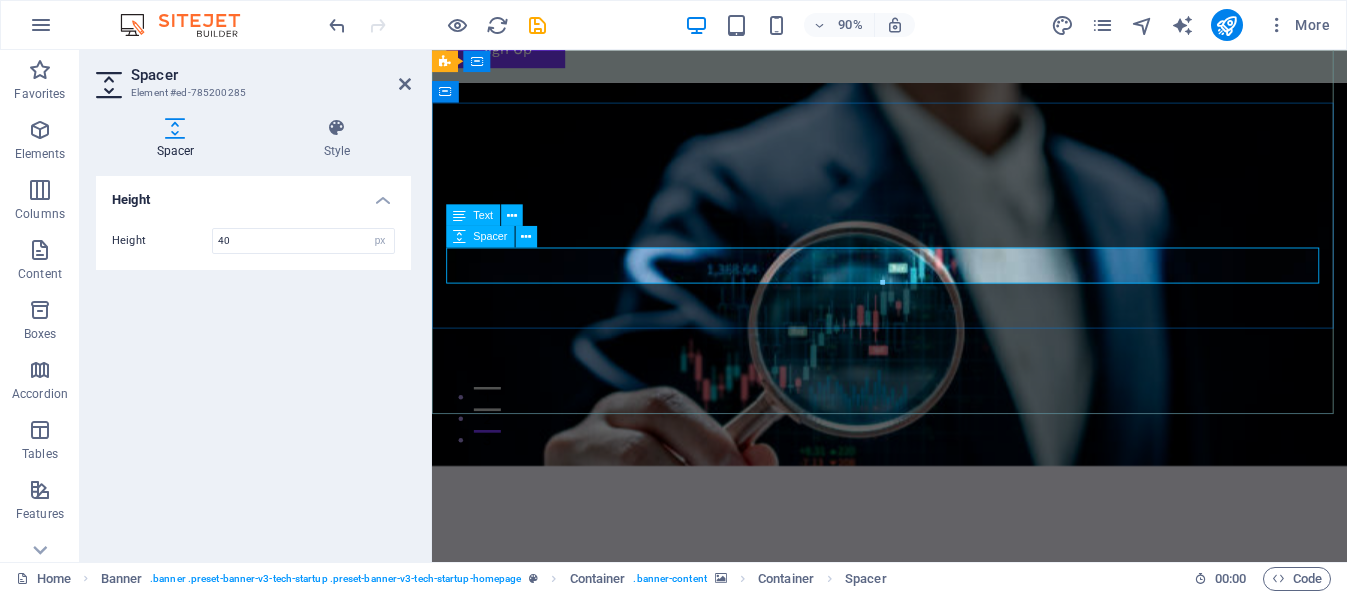 click at bounding box center [940, 711] 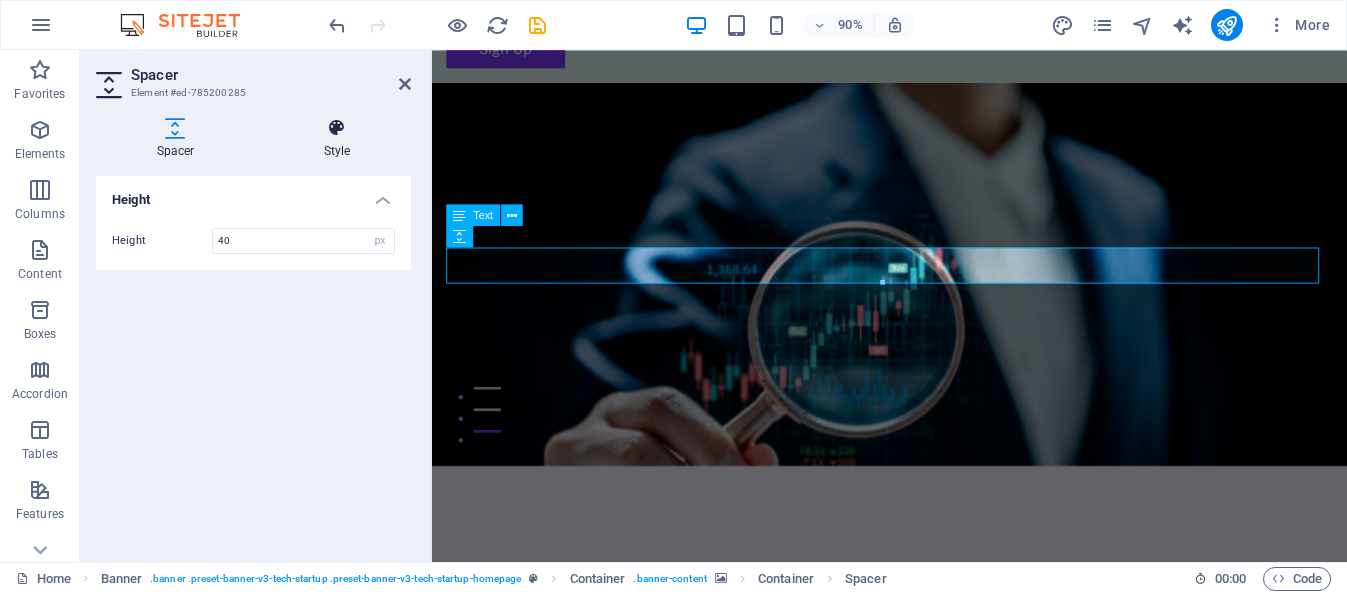 click at bounding box center [337, 128] 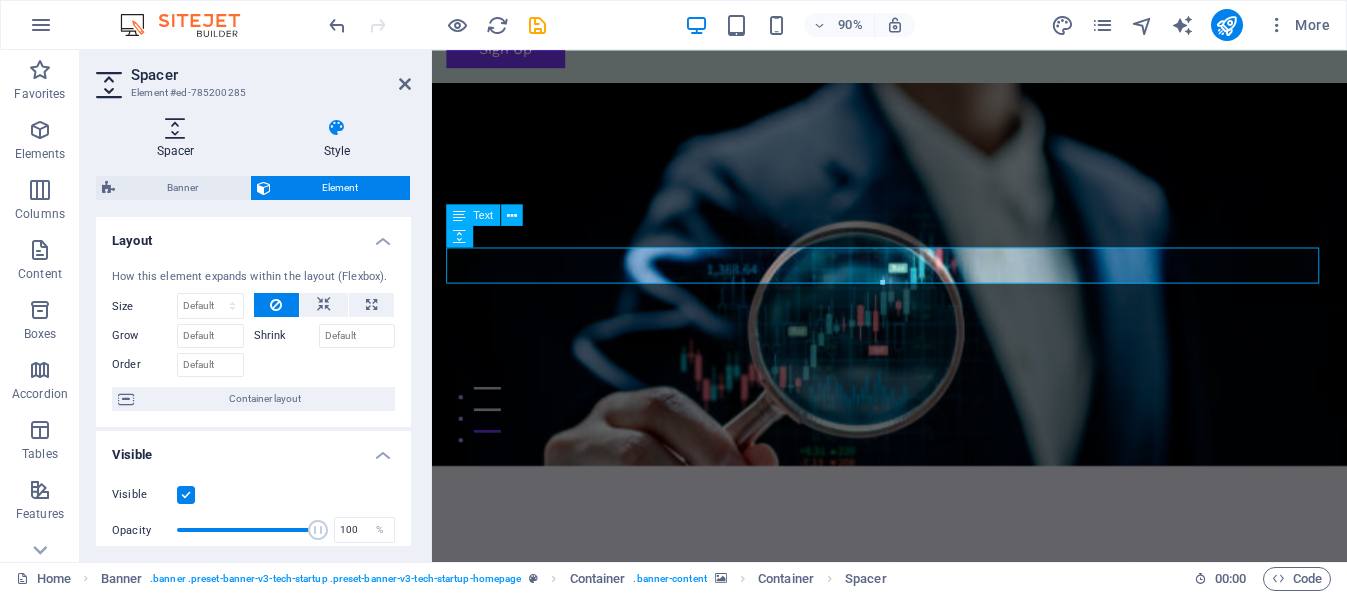 click at bounding box center [175, 128] 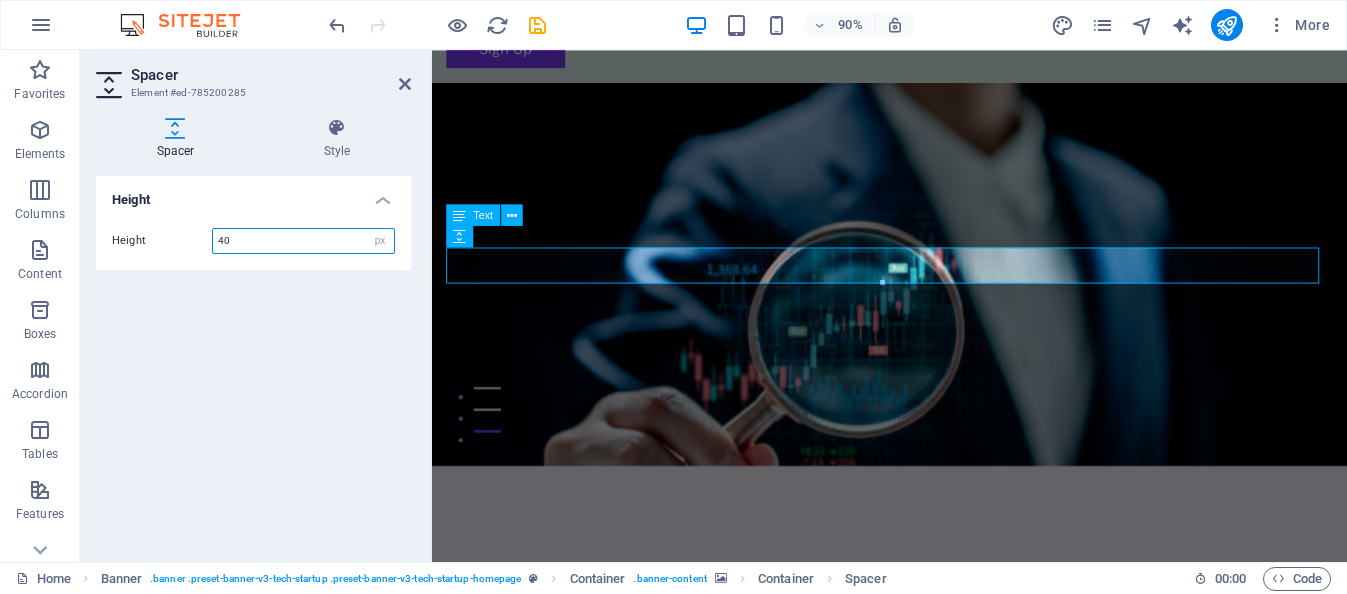 click on "40" at bounding box center [303, 241] 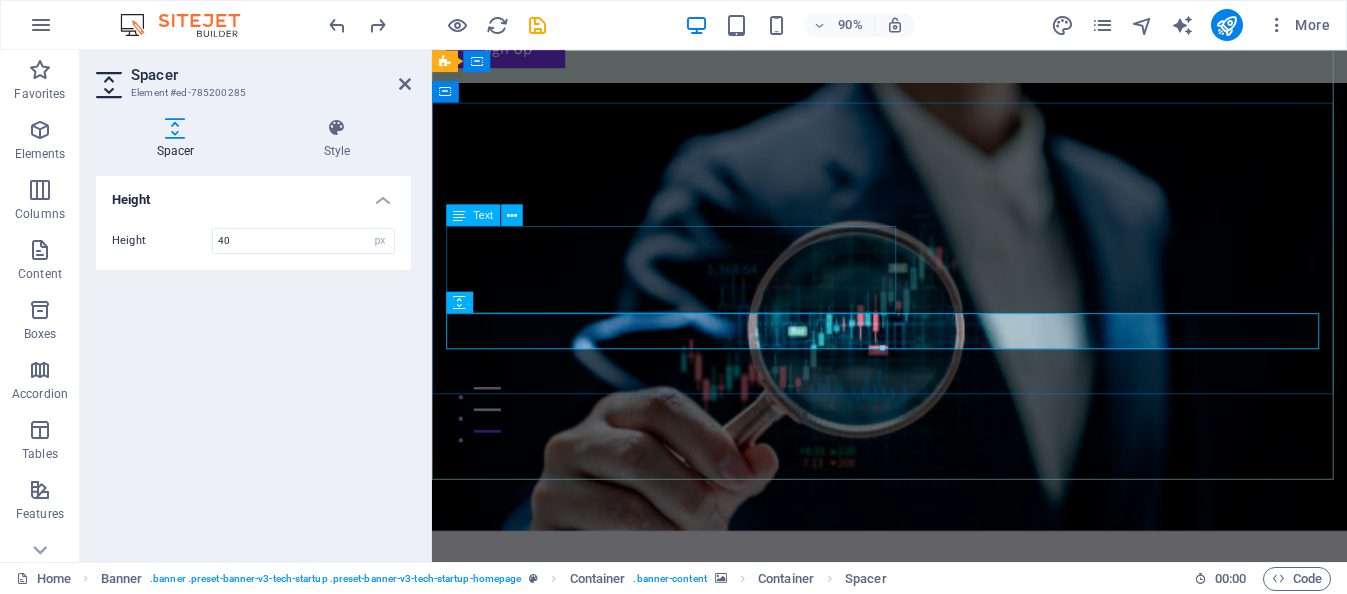 click on "Potencia tu empresa con soluciones de Inteligencia Artificial" at bounding box center (940, 763) 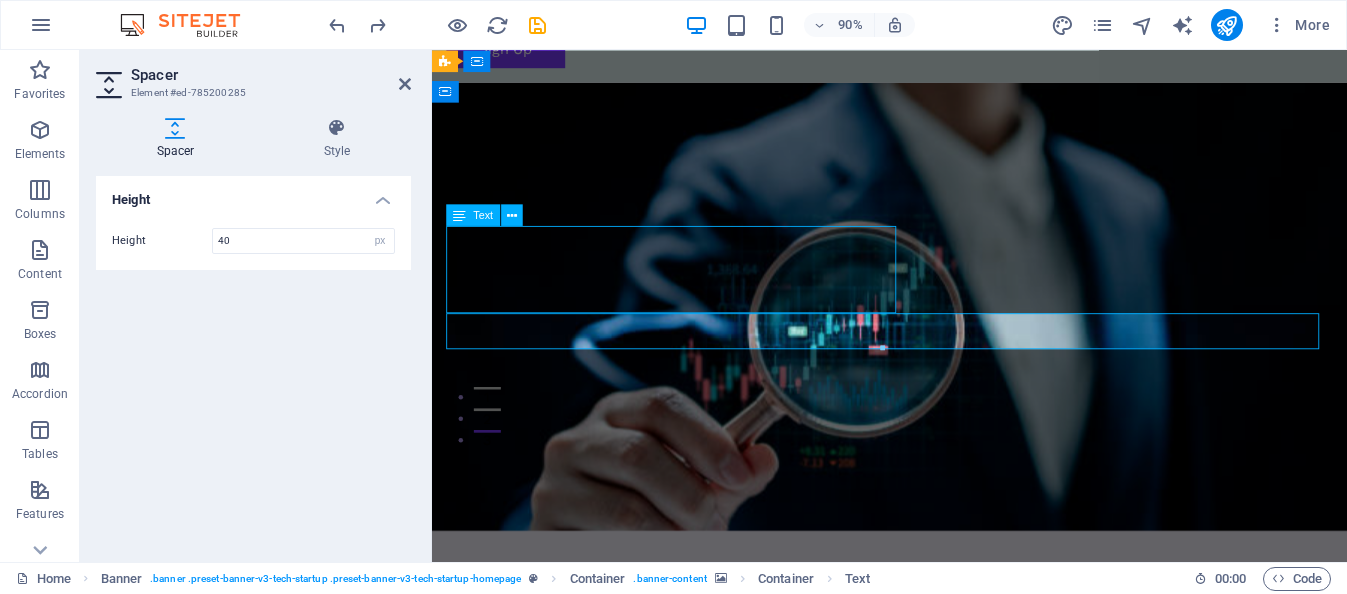 click on "Potencia tu empresa con soluciones de Inteligencia Artificial" at bounding box center [940, 763] 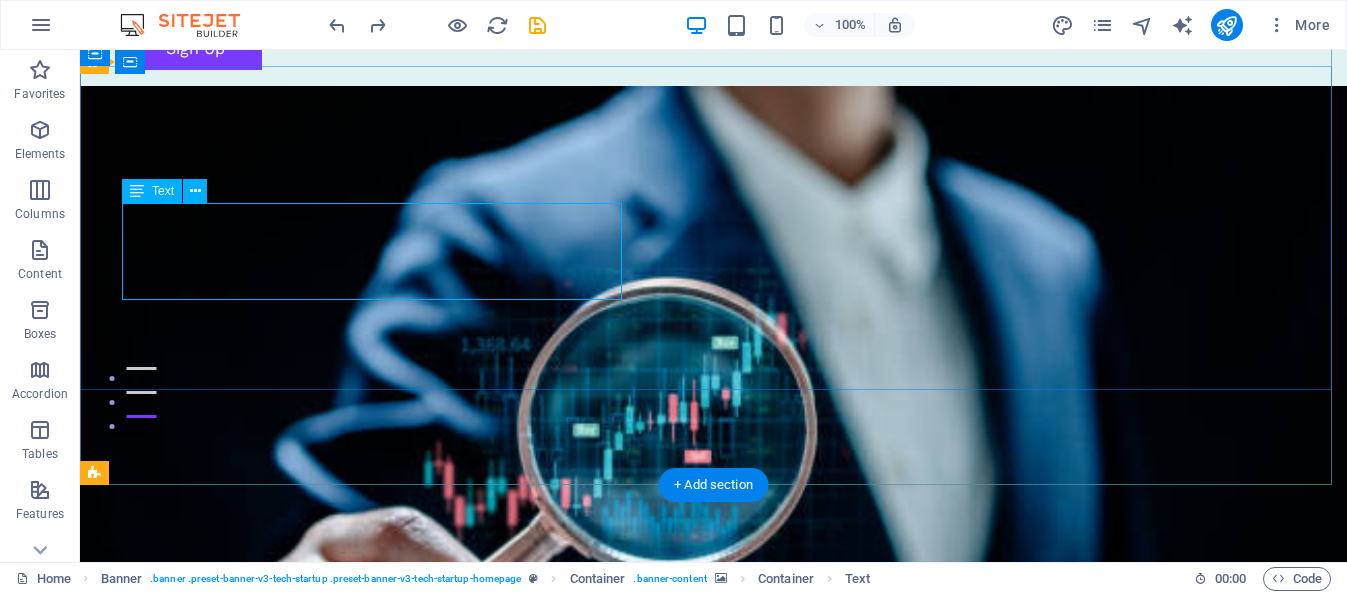 click on "Potencia tu empresa con soluciones de Inteligencia Artificial" at bounding box center (714, 763) 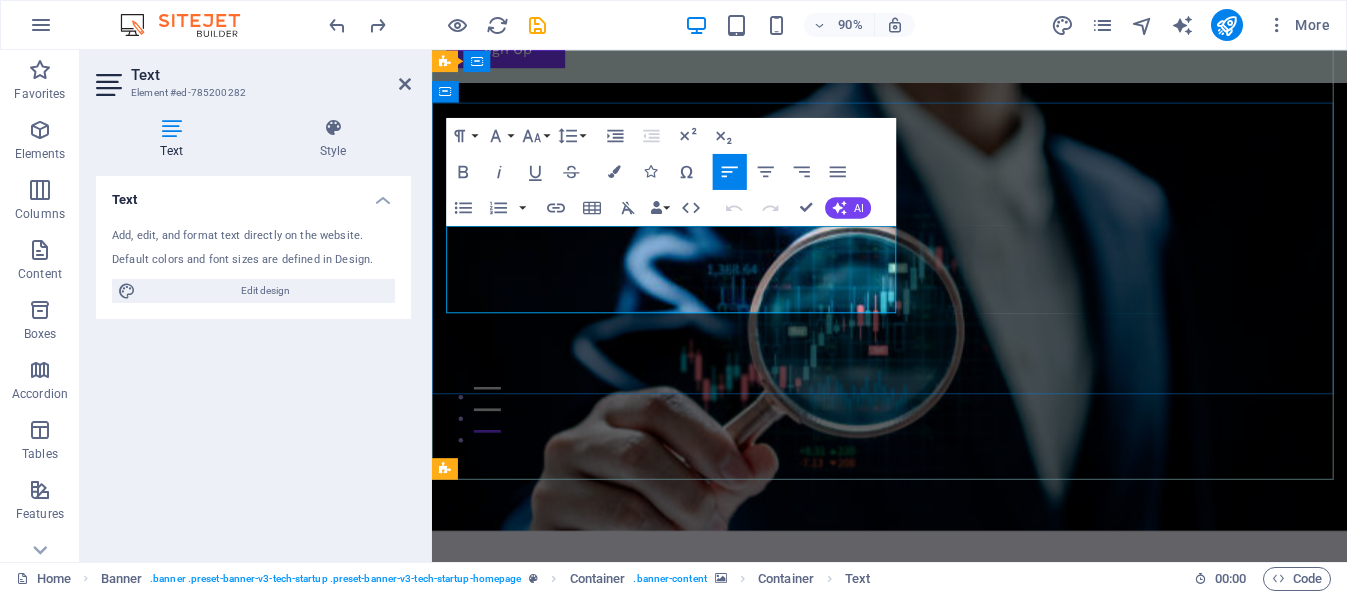 click on "Potencia tu empresa con soluciones de Inteligencia Artificial" at bounding box center [875, 763] 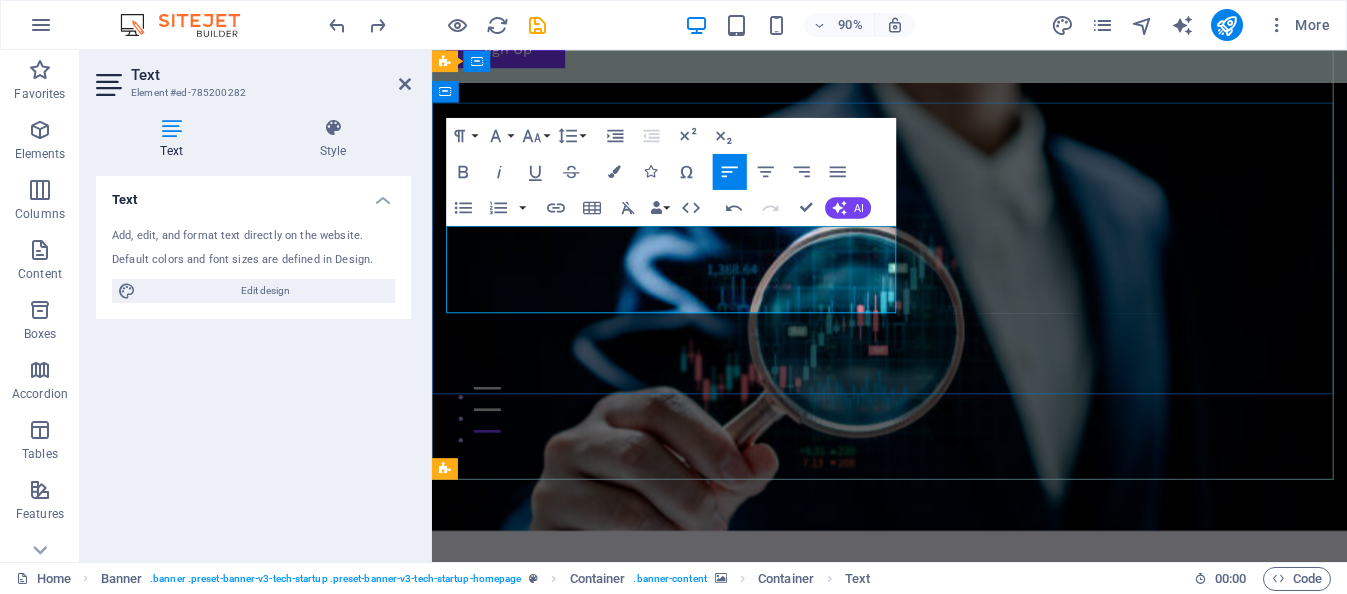 type 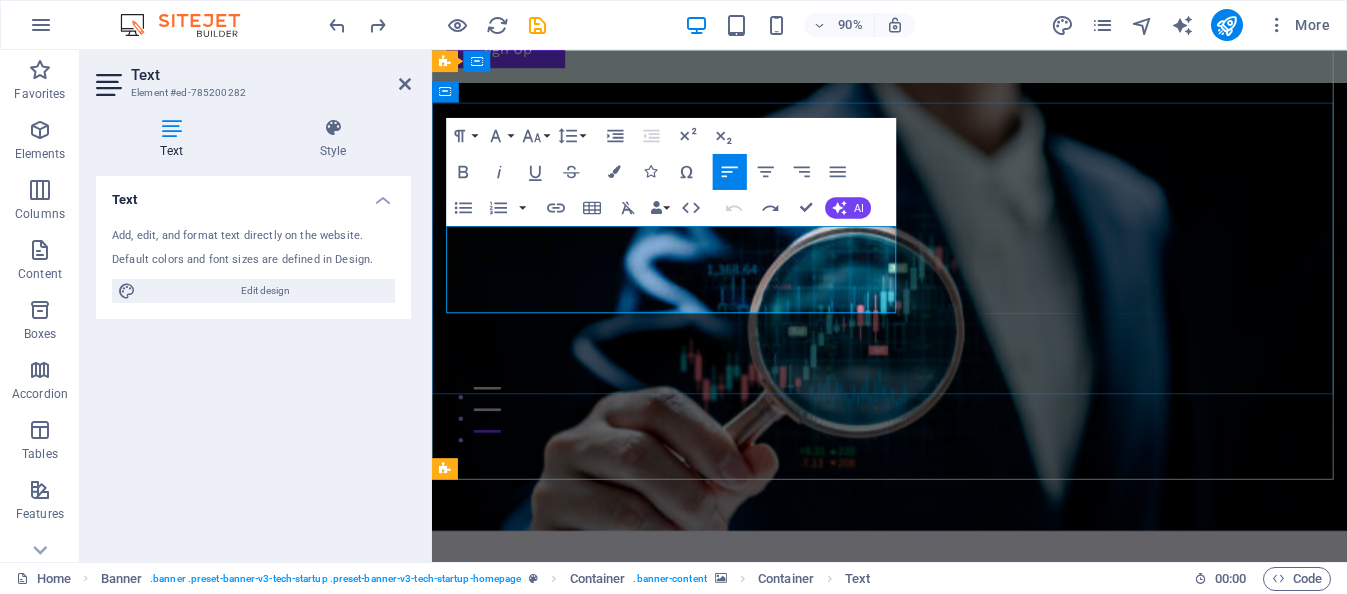 click on "Potencia tu empresa con soluciones de Inteligencia Artificial" at bounding box center (875, 763) 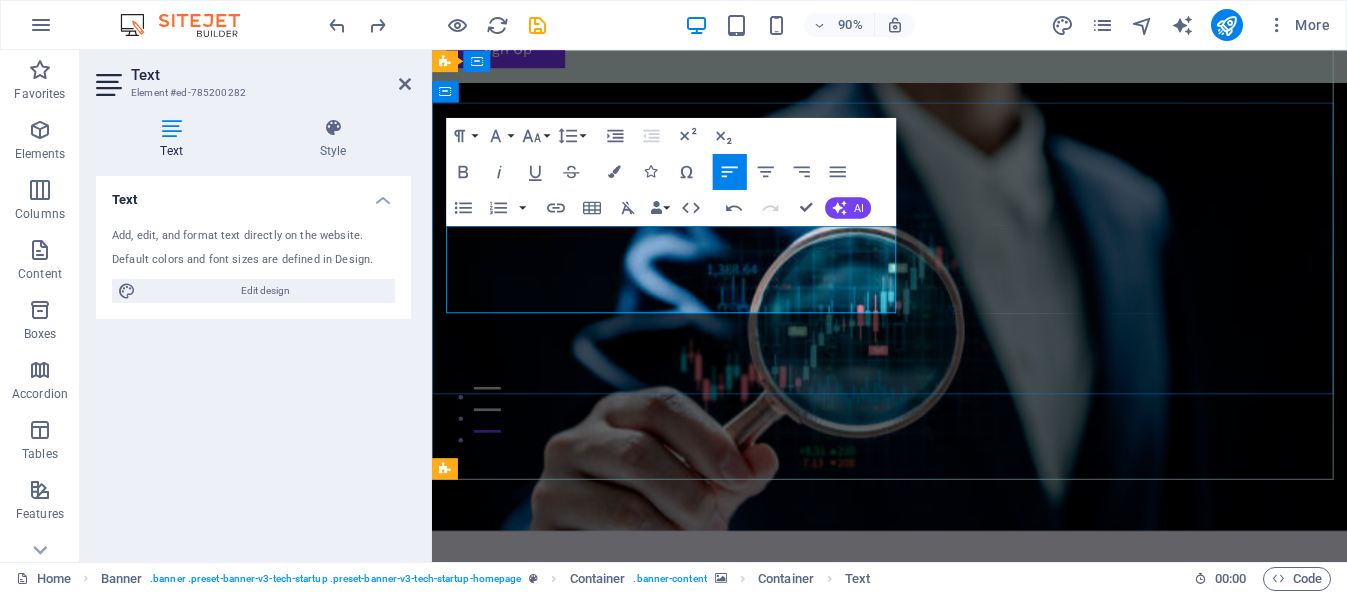 click on "Potencia tu empresa con soluciones de Inteligencia Artificial" at bounding box center [875, 763] 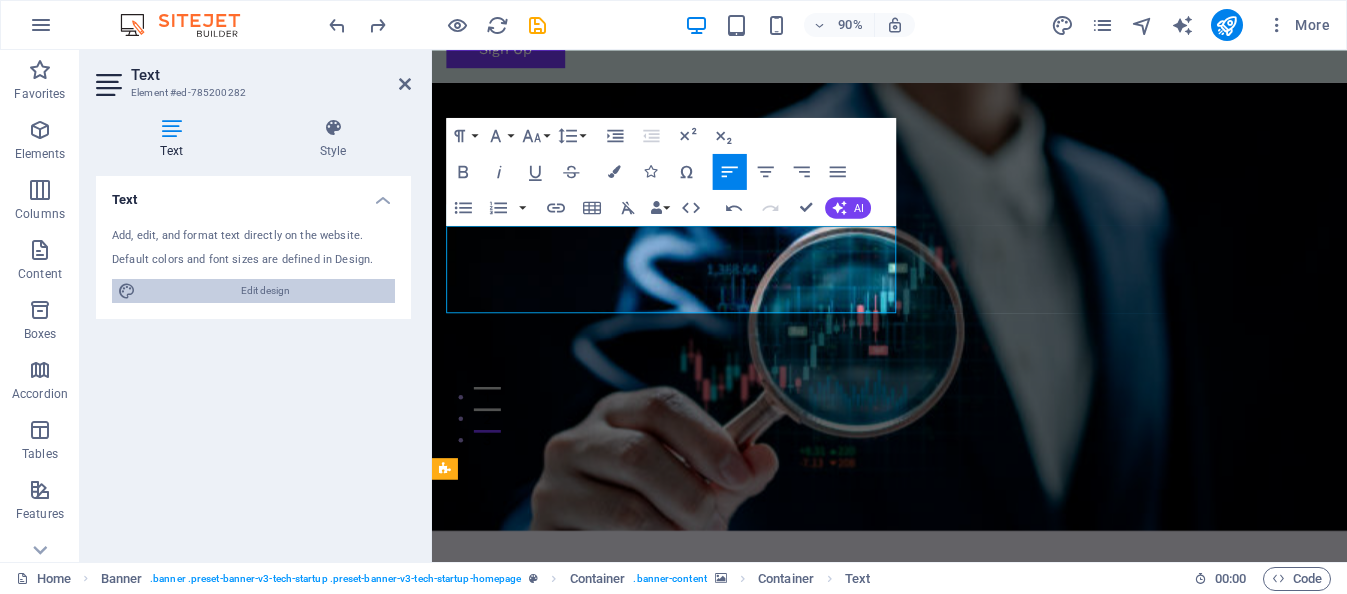 click on "Edit design" at bounding box center (265, 291) 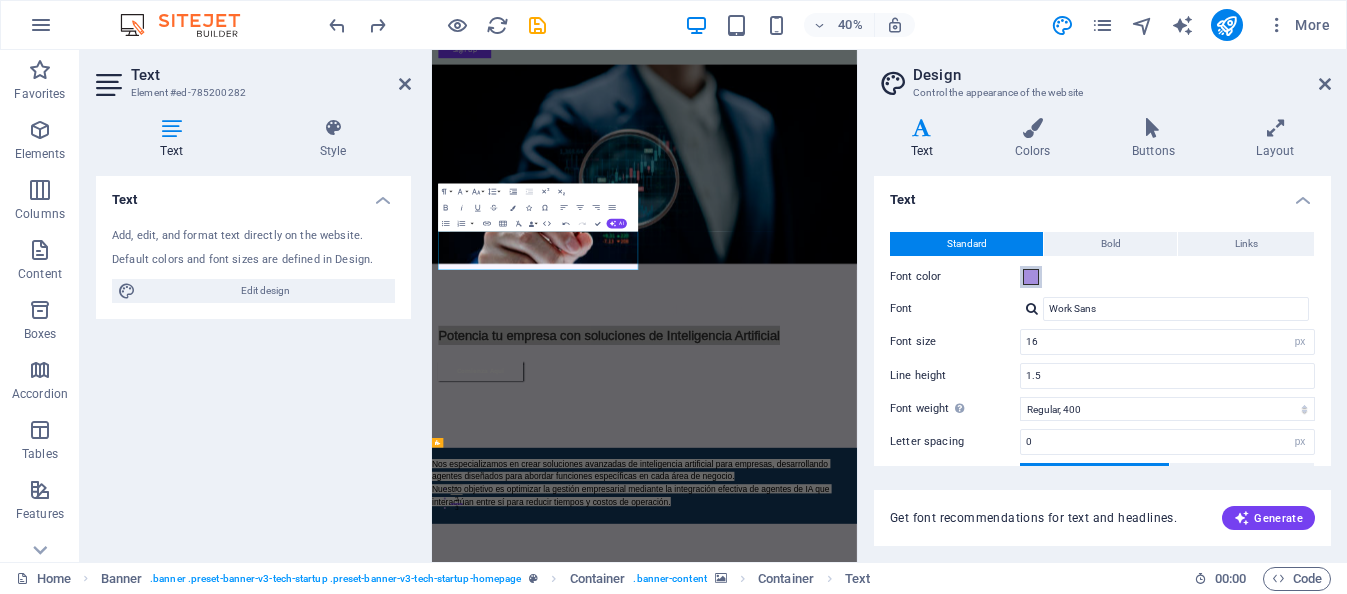 click at bounding box center (1031, 277) 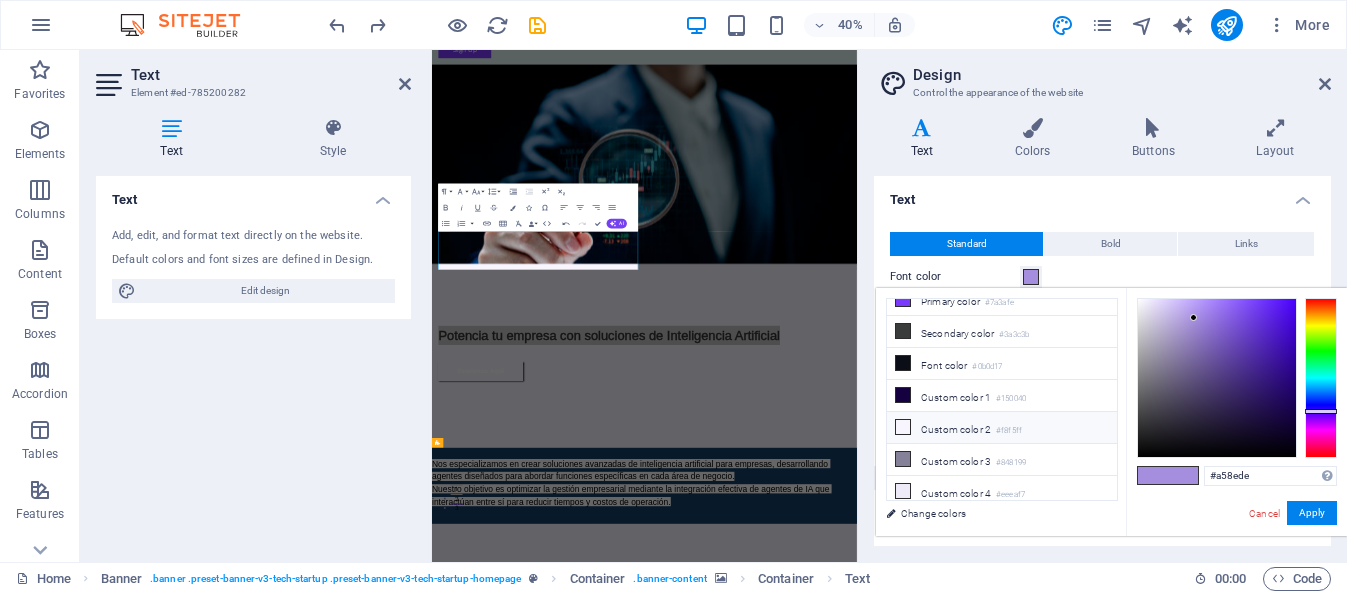 click on "Custom color 2
#f8f5ff" at bounding box center [1002, 428] 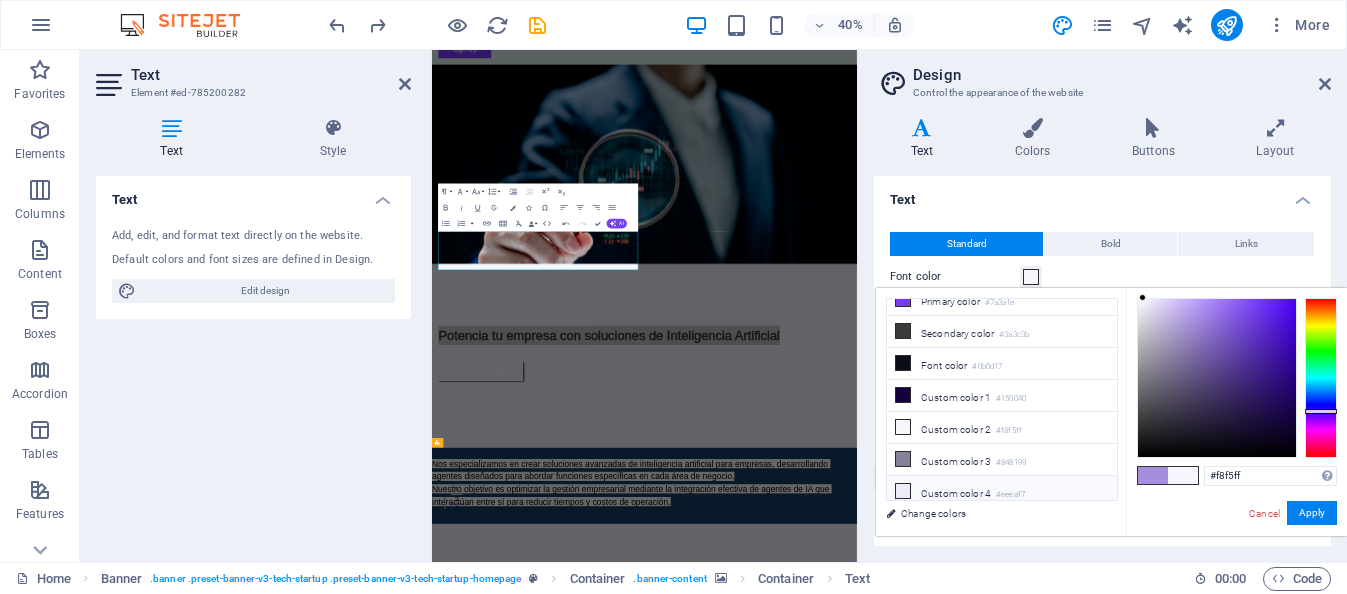 click on "Custom color 4
#eeeaf7" at bounding box center (1002, 492) 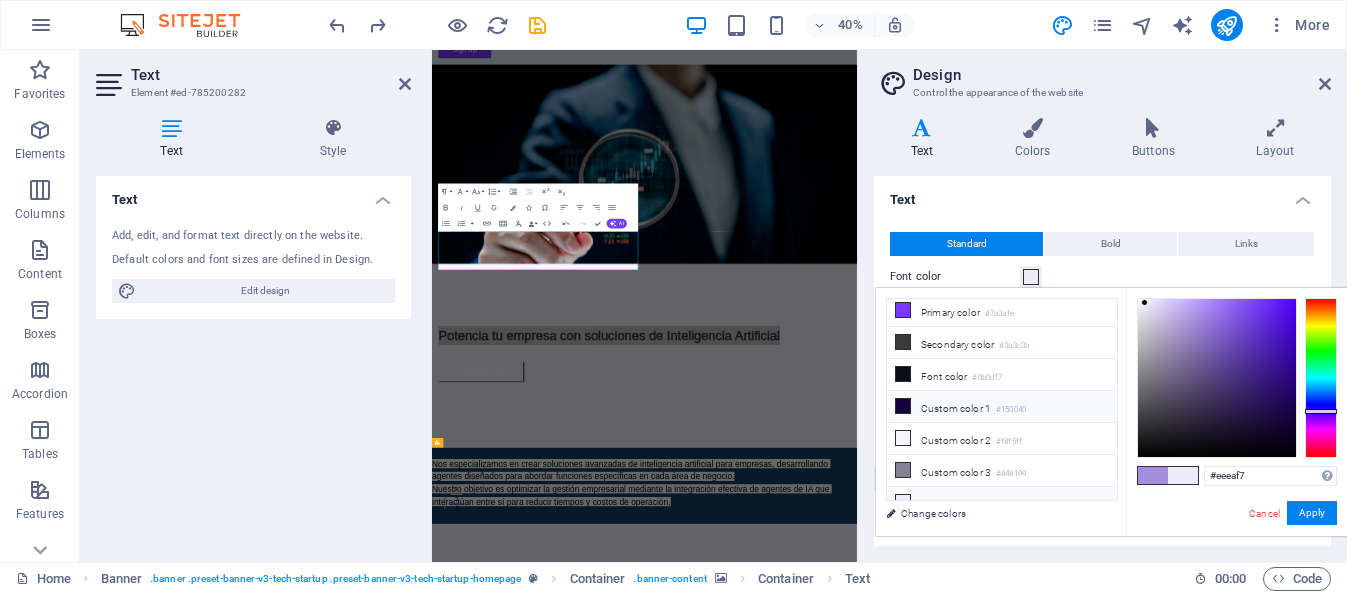 scroll, scrollTop: 0, scrollLeft: 0, axis: both 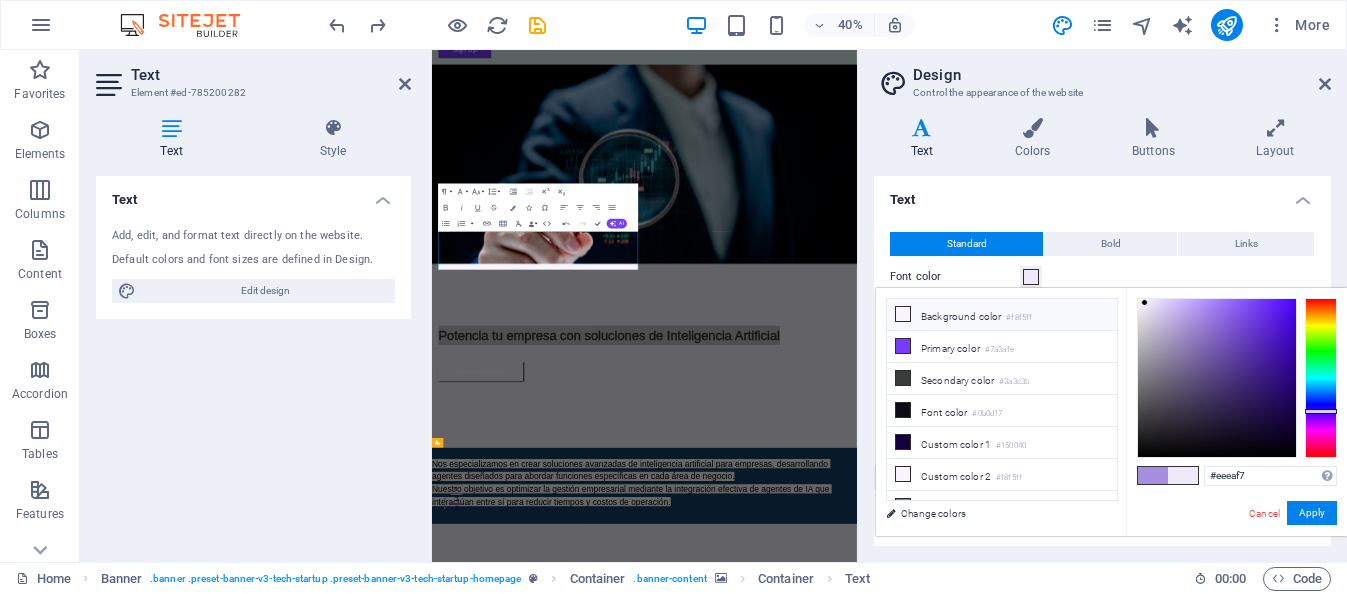 click on "Background color
#f8f5ff" at bounding box center (1002, 315) 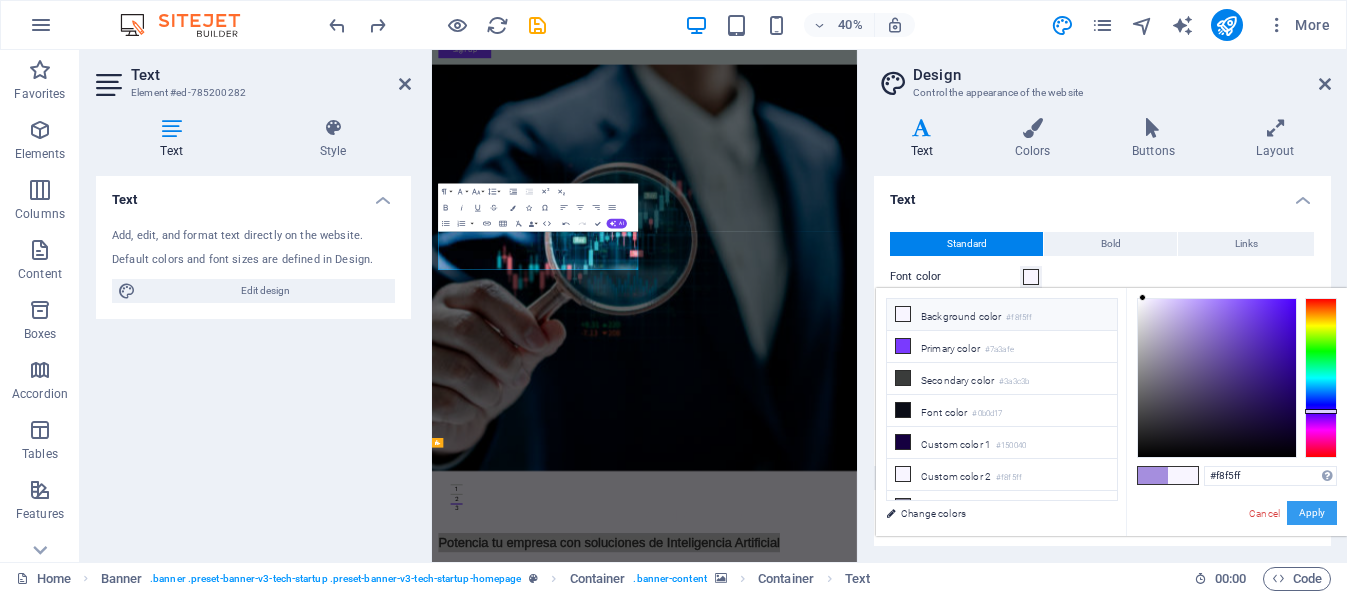 click on "Apply" at bounding box center [1312, 513] 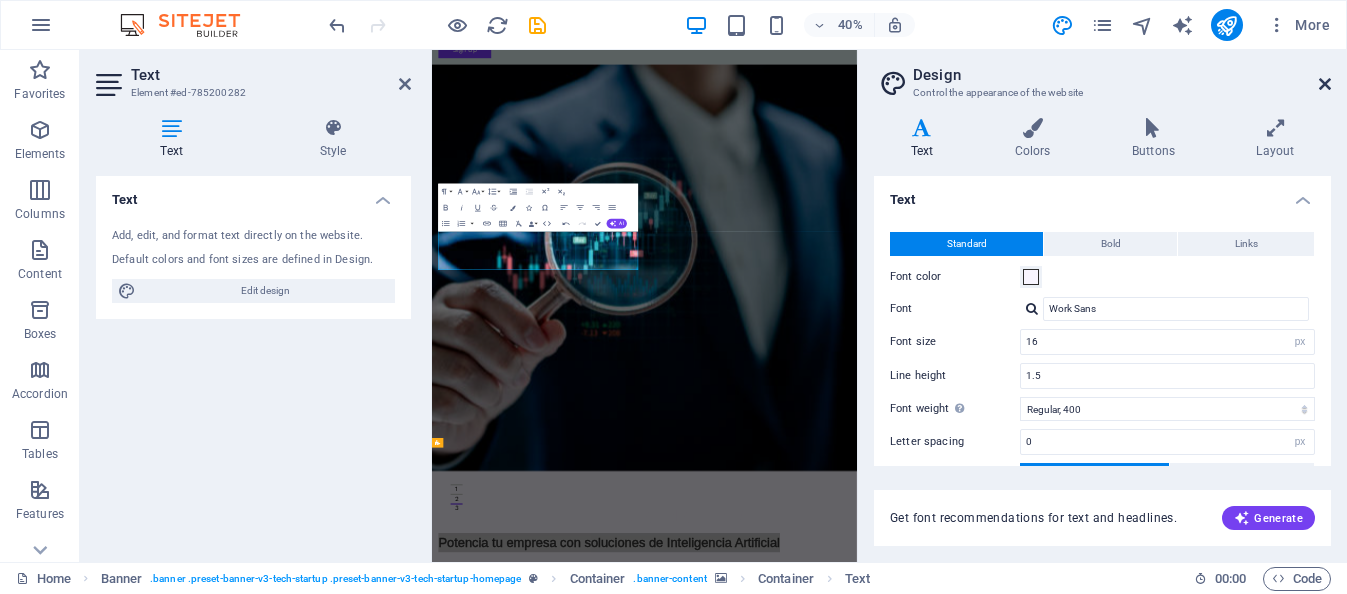 click at bounding box center [1325, 84] 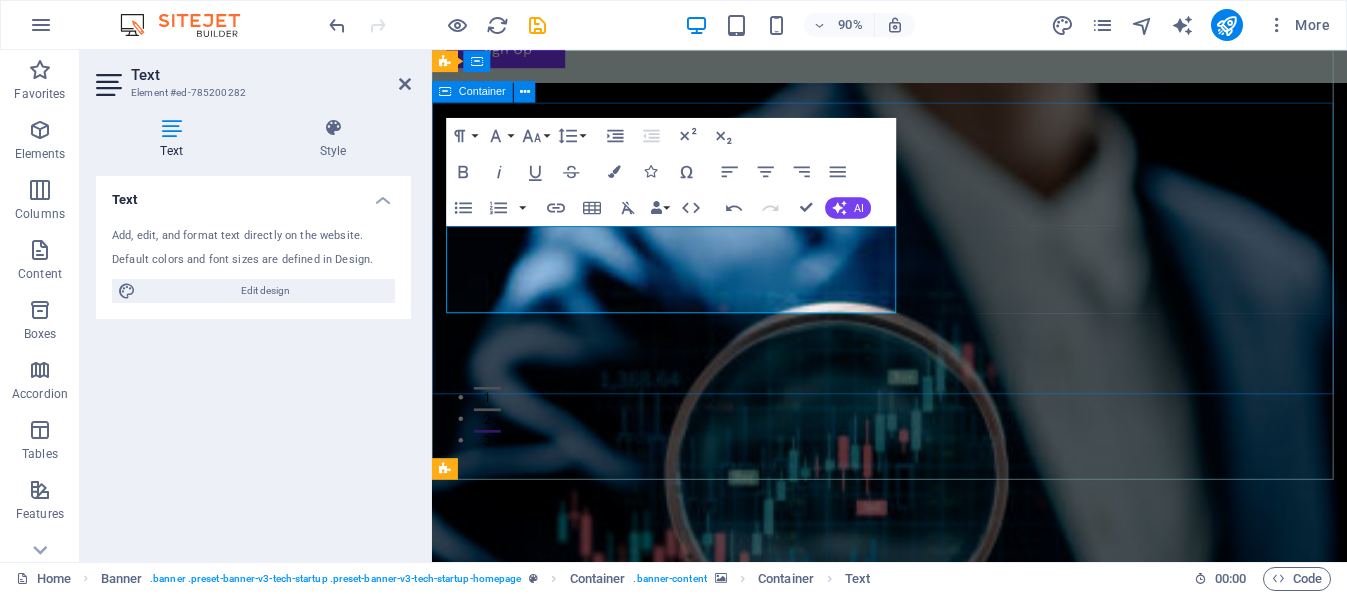 click on "Innovador Diseño de Modelos de IA Potencia tu empresa con soluciones de Inteligencia Artificial Comienza Aquí" at bounding box center (940, 1288) 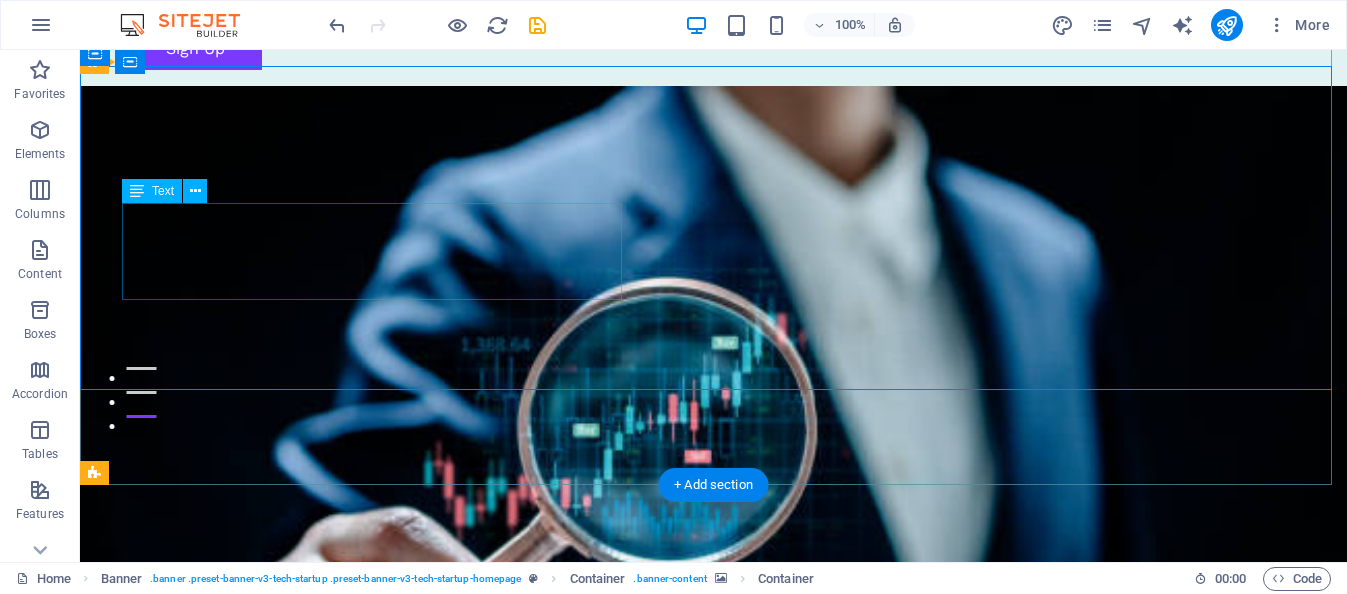 click on "Potencia tu empresa con soluciones de Inteligencia Artificial" at bounding box center [714, 763] 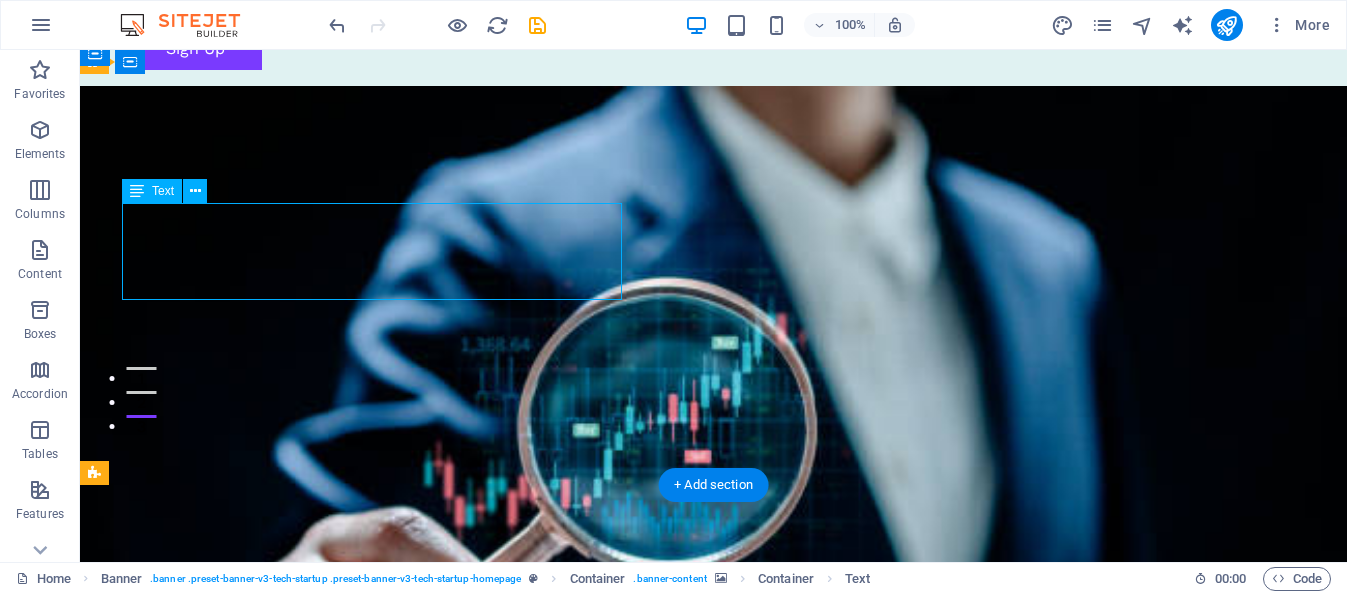 click on "Potencia tu empresa con soluciones de Inteligencia Artificial" at bounding box center [714, 763] 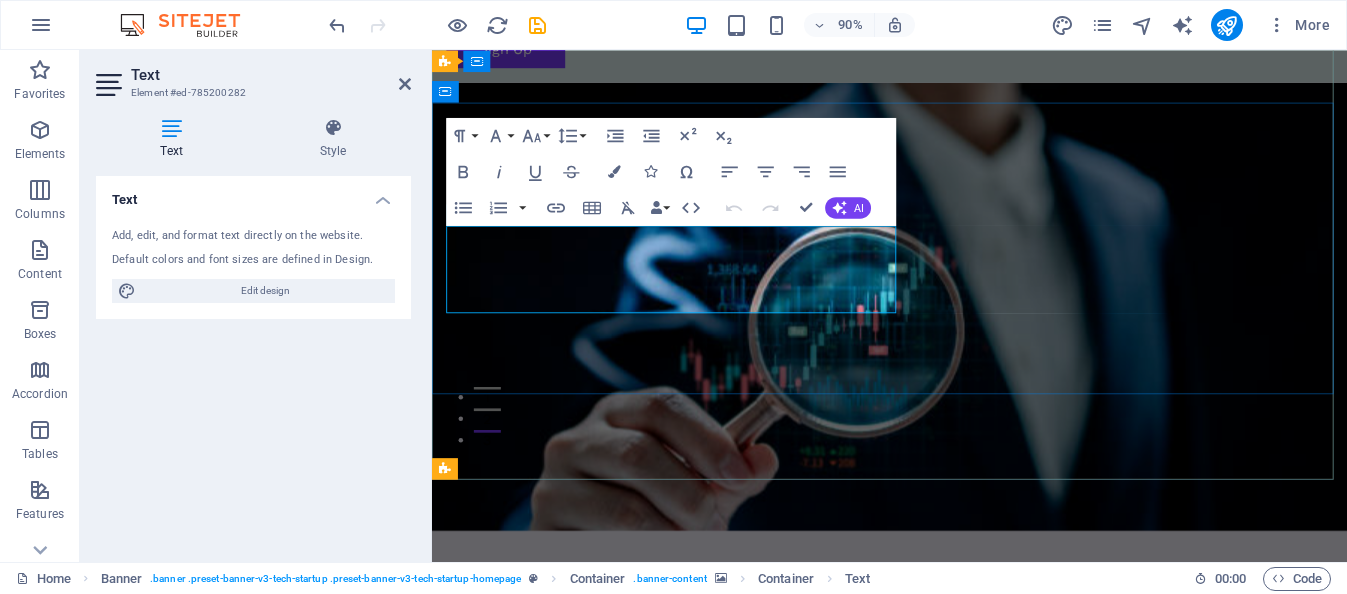 click on "Potencia tu empresa con soluciones de Inteligencia Artificial" at bounding box center (875, 763) 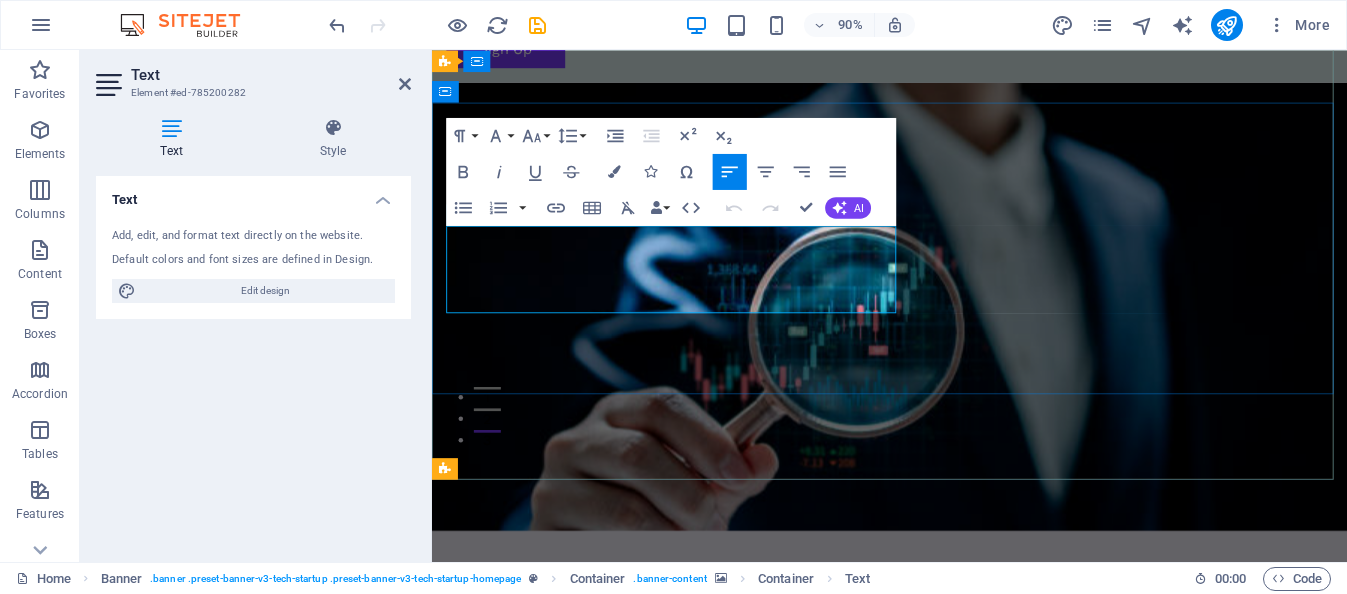 click on "Potencia tu empresa con soluciones de Inteligencia Artificial" at bounding box center [875, 763] 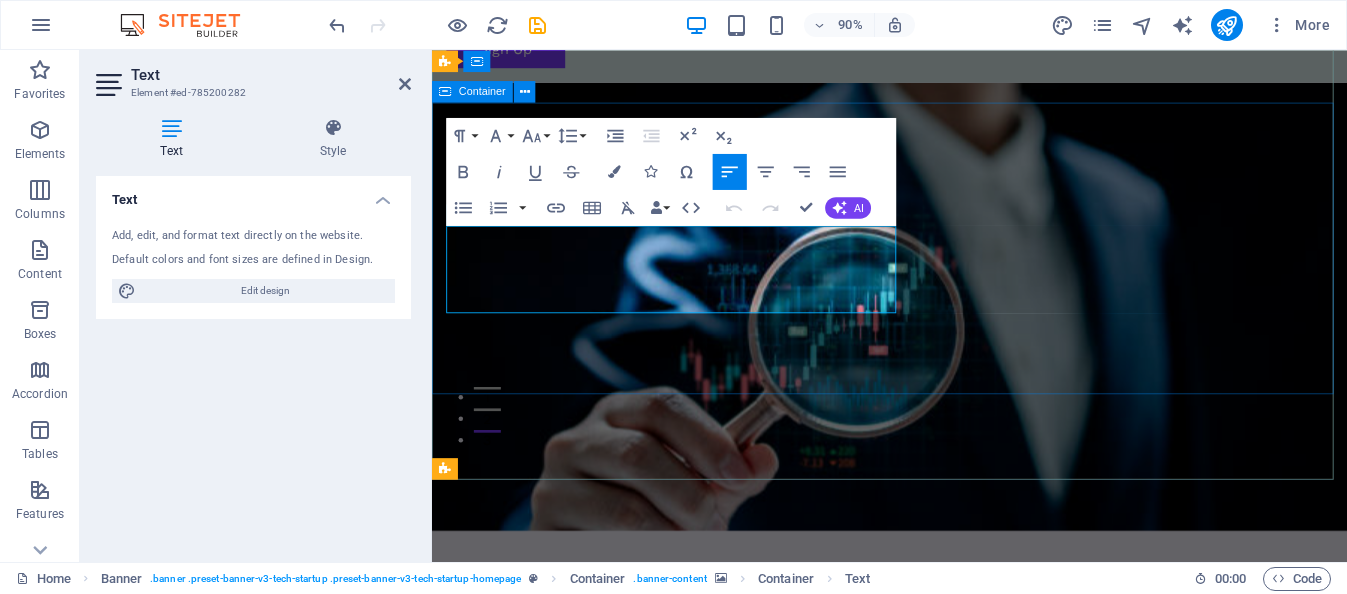 click on "Innovador Diseño de Modelos de IA Potencia tu empresa con soluciones de Inteligencia Artificial Comienza Aquí" at bounding box center (940, 770) 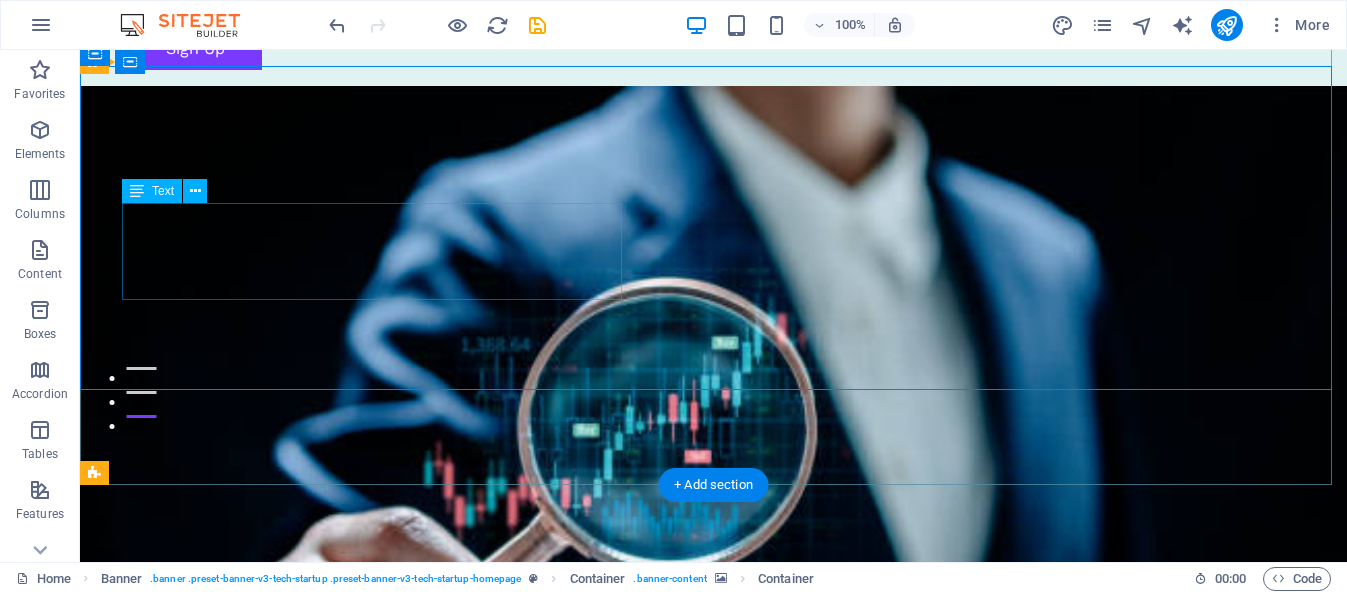 click on "Potencia tu empresa con soluciones de Inteligencia Artificial" at bounding box center [714, 763] 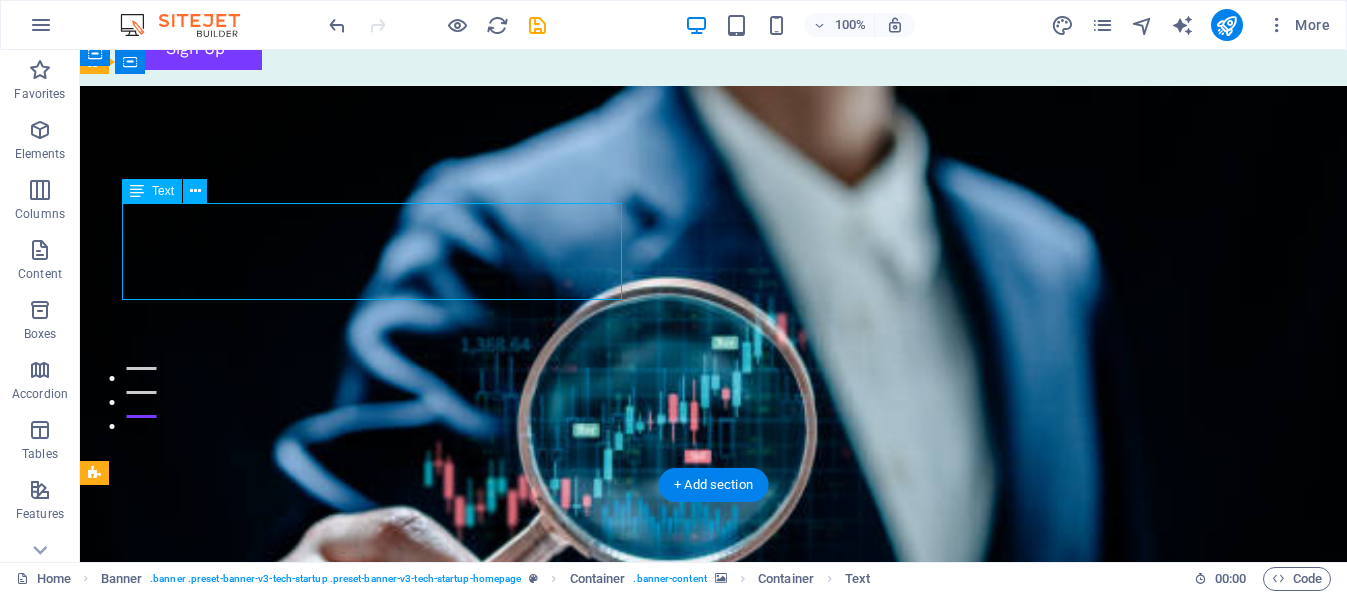 click on "Potencia tu empresa con soluciones de Inteligencia Artificial" at bounding box center [714, 763] 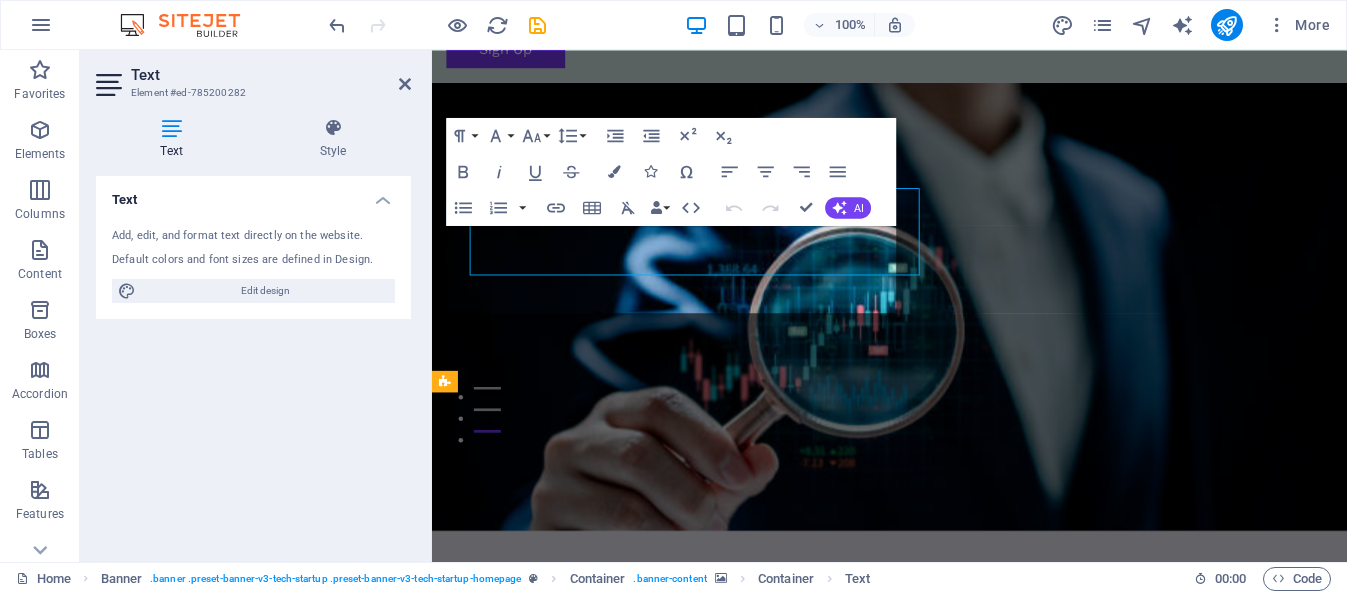 click on "Add, edit, and format text directly on the website. Default colors and font sizes are defined in Design. Edit design" at bounding box center (253, 265) 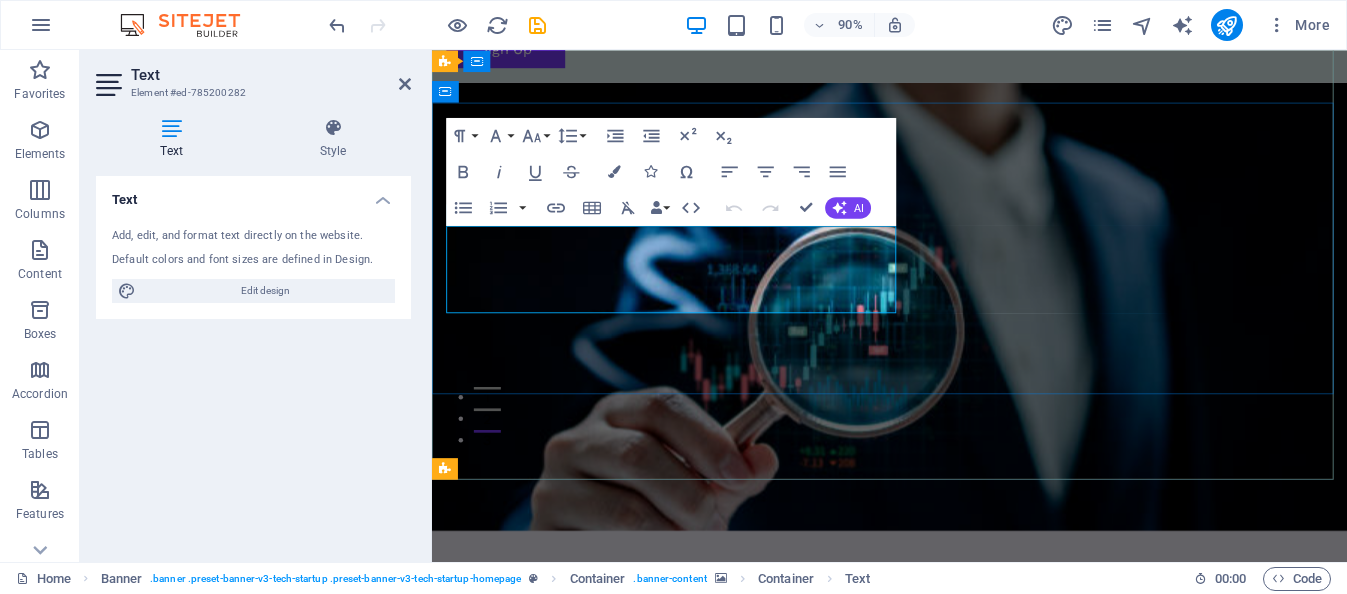 click on "Potencia tu empresa con soluciones de Inteligencia Artificial" at bounding box center [875, 763] 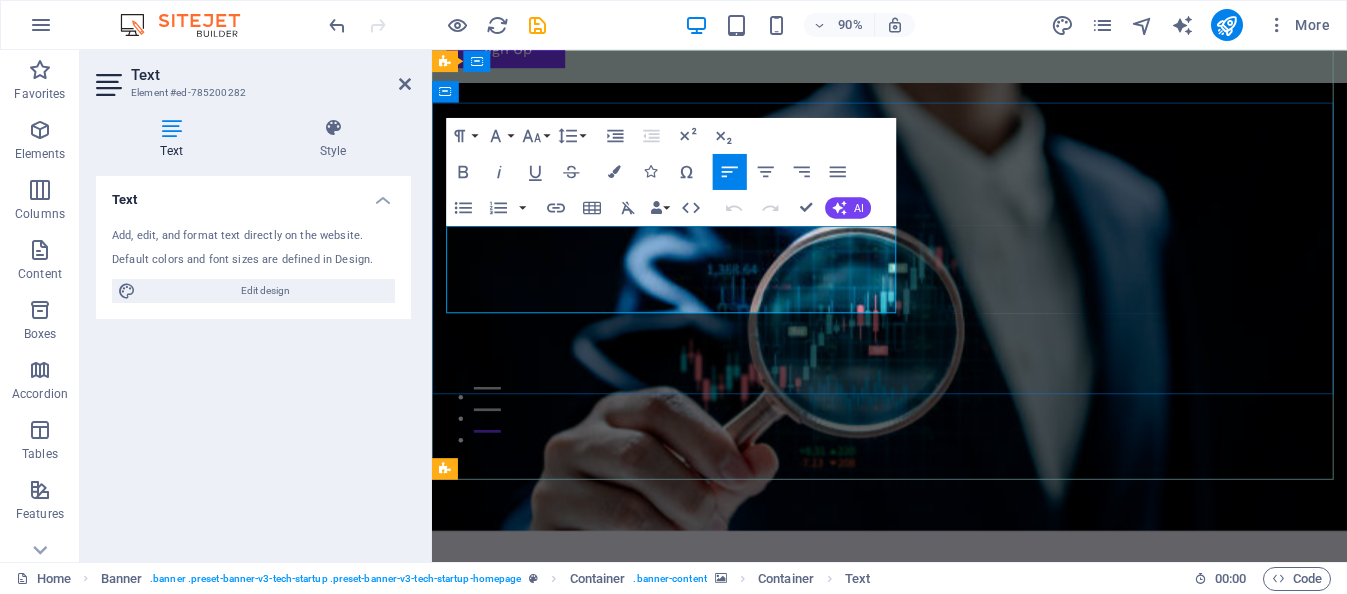 click on "Potencia tu empresa con soluciones de Inteligencia Artificial" at bounding box center [875, 763] 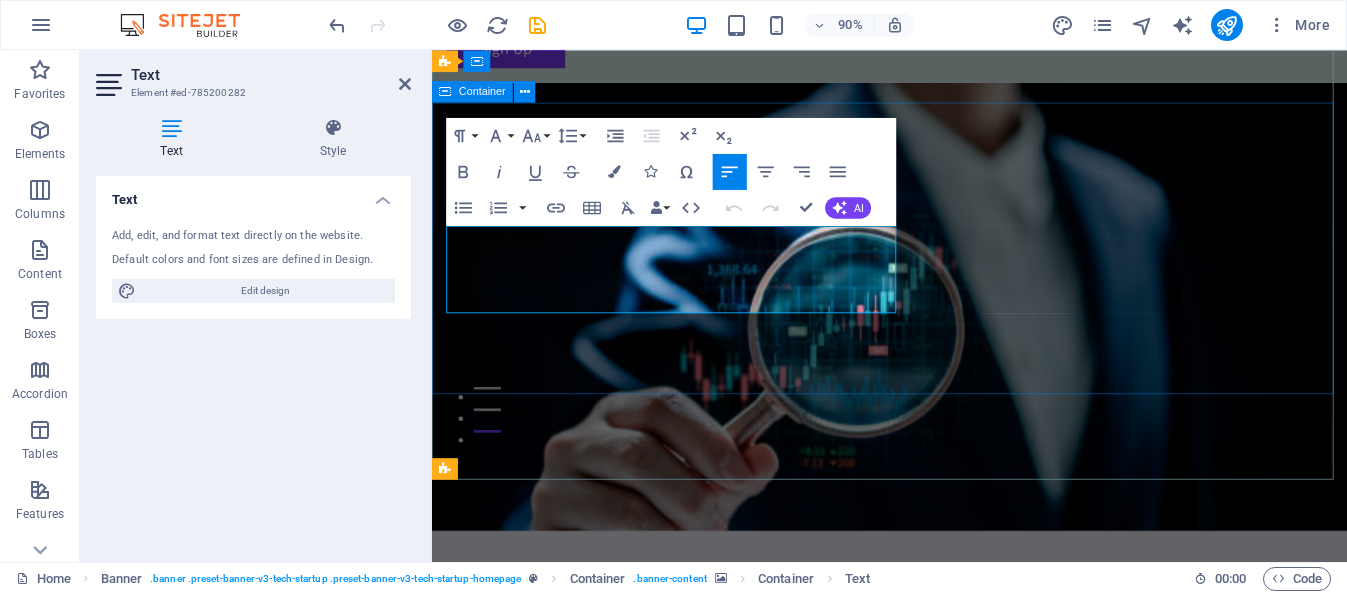 click on "Innovador Diseño de Modelos de IA Potencia tu empresa con soluciones de Inteligencia Artificial Comienza Aquí" at bounding box center (940, 770) 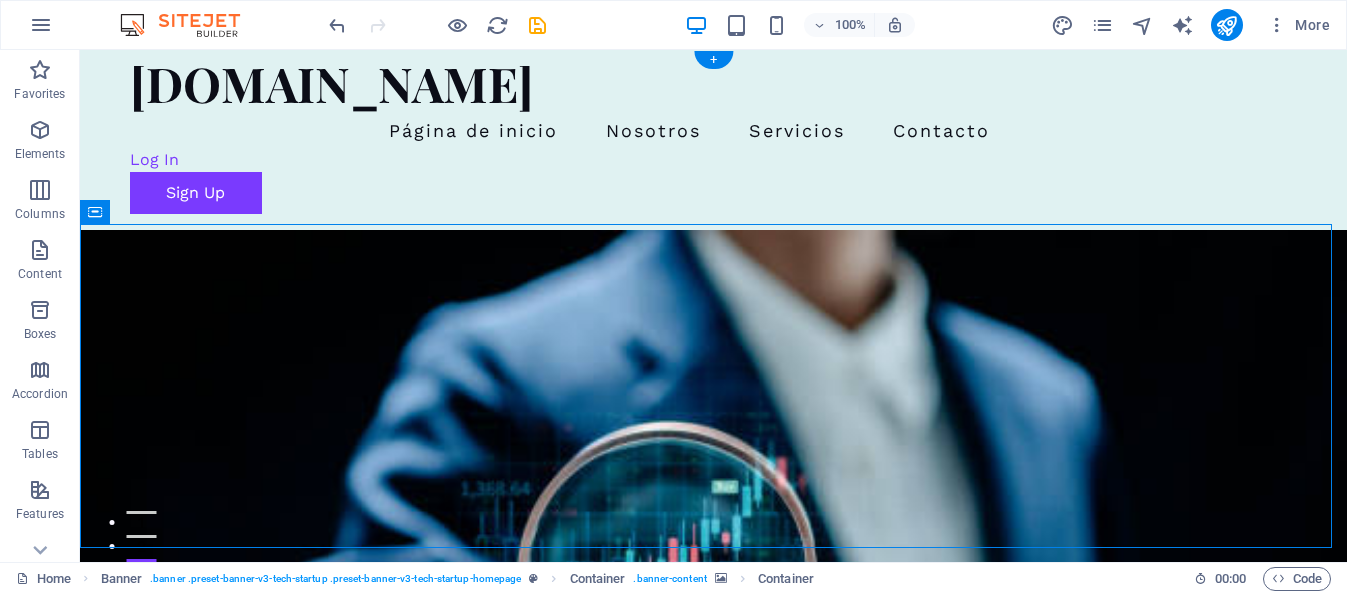 scroll, scrollTop: 0, scrollLeft: 0, axis: both 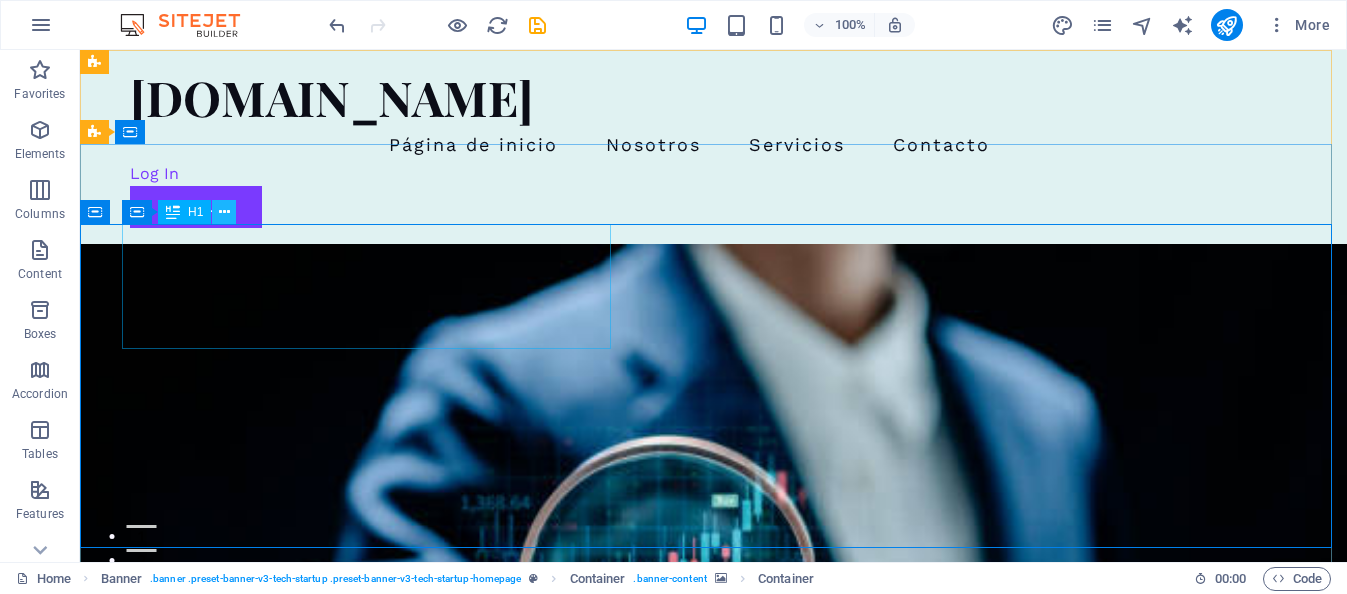 click at bounding box center [224, 212] 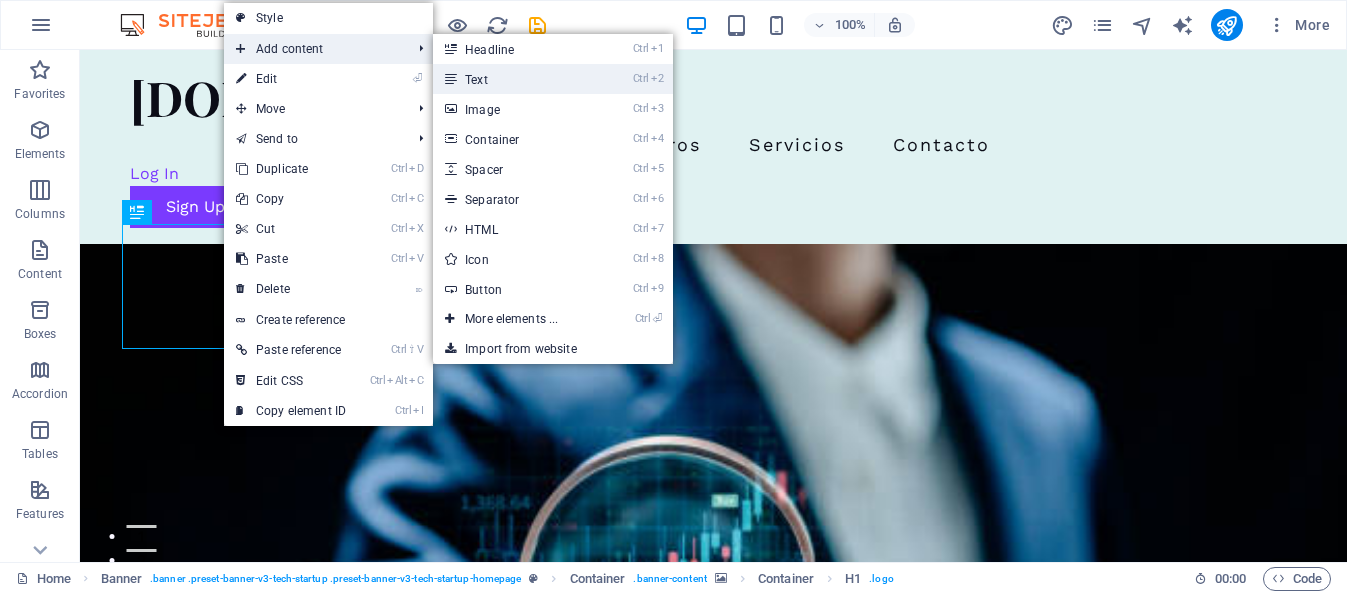 drag, startPoint x: 521, startPoint y: 69, endPoint x: 436, endPoint y: 192, distance: 149.51254 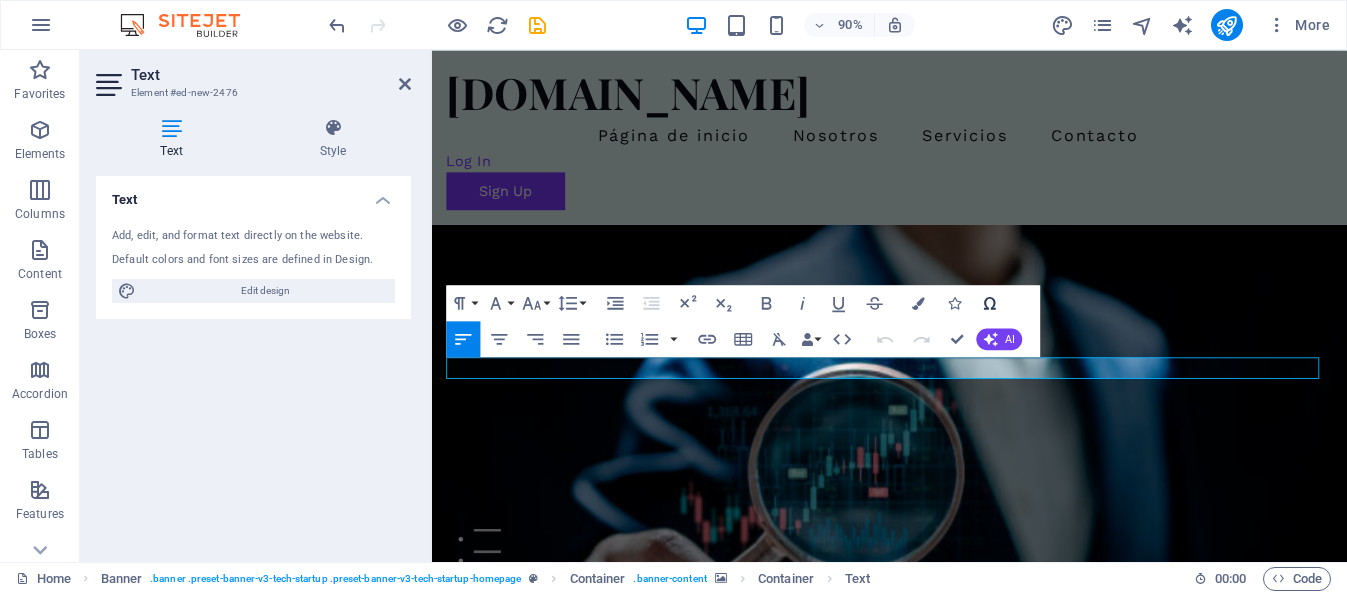 type 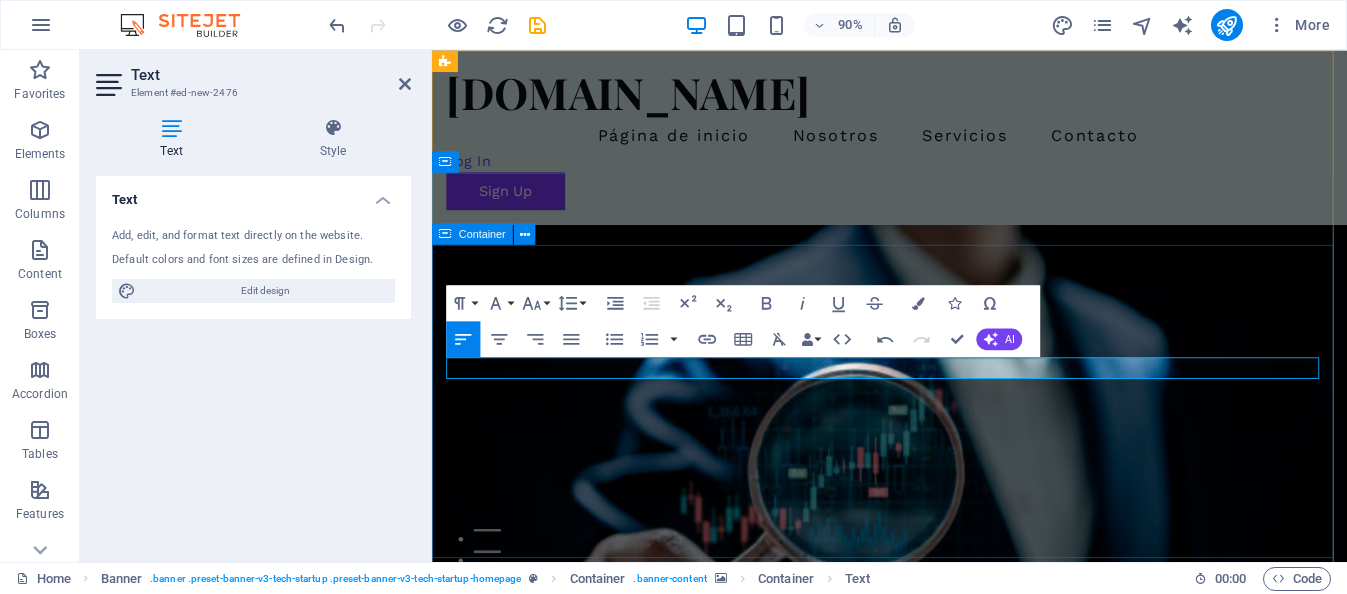 click on "Innovador Diseño de Modelos de IA ​Potencia tu empresa con soluciones de IA Potencia tu empresa con soluciones de Inteligencia Artificial Comienza Aquí" at bounding box center (940, 964) 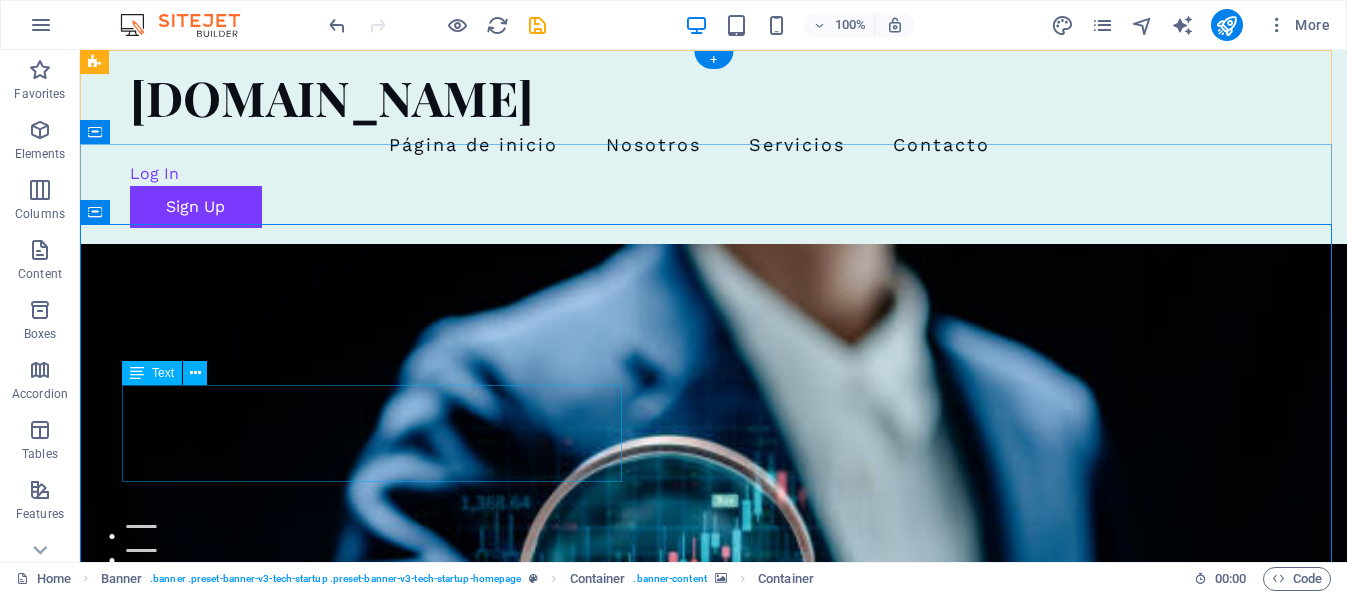 click on "Potencia tu empresa con soluciones de Inteligencia Artificial" at bounding box center [714, 969] 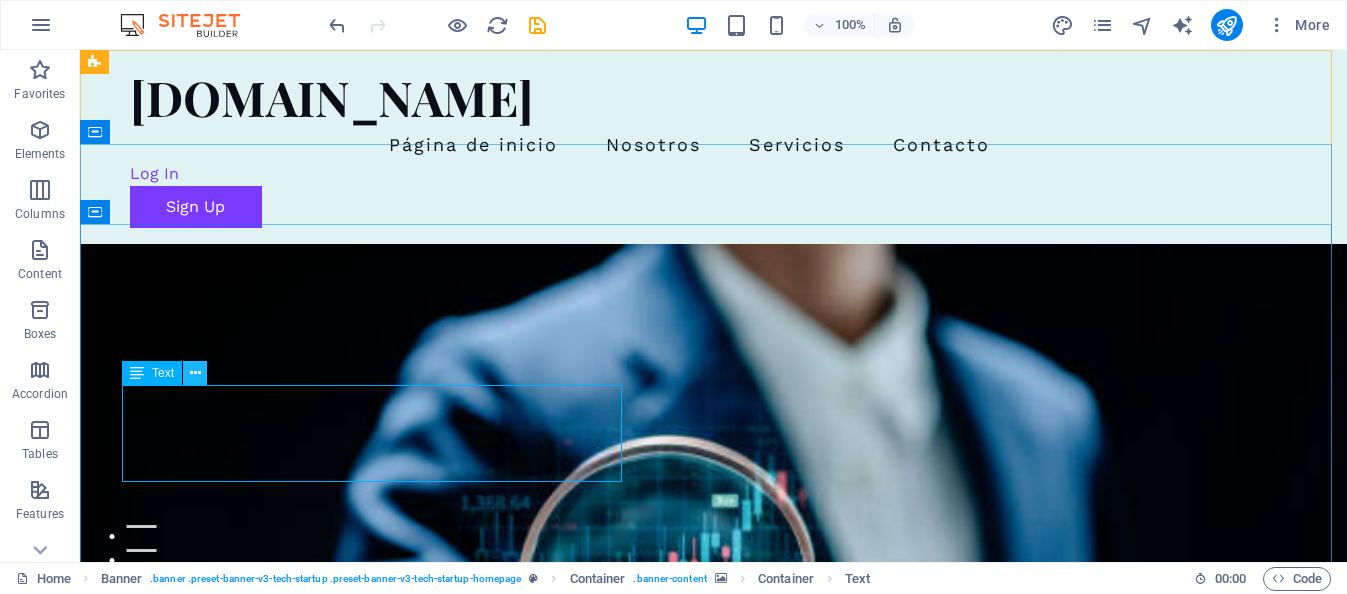 click at bounding box center [195, 373] 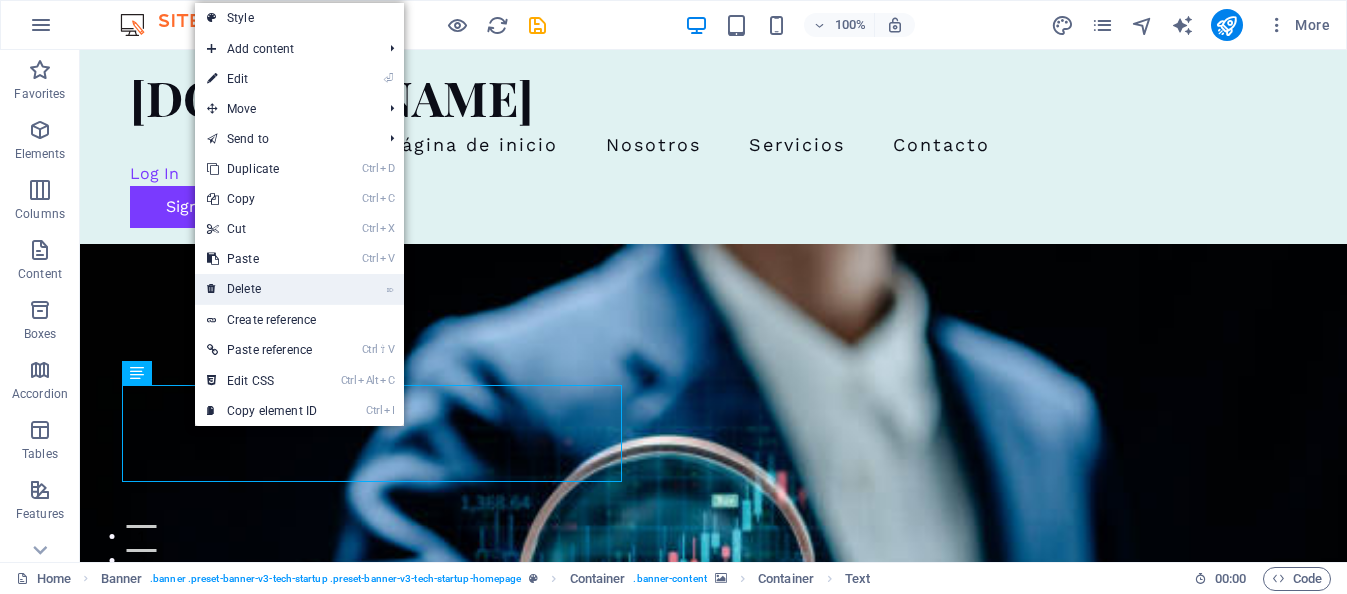 click on "⌦  Delete" at bounding box center (262, 289) 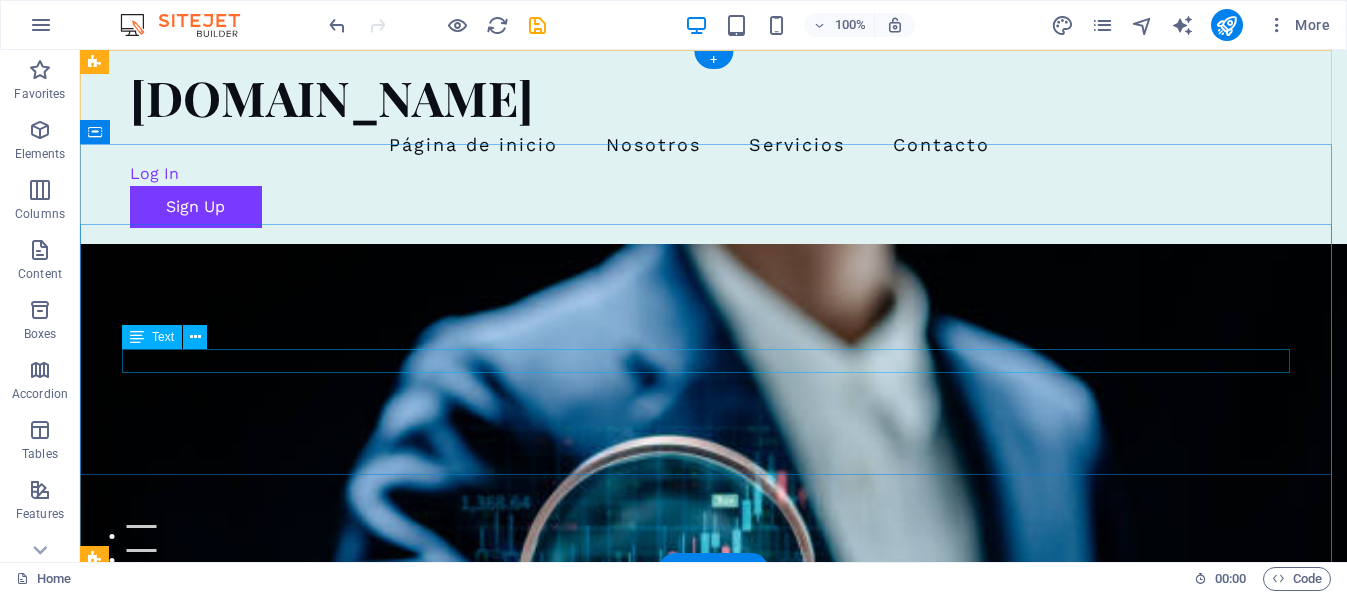 click on "Potencia tu empresa con soluciones de IA" at bounding box center [714, 825] 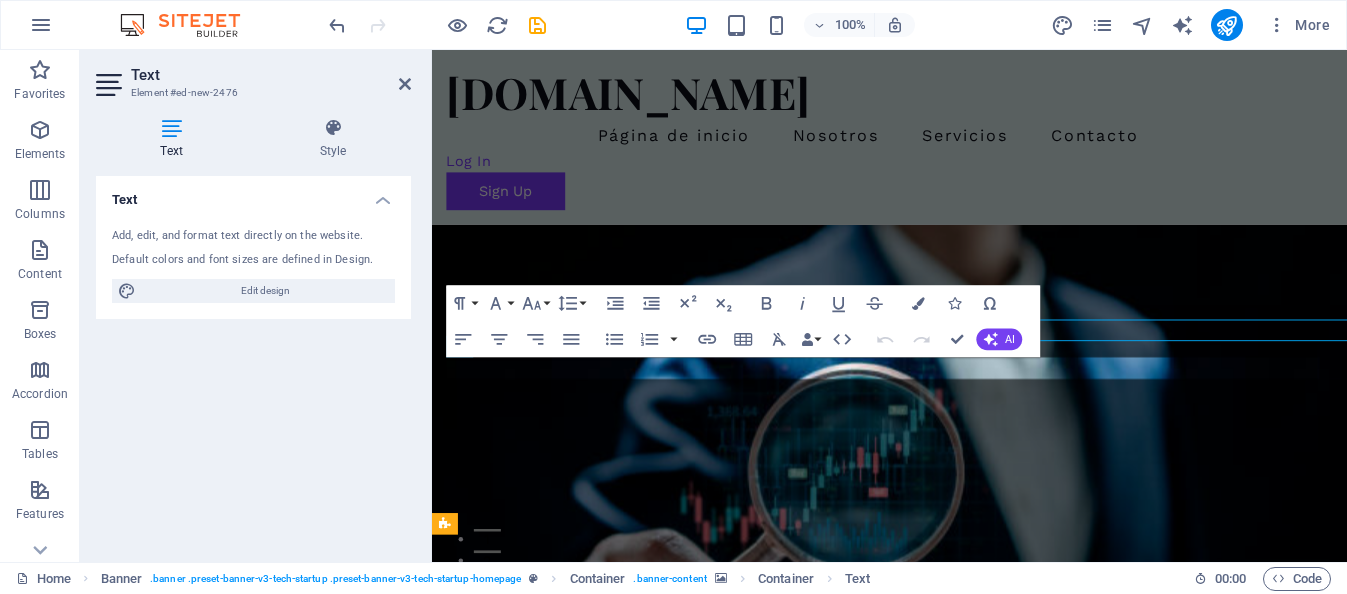 click on "Text Style Text Add, edit, and format text directly on the website. Default colors and font sizes are defined in Design. Edit design Alignment Left aligned Centered Right aligned Banner Element Layout How this element expands within the layout (Flexbox). Size Default auto px % 1/1 1/2 1/3 1/4 1/5 1/6 1/7 1/8 1/9 1/10 Grow Shrink Order Container layout Visible Visible Opacity 100 % Overflow Spacing Margin Default auto px % rem vw vh Custom Custom auto px % rem vw vh auto px % rem vw vh auto px % rem vw vh auto px % rem vw vh Padding Default px rem % vh vw Custom Custom px rem % vh vw px rem % vh vw px rem % vh vw px rem % vh vw Border Style              - Width 1 auto px rem % vh vw Custom Custom 1 auto px rem % vh vw 1 auto px rem % vh vw 1 auto px rem % vh vw 1 auto px rem % vh vw  - Color Round corners Default px rem % vh vw Custom Custom px rem % vh vw px rem % vh vw px rem % vh vw px rem % vh vw Shadow Default None Outside Inside Color X offset 0 px rem vh vw Y offset 0 px rem vh vw Blur 0 px %" at bounding box center (253, 332) 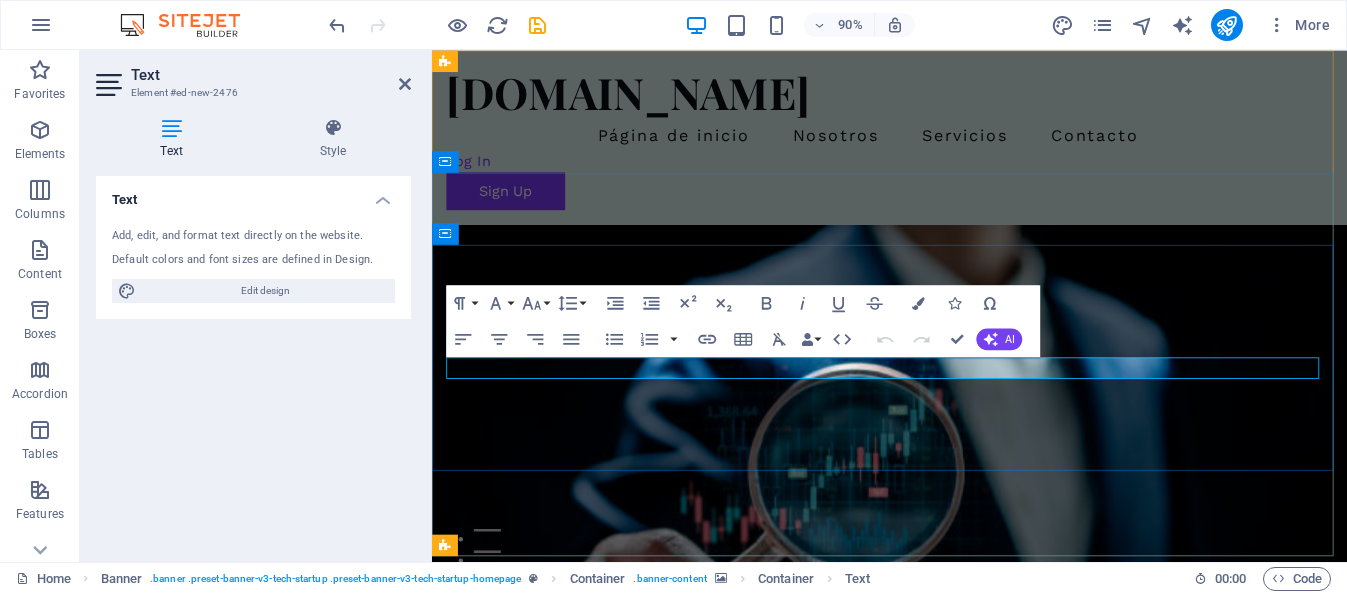 click on "Potencia tu empresa con soluciones de IA" at bounding box center (940, 825) 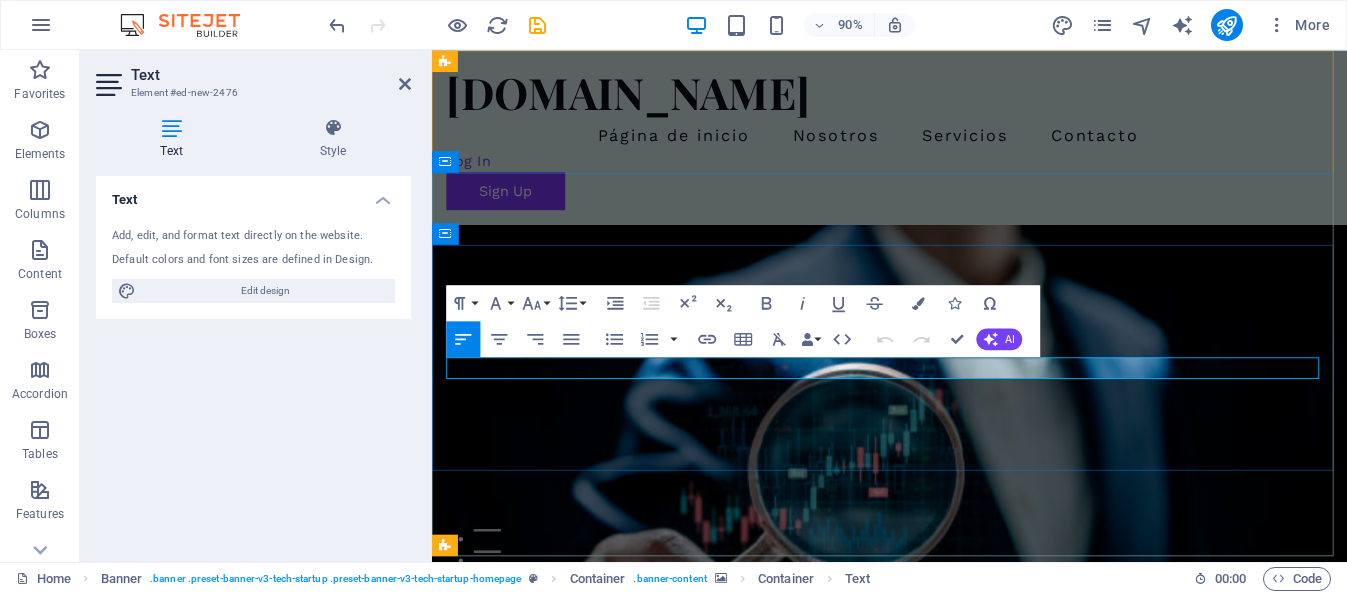 click on "Potencia tu empresa con soluciones de IA" at bounding box center [940, 825] 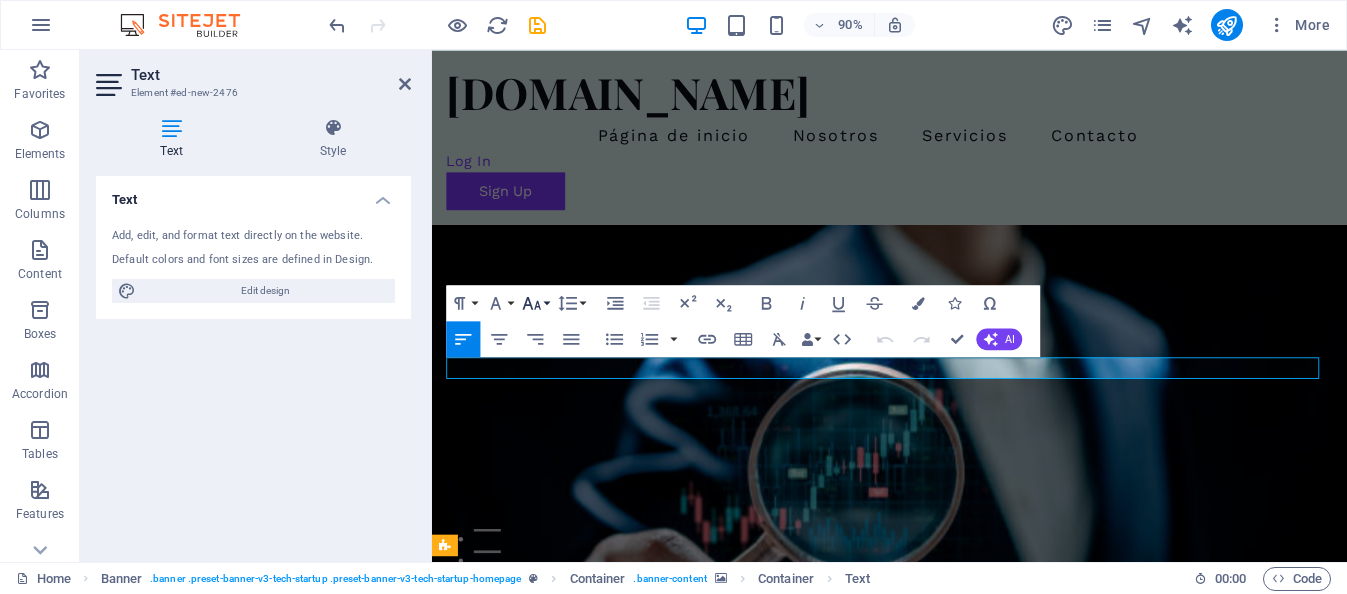 click on "Font Size" at bounding box center [535, 303] 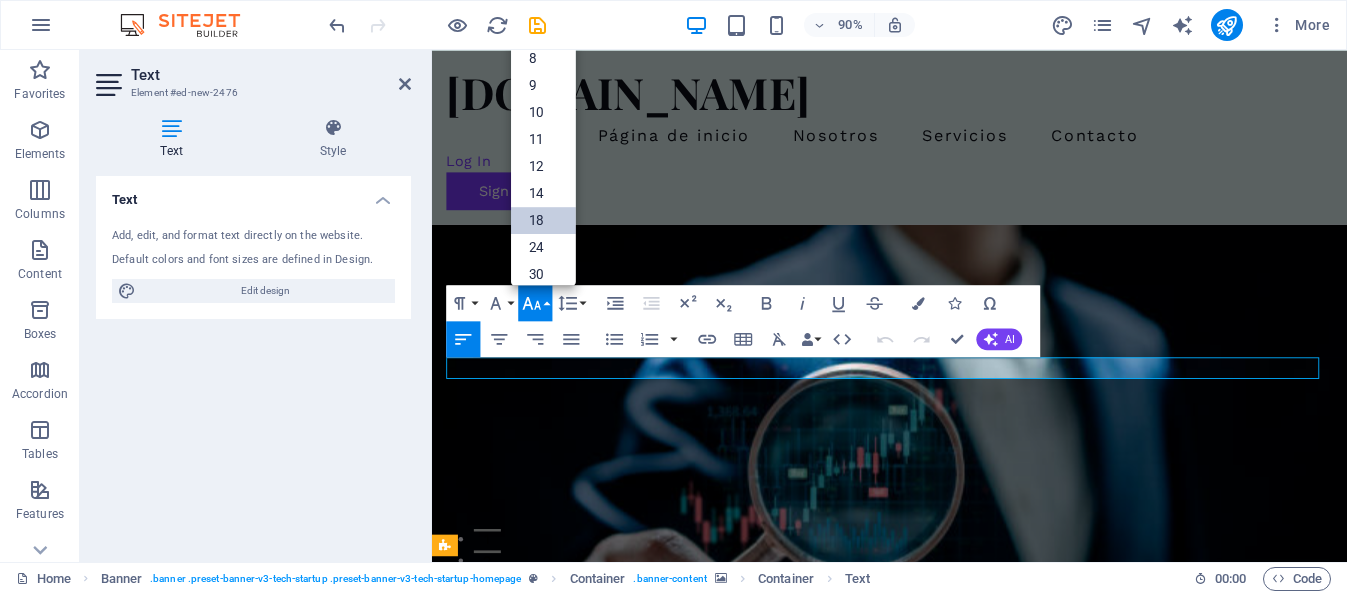 click on "18" at bounding box center (543, 220) 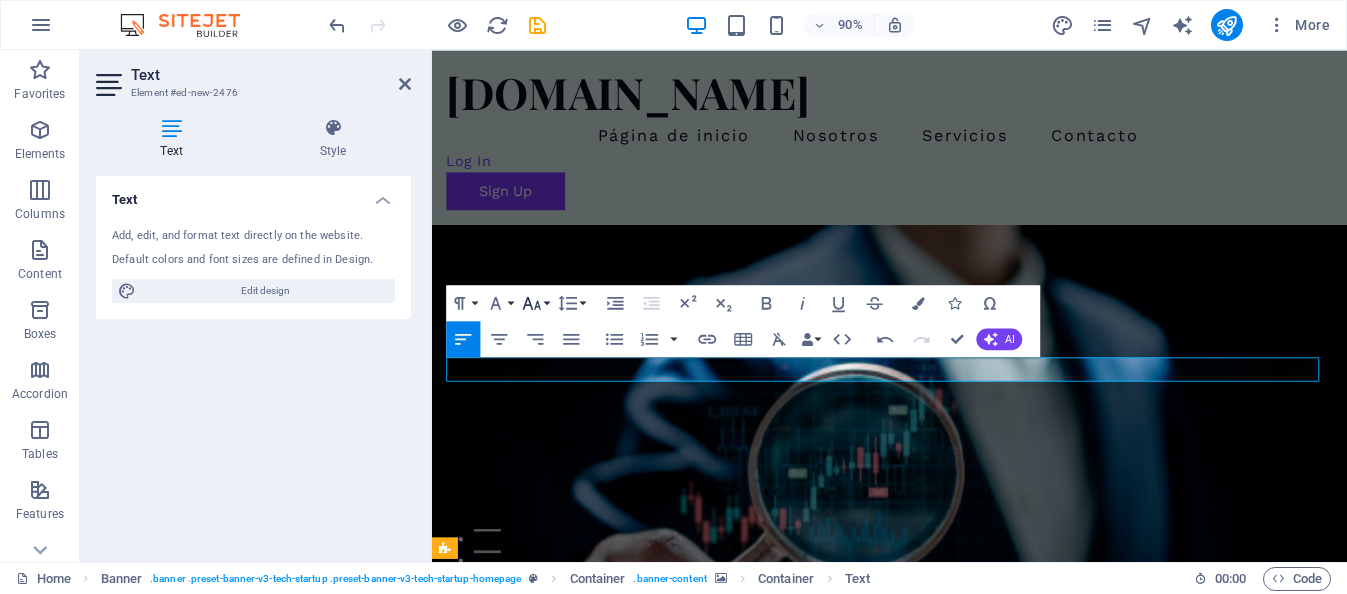 click on "Font Size" at bounding box center [535, 303] 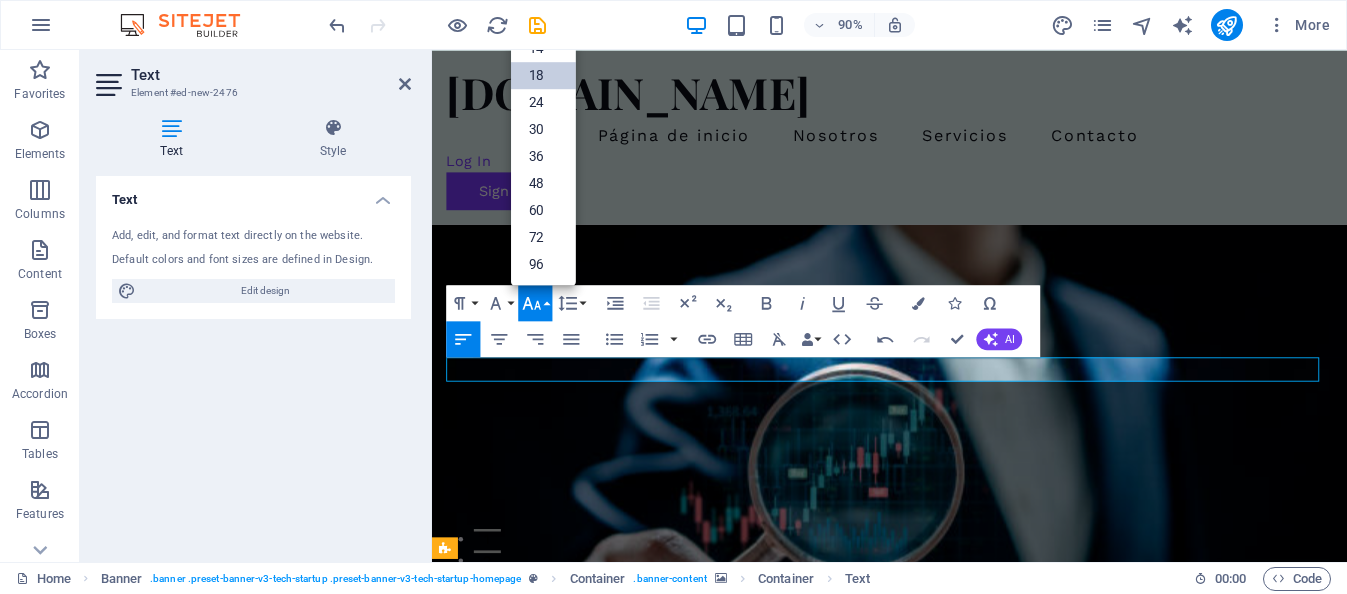 scroll, scrollTop: 161, scrollLeft: 0, axis: vertical 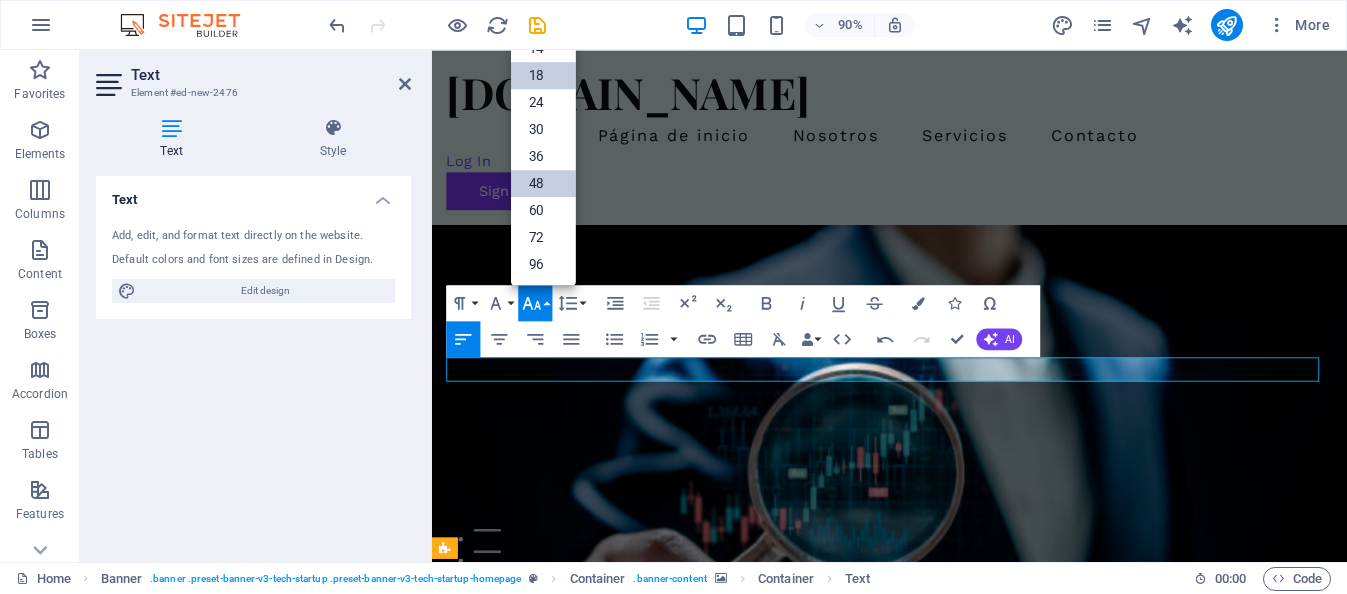click on "48" at bounding box center [543, 183] 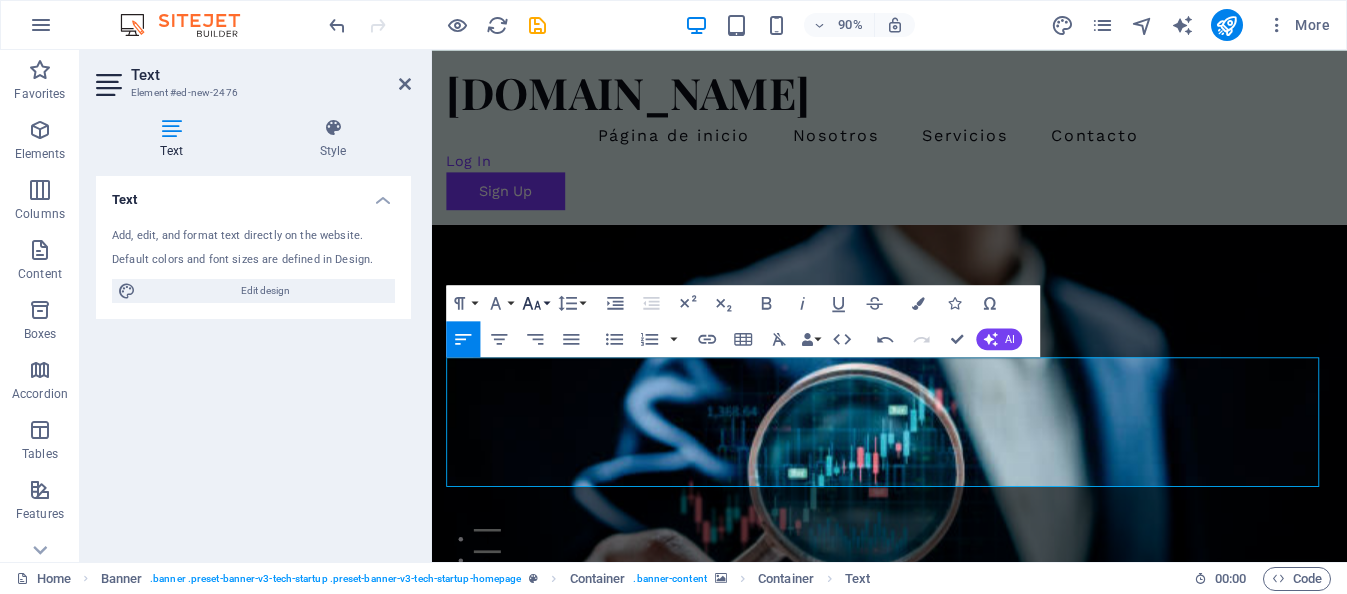click 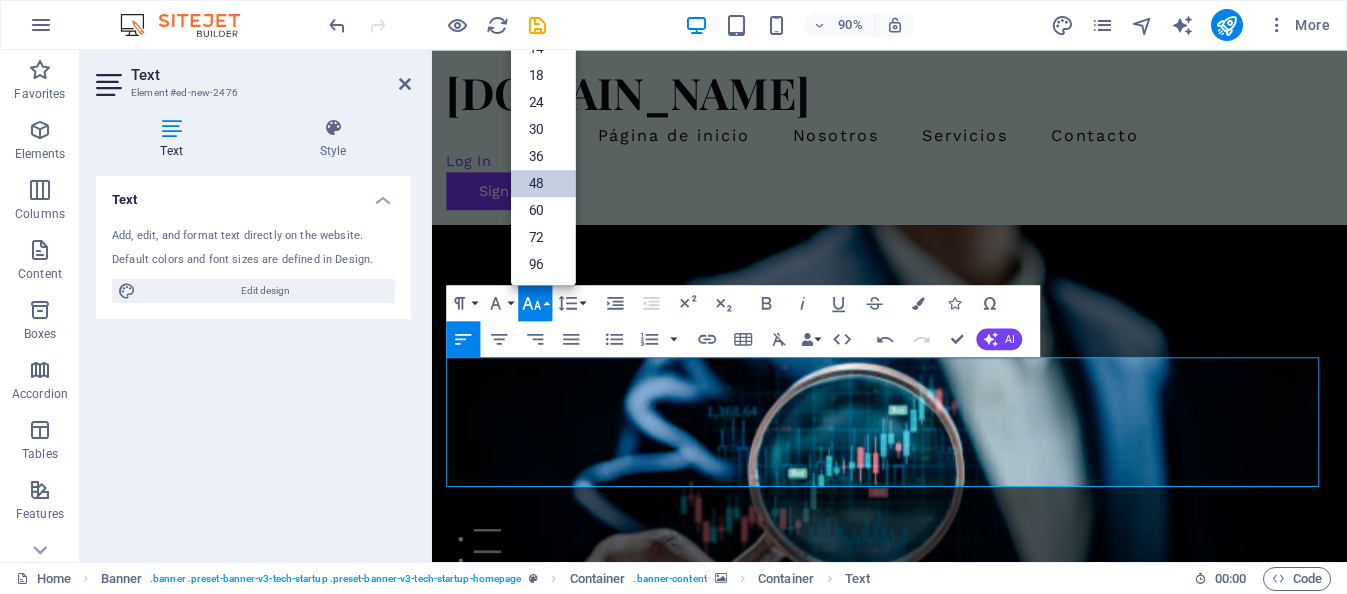 scroll, scrollTop: 161, scrollLeft: 0, axis: vertical 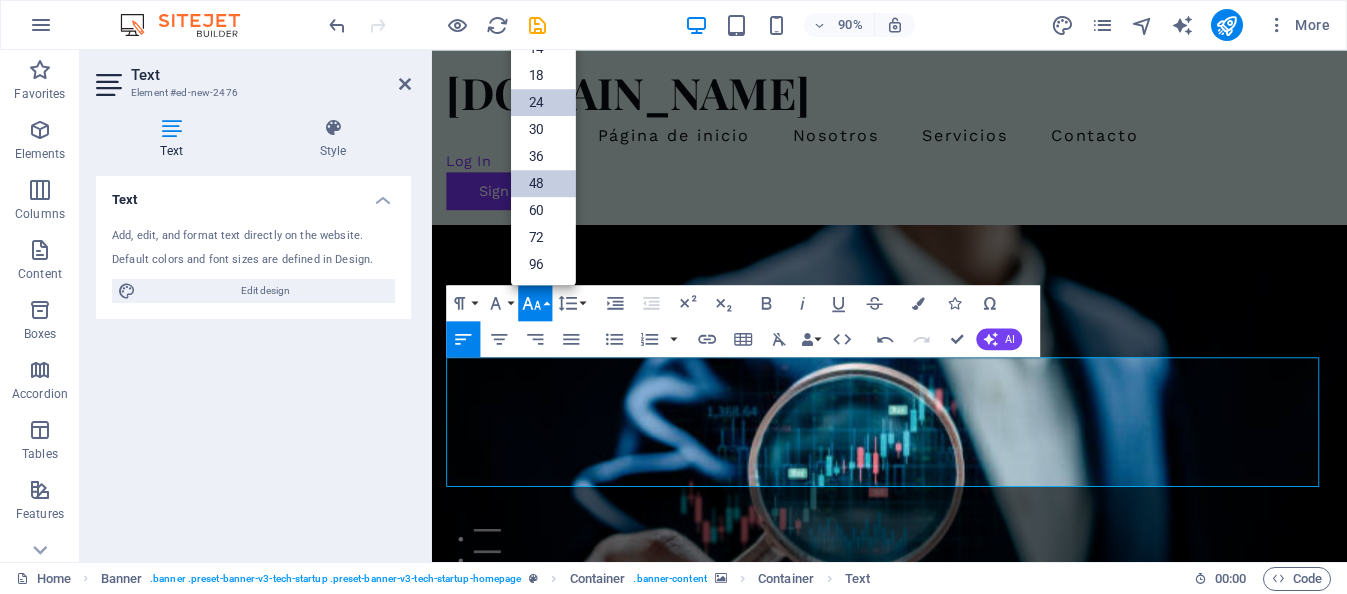 click on "24" at bounding box center [543, 102] 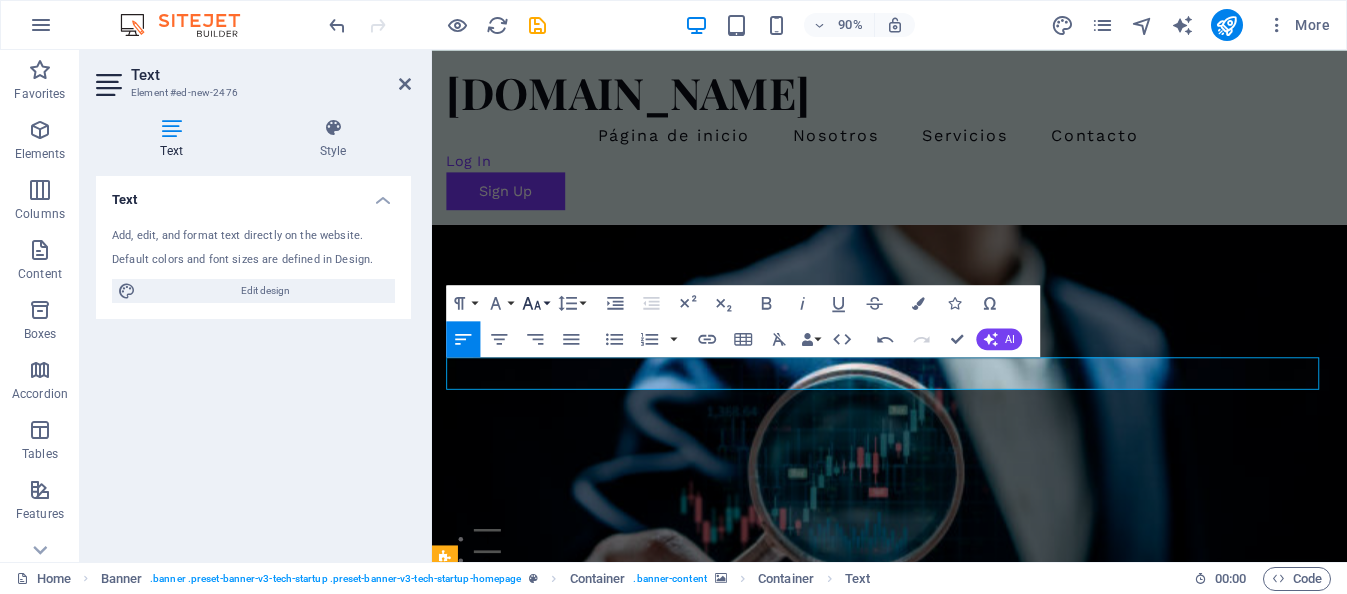 click 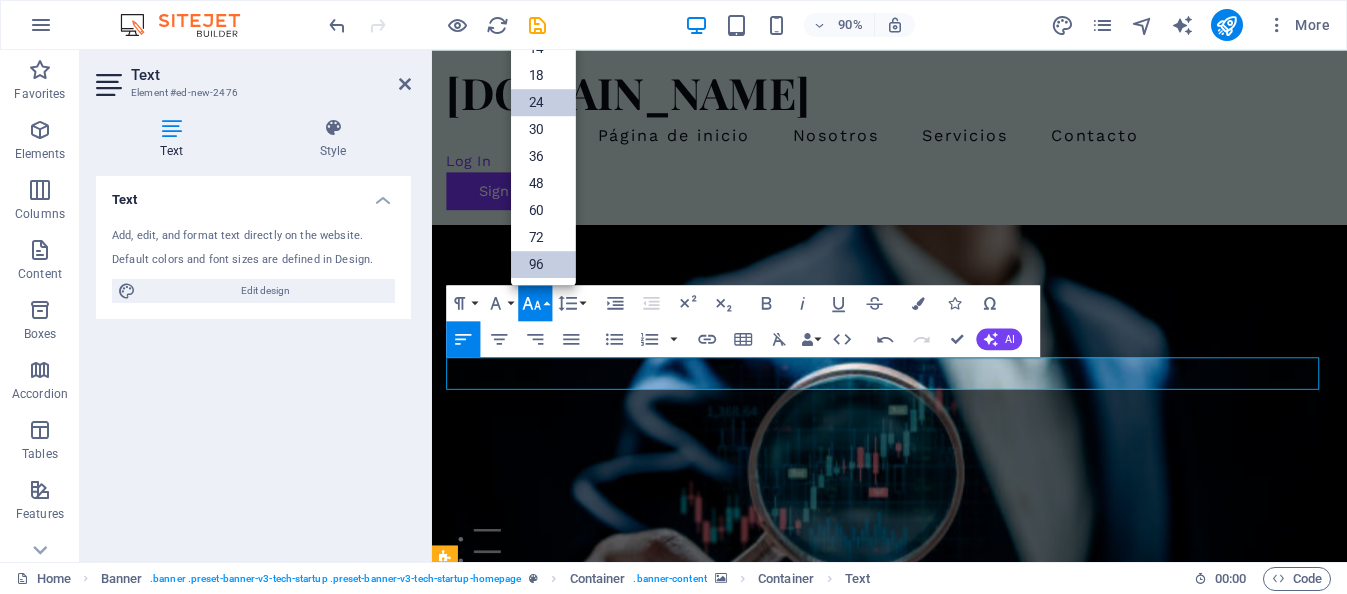 scroll, scrollTop: 161, scrollLeft: 0, axis: vertical 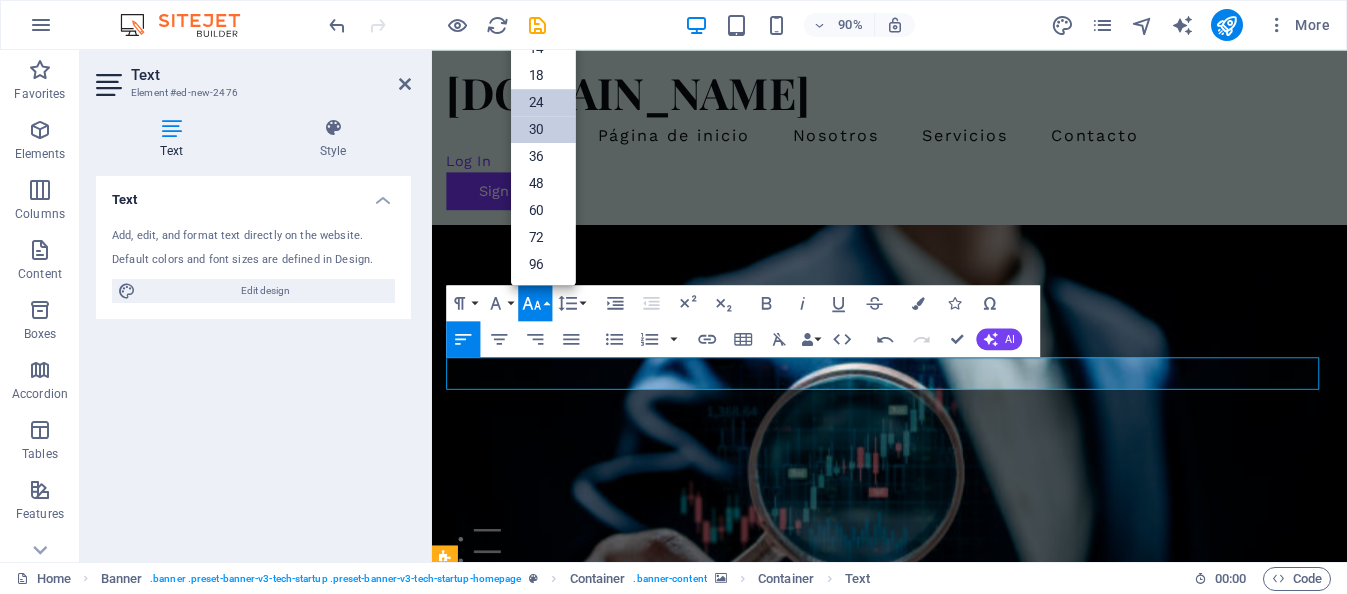 click on "30" at bounding box center (543, 129) 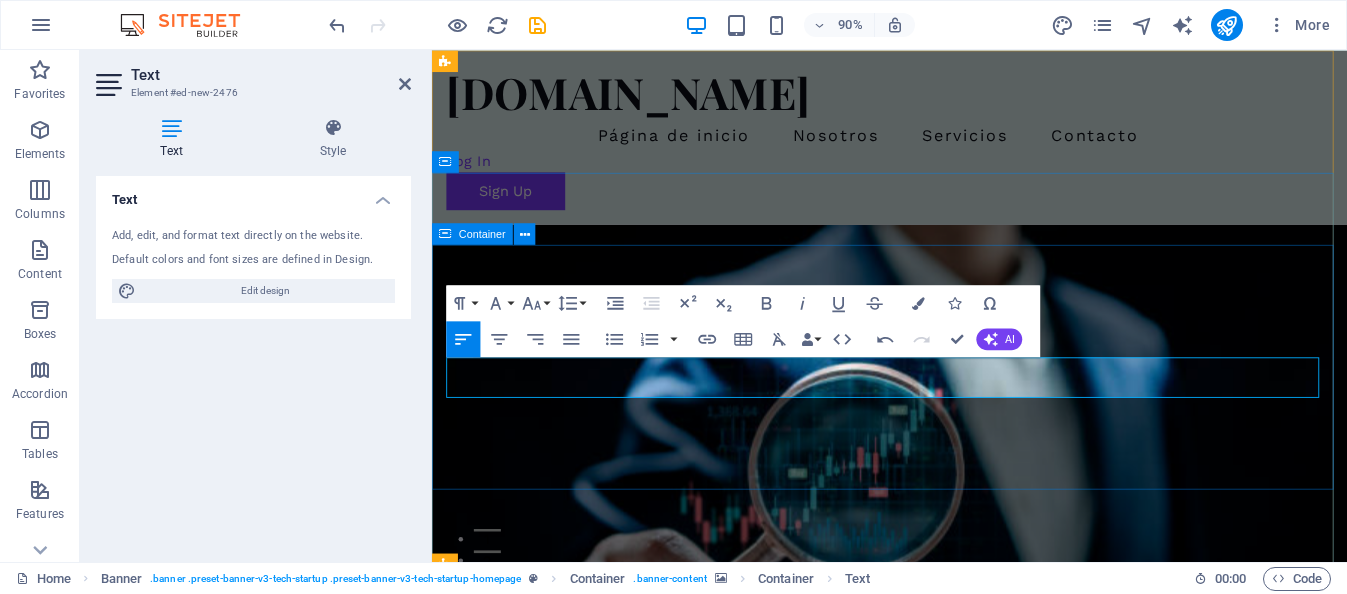 click on "Innovador Diseño de Modelos de IA Potencia tu empresa con soluciones de IA Comienza Aquí" at bounding box center [940, 875] 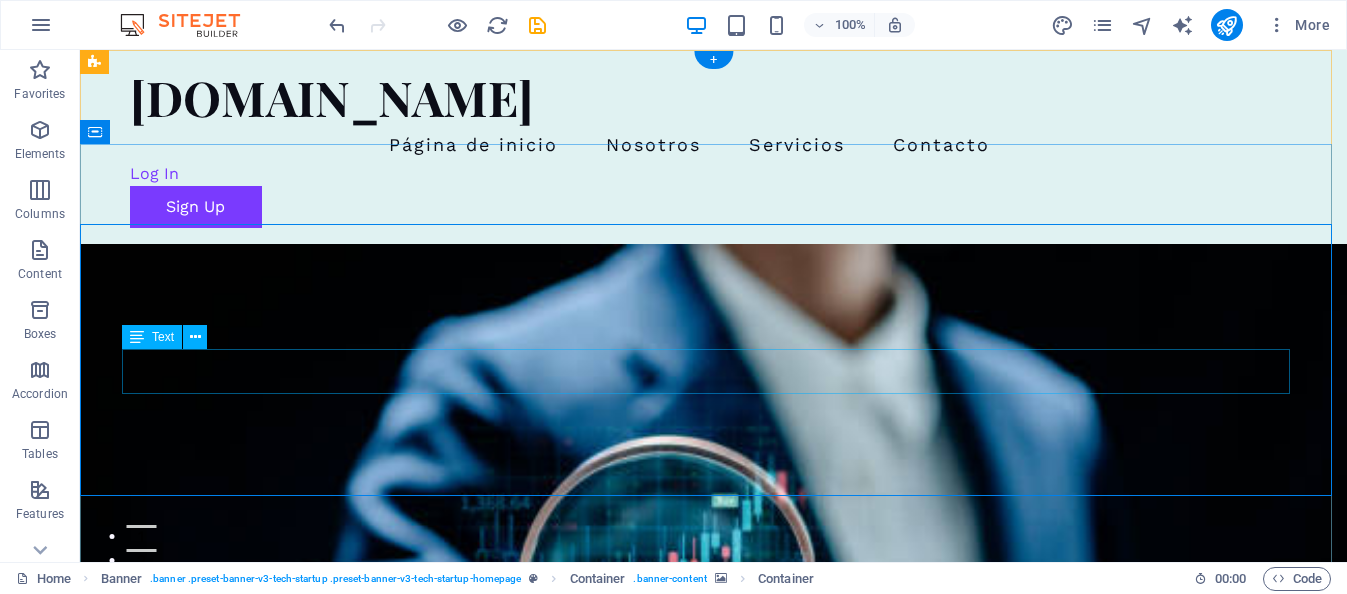 click on "Potencia tu empresa con soluciones de IA" at bounding box center [714, 856] 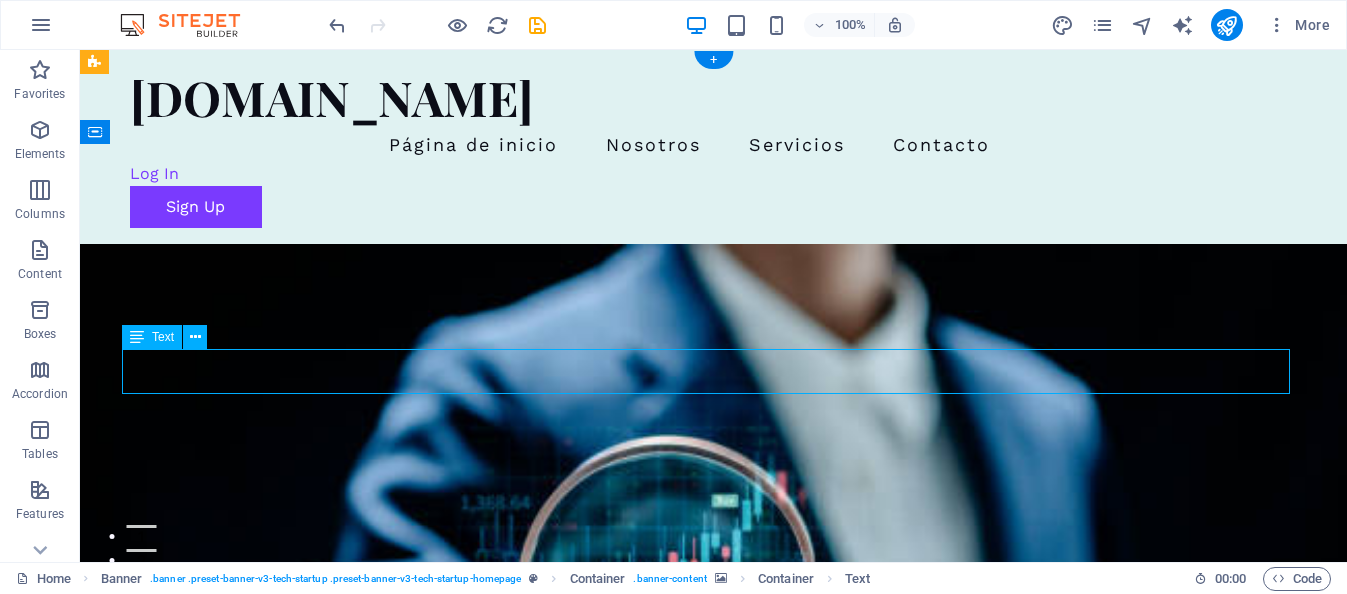 click on "Potencia tu empresa con soluciones de IA" at bounding box center [714, 856] 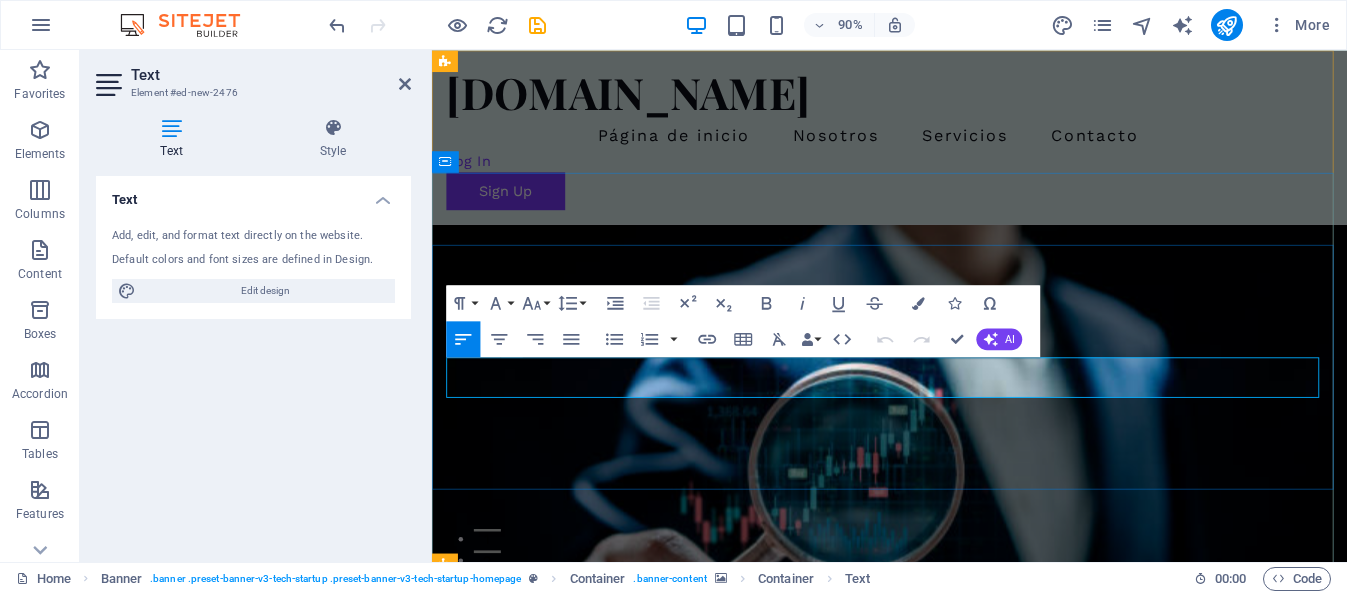 click on "Potencia tu empresa con soluciones de IA" at bounding box center [940, 856] 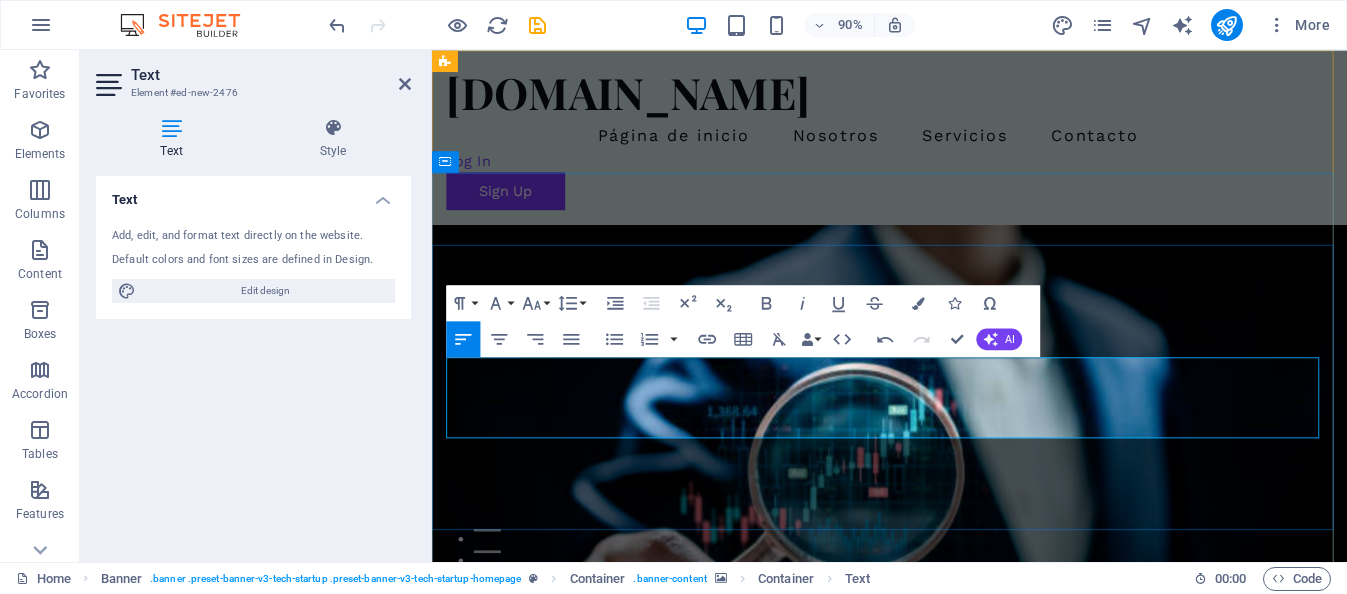 type 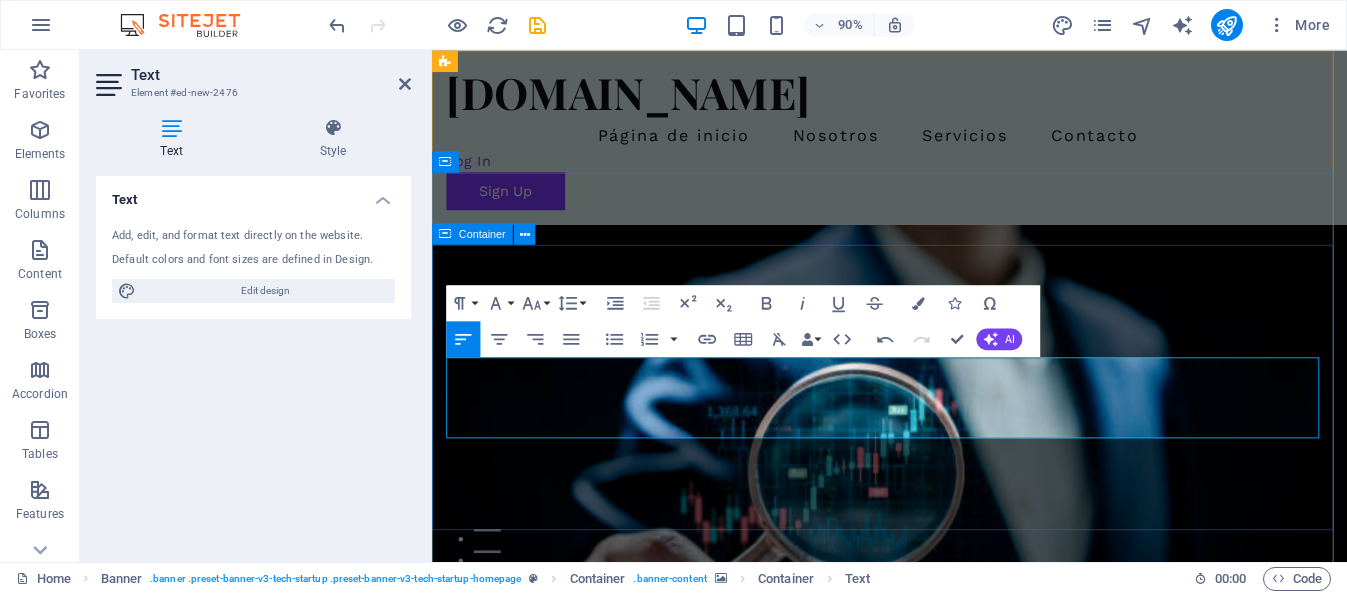 click on "Innovador Diseño de Modelos de IA Potencia tu empresa con soluciones de IA Diseñamos  a la medida de tus necesidades Comienza Aquí" at bounding box center (940, 943) 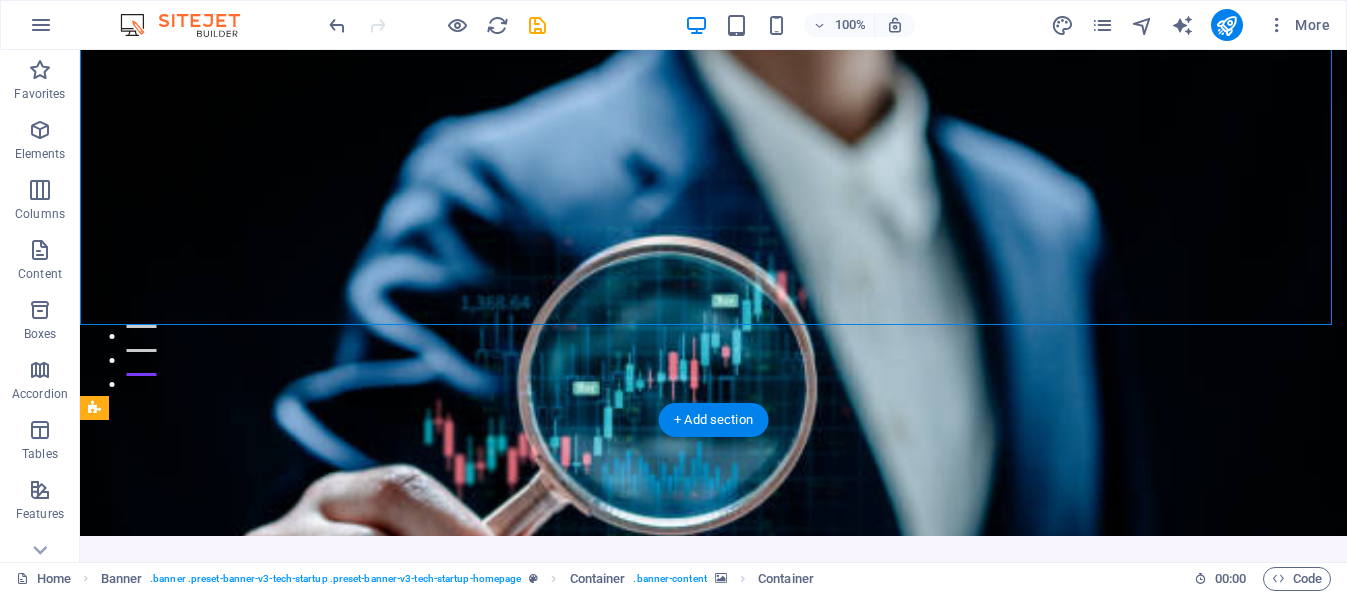 scroll, scrollTop: 400, scrollLeft: 0, axis: vertical 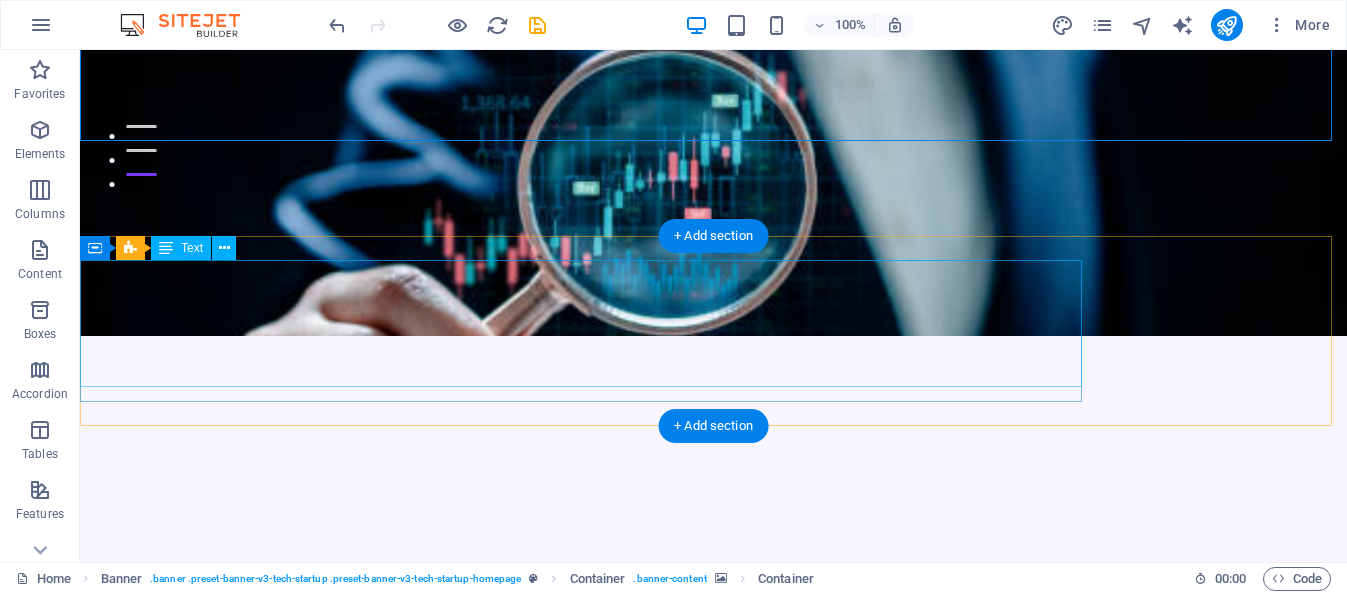 click on "Nos especializamos en crear soluciones avanzadas de inteligencia artificial para empresas, desarrollando agentes diseñados para abordar funciones específicas en cada área de negocio.  Nuestro objetivo es optimizar la gestión empresarial mediante la integración efectiva de agentes de IA que interactúan entre sí para reducir tiempos y costos de operación." at bounding box center (581, 853) 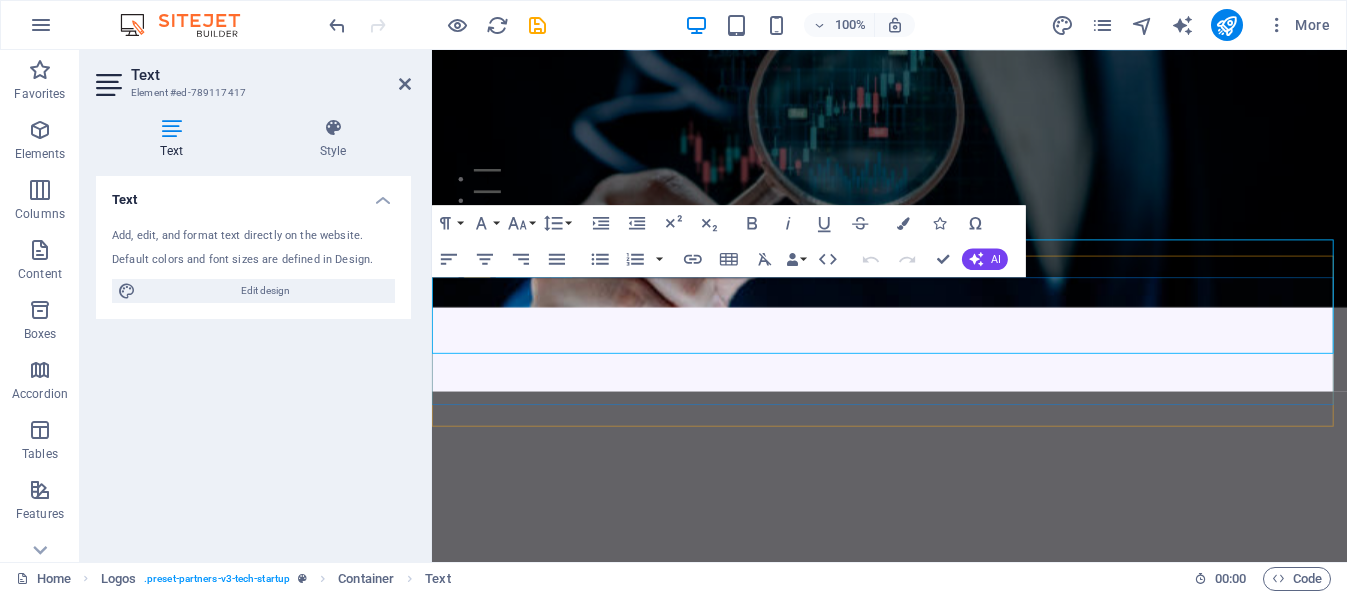 click on "Nuestro objetivo es optimizar la gestión empresarial mediante la integración efectiva de agentes de IA que interactúan entre sí para reducir tiempos y costos de operación." at bounding box center [931, 884] 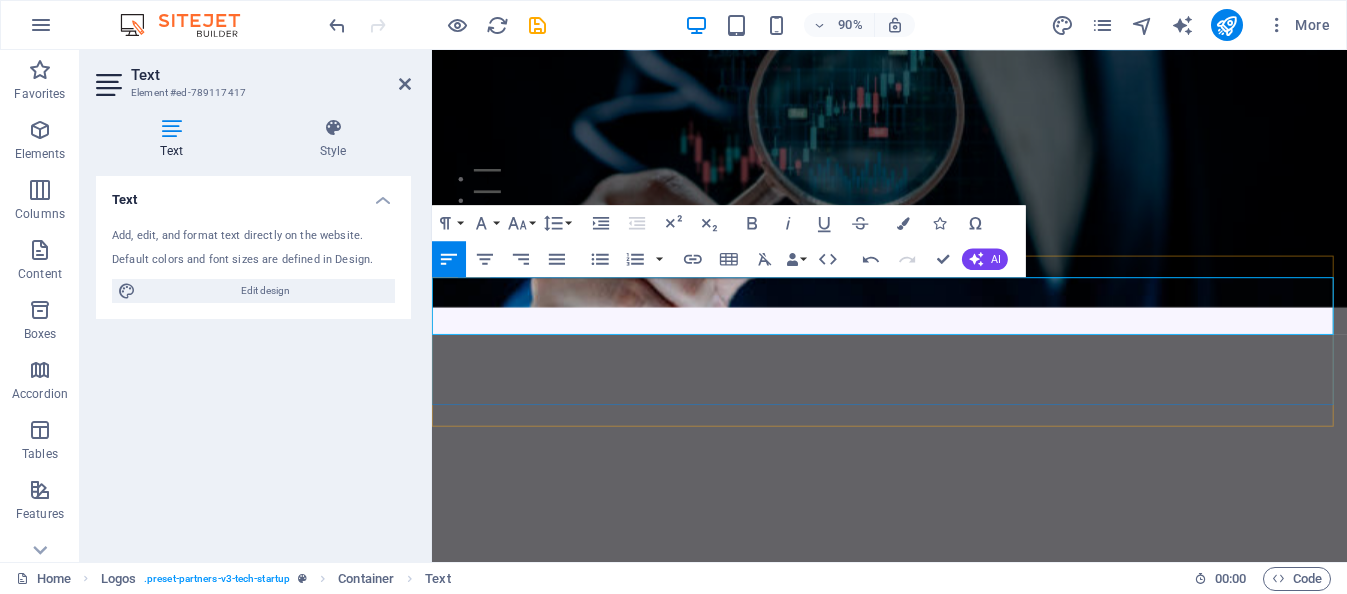 click on "Nos especializamos en crear soluciones avanzadas de inteligencia artificial para empresas, desarrollando agentes diseñados para abordar funciones específicas en cada área de negocio." at bounding box center [933, 861] 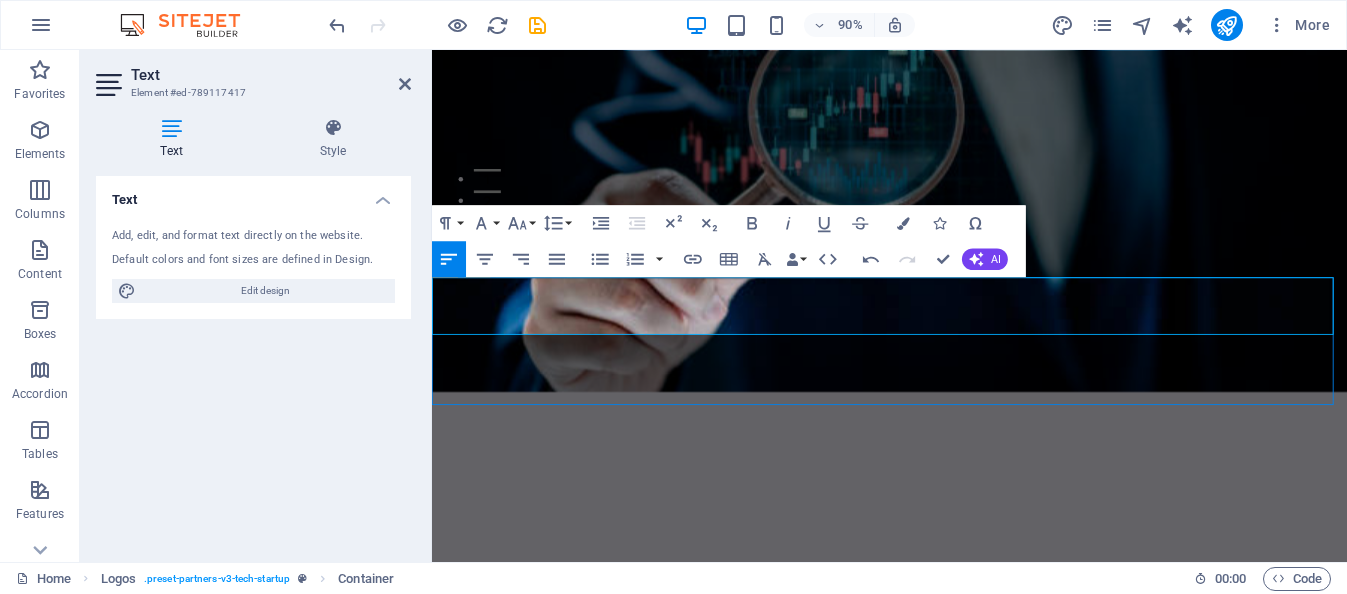 scroll, scrollTop: 358, scrollLeft: 0, axis: vertical 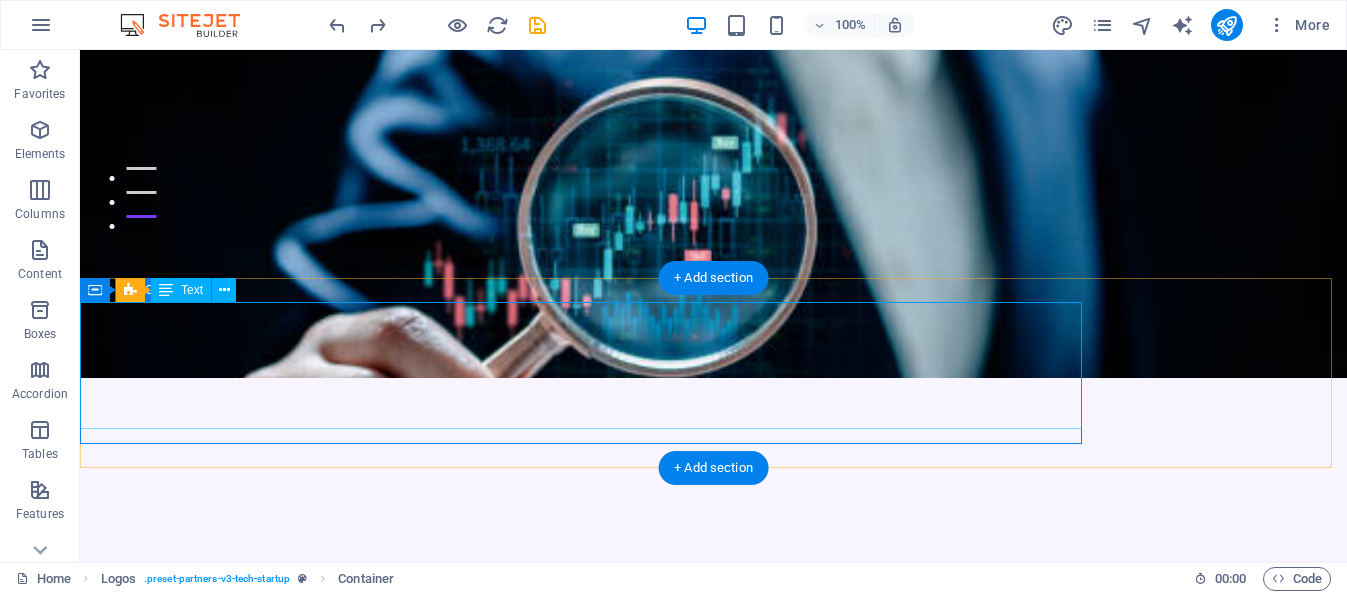 drag, startPoint x: 679, startPoint y: 392, endPoint x: 676, endPoint y: 406, distance: 14.3178215 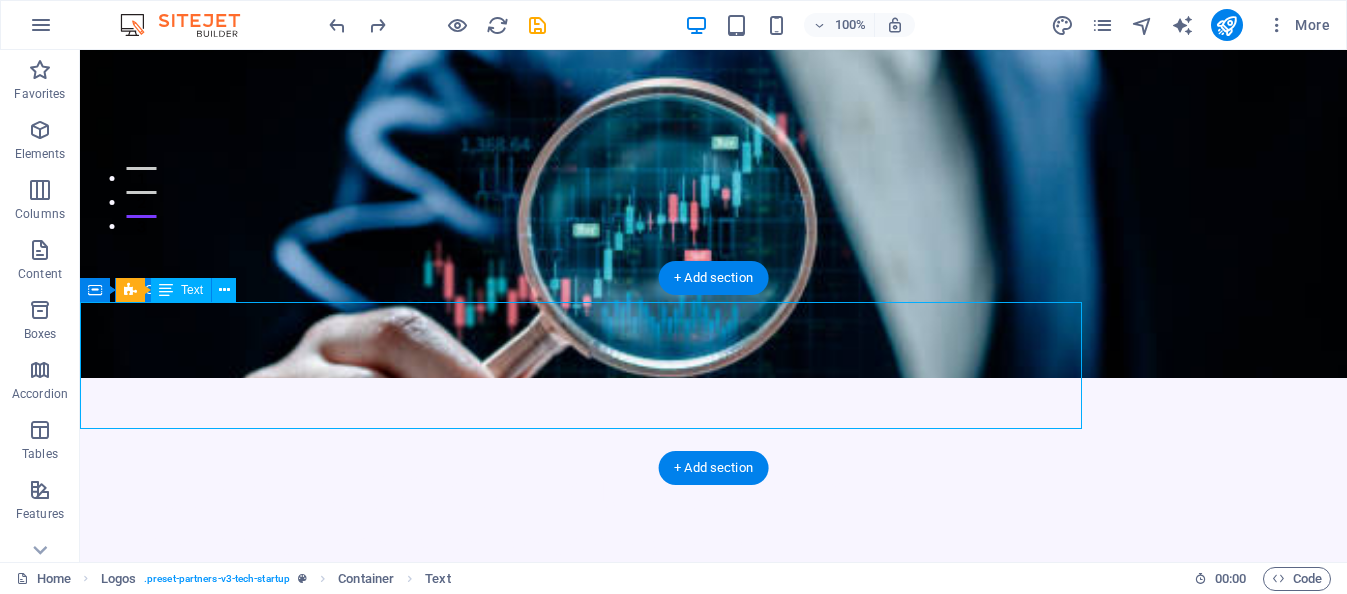 click on "Nos especializamos en crear soluciones avanzadas de inteligencia artificial para empresas, desarrollando agentes diseñados para abordar funciones específicas en cada área de negocio.  Nuestro objetivo es optimizar la gestión empresarial mediante la integración efectiva de agentes de IA que interactúan entre sí para reducir tiempos y costos de operación." at bounding box center (581, 895) 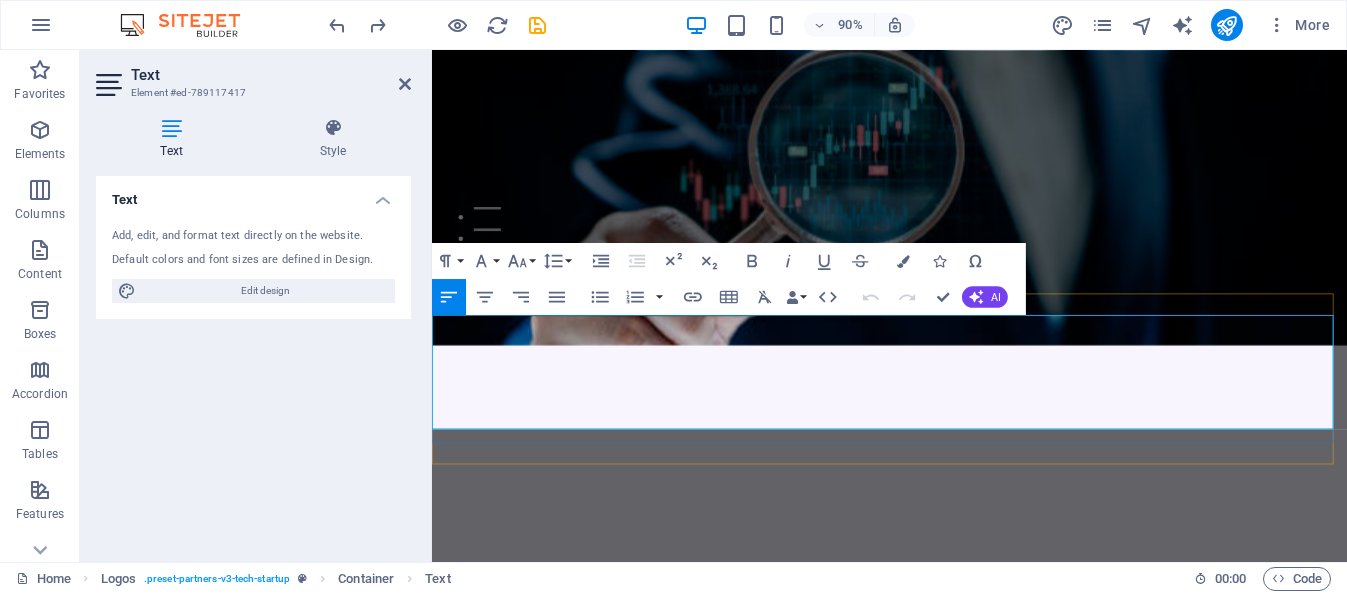 click on "Nos especializamos en crear soluciones avanzadas de inteligencia artificial para empresas, desarrollando agentes diseñados para abordar funciones específicas en cada área de negocio." at bounding box center [930, 863] 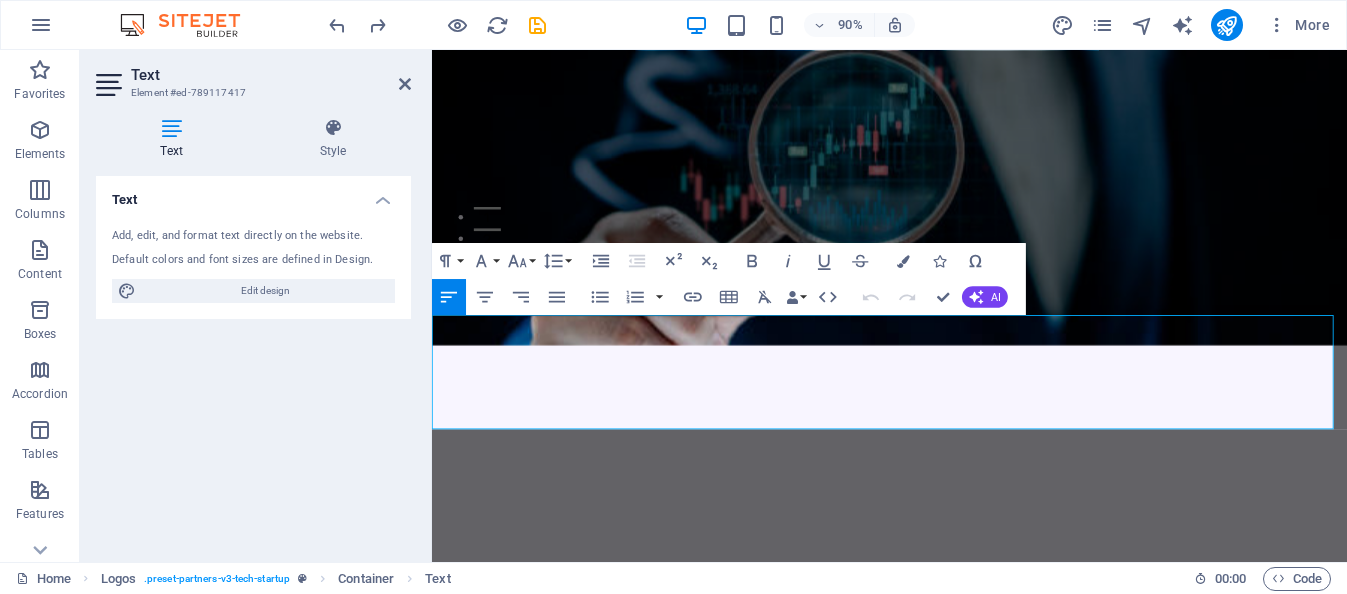 drag, startPoint x: 1029, startPoint y: 449, endPoint x: 396, endPoint y: 349, distance: 640.8502 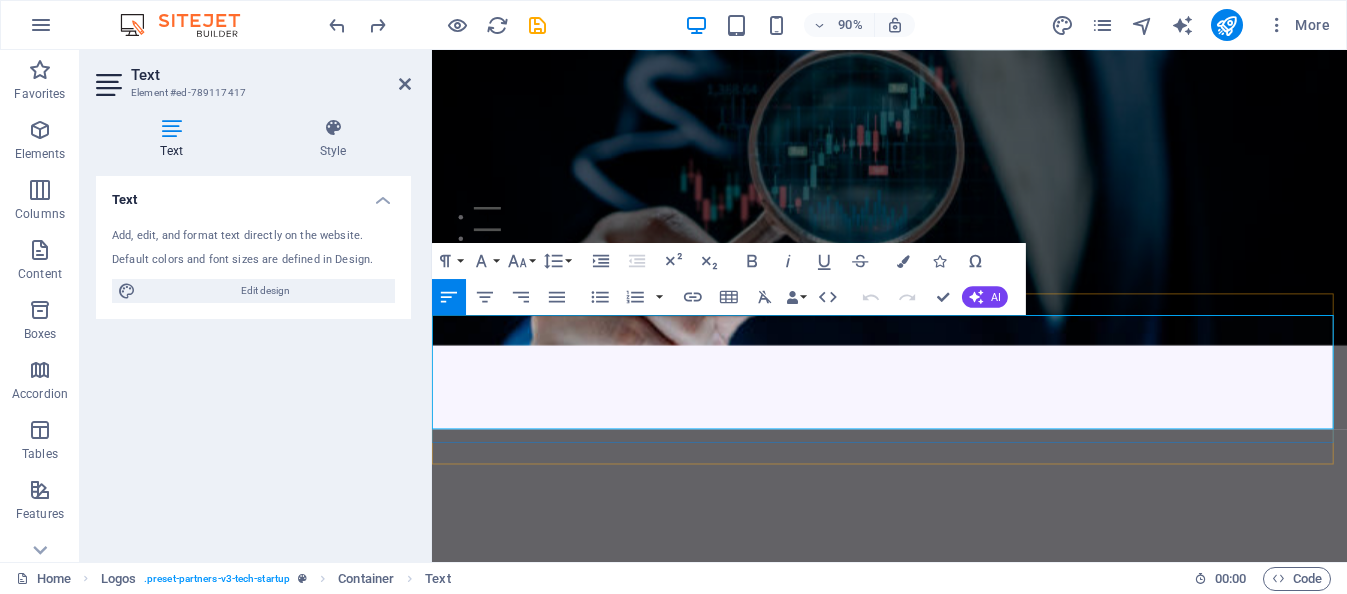 type 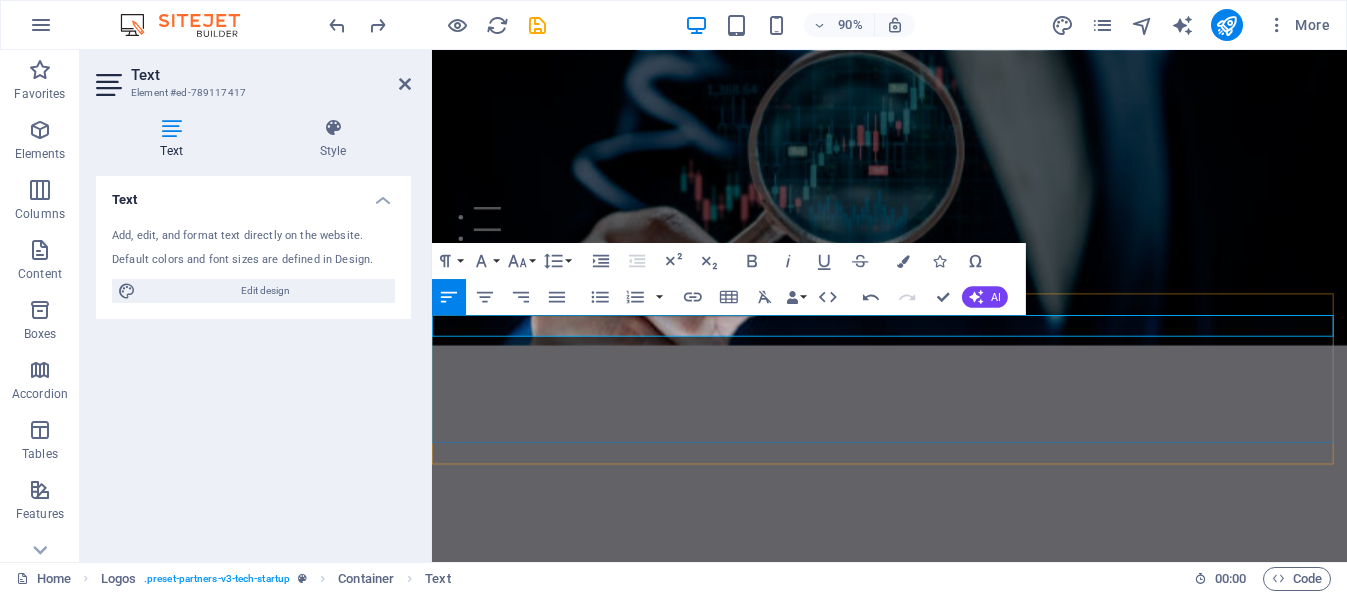 click at bounding box center (933, 903) 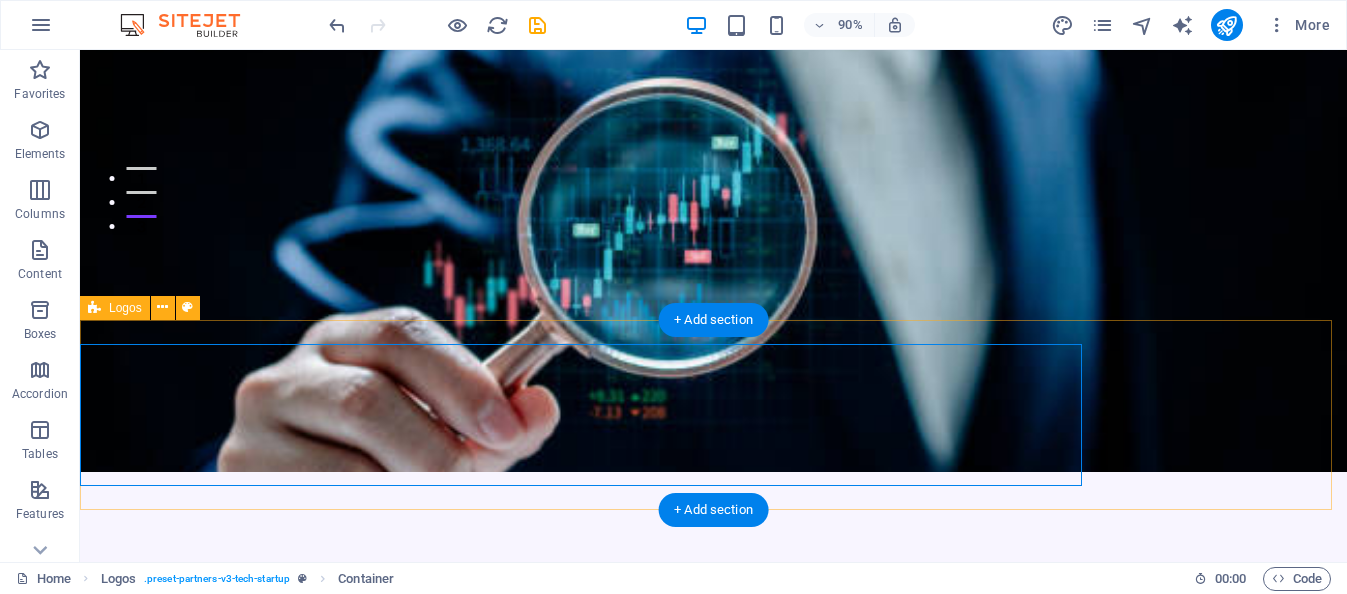 scroll, scrollTop: 316, scrollLeft: 0, axis: vertical 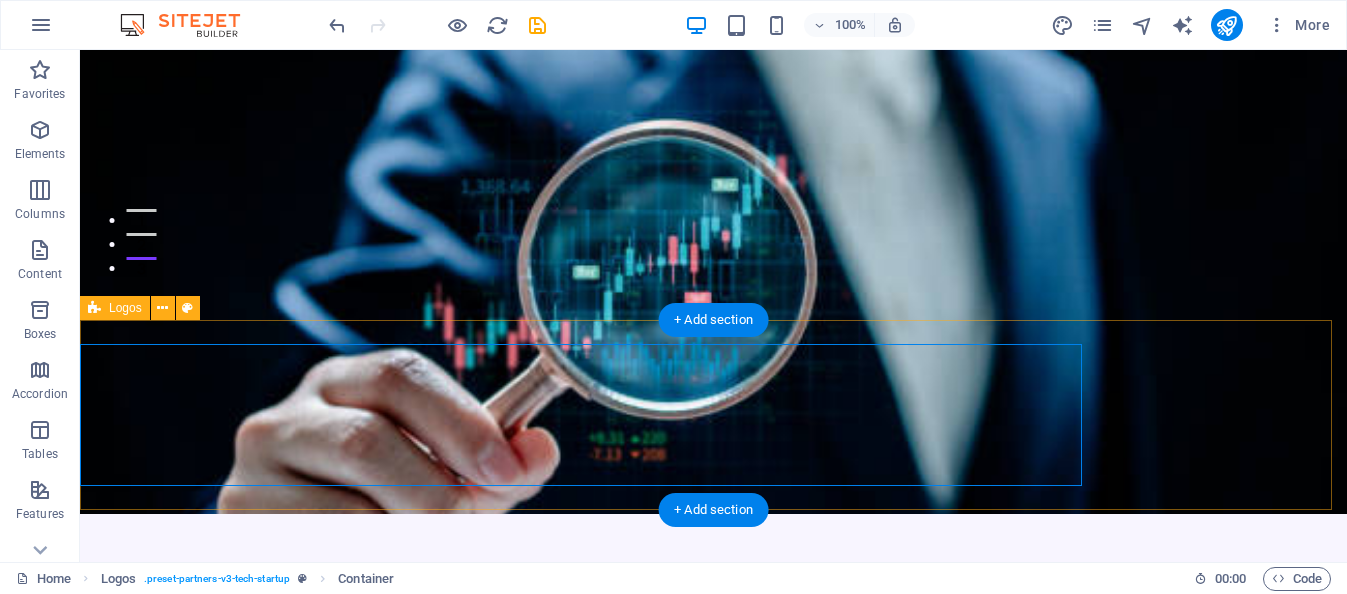 click on "Drop content here or  Add elements  Paste clipboard" at bounding box center (713, 1039) 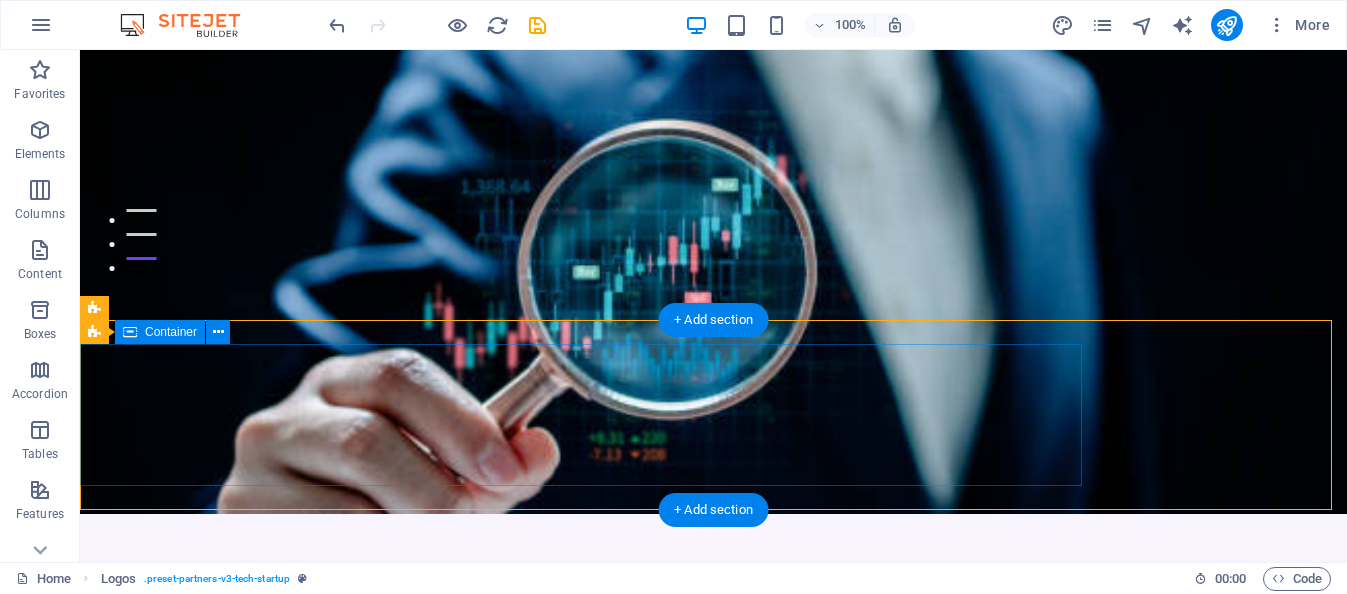 click on "Drop content here or  Add elements  Paste clipboard" at bounding box center (581, 1039) 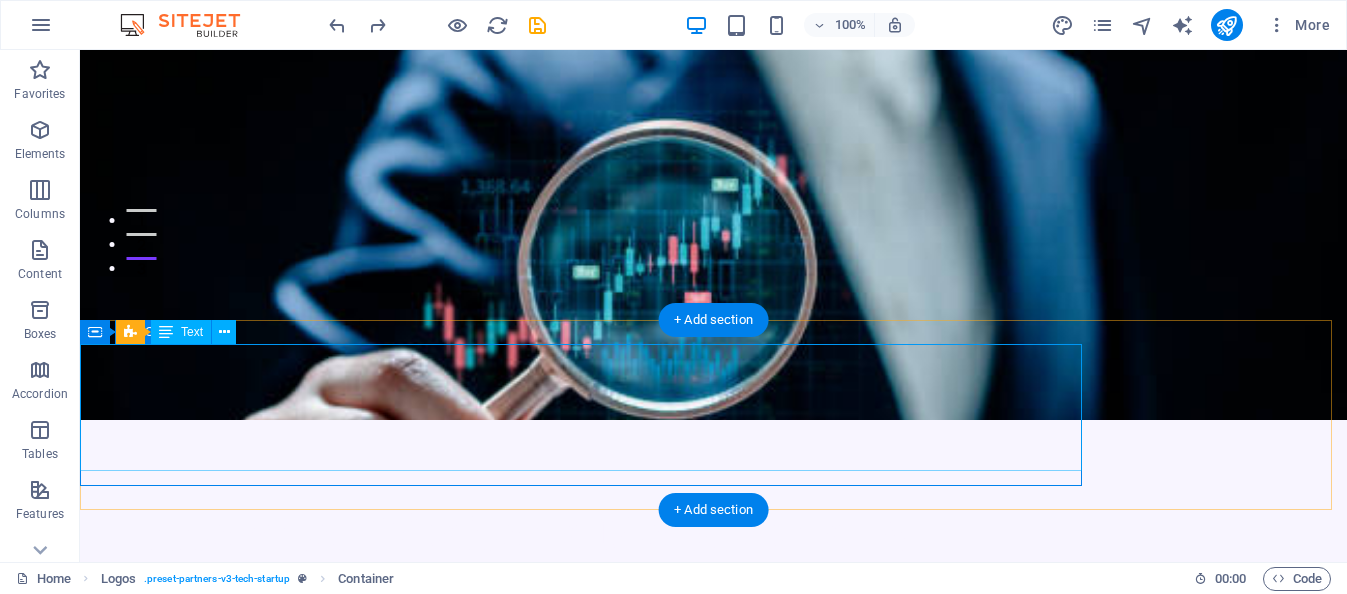 click on "Nos especializamos en crear soluciones avanzadas de inteligencia artificial para empresas, desarrollando agentes diseñados para abordar funciones específicas en cada área de negocio.  Nuestro objetivo es optimizar la gestión empresarial mediante la integración efectiva de agentes de IA que interactúan entre sí para reducir tiempos y costos de operación." at bounding box center (581, 937) 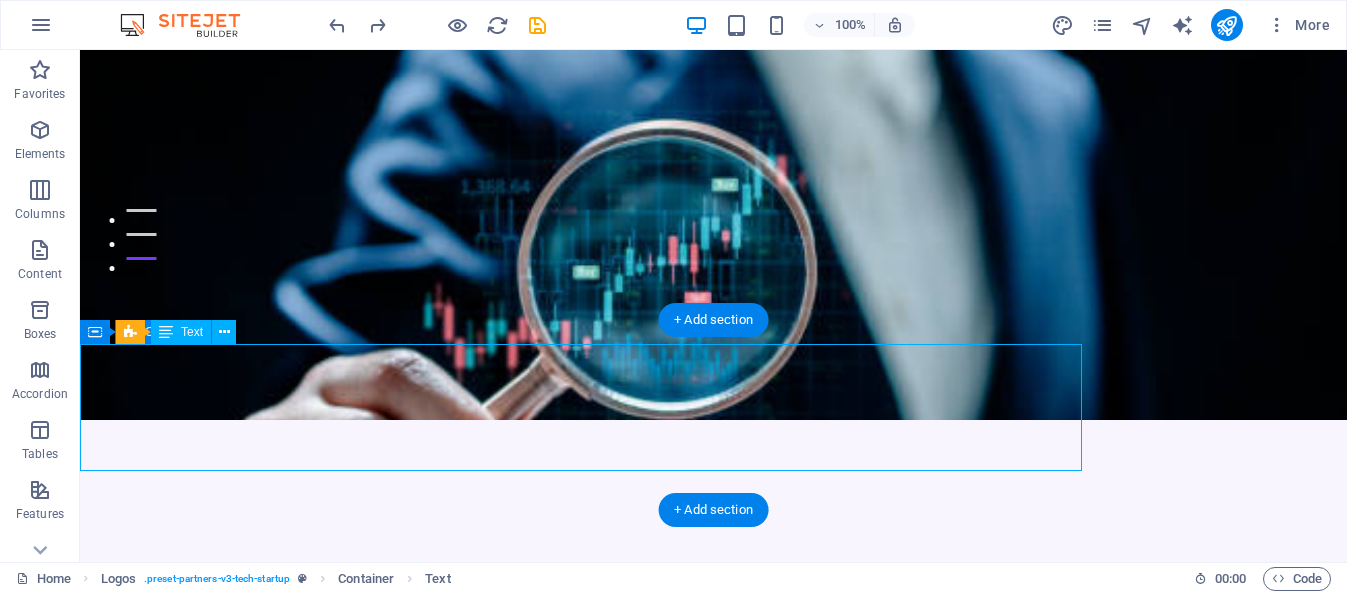 click on "Nos especializamos en crear soluciones avanzadas de inteligencia artificial para empresas, desarrollando agentes diseñados para abordar funciones específicas en cada área de negocio.  Nuestro objetivo es optimizar la gestión empresarial mediante la integración efectiva de agentes de IA que interactúan entre sí para reducir tiempos y costos de operación." at bounding box center [581, 937] 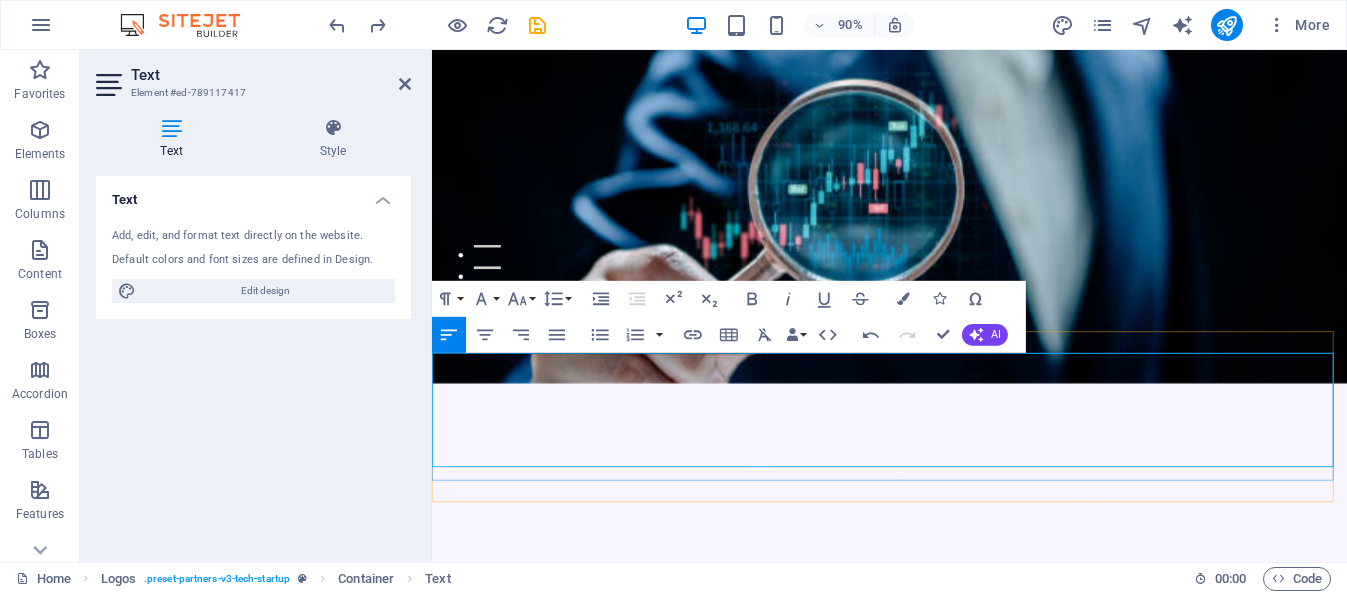 click on "Nuestro objetivo es optimizar la gestión empresarial mediante la integración efectiva de agentes de IA que interactúan entre sí para reducir tiempos y costos de operación." at bounding box center [931, 968] 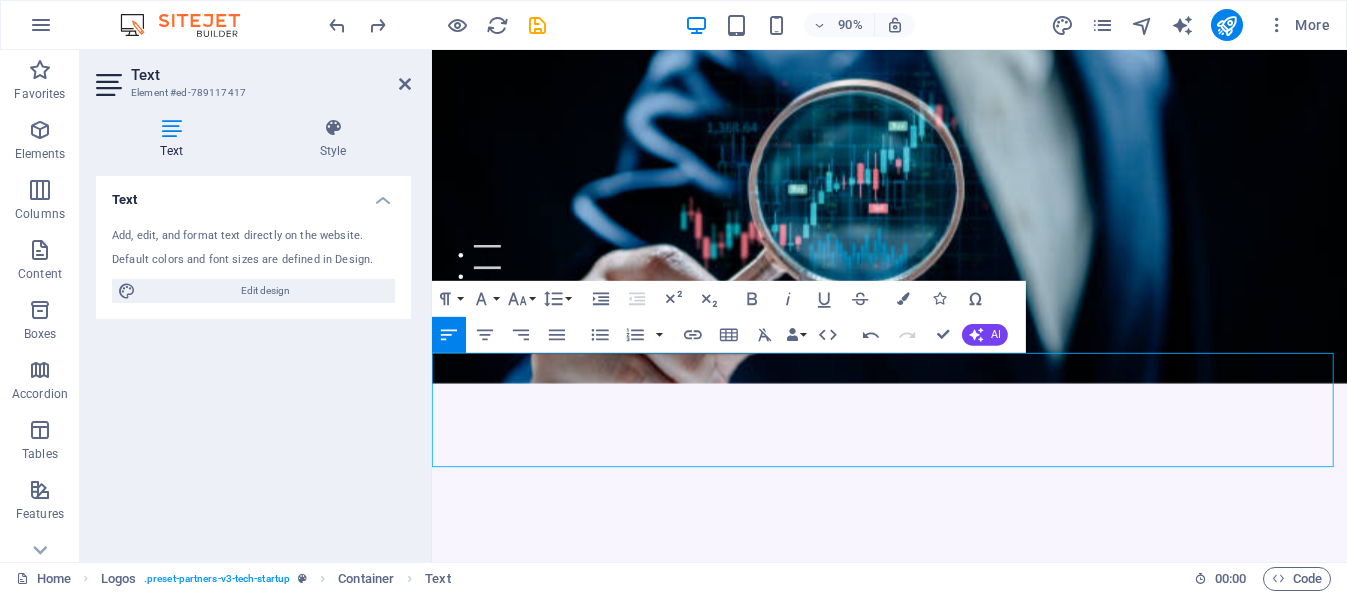 drag, startPoint x: 1025, startPoint y: 497, endPoint x: 374, endPoint y: 358, distance: 665.6741 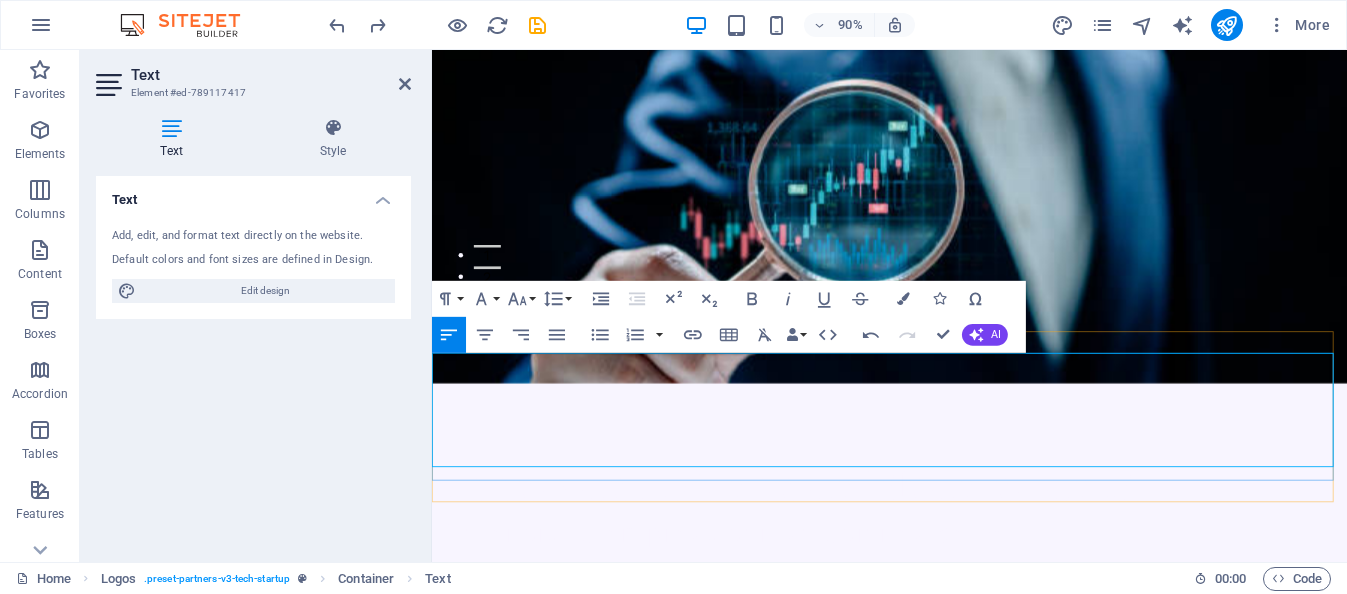 click on "Nos especializamos en crear soluciones avanzadas de inteligencia artificial para empresas, desarrollando agentes diseñados para abordar funciones específicas en cada área de negocio." at bounding box center (930, 905) 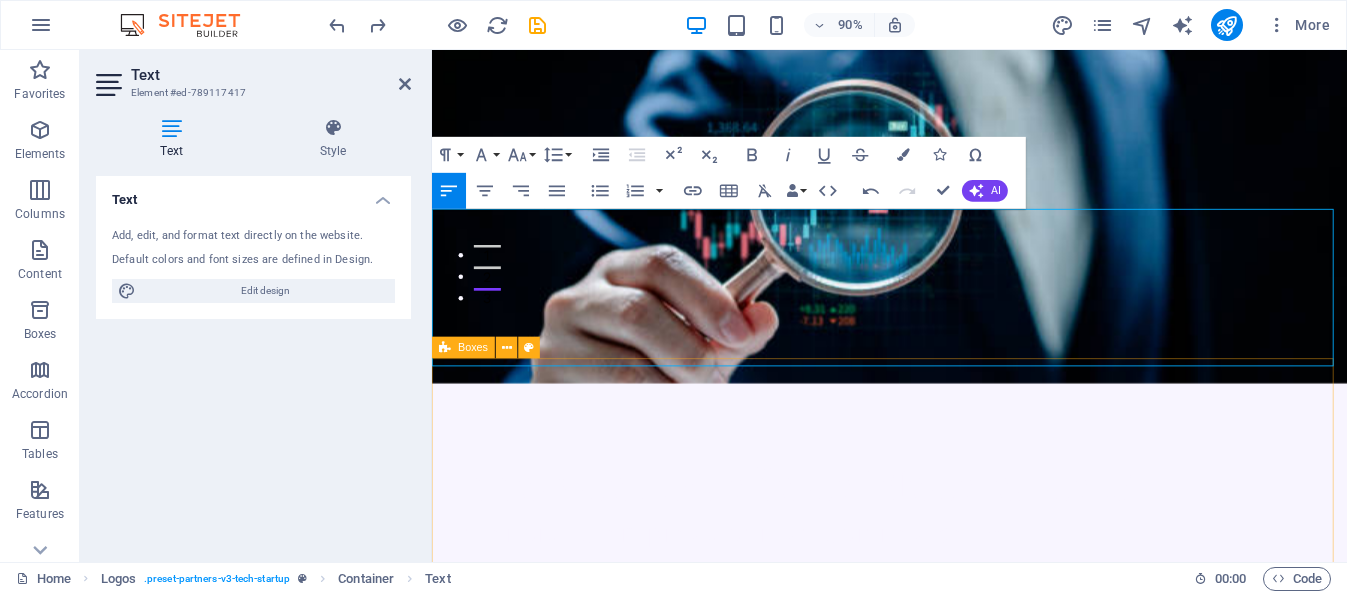 scroll, scrollTop: 616, scrollLeft: 0, axis: vertical 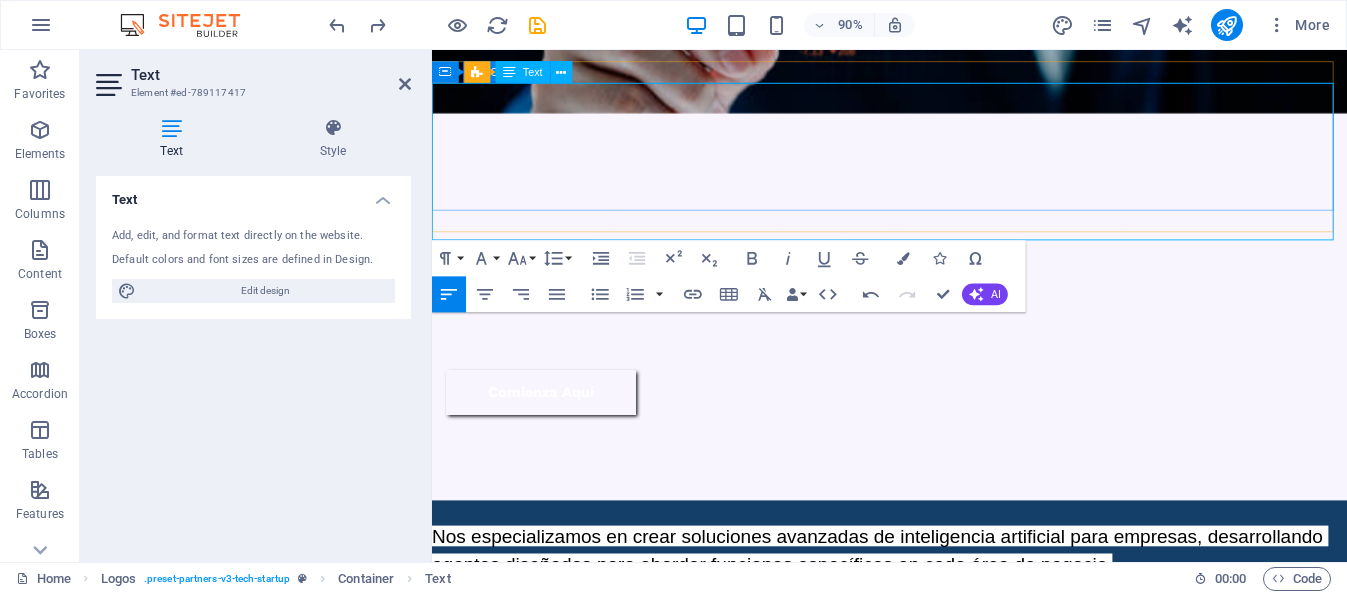 drag, startPoint x: 463, startPoint y: 217, endPoint x: 829, endPoint y: 216, distance: 366.00137 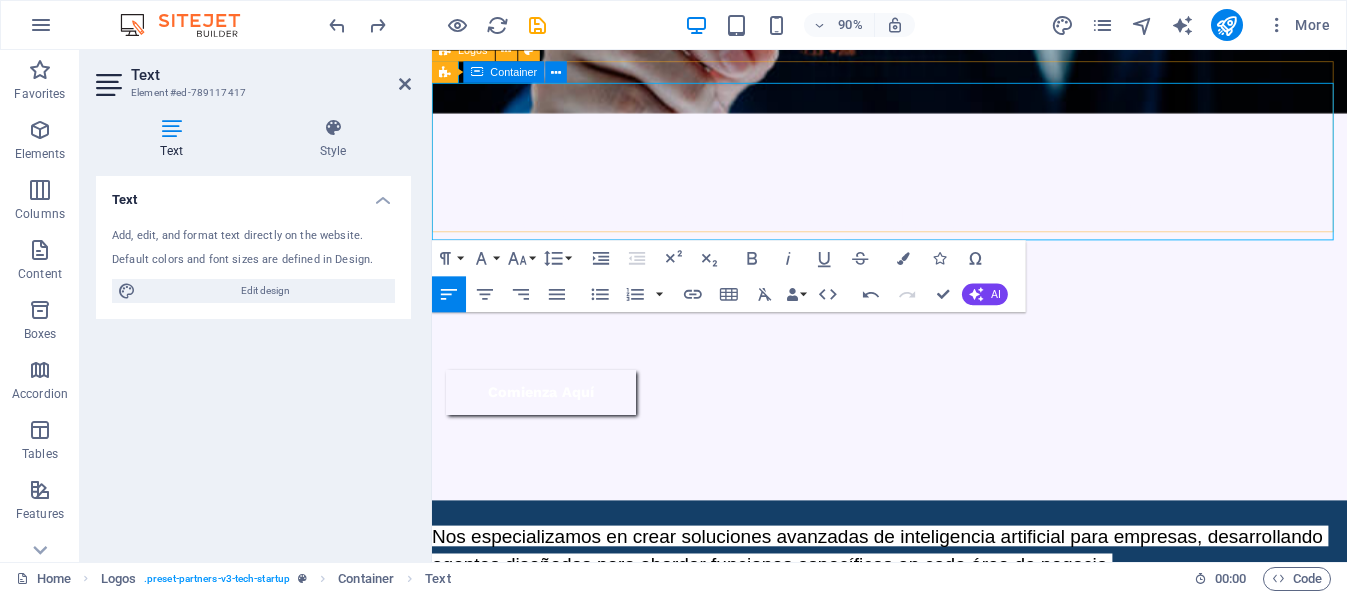 click on "Nos especializamos en crear soluciones avanzadas de inteligencia artificial para empresas, desarrollando agentes diseñados para abordar funciones específicas en cada área de negocio.  Nuestro objetivo es optimizar la gestión empresarial mediante la integración efectiva de agentes de IA que interactúan entre sí para reducir tiempos y costos de operación. ​ ​" at bounding box center [940, 645] 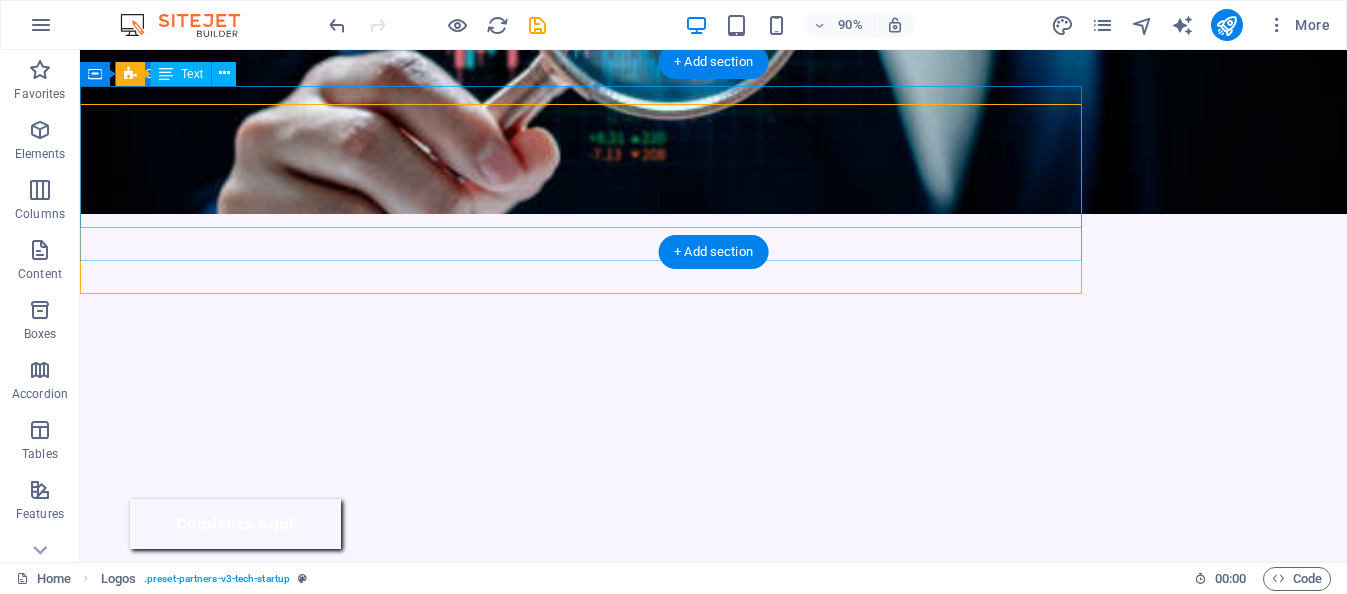 scroll, scrollTop: 574, scrollLeft: 0, axis: vertical 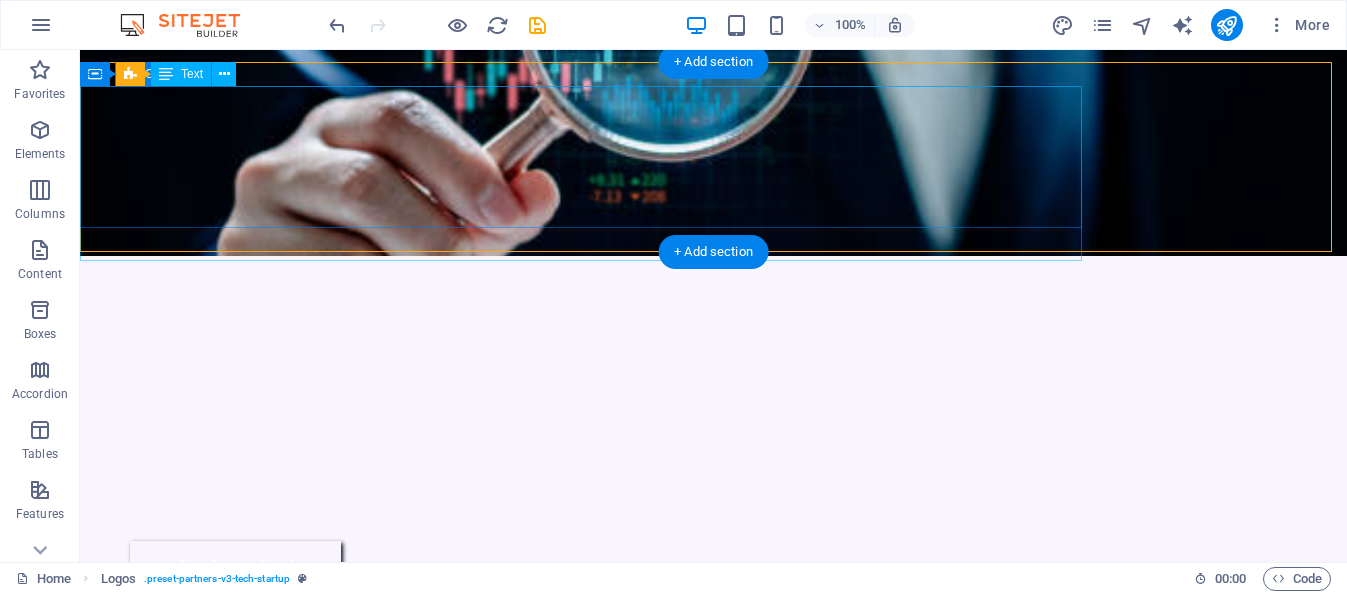click on "Nos especializamos en crear soluciones avanzadas de inteligencia artificial para empresas, desarrollando agentes diseñados para abordar funciones específicas en cada área de negocio.  Nuestro objetivo es optimizar la gestión empresarial mediante la integración efectiva de agentes de IA que interactúan entre sí para reducir tiempos y costos de operación." at bounding box center [581, 797] 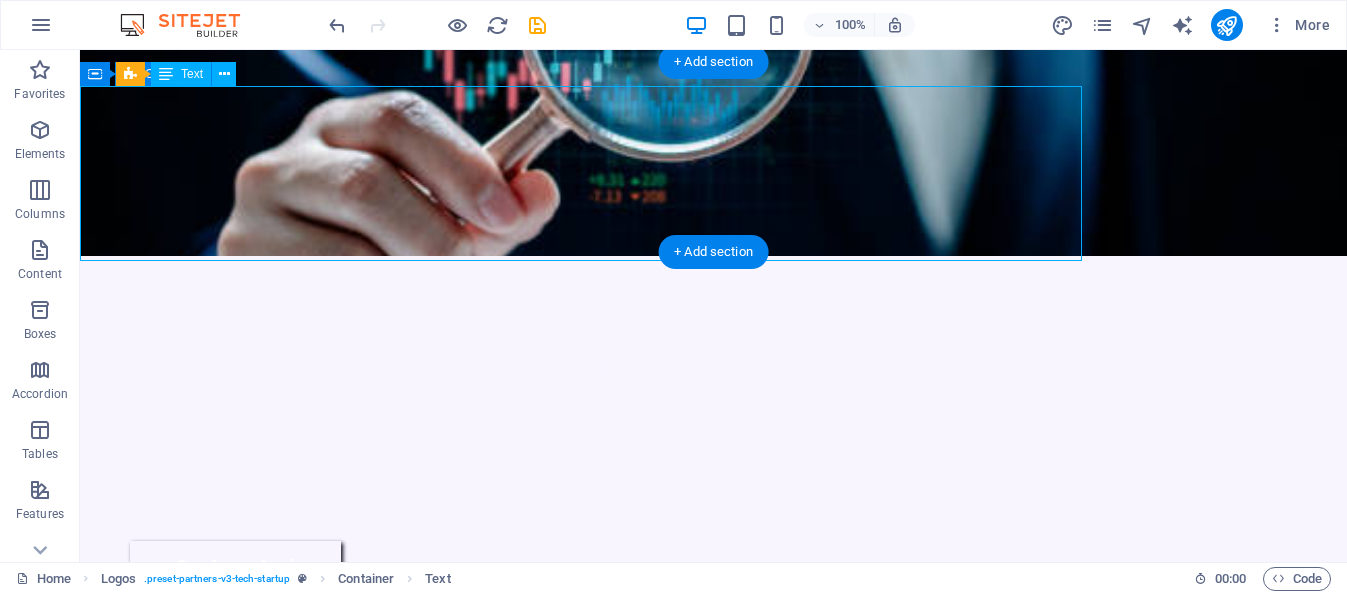 click on "Nos especializamos en crear soluciones avanzadas de inteligencia artificial para empresas, desarrollando agentes diseñados para abordar funciones específicas en cada área de negocio.  Nuestro objetivo es optimizar la gestión empresarial mediante la integración efectiva de agentes de IA que interactúan entre sí para reducir tiempos y costos de operación." at bounding box center (581, 797) 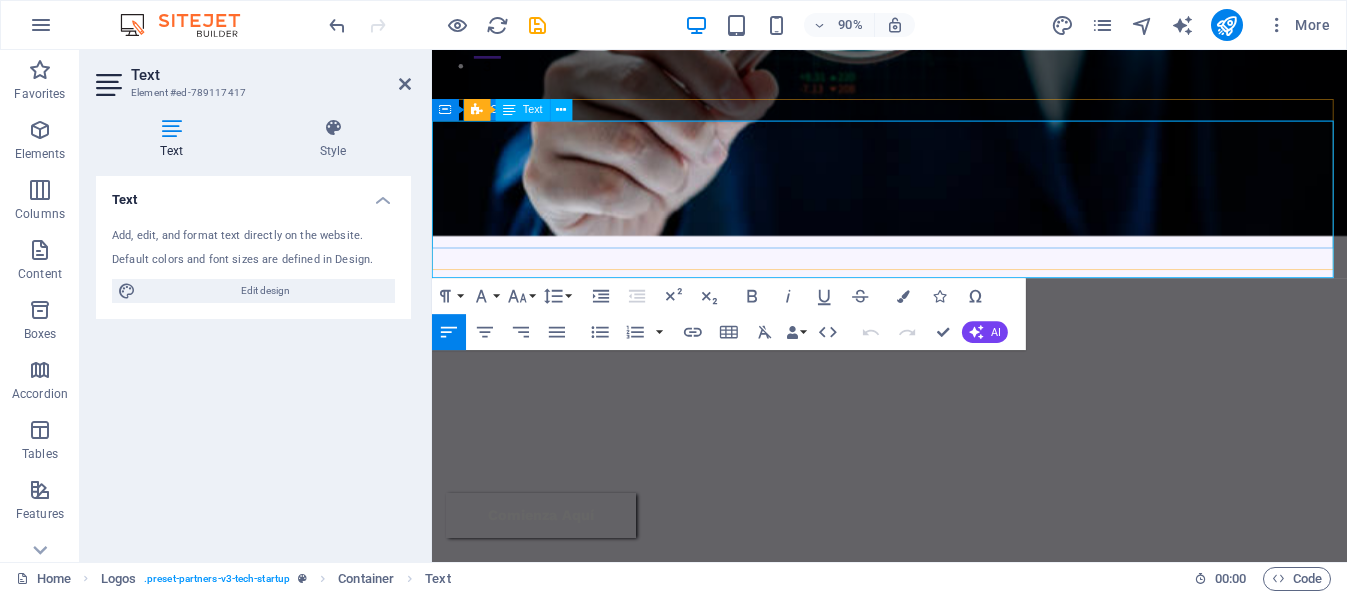 click on "Nos especializamos en crear soluciones avanzadas de inteligencia artificial para empresas, desarrollando agentes diseñados para abordar funciones específicas en cada área de negocio.  Nuestro objetivo es optimizar la gestión empresarial mediante la integración efectiva de agentes de IA que interactúan entre sí para reducir tiempos y costos de operación." at bounding box center (933, 773) 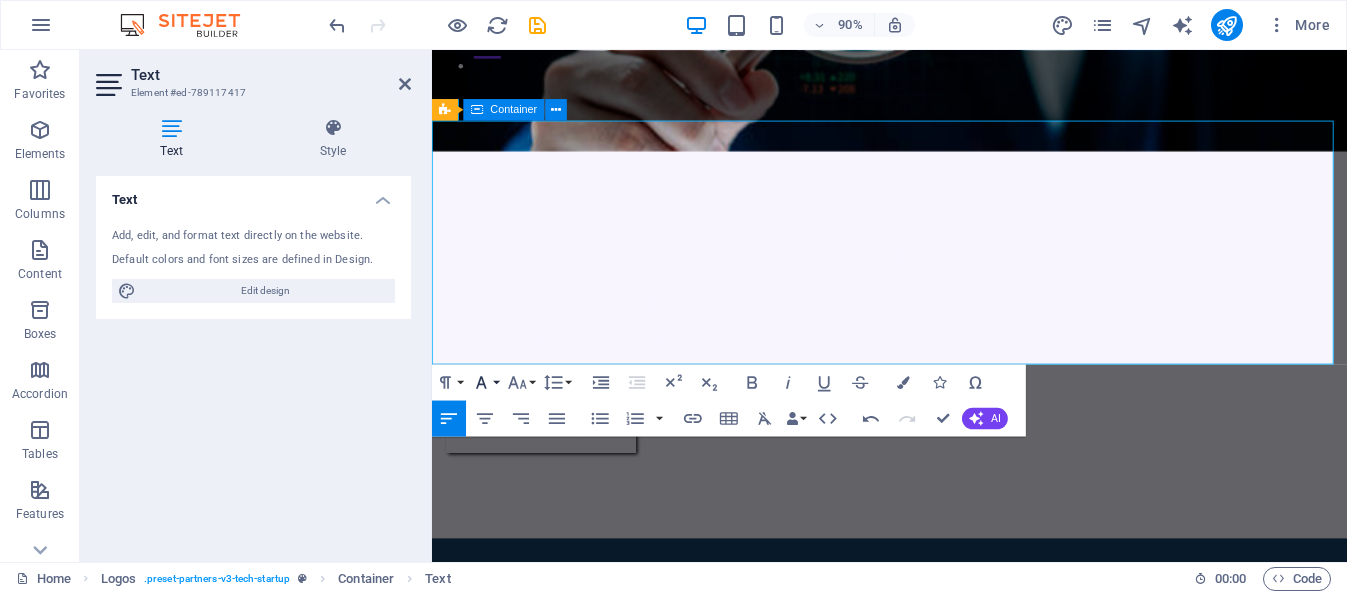 scroll, scrollTop: 6285, scrollLeft: 8, axis: both 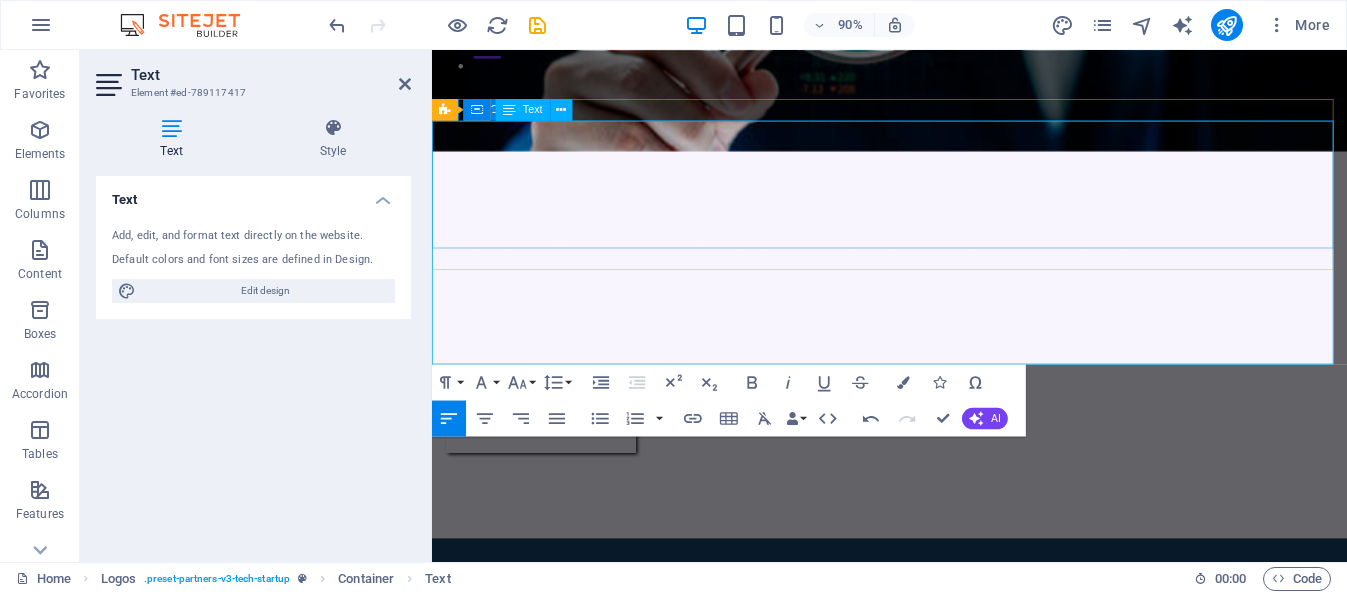 click on "Nos especializamos en crear soluciones avanzadas de inteligencia artificial para empresas, desarrollando agentes diseñados para abordar funciones específicas en cada área de negocio.  Nuestro objetivo es optimizar la gestión empresarial mediante la integración efectiva de agentes de IA que interactúan entre sí para reducir tiempos y costos de operación." at bounding box center [933, 679] 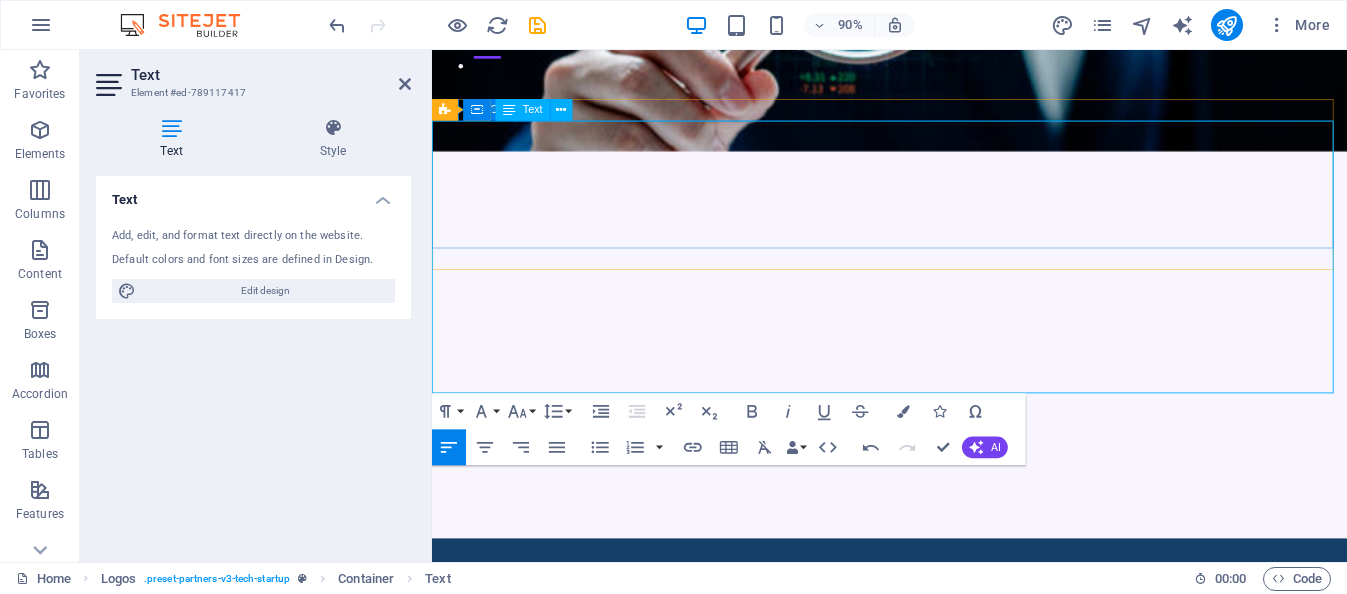click on "Nos especializam os en crear soluciones avanzadas de inteligencia artificial para empresas, desarrollando agentes diseñados para abordar funciones específicas en cada área de negocio." at bounding box center (887, 663) 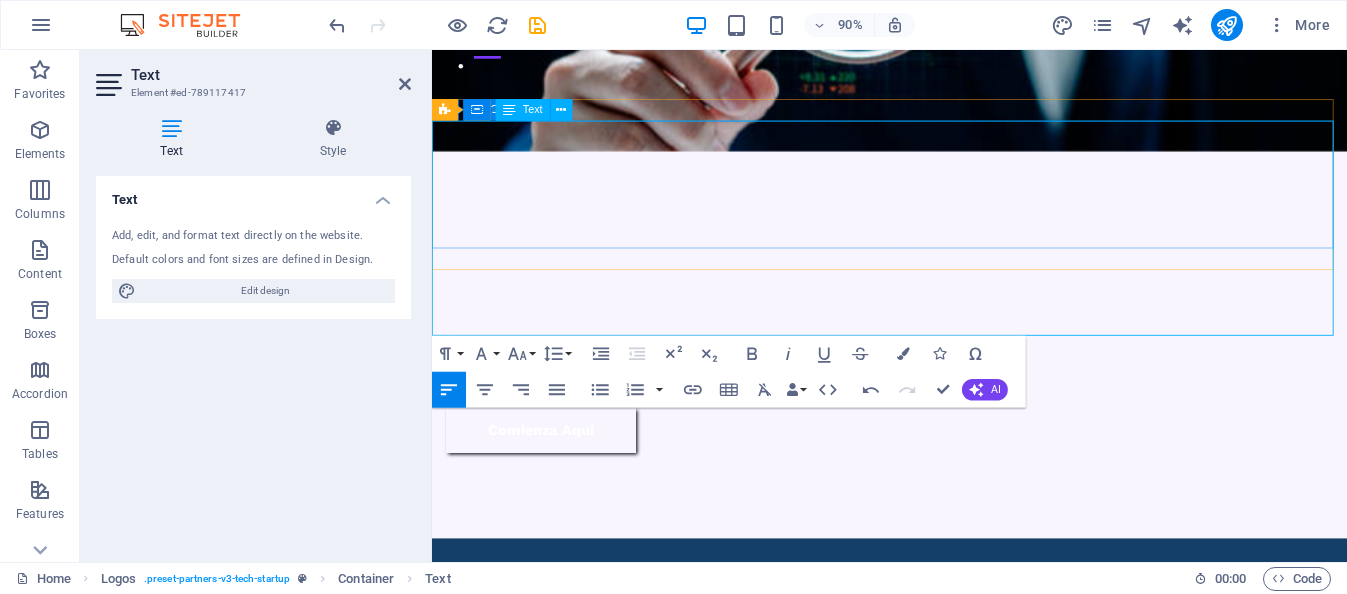click on "Nuestro objetivo es optimizar la gestión empresarial mediante la integración efectiva de agentes de IA que interactúan entre sí para reducir tiempos y costos de operación." at bounding box center (931, 678) 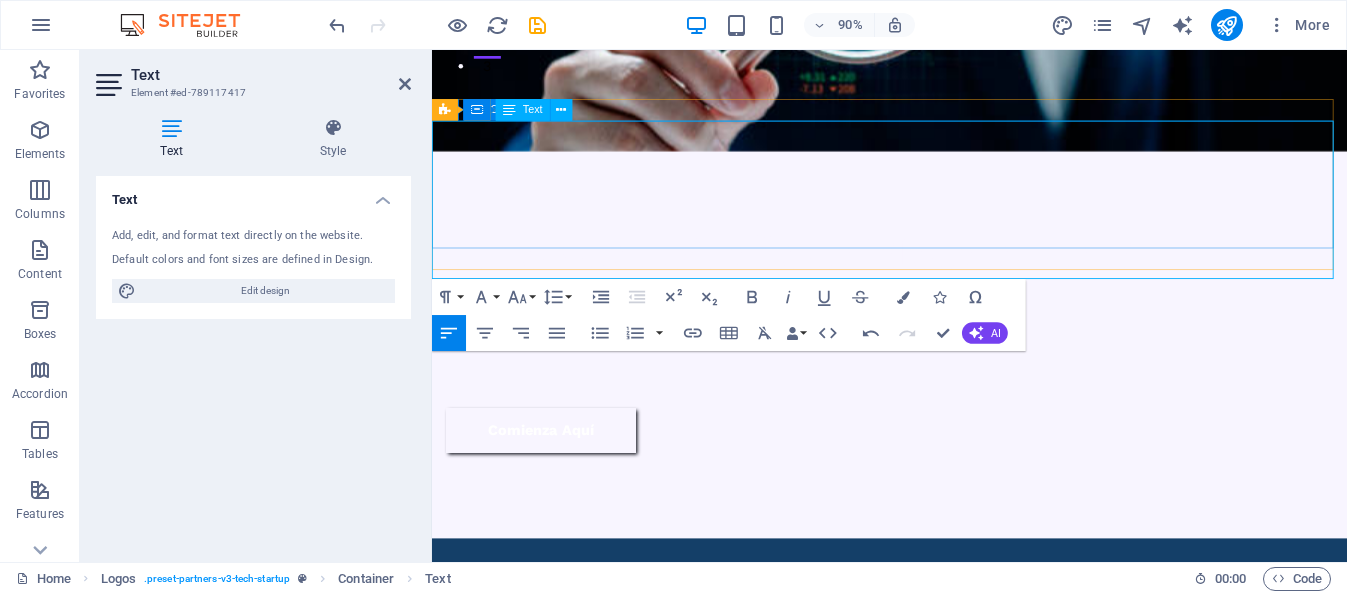click on "Nuestro objetivo es optimizar la gestión empresarial mediante la integración efectiva de agentes de IA que interactúan entre sí para reducir tiempos y costos de operación" at bounding box center (933, 719) 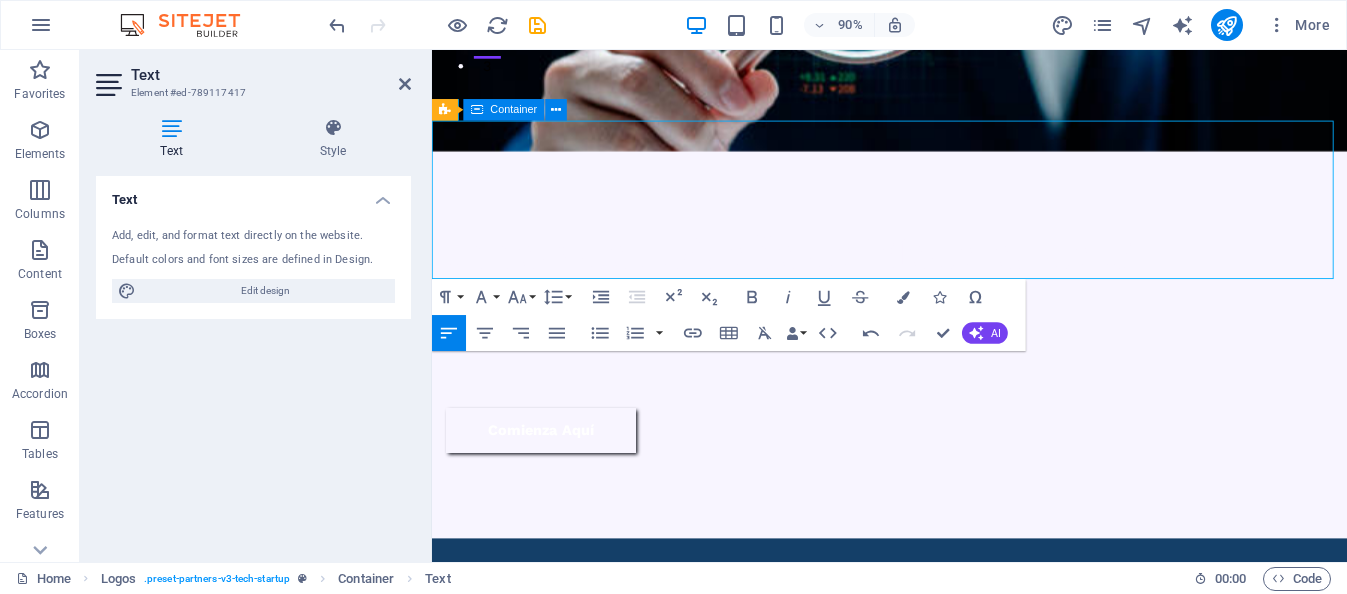 drag, startPoint x: 780, startPoint y: 239, endPoint x: 403, endPoint y: 167, distance: 383.81375 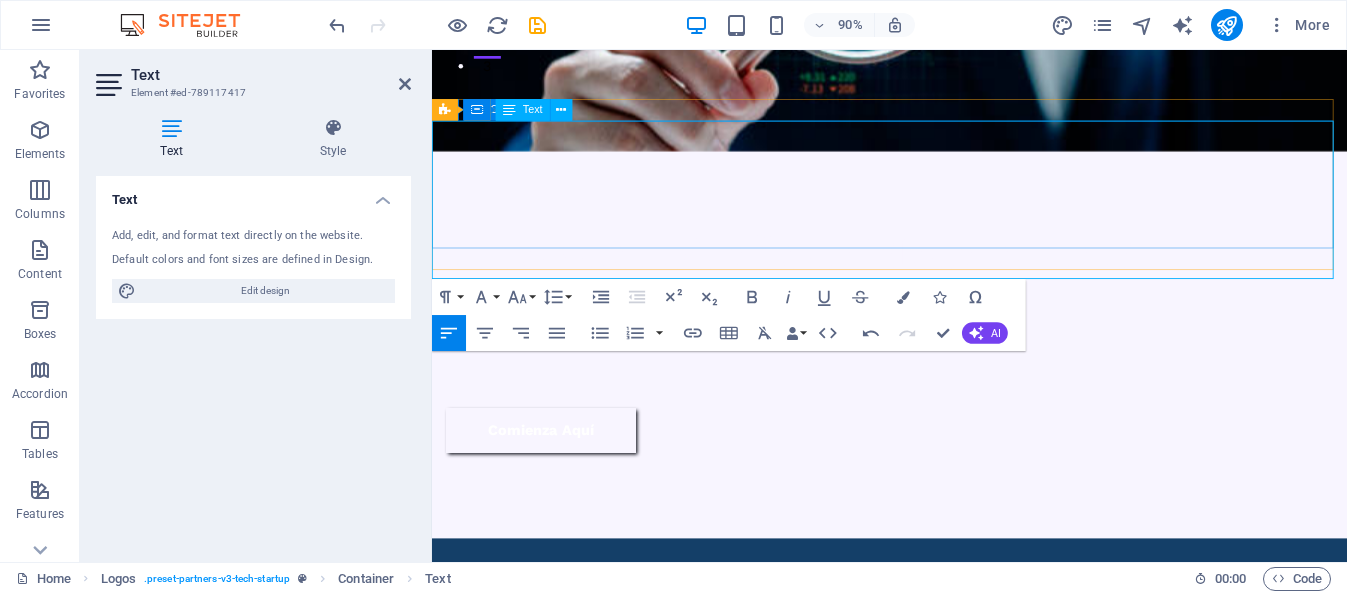 click on "Nos especializam" at bounding box center [933, 632] 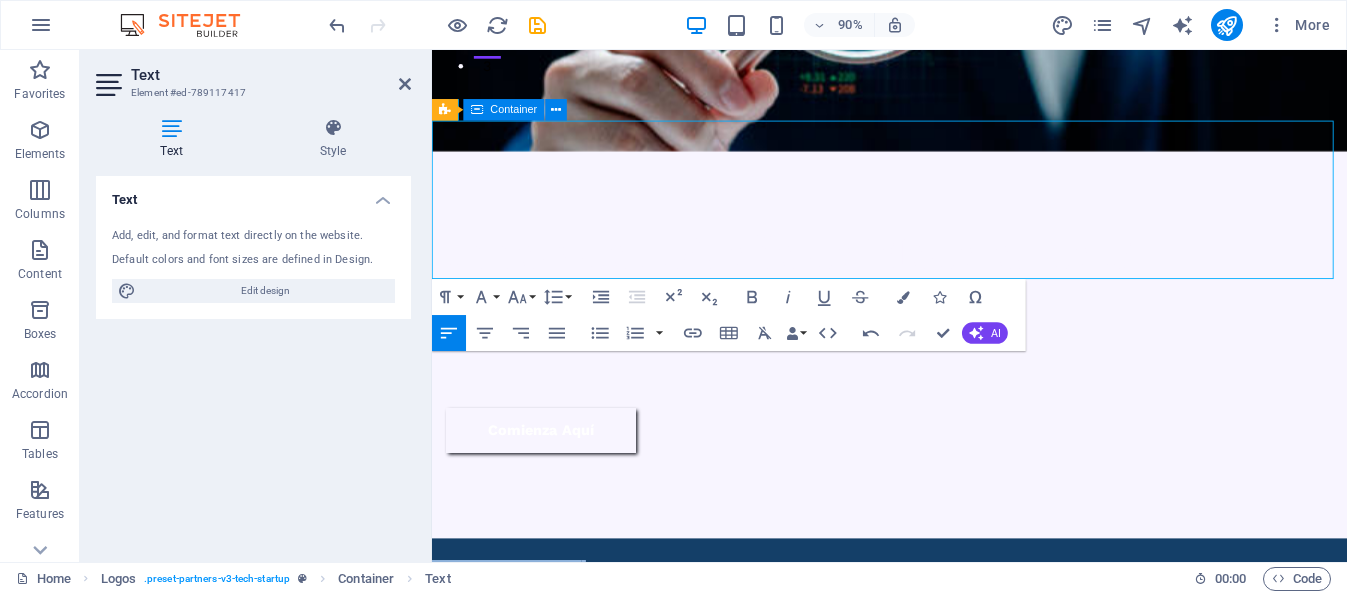 drag, startPoint x: 616, startPoint y: 144, endPoint x: 423, endPoint y: 125, distance: 193.93298 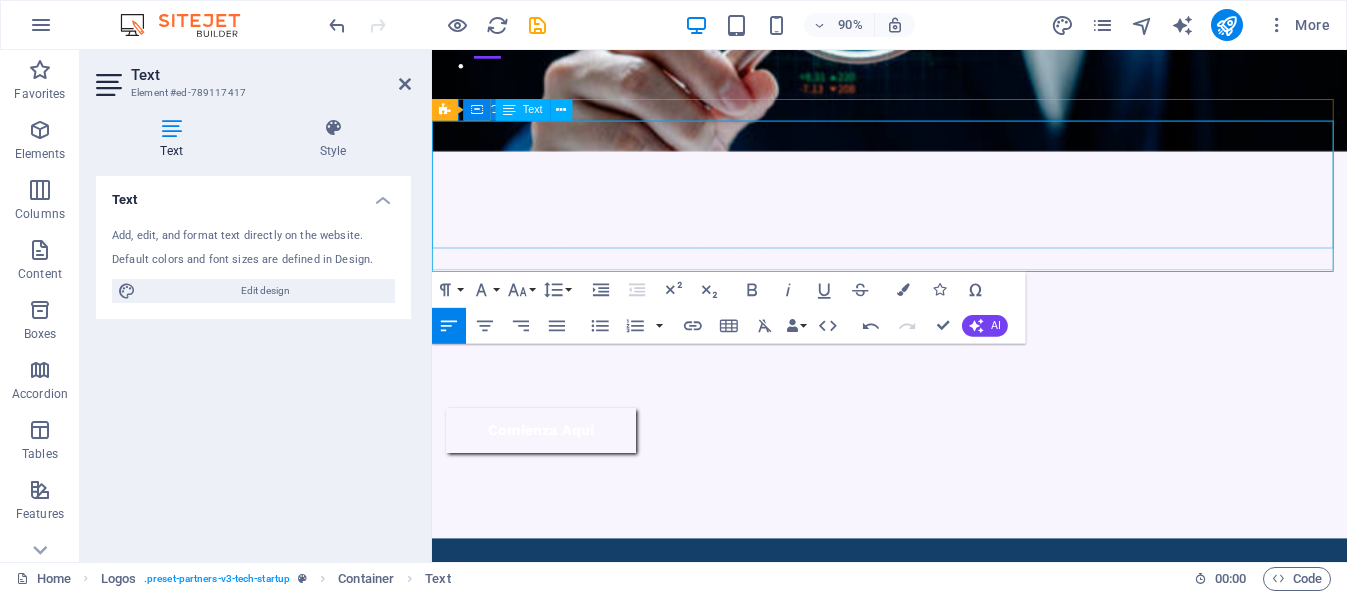 drag, startPoint x: 436, startPoint y: 162, endPoint x: 438, endPoint y: 176, distance: 14.142136 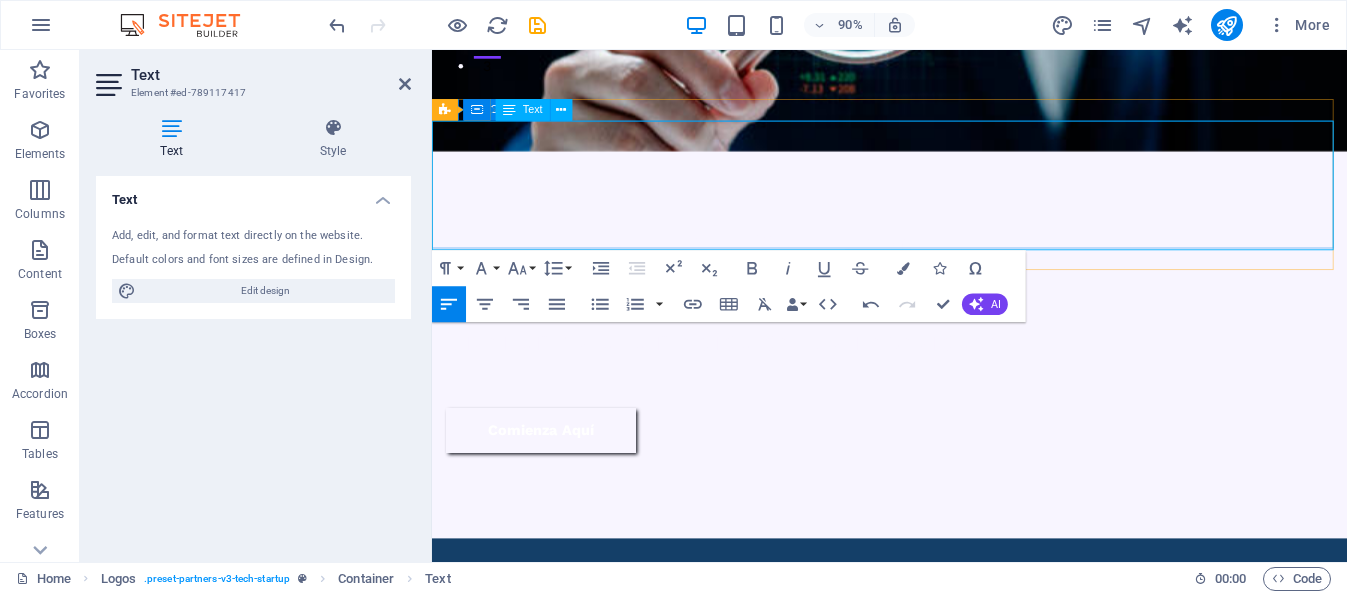 click on "Nuestro objetivo es optimizar la gestión empresarial mediante la integración efectiva de agentes de IA que interactúan entre sí para reducir tiempos y costos de operación" at bounding box center (933, 688) 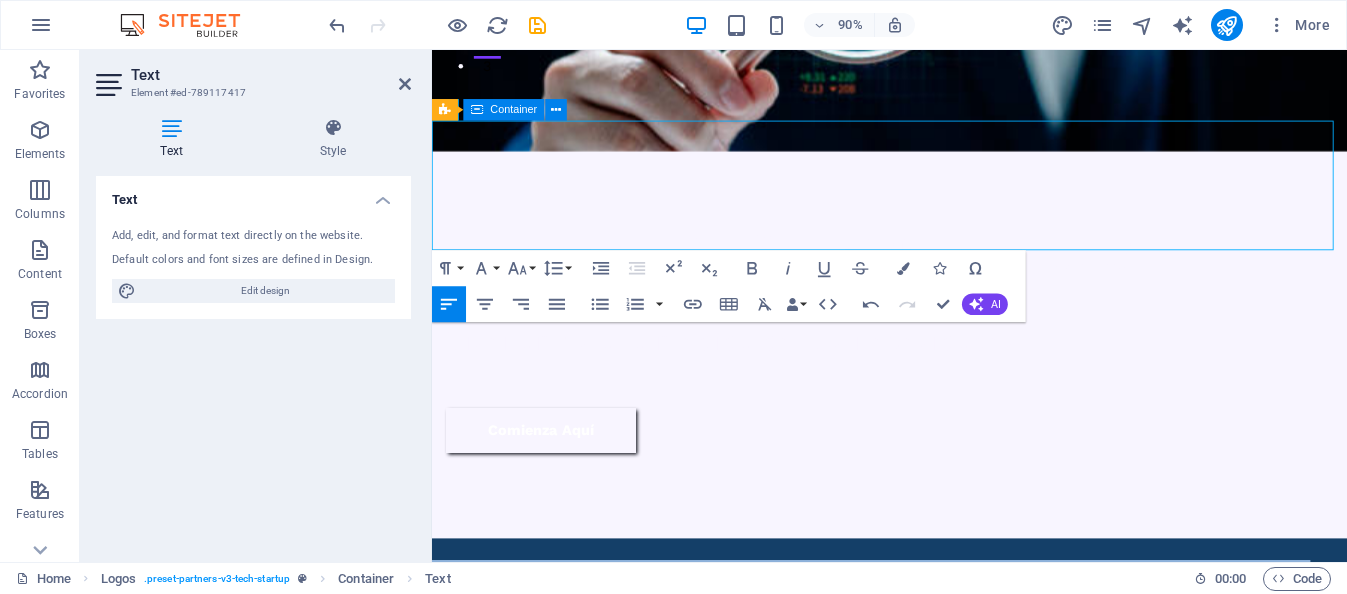 drag, startPoint x: 777, startPoint y: 211, endPoint x: 819, endPoint y: 181, distance: 51.613953 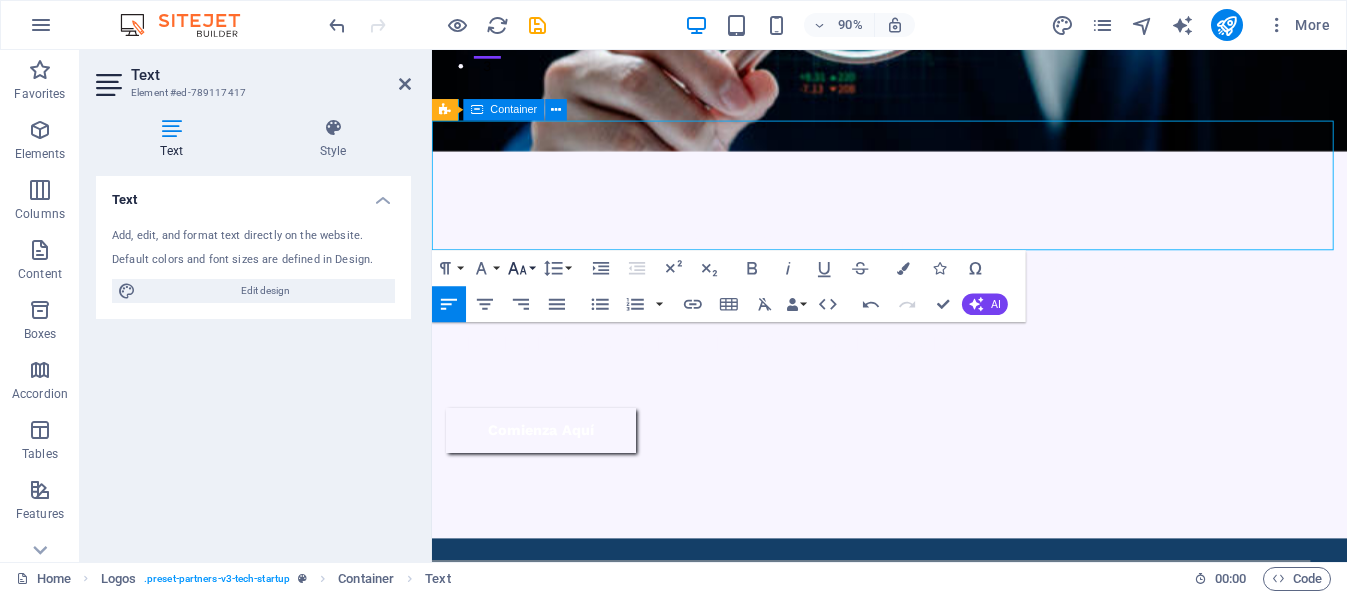 click 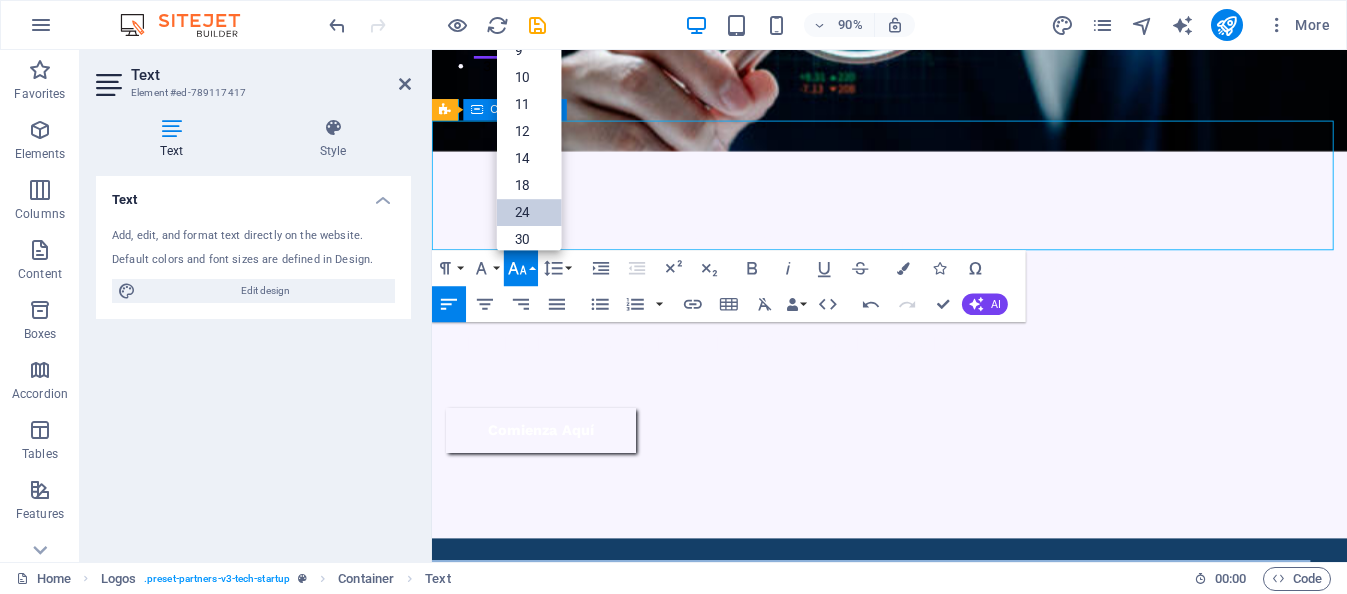 click on "24" at bounding box center (529, 212) 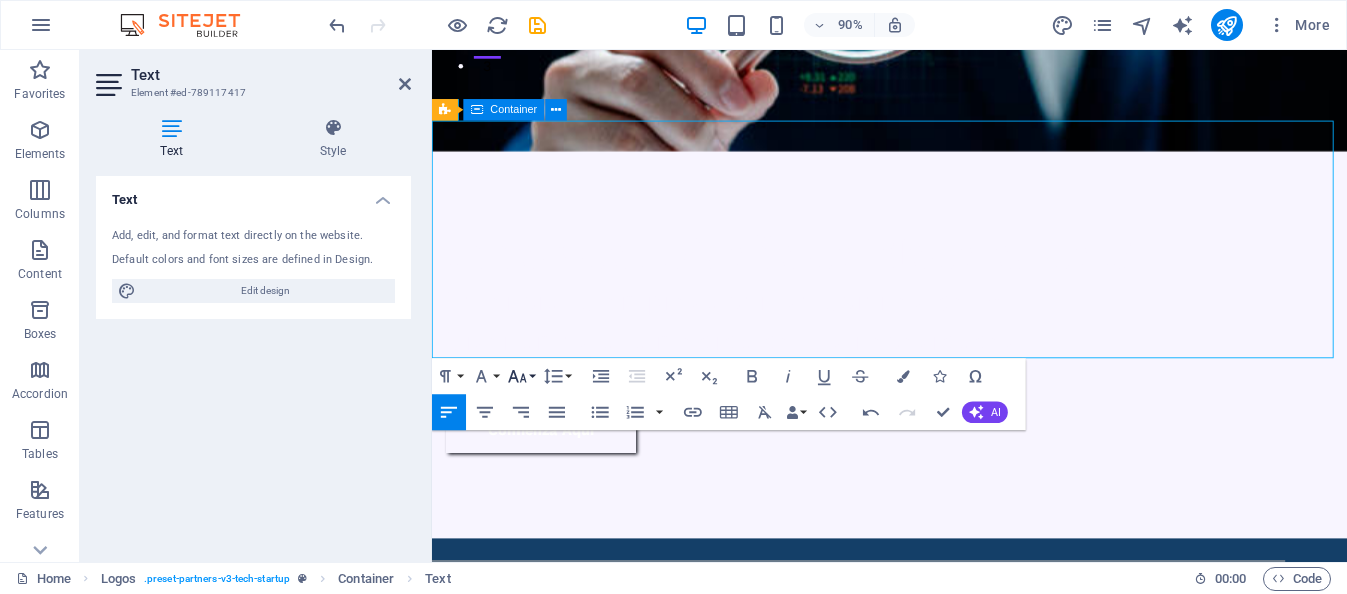 click 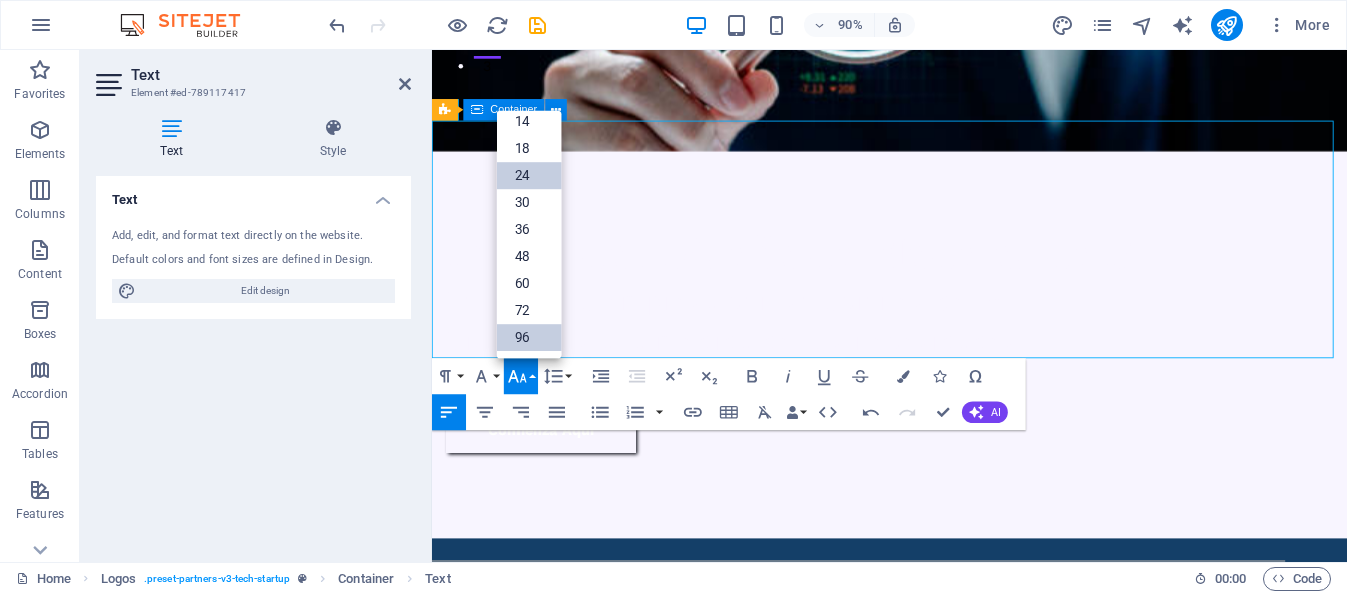 scroll, scrollTop: 161, scrollLeft: 0, axis: vertical 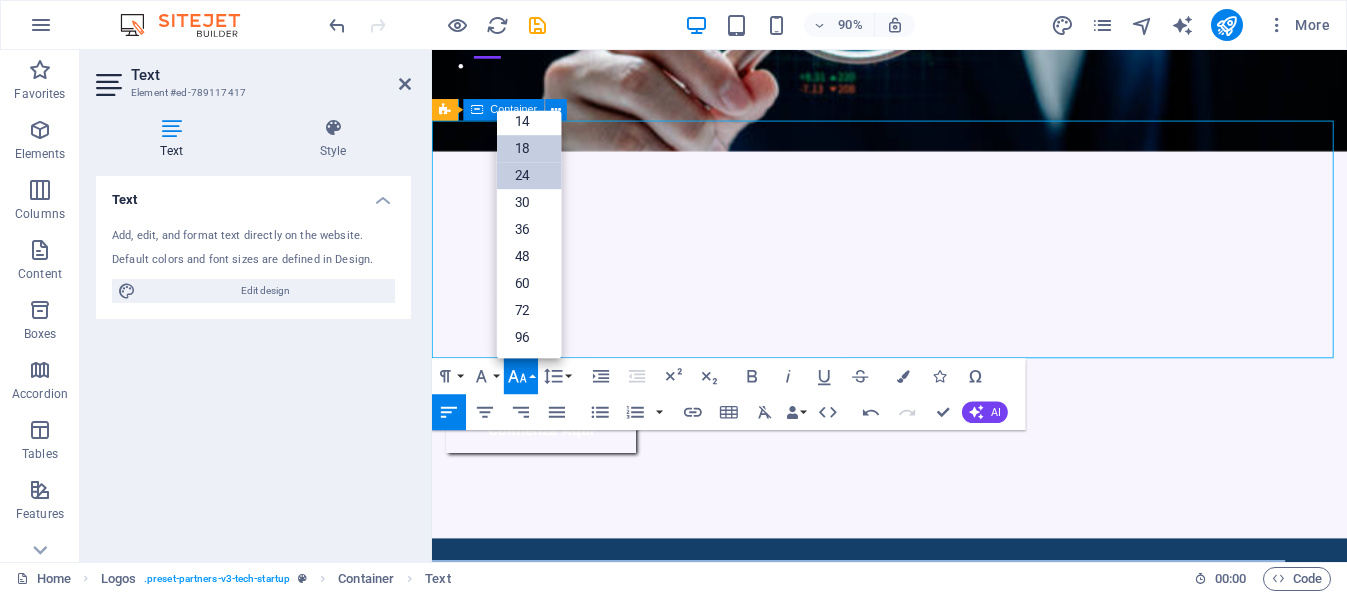 click on "18" at bounding box center [529, 148] 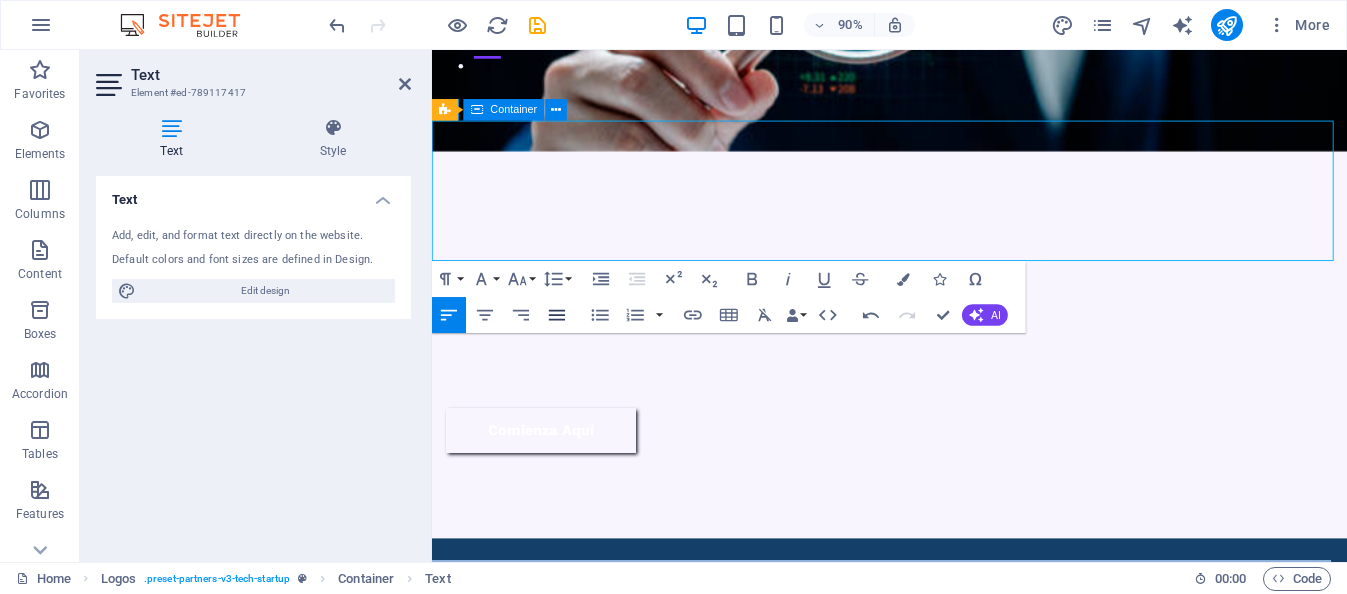 click 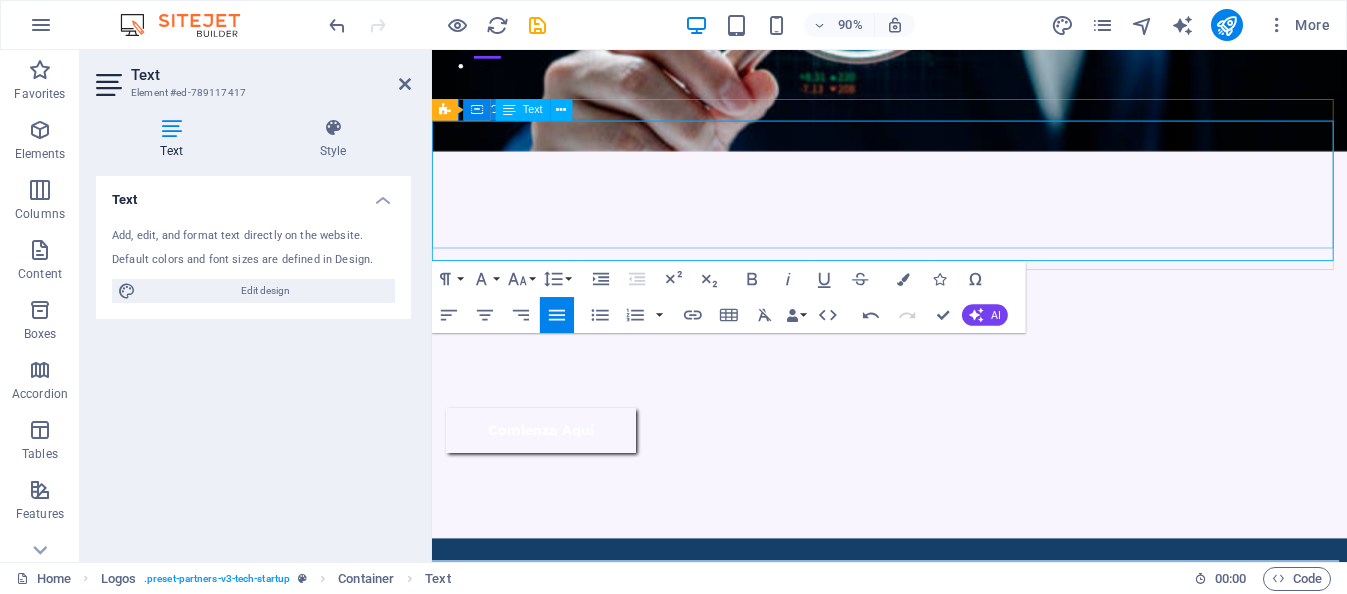 click on "Nuestro objetivo es optimizar la gestión empresarial mediante la integración efectiva de agentes de IA que interactúan entre sí para reducir tiempos y costos de operación" at bounding box center (933, 697) 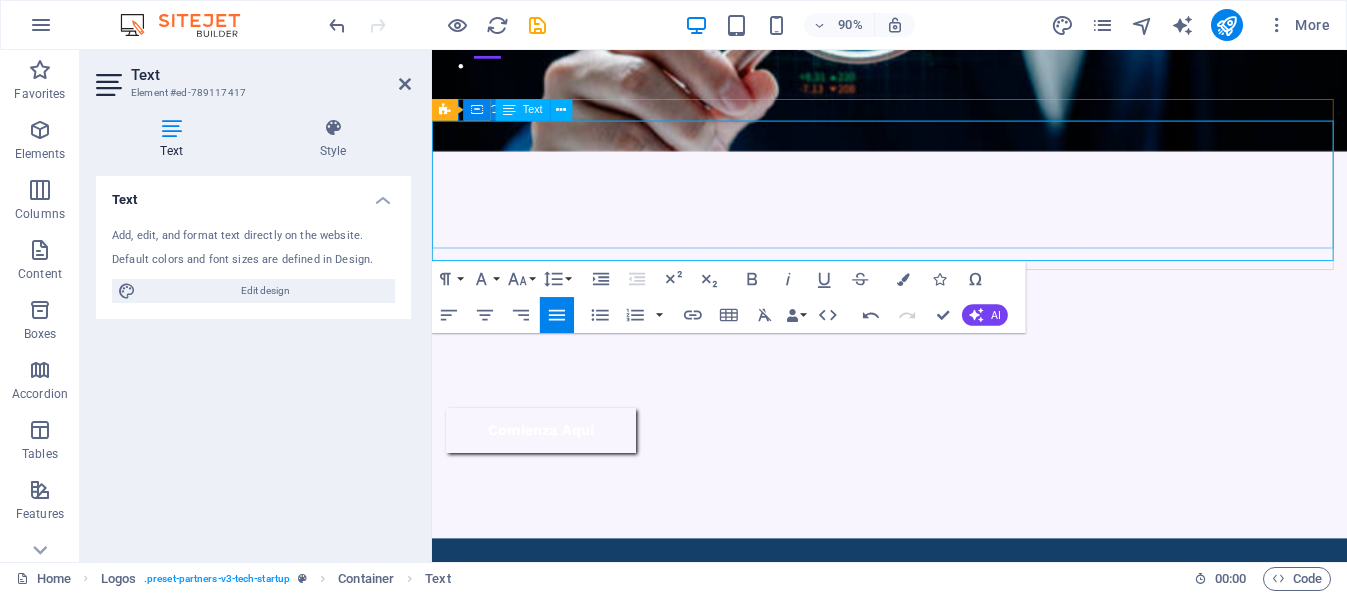 click on "Nuestro objetivo es optimizar la gestión empresarial mediante la integración efectiva de agentes de IA que interactúan entre sí para reducir tiempos y costos de operación" at bounding box center (933, 697) 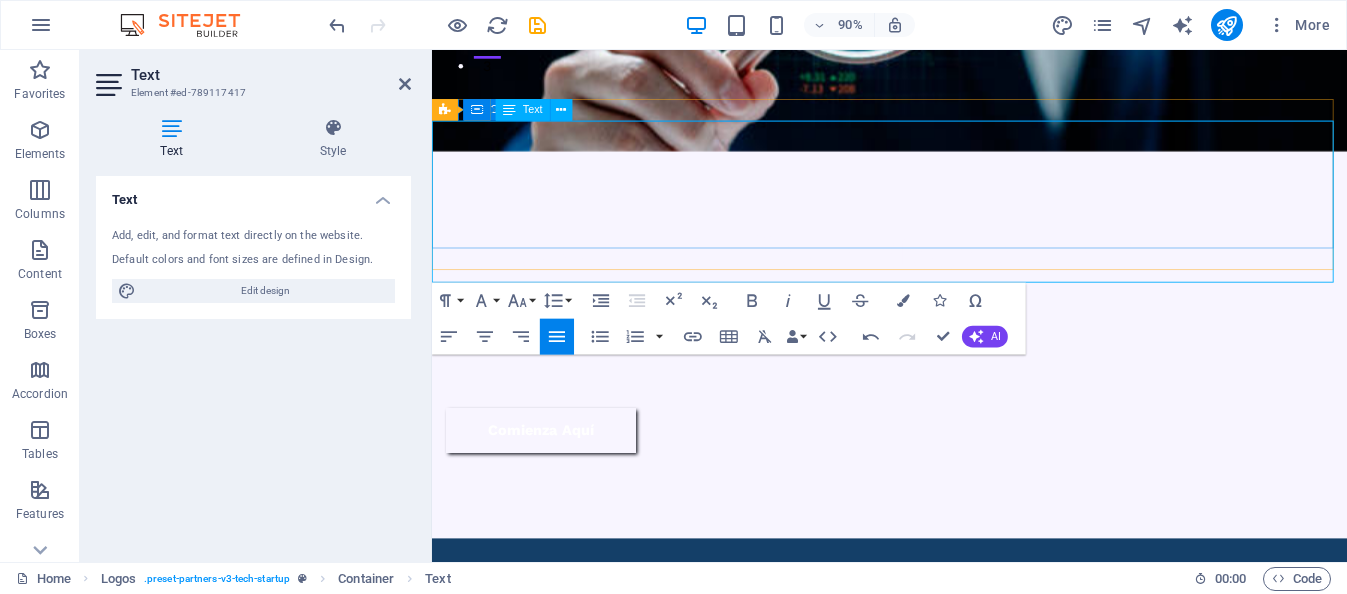 click at bounding box center [933, 682] 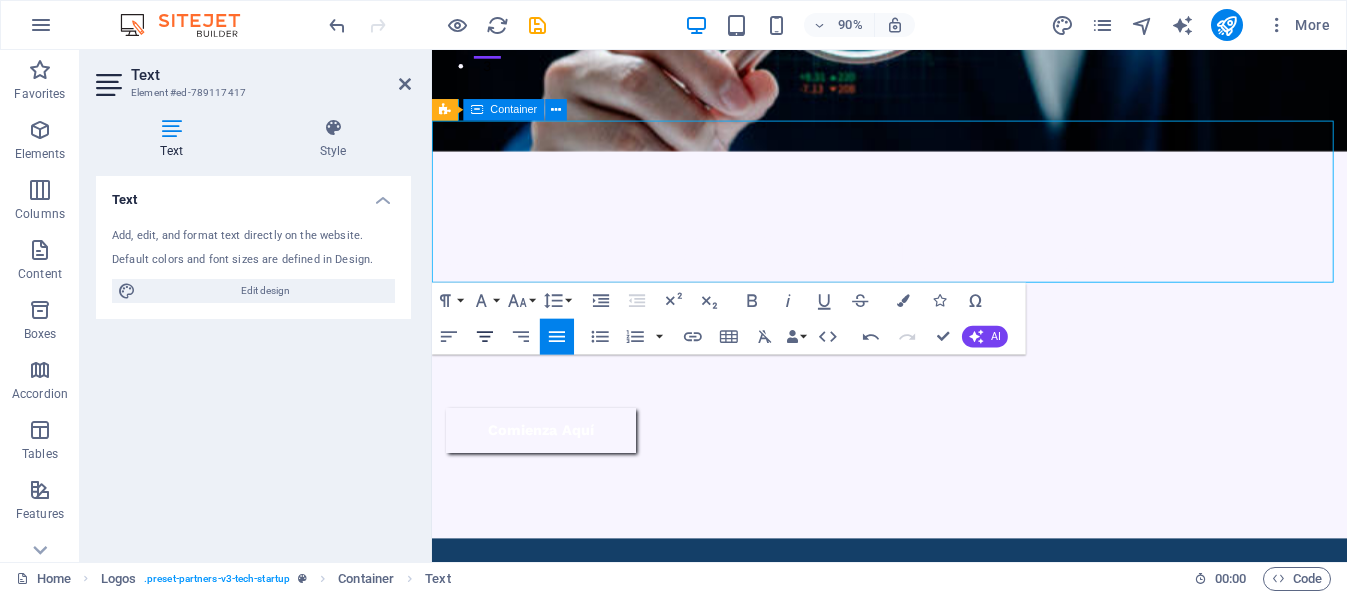 click 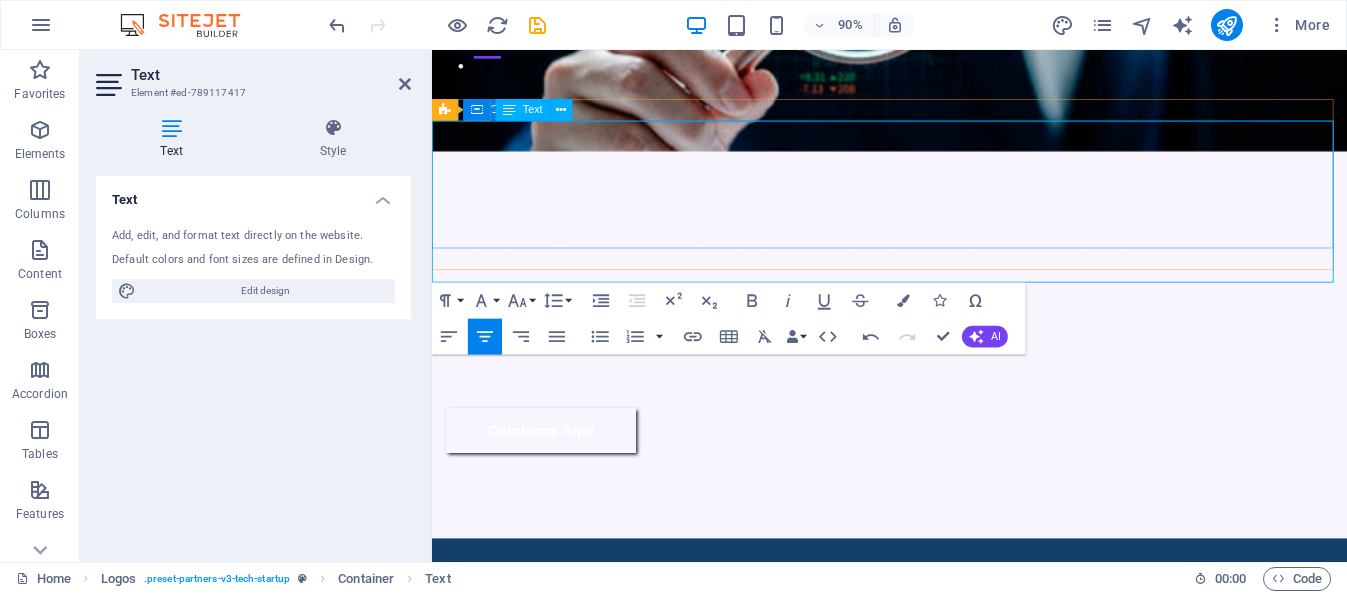 click on "Nuestro objetivo es optimizar la gestión empresarial mediante la integración efectiva de agentes de IA que interactúan entre sí para reducir tiempos y costos de operación" at bounding box center (933, 721) 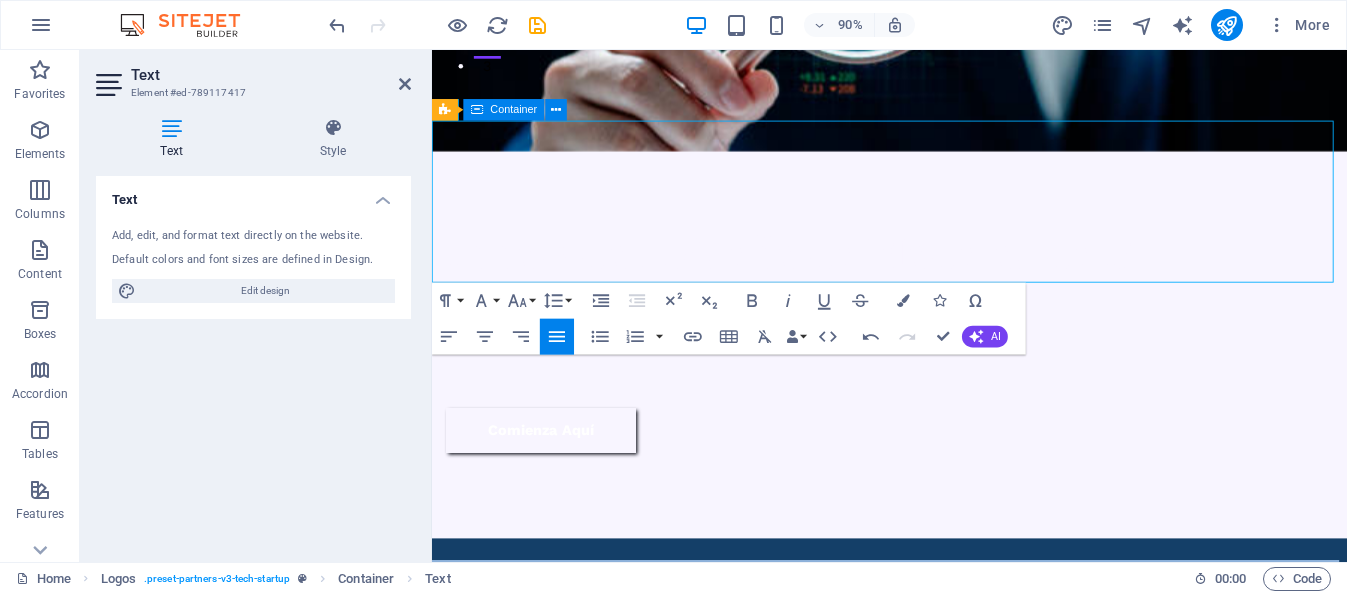 drag, startPoint x: 1000, startPoint y: 248, endPoint x: 391, endPoint y: 126, distance: 621.09985 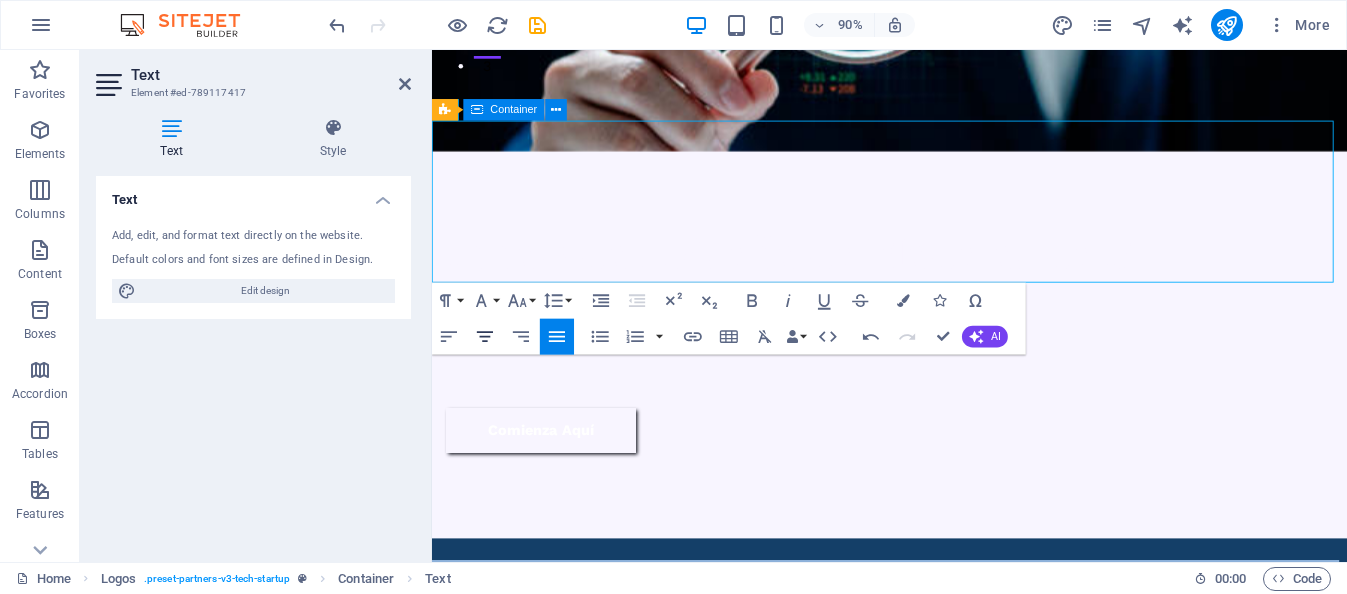 click 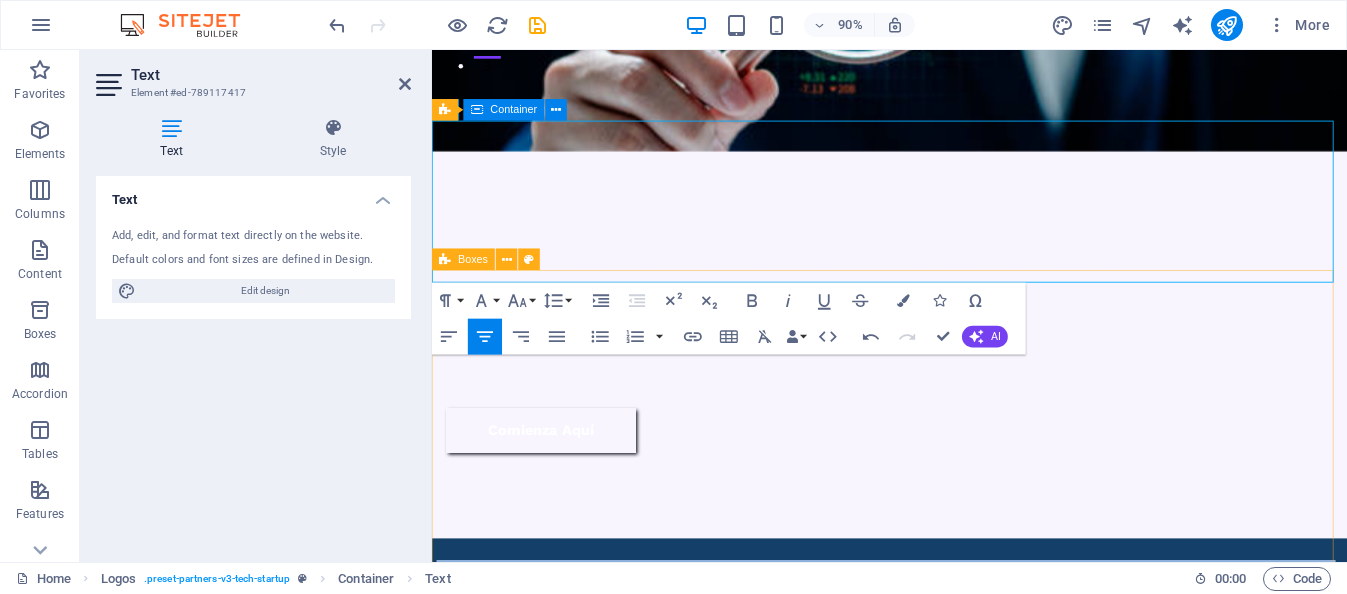 click on "Our Approach Cloud Services Molestiae eum conse qu atur beatae fugiat opt io nobis eaque assumenda. Velit consequatur volup  Learn more    Innovative Tech Molestiae eum conse qu atur beatae fugiat opt io nobis eaque assumenda. Velit consequatur volup  Learn more    Manage Data Molestiae eum conse qu atur beatae fugiat opt io nobis eaque assumenda. Velit consequatur volup  Learn more    Support Clients Molestiae eum conse qu atur beatae fugiat opt io nobis eaque assumenda. Velit consequatur volup  Learn more   " at bounding box center (940, 1790) 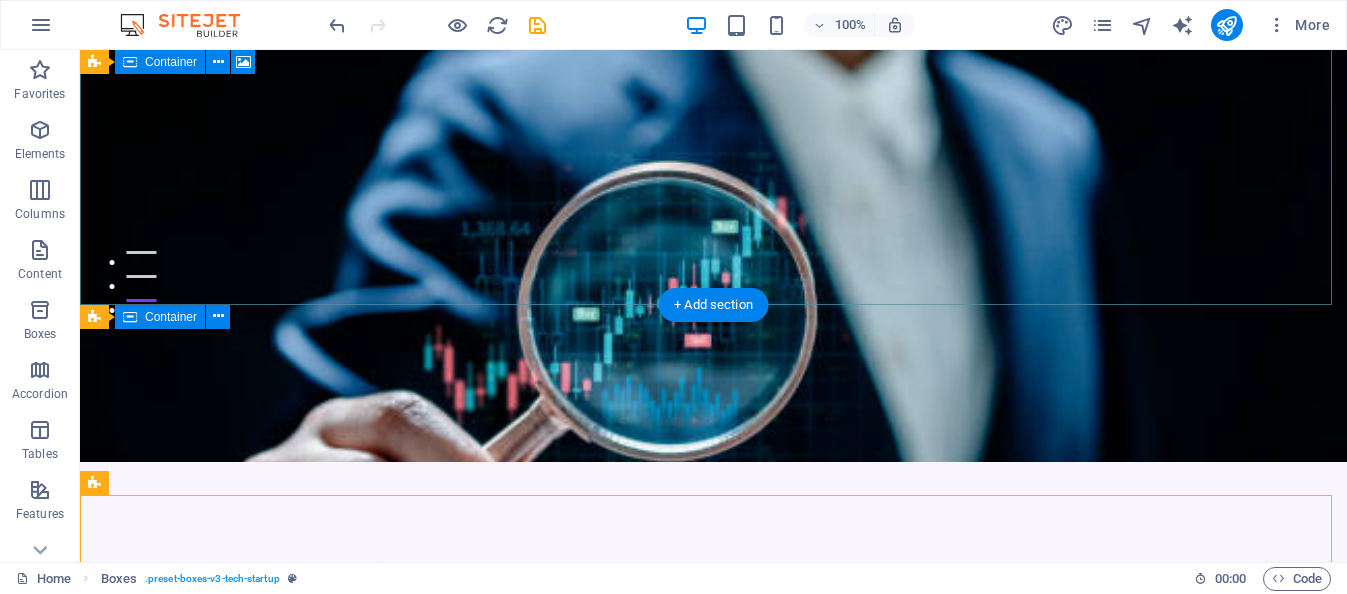 scroll, scrollTop: 574, scrollLeft: 0, axis: vertical 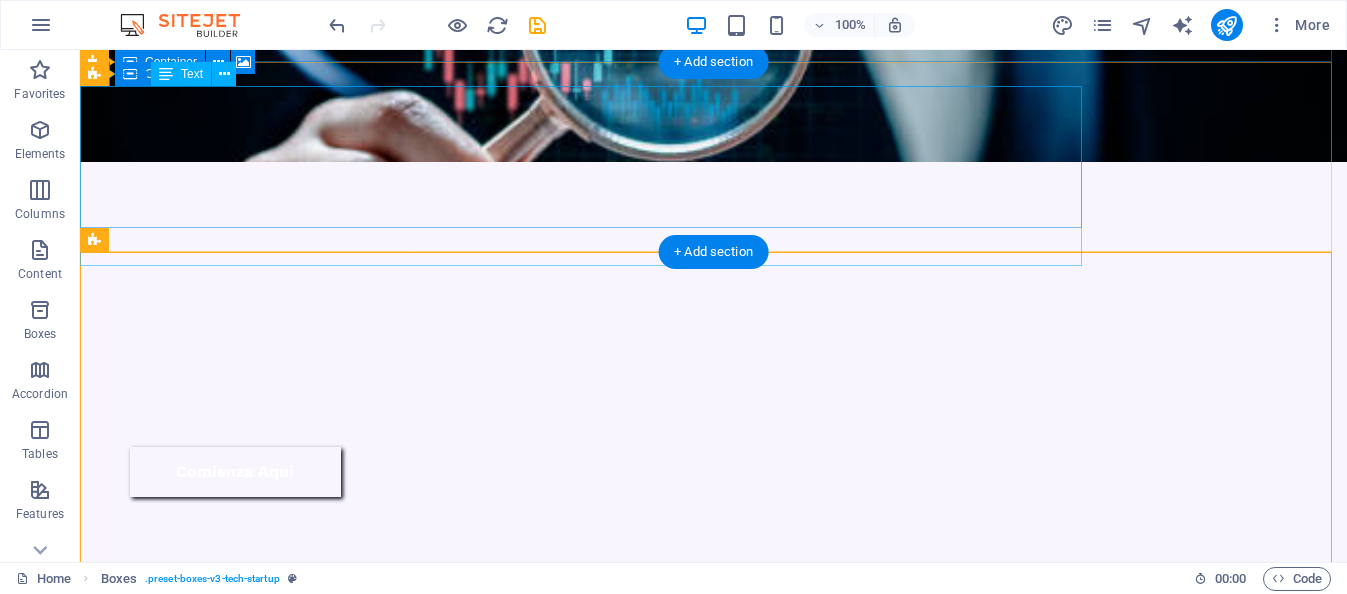 click on "Nos especializamos en crear soluciones avanzadas de inteligencia artificial para empresas, desarrollando agentes diseñados para abordar funciones específicas en cada área de negocio.  Nuestro objetivo es optimizar la gestión empresarial mediante la integración efectiva de agentes de IA que interactúan entre sí para reducir tiempos y costos de operación" at bounding box center [581, 706] 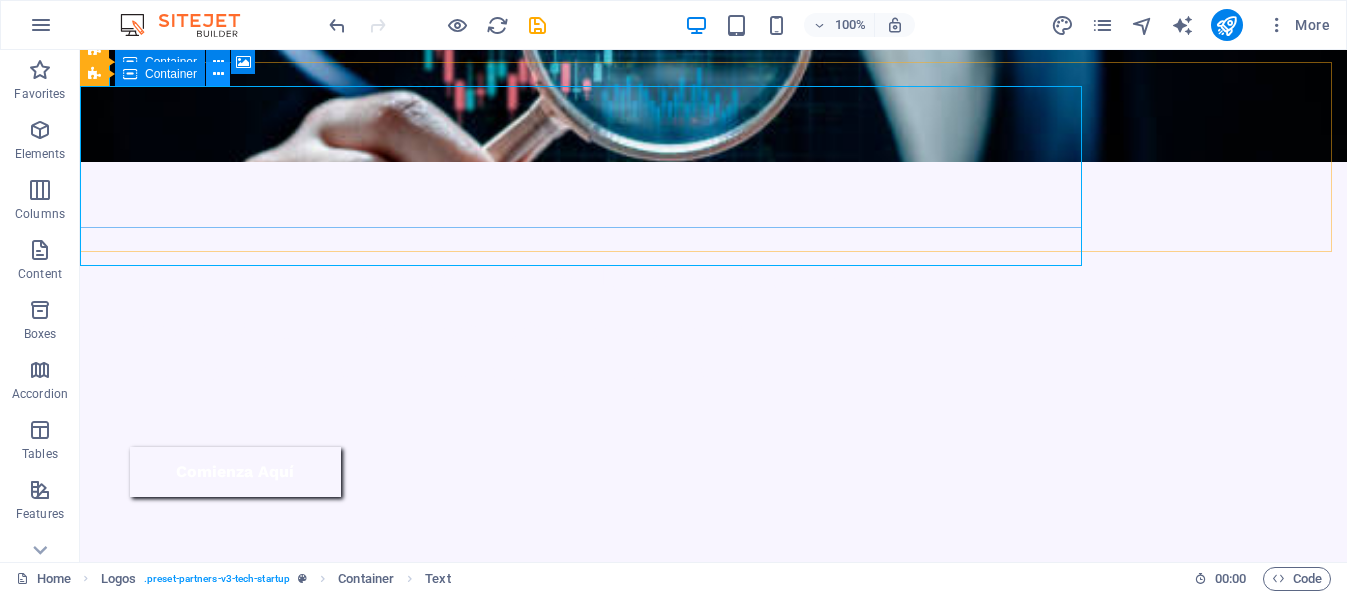 click at bounding box center [218, 74] 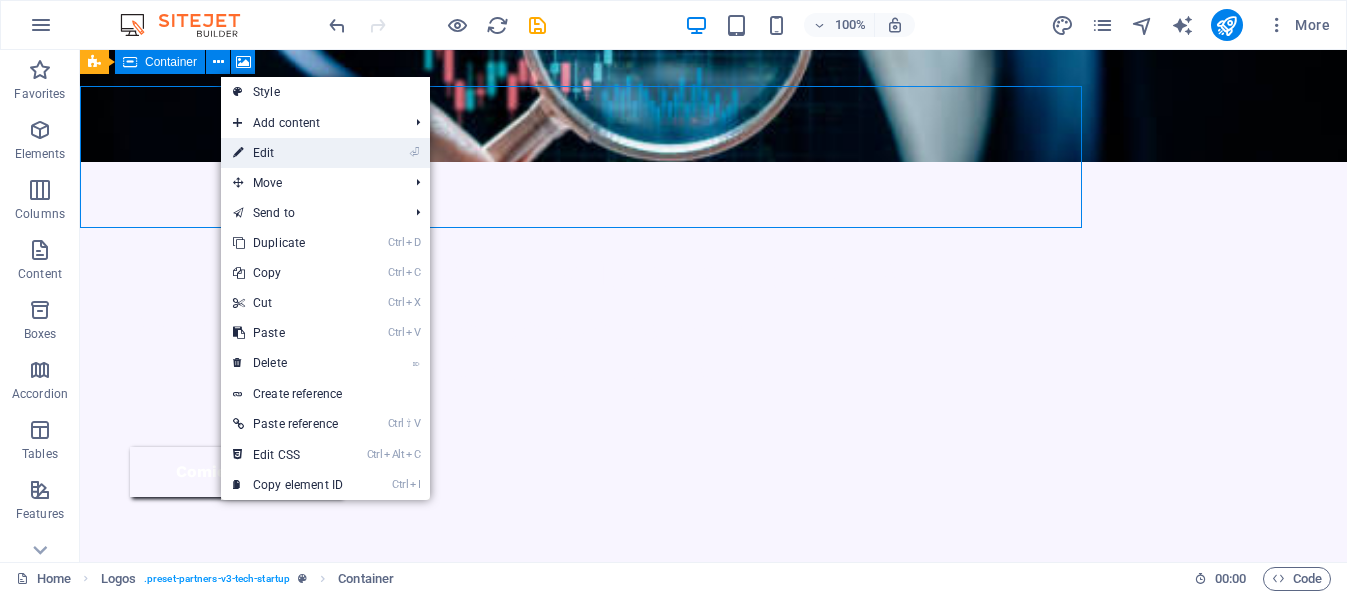 click on "⏎  Edit" at bounding box center (288, 153) 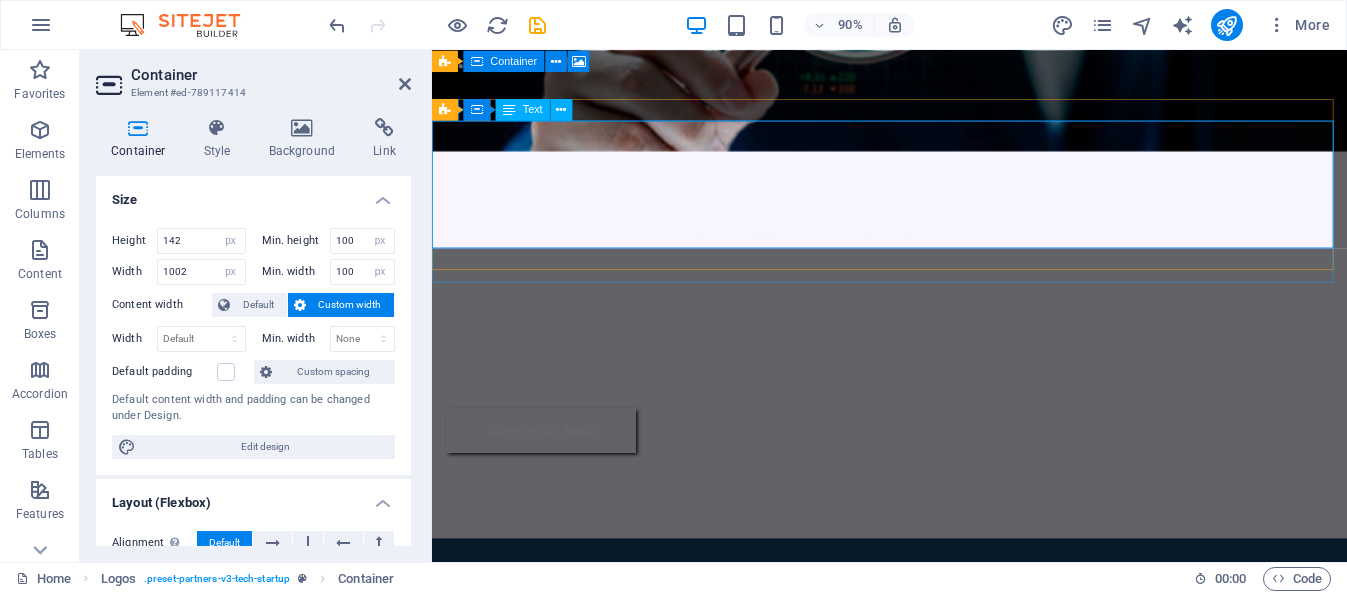 click on "Nos especializamos en crear soluciones avanzadas de inteligencia artificial para empresas, desarrollando agentes diseñados para abordar funciones específicas en cada área de negocio.  Nuestro objetivo es optimizar la gestión empresarial mediante la integración efectiva de agentes de IA que interactúan entre sí para reducir tiempos y costos de operación" at bounding box center [933, 706] 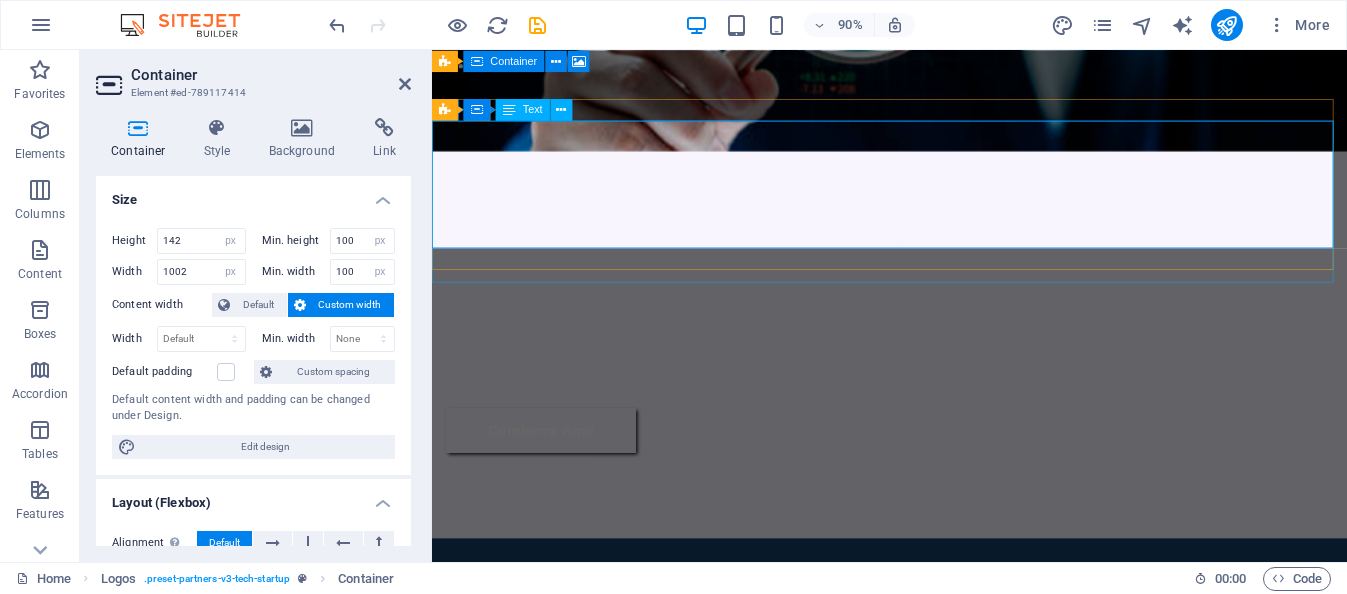 click on "Nos especializamos en crear soluciones avanzadas de inteligencia artificial para empresas, desarrollando agentes diseñados para abordar funciones específicas en cada área de negocio.  Nuestro objetivo es optimizar la gestión empresarial mediante la integración efectiva de agentes de IA que interactúan entre sí para reducir tiempos y costos de operación" at bounding box center (933, 687) 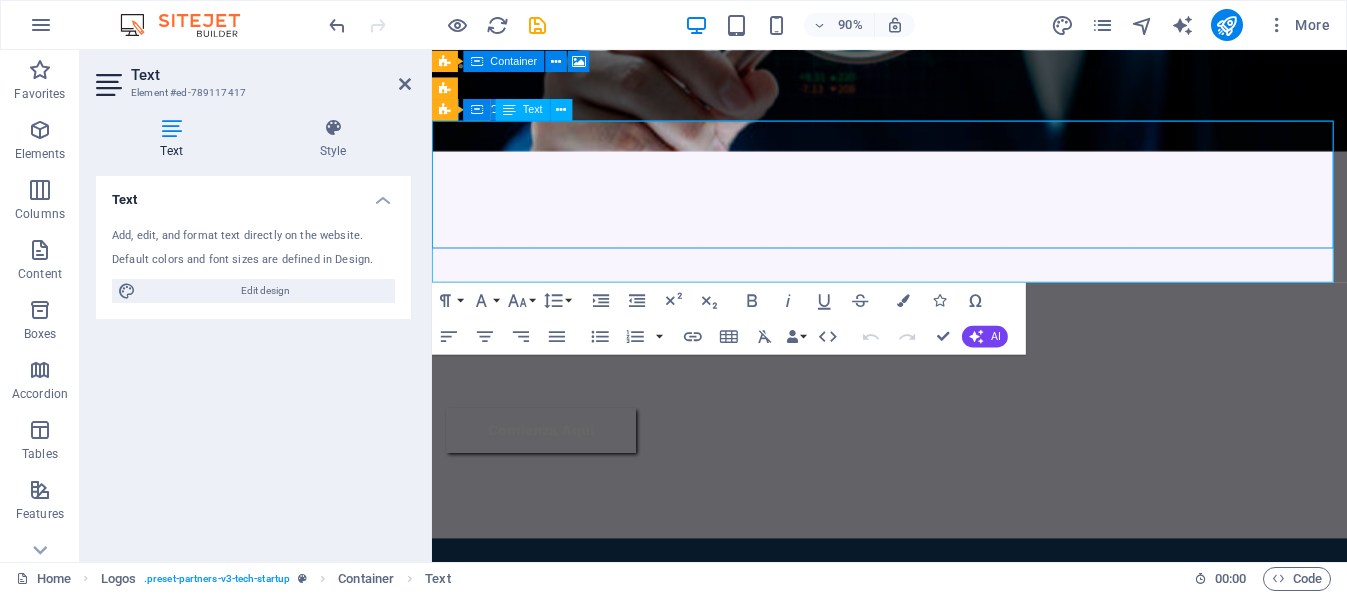 click at bounding box center [933, 682] 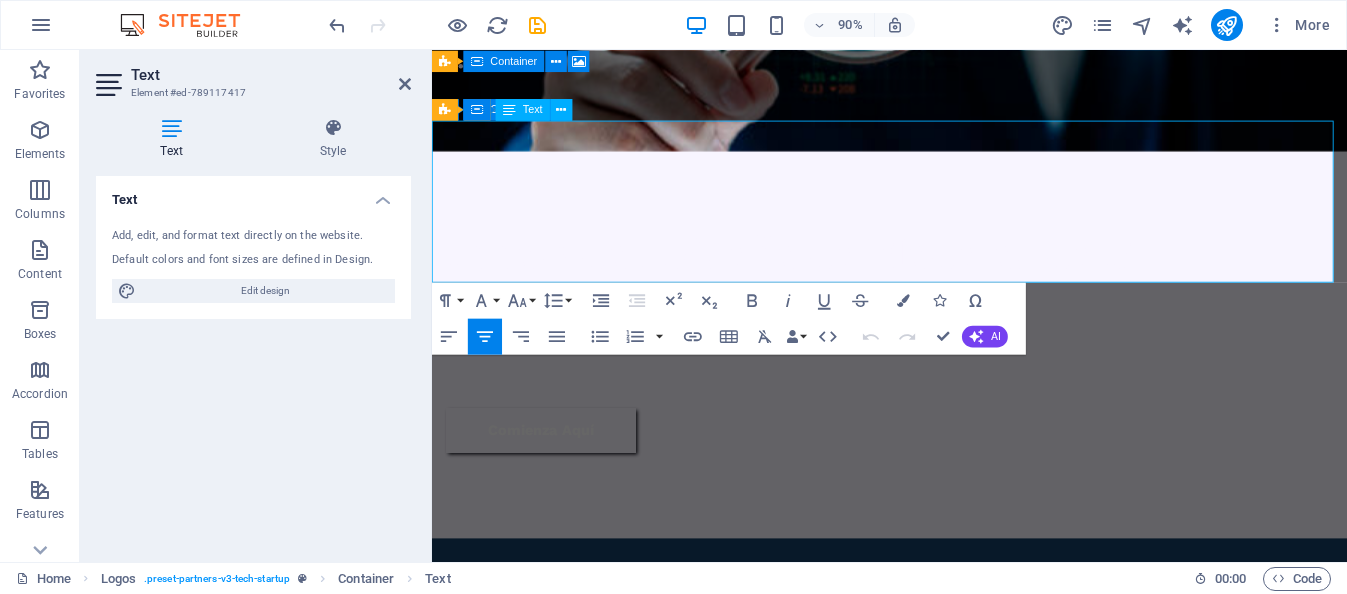 click on "Nos especializamos en crear soluciones avanzadas de inteligencia artificial para empresas, desarrollando agentes diseñados para abordar funciones específicas en cada área de negocio." at bounding box center [933, 643] 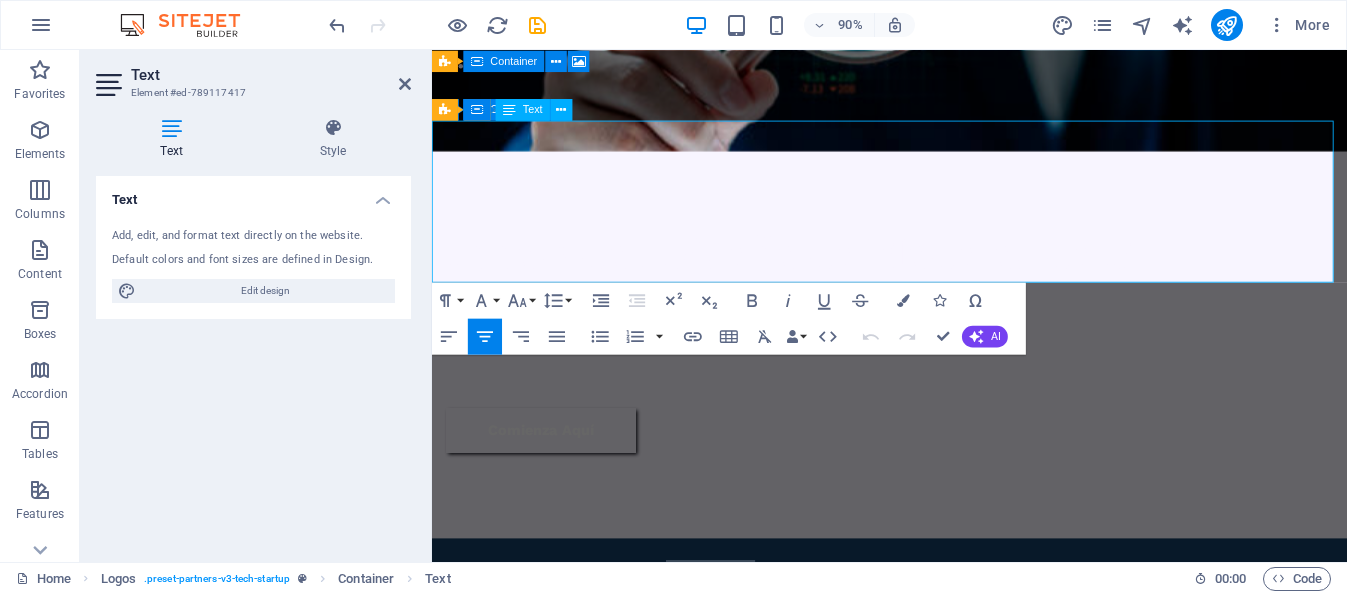 click on "Nos especializamos en crear soluciones avanzadas de inteligencia artificial para empresas, desarrollando agentes diseñados para abordar funciones específicas en cada área de negocio." at bounding box center [933, 643] 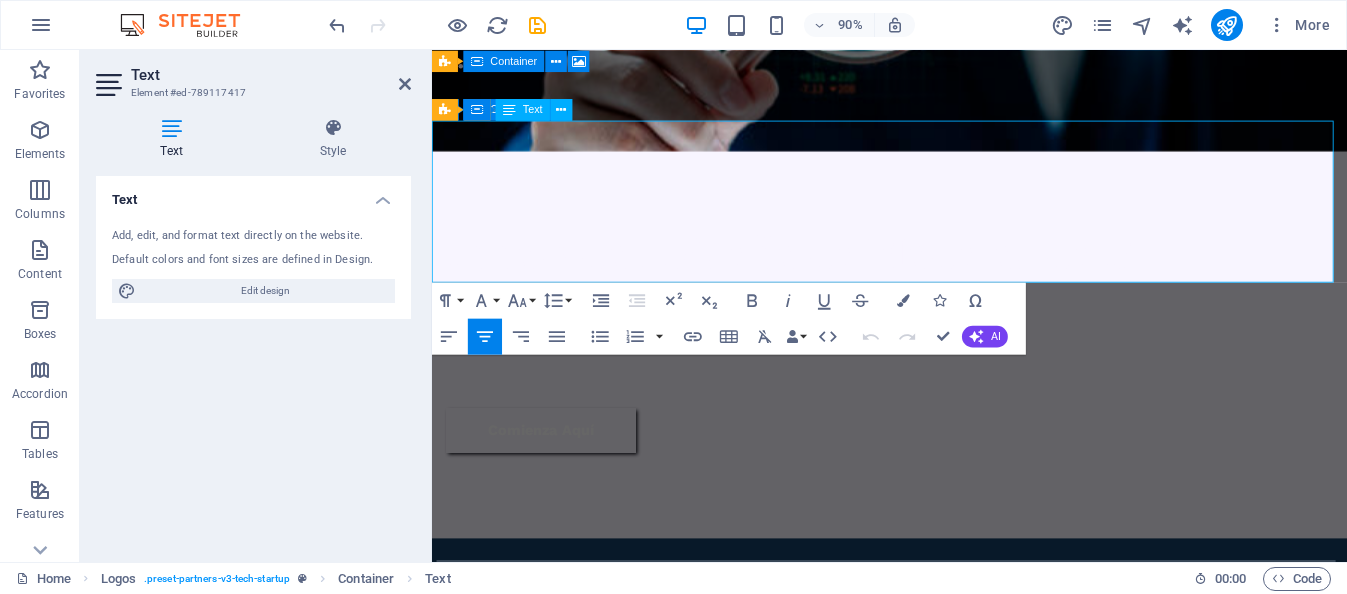 click on "Nos especializamos en crear soluciones avanzadas de inteligencia artificial para empresas, desarrollando agentes diseñados para abordar funciones específicas en cada área de negocio." at bounding box center (933, 643) 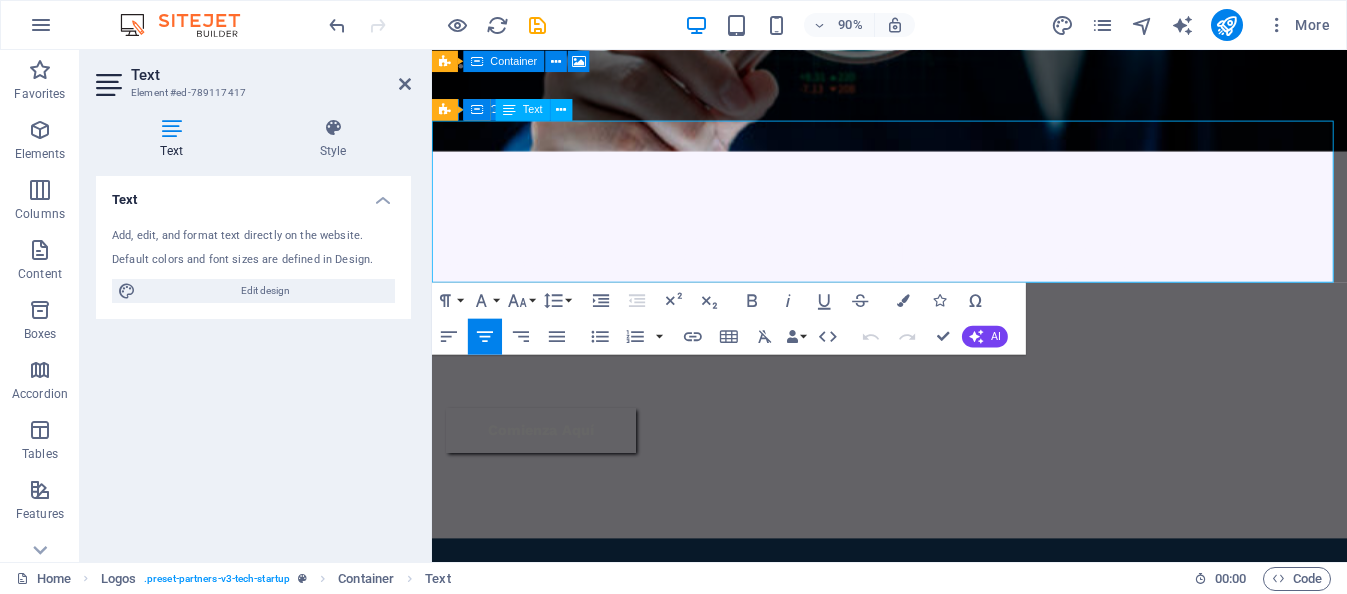 click on "Nuestro objetivo es optimizar la gestión empresarial mediante la integración efectiva de agentes de IA que interactúan entre sí para reducir tiempos y costos de operación" at bounding box center (933, 721) 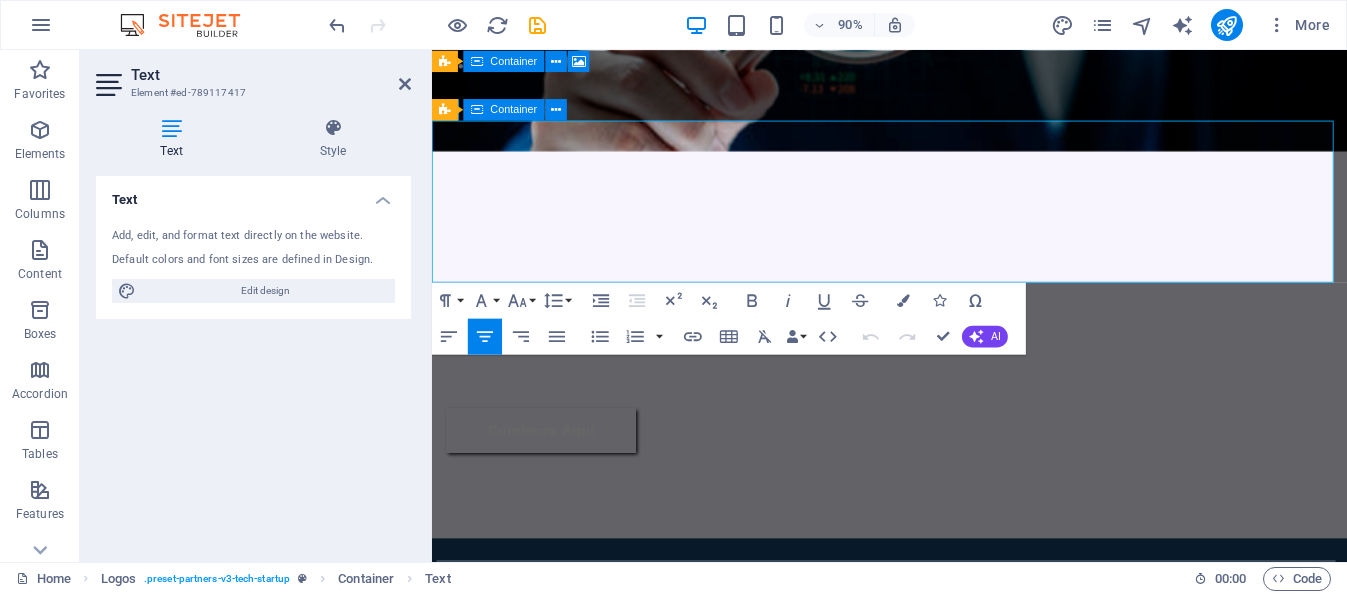 drag, startPoint x: 1238, startPoint y: 256, endPoint x: 338, endPoint y: 118, distance: 910.51855 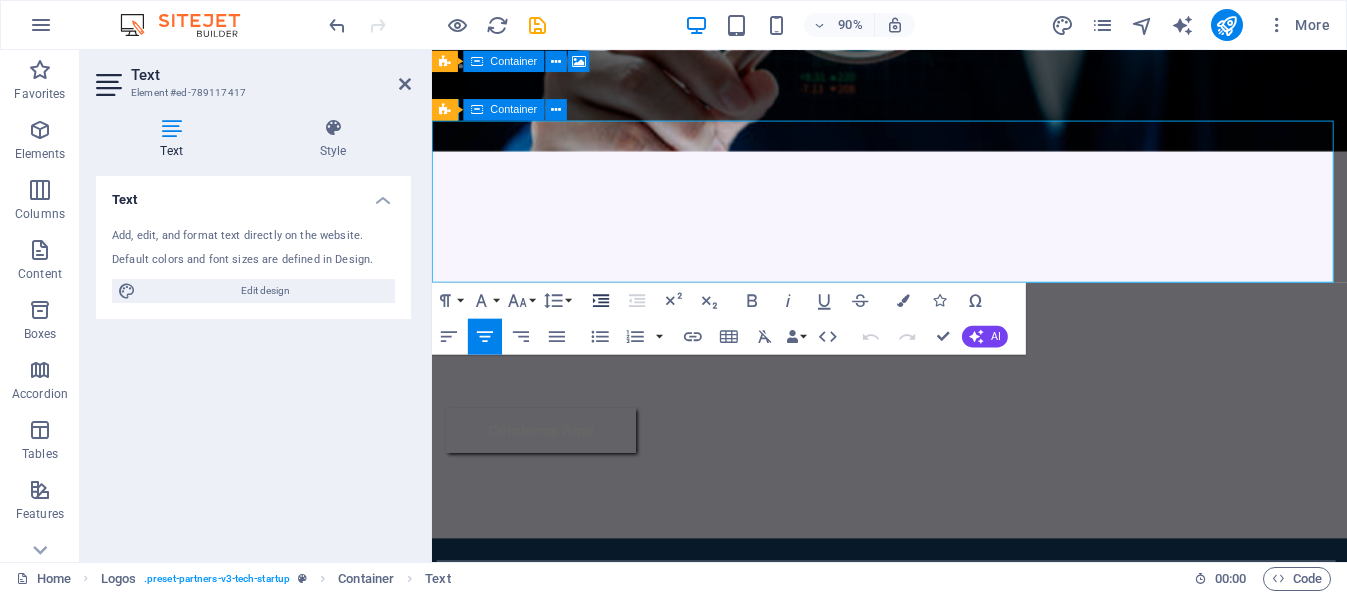 click 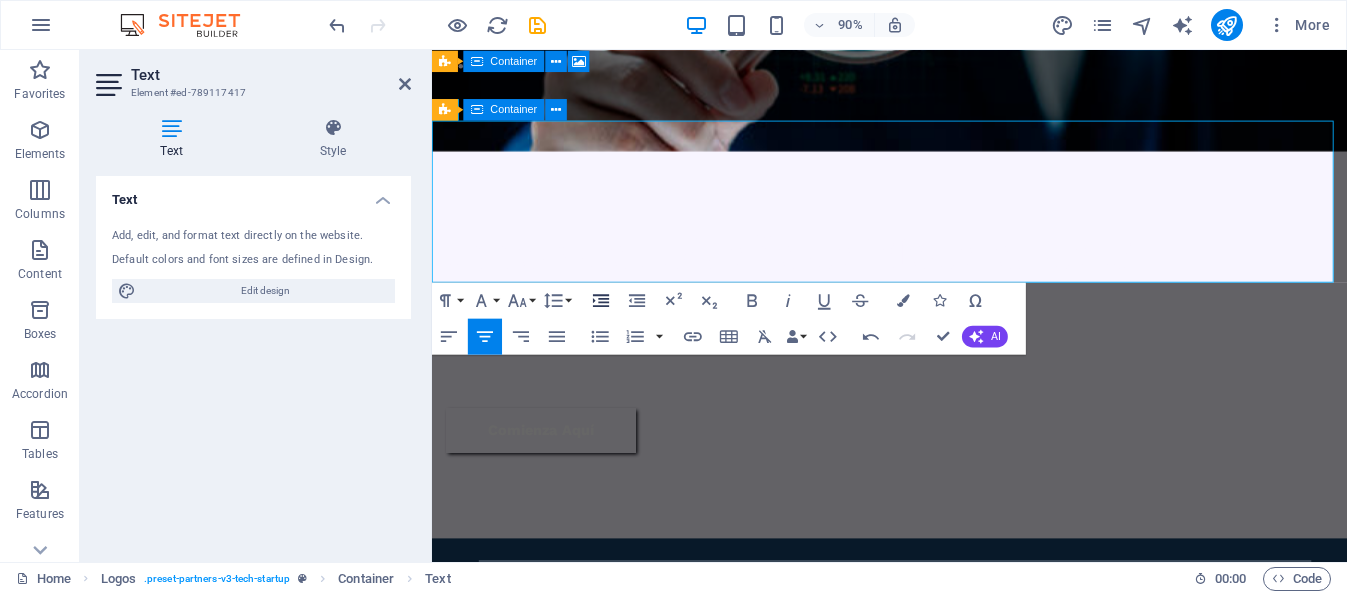 click 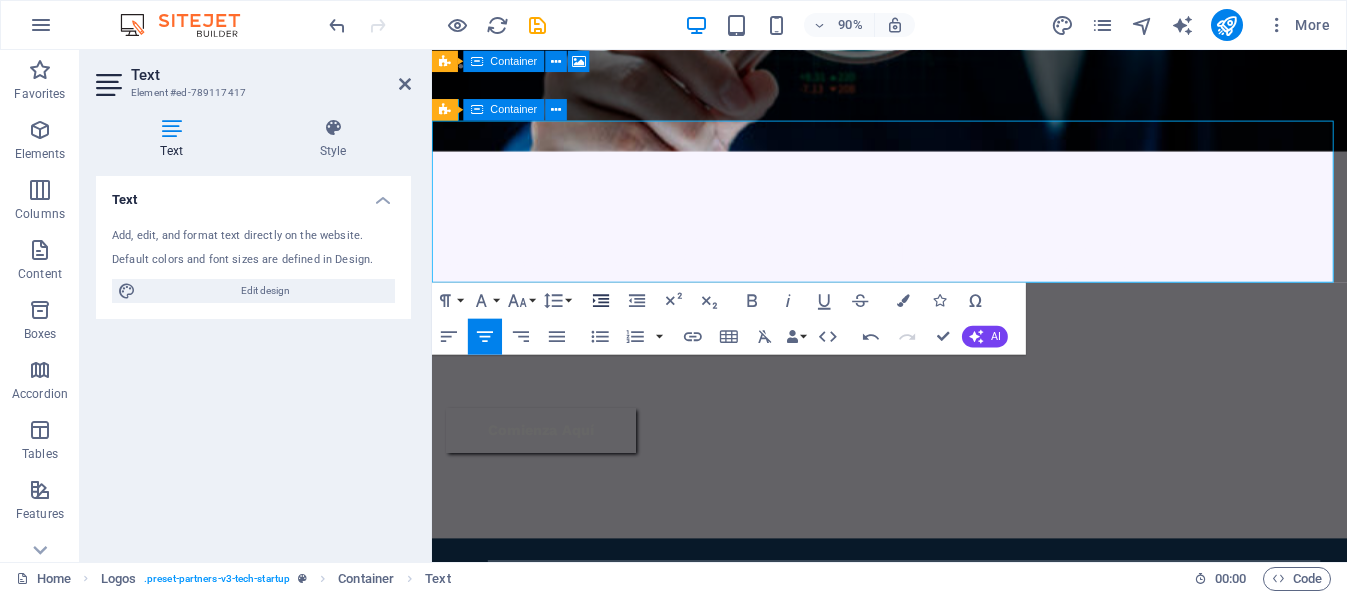click 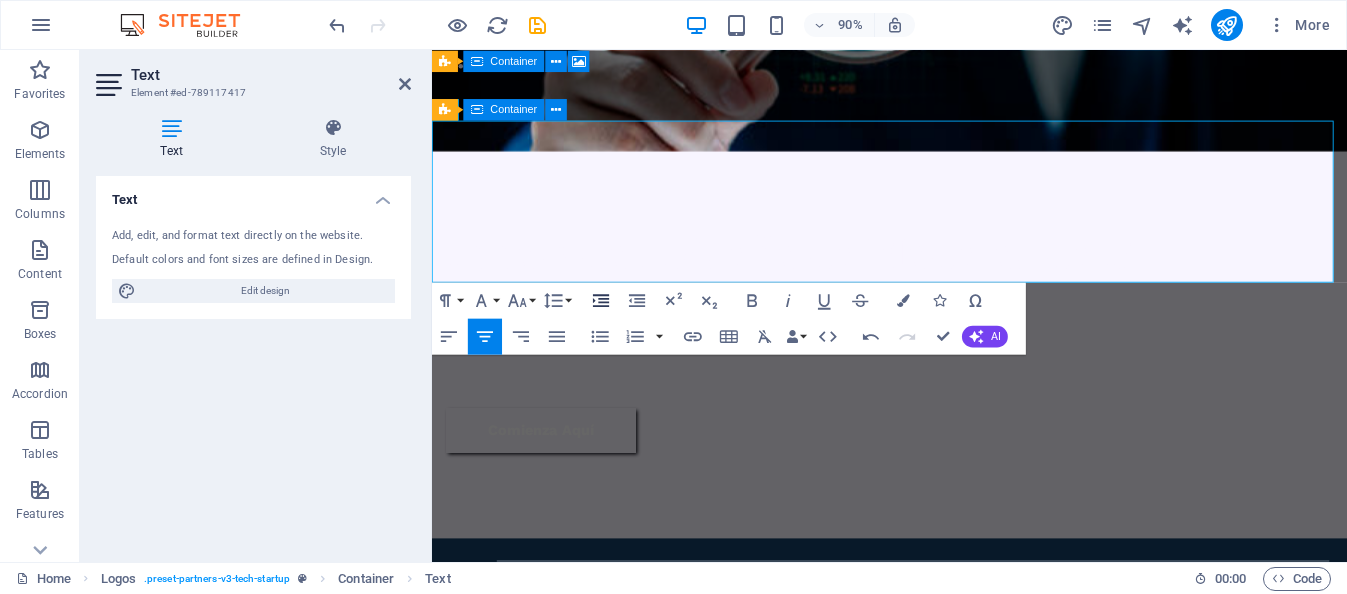 click 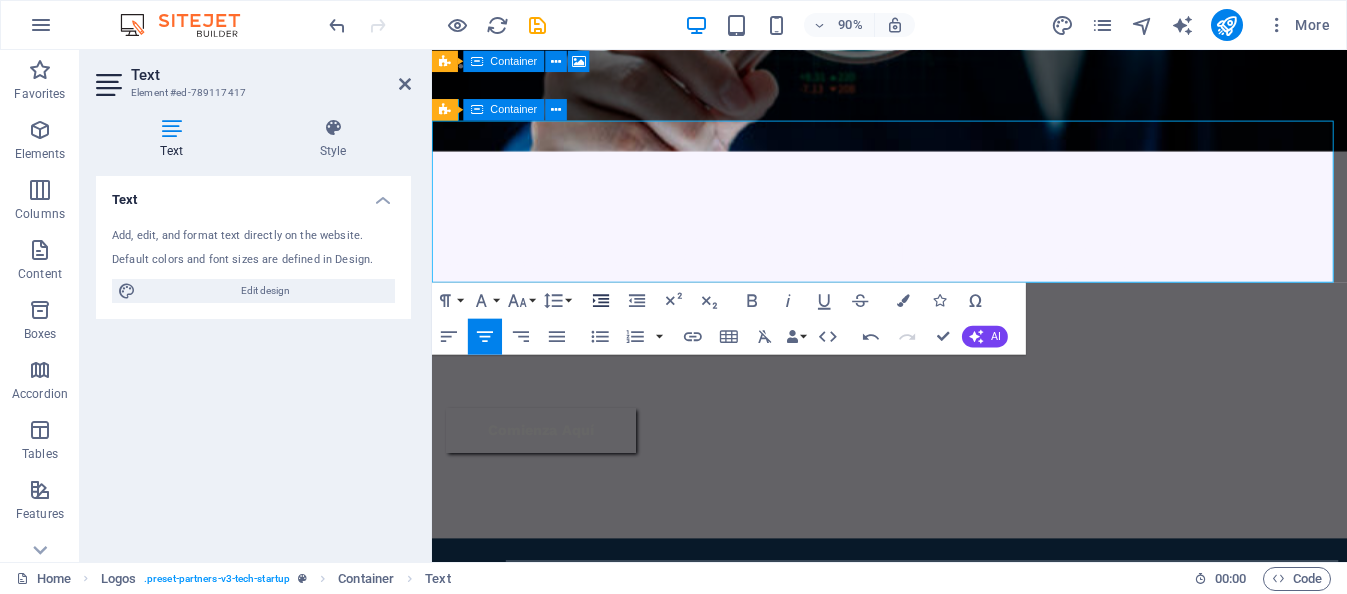 click 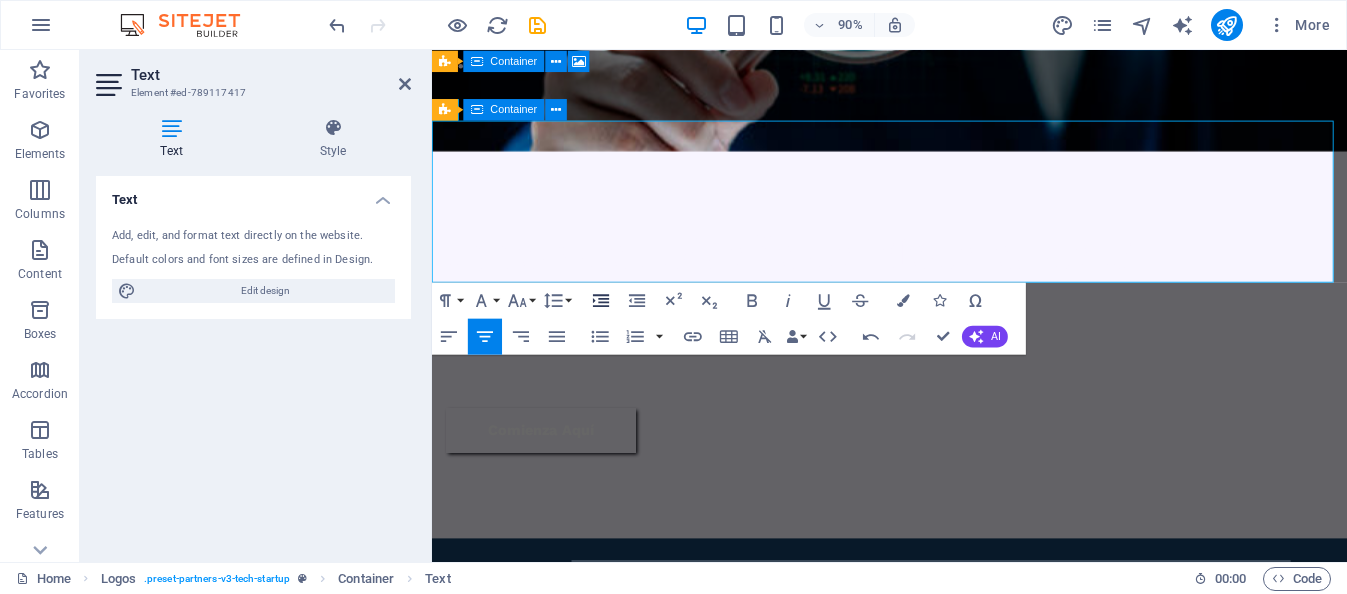 click 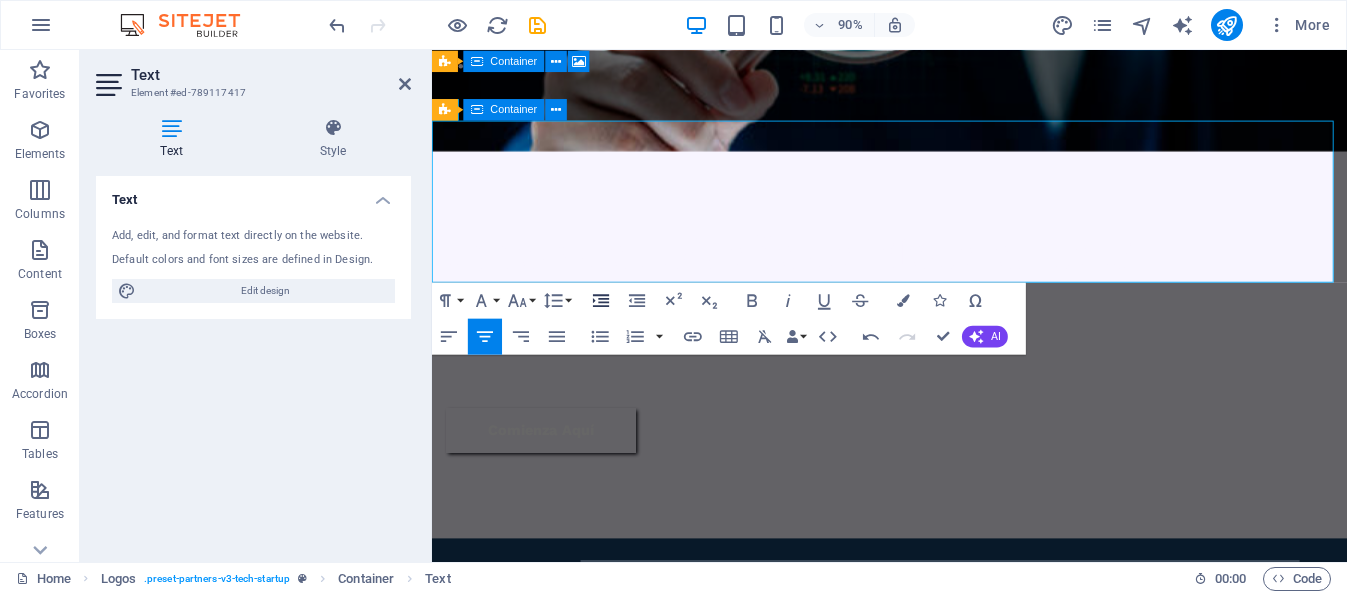 click 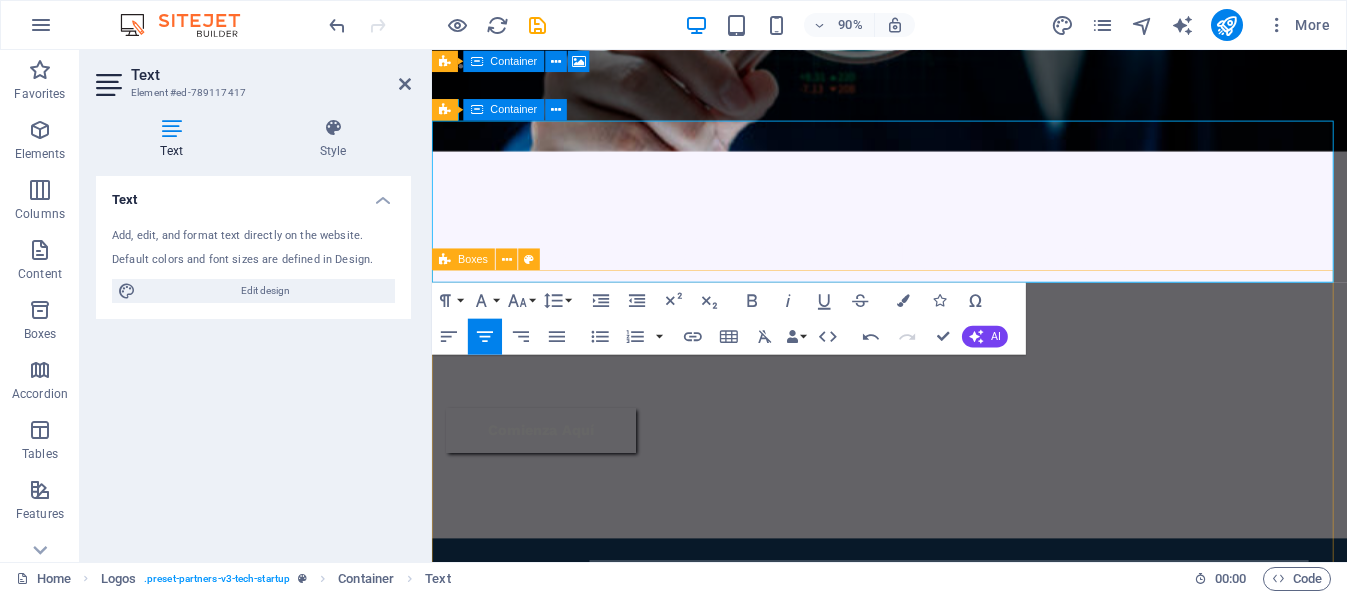 click on "Our Approach Cloud Services Molestiae eum conse qu atur beatae fugiat opt io nobis eaque assumenda. Velit consequatur volup  Learn more    Innovative Tech Molestiae eum conse qu atur beatae fugiat opt io nobis eaque assumenda. Velit consequatur volup  Learn more    Manage Data Molestiae eum conse qu atur beatae fugiat opt io nobis eaque assumenda. Velit consequatur volup  Learn more    Support Clients Molestiae eum conse qu atur beatae fugiat opt io nobis eaque assumenda. Velit consequatur volup  Learn more   " at bounding box center [940, 1790] 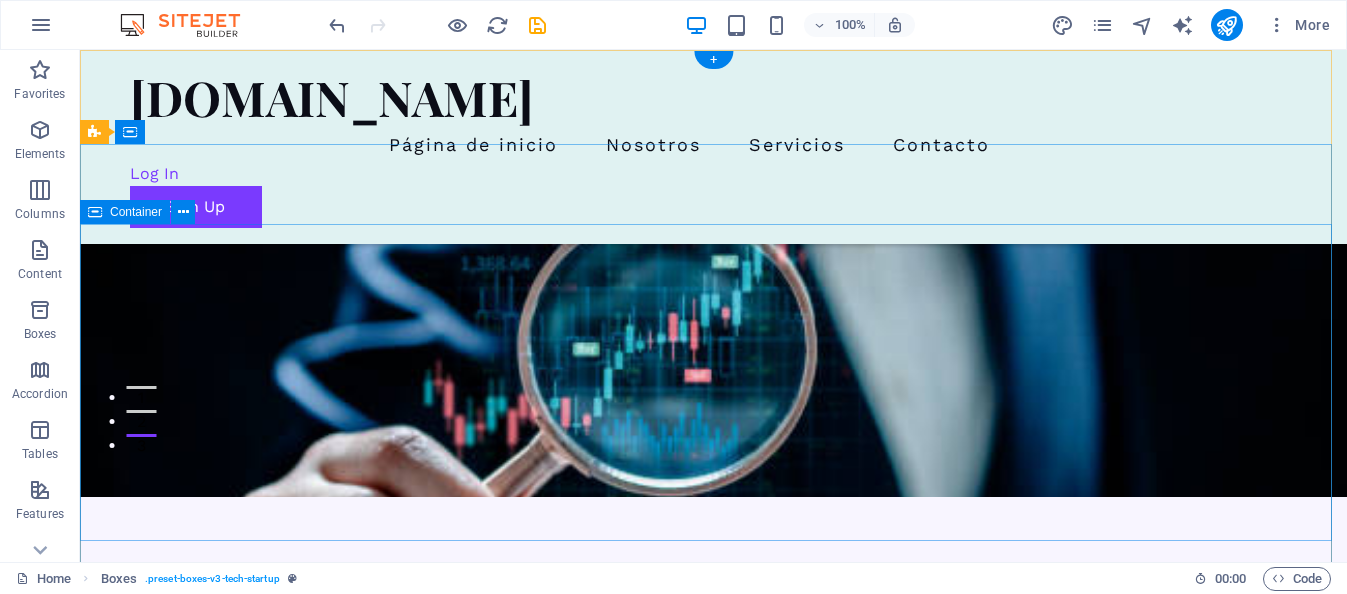 scroll, scrollTop: 0, scrollLeft: 0, axis: both 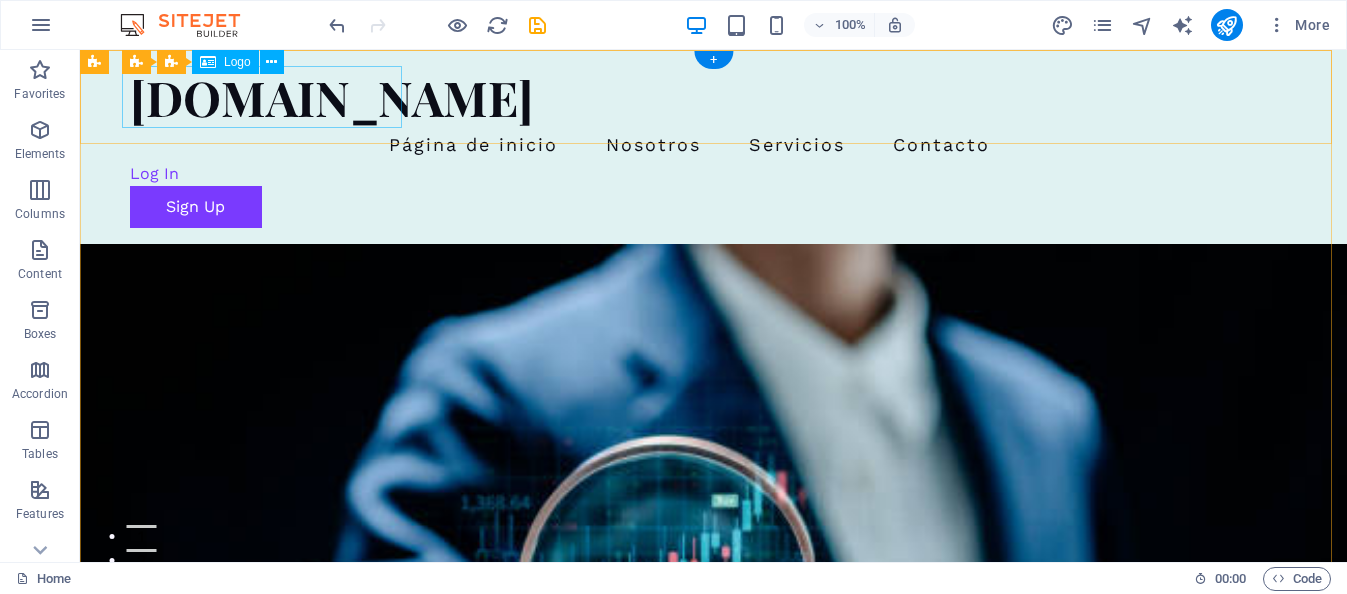 click on "[DOMAIN_NAME]" at bounding box center (714, 97) 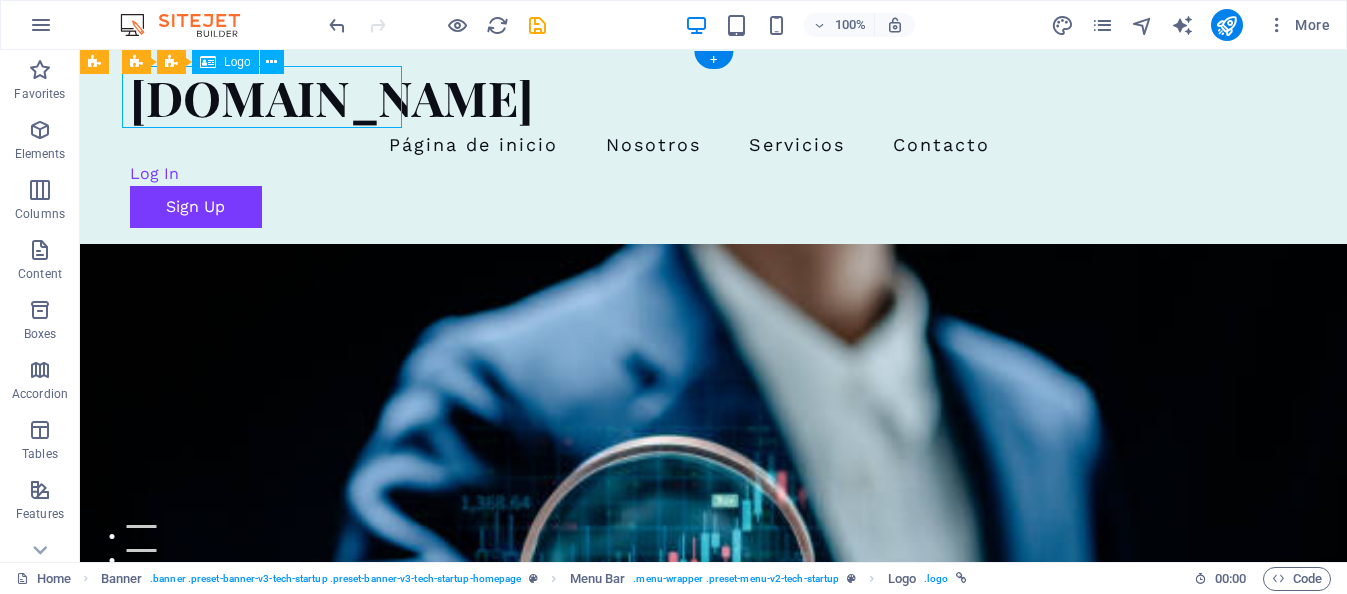 click on "[DOMAIN_NAME]" at bounding box center [714, 97] 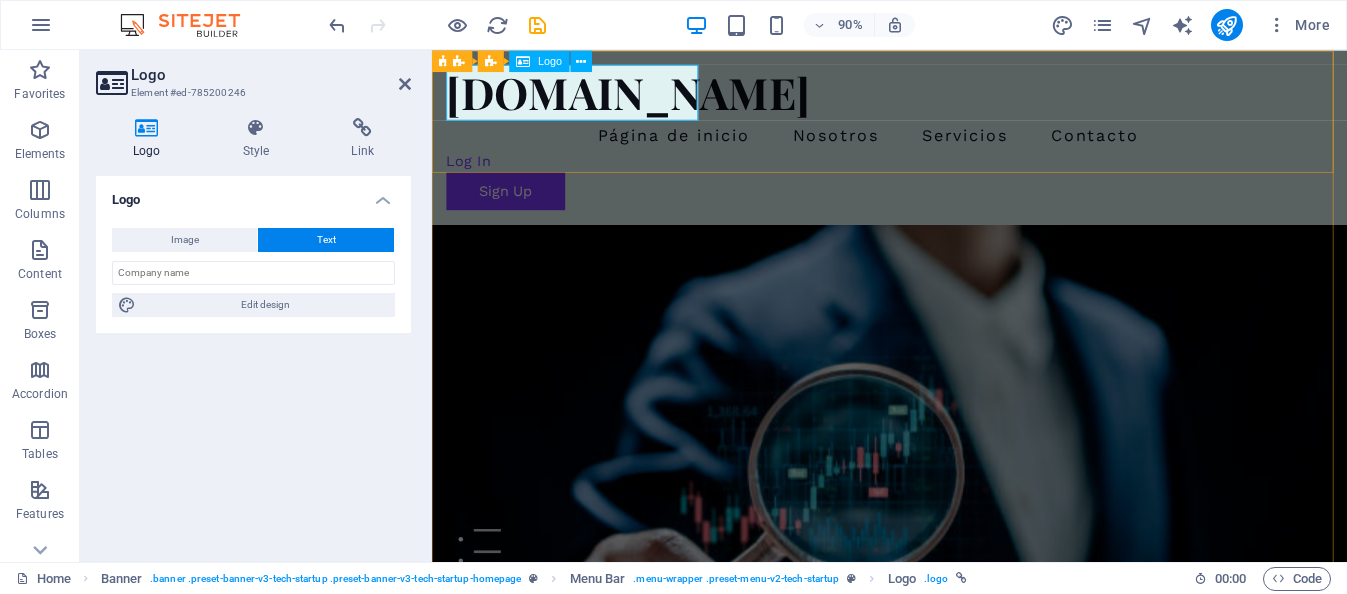 click on "[DOMAIN_NAME]" at bounding box center (940, 97) 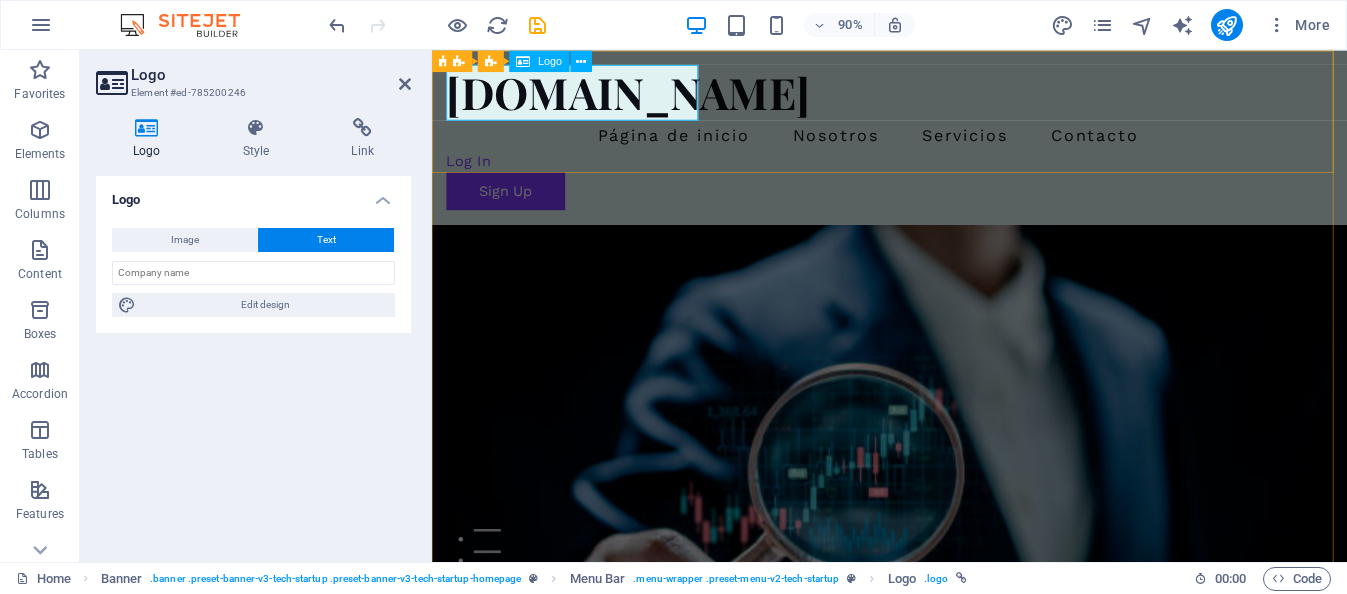 click on "[DOMAIN_NAME]" at bounding box center (940, 97) 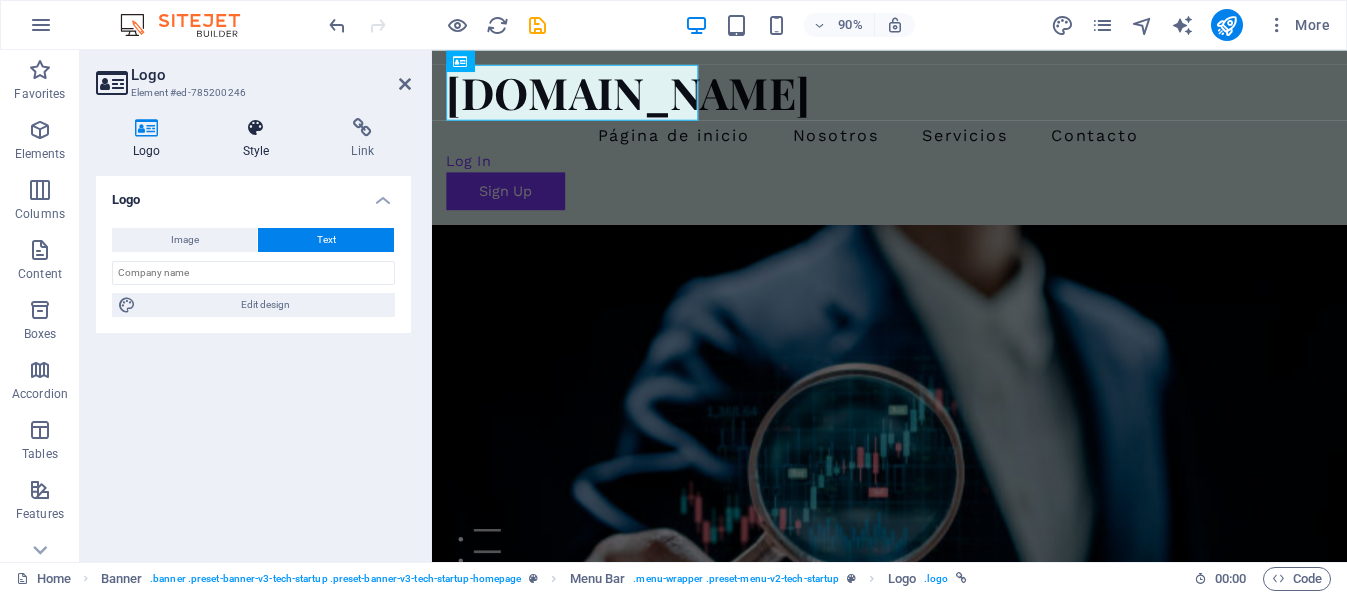 click at bounding box center [256, 128] 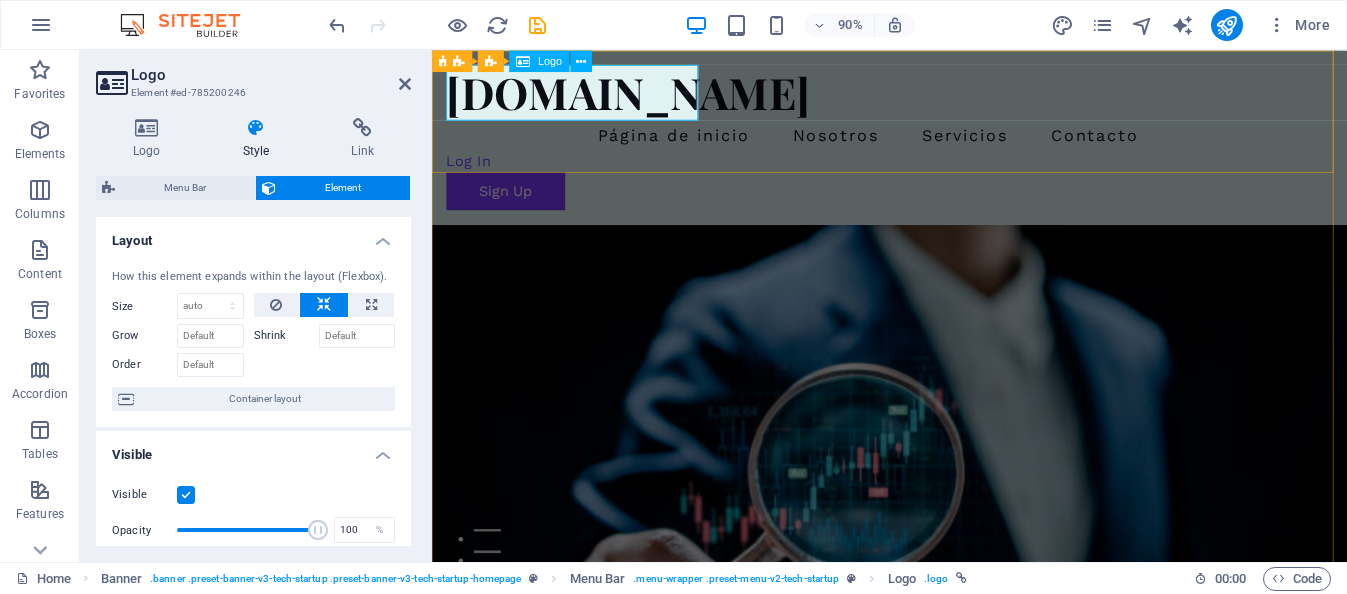click on "[DOMAIN_NAME]" at bounding box center (940, 97) 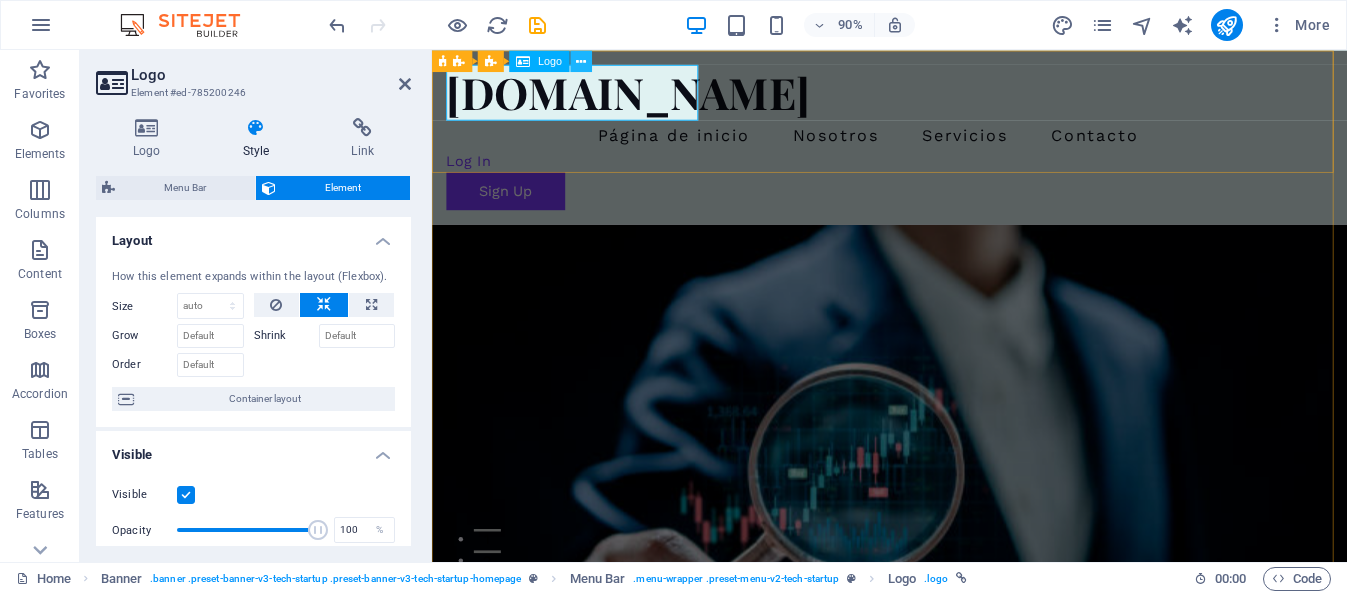 click at bounding box center [581, 60] 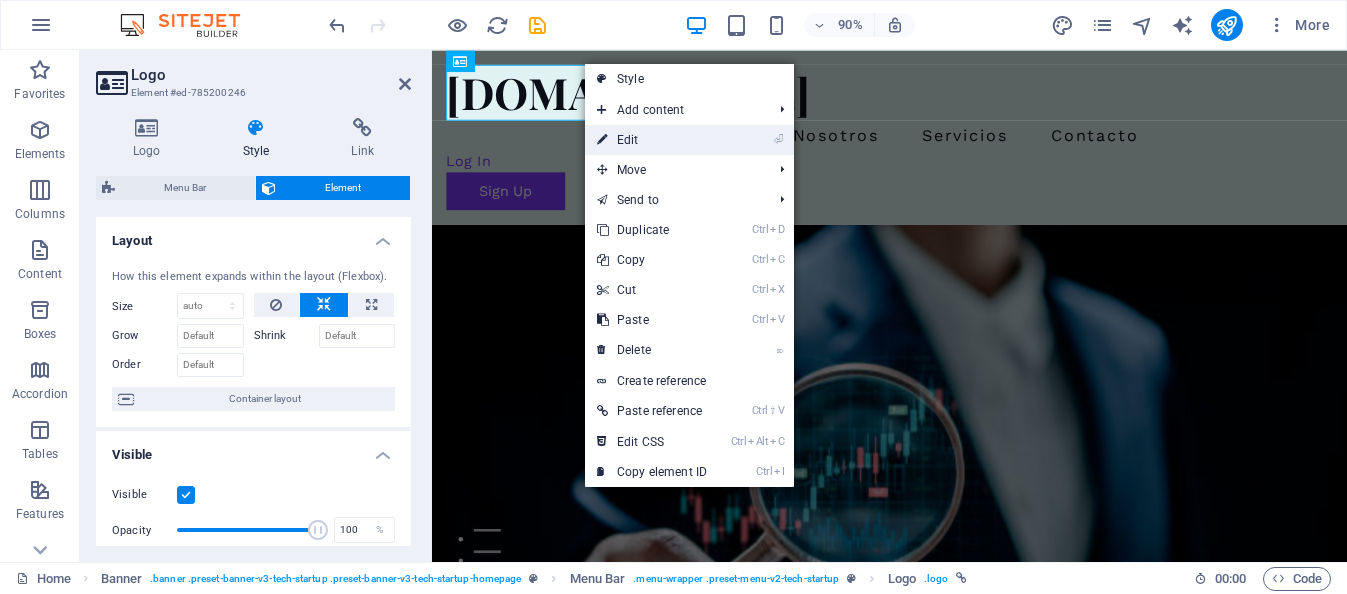 click on "⏎  Edit" at bounding box center (652, 140) 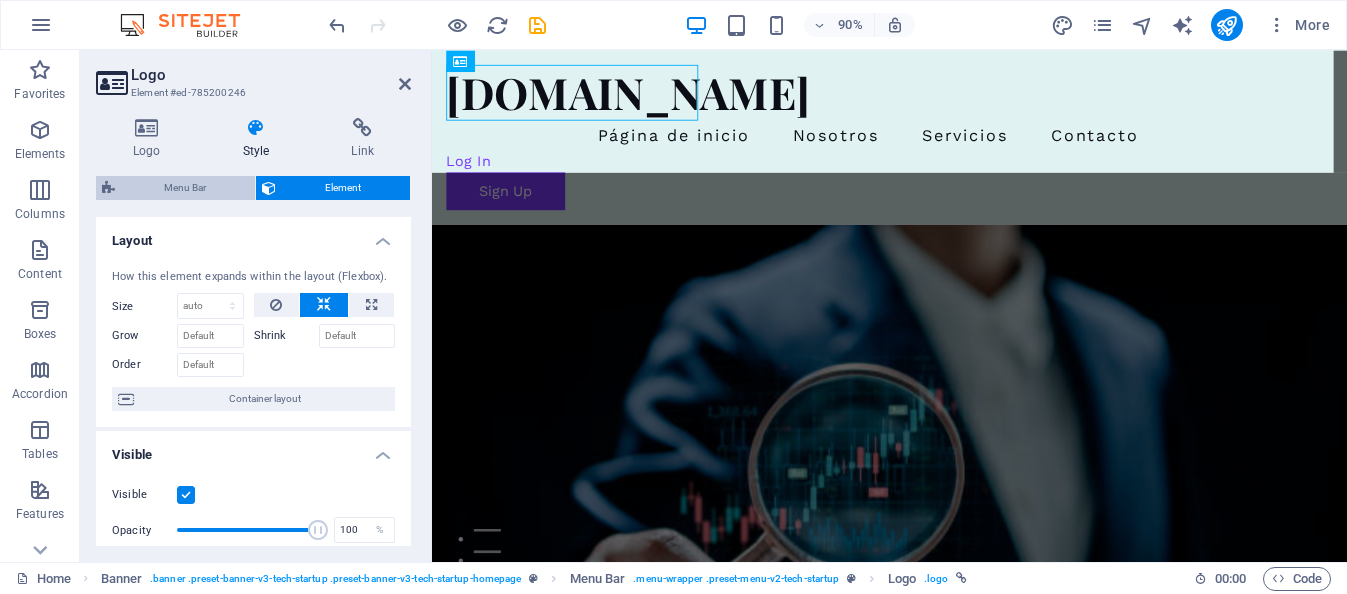 click on "Menu Bar" at bounding box center [185, 188] 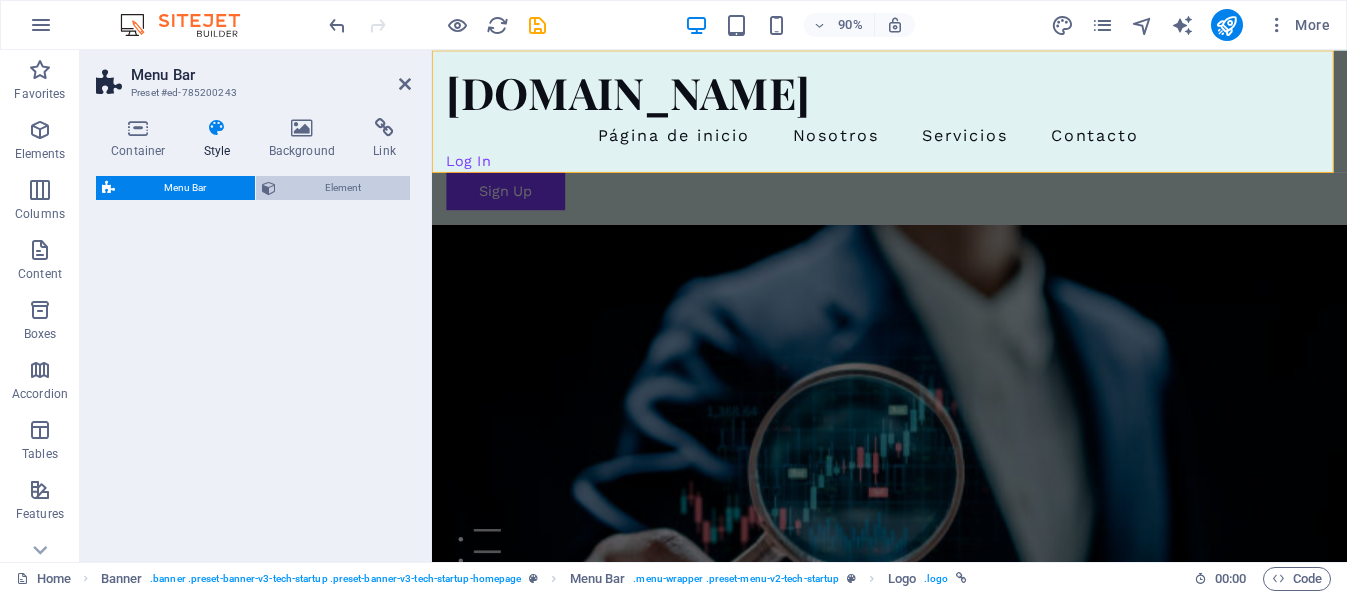 click on "Element" at bounding box center (343, 188) 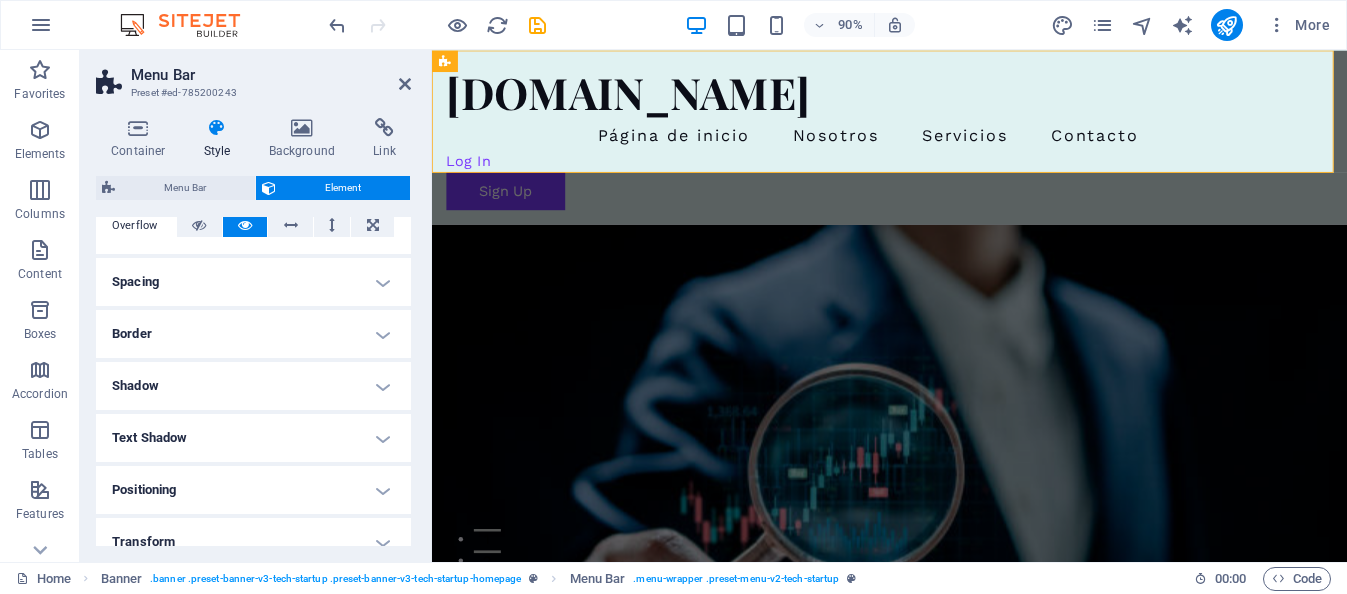 scroll, scrollTop: 316, scrollLeft: 0, axis: vertical 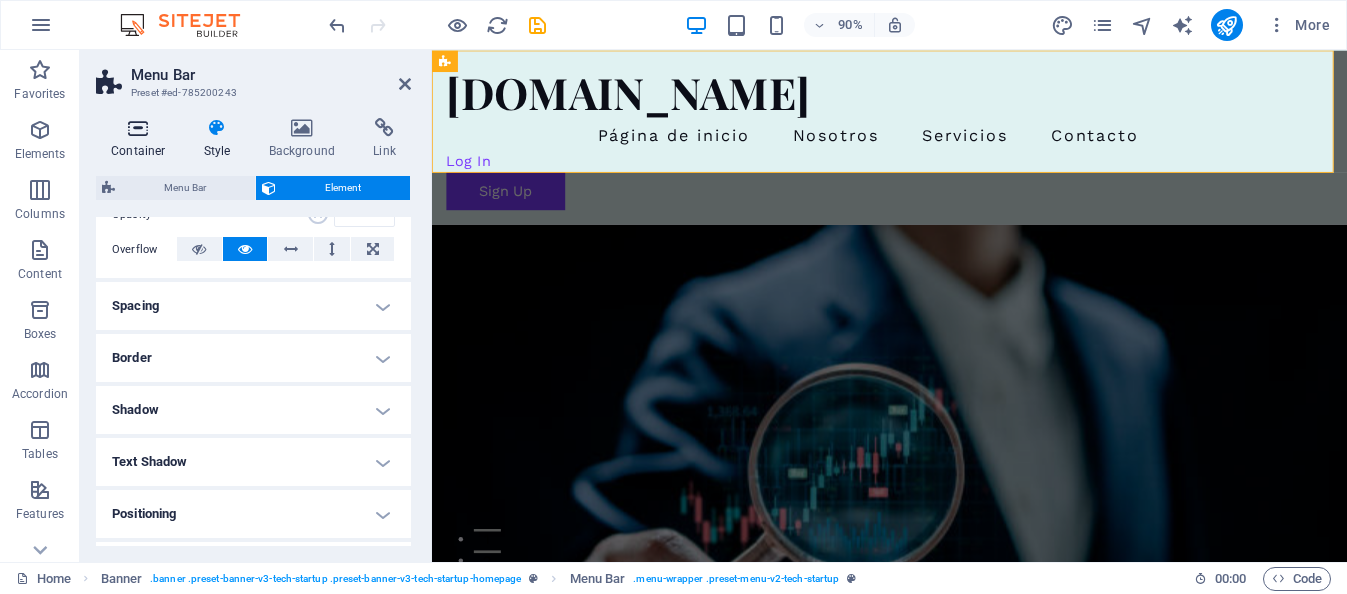 click at bounding box center [138, 128] 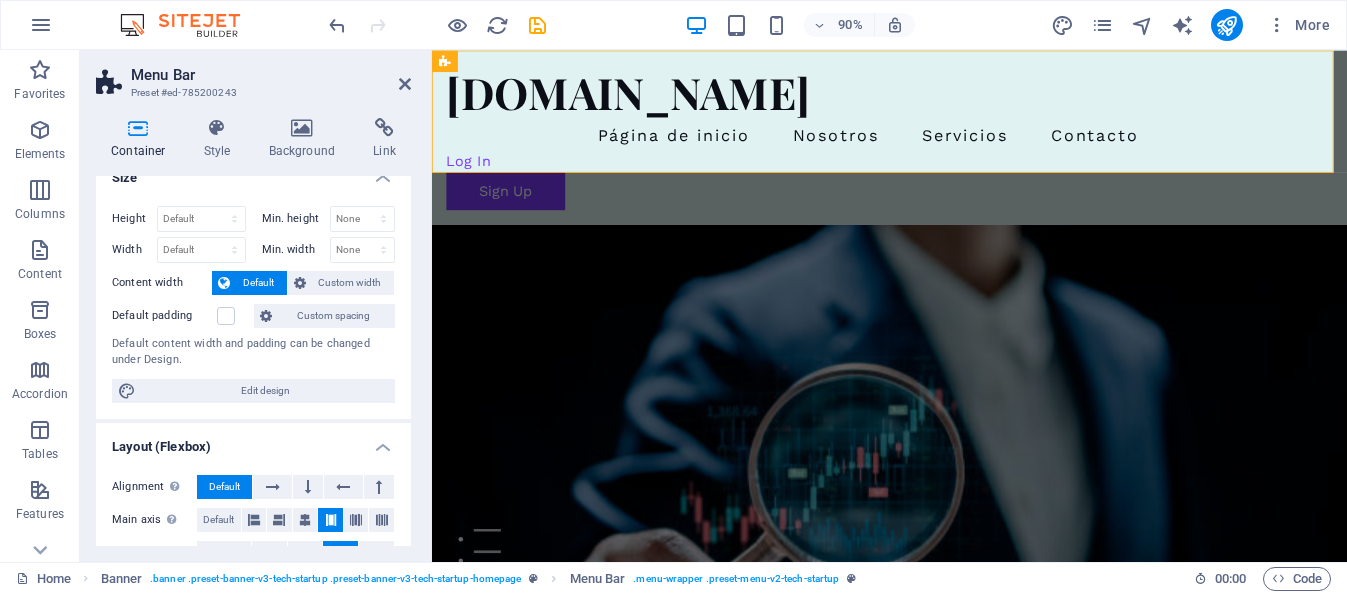 scroll, scrollTop: 0, scrollLeft: 0, axis: both 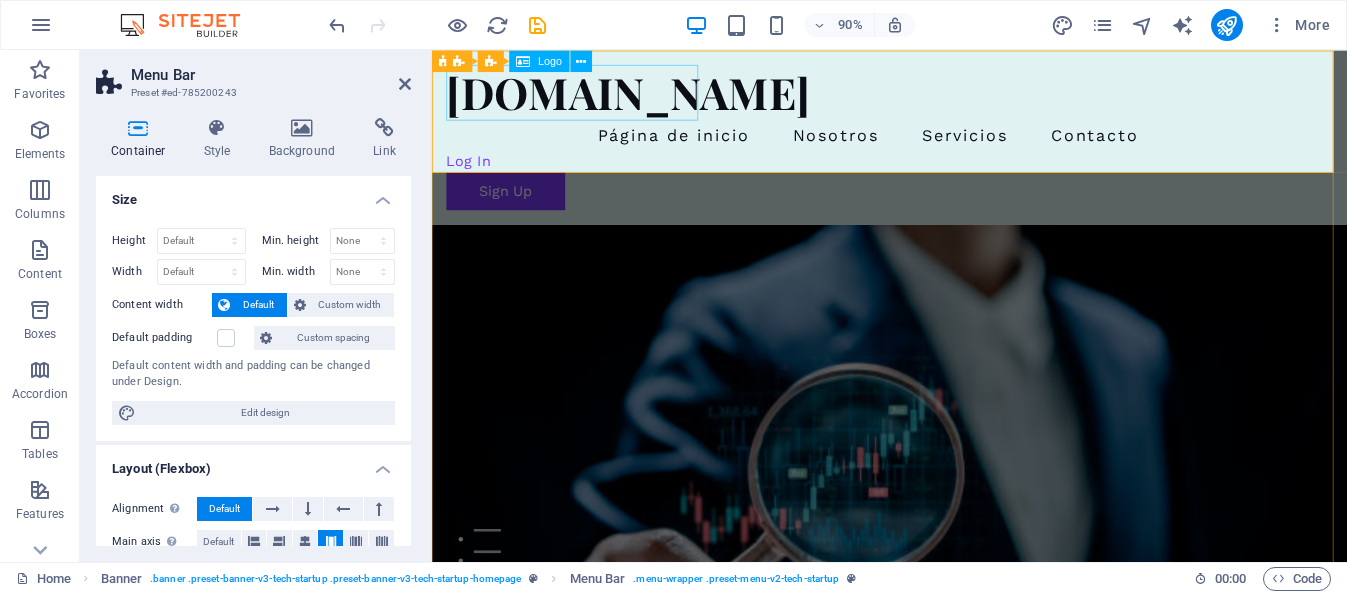 click on "[DOMAIN_NAME]" at bounding box center [940, 97] 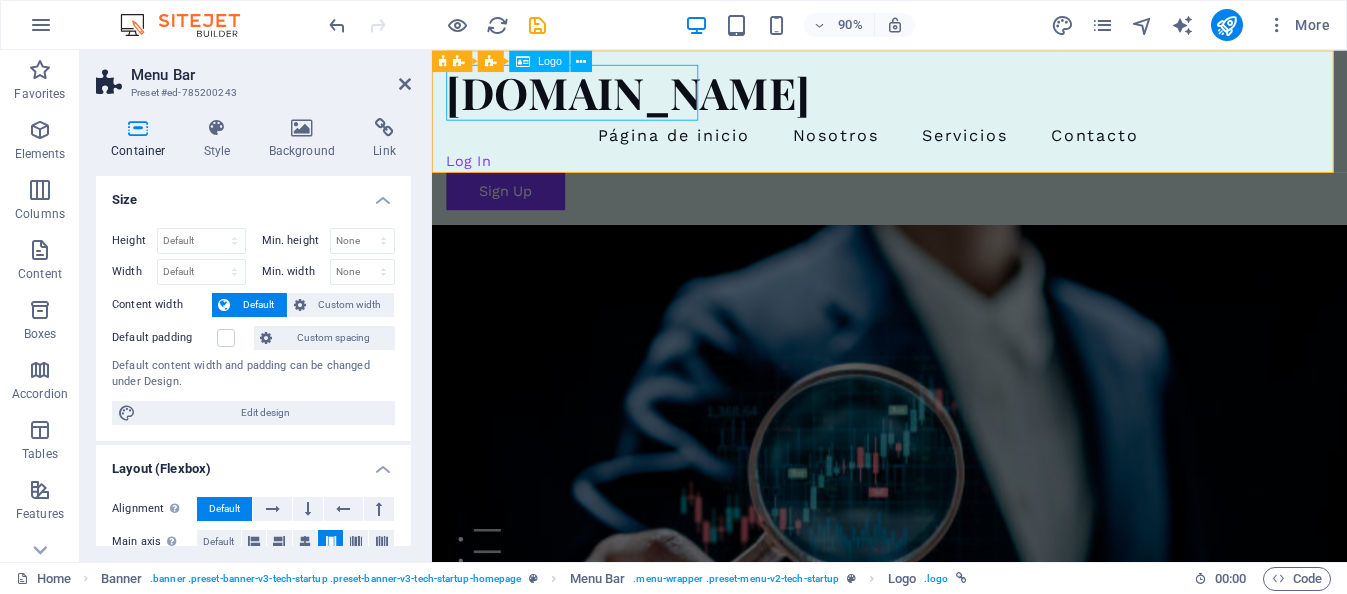 click on "[DOMAIN_NAME]" at bounding box center [940, 97] 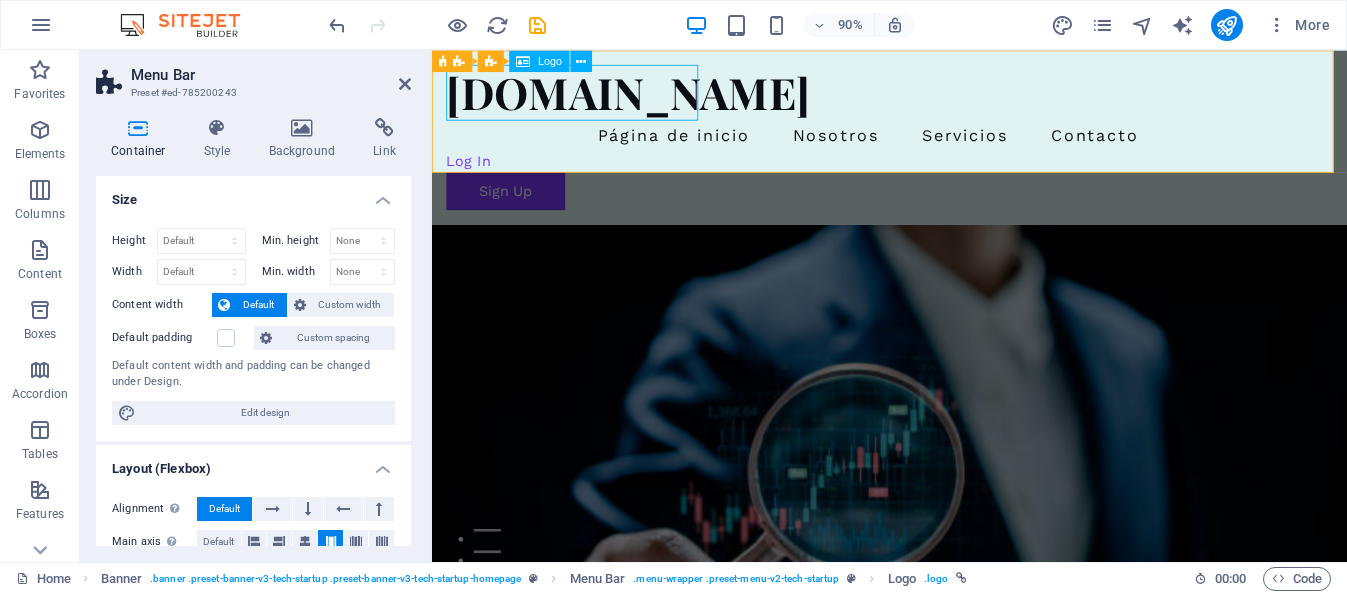 click on "[DOMAIN_NAME]" at bounding box center [940, 97] 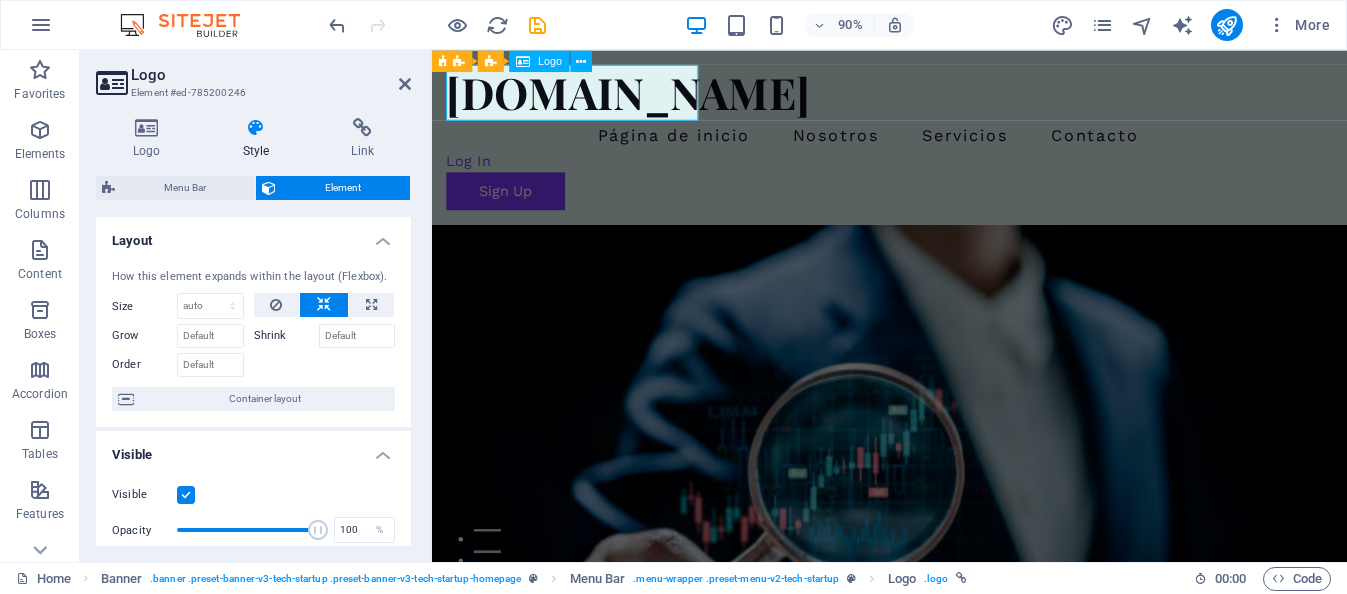 click on "[DOMAIN_NAME]" at bounding box center [940, 97] 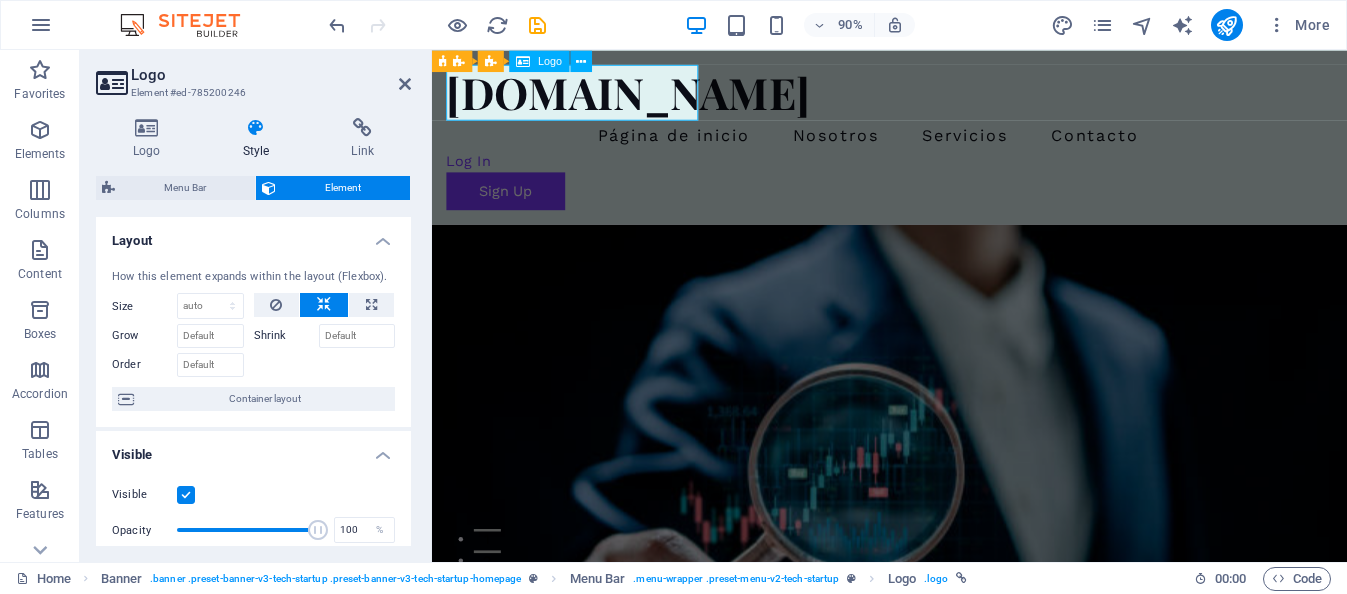 click on "[DOMAIN_NAME]" at bounding box center (940, 97) 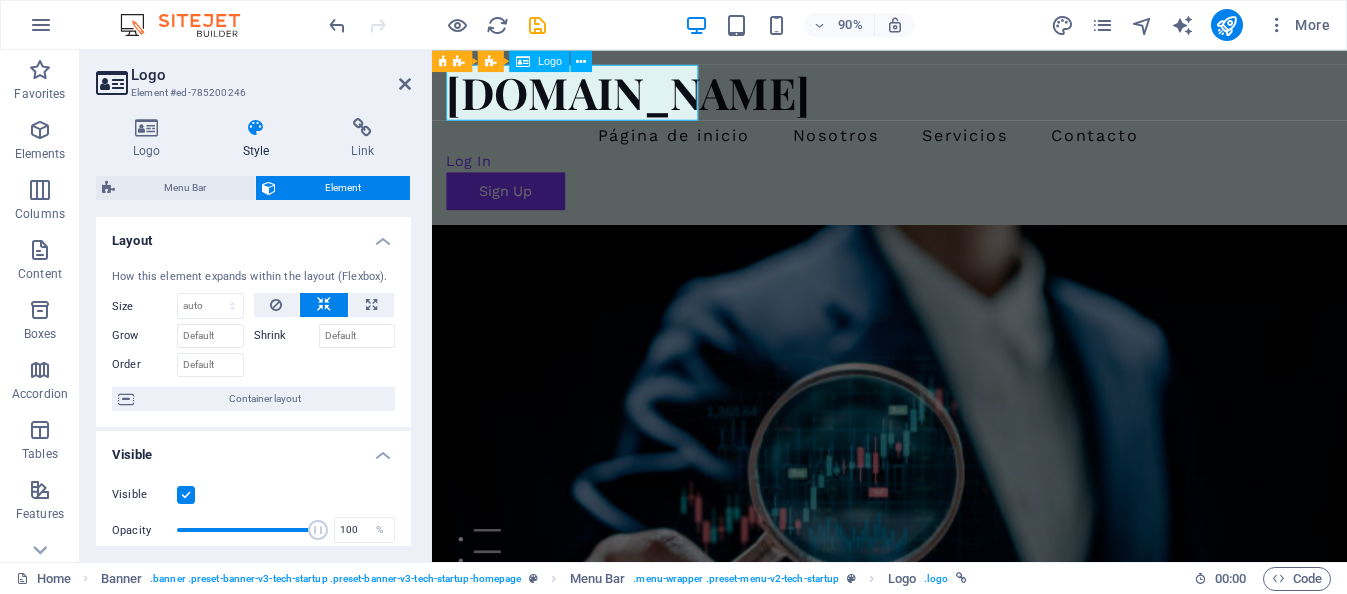 click on "[DOMAIN_NAME]" at bounding box center (940, 97) 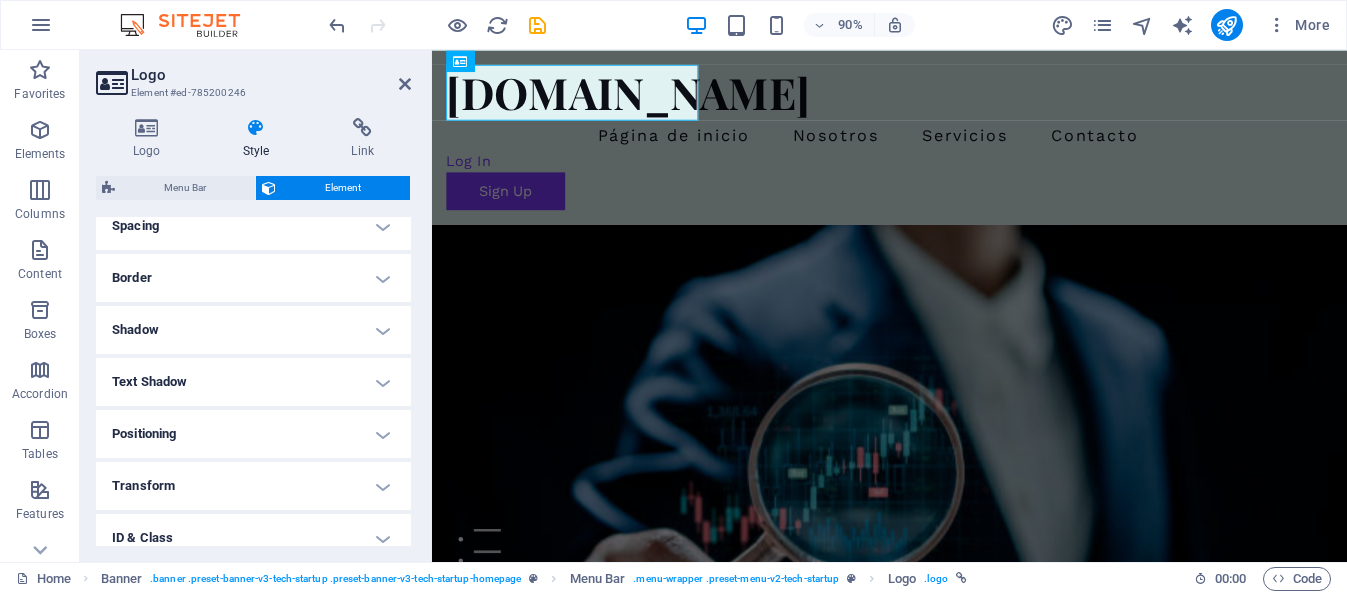 scroll, scrollTop: 400, scrollLeft: 0, axis: vertical 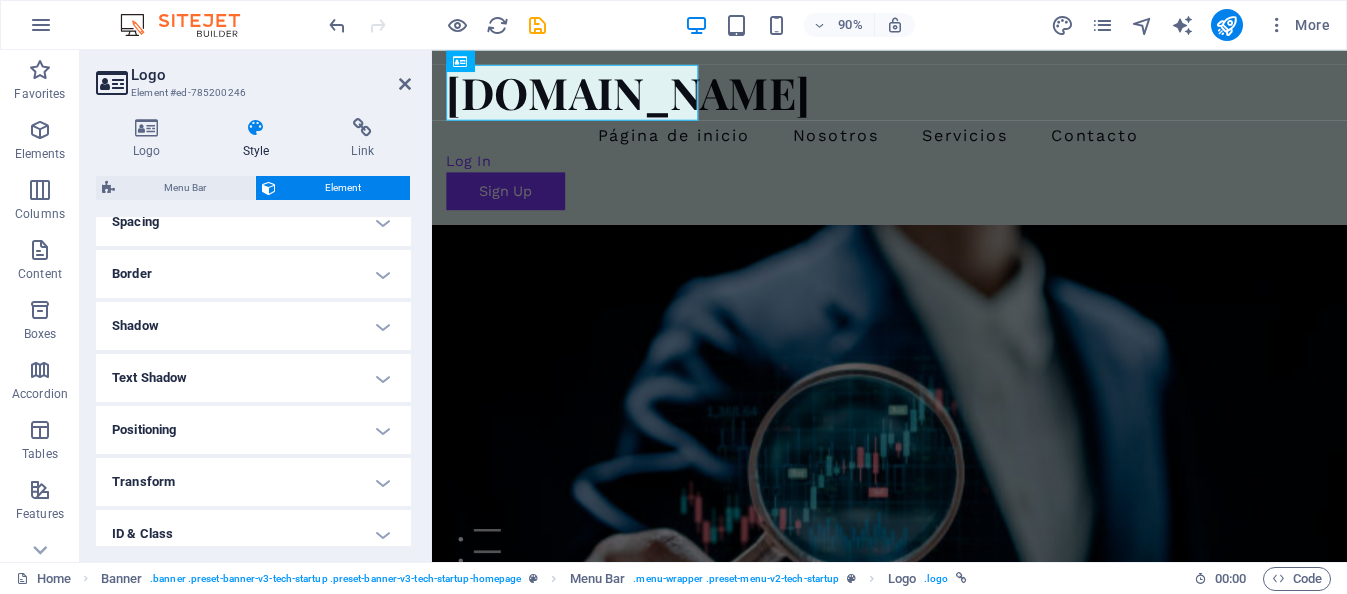 click on "Text Shadow" at bounding box center [253, 378] 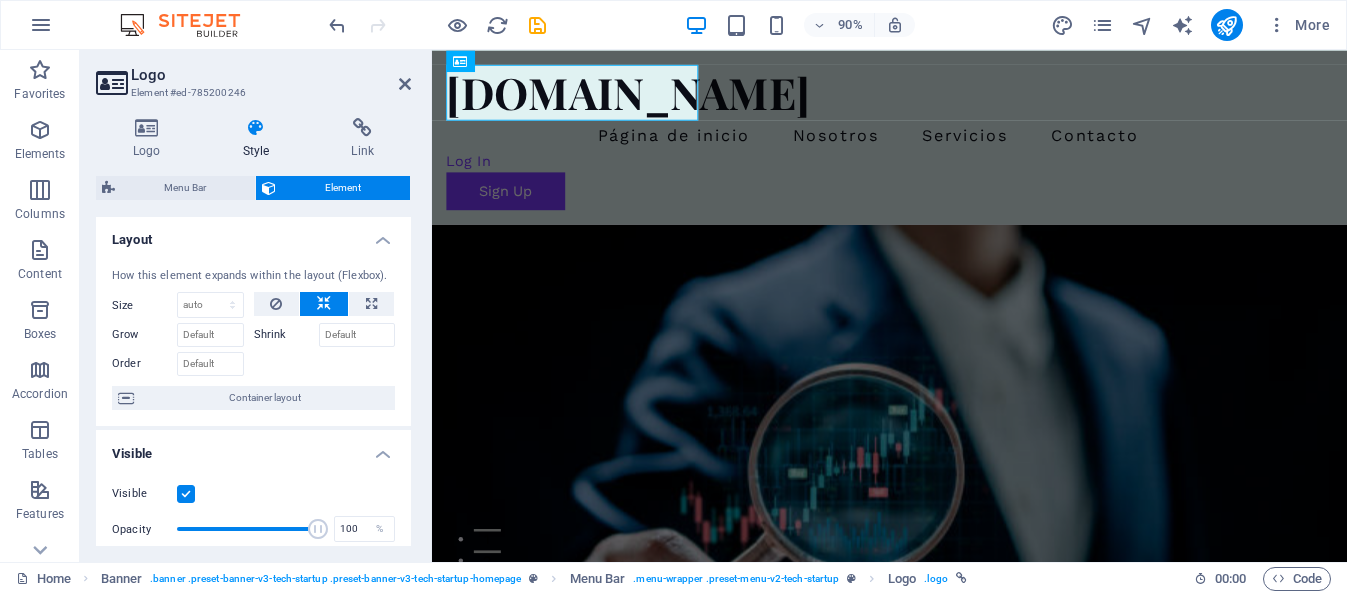 scroll, scrollTop: 0, scrollLeft: 0, axis: both 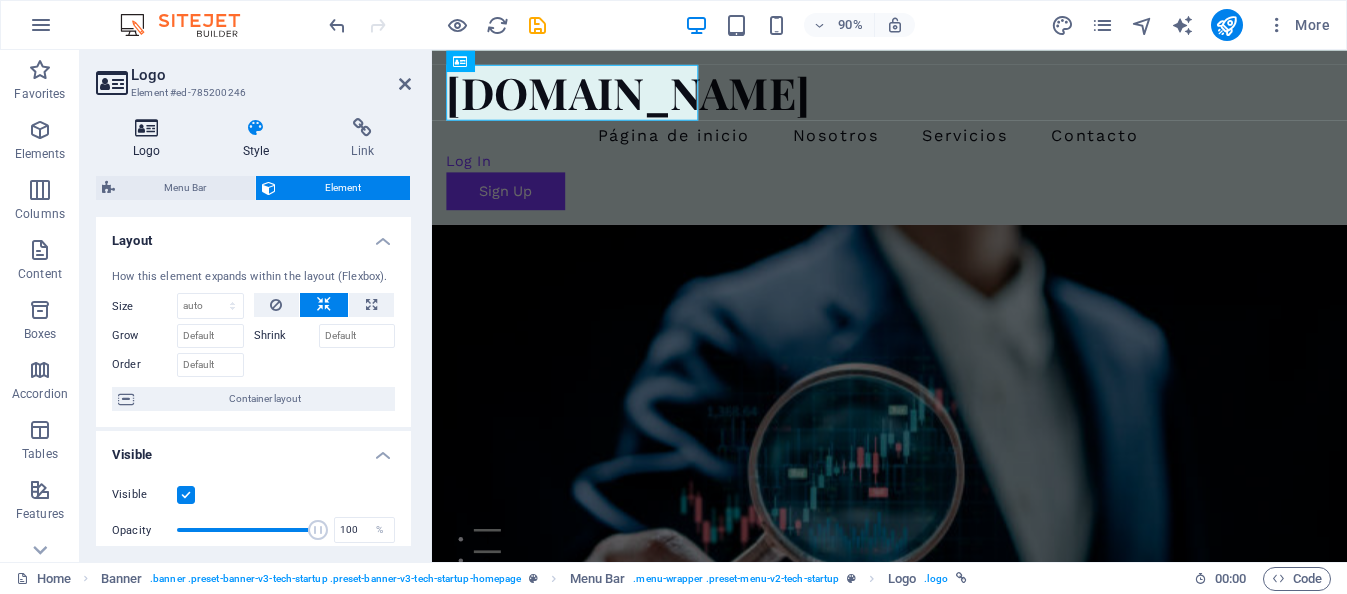 click at bounding box center (147, 128) 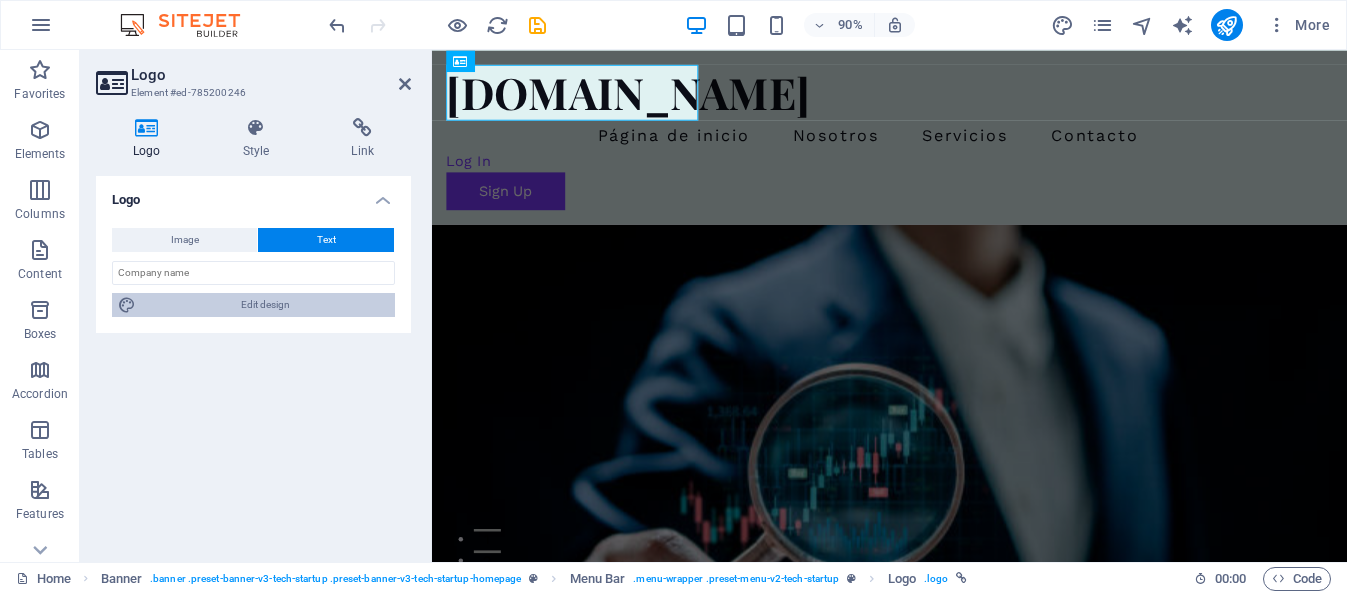 click on "Edit design" at bounding box center (265, 305) 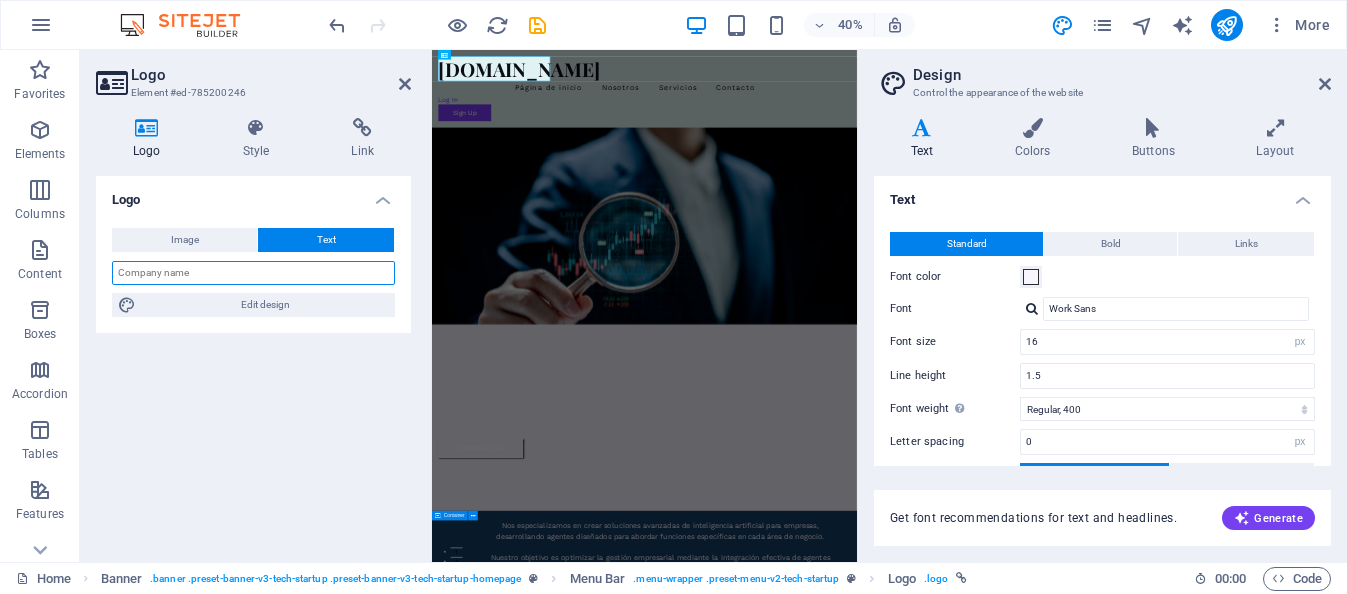 click at bounding box center [253, 273] 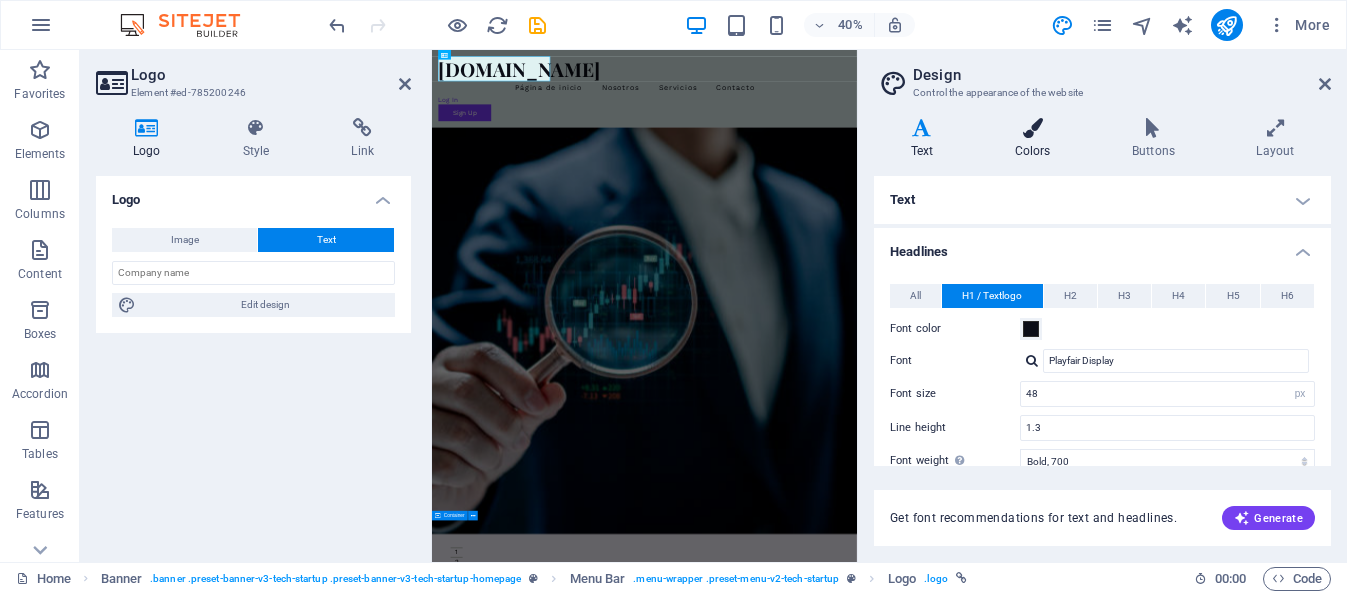 click at bounding box center [1032, 128] 